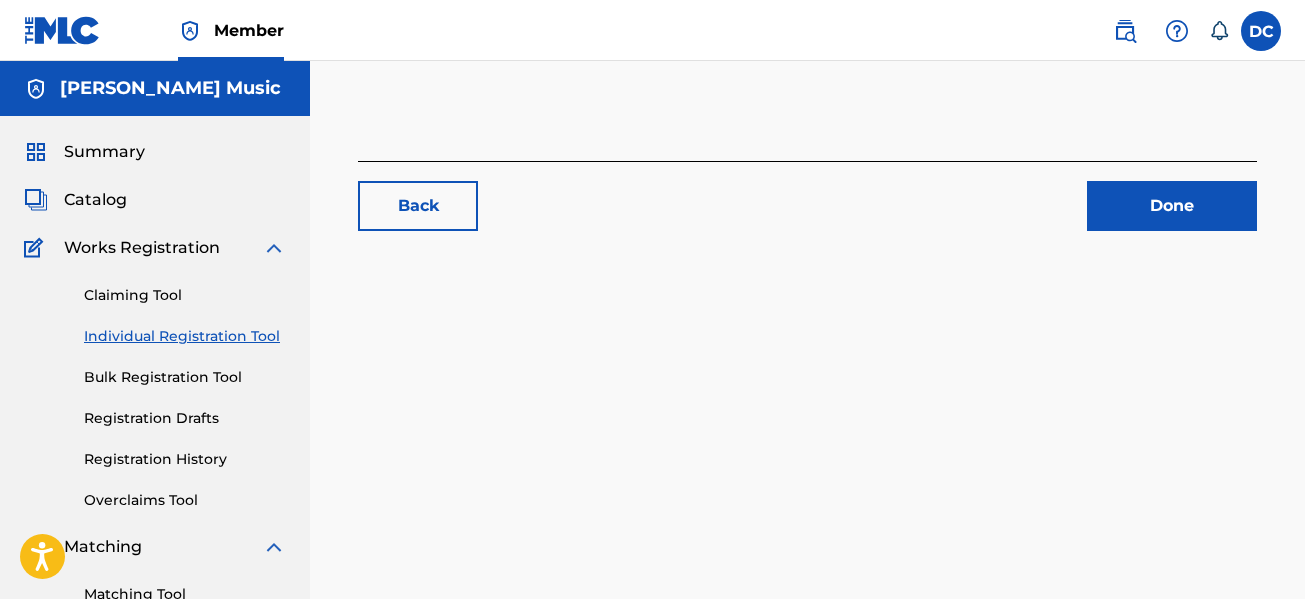 scroll, scrollTop: 0, scrollLeft: 0, axis: both 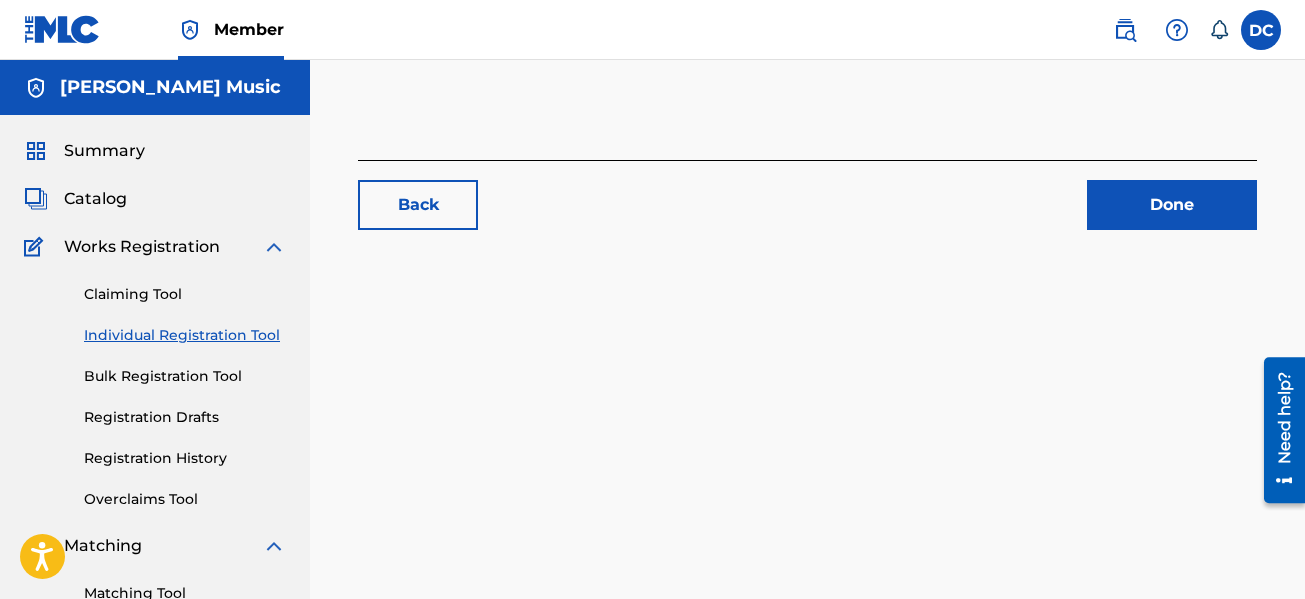 click on "Done" at bounding box center [1172, 205] 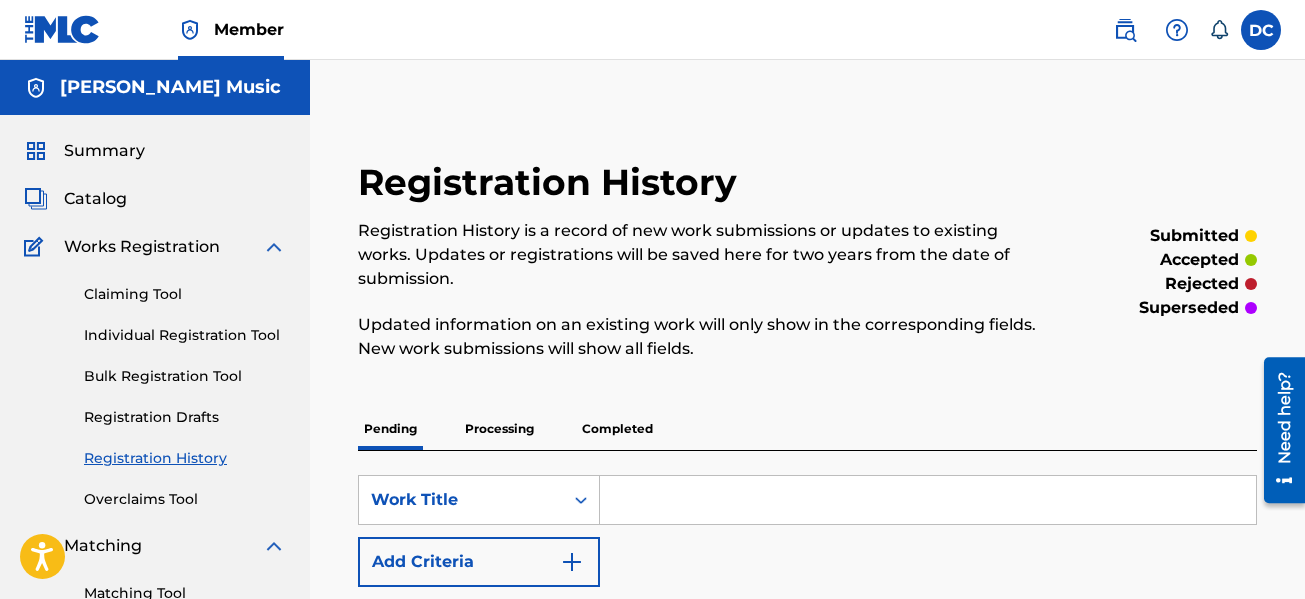 scroll, scrollTop: 200, scrollLeft: 0, axis: vertical 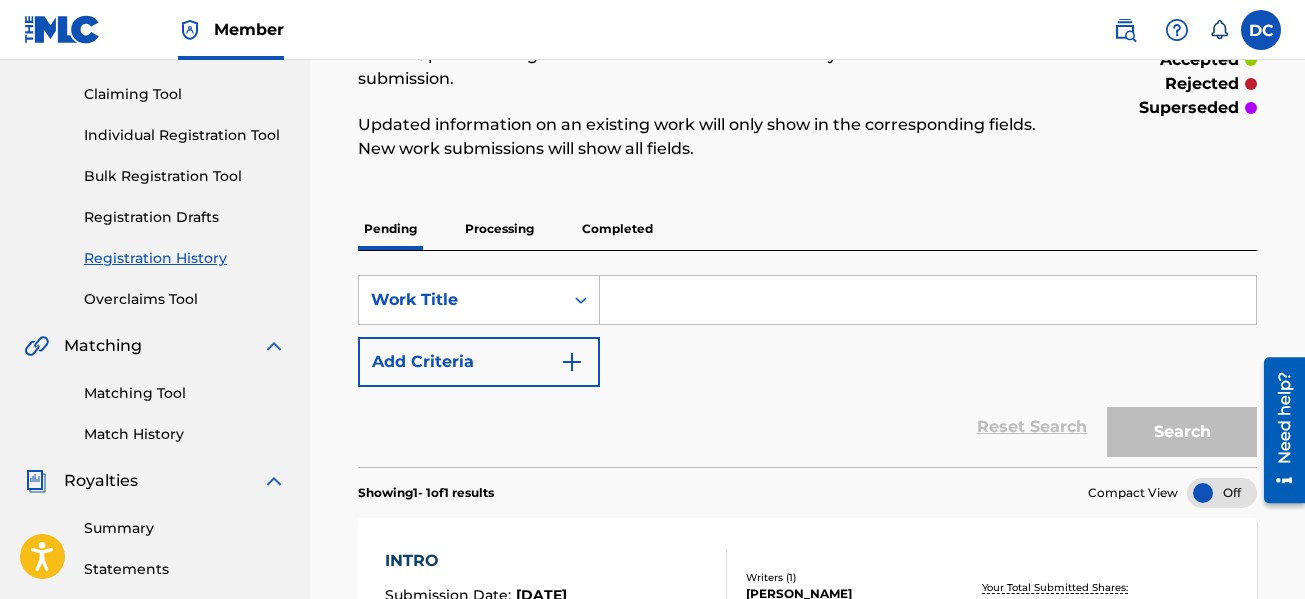 click on "Matching Tool" at bounding box center (185, 393) 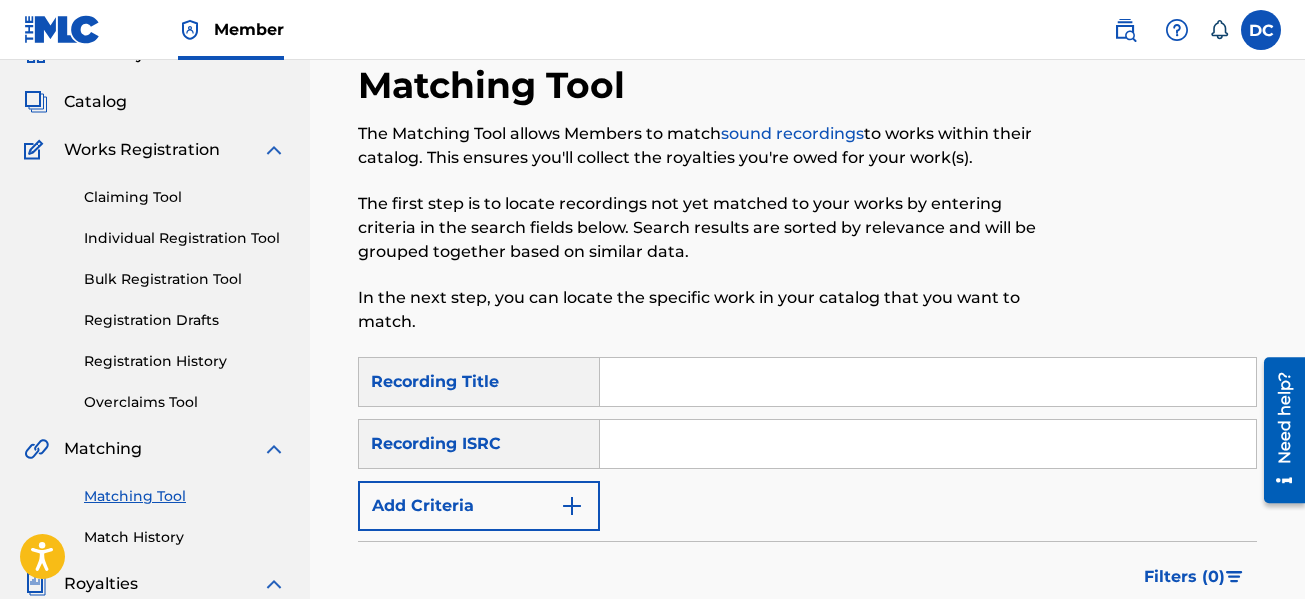 scroll, scrollTop: 300, scrollLeft: 0, axis: vertical 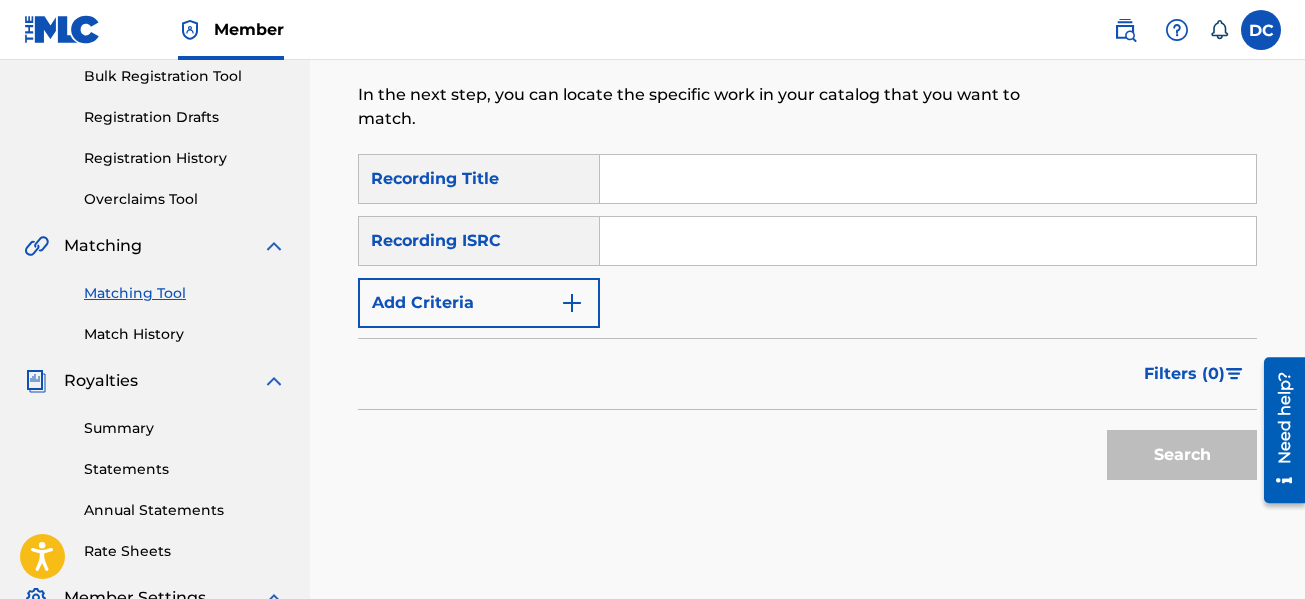 click on "Add Criteria" at bounding box center [479, 303] 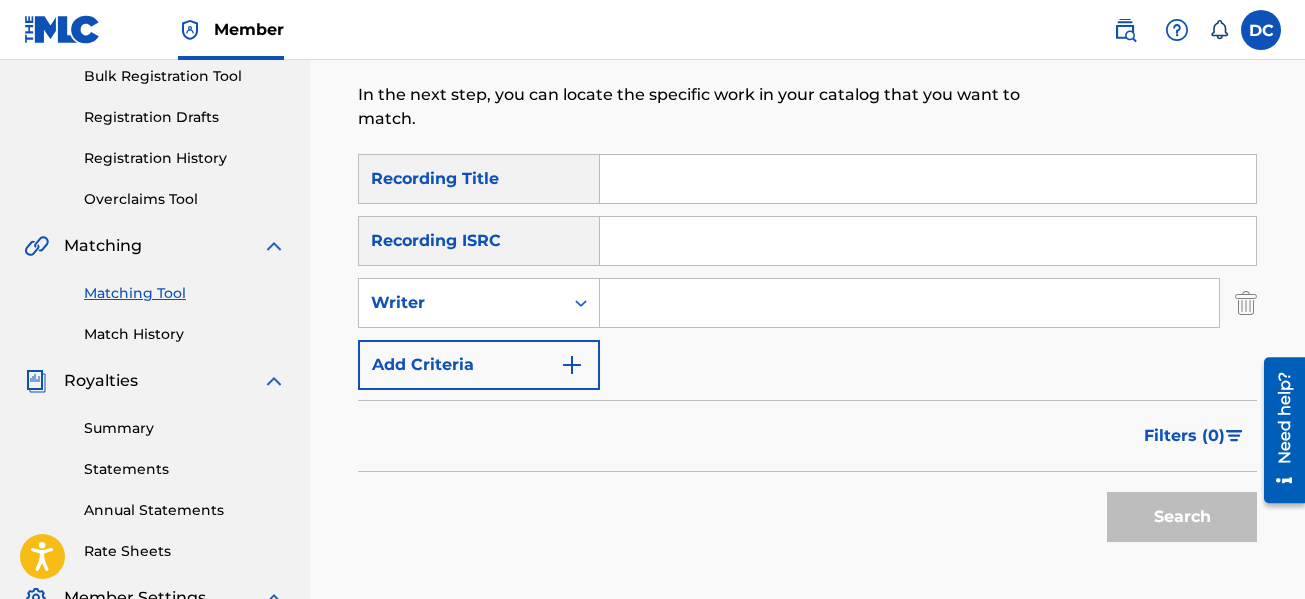 click on "Add Criteria" at bounding box center [479, 365] 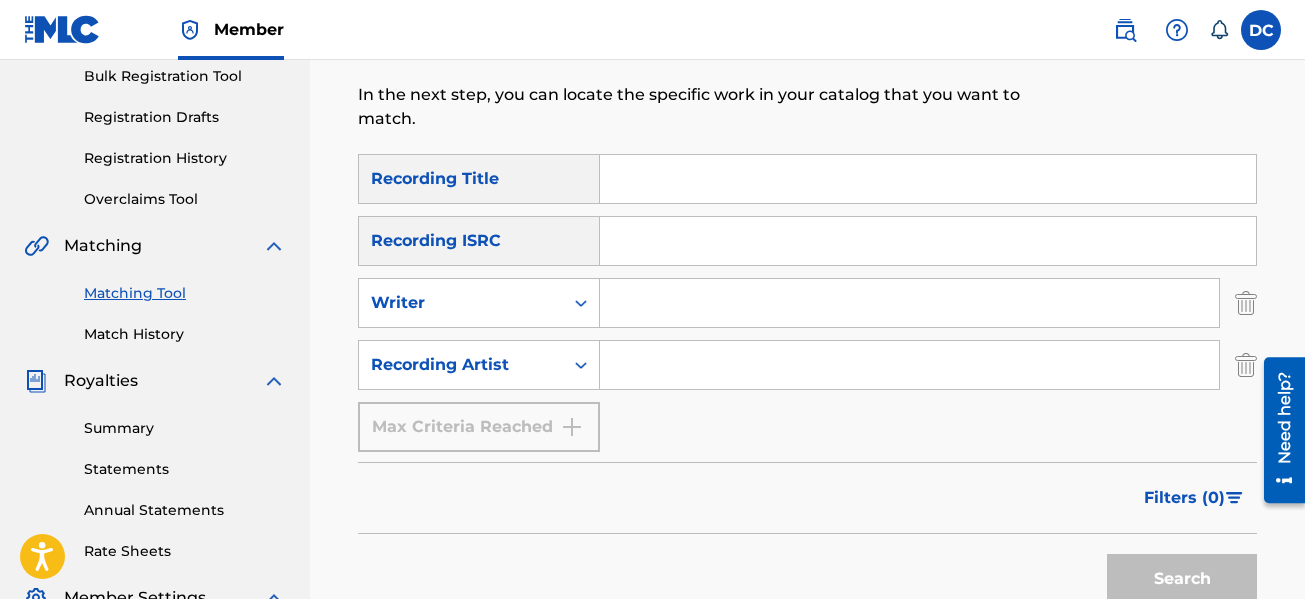 click at bounding box center [1246, 303] 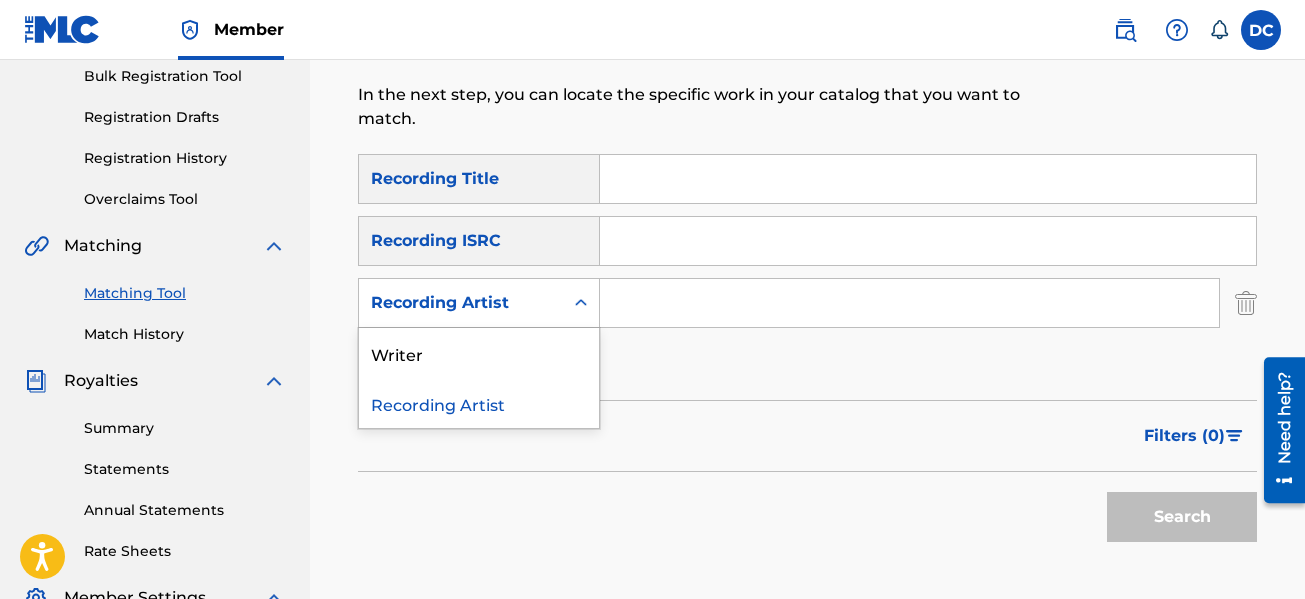 click on "Recording Artist" at bounding box center [461, 303] 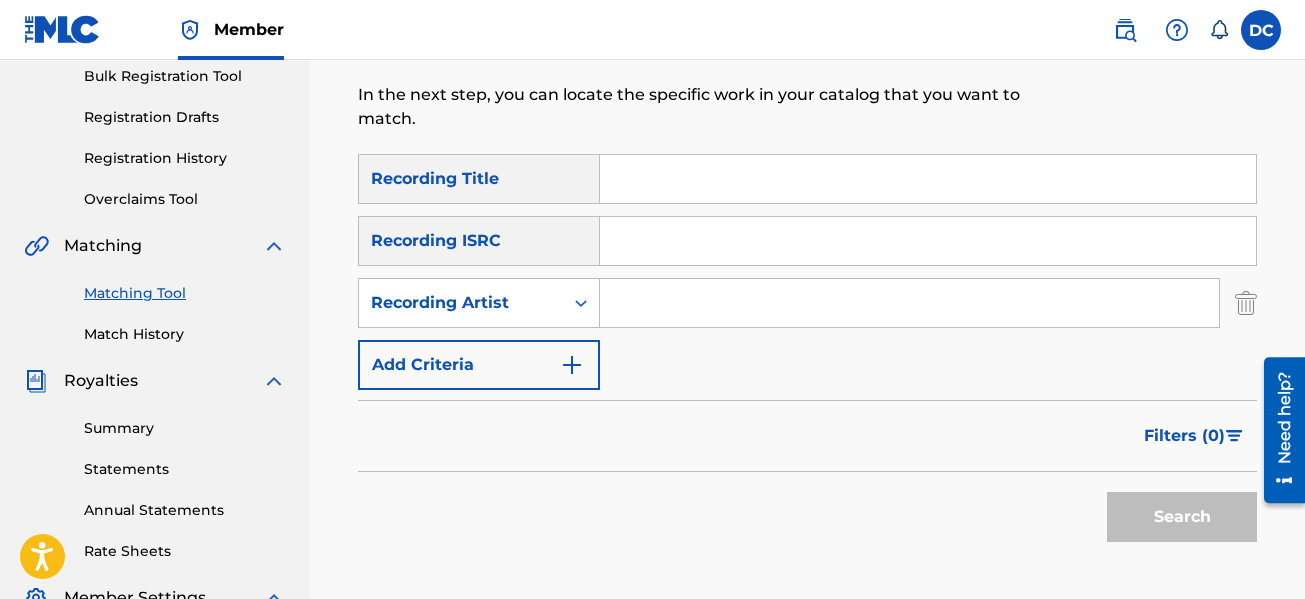 click at bounding box center [909, 303] 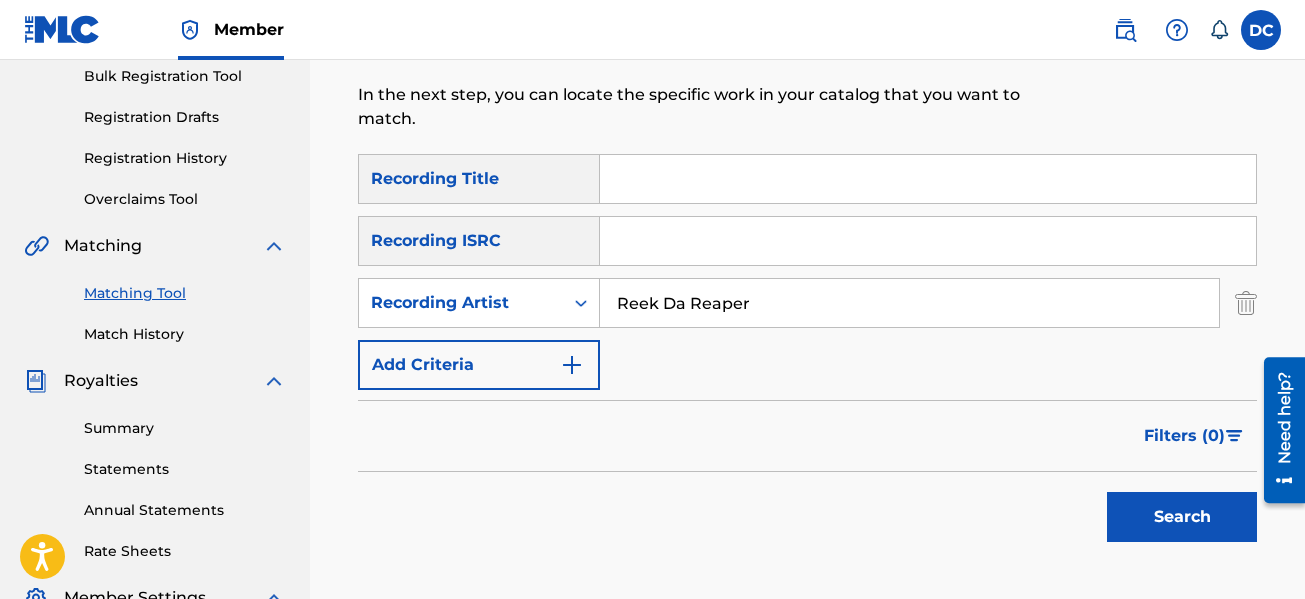 click on "Search" at bounding box center [1182, 517] 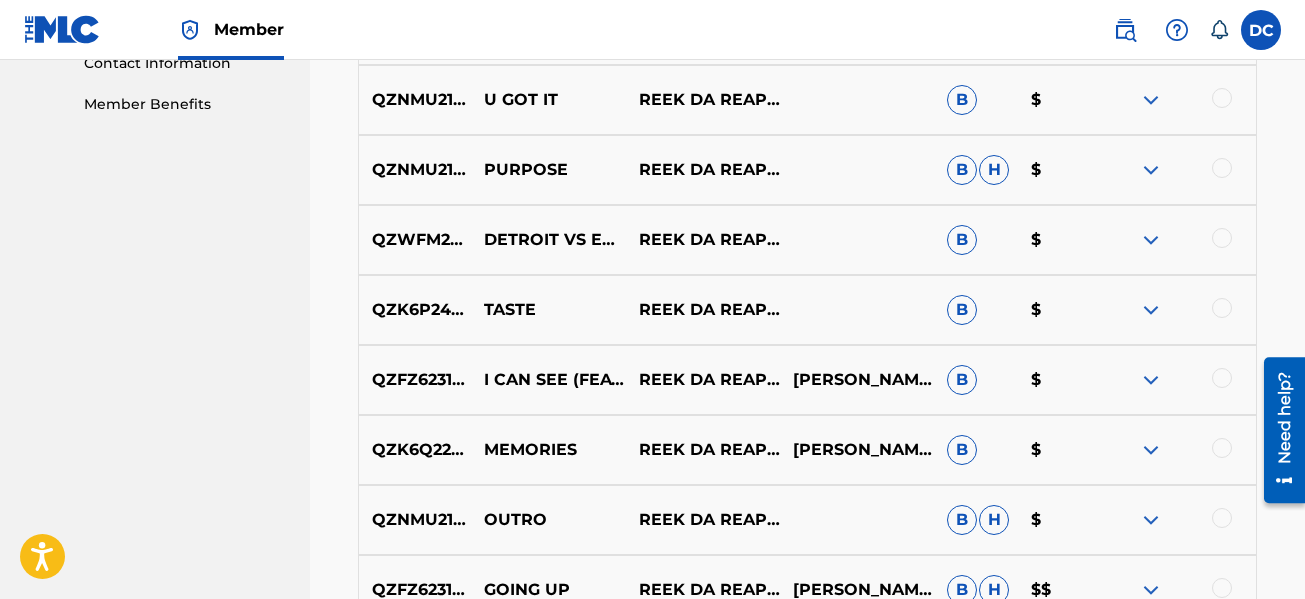 scroll, scrollTop: 1200, scrollLeft: 0, axis: vertical 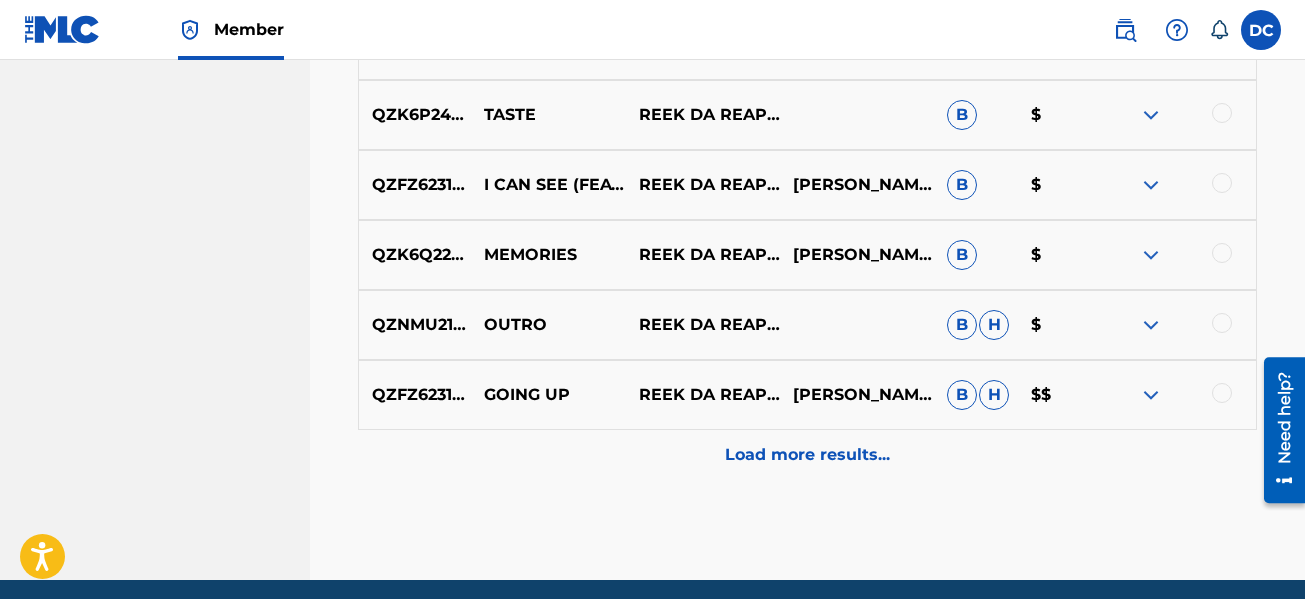 click on "Load more results..." at bounding box center (807, 455) 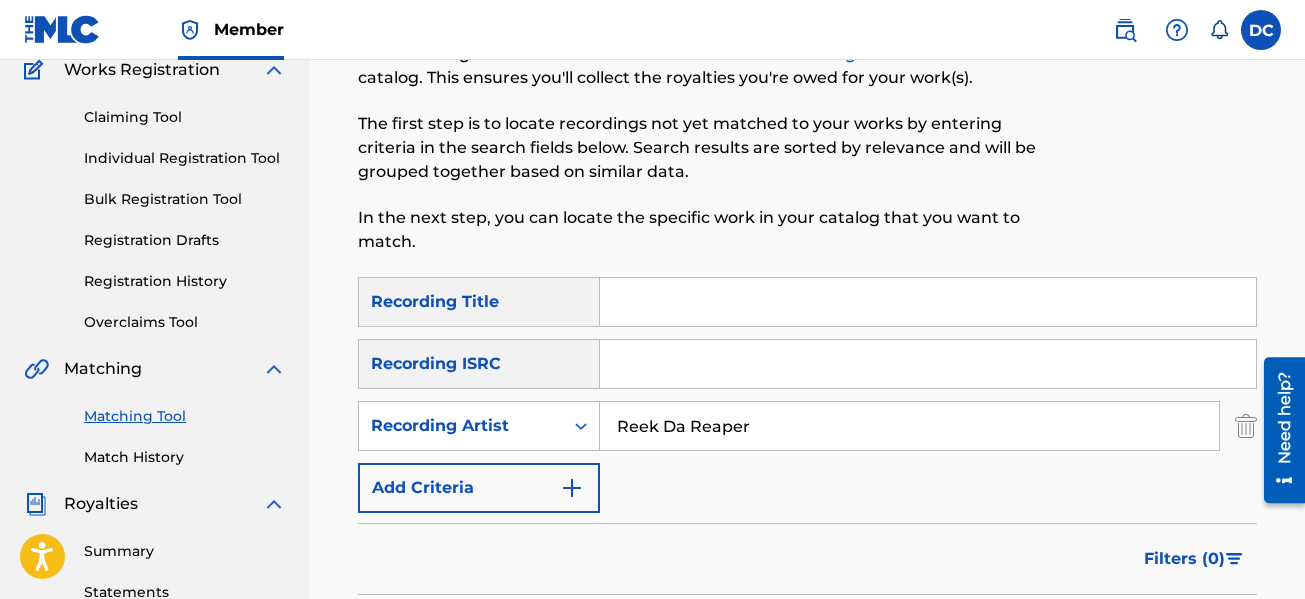 scroll, scrollTop: 0, scrollLeft: 0, axis: both 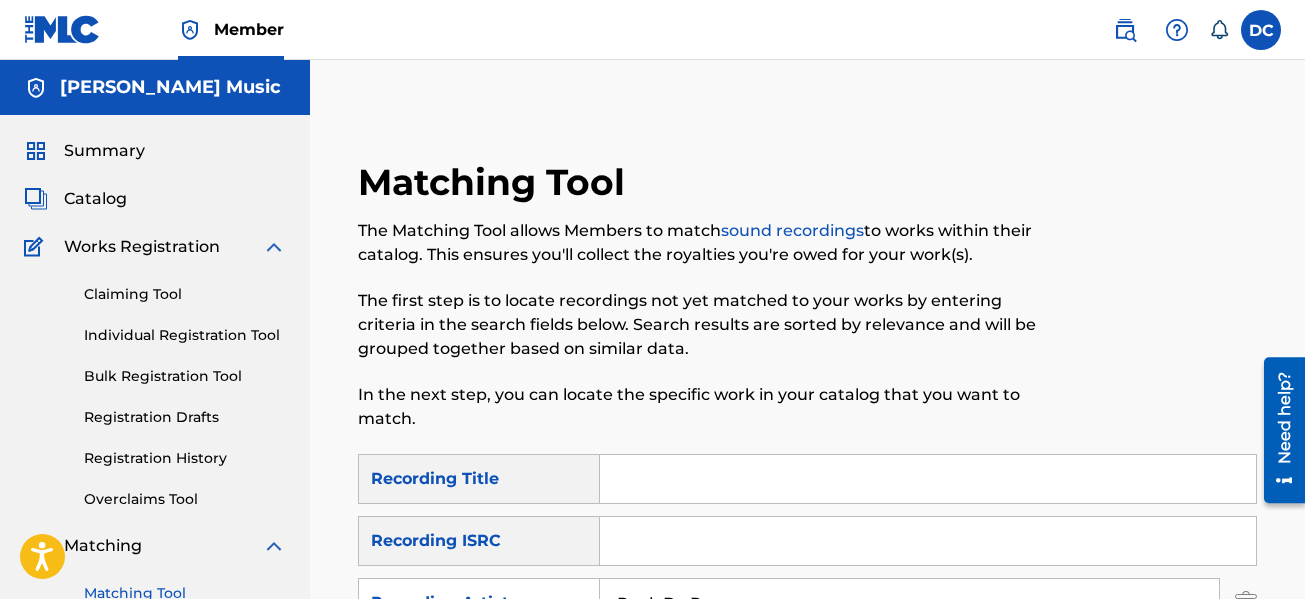 click on "Catalog" at bounding box center (95, 199) 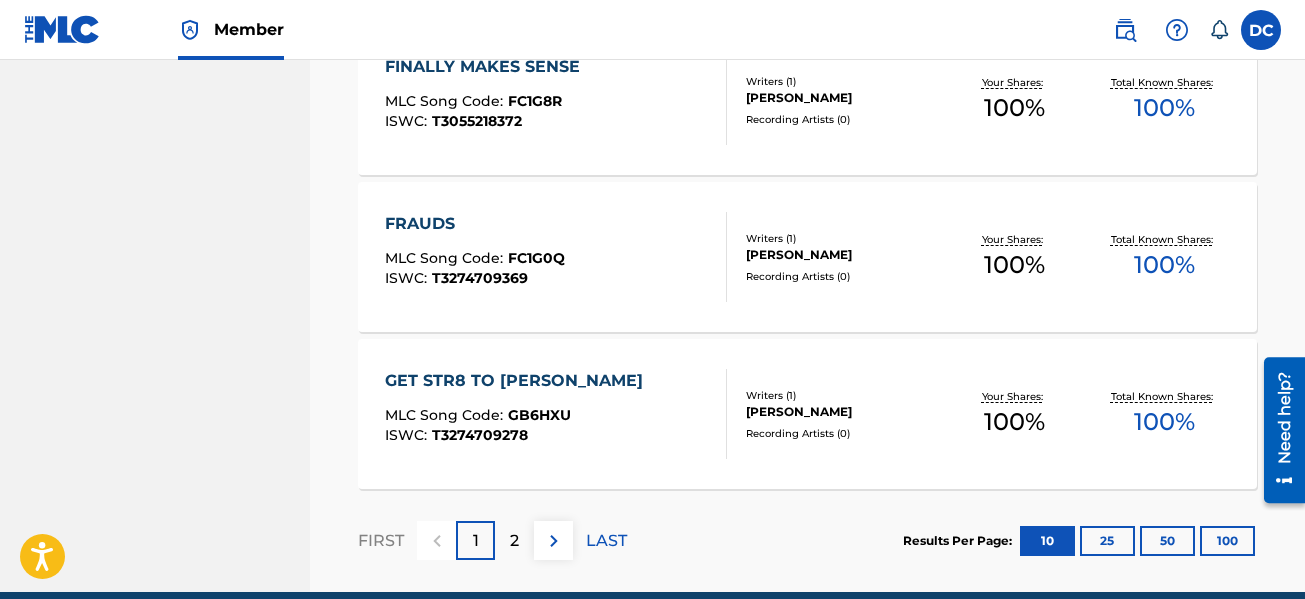 scroll, scrollTop: 1700, scrollLeft: 0, axis: vertical 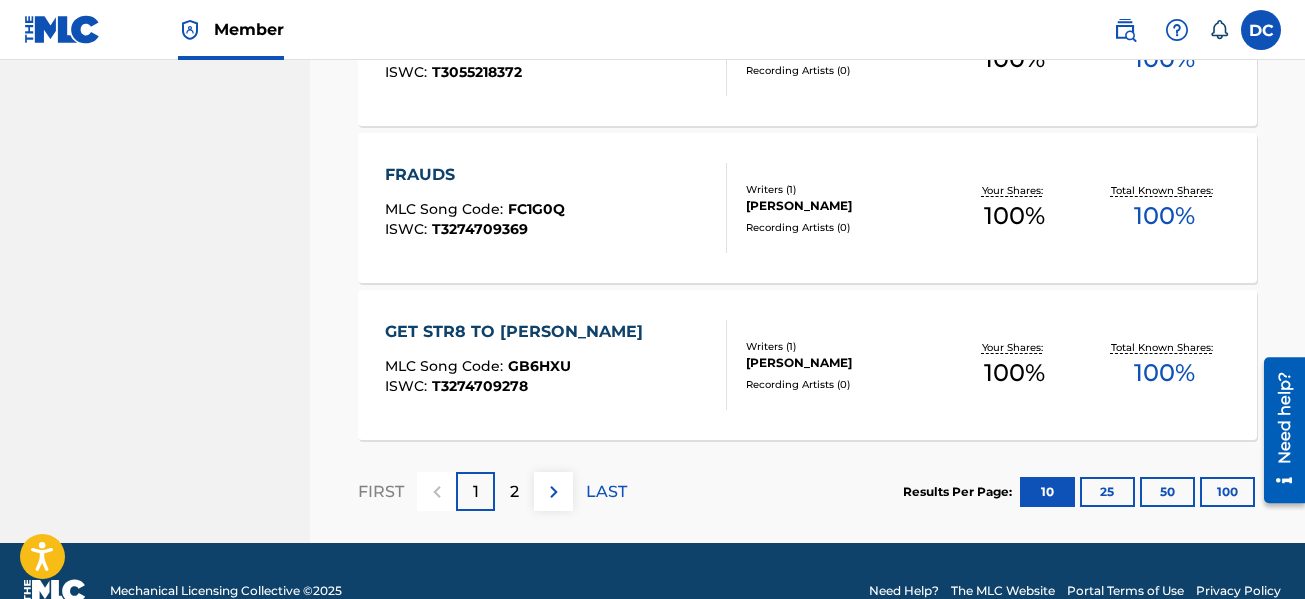 click on "2" at bounding box center [514, 491] 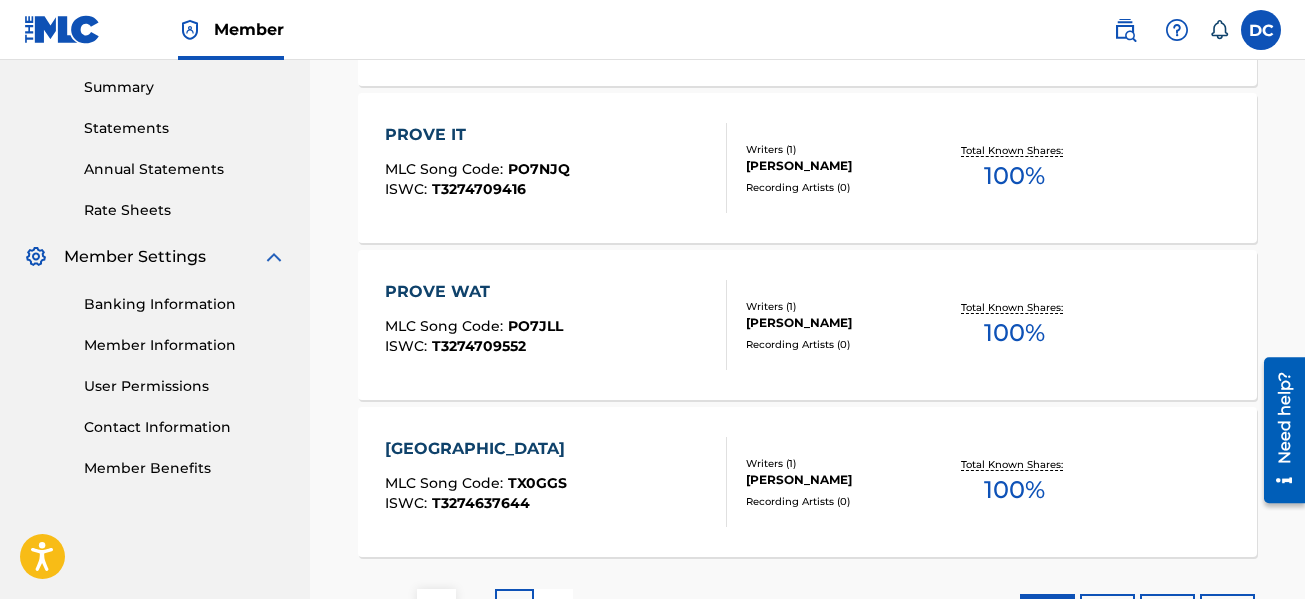 scroll, scrollTop: 798, scrollLeft: 0, axis: vertical 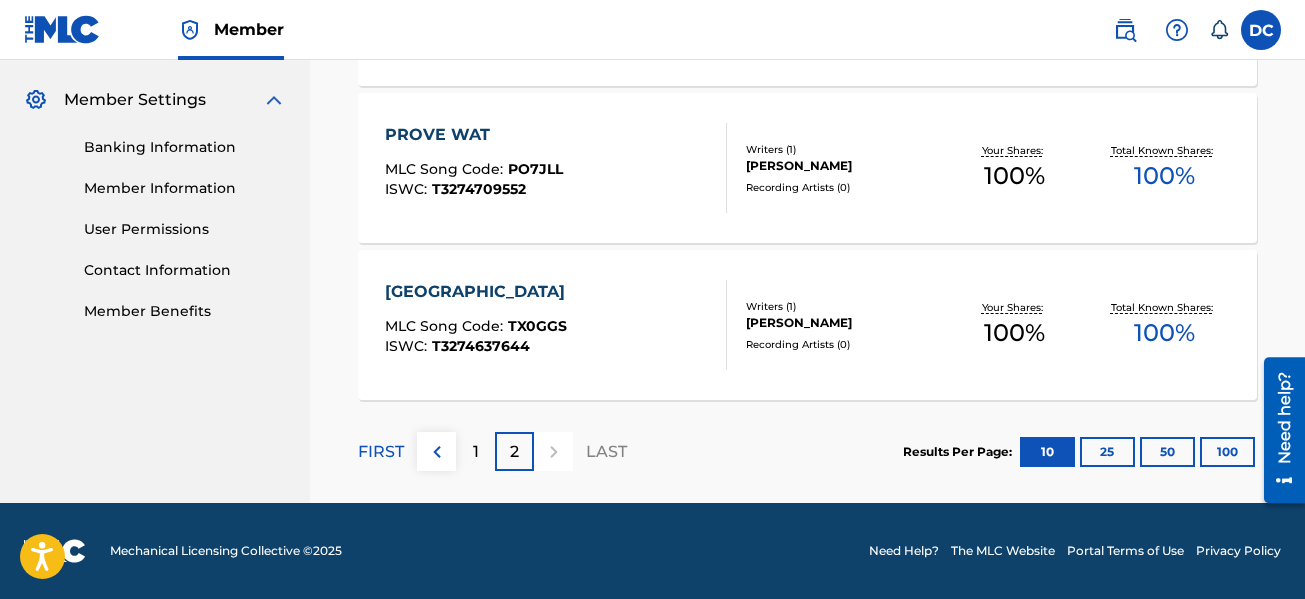click at bounding box center [437, 452] 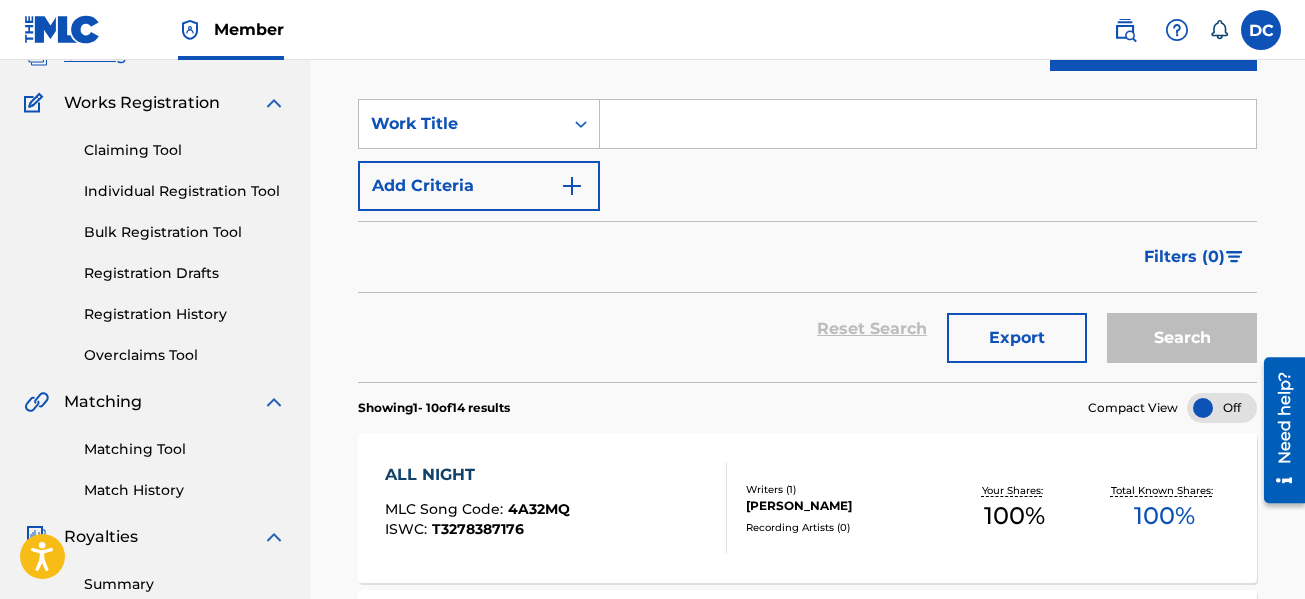 scroll, scrollTop: 0, scrollLeft: 0, axis: both 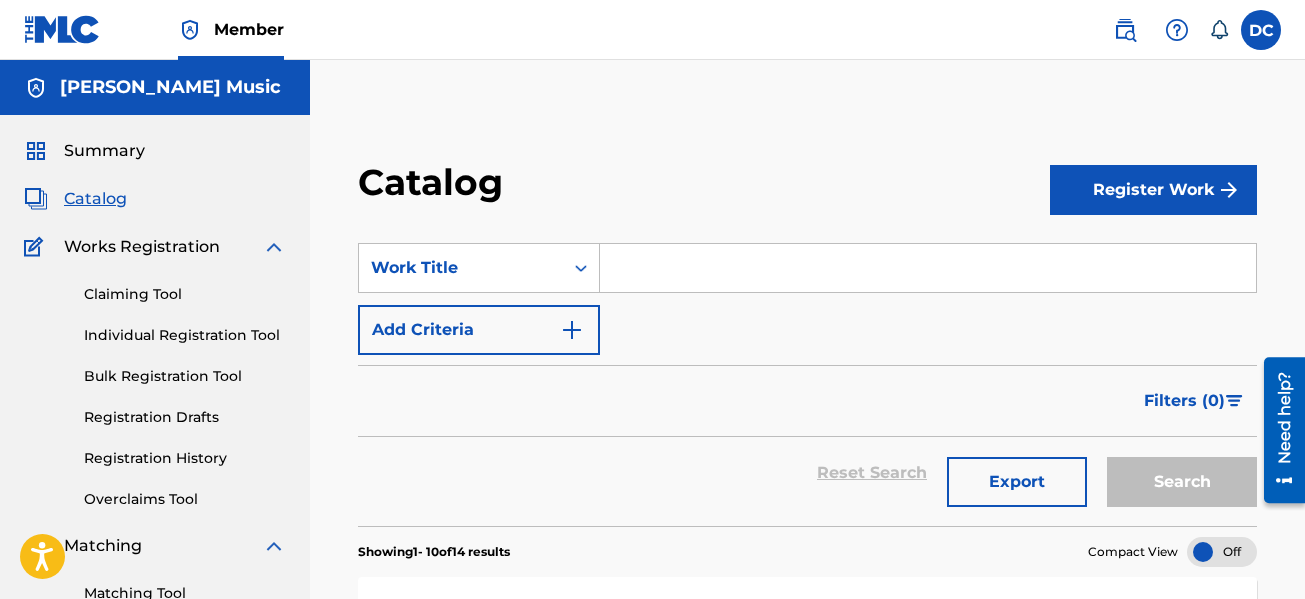 click on "Register Work" at bounding box center (1153, 190) 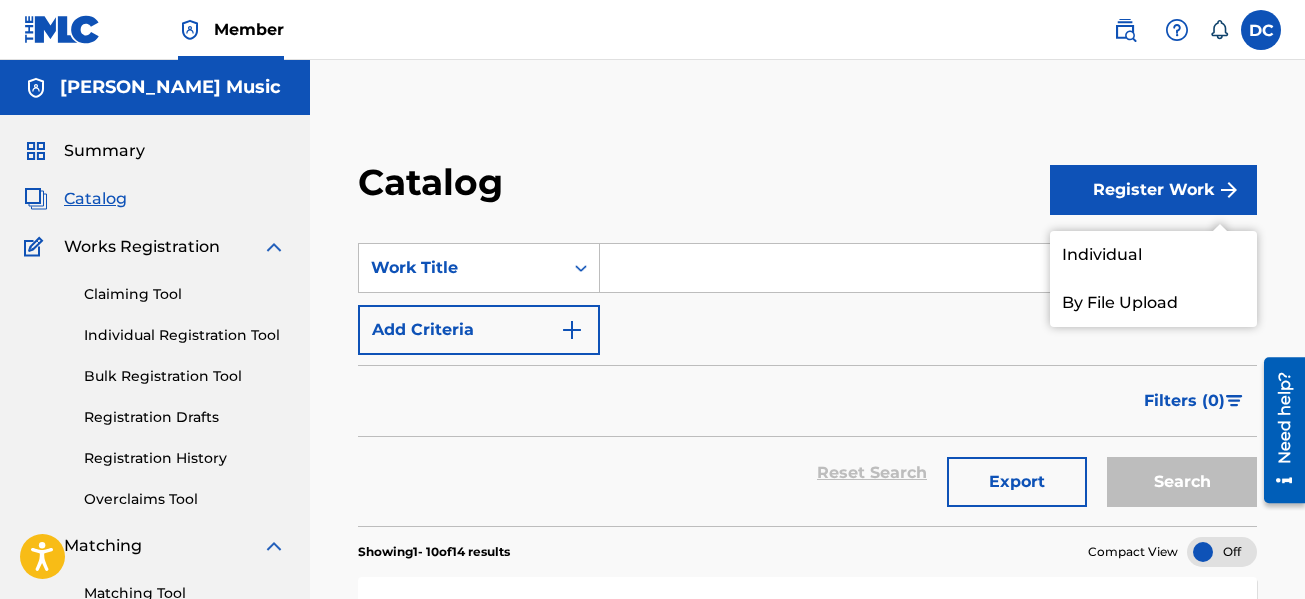 click on "Individual" at bounding box center (1153, 255) 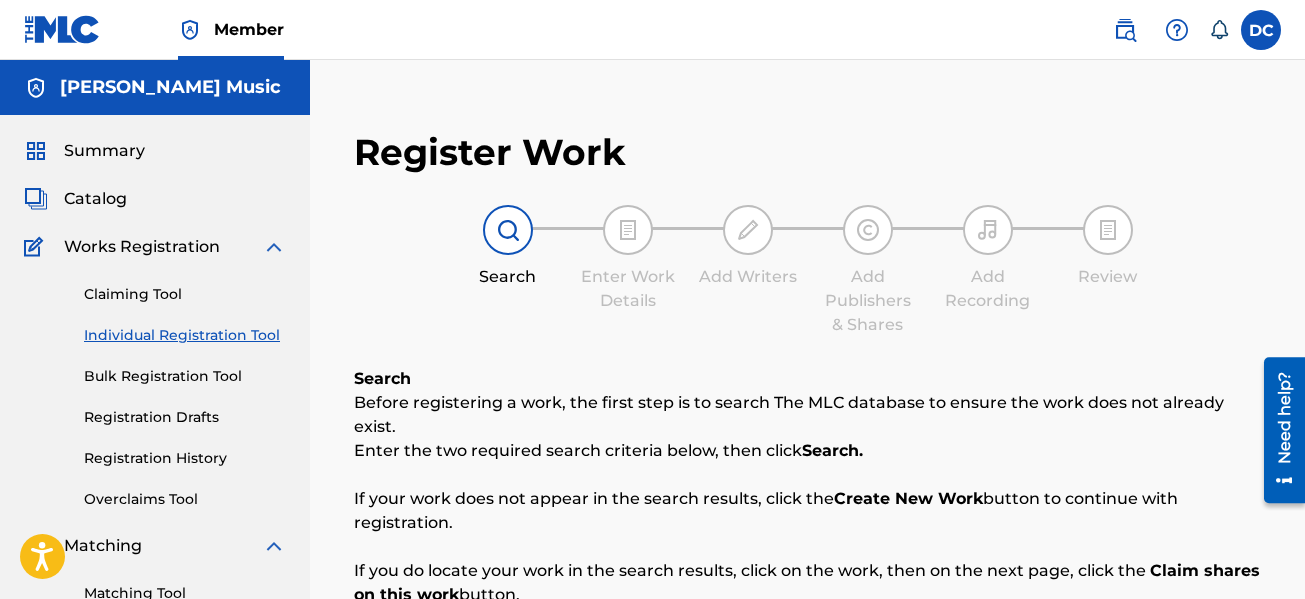 scroll, scrollTop: 400, scrollLeft: 0, axis: vertical 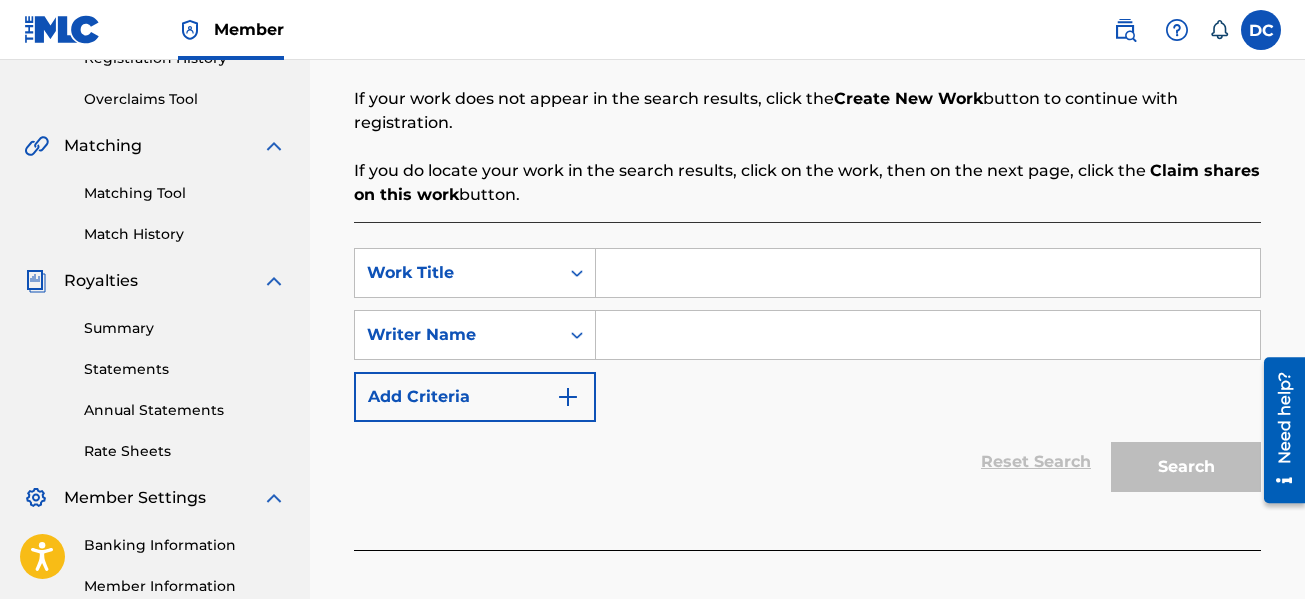 click at bounding box center [928, 273] 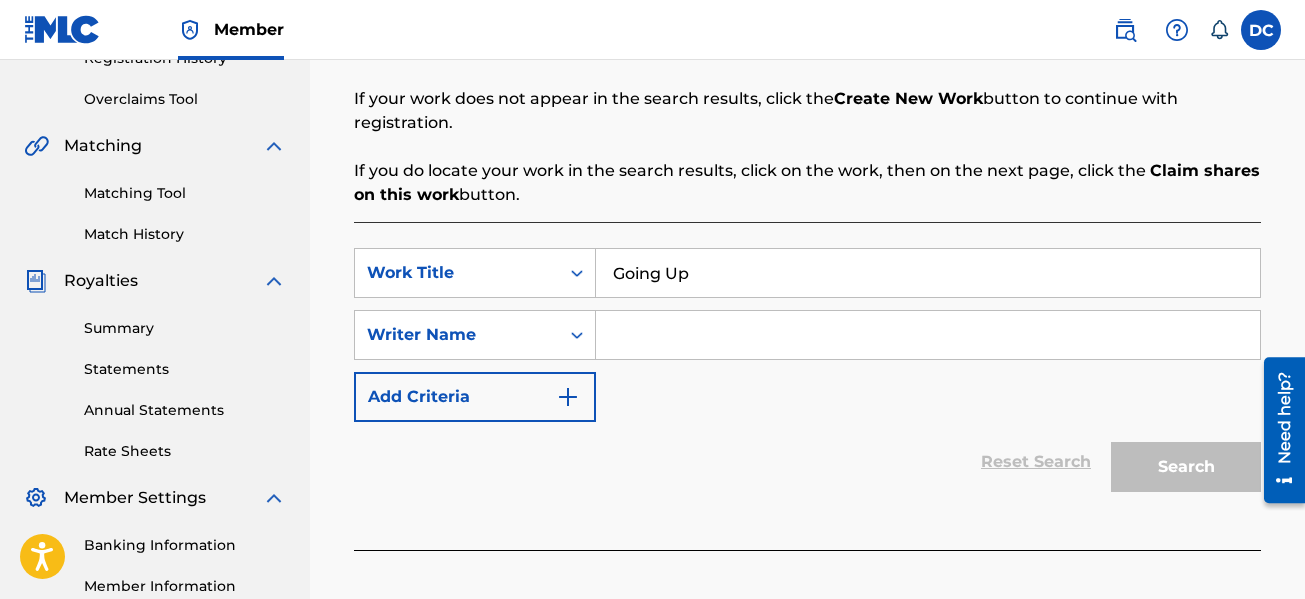 type on "Going Up" 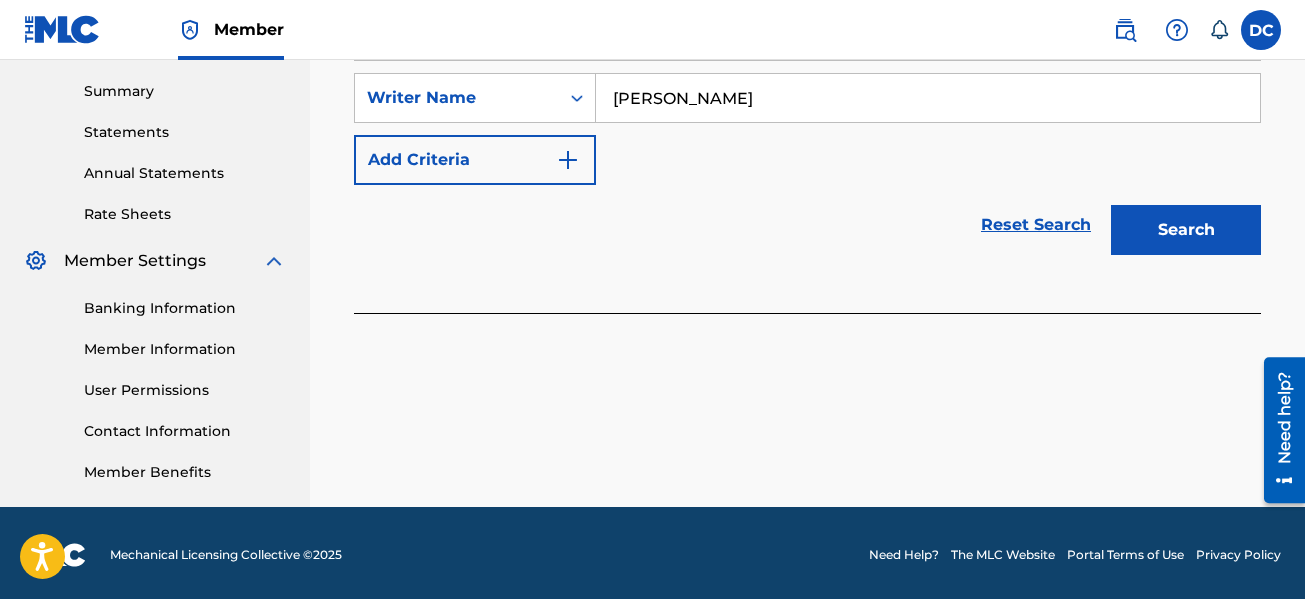 scroll, scrollTop: 641, scrollLeft: 0, axis: vertical 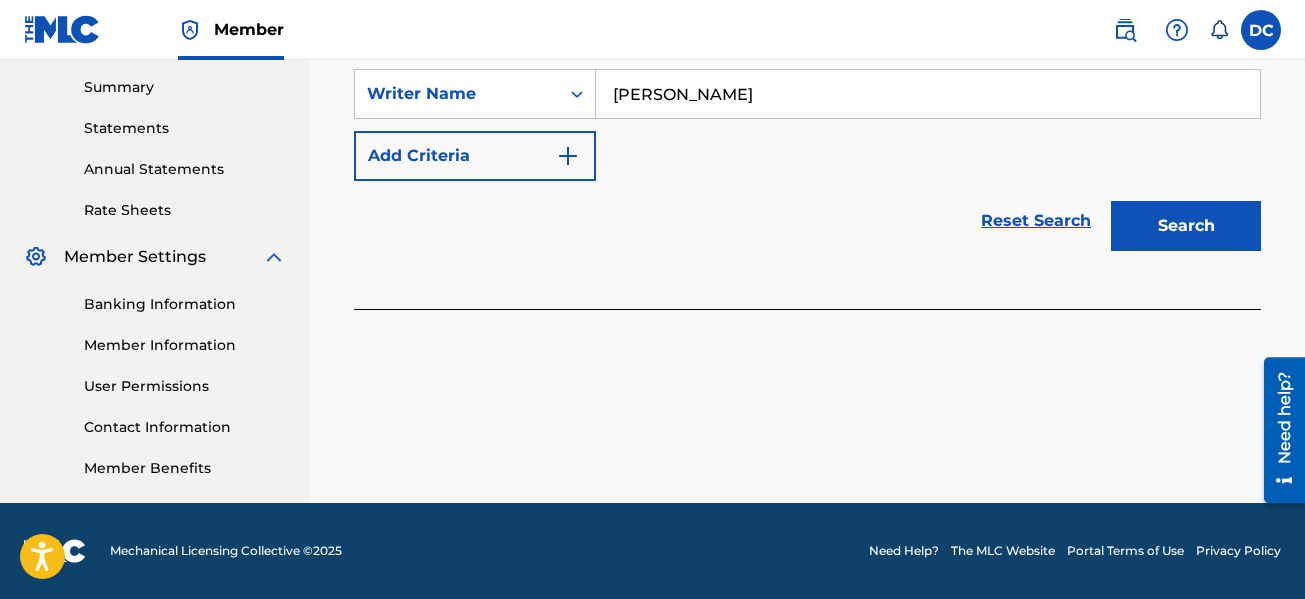 click on "Search" at bounding box center (1186, 226) 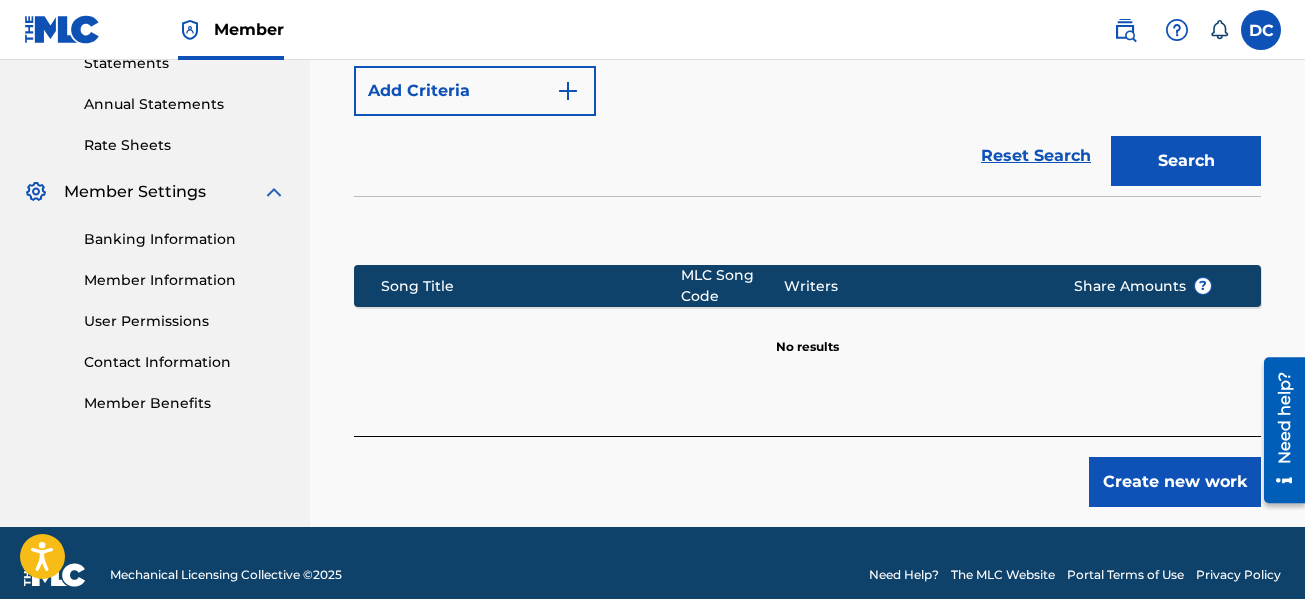 click on "Create new work" at bounding box center (1175, 482) 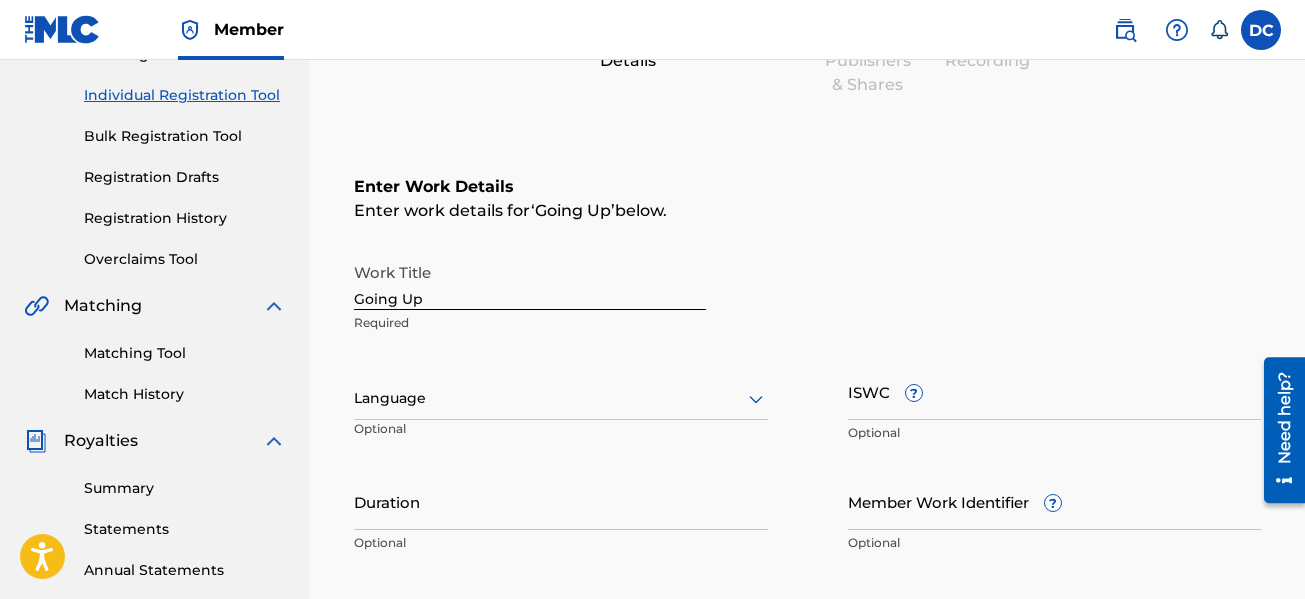 scroll, scrollTop: 394, scrollLeft: 0, axis: vertical 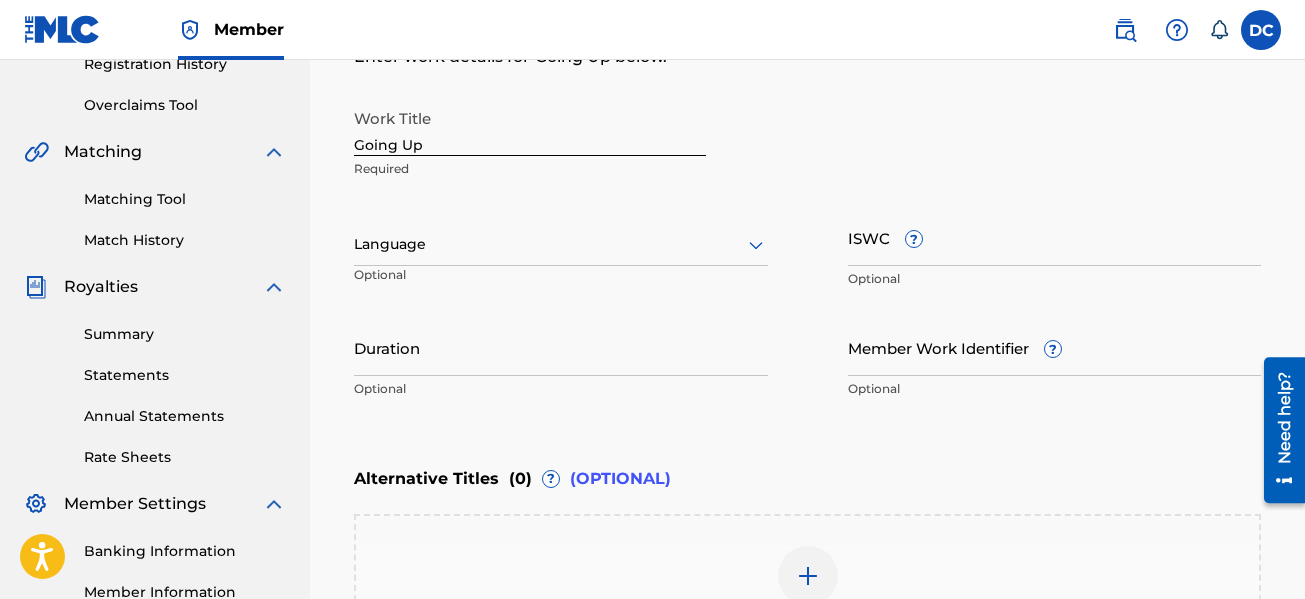click at bounding box center (561, 244) 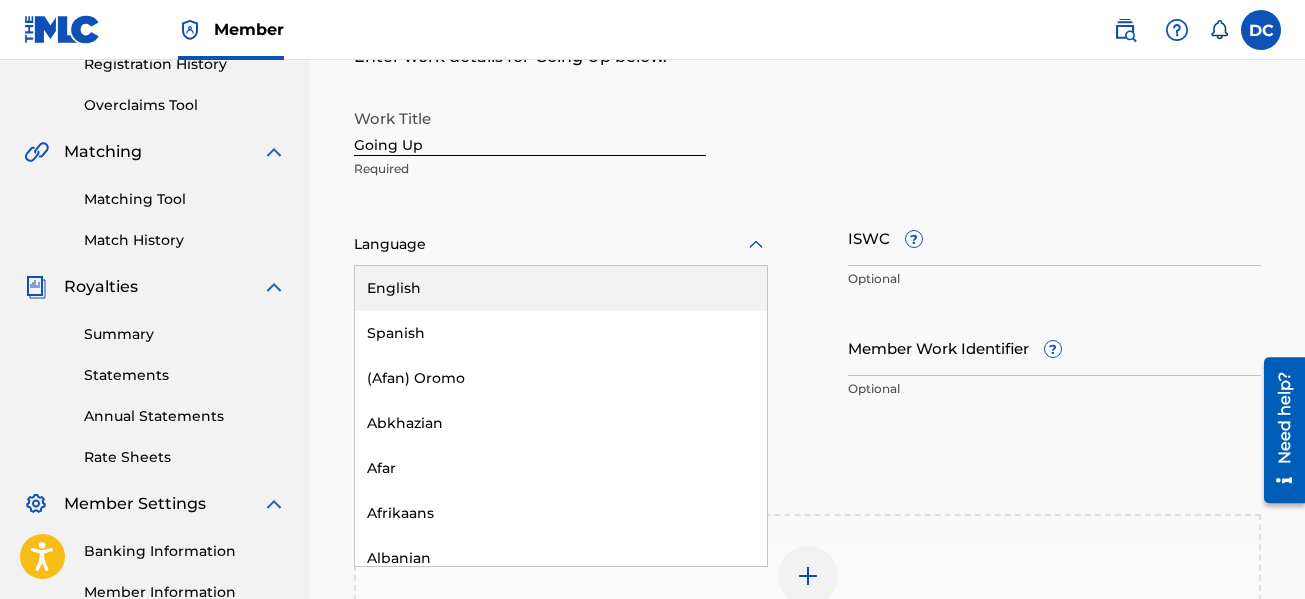 click on "English" at bounding box center [561, 288] 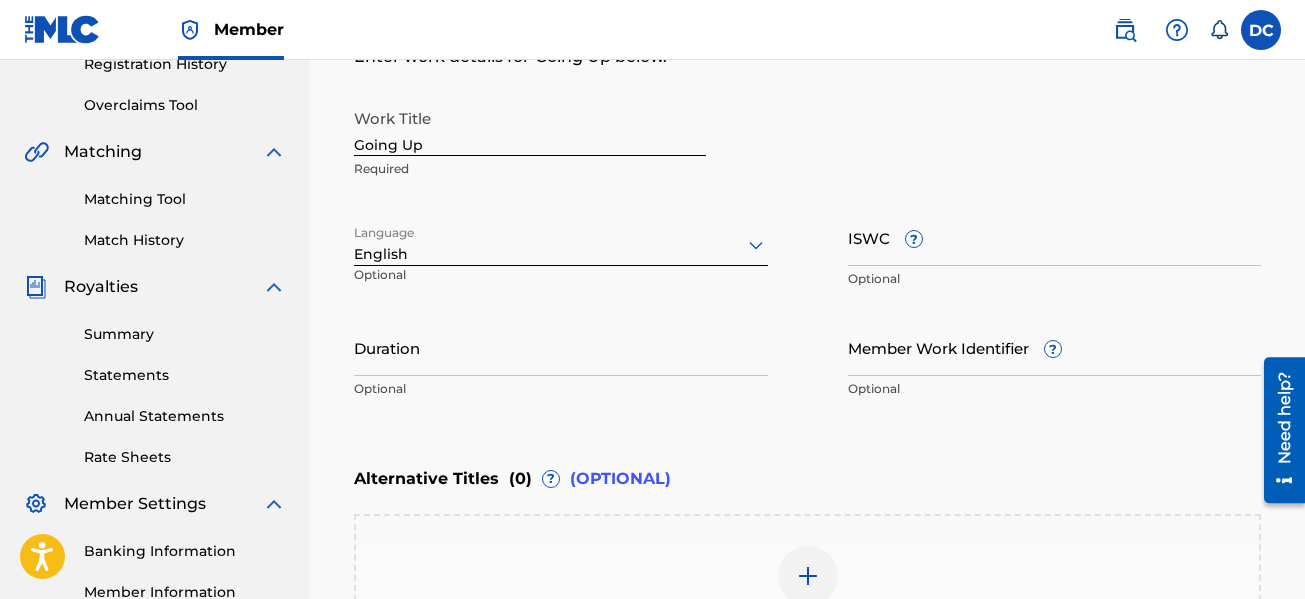 scroll, scrollTop: 0, scrollLeft: 0, axis: both 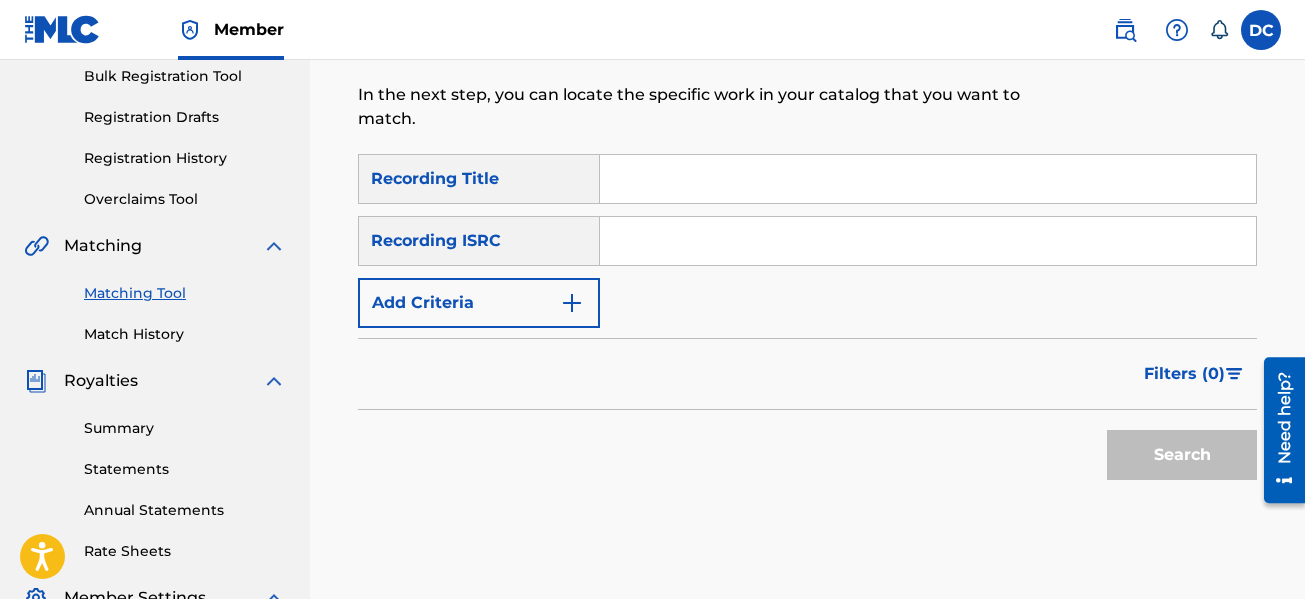 click at bounding box center (928, 241) 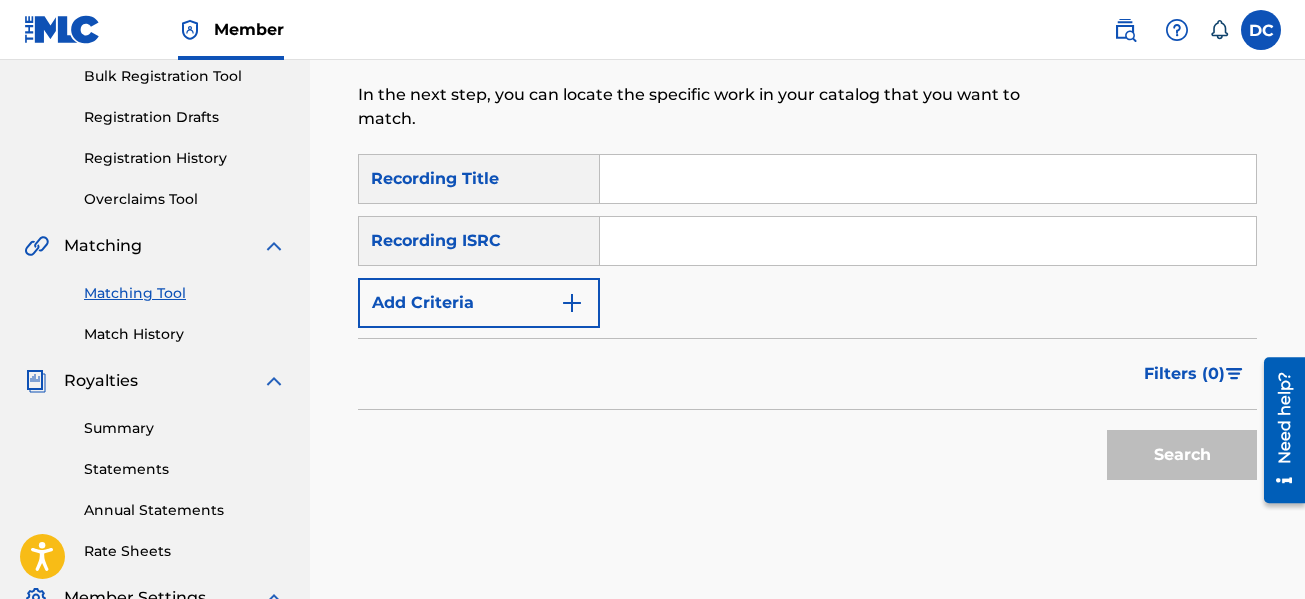 type on "[PERSON_NAME]" 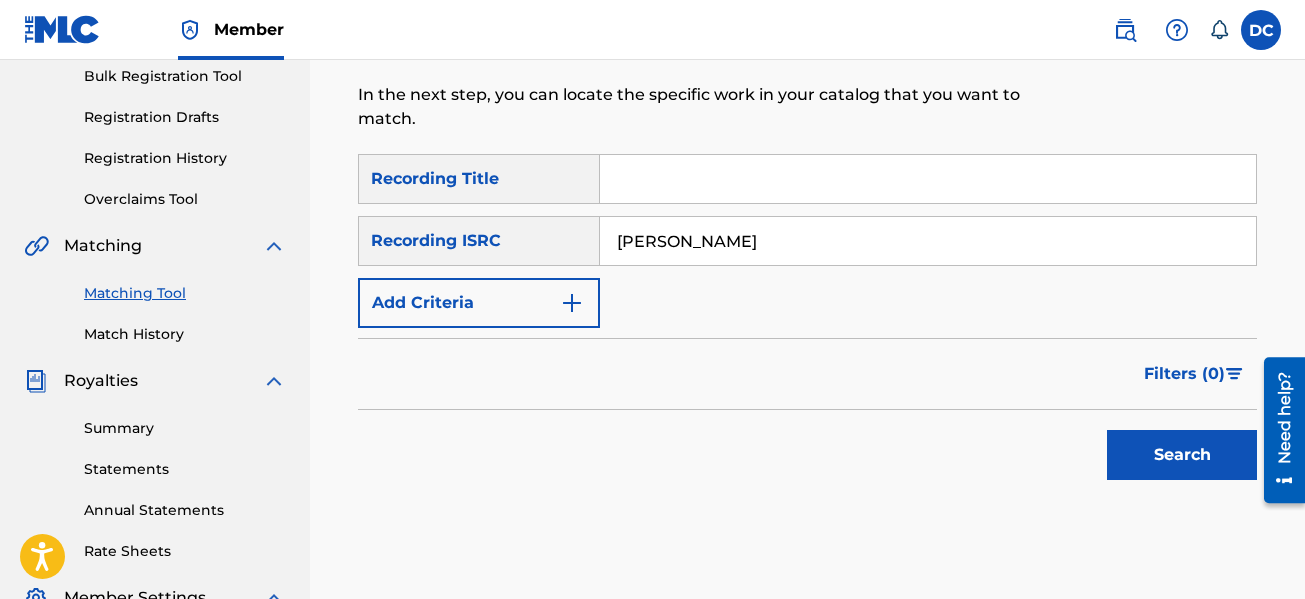 drag, startPoint x: 822, startPoint y: 248, endPoint x: 515, endPoint y: 230, distance: 307.52722 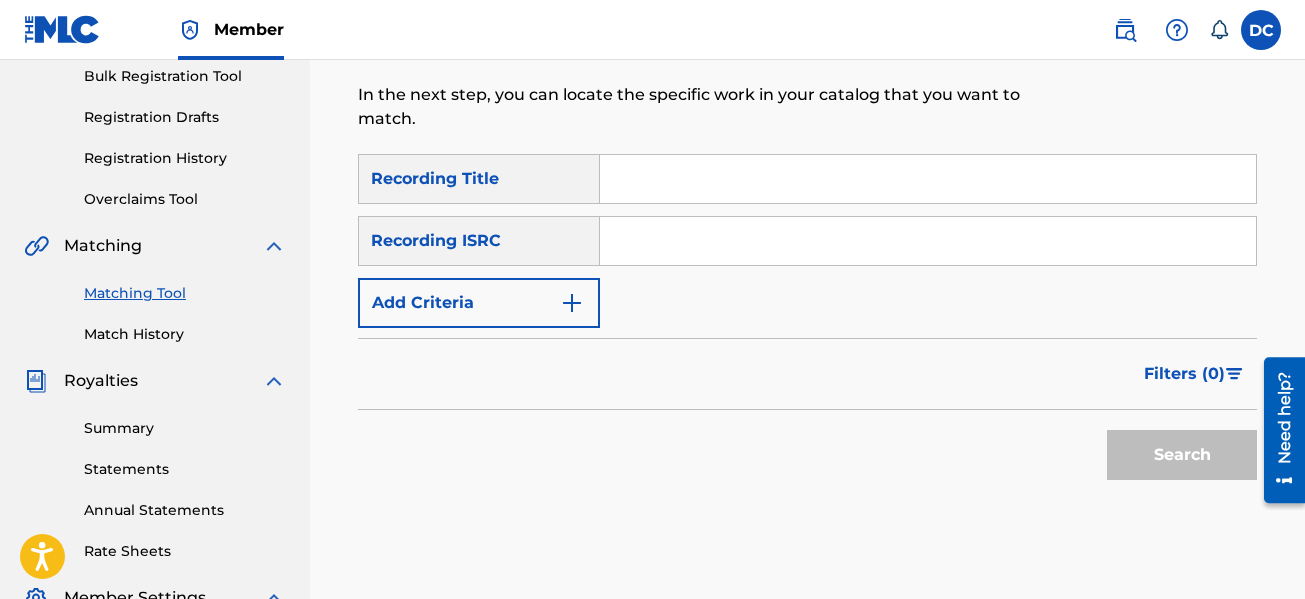 type 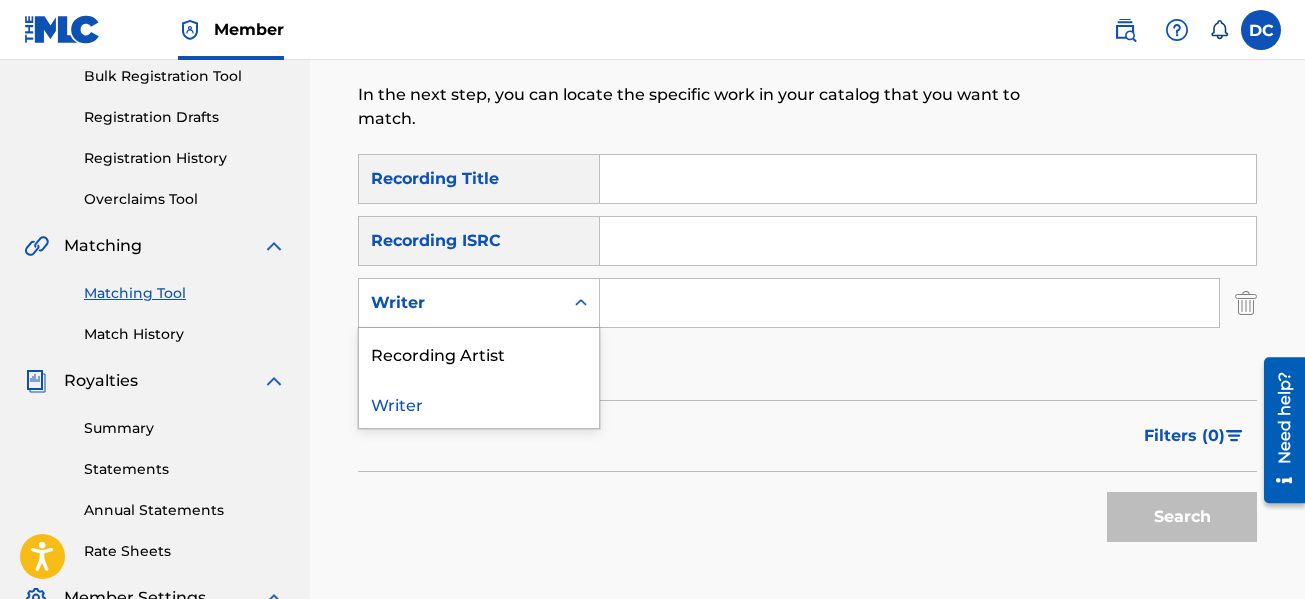 click on "Writer" at bounding box center [461, 303] 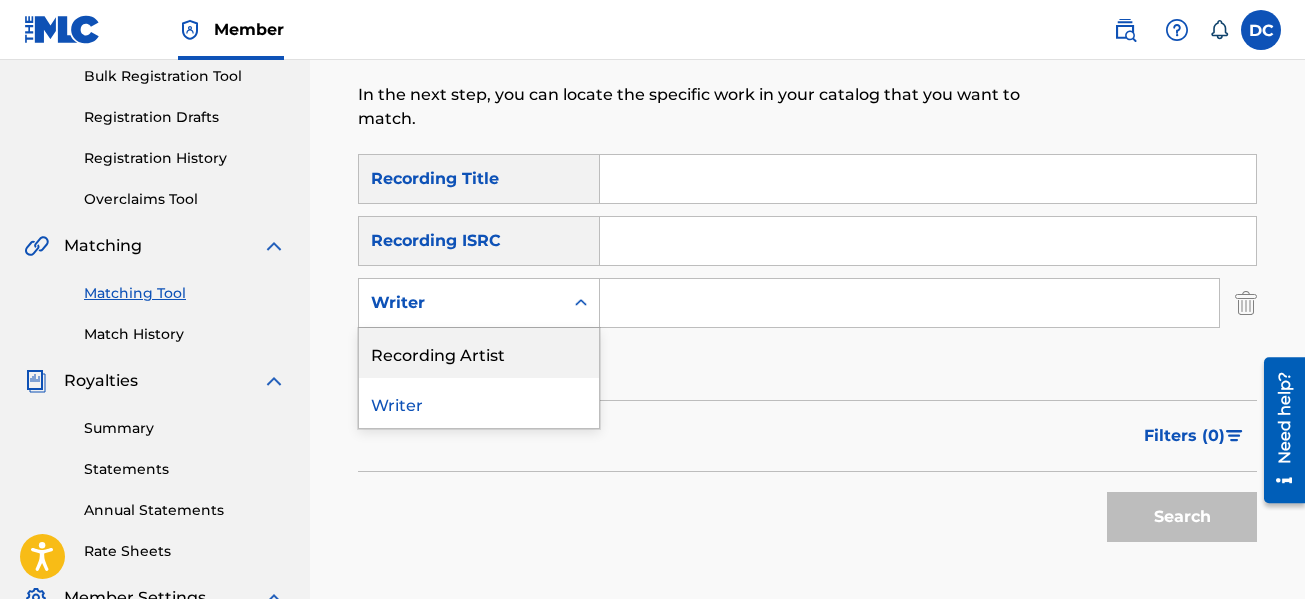 click on "Recording Artist" at bounding box center (479, 353) 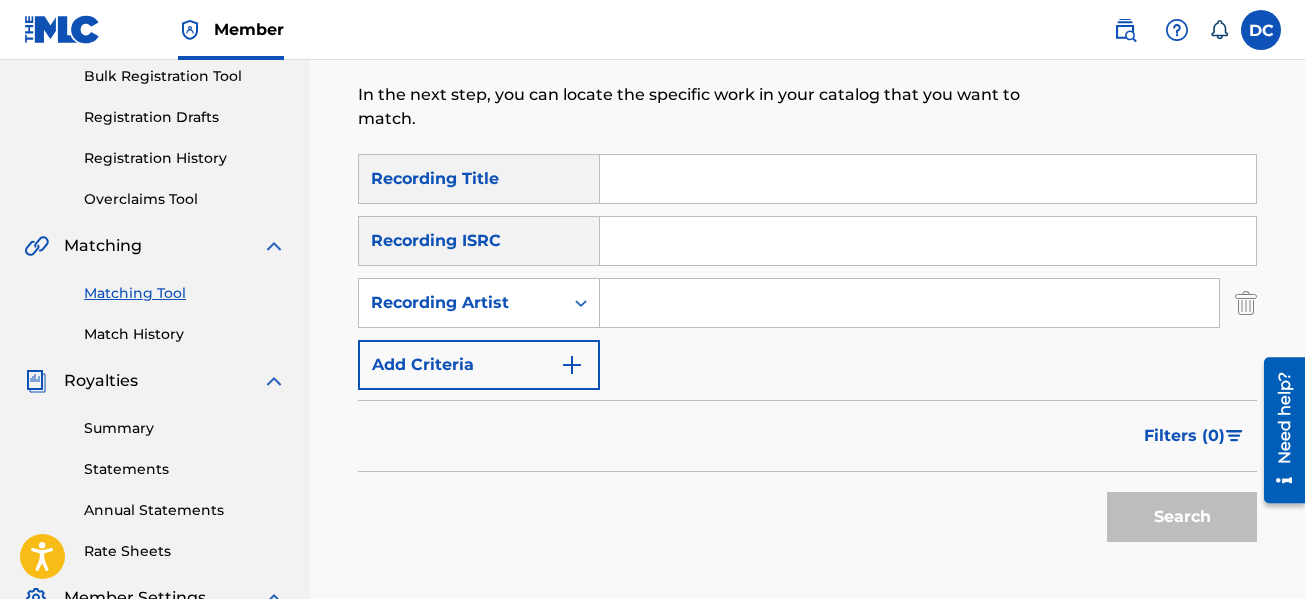 click at bounding box center [909, 303] 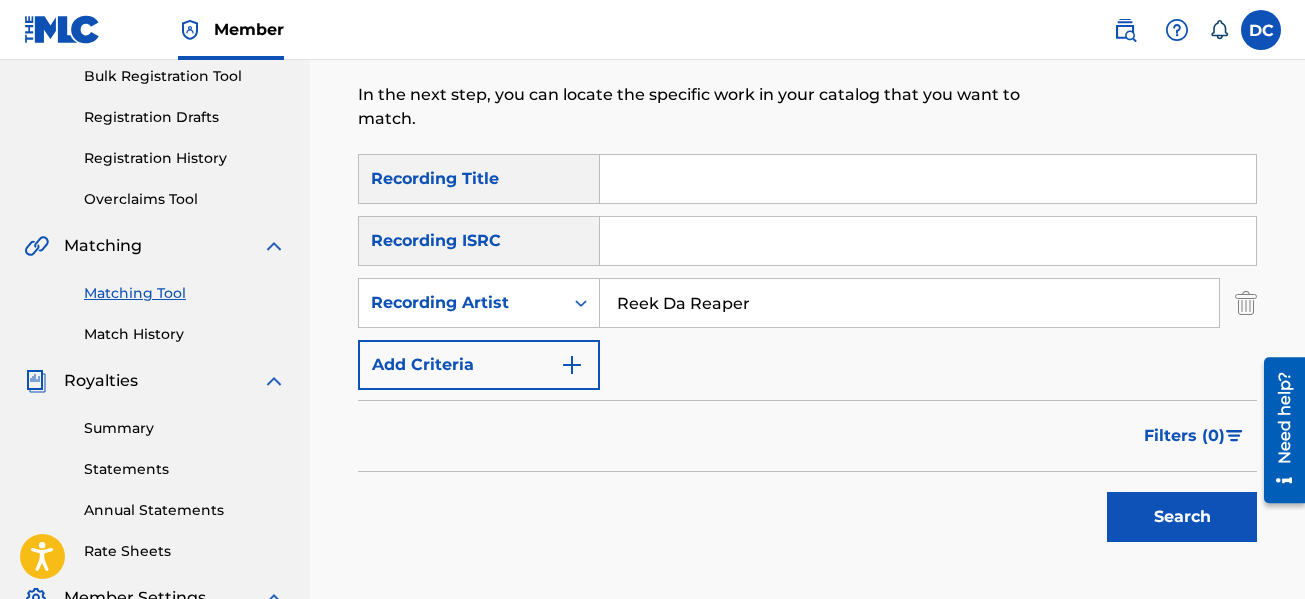 click on "Search" at bounding box center [1182, 517] 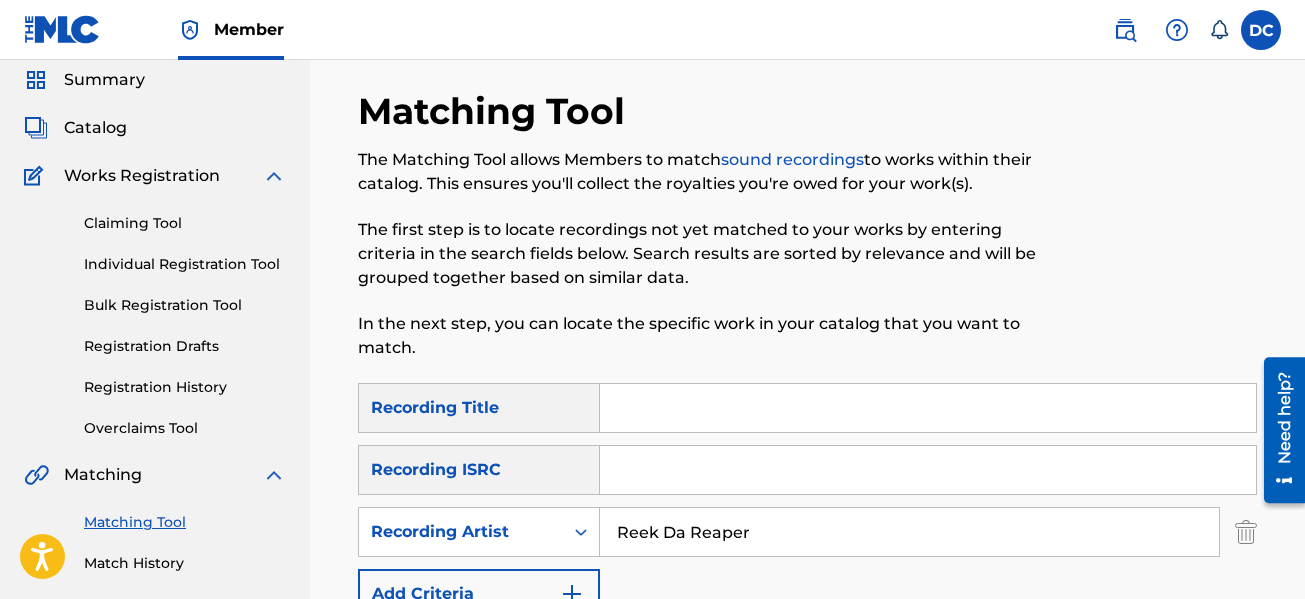 scroll, scrollTop: 0, scrollLeft: 0, axis: both 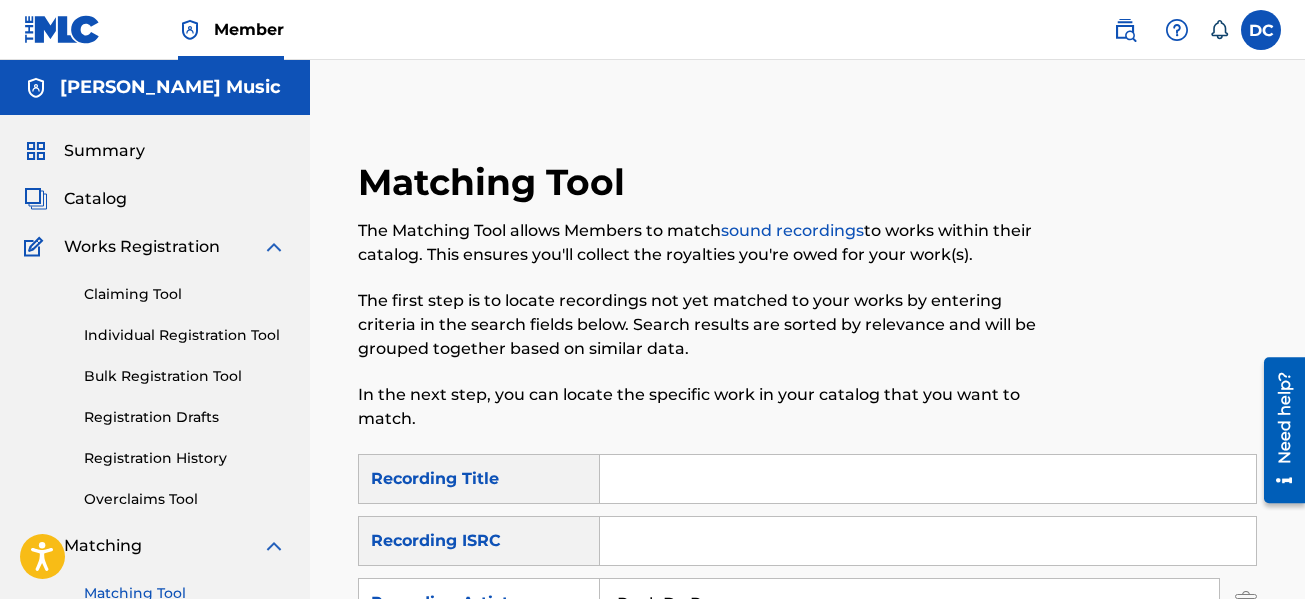 click on "Summary Catalog Works Registration Claiming Tool Individual Registration Tool Bulk Registration Tool Registration Drafts Registration History Overclaims Tool Matching Matching Tool Match History Royalties Summary Statements Annual Statements Rate Sheets Member Settings Banking Information Member Information User Permissions Contact Information Member Benefits" at bounding box center (155, 629) 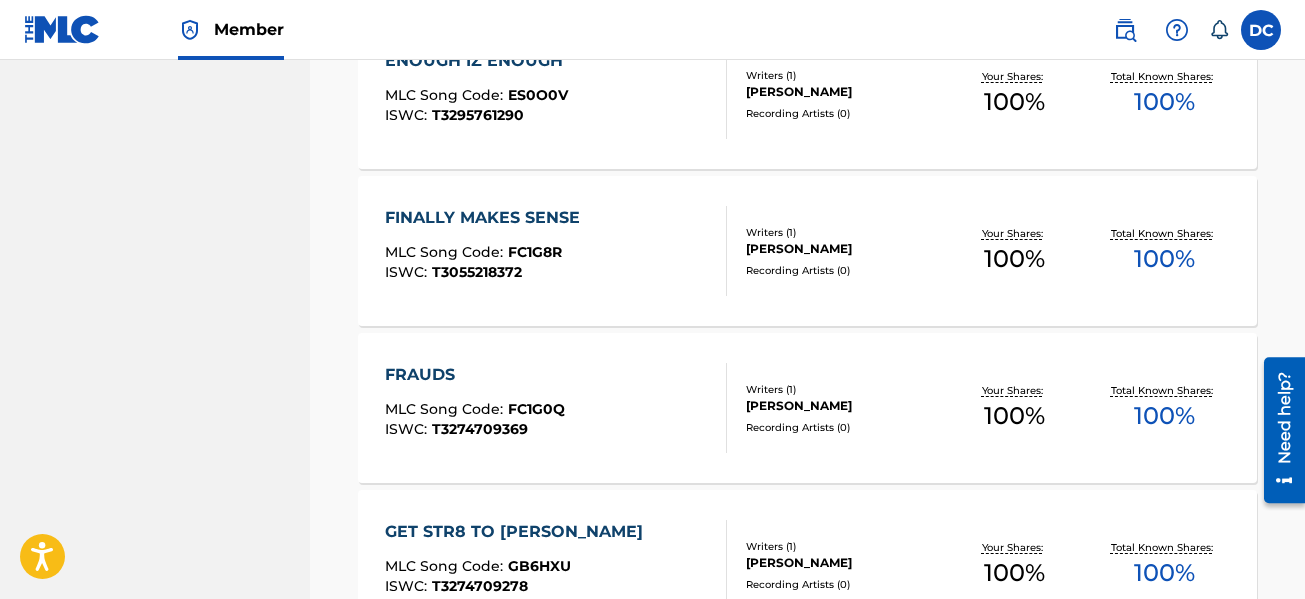 scroll, scrollTop: 1740, scrollLeft: 0, axis: vertical 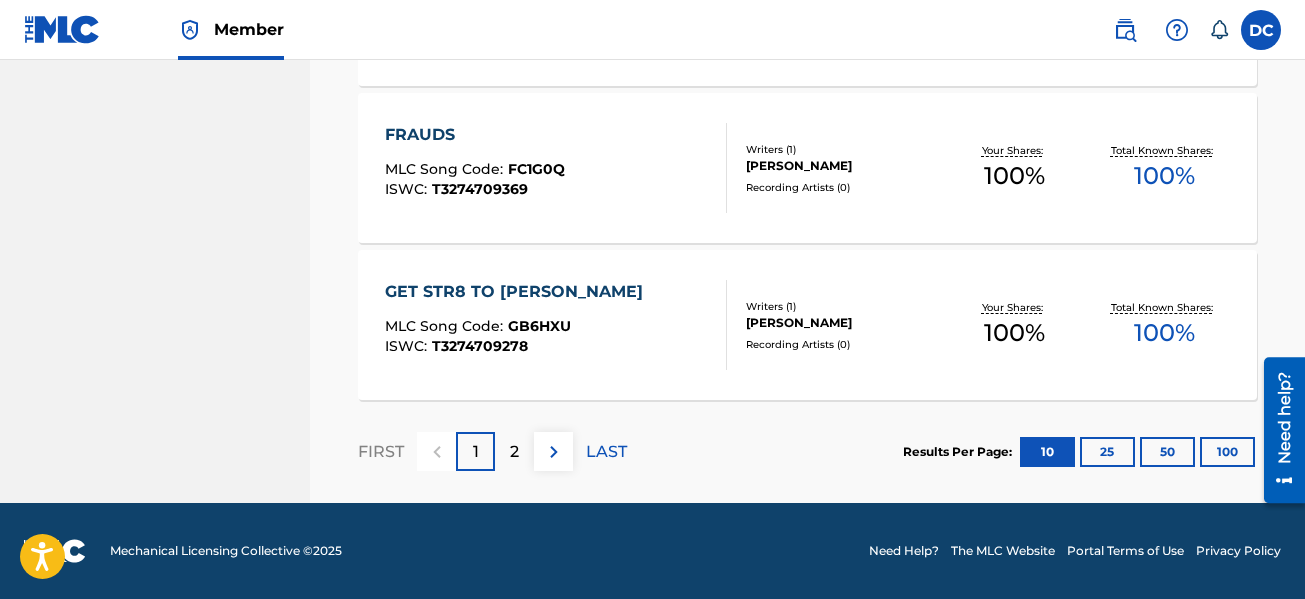 click on "2" at bounding box center (514, 451) 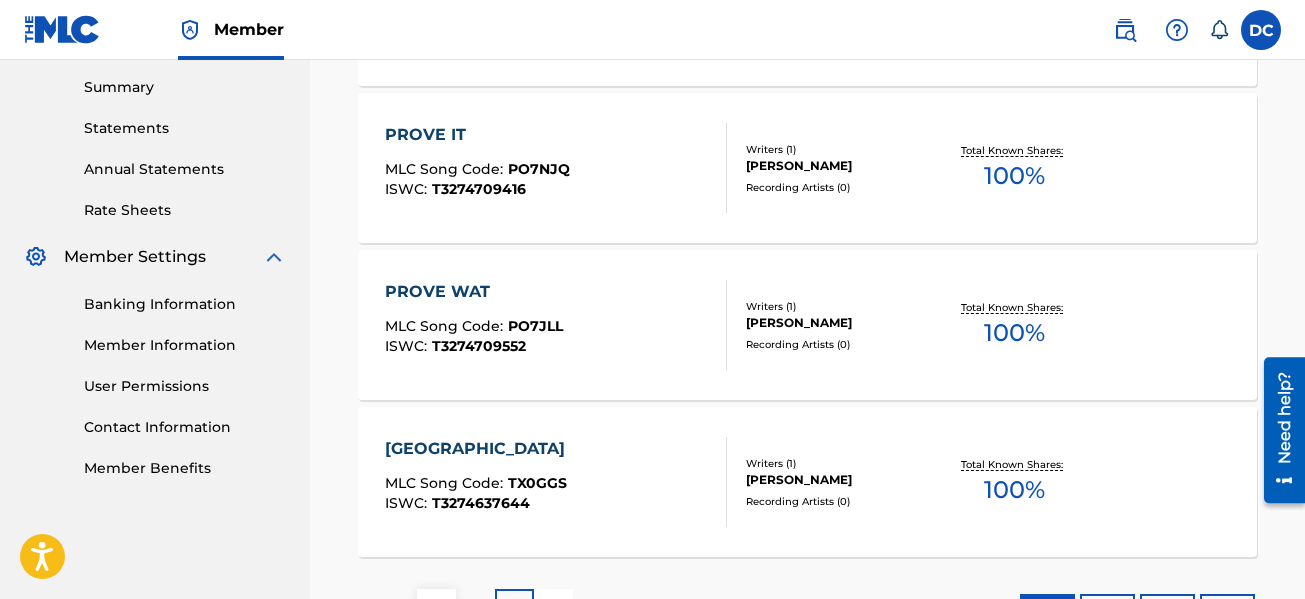 scroll, scrollTop: 798, scrollLeft: 0, axis: vertical 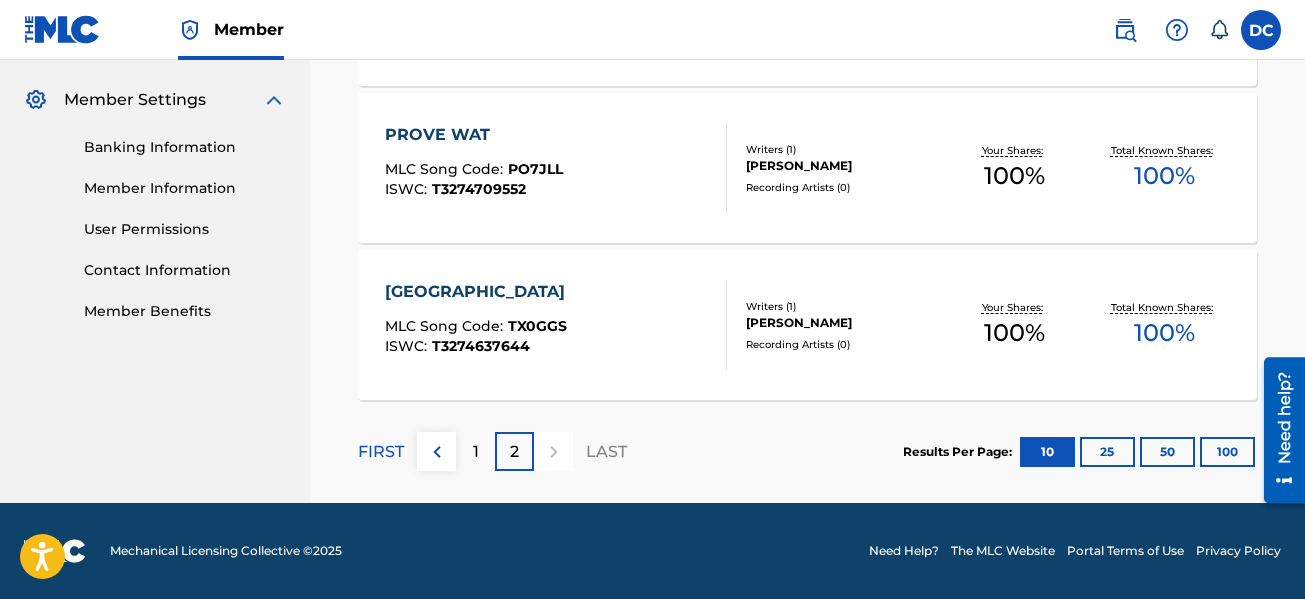 click on "1" at bounding box center [476, 452] 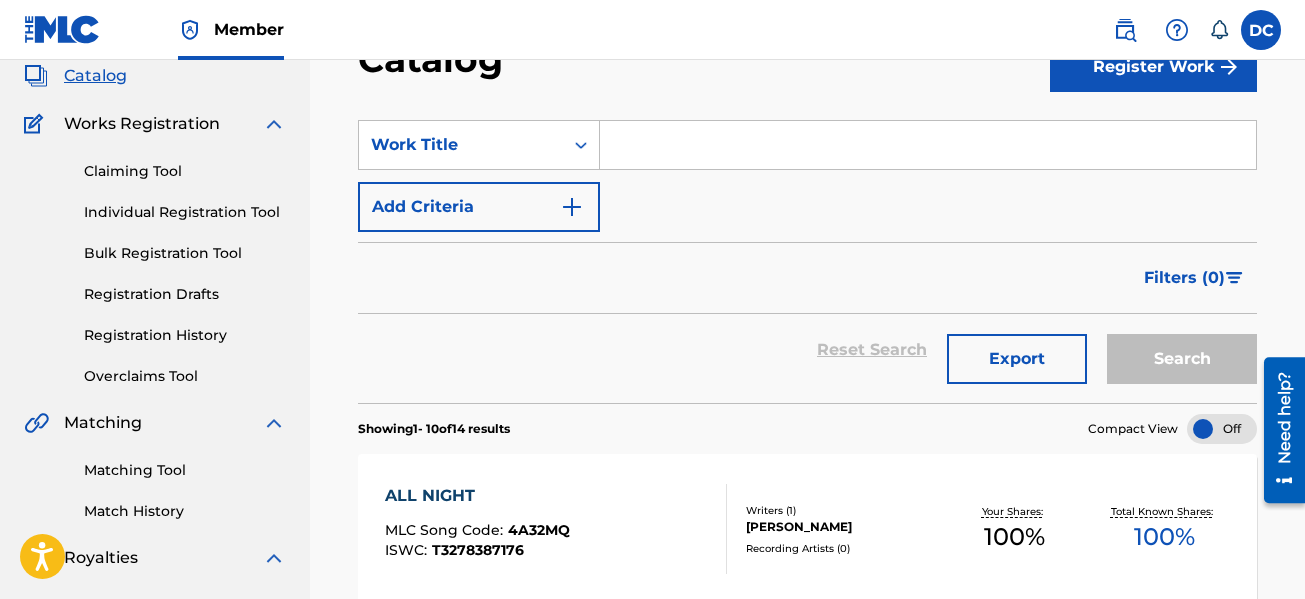 scroll, scrollTop: 0, scrollLeft: 0, axis: both 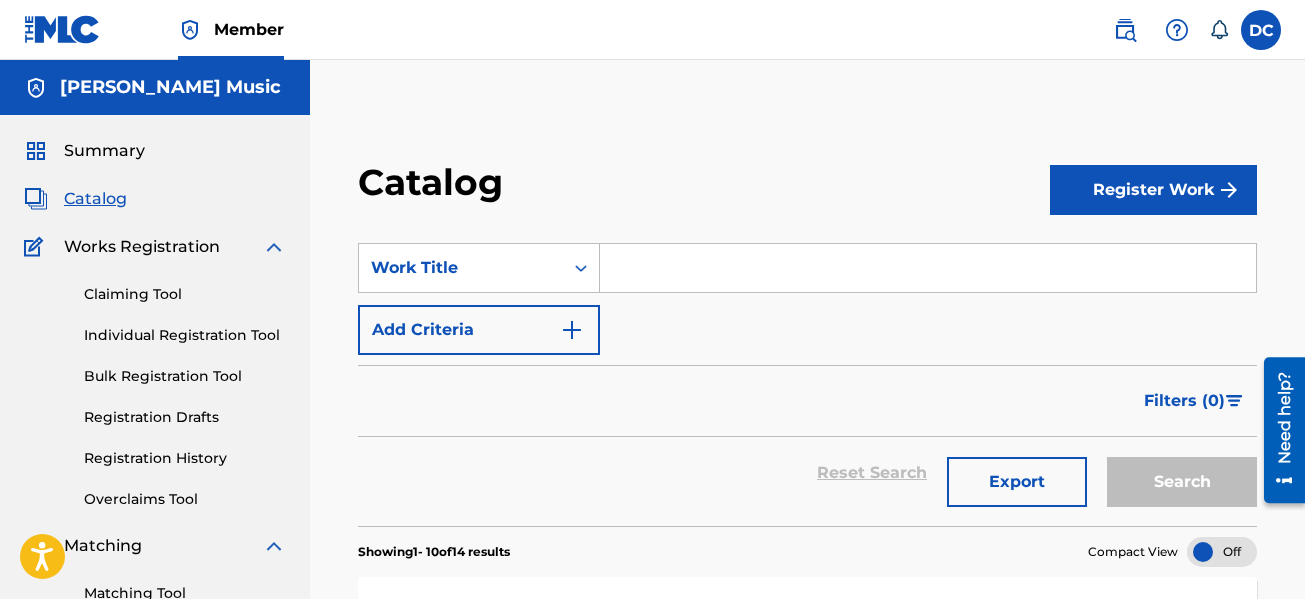 click on "Register Work" at bounding box center [1153, 190] 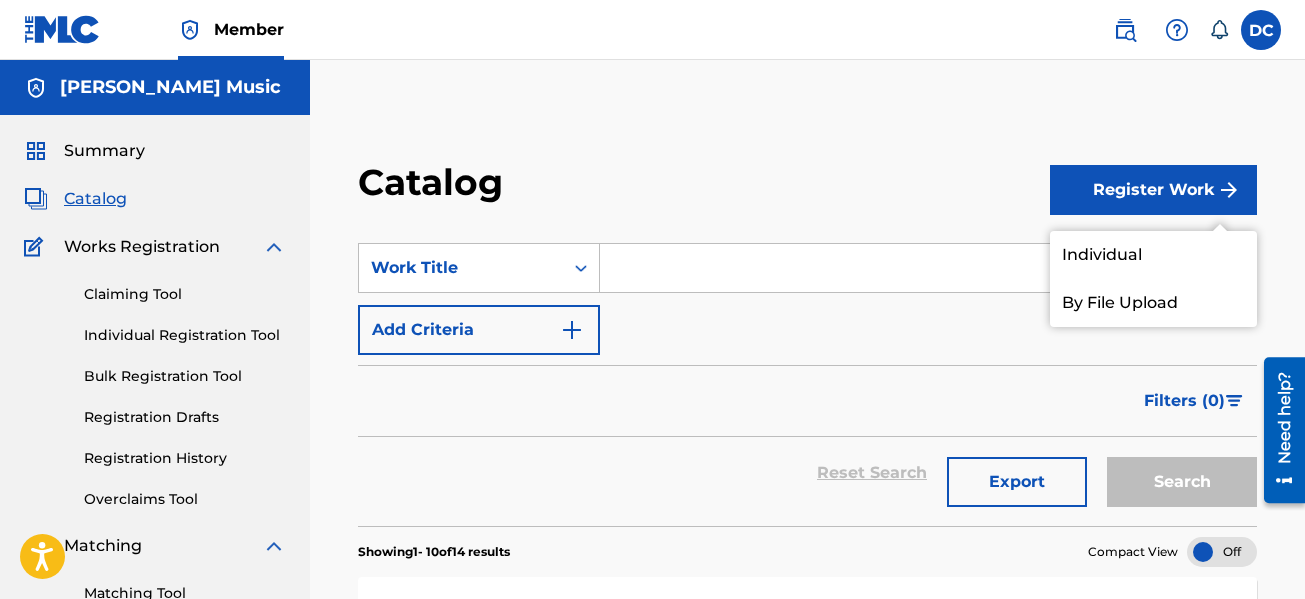 click on "Individual" at bounding box center [1153, 255] 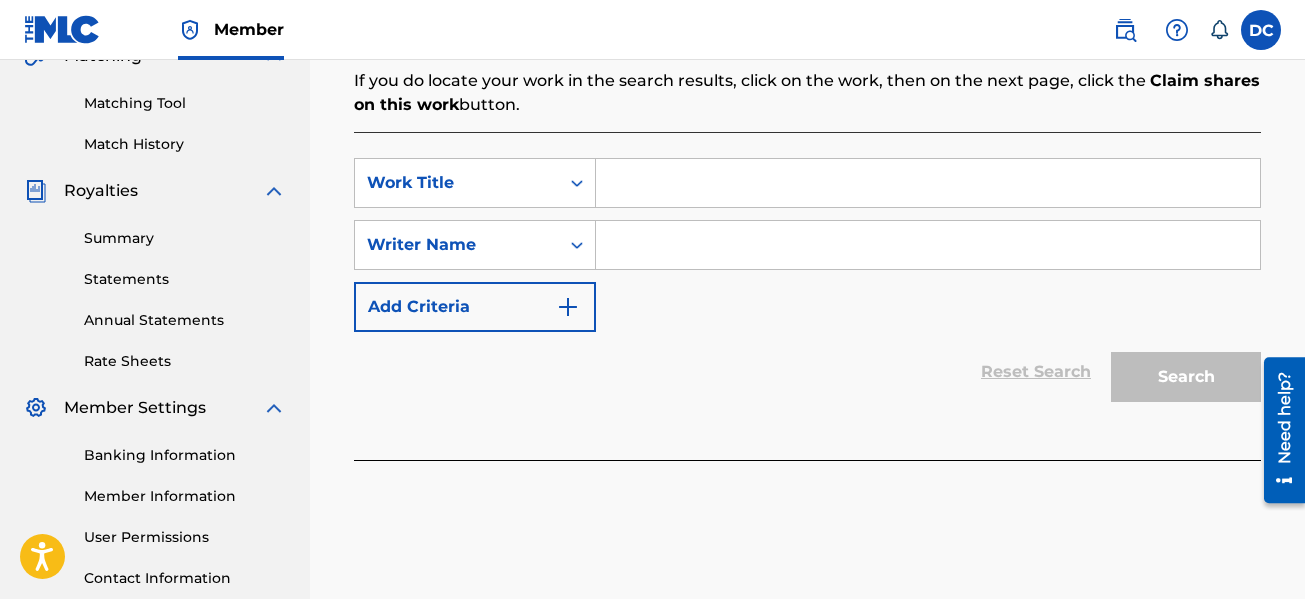 scroll, scrollTop: 300, scrollLeft: 0, axis: vertical 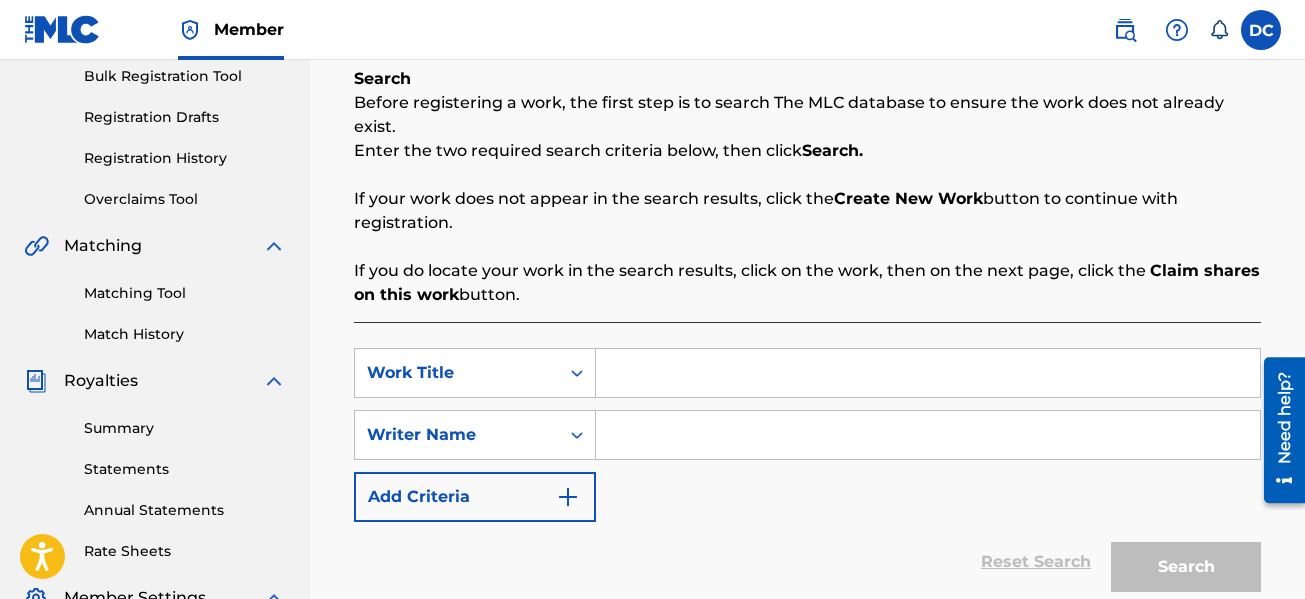 click at bounding box center [928, 373] 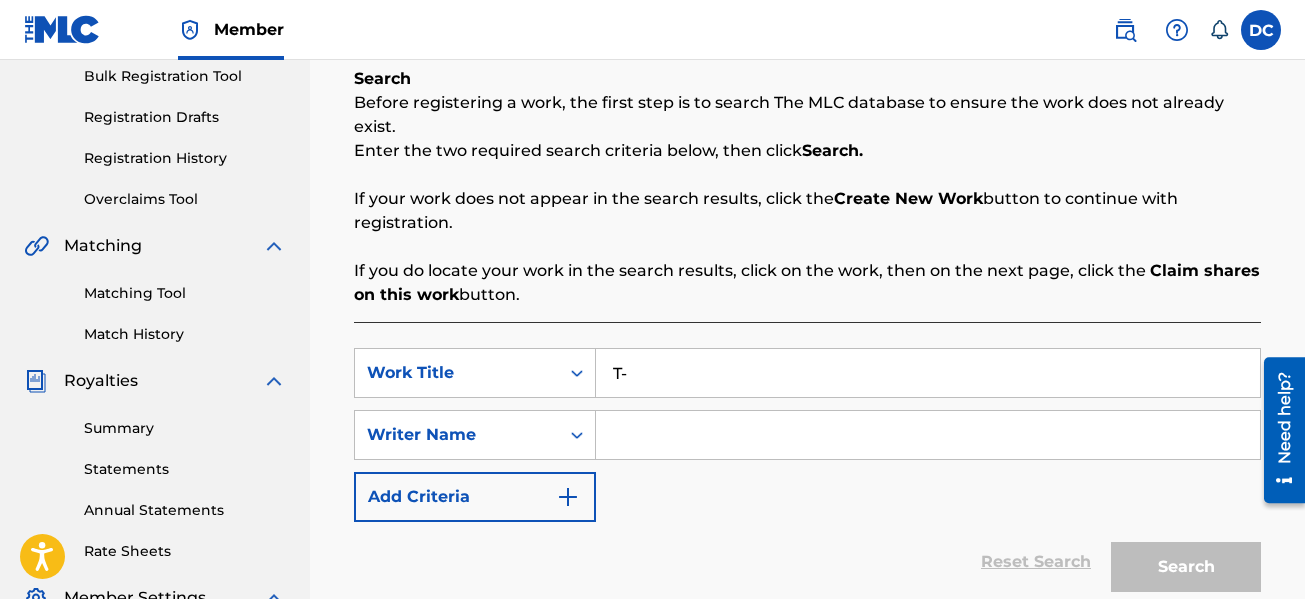 type on "T" 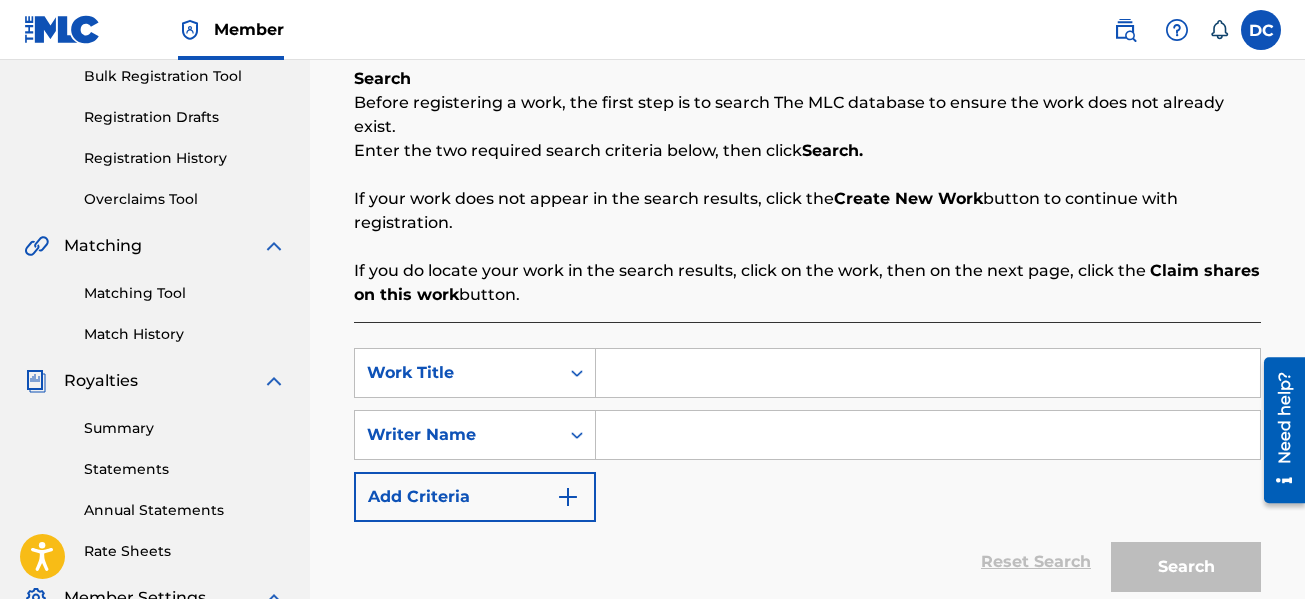paste on "MEMORIES" 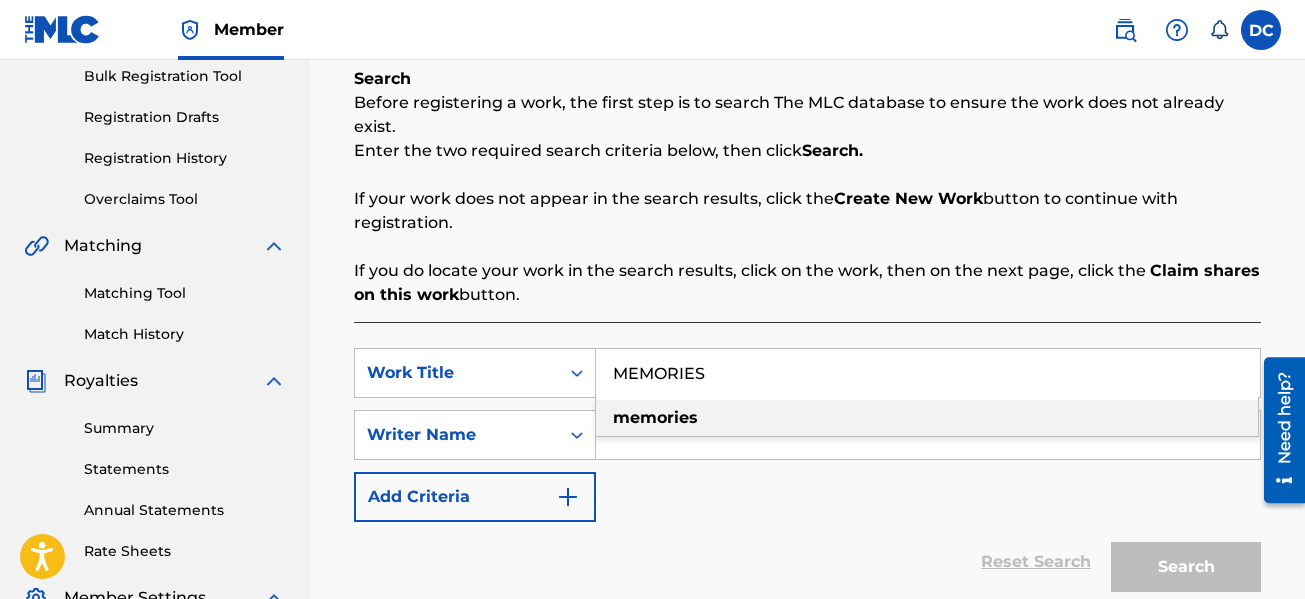 click on "memories" at bounding box center (655, 417) 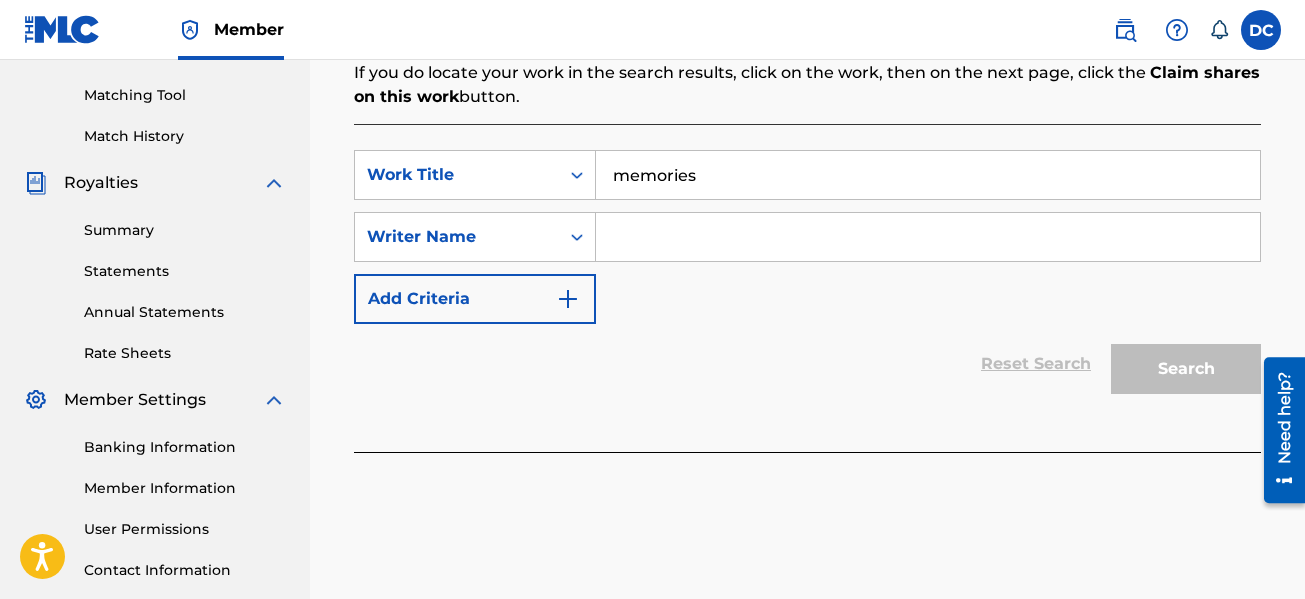 scroll, scrollTop: 500, scrollLeft: 0, axis: vertical 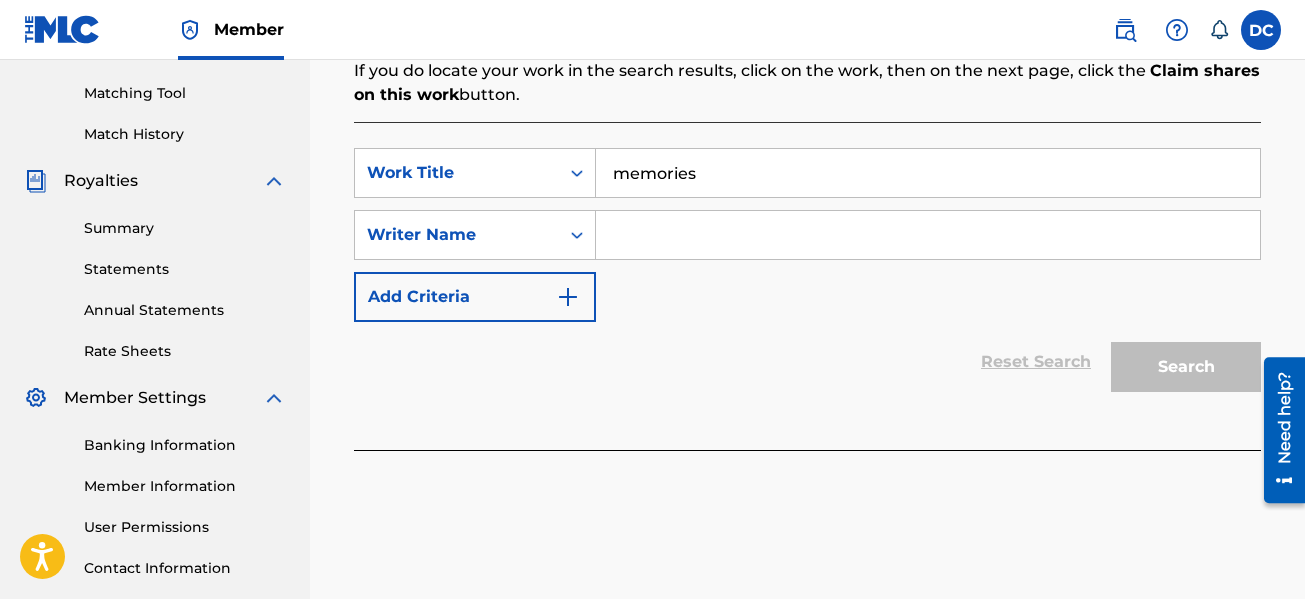 click at bounding box center [928, 235] 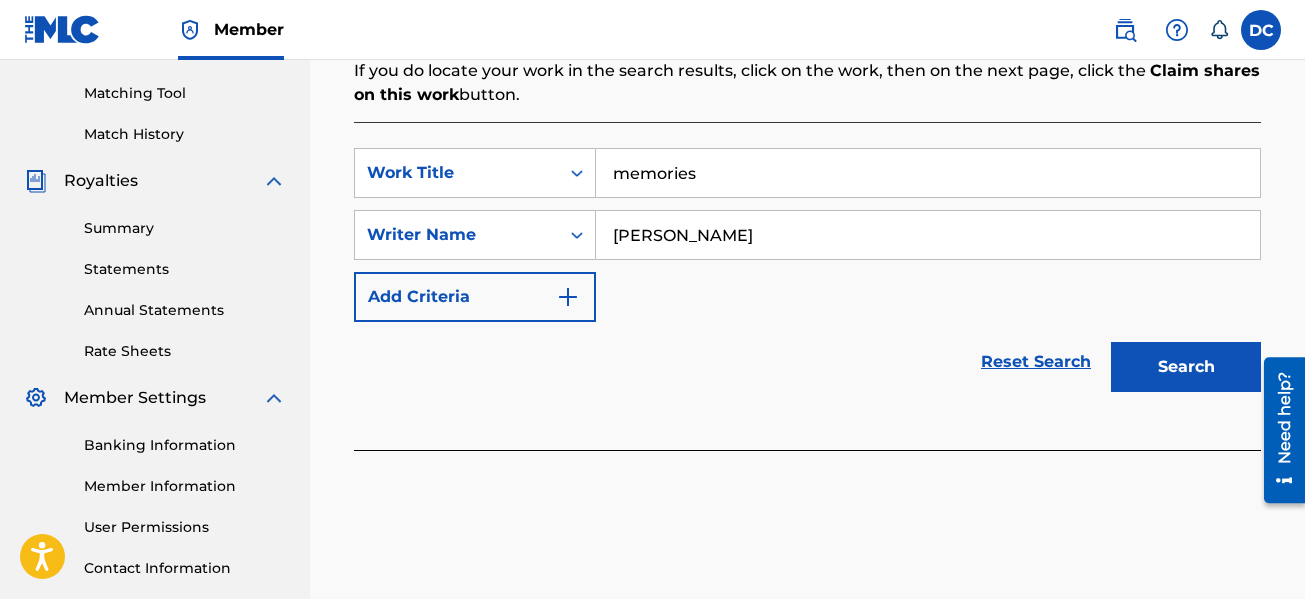 click on "Search" at bounding box center (1186, 367) 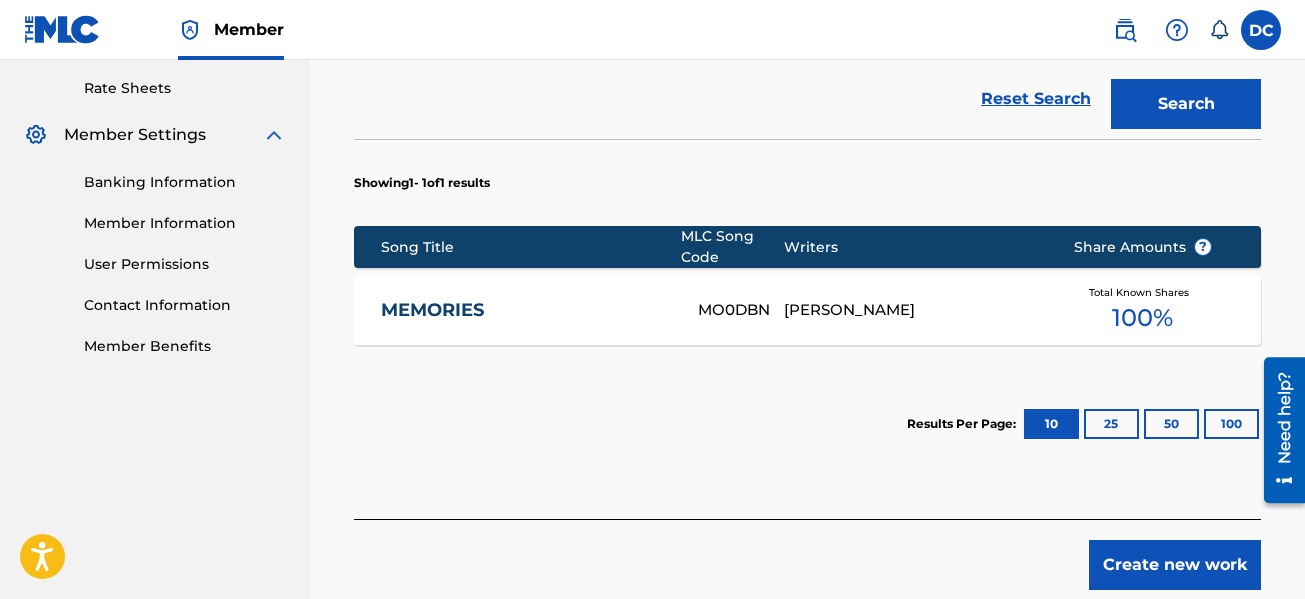 scroll, scrollTop: 846, scrollLeft: 0, axis: vertical 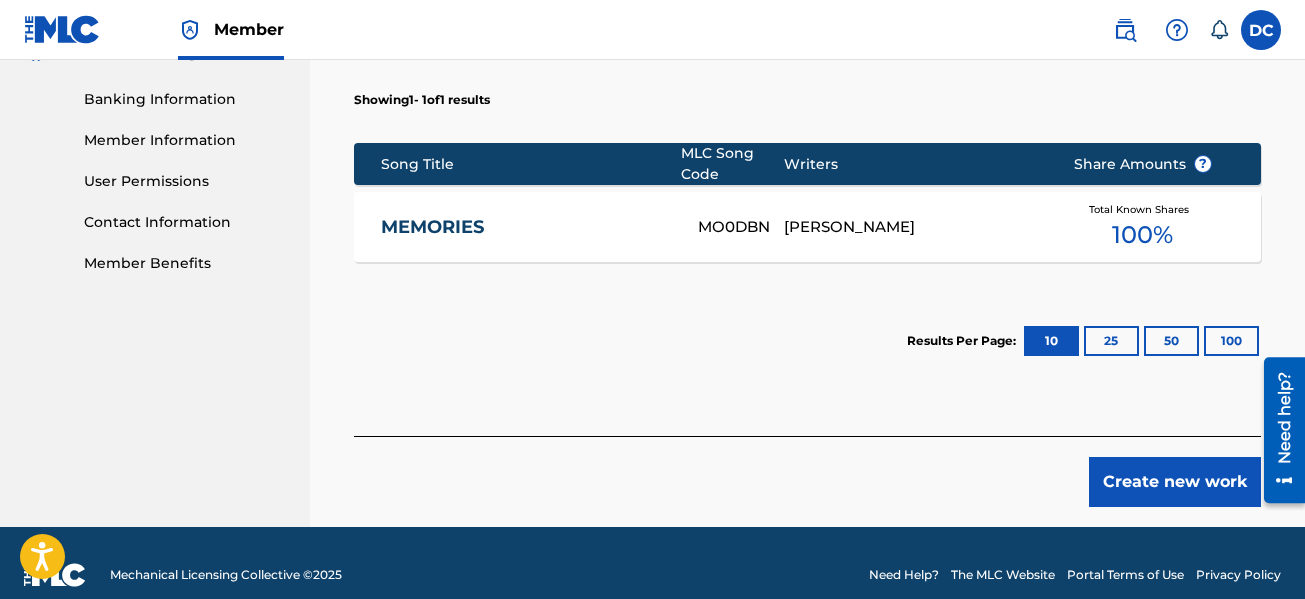 click on "Total Known Shares 100 %" at bounding box center (1143, 227) 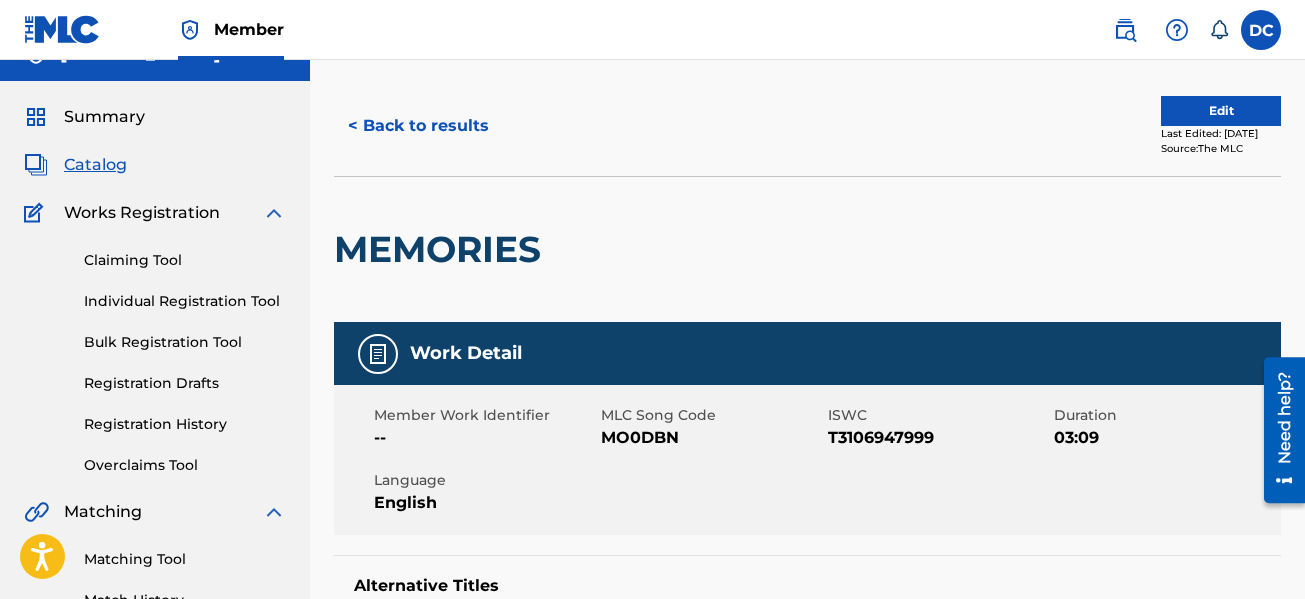 scroll, scrollTop: 0, scrollLeft: 0, axis: both 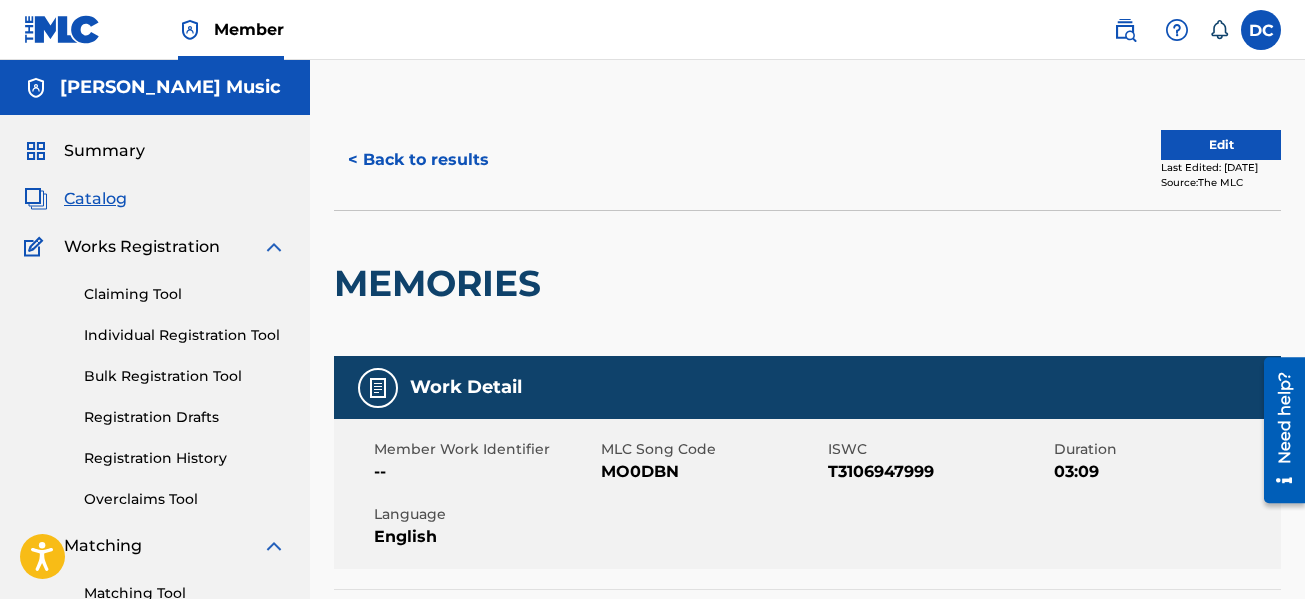 click on "< Back to results" at bounding box center (418, 160) 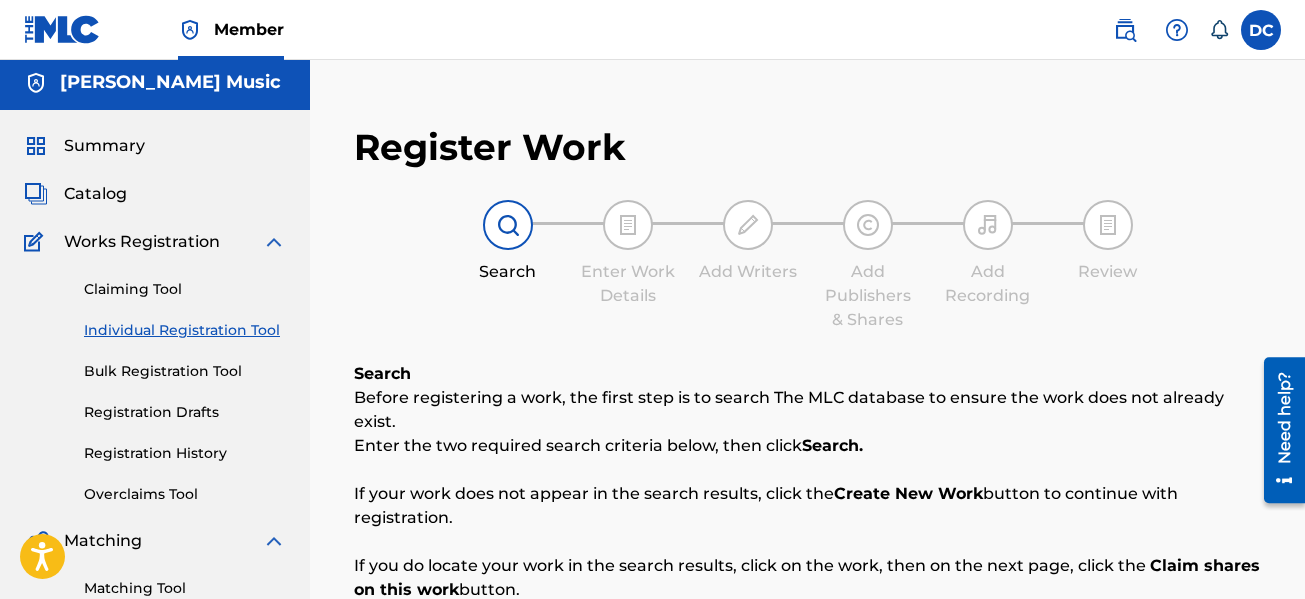 scroll, scrollTop: 0, scrollLeft: 0, axis: both 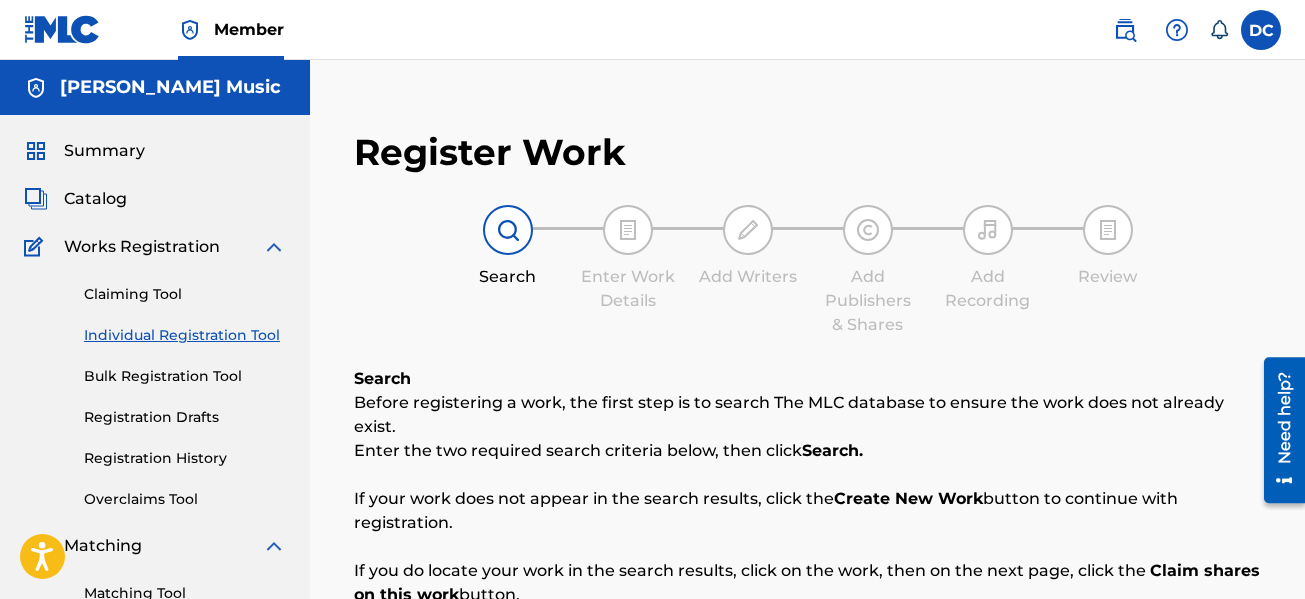 click on "Catalog" at bounding box center (95, 199) 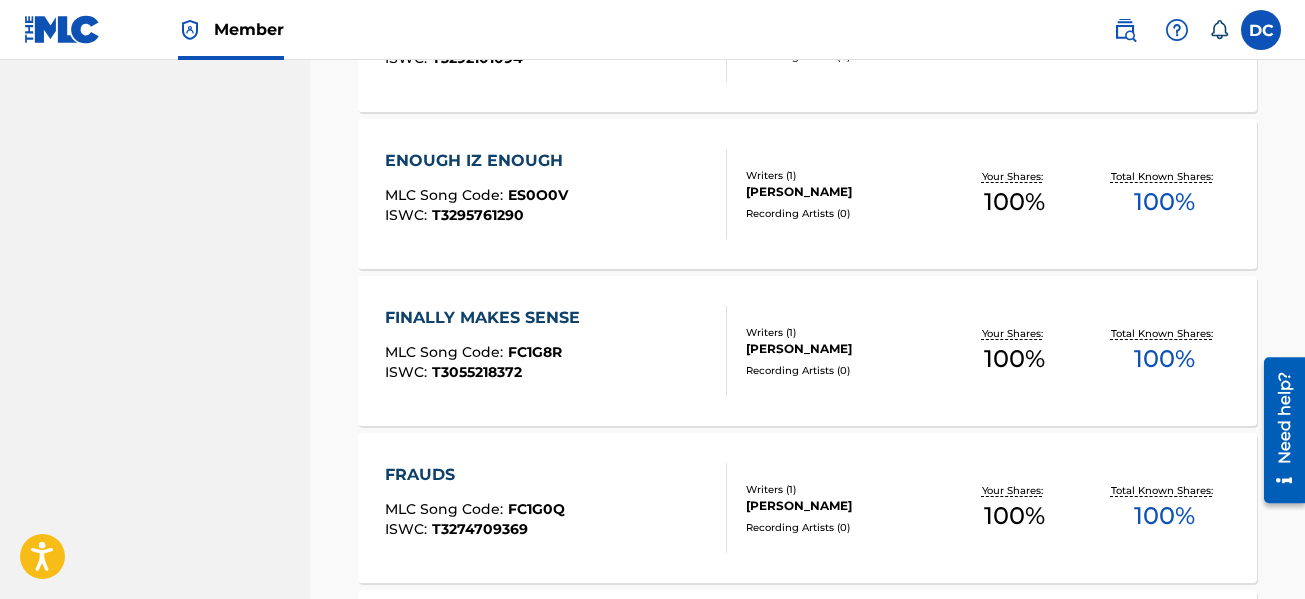 scroll, scrollTop: 1740, scrollLeft: 0, axis: vertical 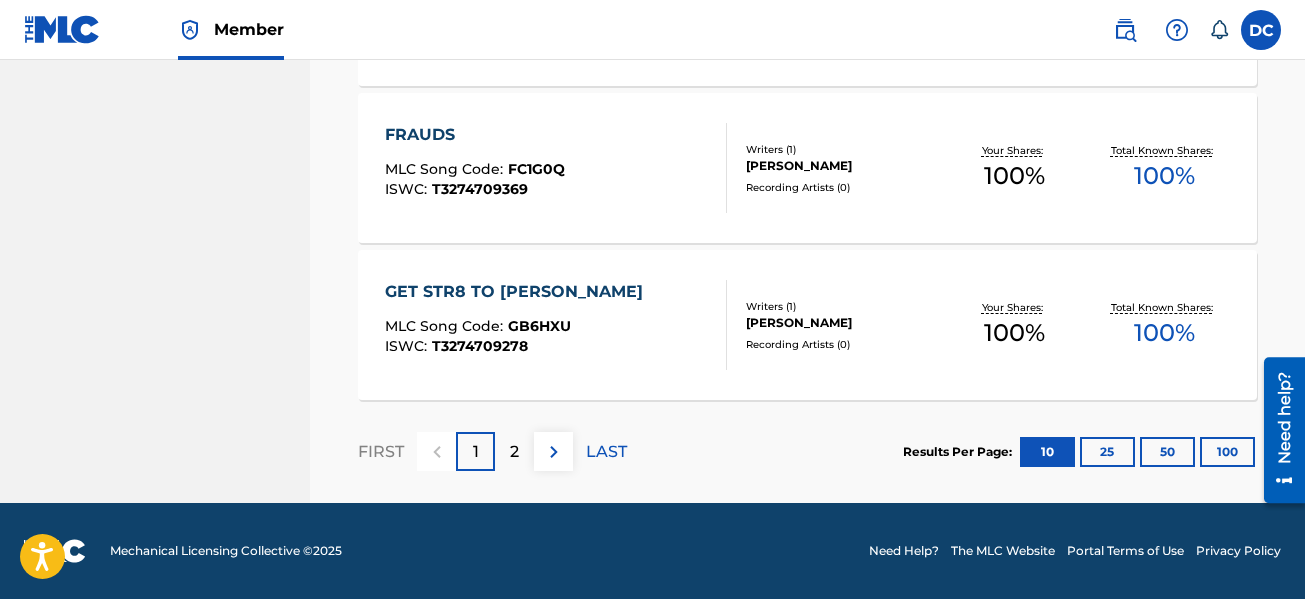 click on "2" at bounding box center (514, 451) 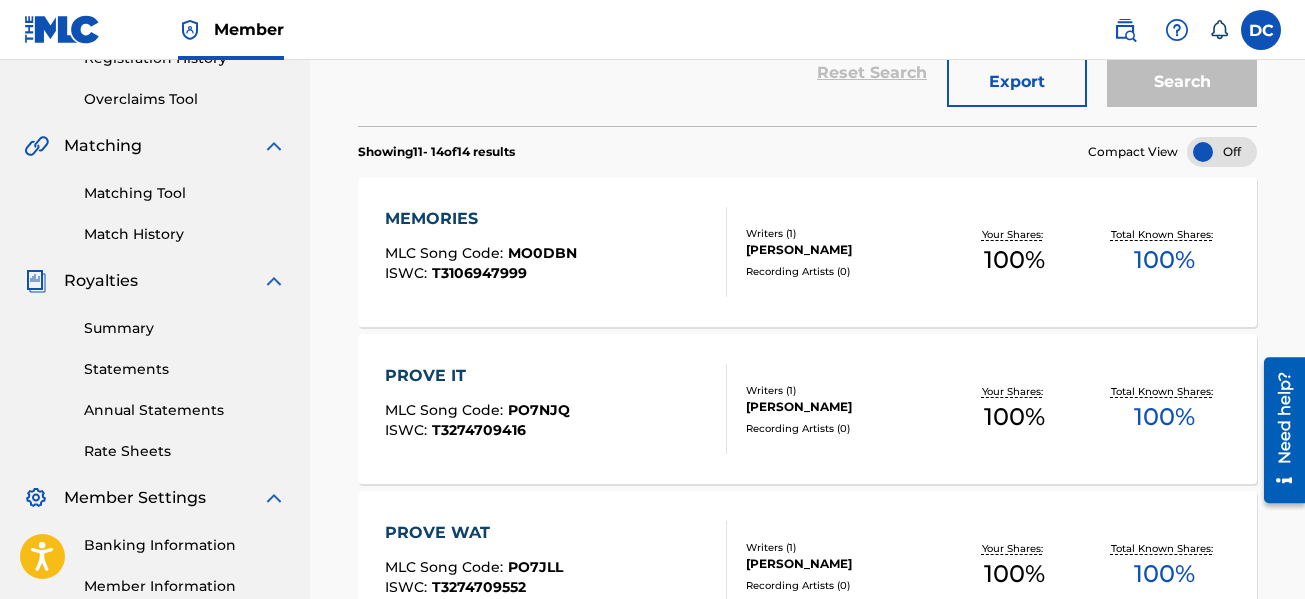 scroll, scrollTop: 398, scrollLeft: 0, axis: vertical 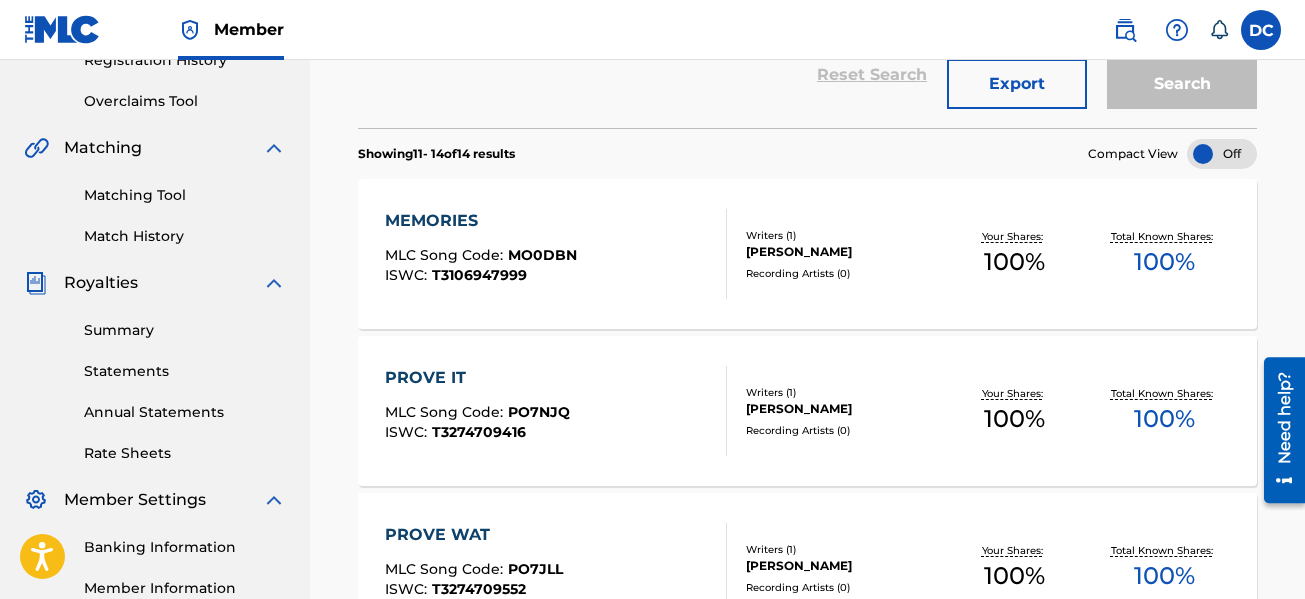 click on "Match History" at bounding box center (185, 236) 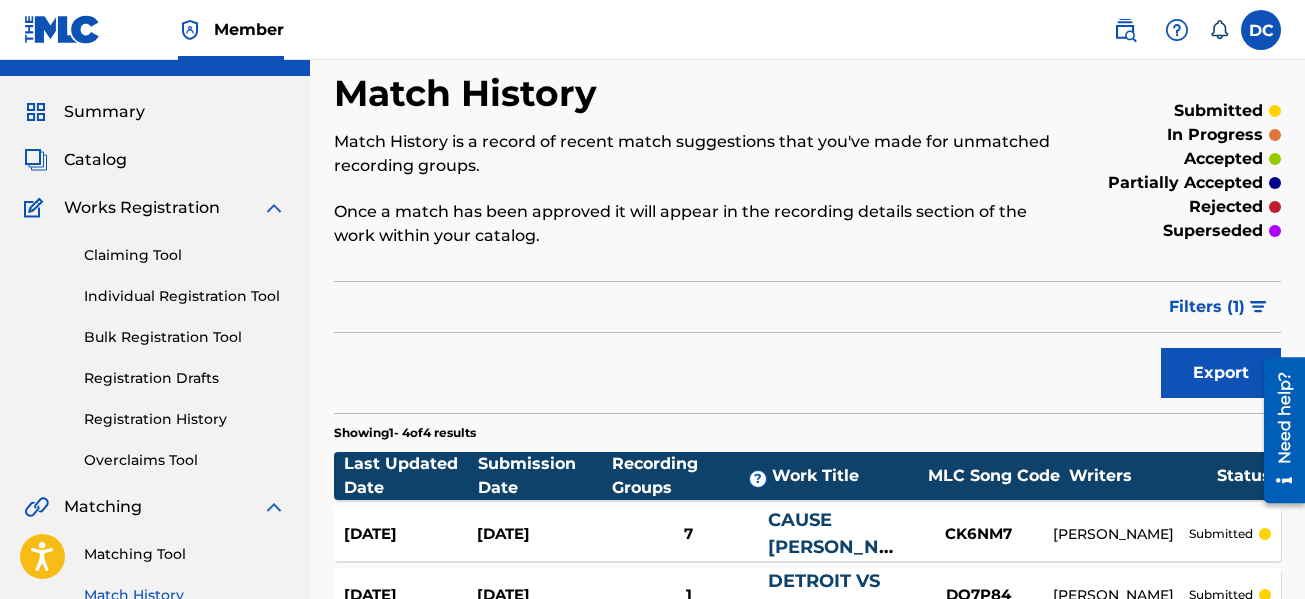 scroll, scrollTop: 0, scrollLeft: 0, axis: both 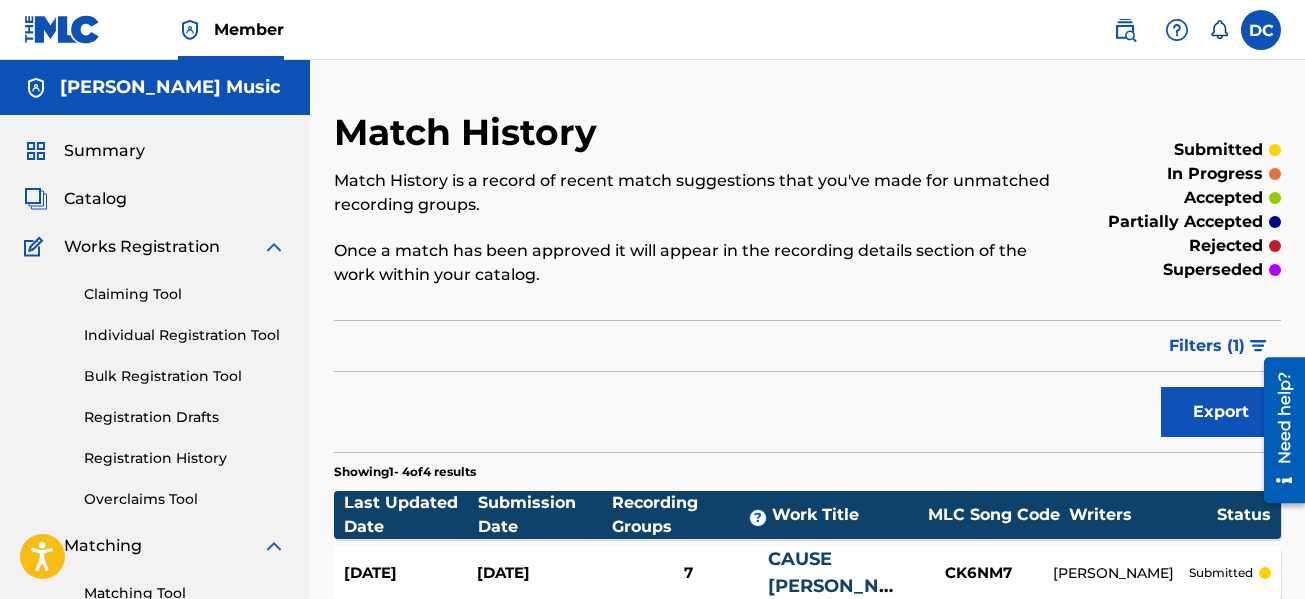 click on "Catalog" at bounding box center [95, 199] 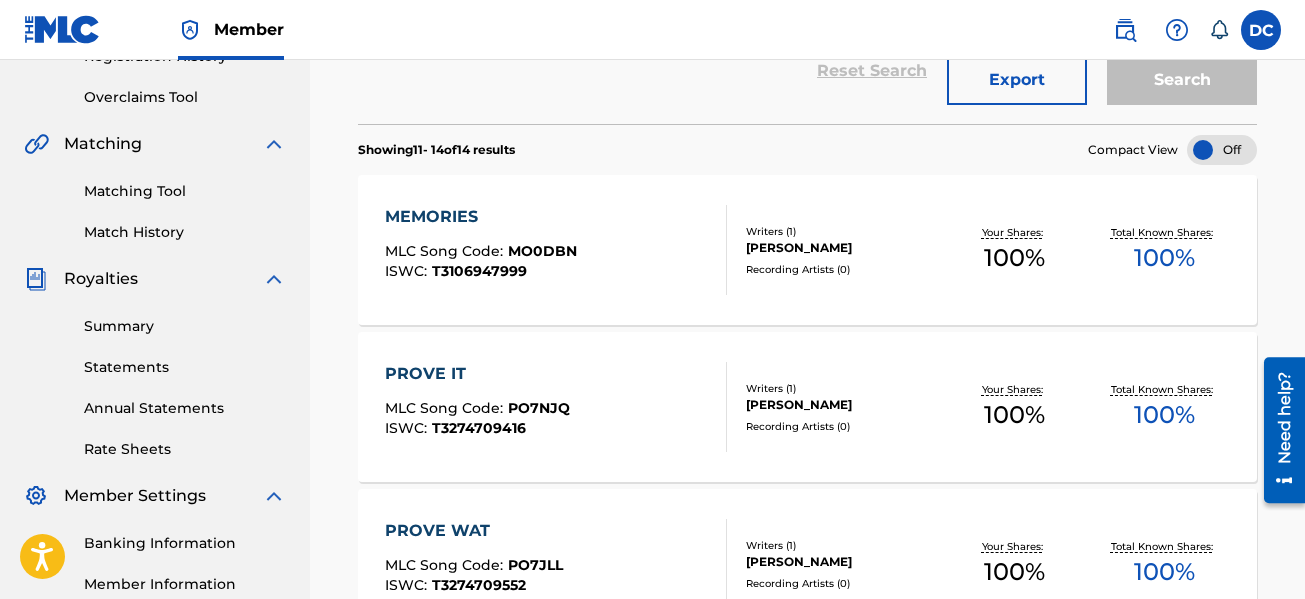 scroll, scrollTop: 398, scrollLeft: 0, axis: vertical 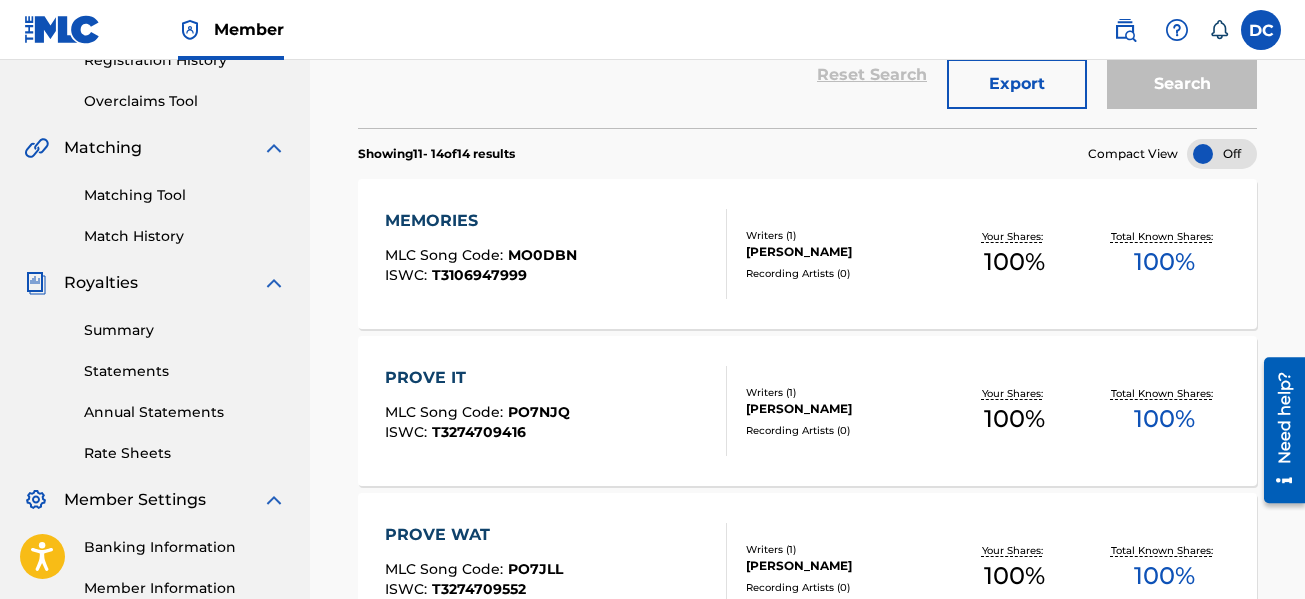 click on "Matching Tool" at bounding box center [185, 195] 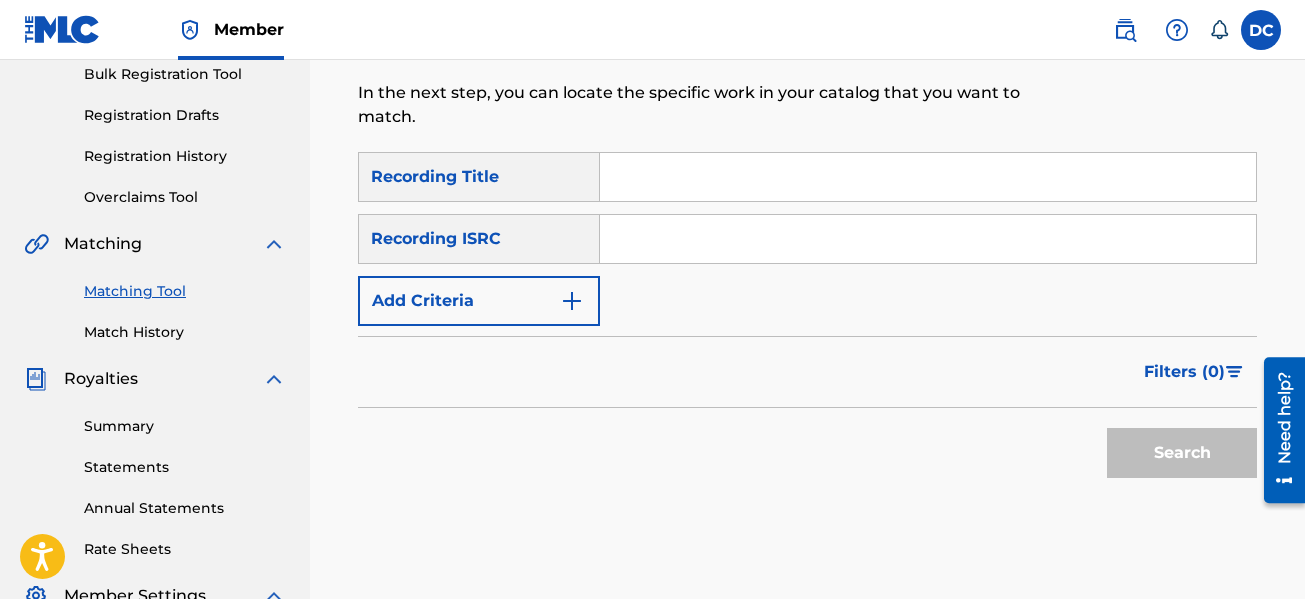 scroll, scrollTop: 300, scrollLeft: 0, axis: vertical 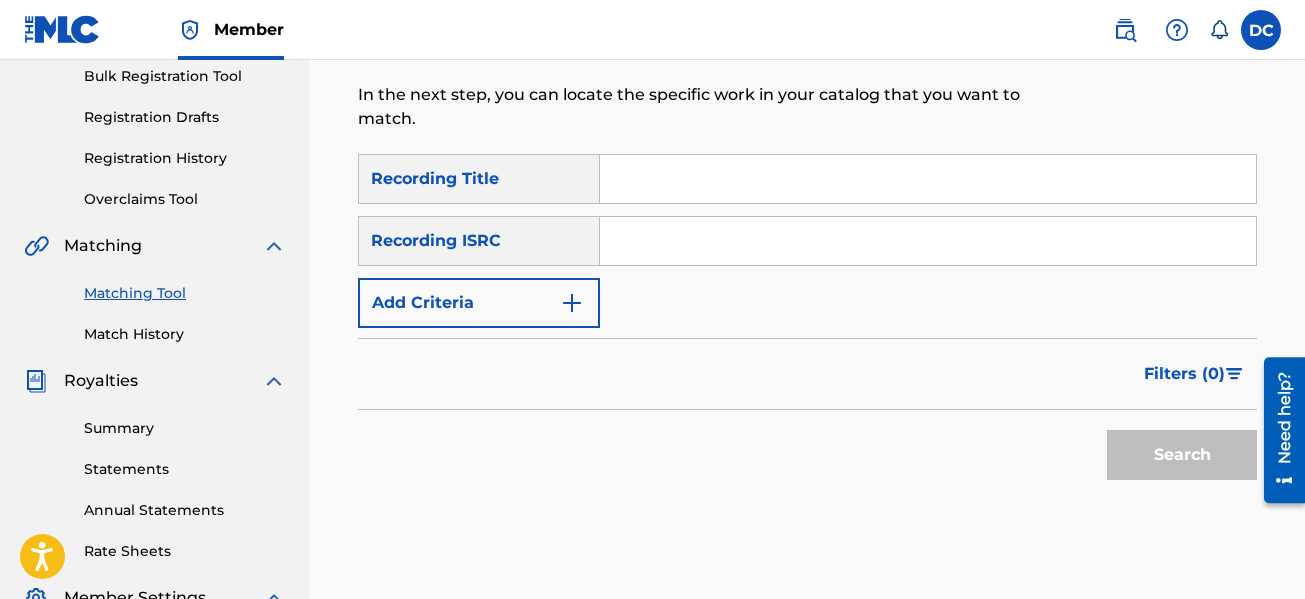 click on "Add Criteria" at bounding box center (479, 303) 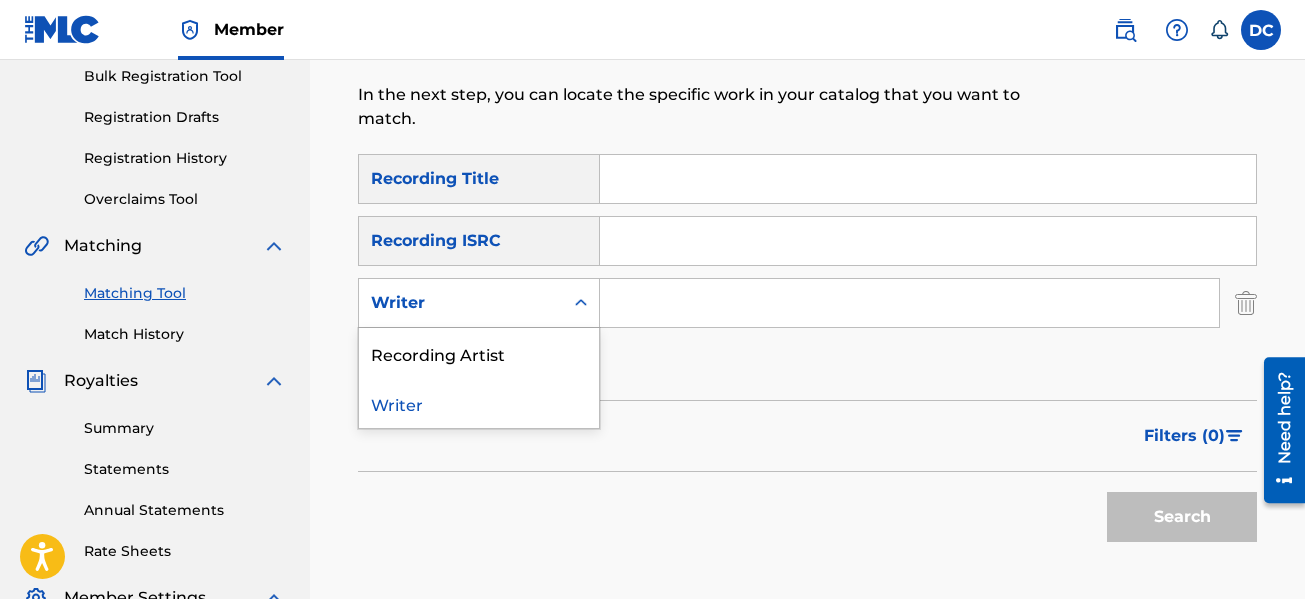 click on "Writer" at bounding box center [461, 303] 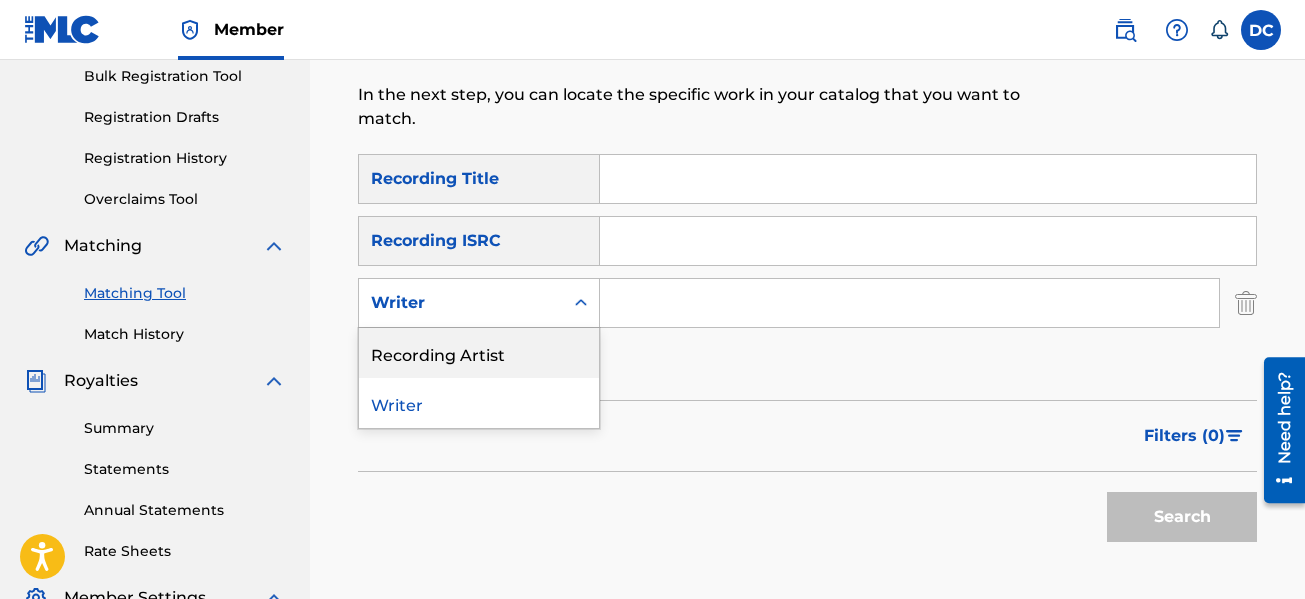 click on "Recording Artist" at bounding box center [479, 353] 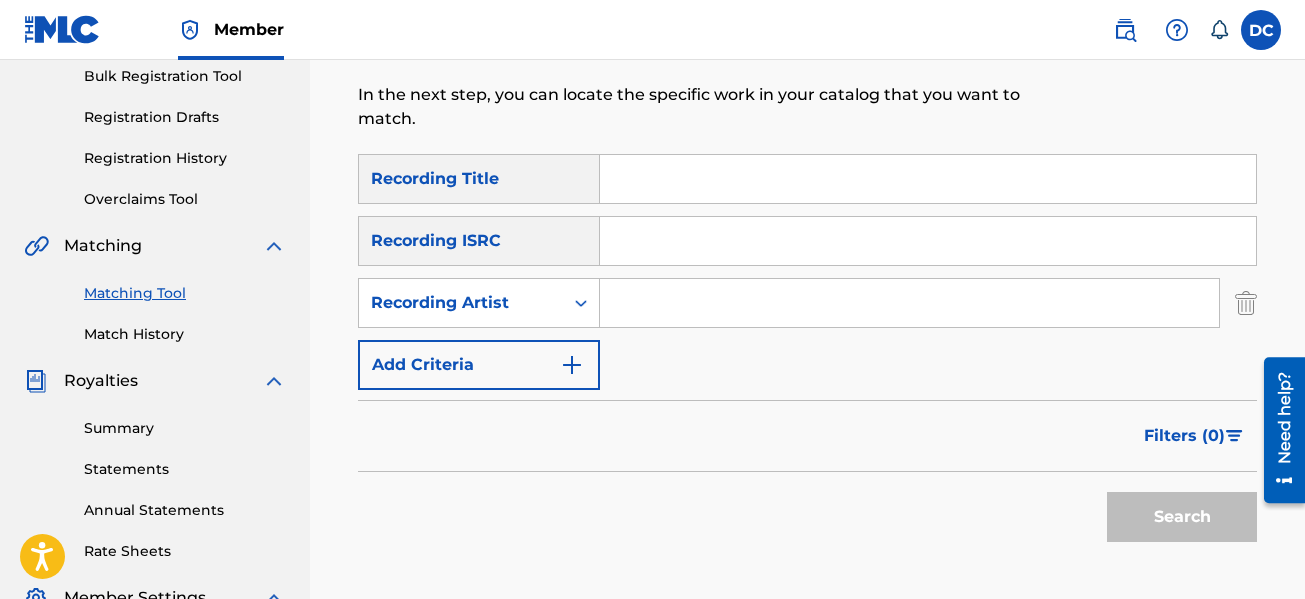 click at bounding box center (909, 303) 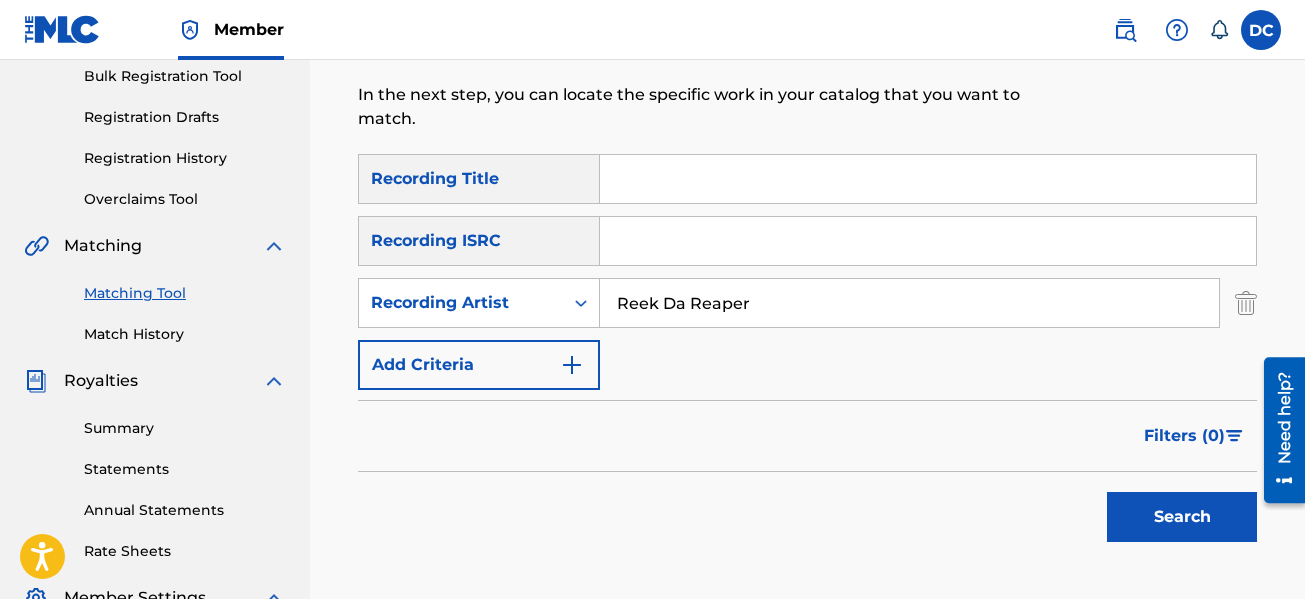 click on "Search" at bounding box center (1182, 517) 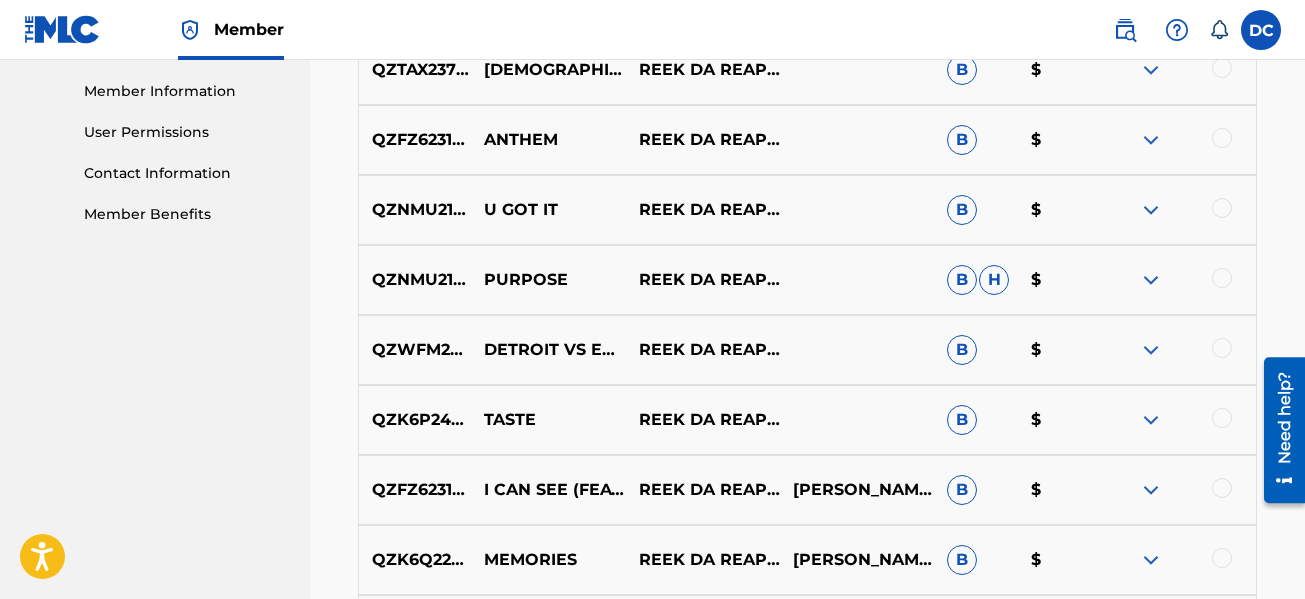 scroll, scrollTop: 1100, scrollLeft: 0, axis: vertical 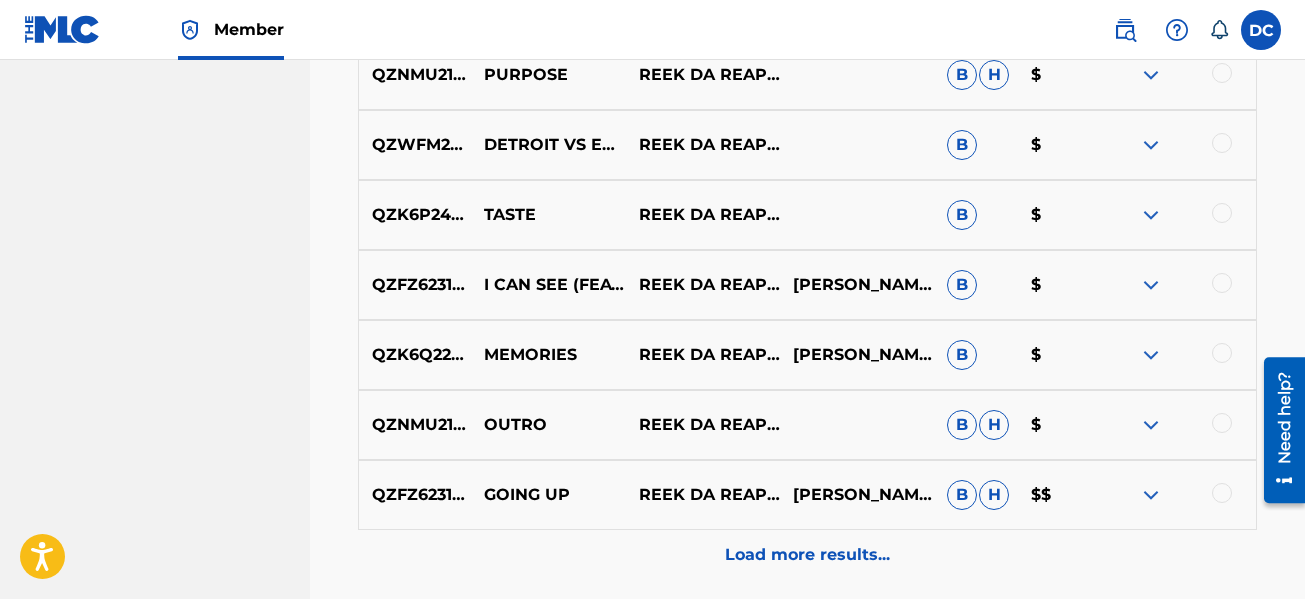 click at bounding box center (1222, 353) 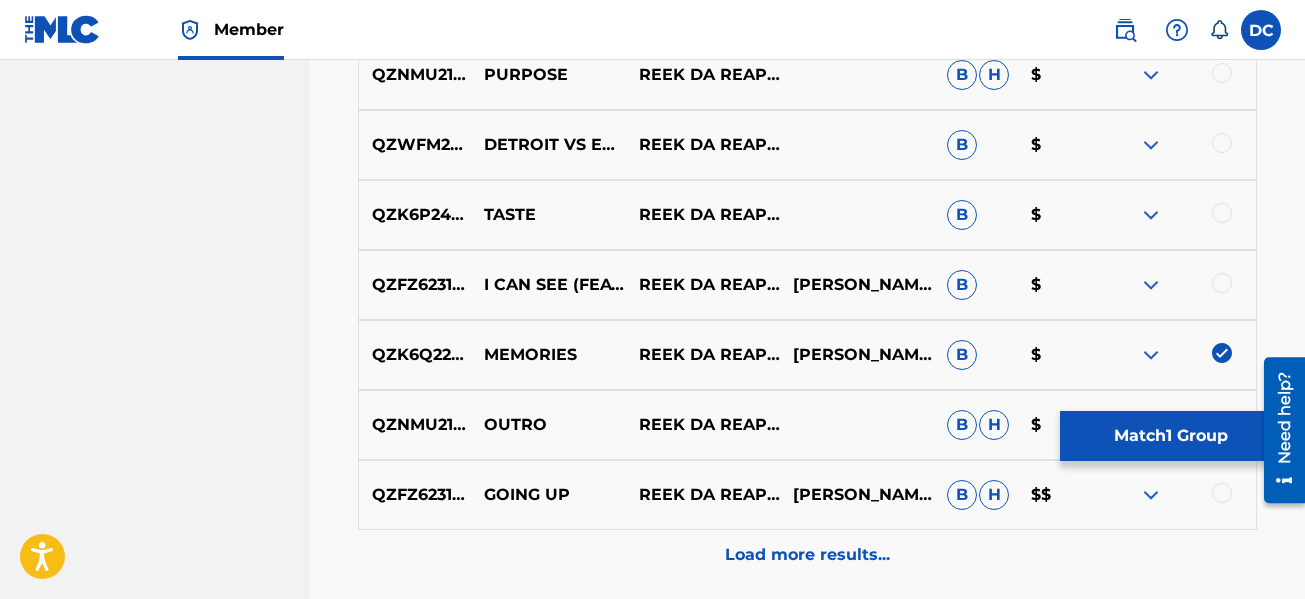 click on "Load more results..." at bounding box center (807, 555) 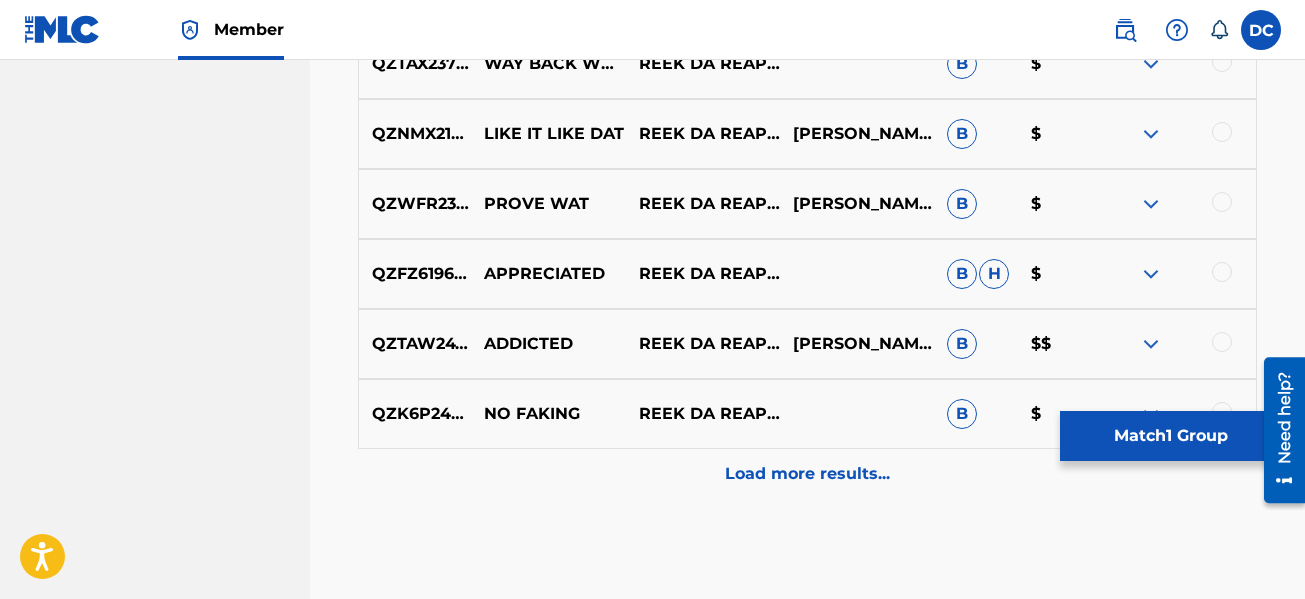scroll, scrollTop: 1900, scrollLeft: 0, axis: vertical 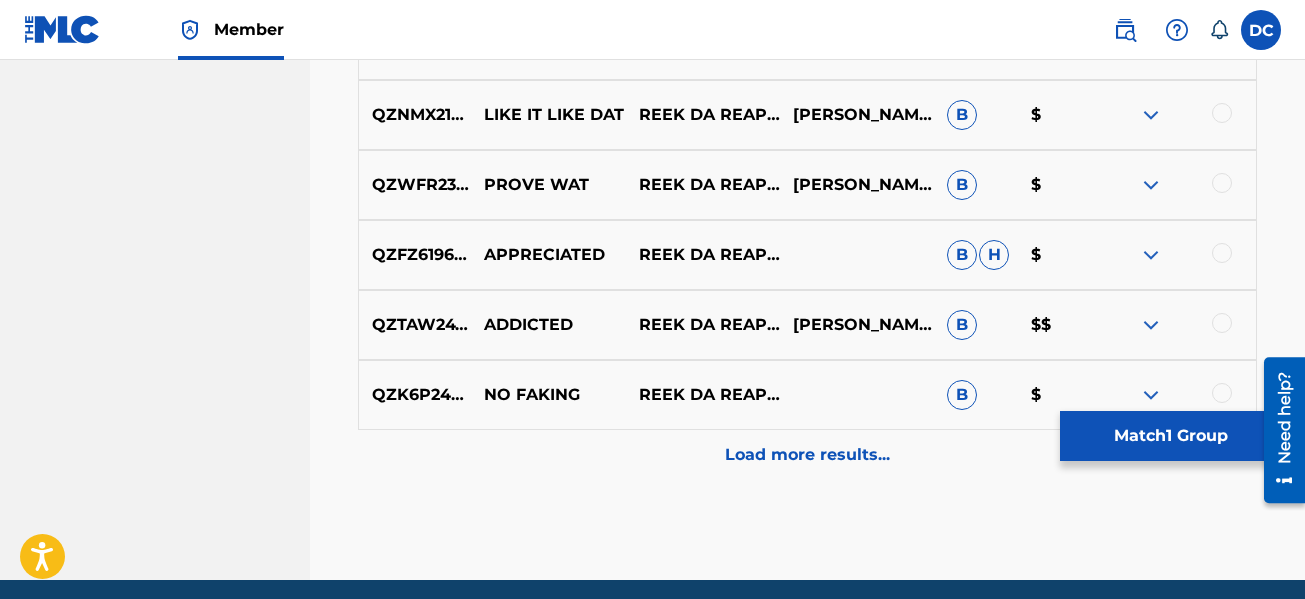 click on "Load more results..." at bounding box center [807, 455] 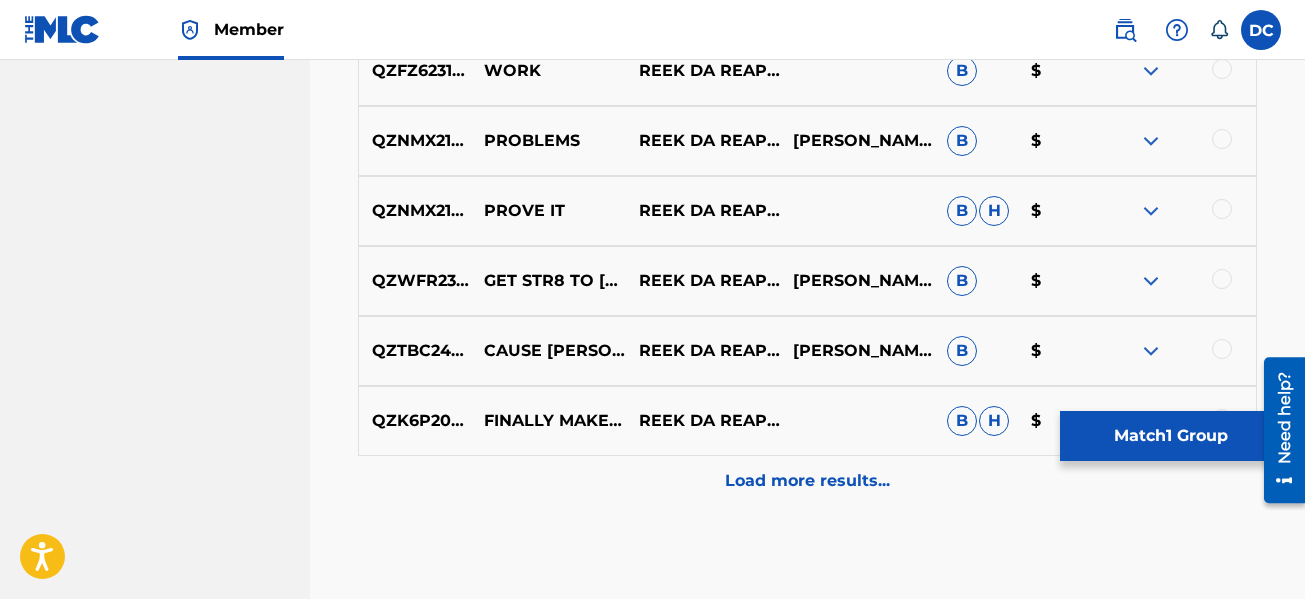 scroll, scrollTop: 2600, scrollLeft: 0, axis: vertical 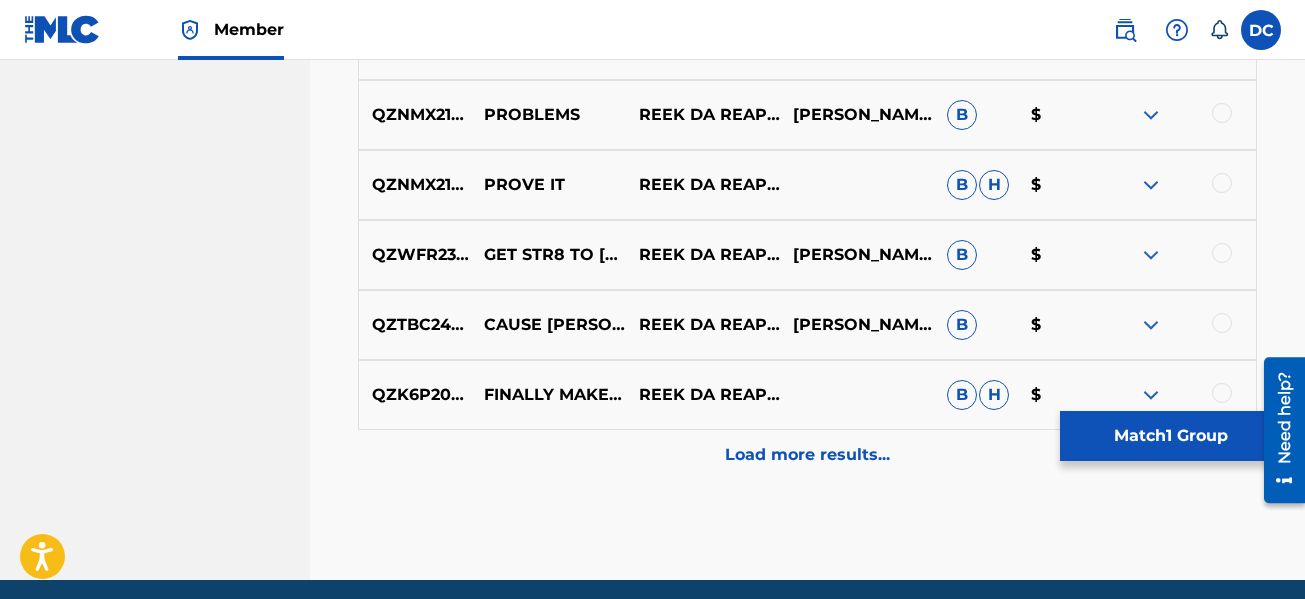 click on "Load more results..." at bounding box center (807, 455) 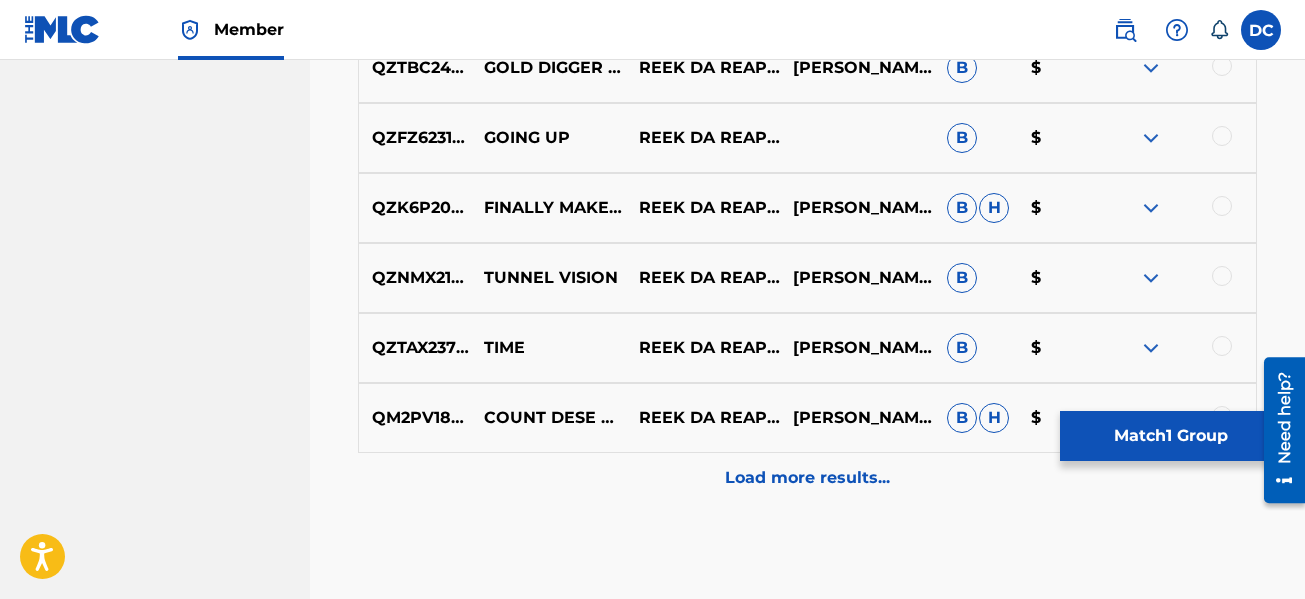 scroll, scrollTop: 3377, scrollLeft: 0, axis: vertical 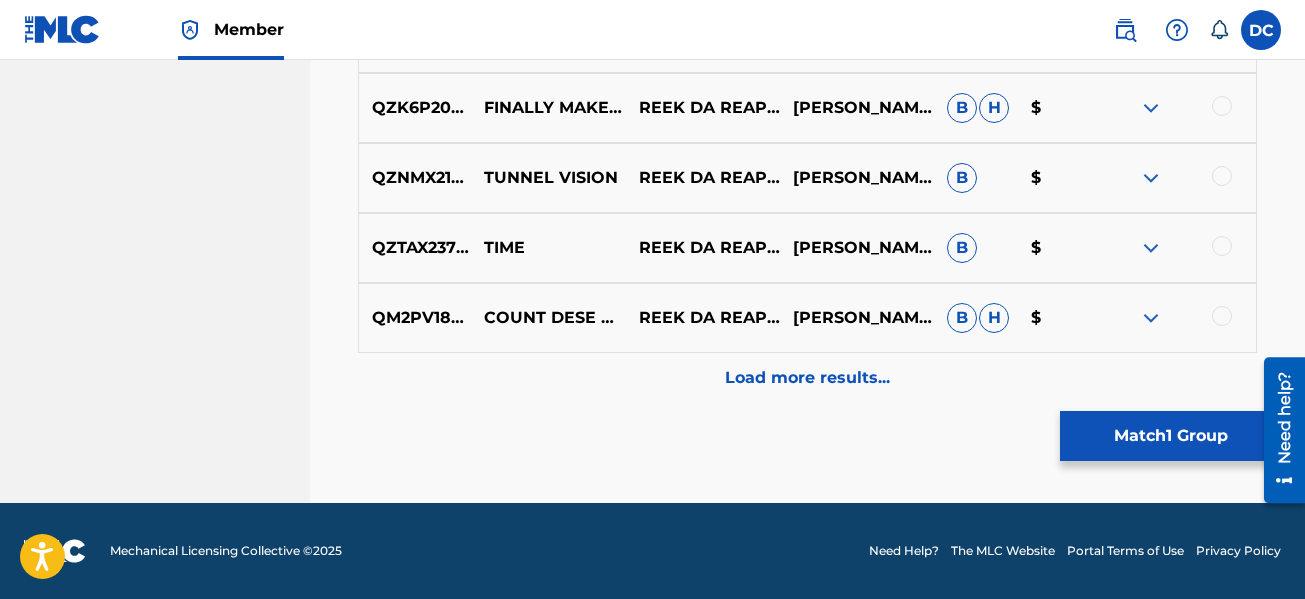 click on "Load more results..." at bounding box center [807, 378] 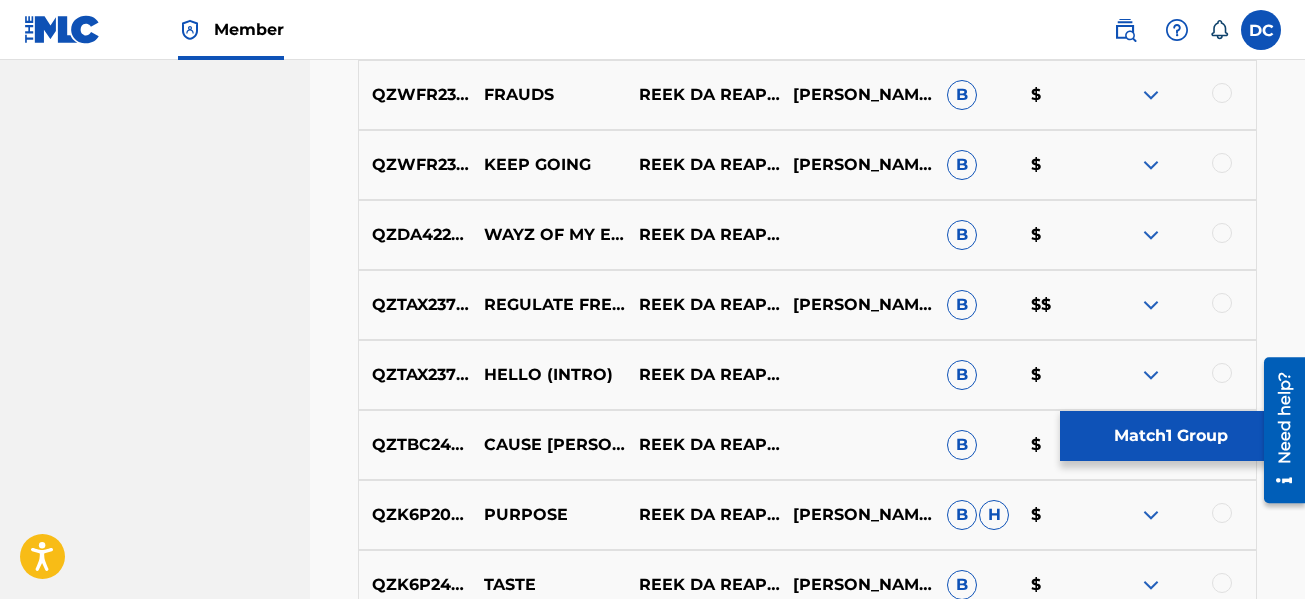 scroll, scrollTop: 3877, scrollLeft: 0, axis: vertical 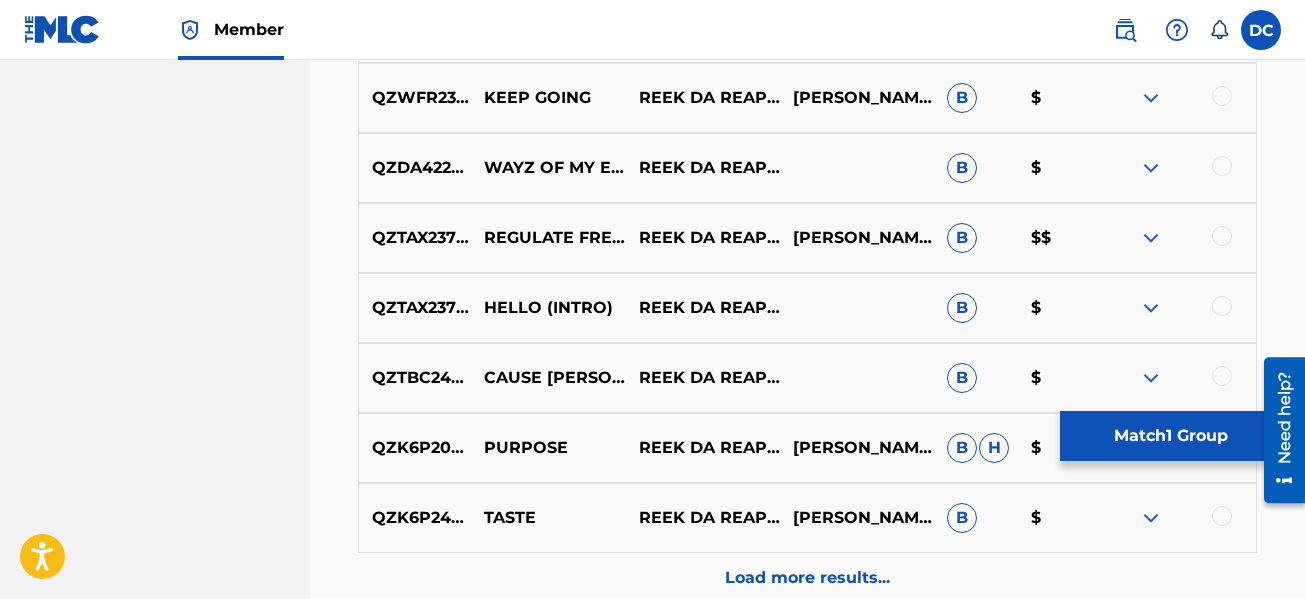 click on "Load more results..." at bounding box center (807, 578) 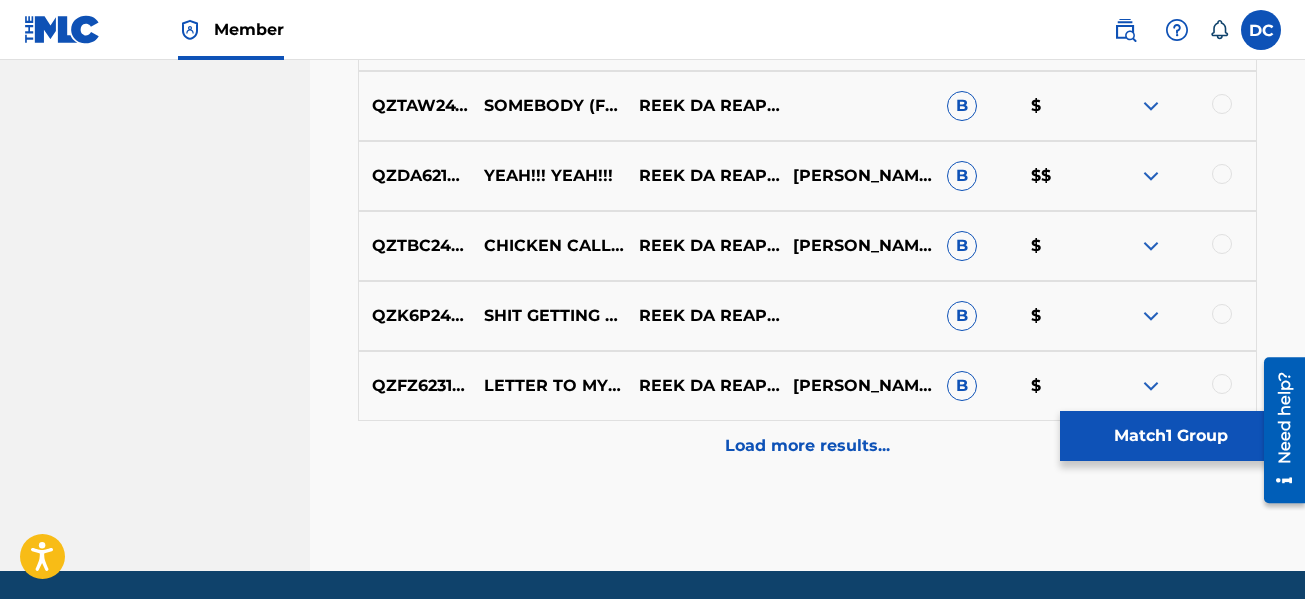 scroll, scrollTop: 4777, scrollLeft: 0, axis: vertical 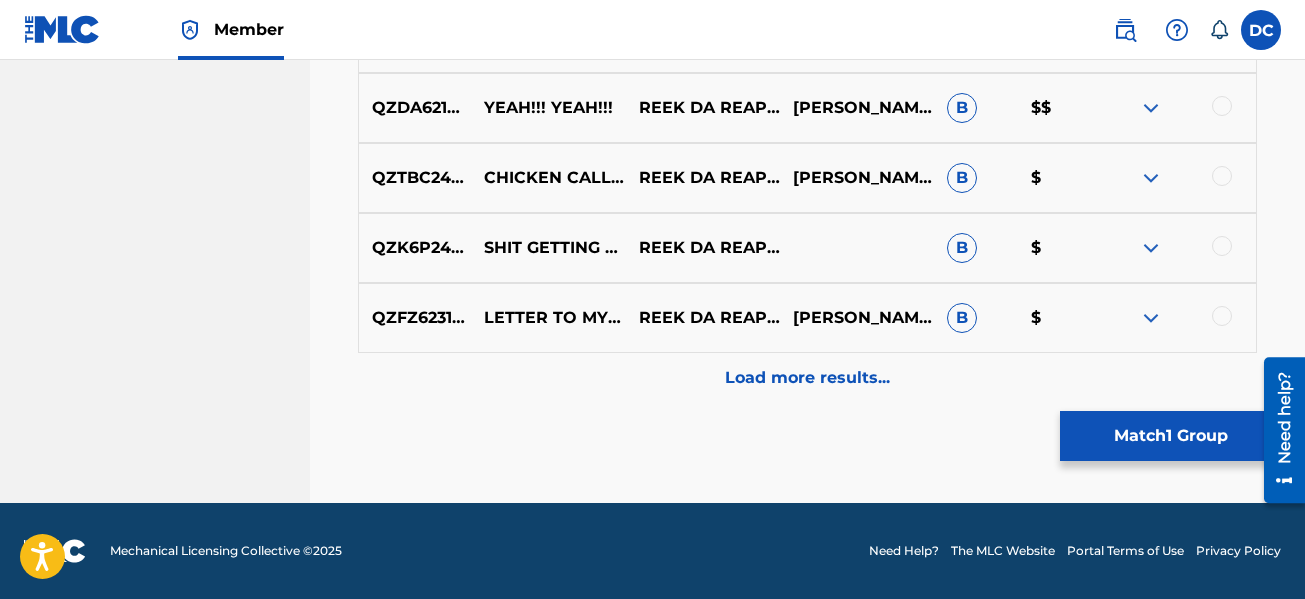 click on "Load more results..." at bounding box center [807, 378] 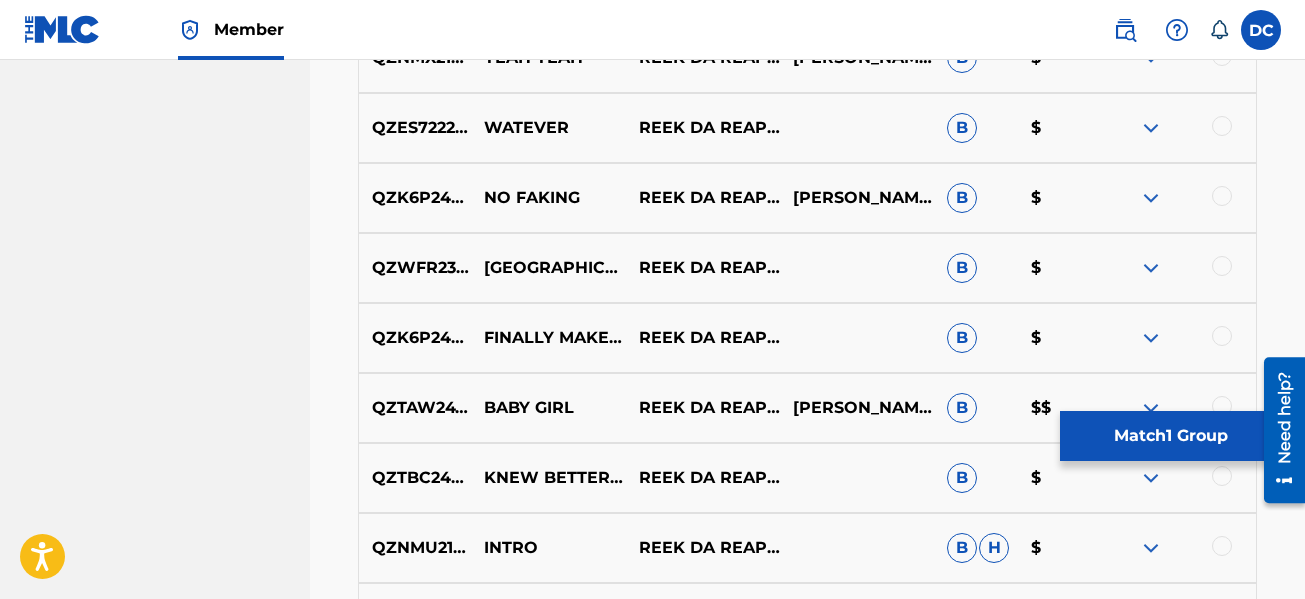 scroll, scrollTop: 5477, scrollLeft: 0, axis: vertical 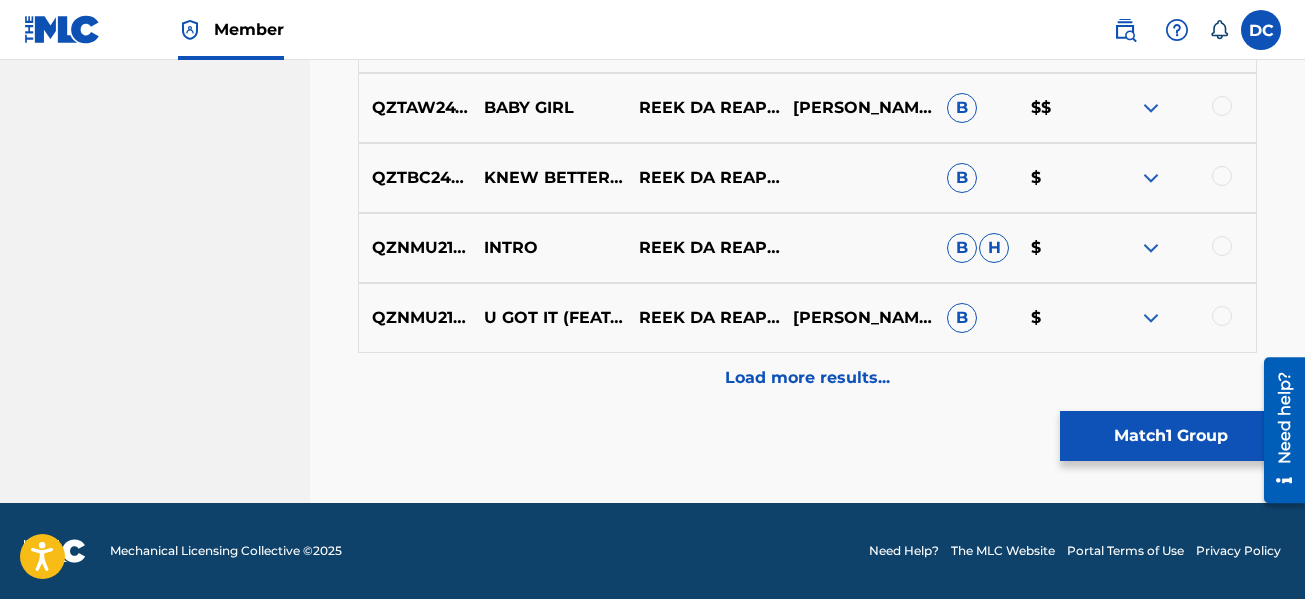 click on "Load more results..." at bounding box center [807, 378] 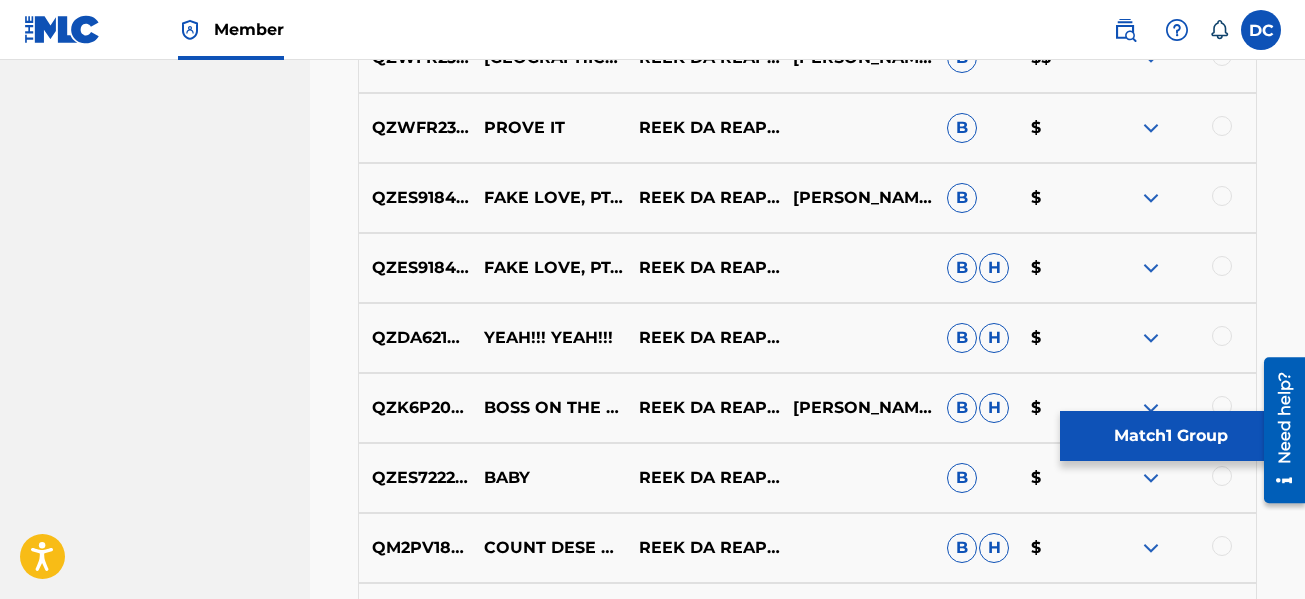 scroll, scrollTop: 6177, scrollLeft: 0, axis: vertical 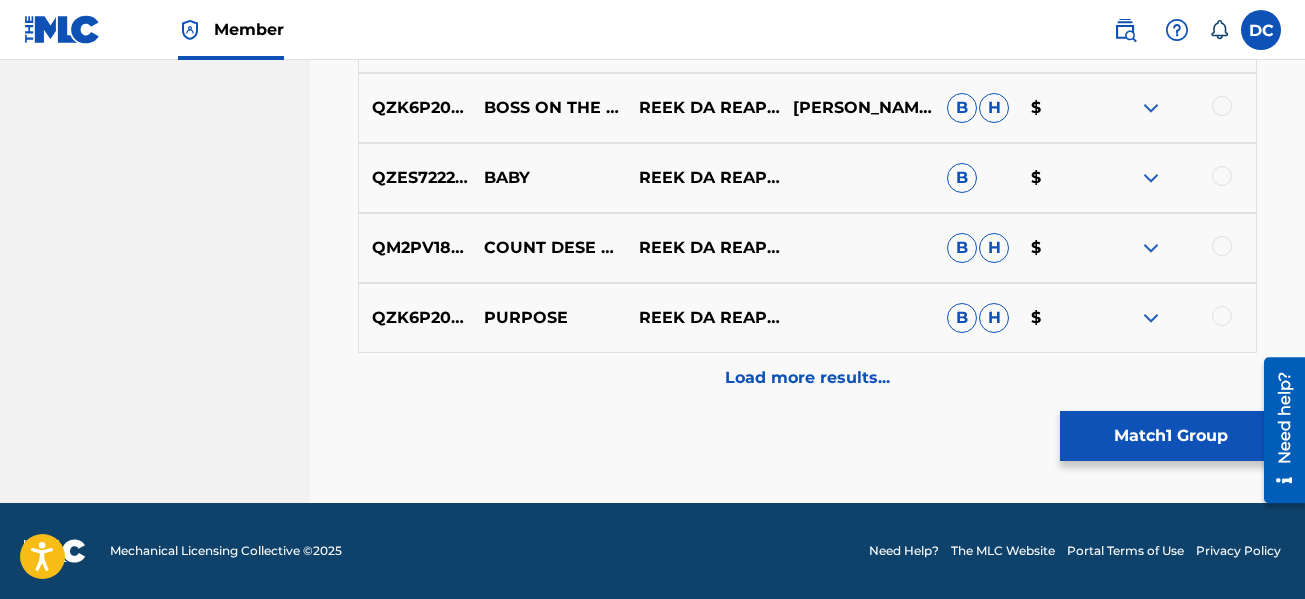 click on "Load more results..." at bounding box center (807, 378) 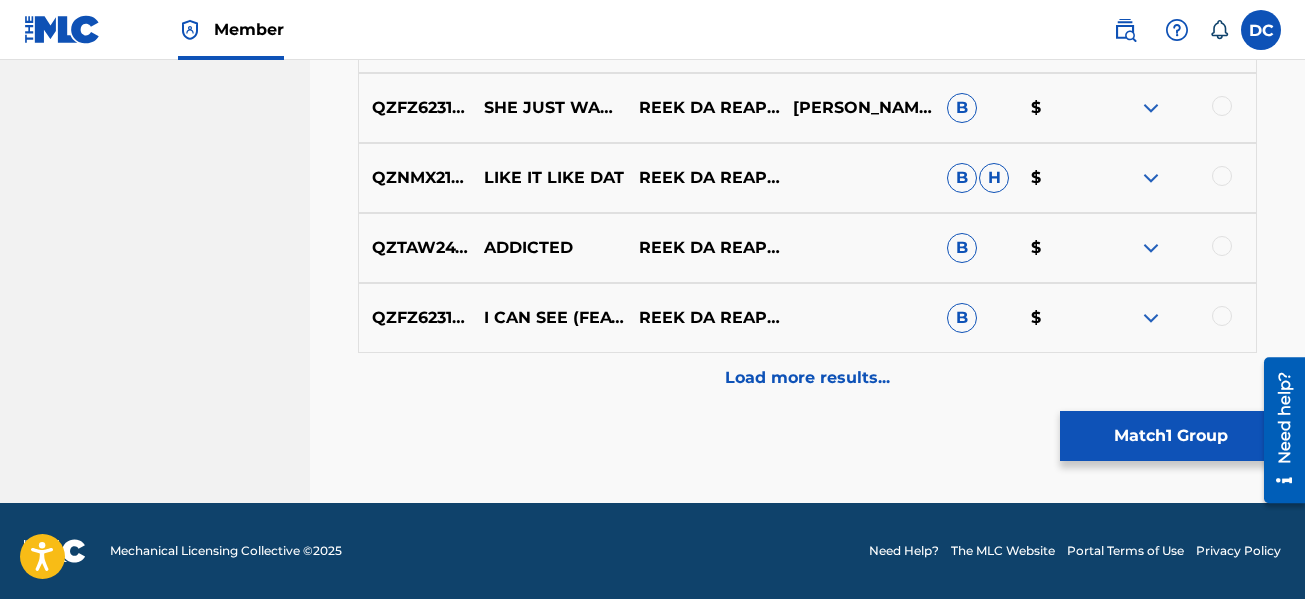 click on "Load more results..." at bounding box center [807, 378] 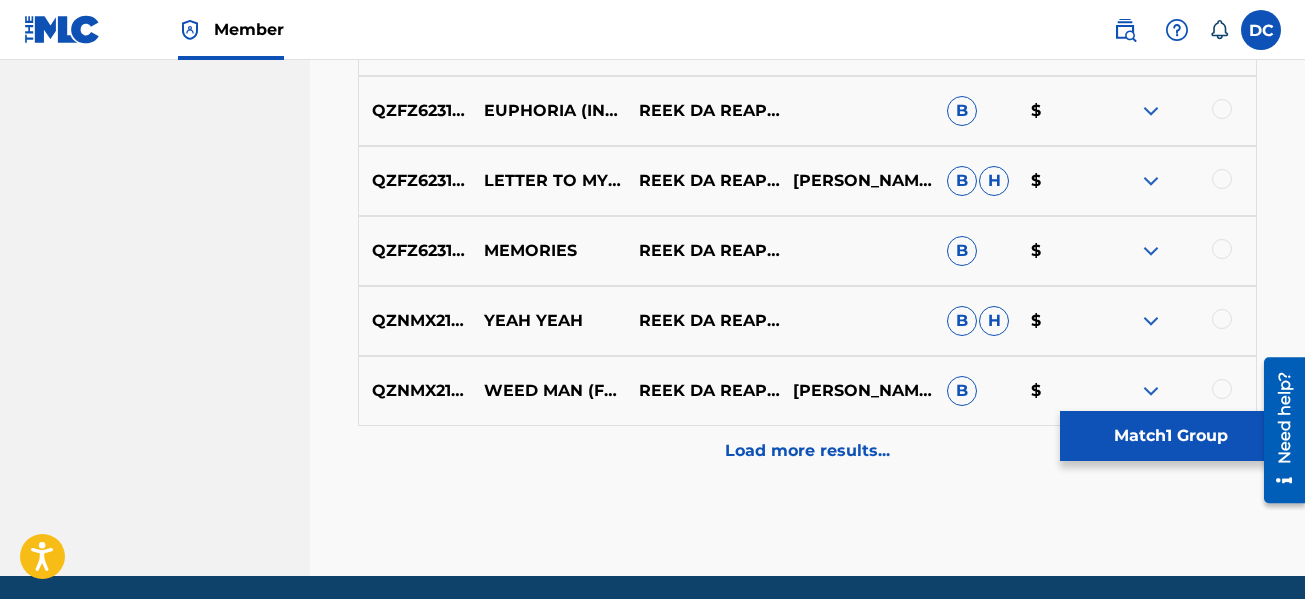 scroll, scrollTop: 7577, scrollLeft: 0, axis: vertical 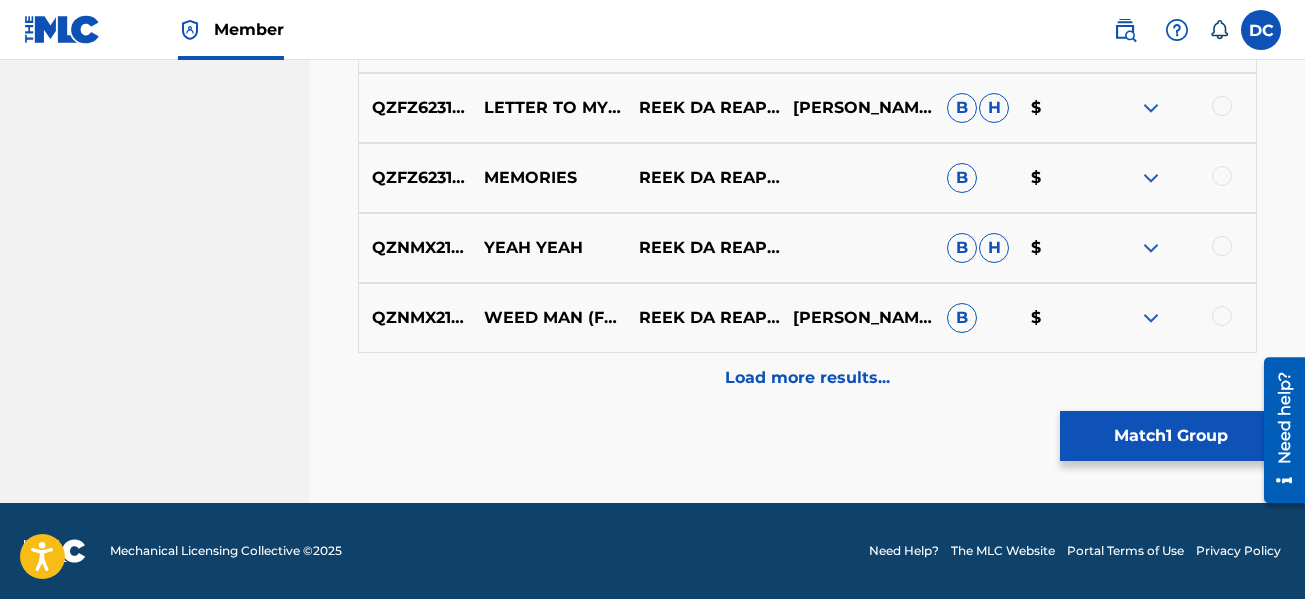 click at bounding box center [1222, 176] 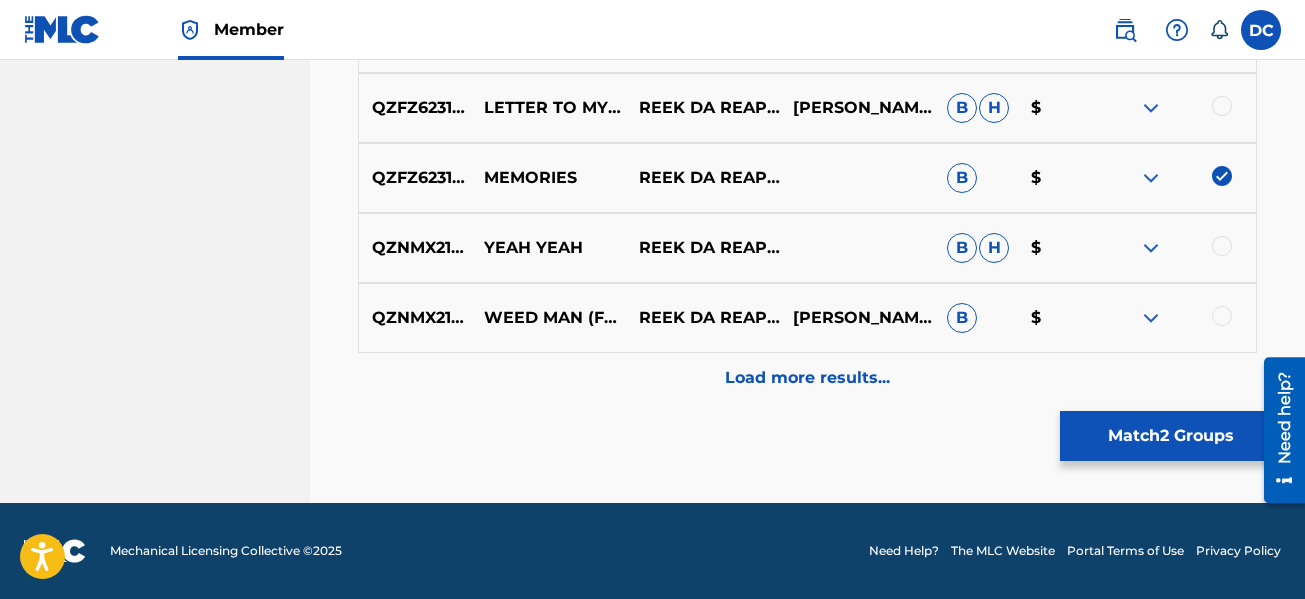click on "Load more results..." at bounding box center (807, 378) 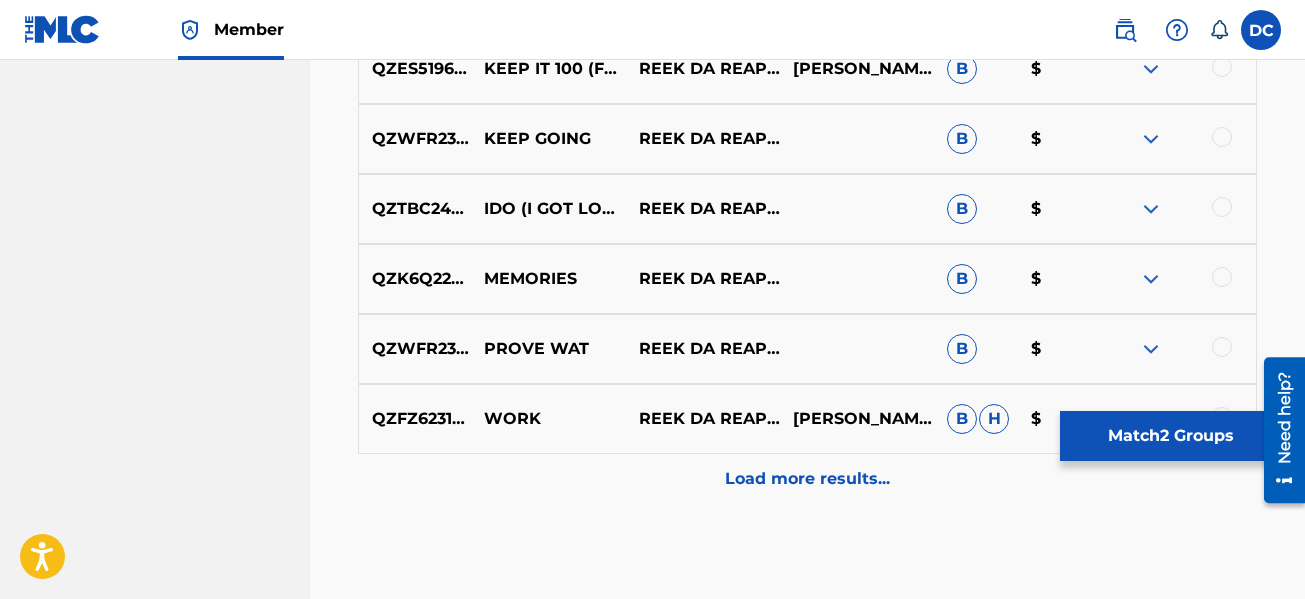 scroll, scrollTop: 8177, scrollLeft: 0, axis: vertical 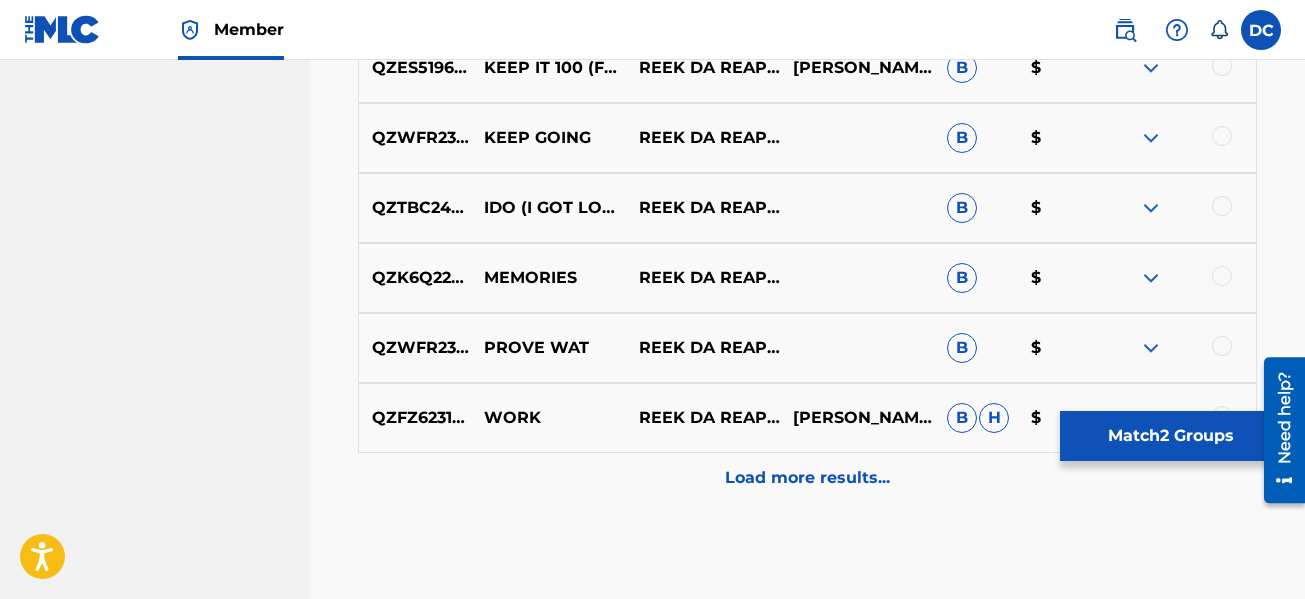 click at bounding box center (1222, 276) 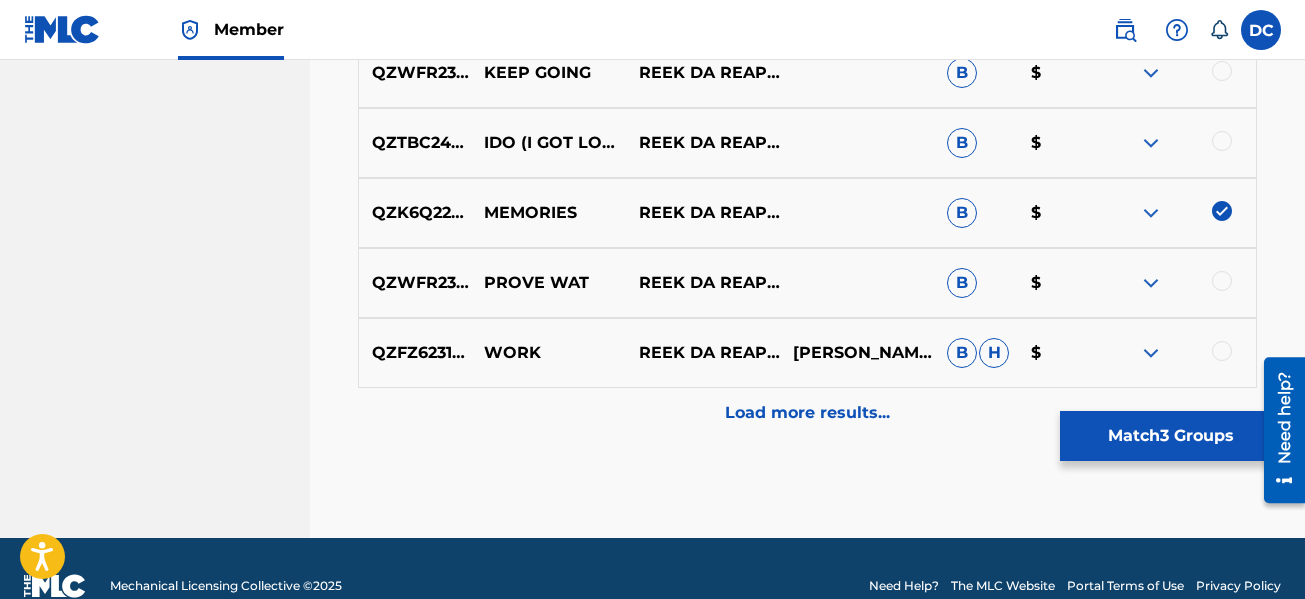 scroll, scrollTop: 8277, scrollLeft: 0, axis: vertical 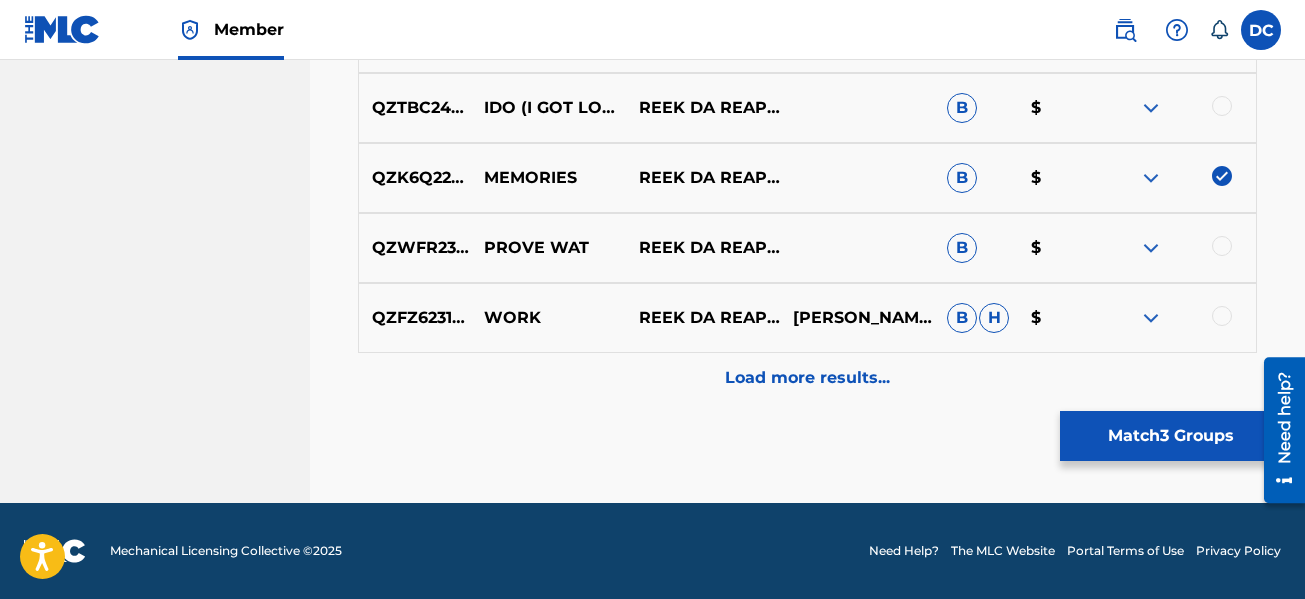 click on "Load more results..." at bounding box center (807, 378) 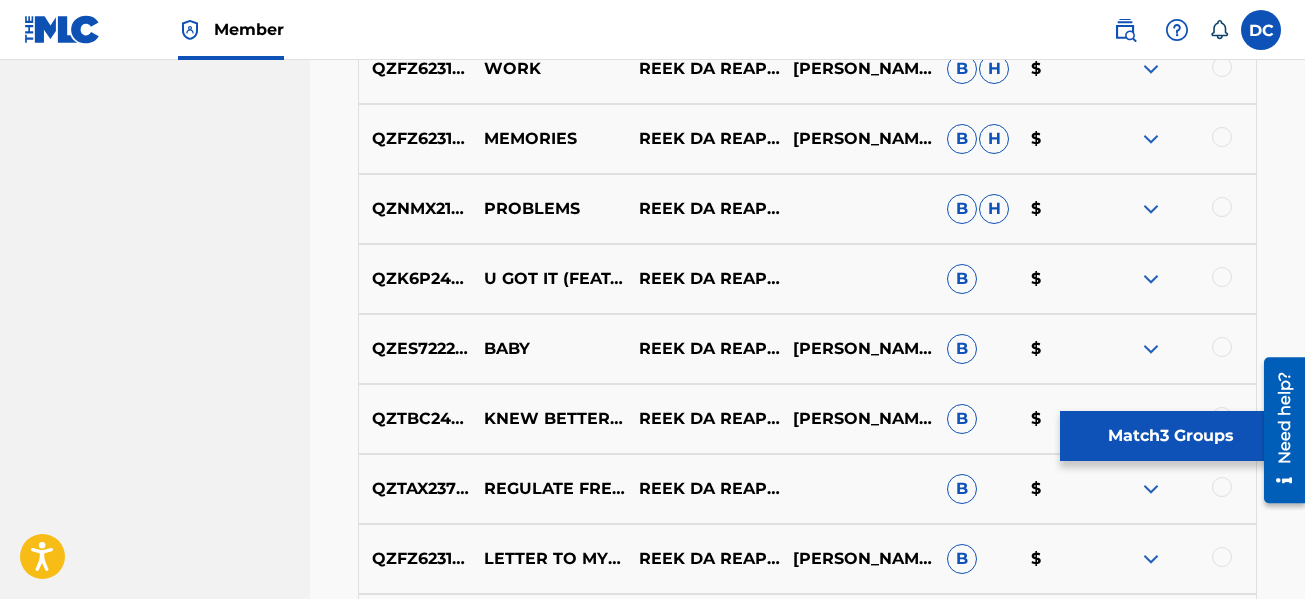 scroll, scrollTop: 8477, scrollLeft: 0, axis: vertical 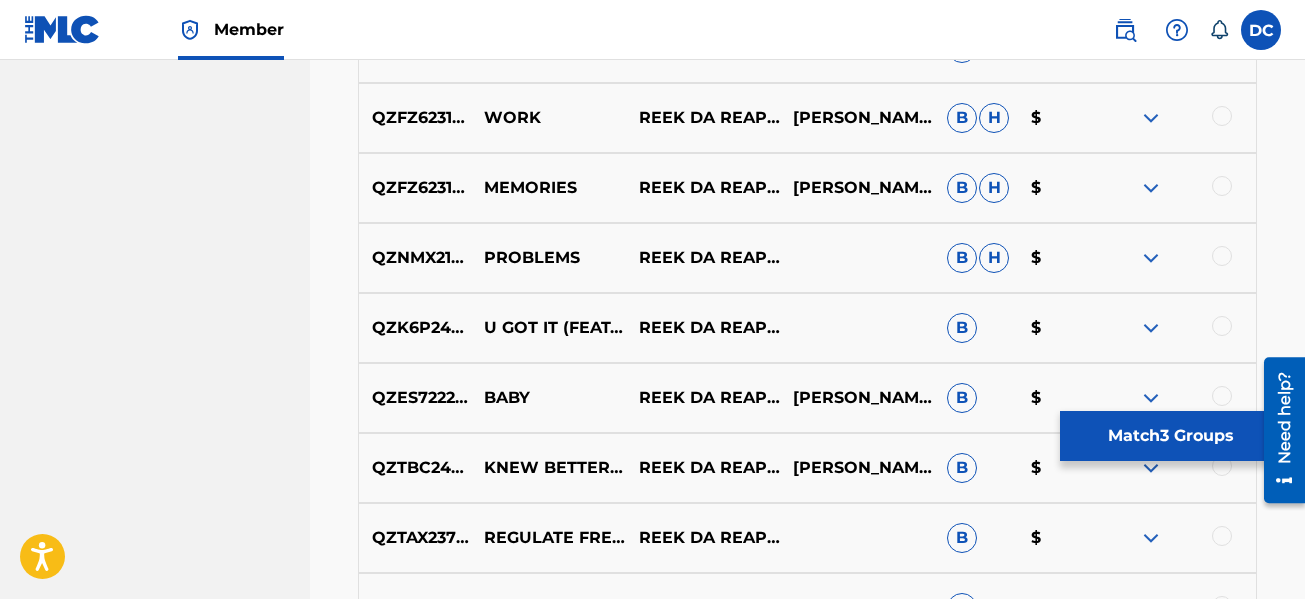 click at bounding box center [1222, 186] 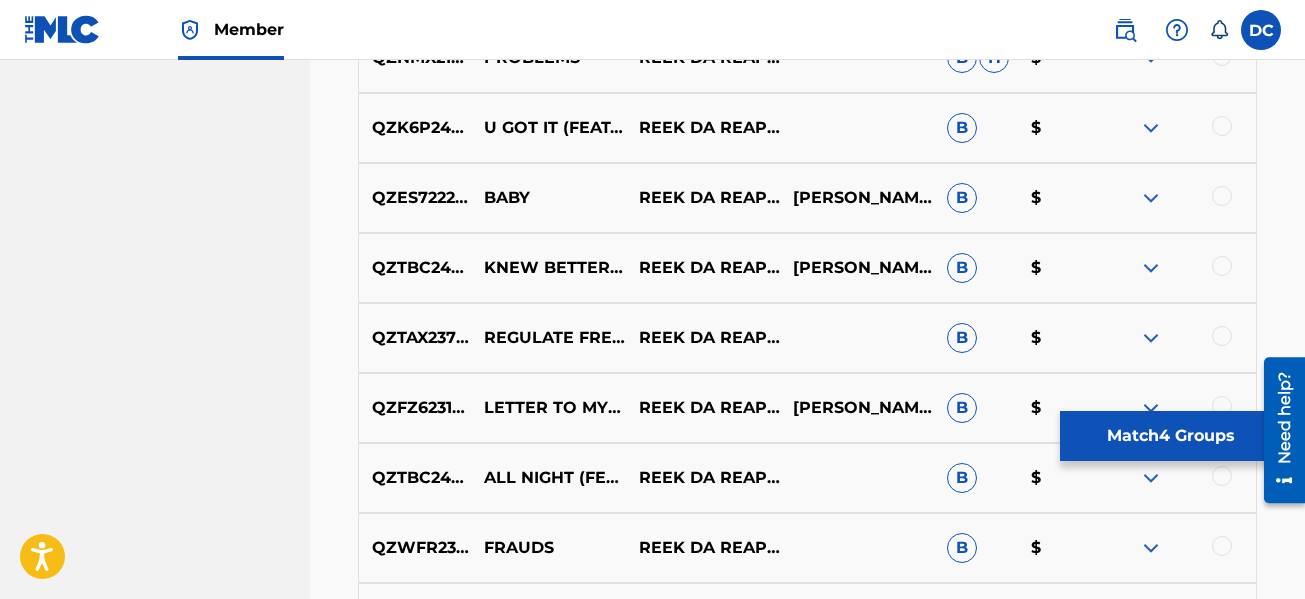 scroll, scrollTop: 8977, scrollLeft: 0, axis: vertical 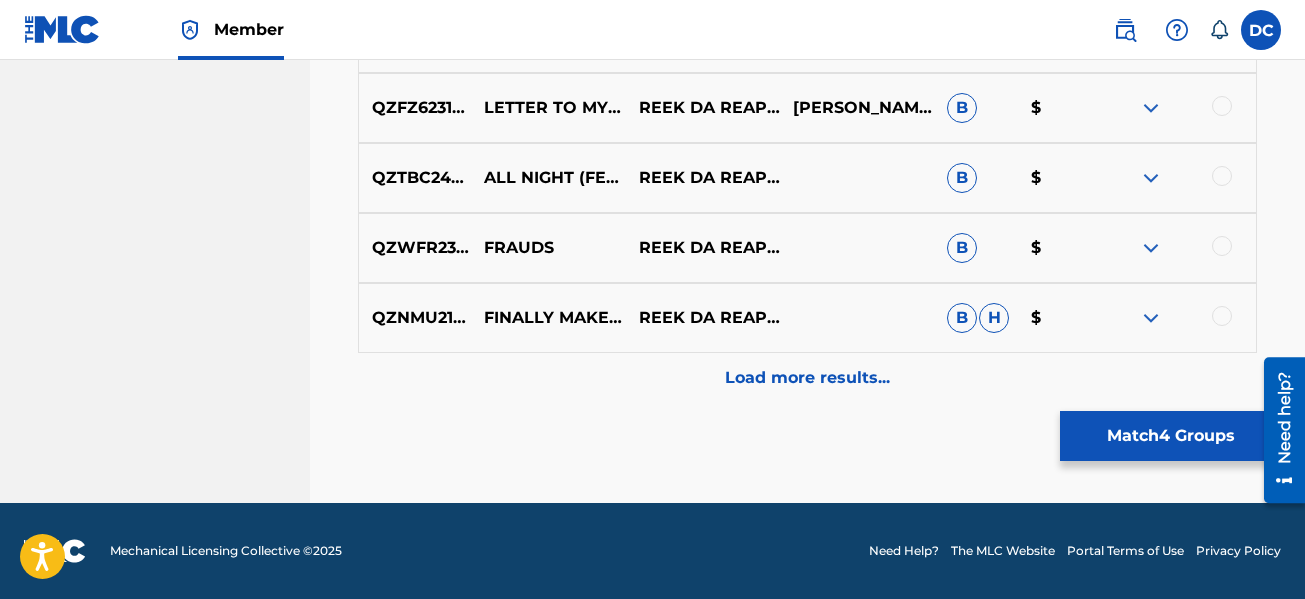 click on "Load more results..." at bounding box center (807, 378) 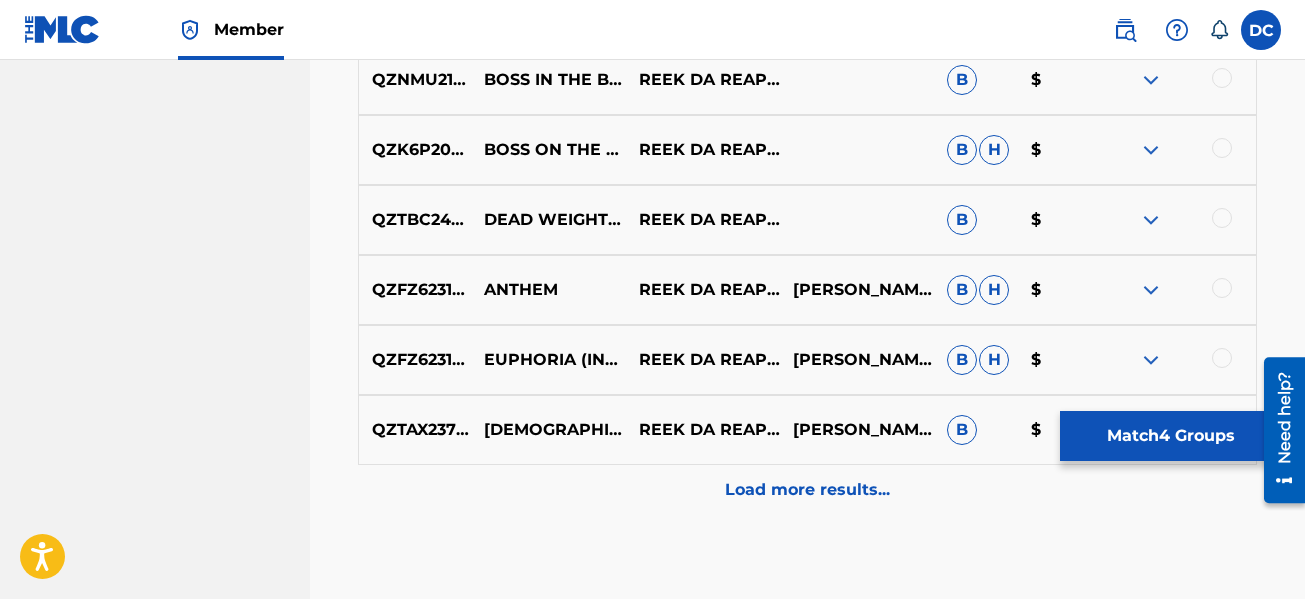 scroll, scrollTop: 9677, scrollLeft: 0, axis: vertical 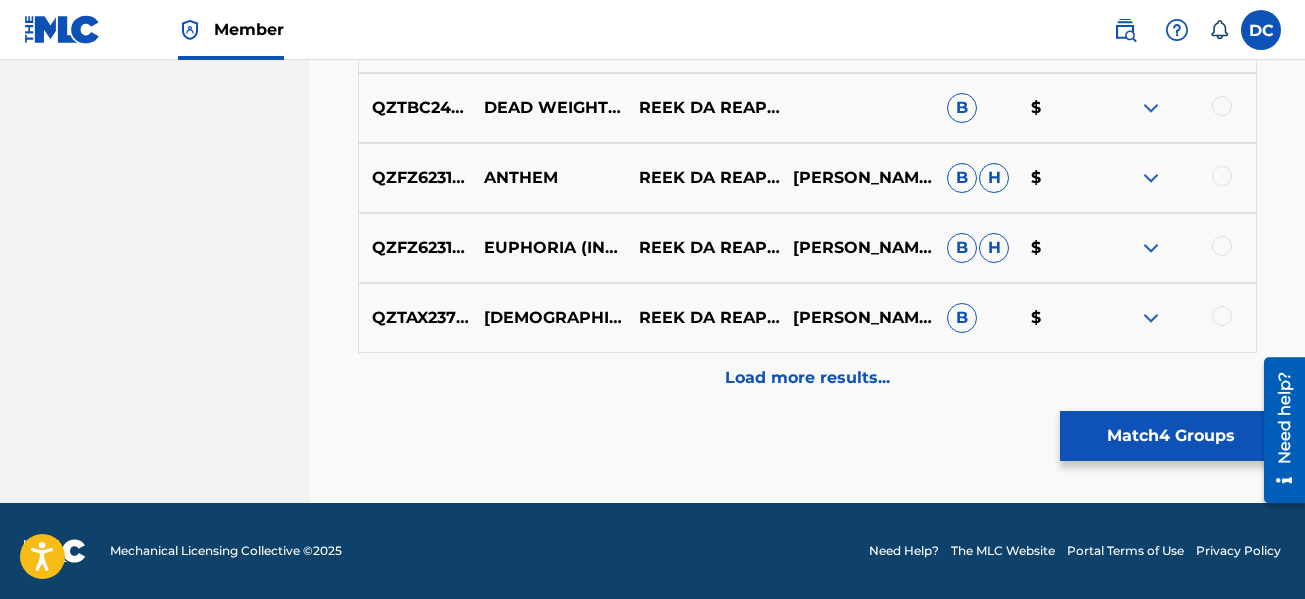 click on "Load more results..." at bounding box center (807, 378) 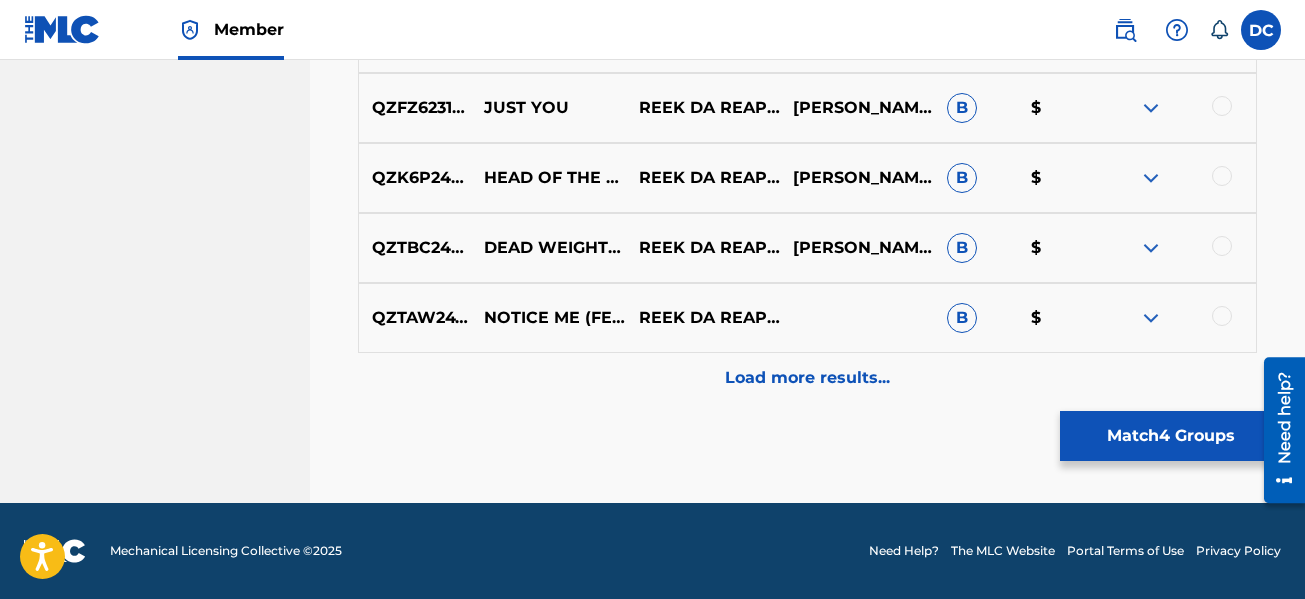 click on "Load more results..." at bounding box center (807, 378) 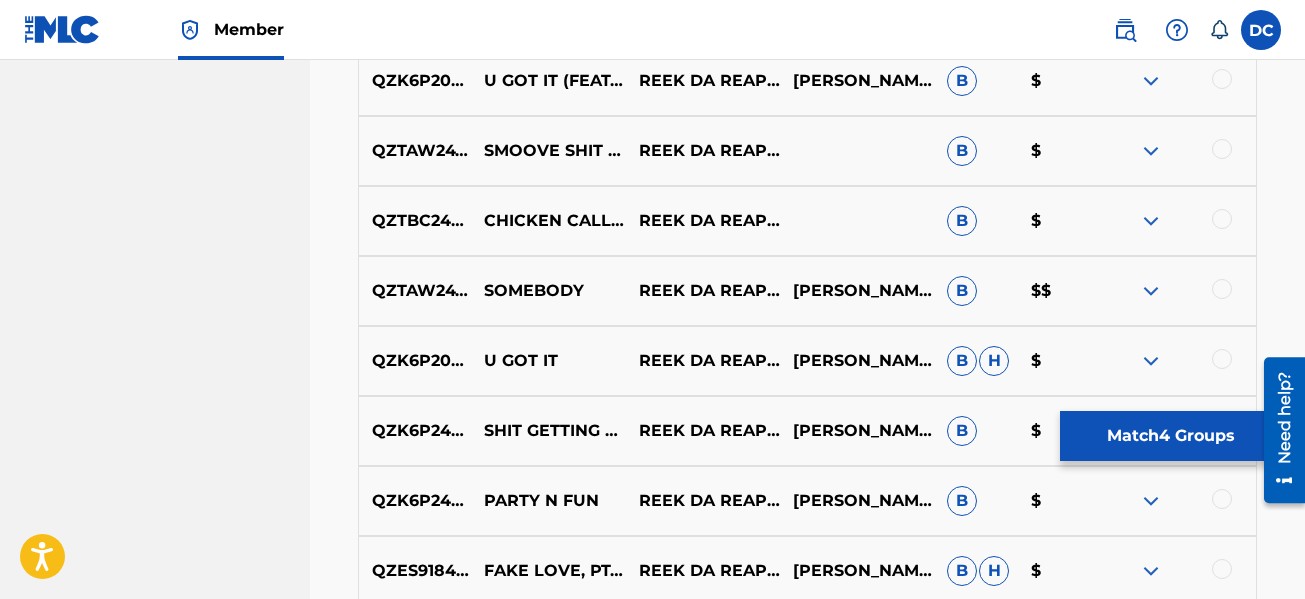 scroll, scrollTop: 10977, scrollLeft: 0, axis: vertical 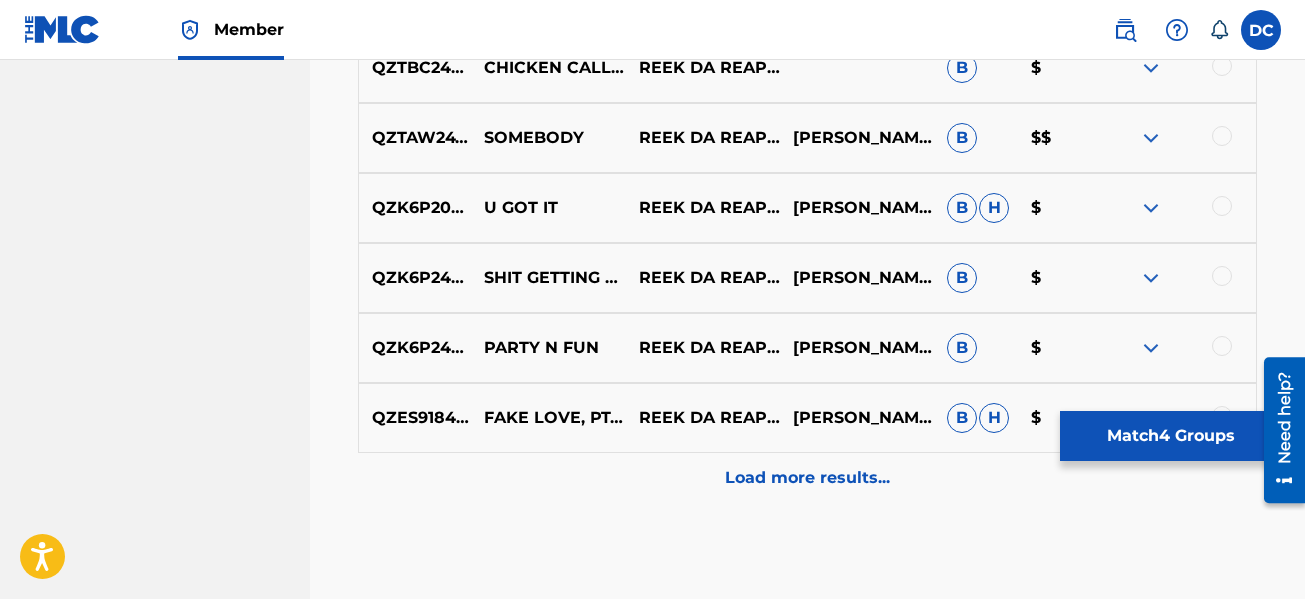 click on "Load more results..." at bounding box center (807, 478) 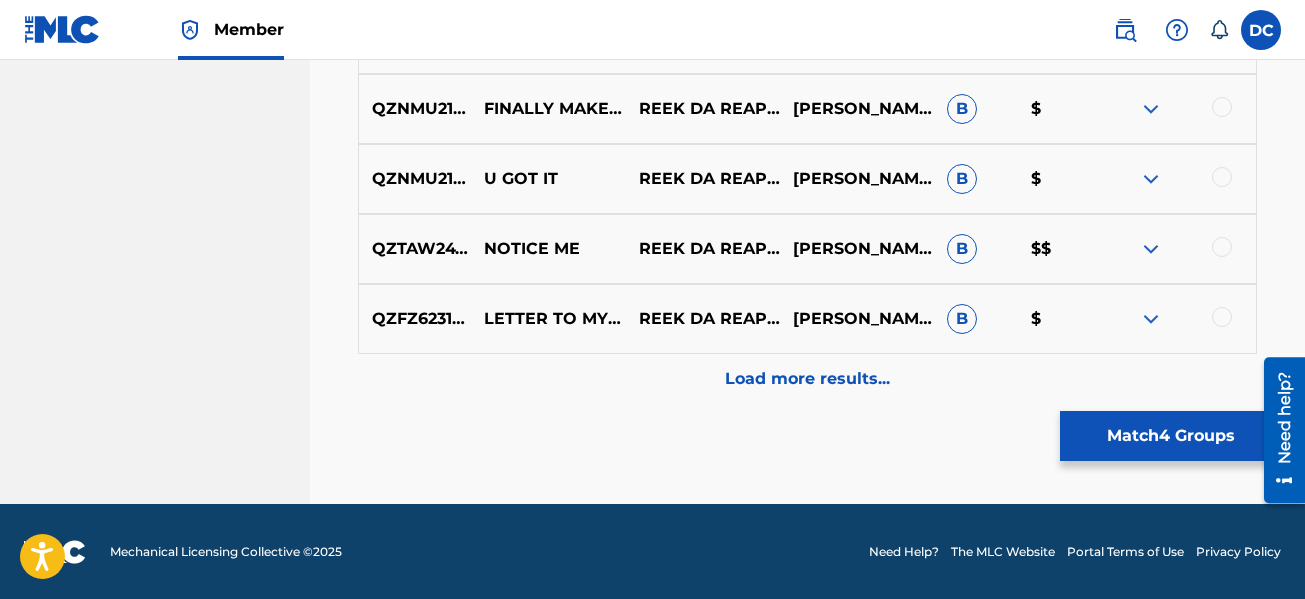 scroll, scrollTop: 11777, scrollLeft: 0, axis: vertical 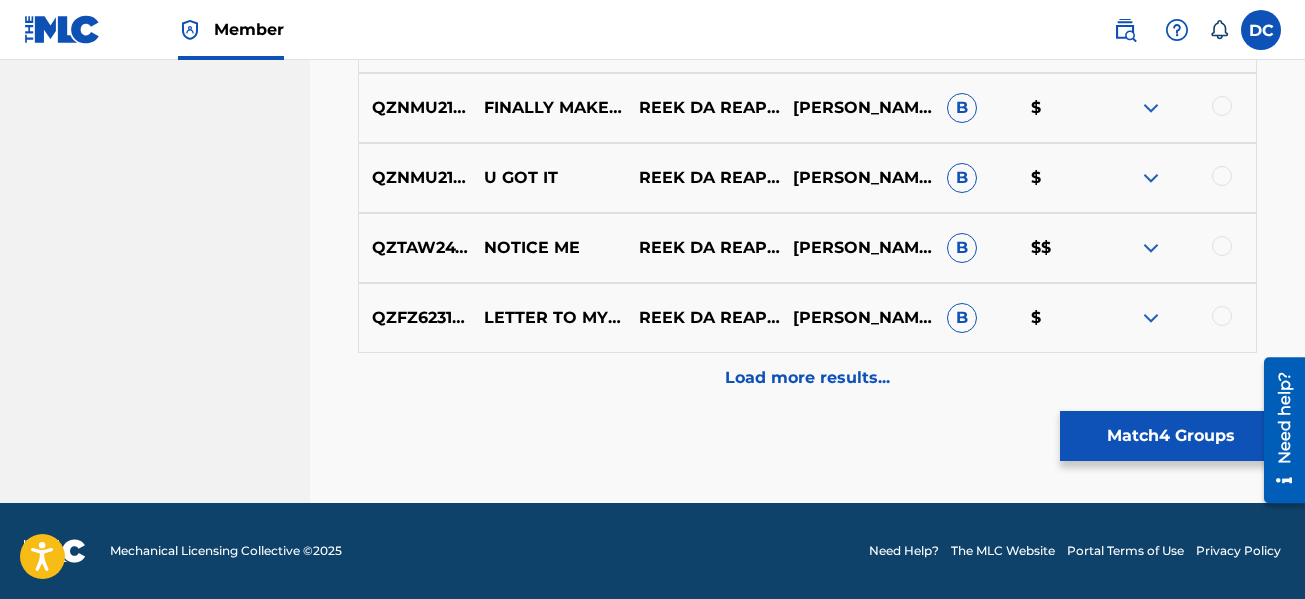 click on "Load more results..." at bounding box center [807, 378] 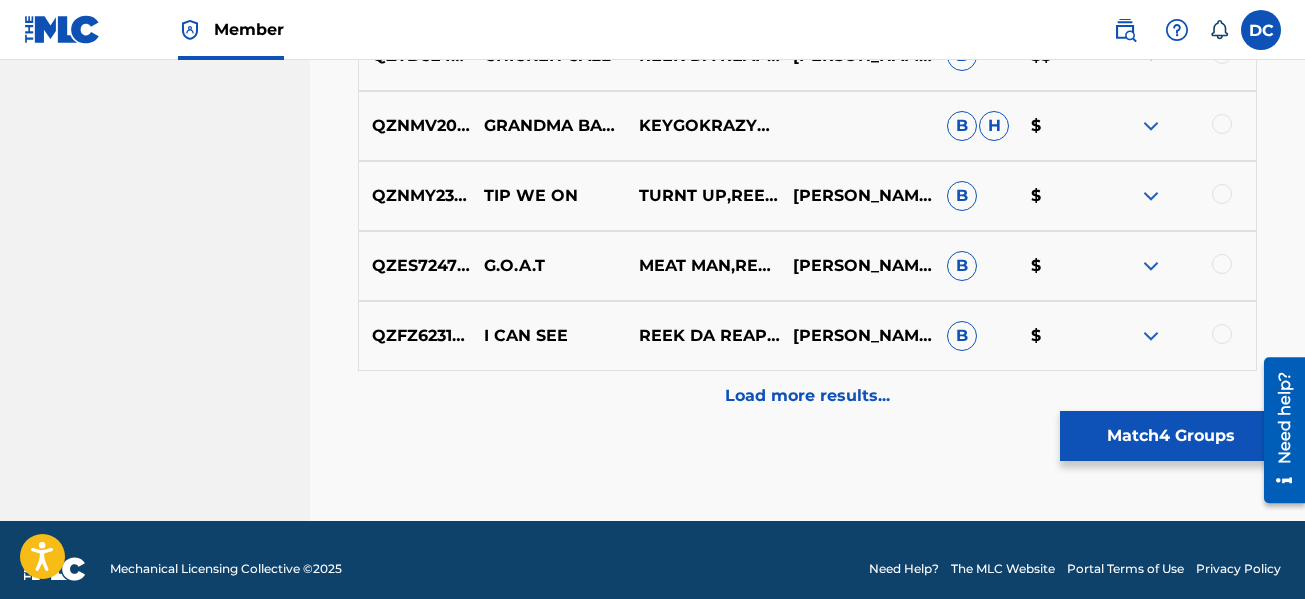 scroll, scrollTop: 12477, scrollLeft: 0, axis: vertical 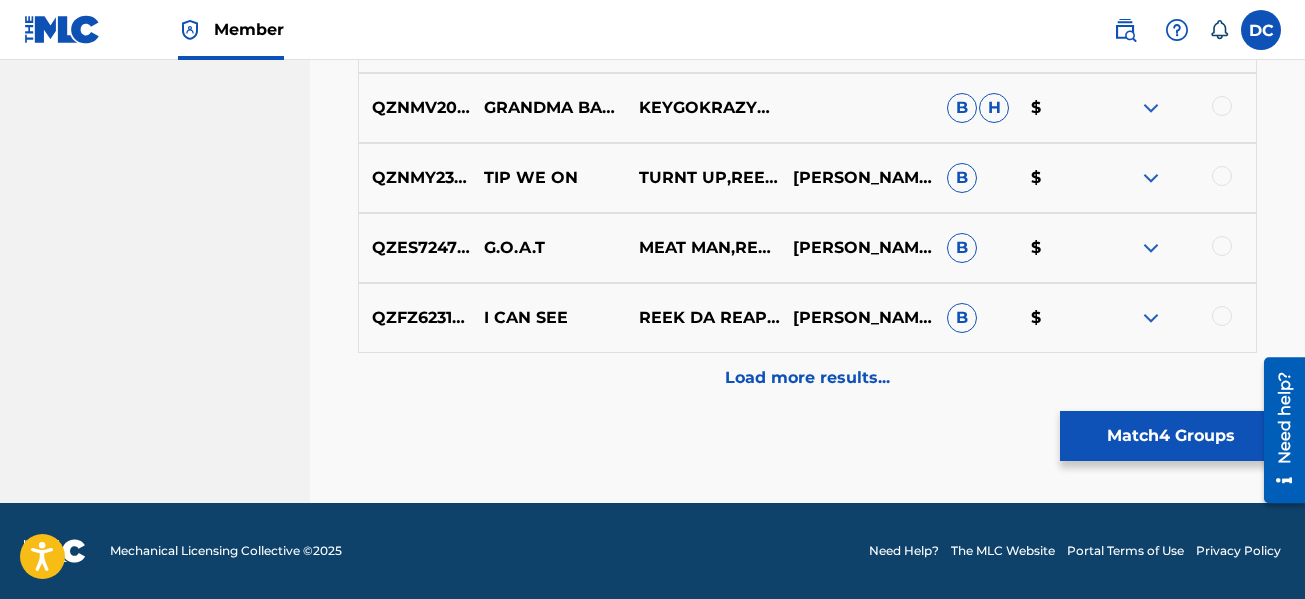 click on "Load more results..." at bounding box center [807, 378] 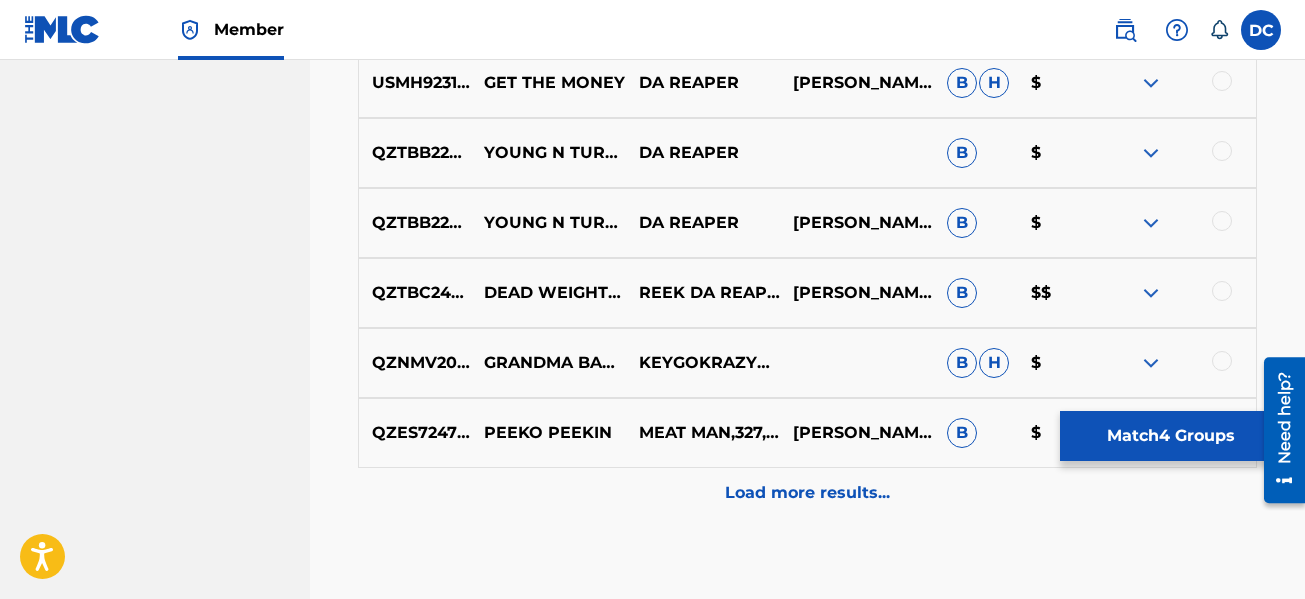 scroll, scrollTop: 13177, scrollLeft: 0, axis: vertical 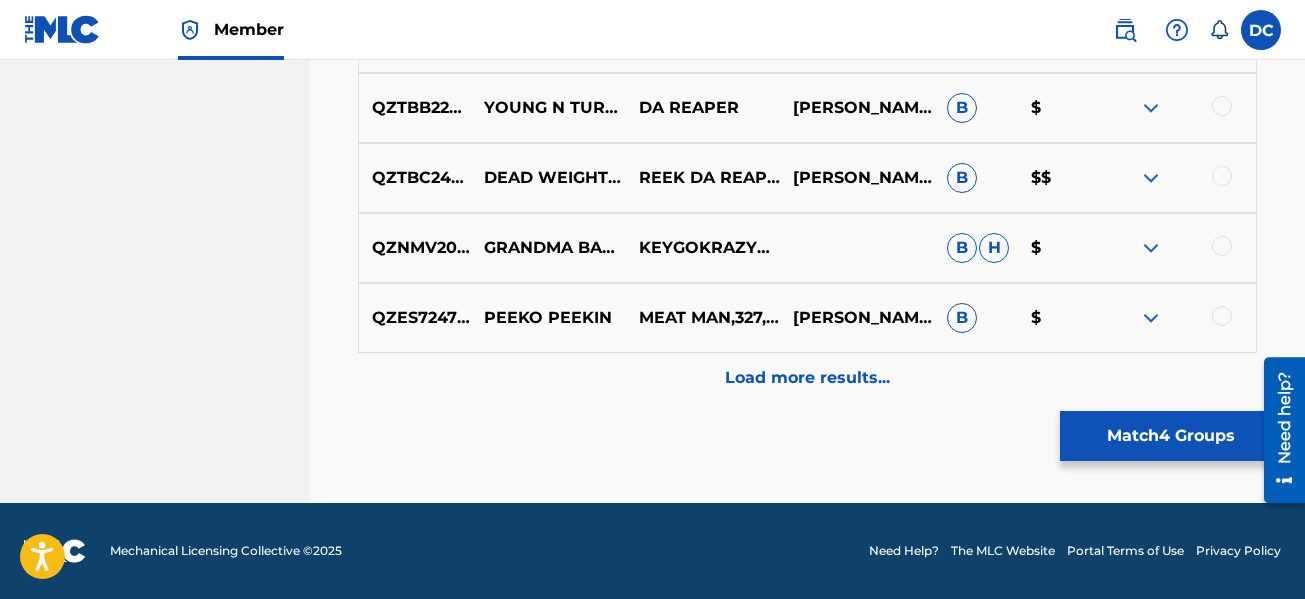 click on "Load more results..." at bounding box center [807, 378] 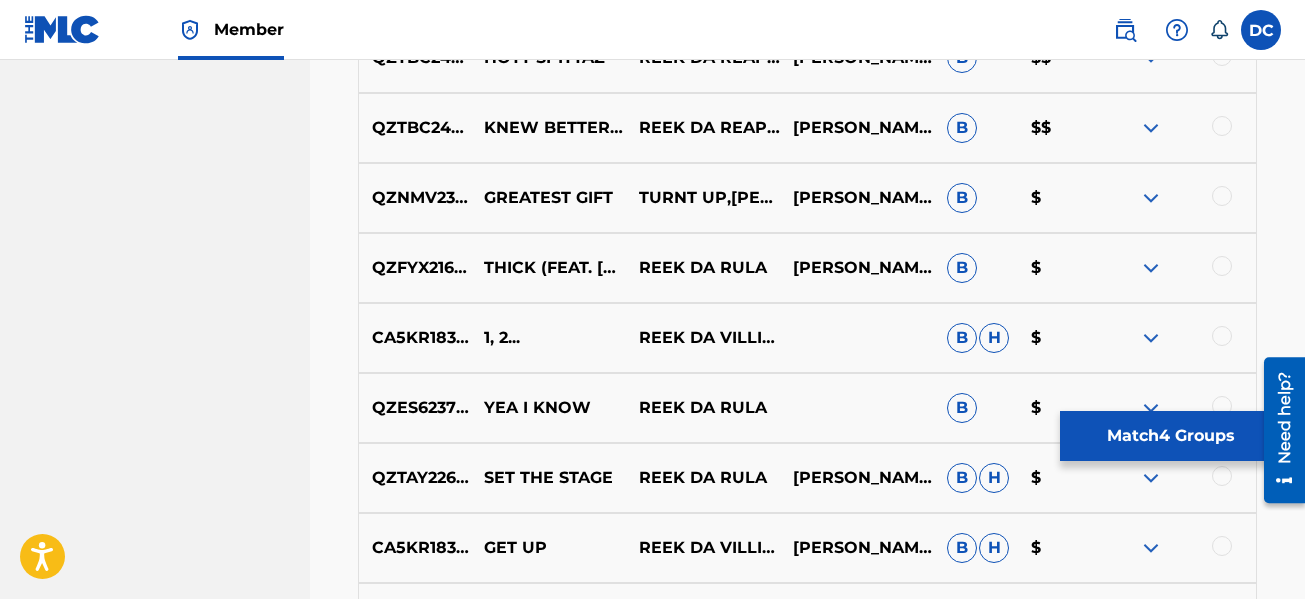 scroll, scrollTop: 13877, scrollLeft: 0, axis: vertical 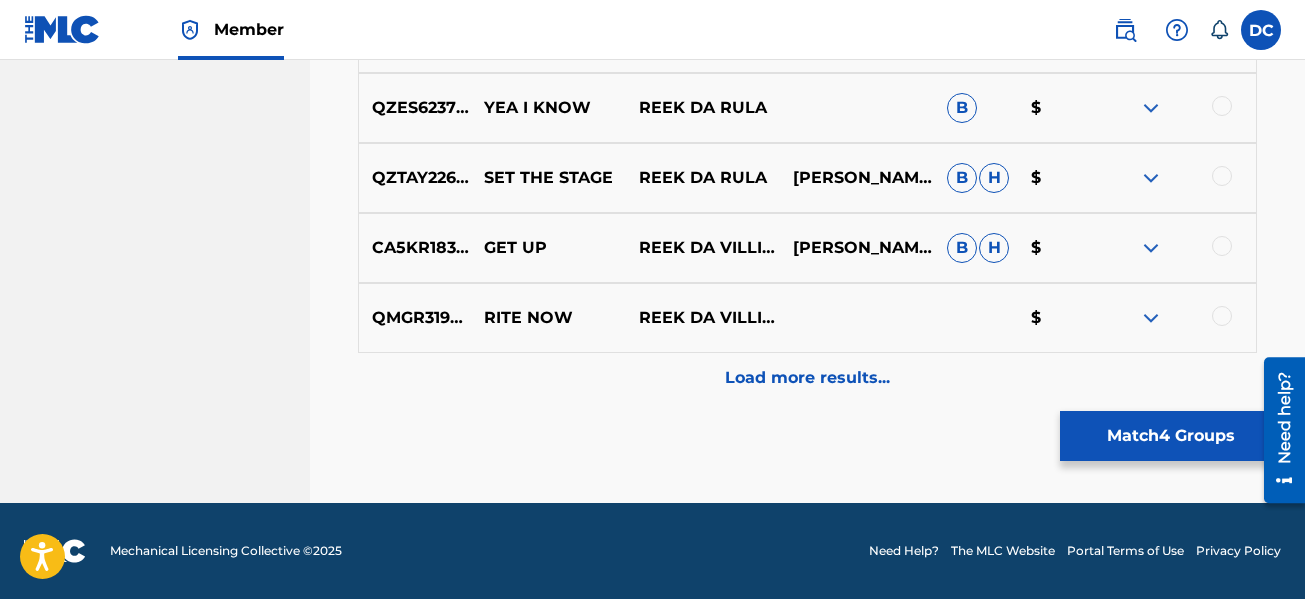 click on "Load more results..." at bounding box center [807, 378] 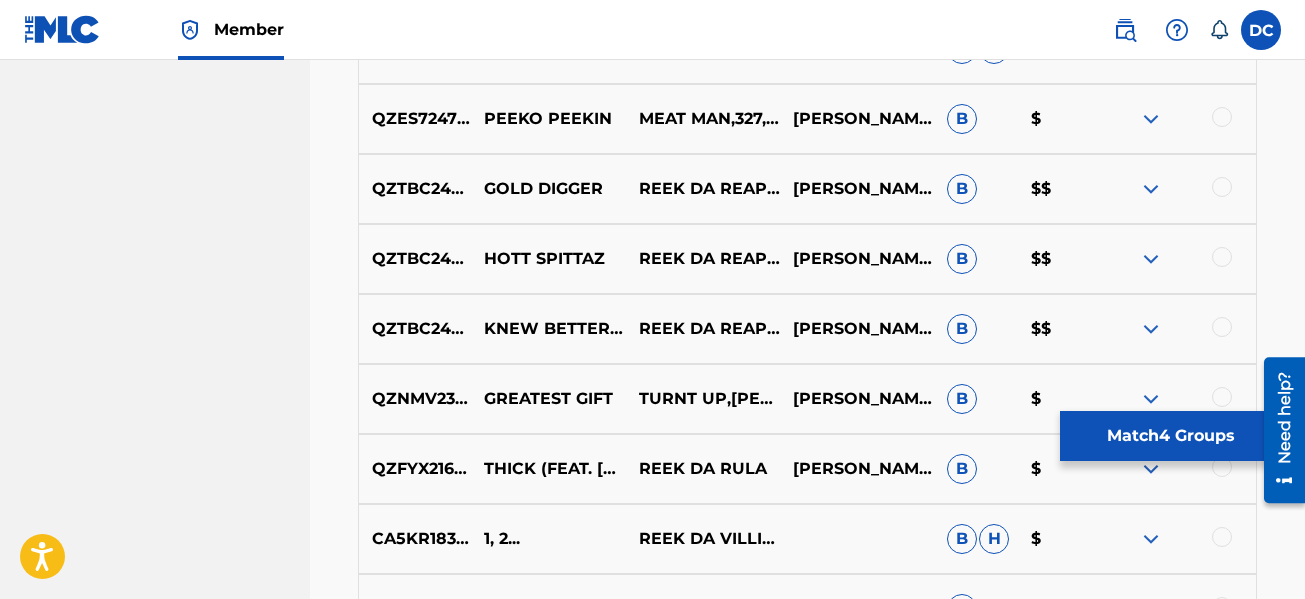 scroll, scrollTop: 13377, scrollLeft: 0, axis: vertical 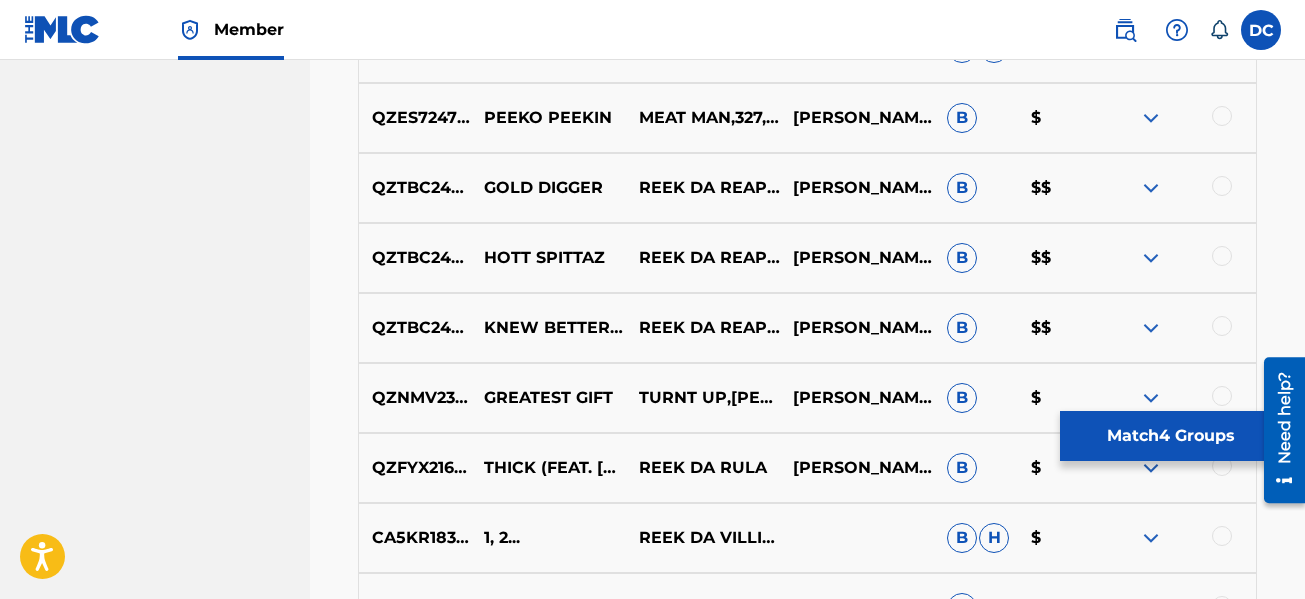 click on "Match  4 Groups" at bounding box center (1170, 436) 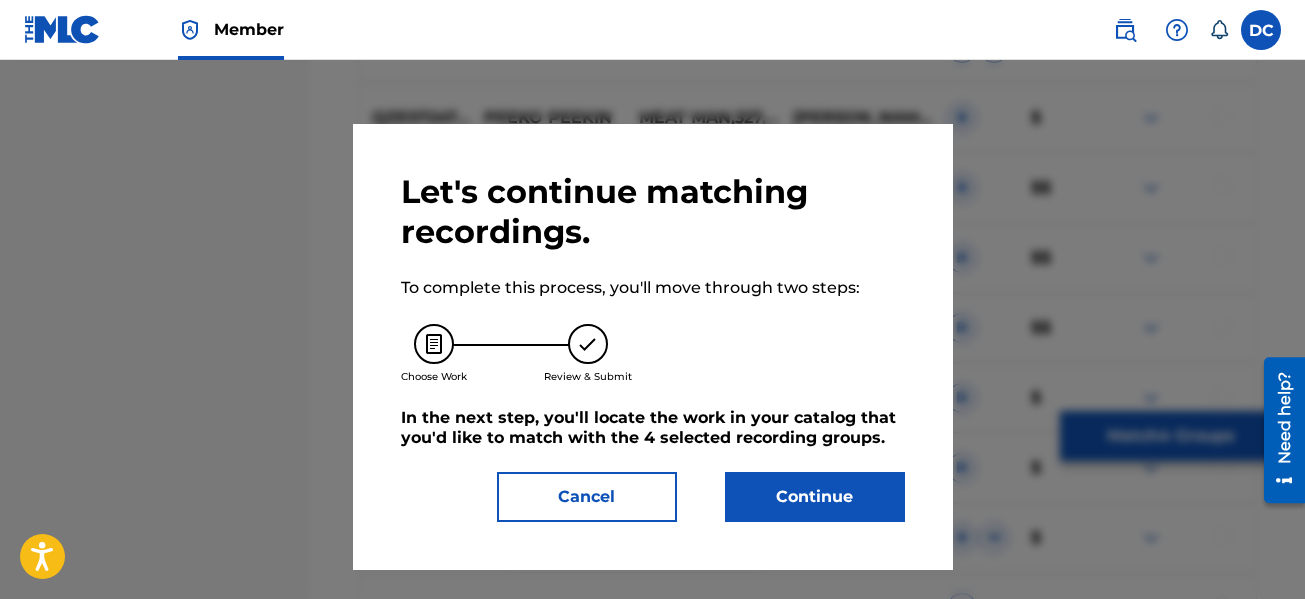 click on "Continue" at bounding box center (815, 497) 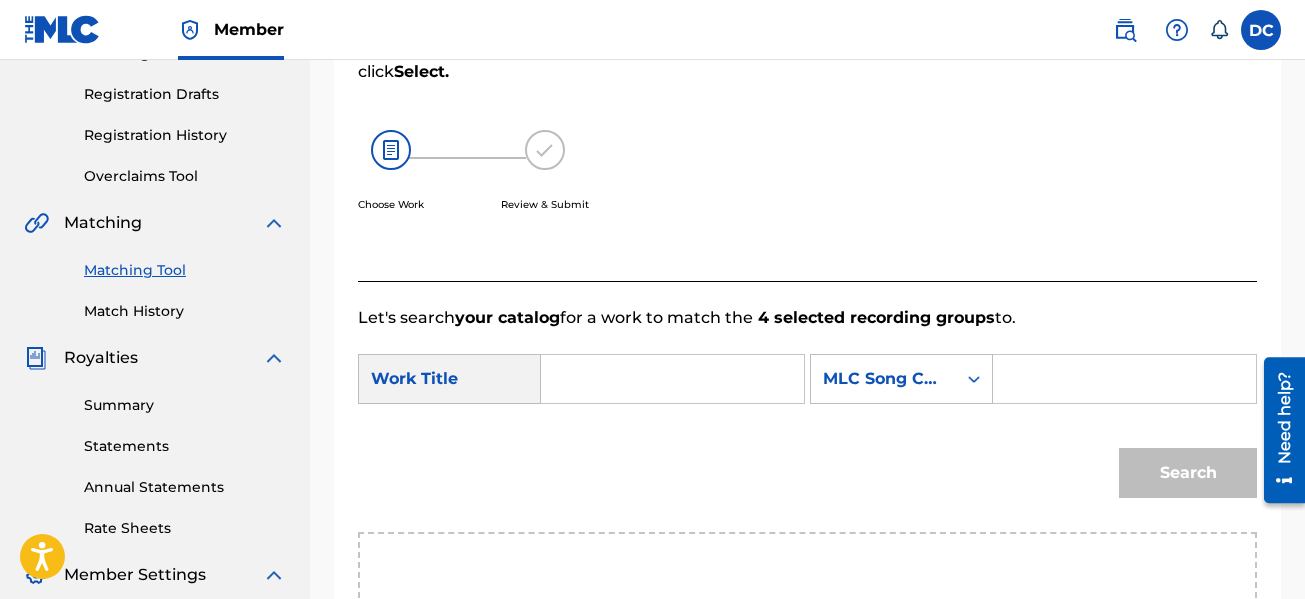 scroll, scrollTop: 381, scrollLeft: 0, axis: vertical 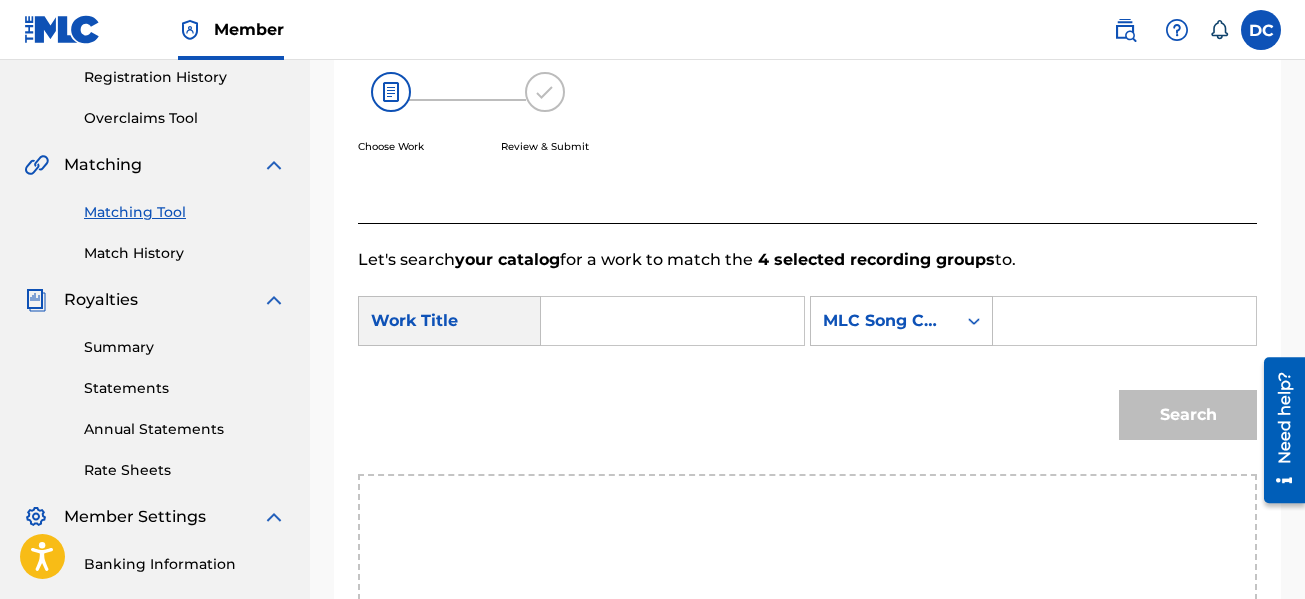 click at bounding box center (672, 321) 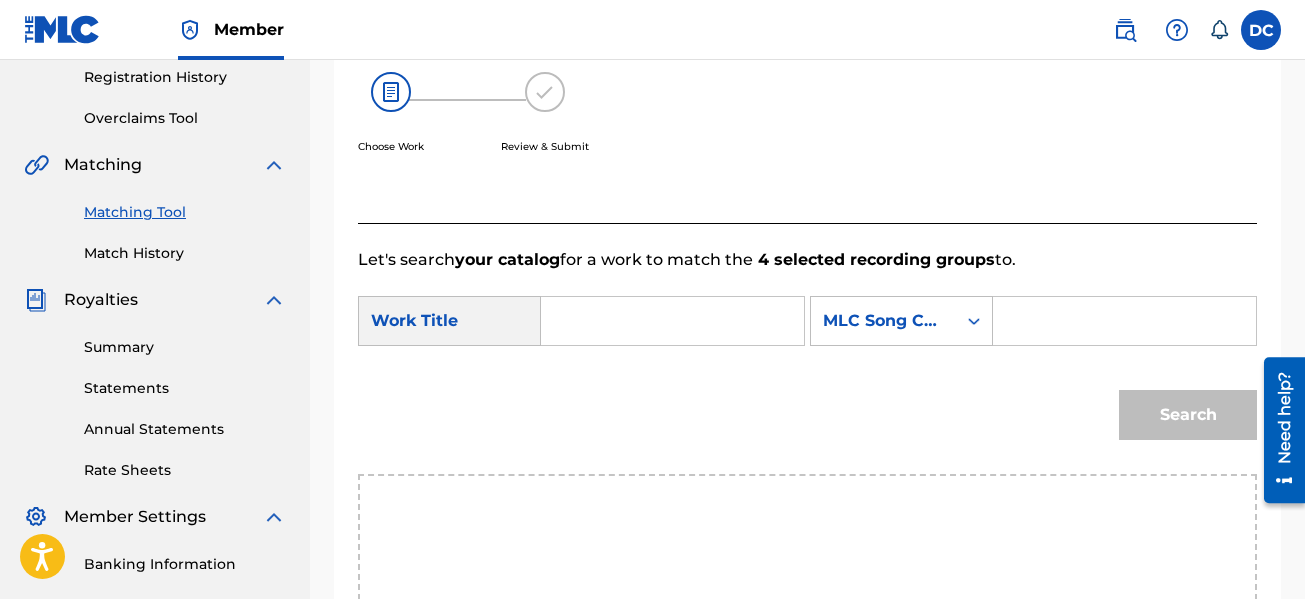 paste on "MEMORIES" 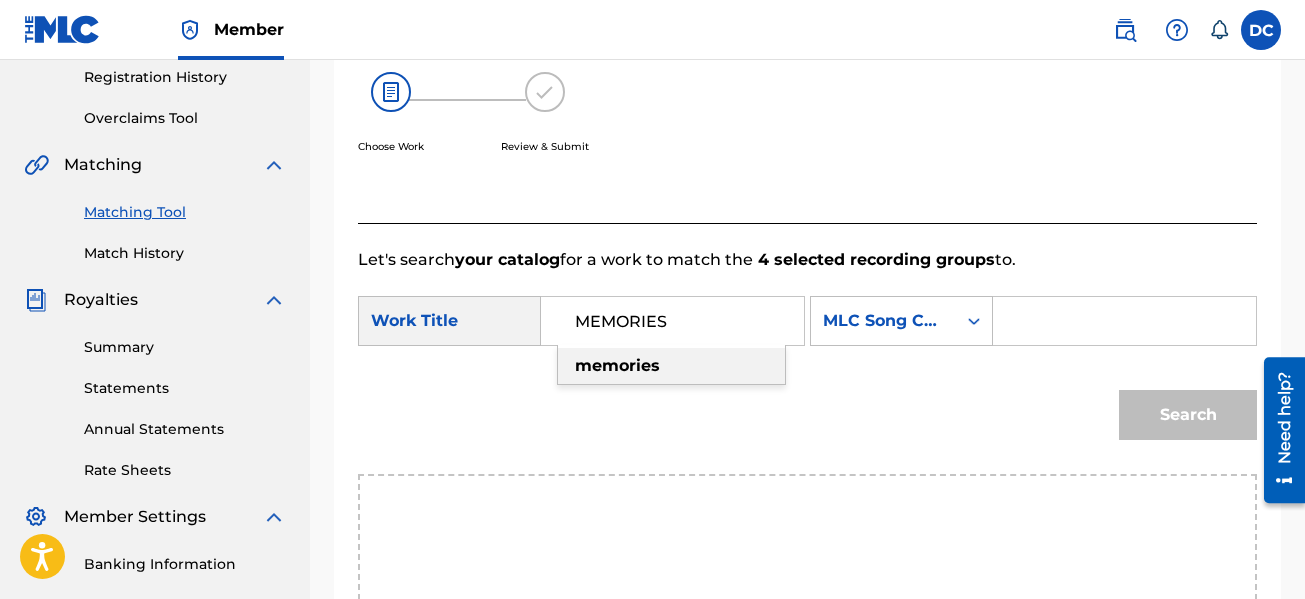 click on "memories" at bounding box center (671, 366) 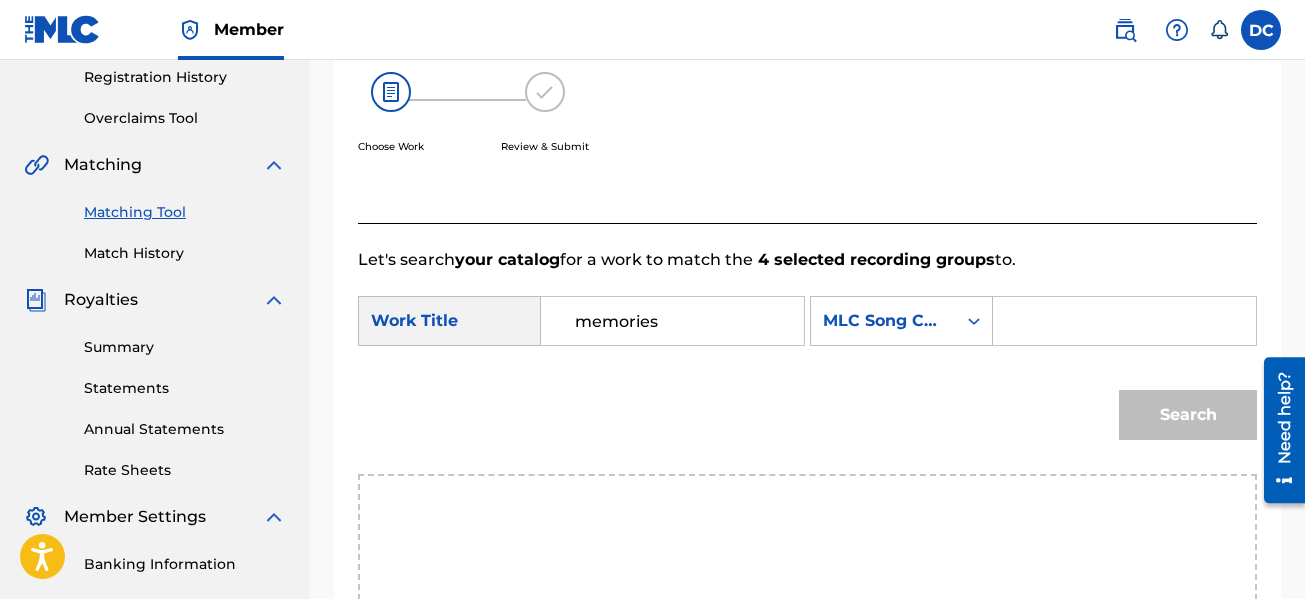 click at bounding box center [1124, 321] 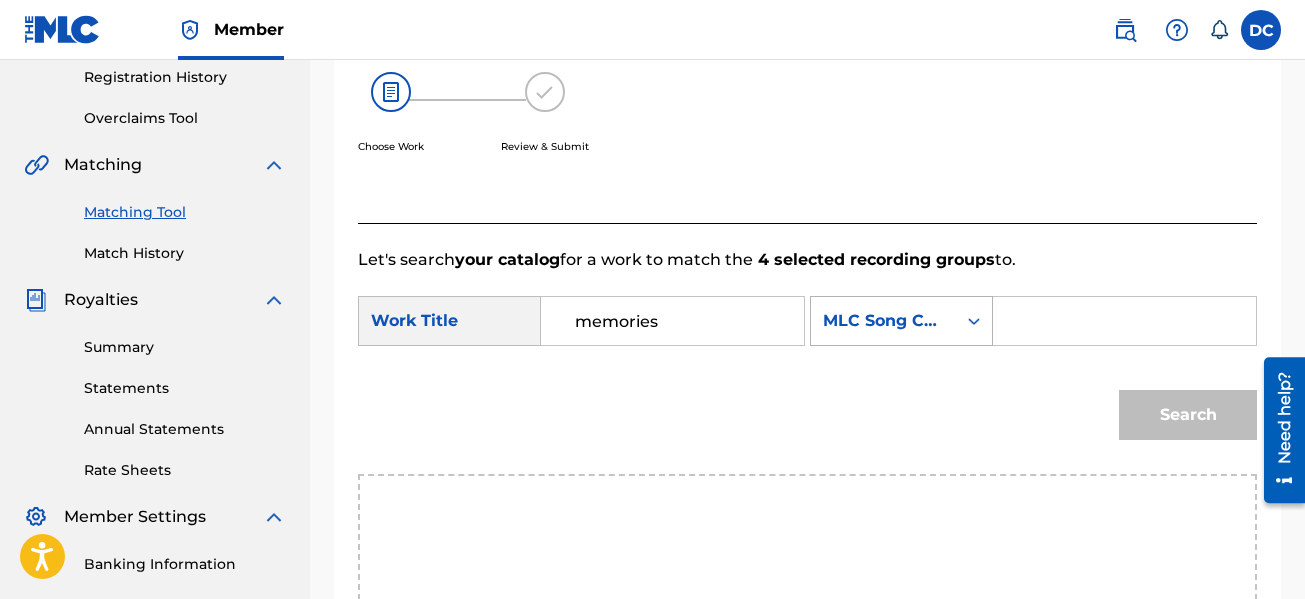 click 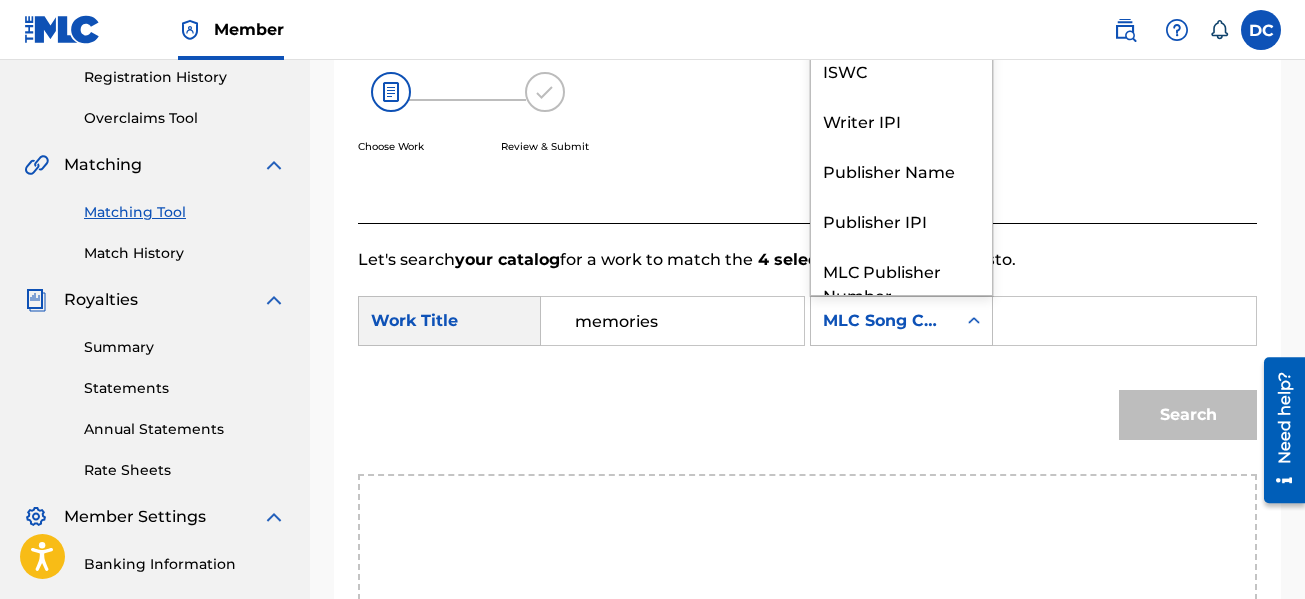 scroll, scrollTop: 74, scrollLeft: 0, axis: vertical 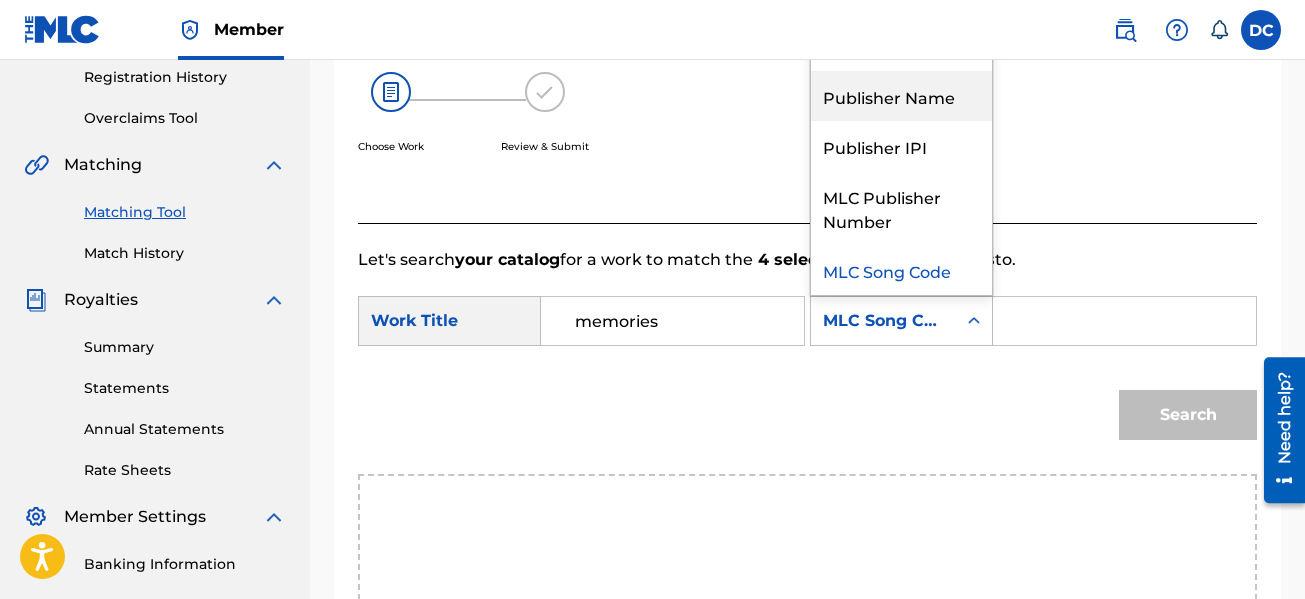 click on "Publisher Name" at bounding box center (901, 96) 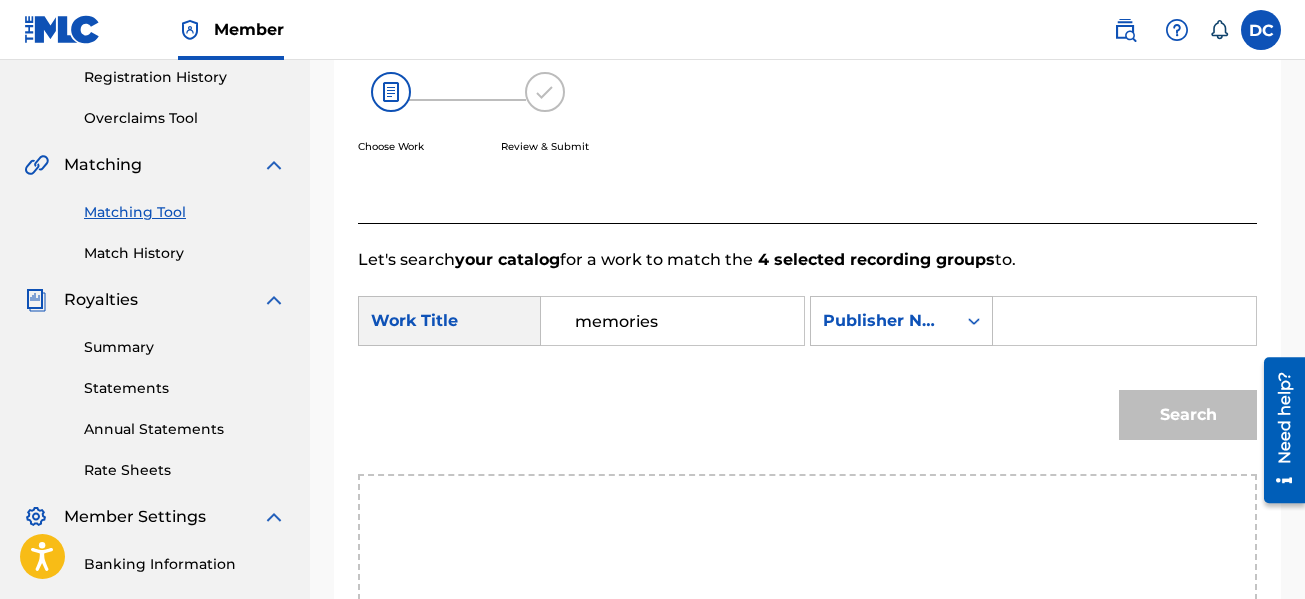 drag, startPoint x: 1014, startPoint y: 317, endPoint x: 1037, endPoint y: 325, distance: 24.351591 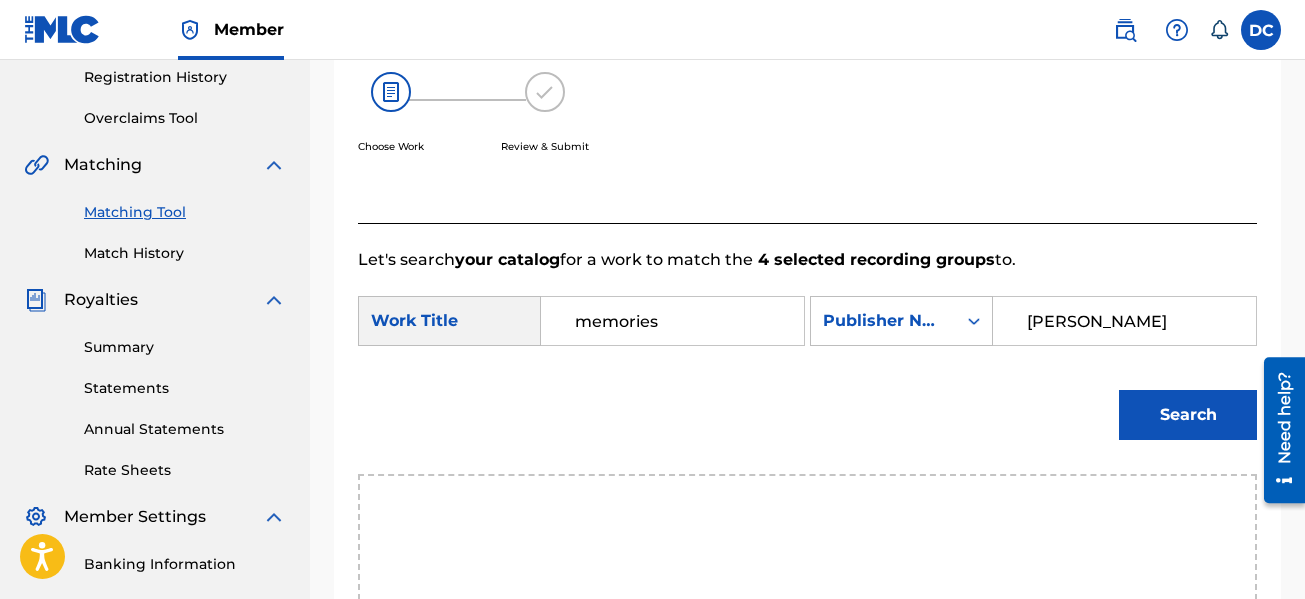 click on "Search" at bounding box center [1188, 415] 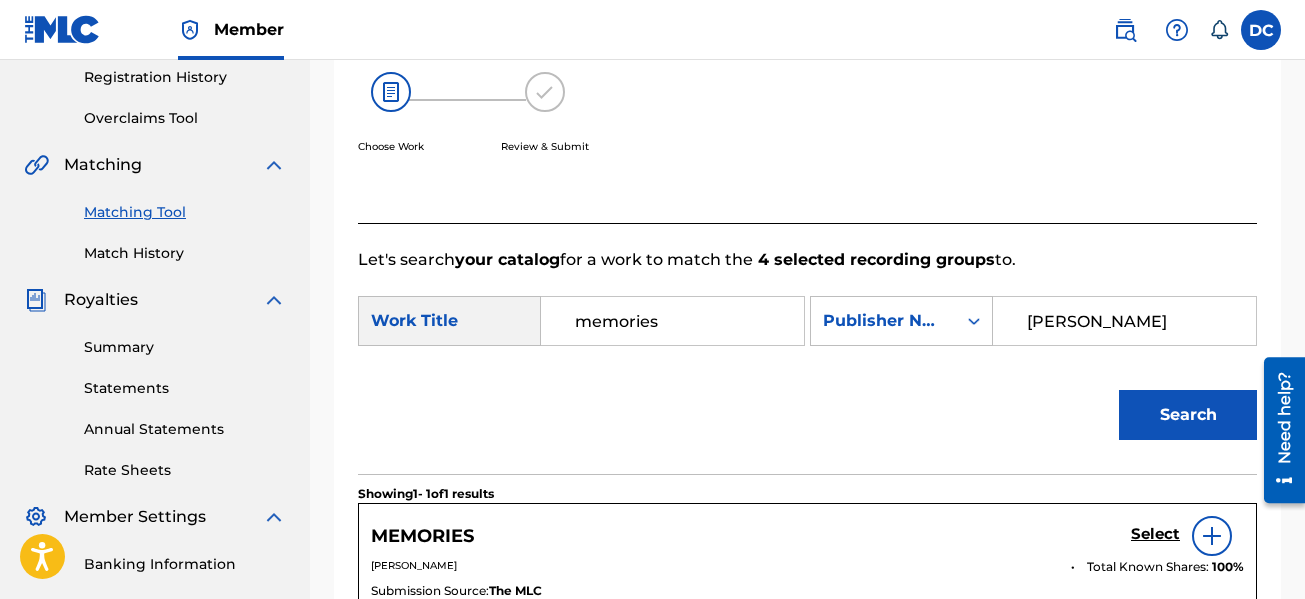 scroll, scrollTop: 681, scrollLeft: 0, axis: vertical 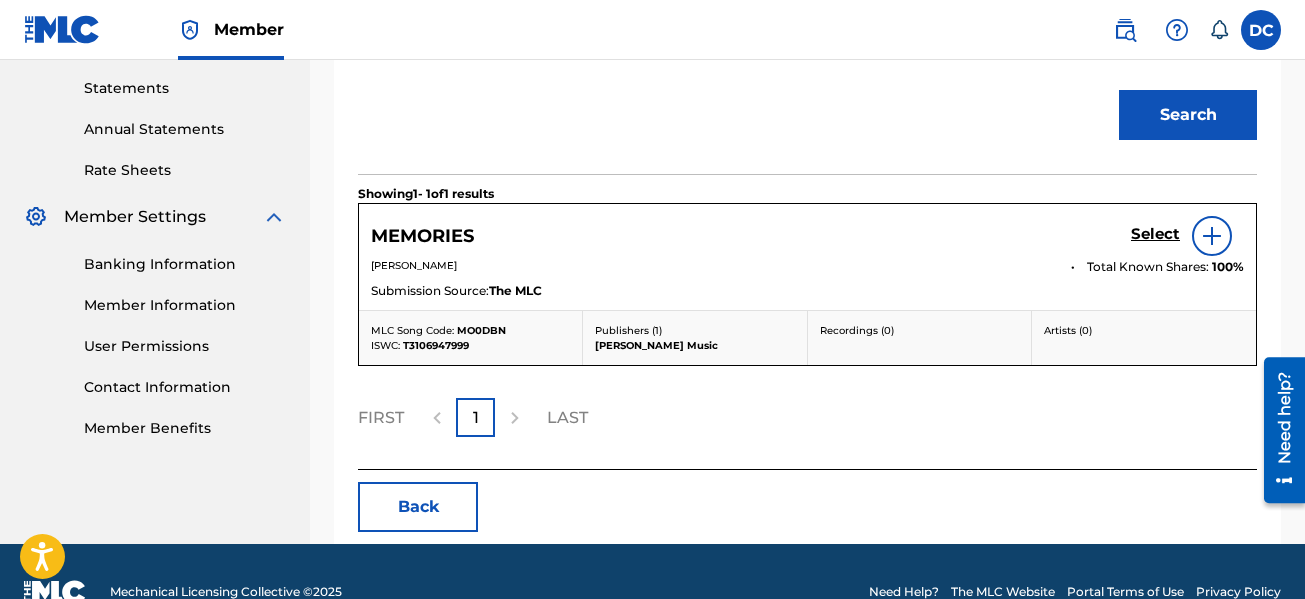 click at bounding box center [1212, 236] 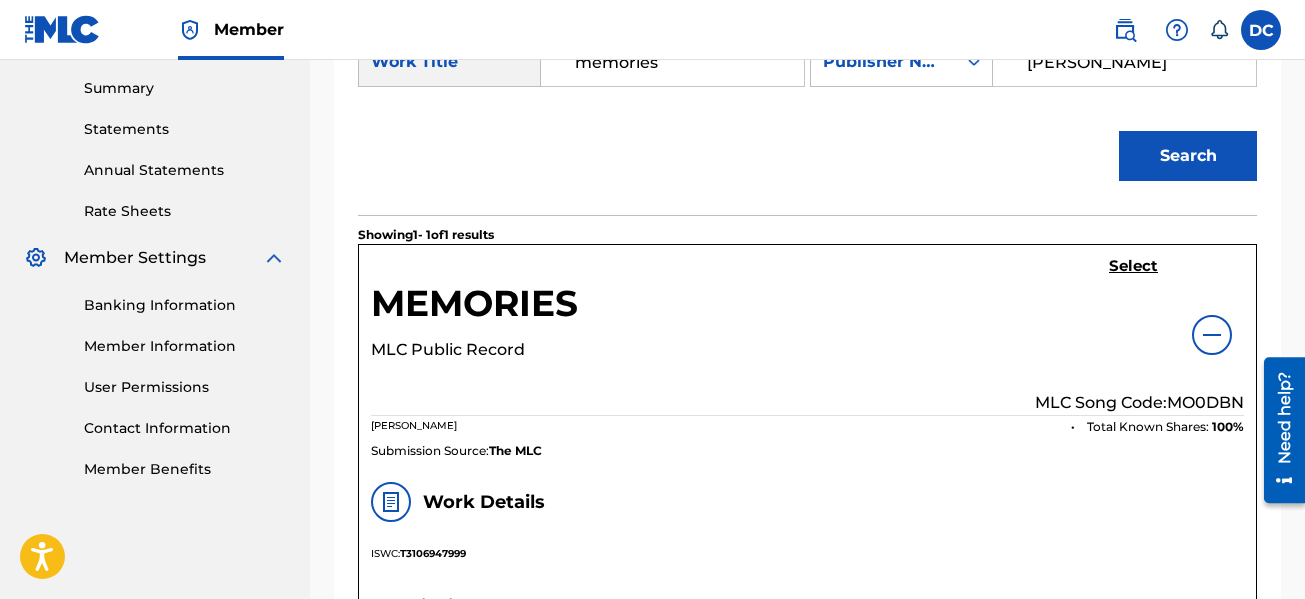 scroll, scrollTop: 639, scrollLeft: 0, axis: vertical 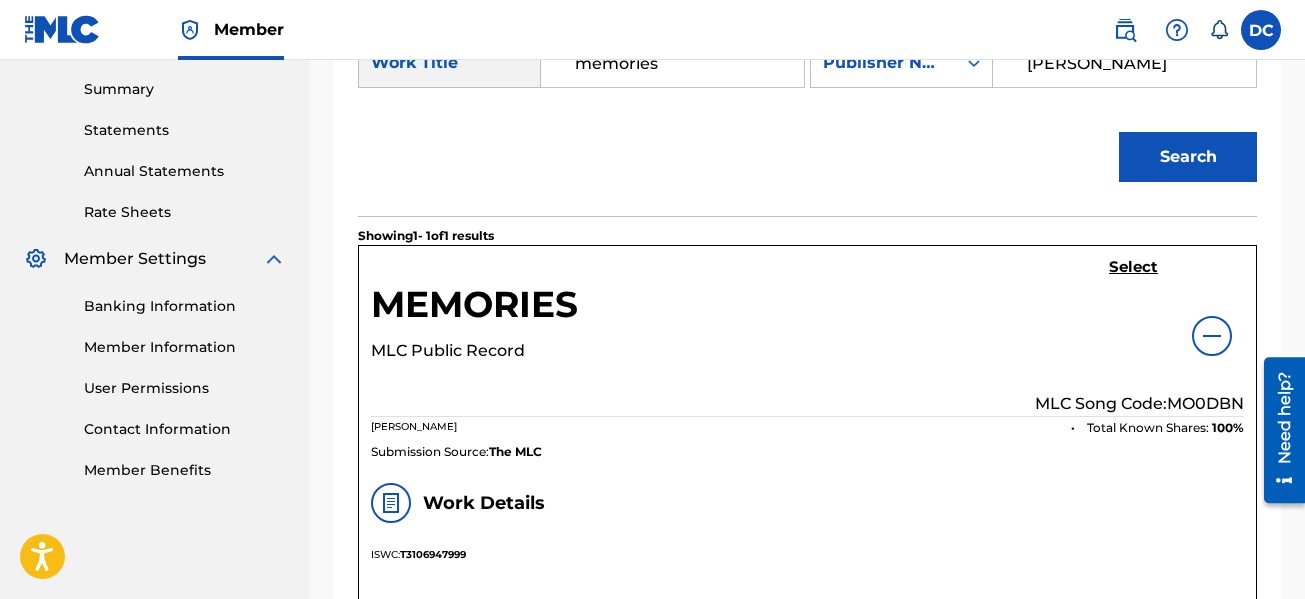 click on "Select" at bounding box center [1133, 267] 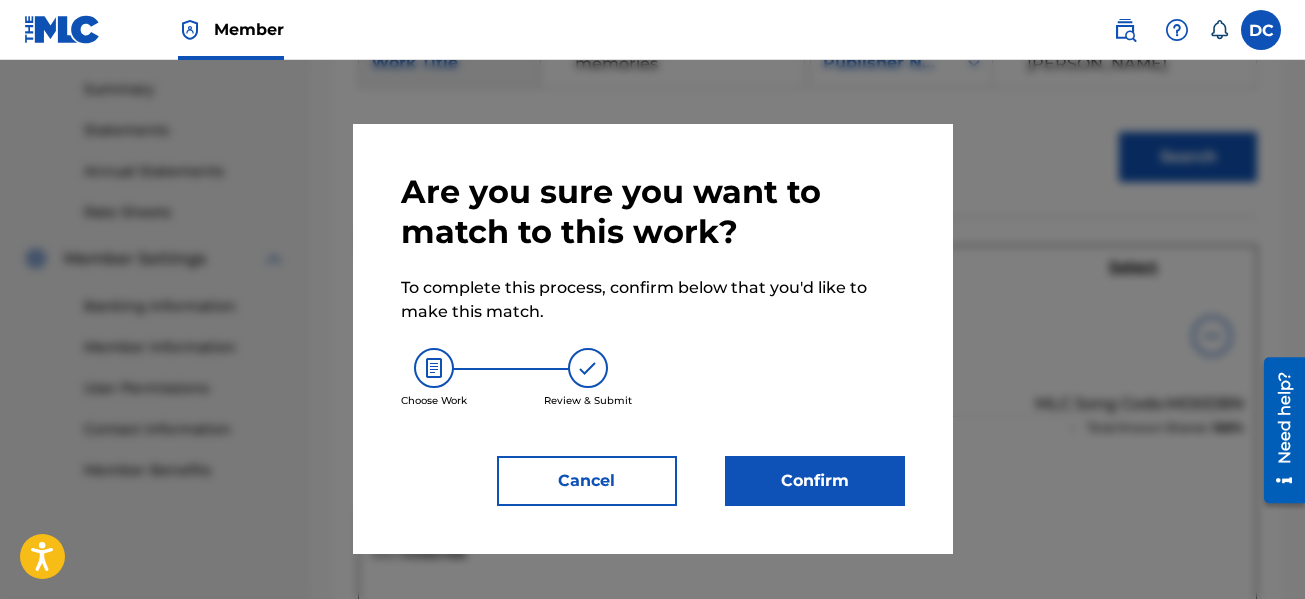 click on "Confirm" at bounding box center [815, 481] 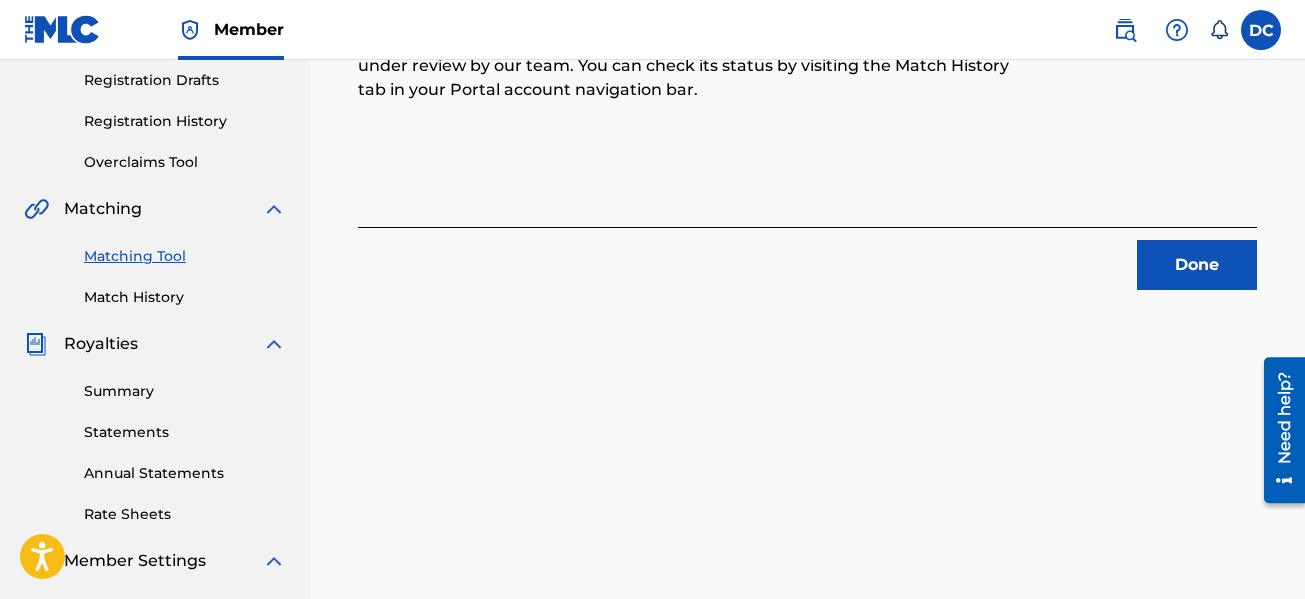 scroll, scrollTop: 339, scrollLeft: 0, axis: vertical 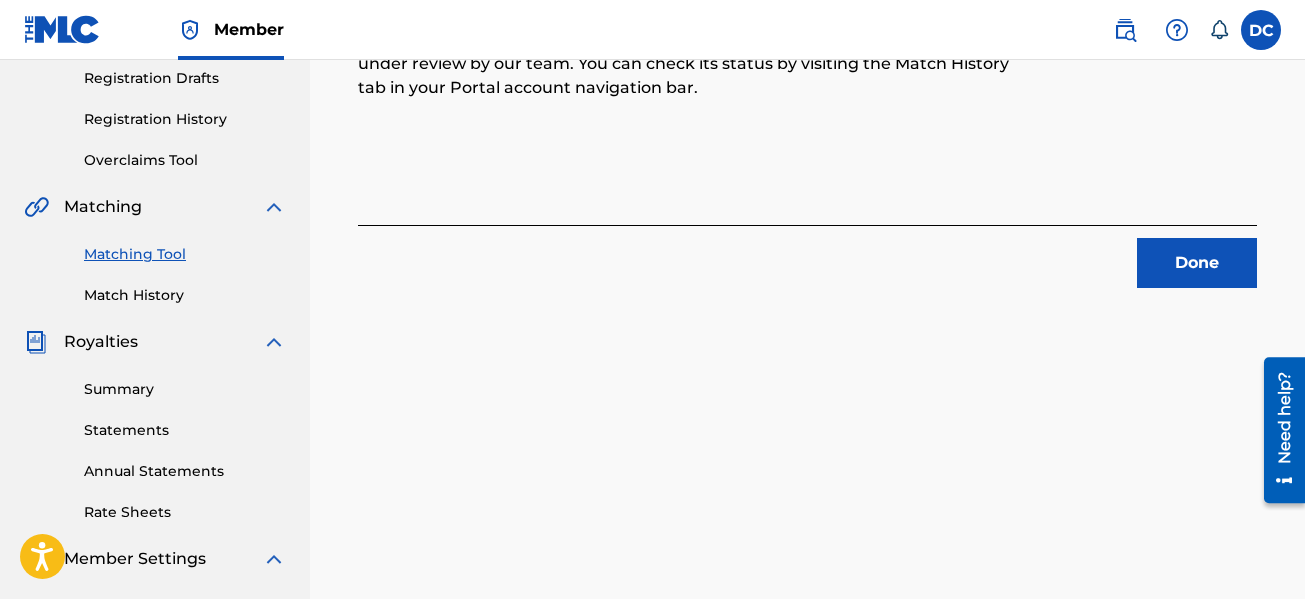 click on "Done" at bounding box center [1197, 263] 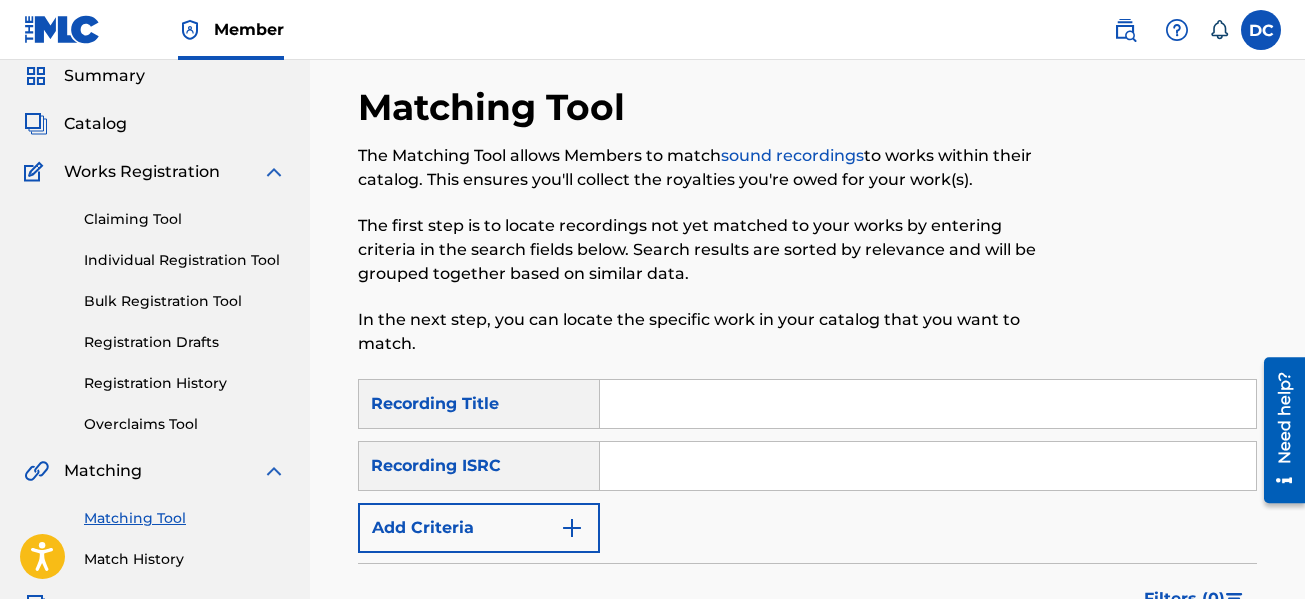 scroll, scrollTop: 0, scrollLeft: 0, axis: both 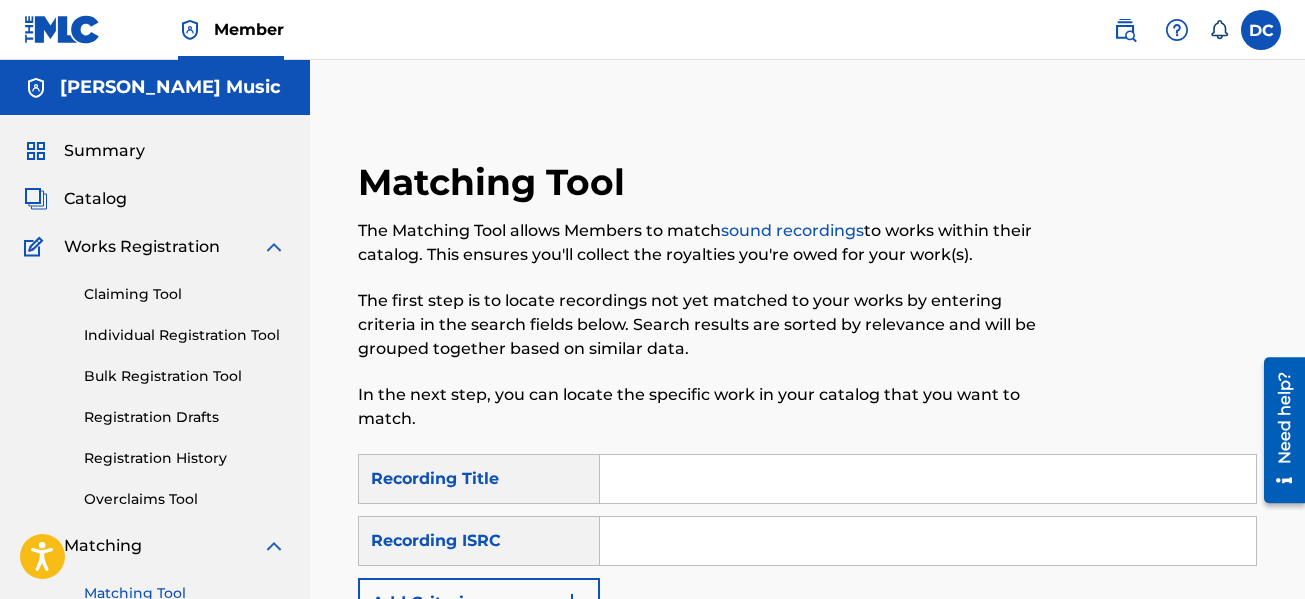 click on "Catalog" at bounding box center [95, 199] 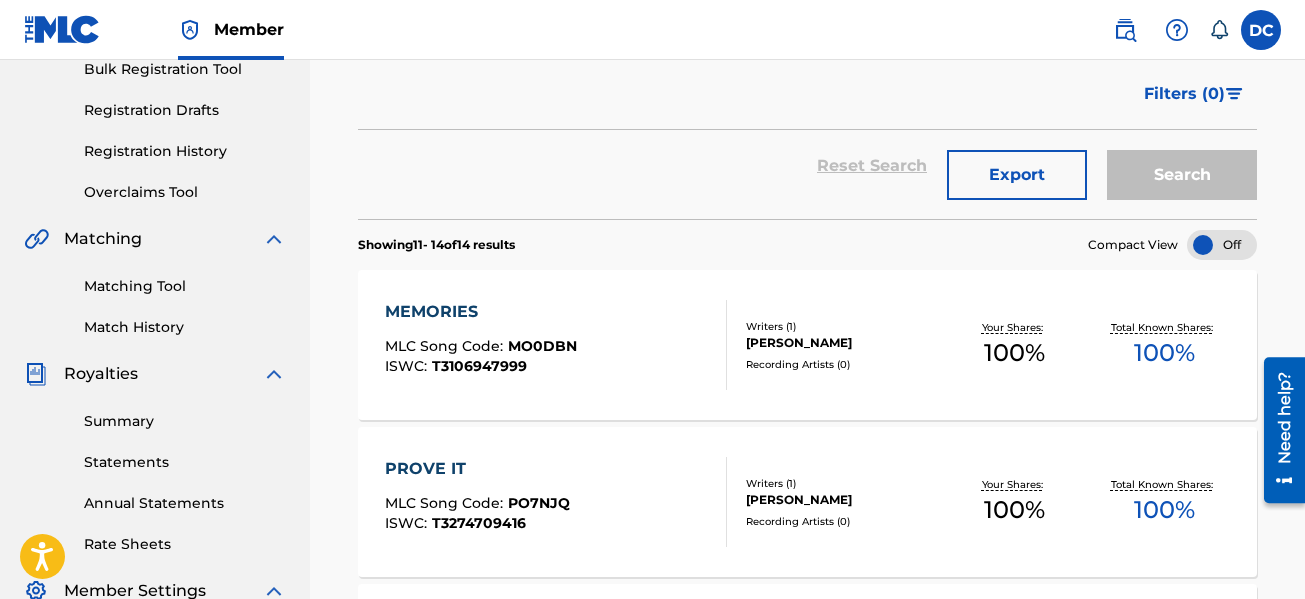 scroll, scrollTop: 300, scrollLeft: 0, axis: vertical 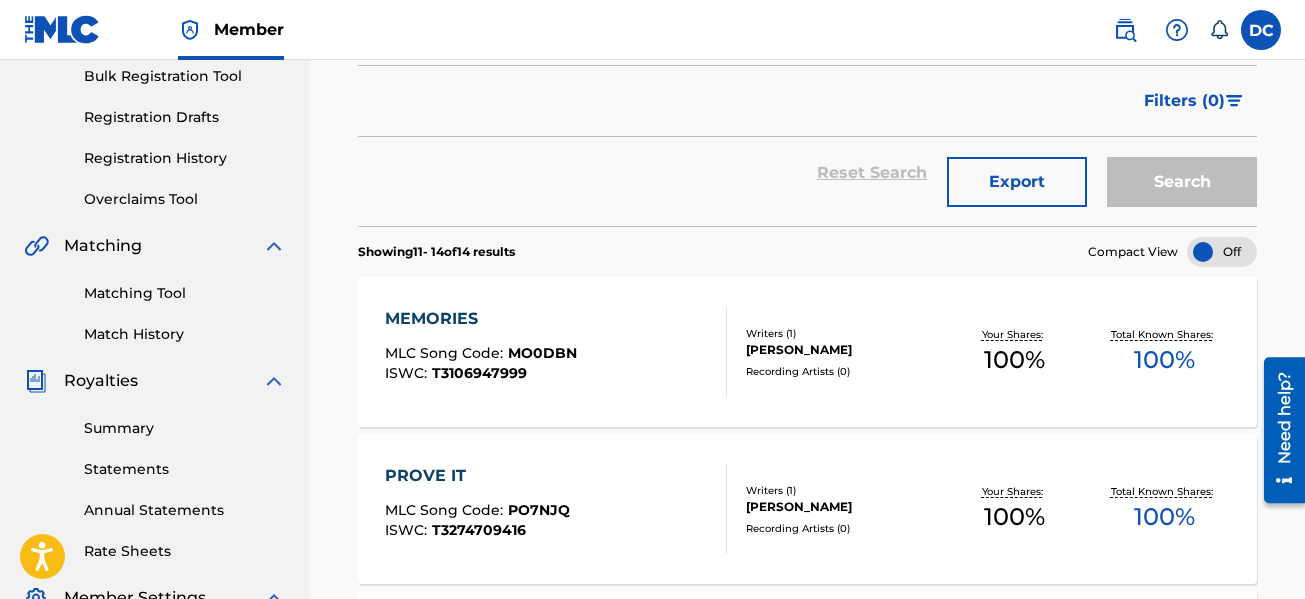 click on "Matching Tool" at bounding box center [185, 293] 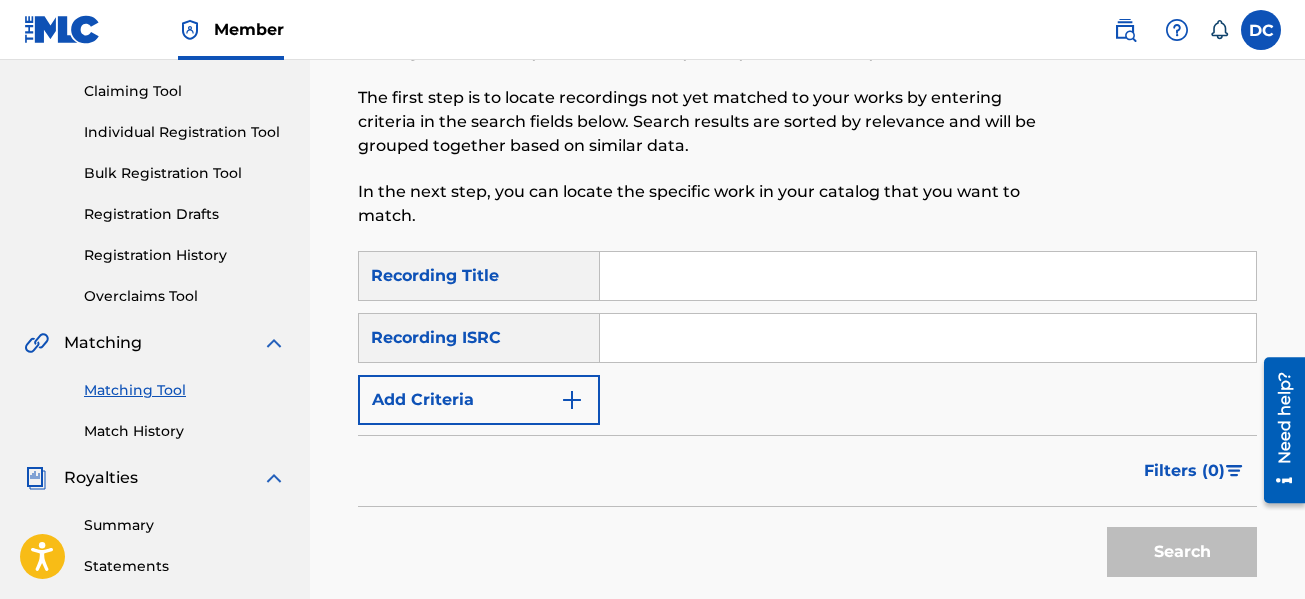 scroll, scrollTop: 400, scrollLeft: 0, axis: vertical 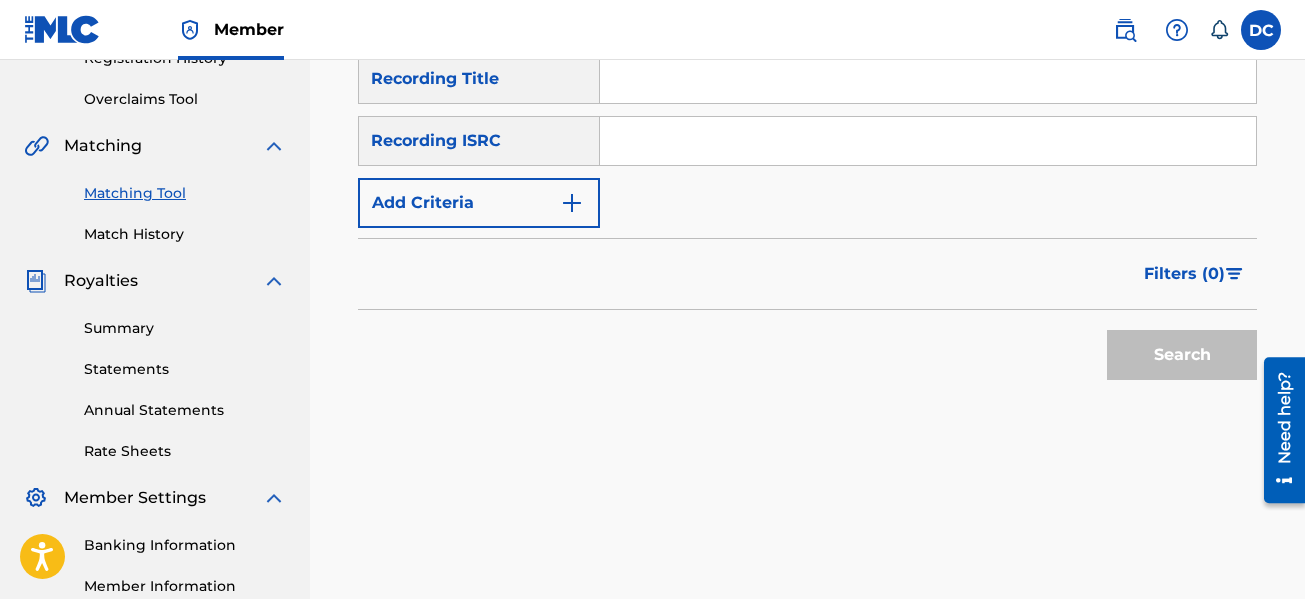 click on "Add Criteria" at bounding box center [479, 203] 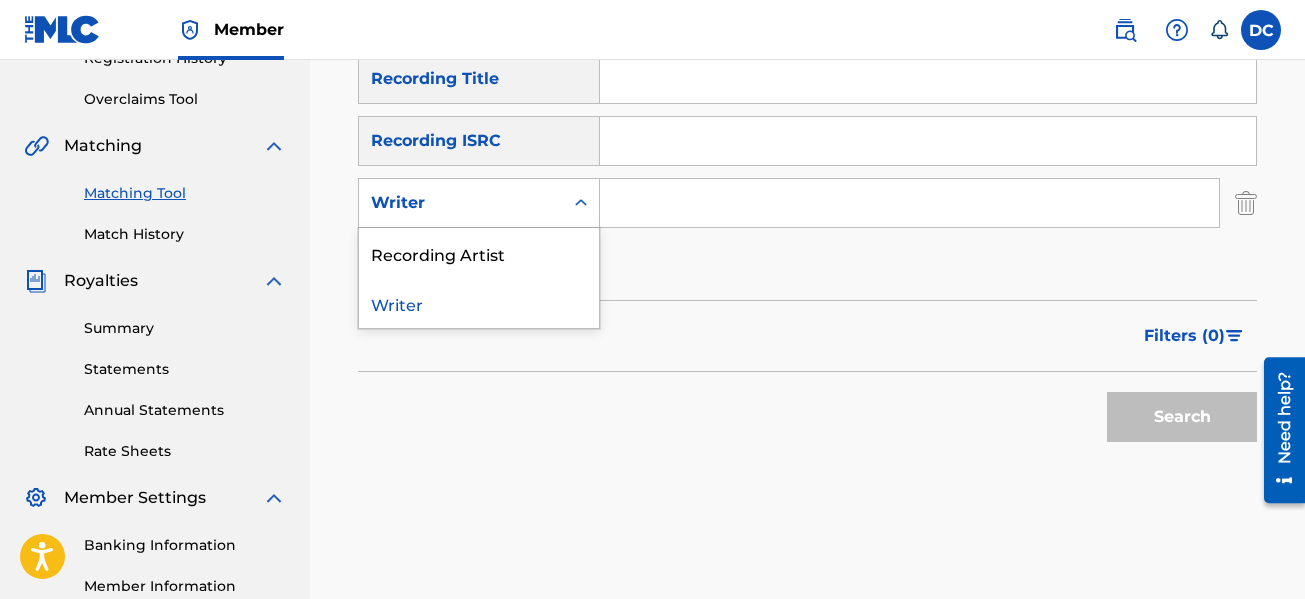 click on "Writer" at bounding box center (461, 203) 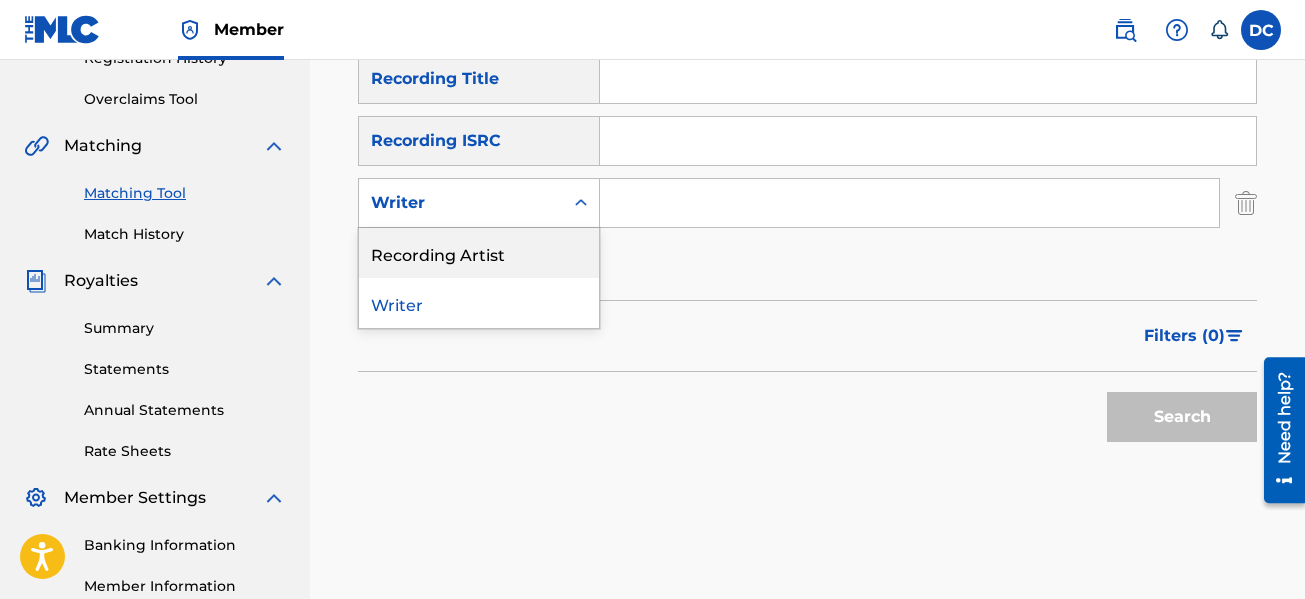 click on "Recording Artist" at bounding box center (479, 253) 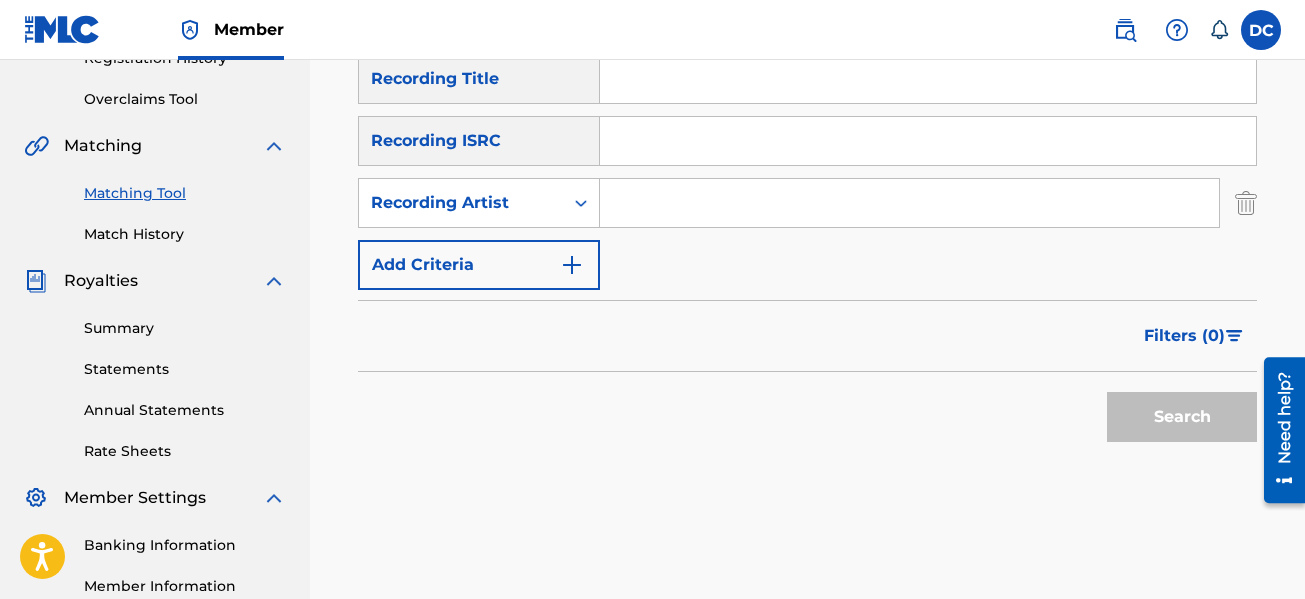 click at bounding box center (909, 203) 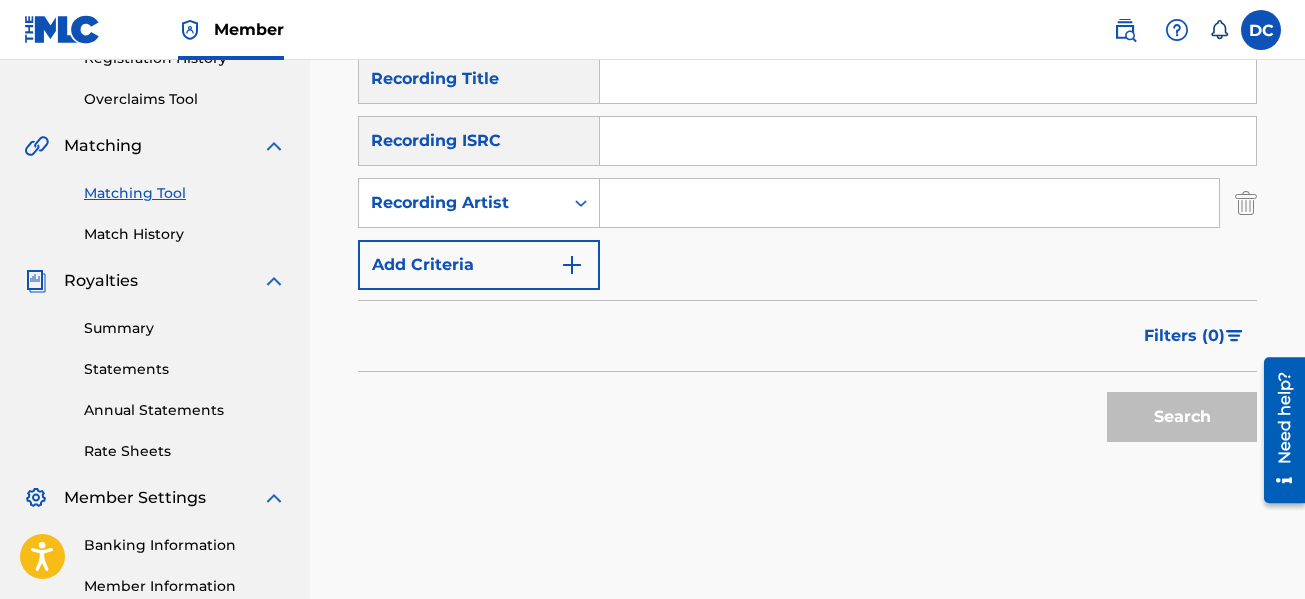 type on "Reek Da Reaper" 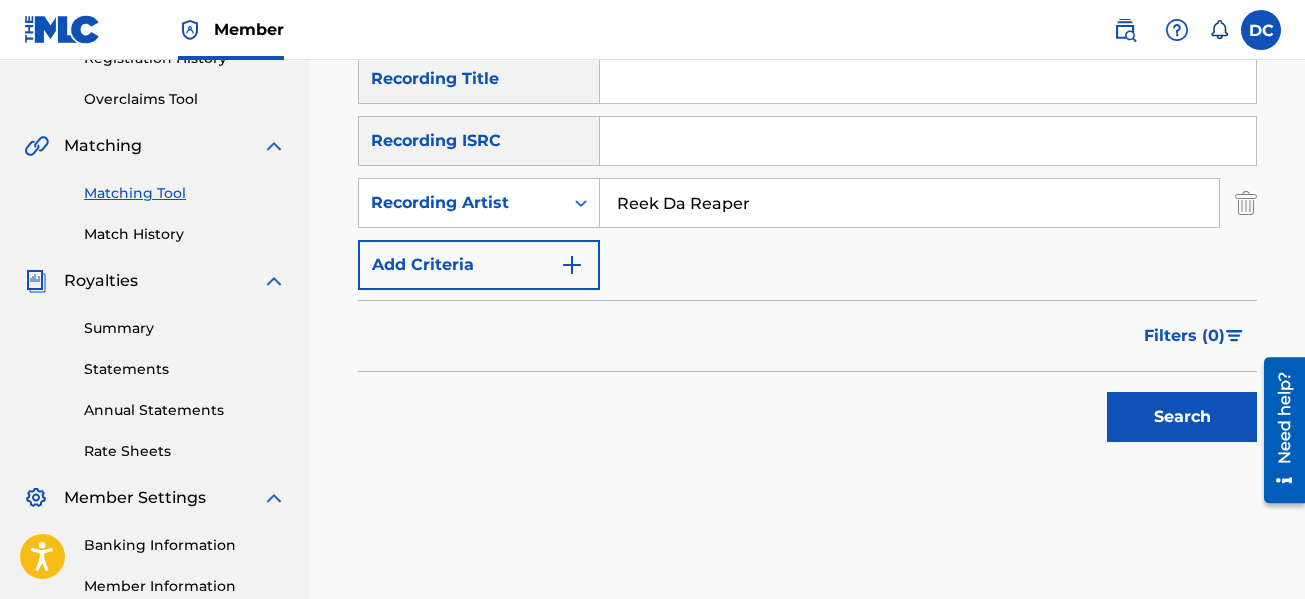 click on "Search" at bounding box center (1182, 417) 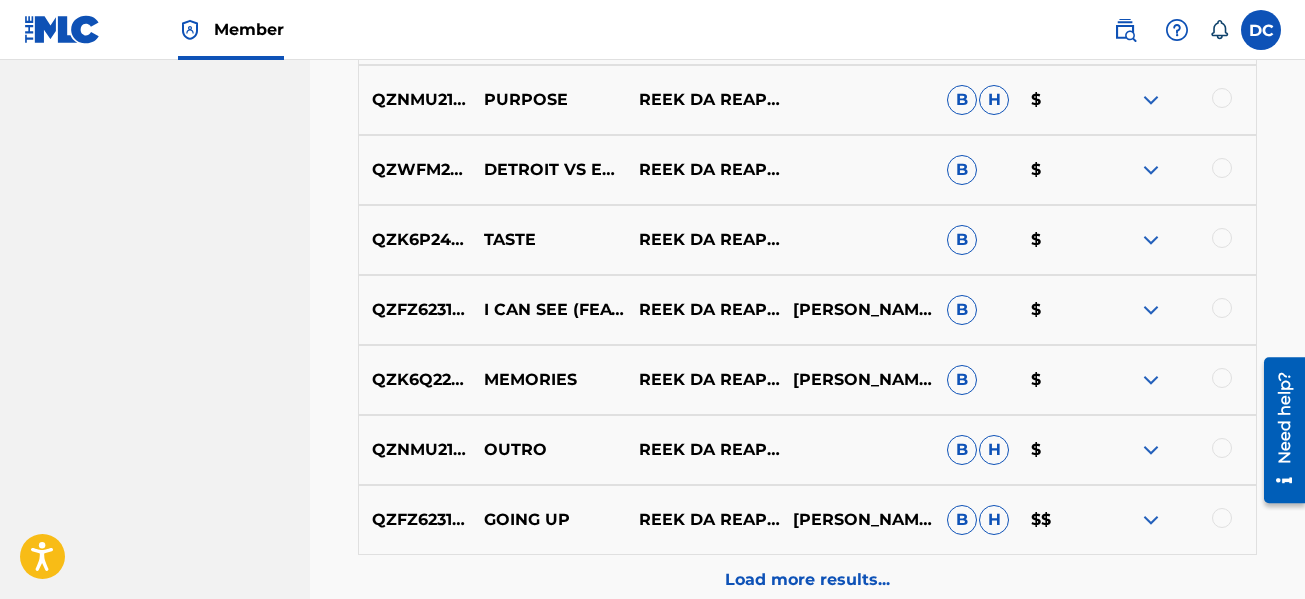 scroll, scrollTop: 1200, scrollLeft: 0, axis: vertical 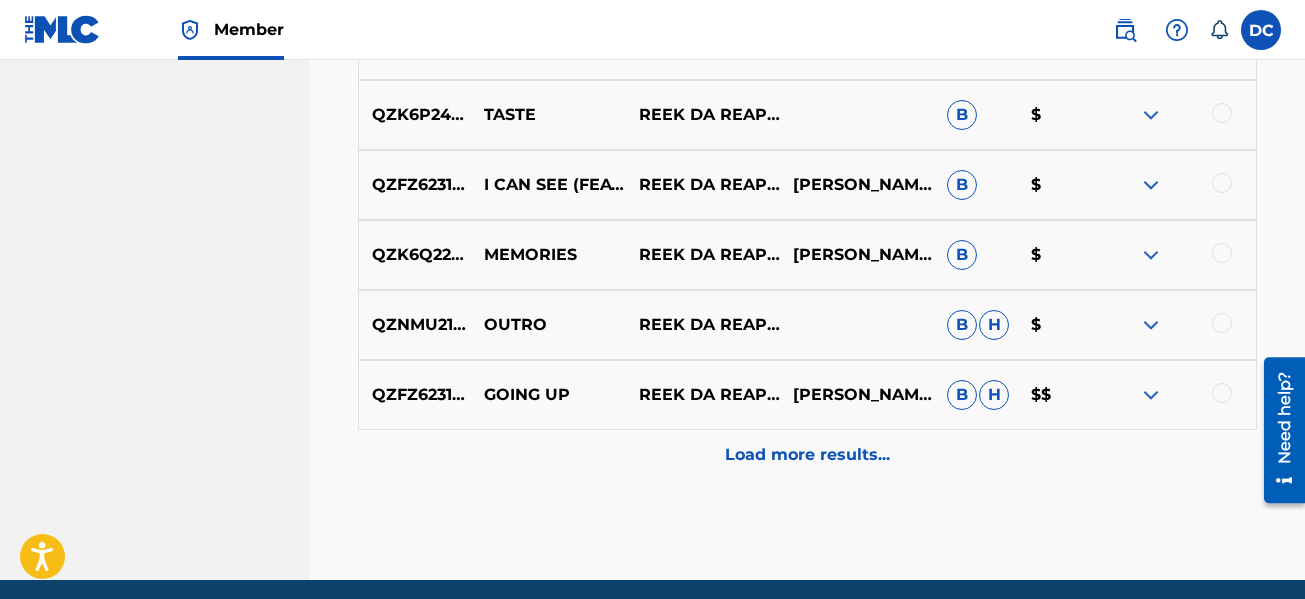 click on "Load more results..." at bounding box center [807, 455] 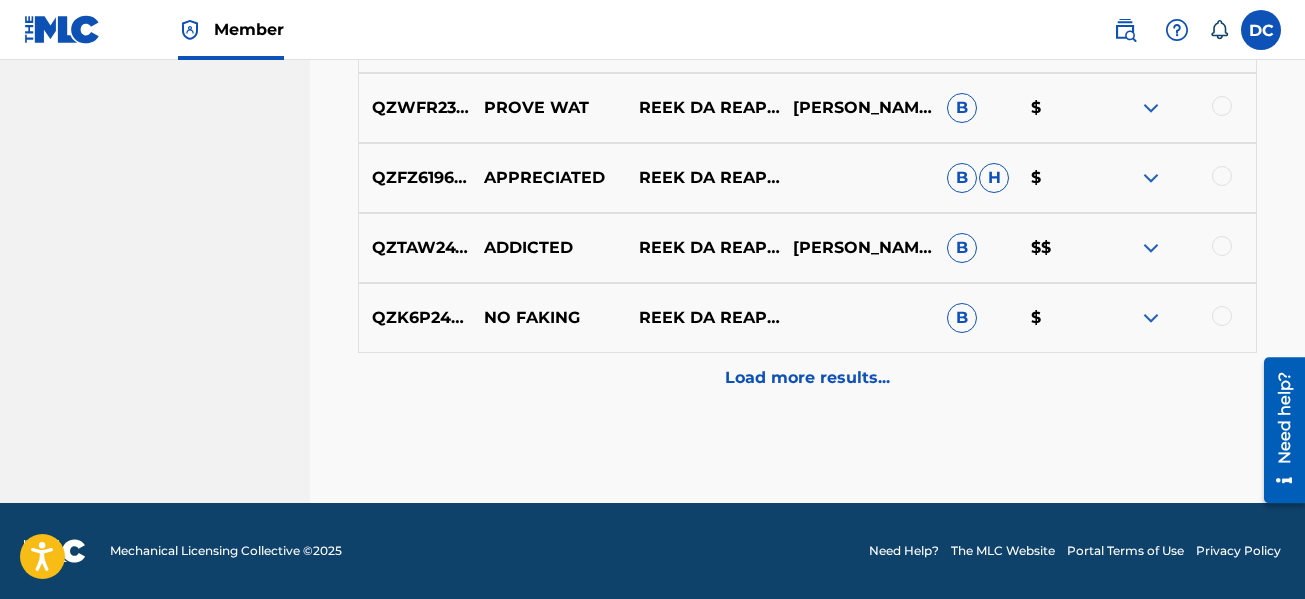 click on "Load more results..." at bounding box center (807, 378) 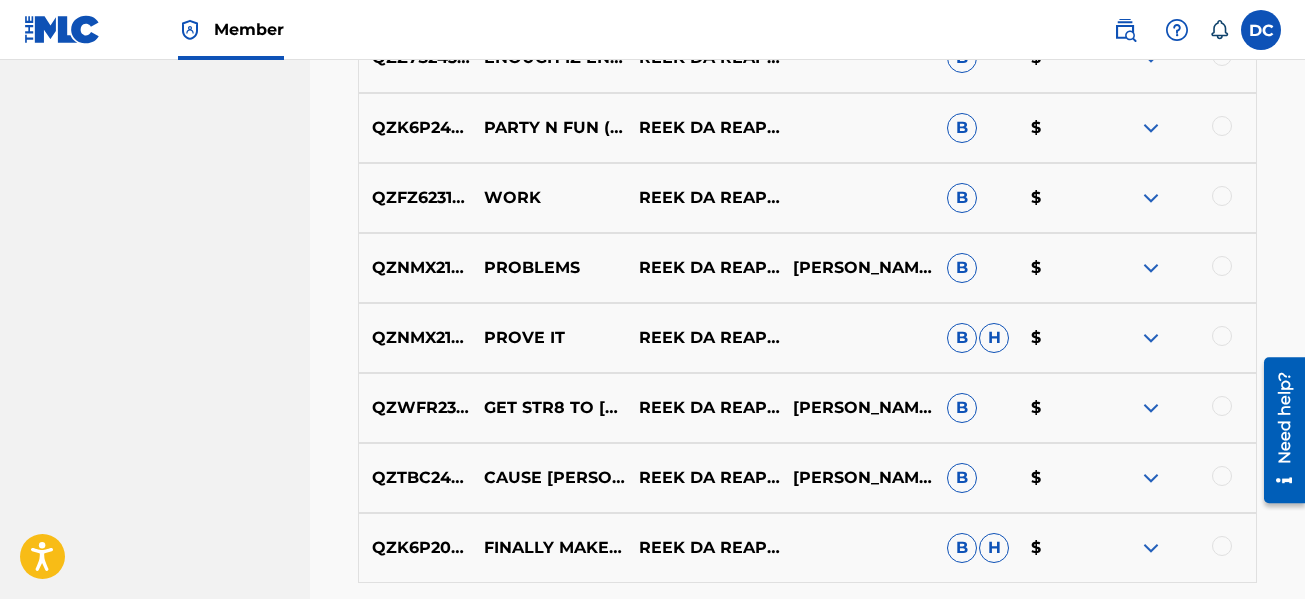 scroll, scrollTop: 2577, scrollLeft: 0, axis: vertical 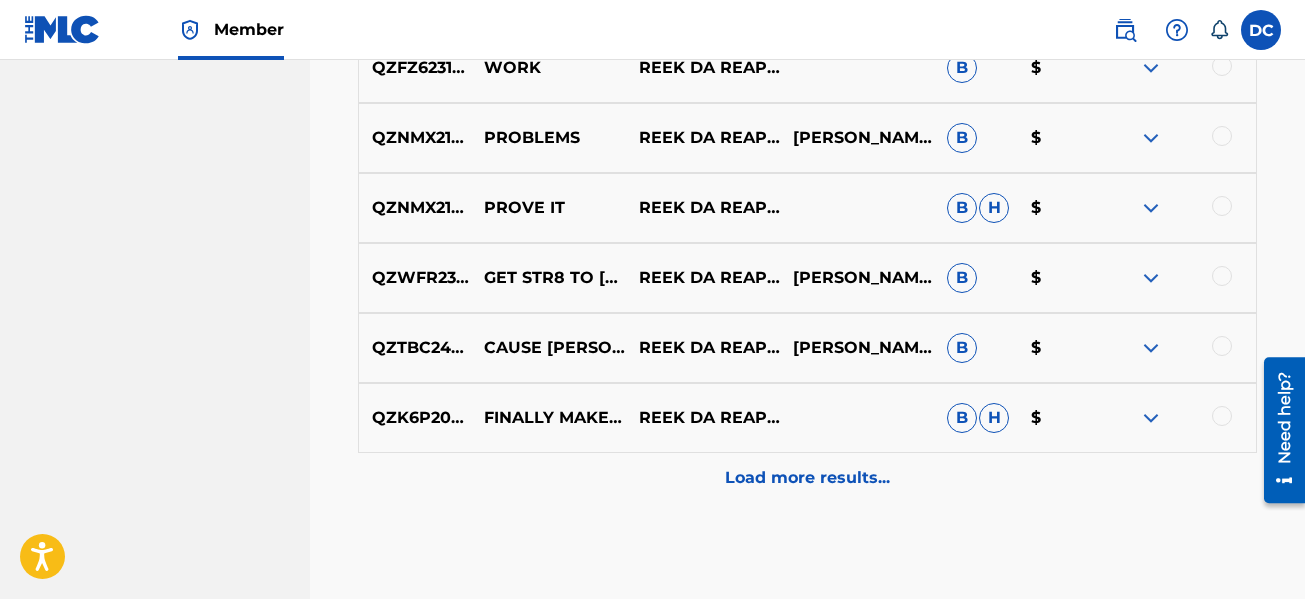 click at bounding box center [1222, 206] 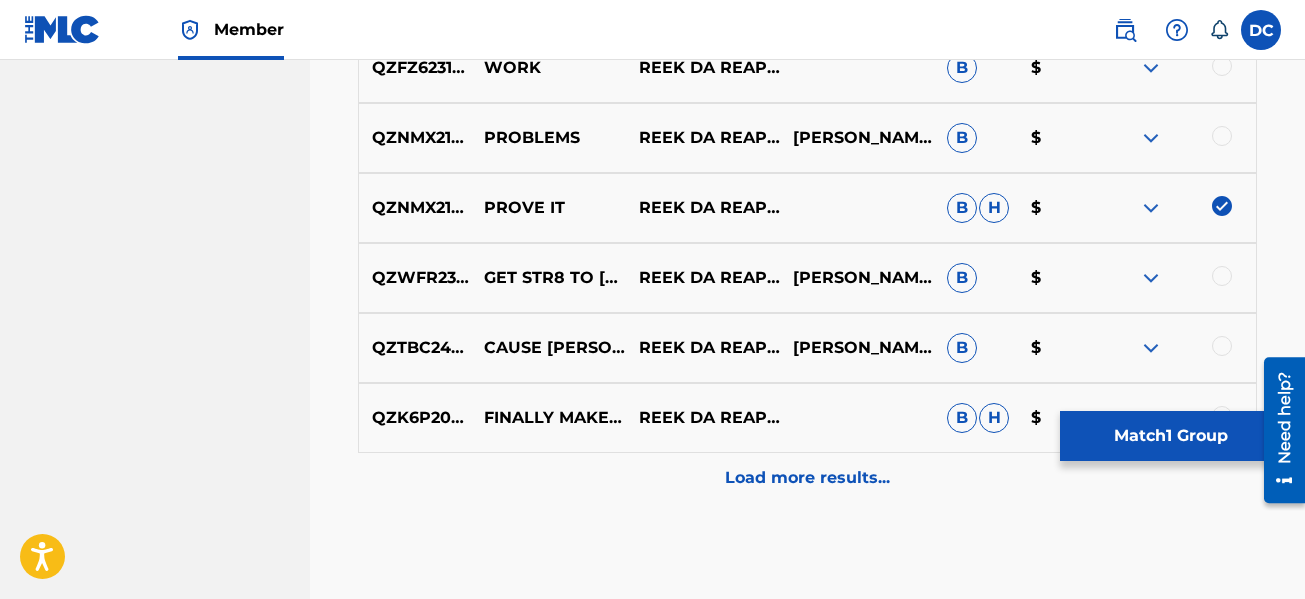 click on "Load more results..." at bounding box center (807, 478) 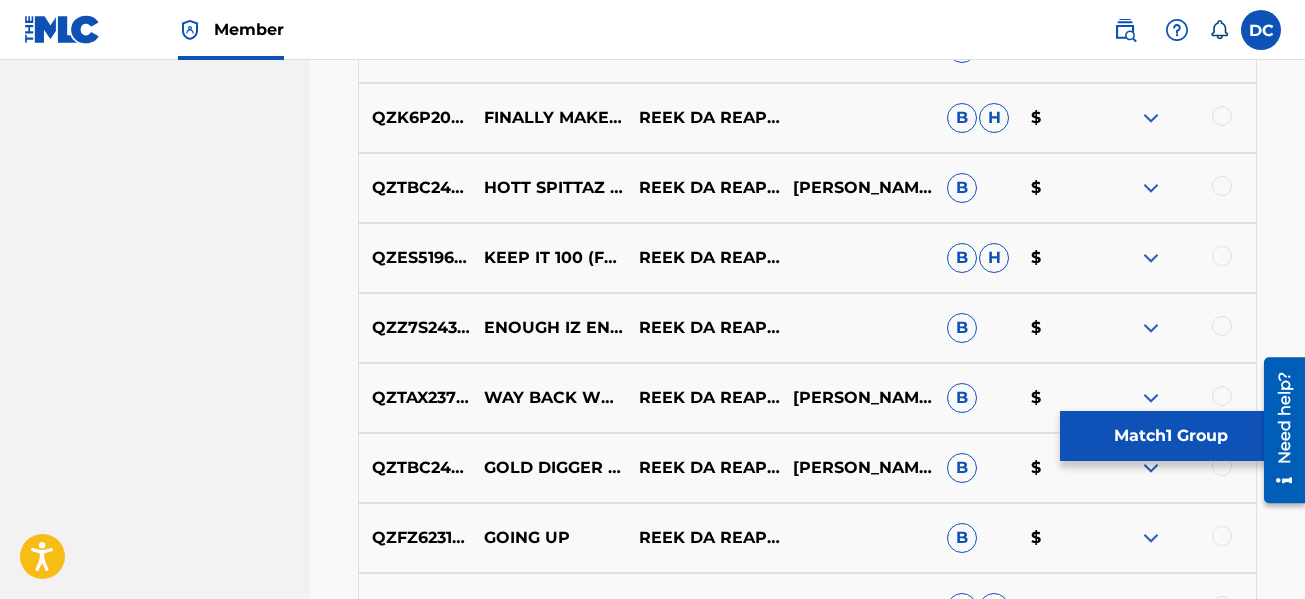 scroll, scrollTop: 3277, scrollLeft: 0, axis: vertical 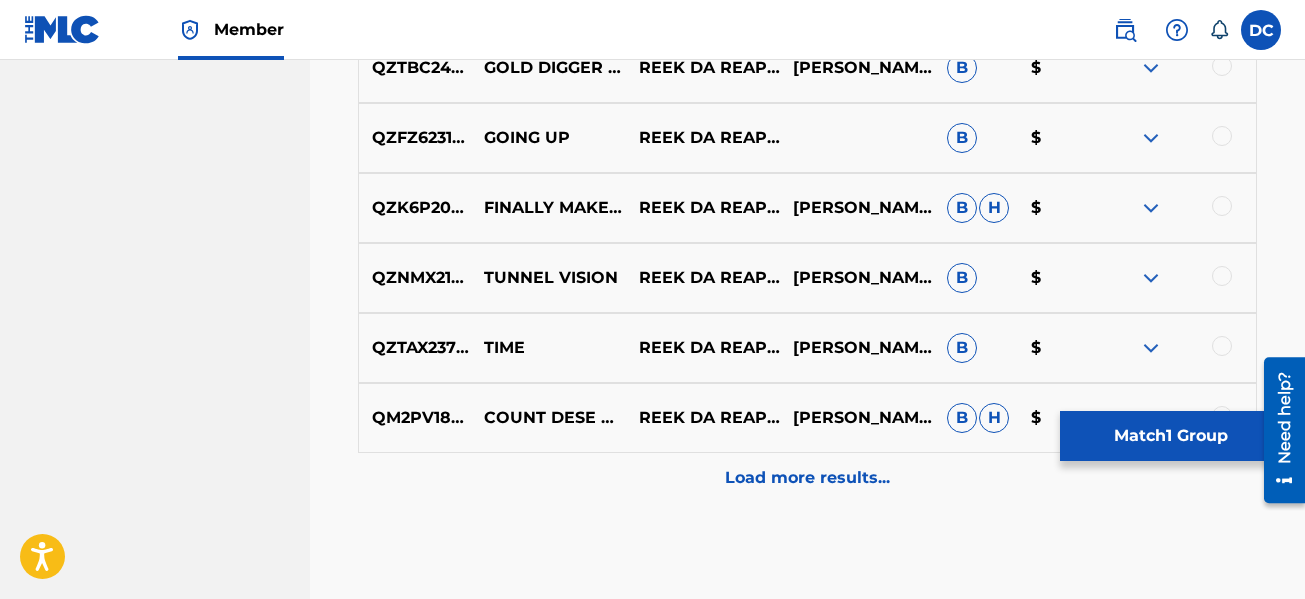 click on "Load more results..." at bounding box center (807, 478) 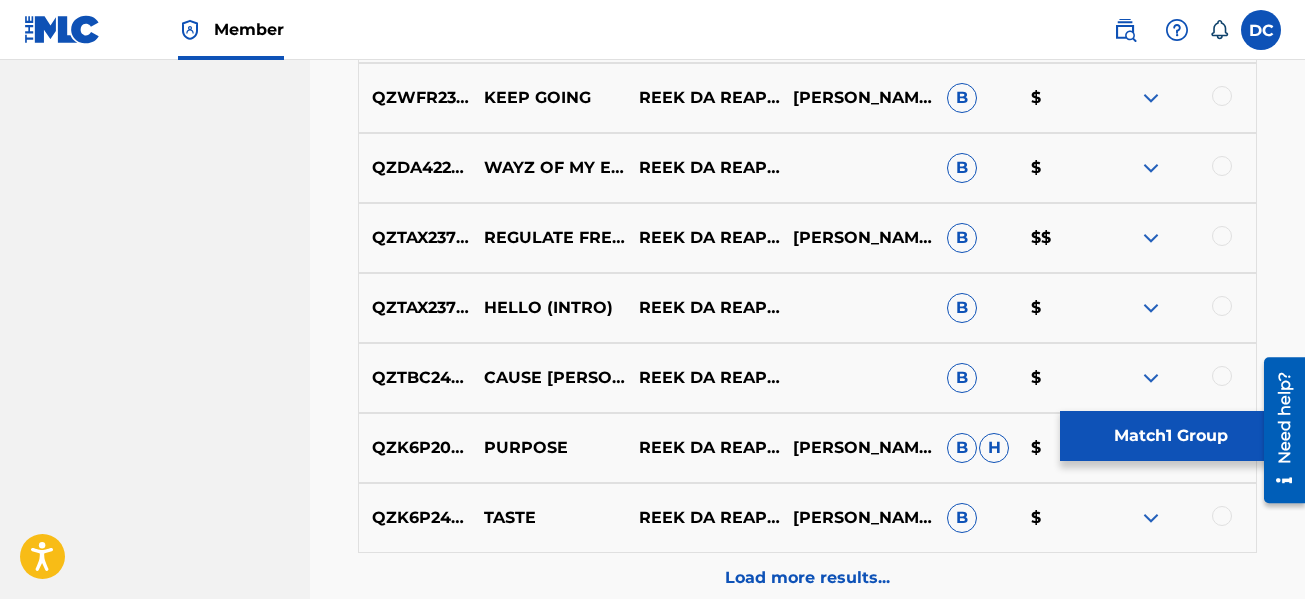 scroll, scrollTop: 3977, scrollLeft: 0, axis: vertical 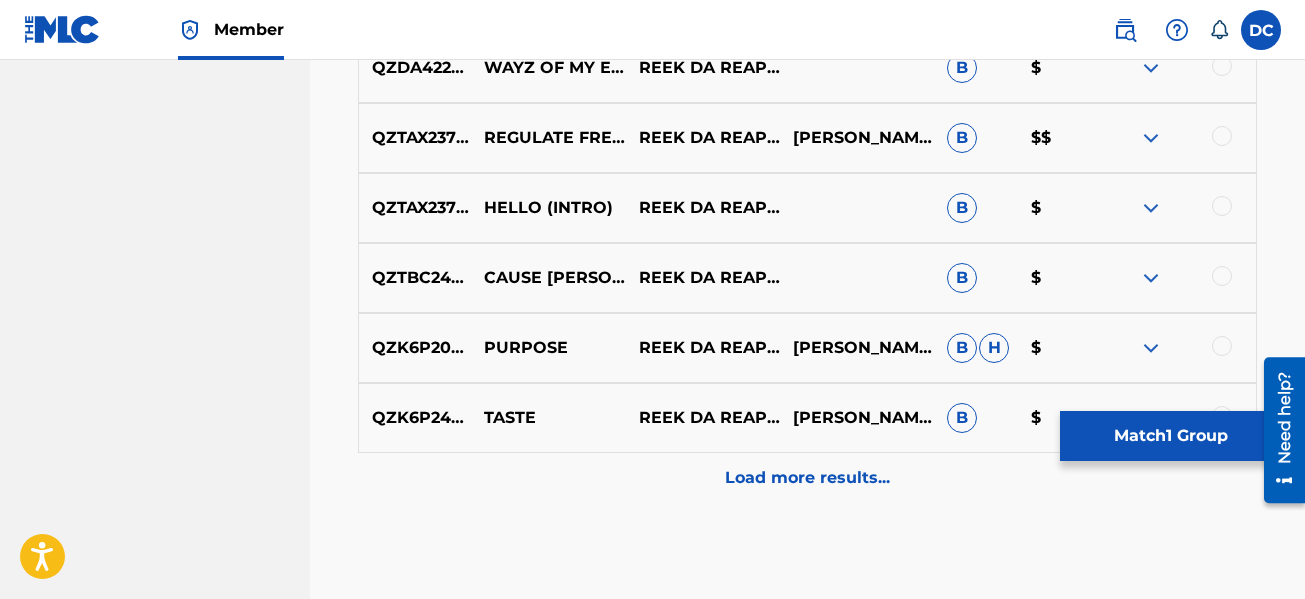 click on "Load more results..." at bounding box center [807, 478] 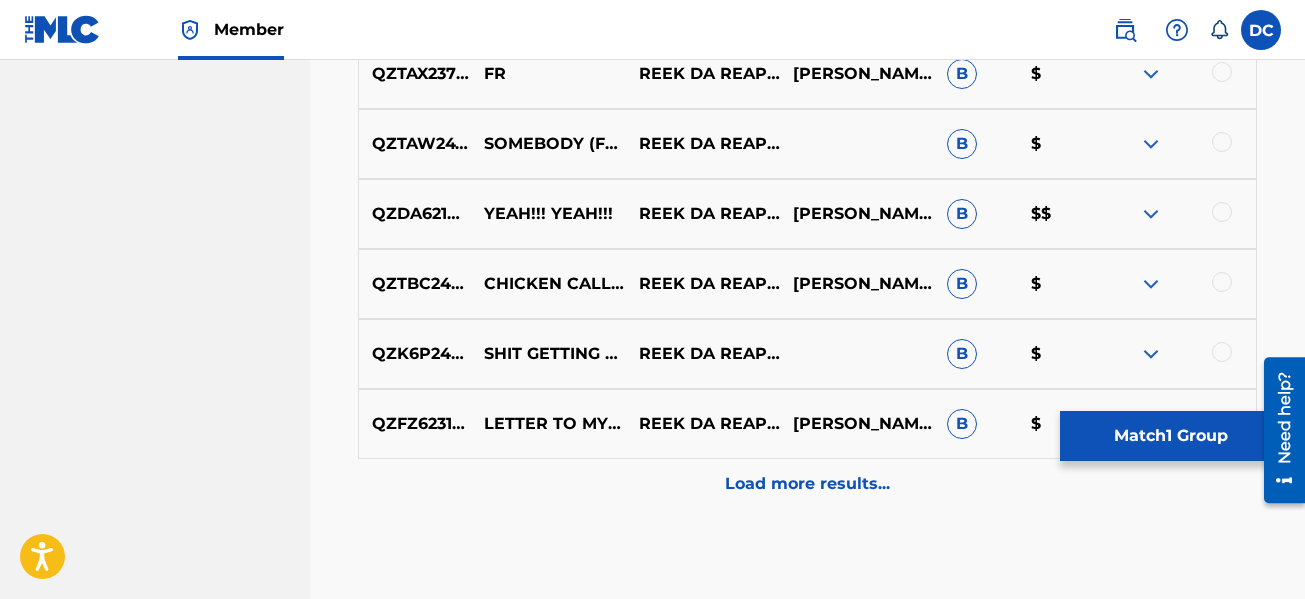 scroll, scrollTop: 4677, scrollLeft: 0, axis: vertical 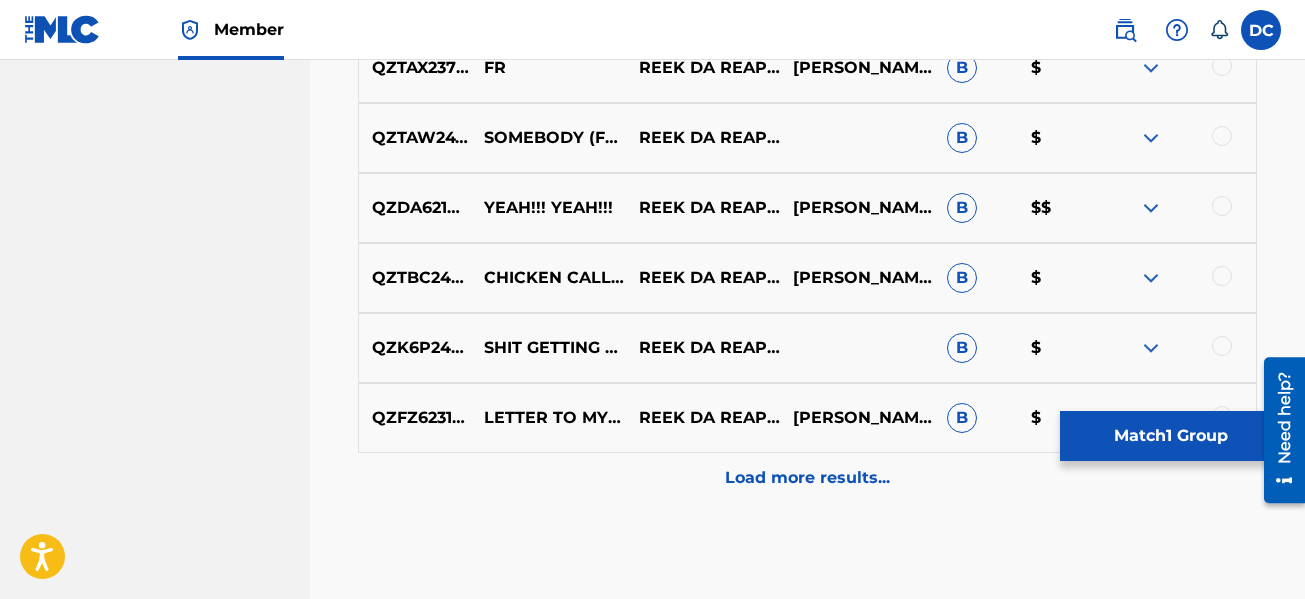 click on "Load more results..." at bounding box center [807, 478] 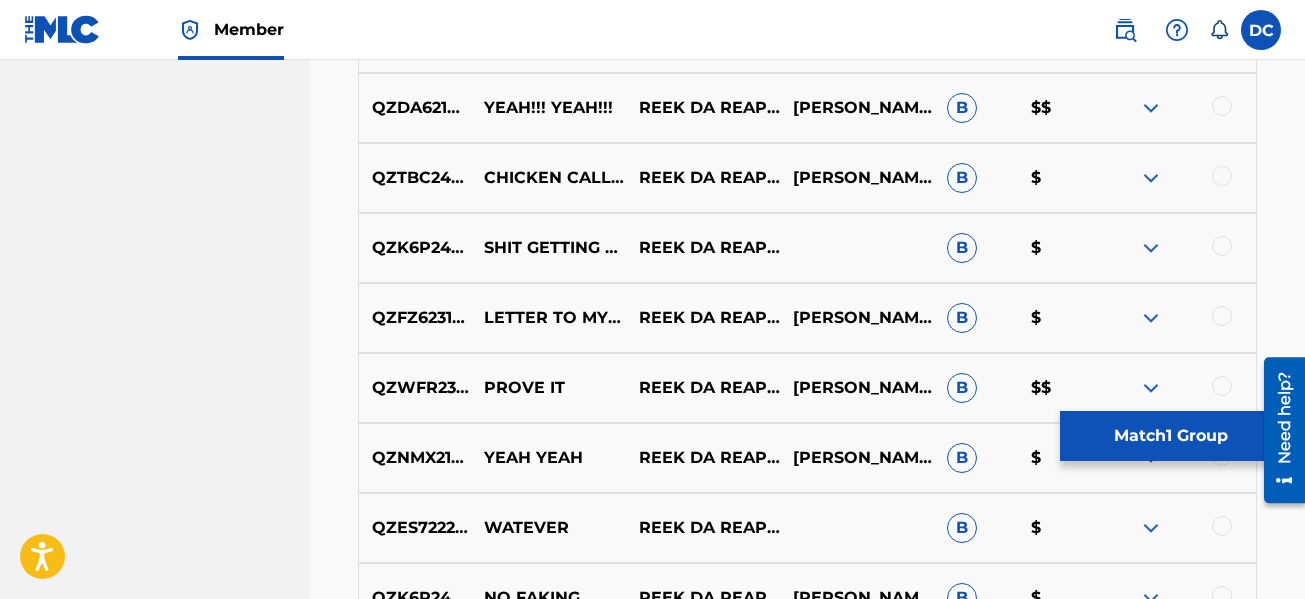 scroll, scrollTop: 4877, scrollLeft: 0, axis: vertical 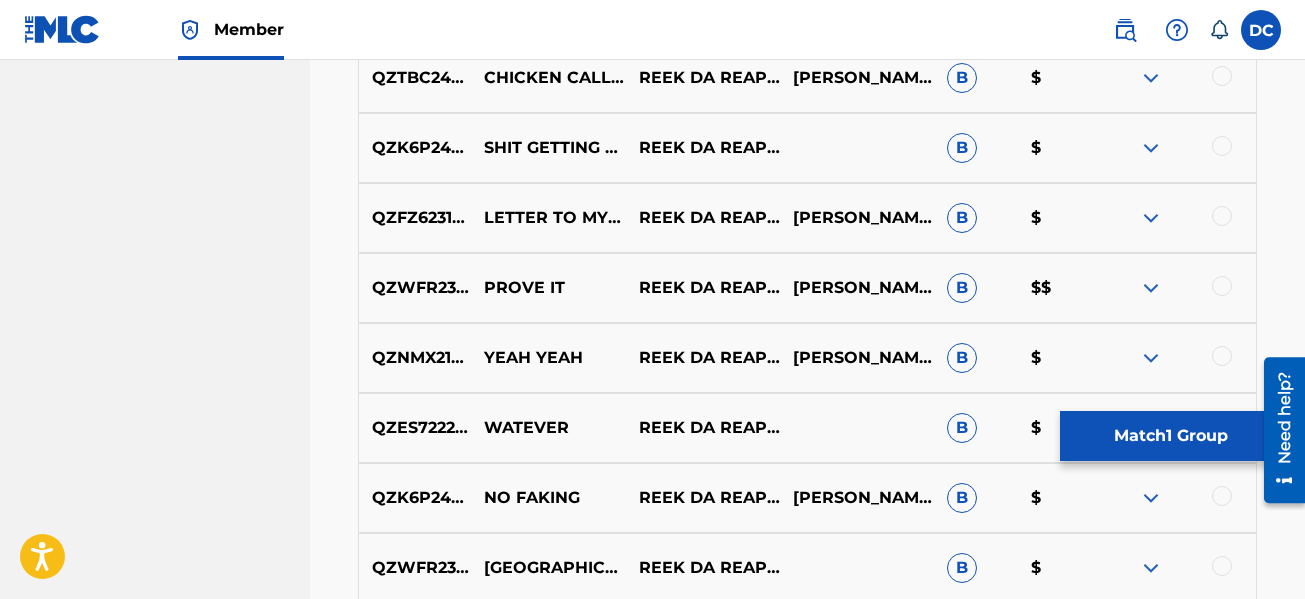 click at bounding box center [1222, 286] 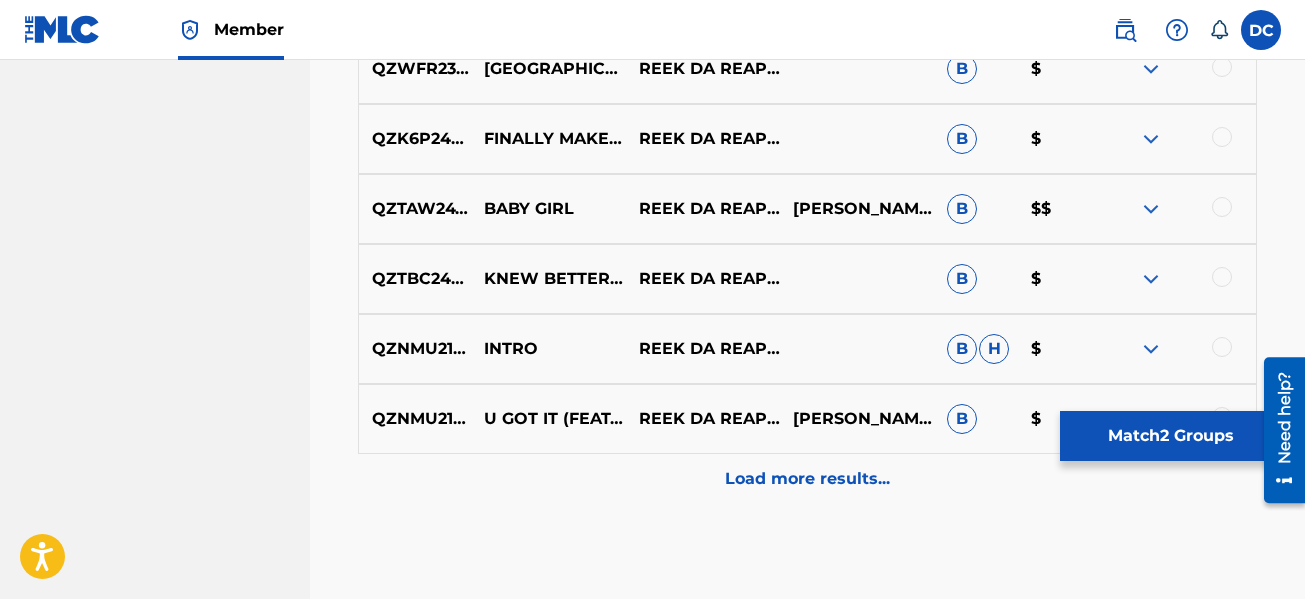 scroll, scrollTop: 5377, scrollLeft: 0, axis: vertical 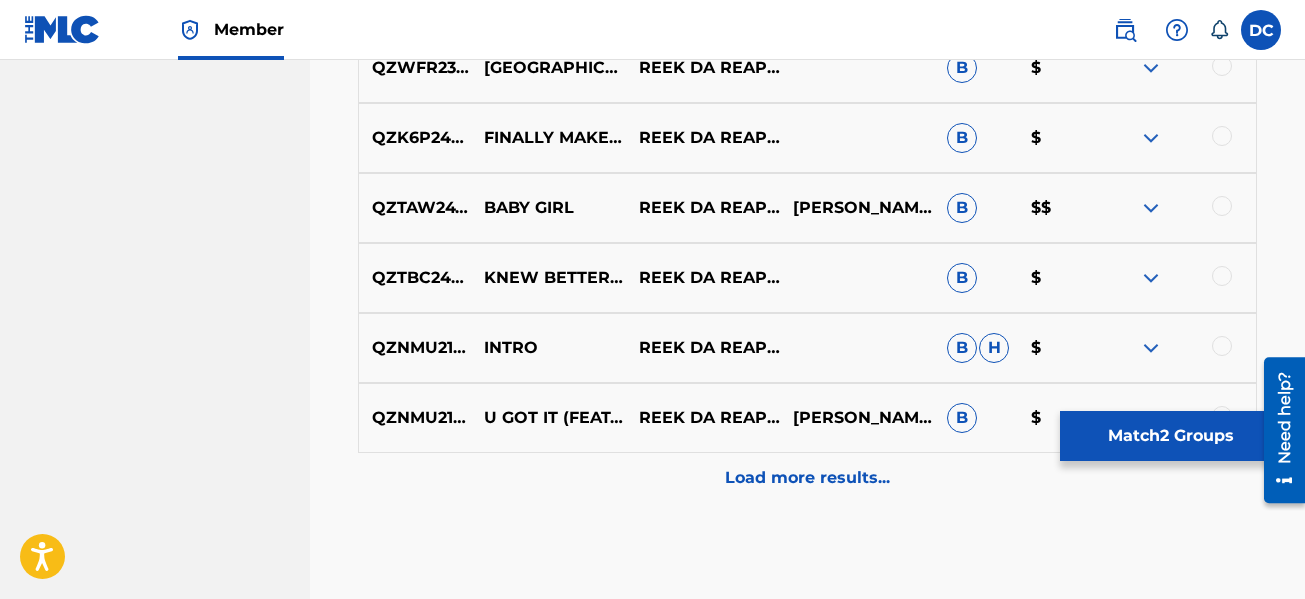 click on "Load more results..." at bounding box center [807, 478] 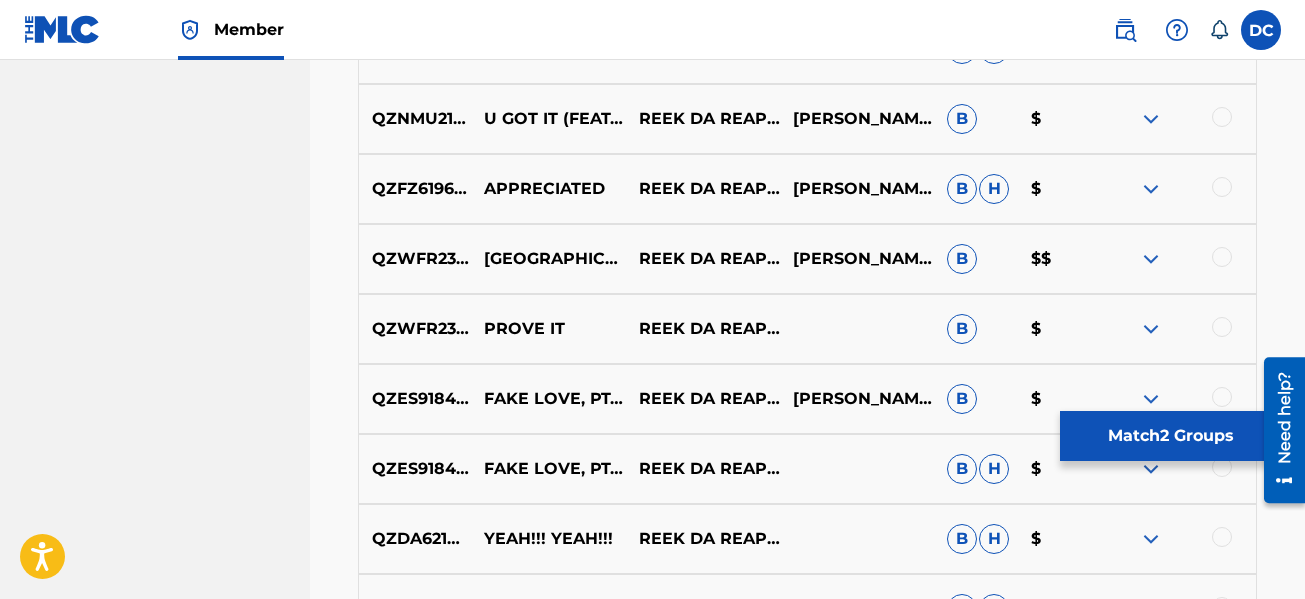 scroll, scrollTop: 5677, scrollLeft: 0, axis: vertical 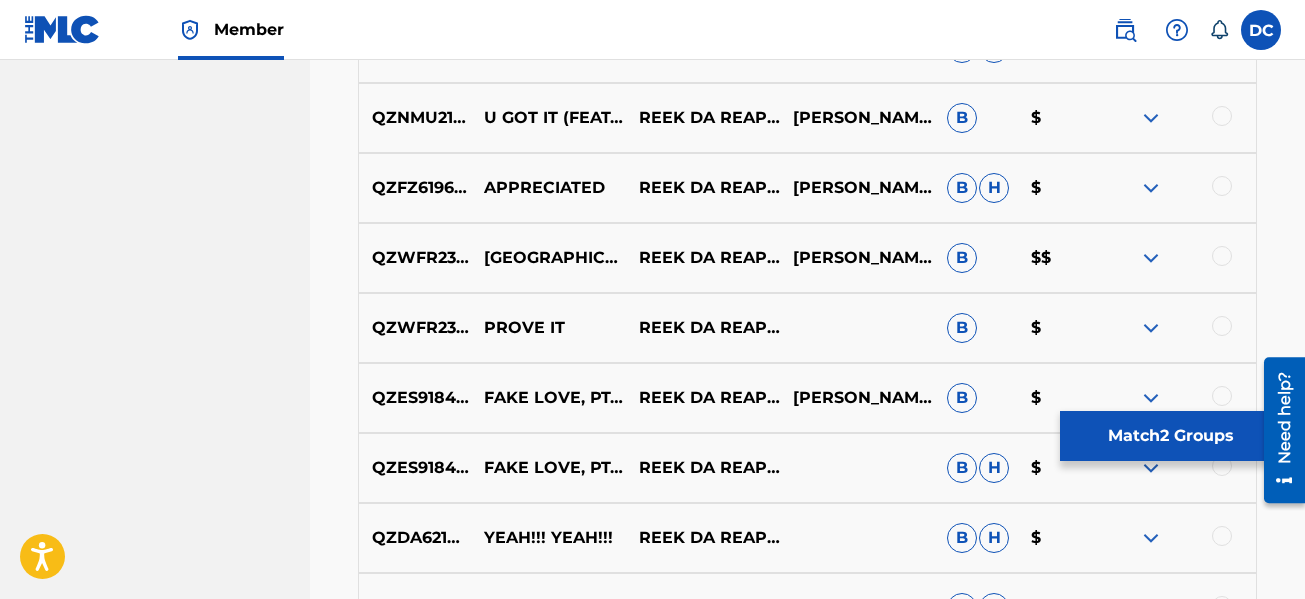 click at bounding box center [1222, 326] 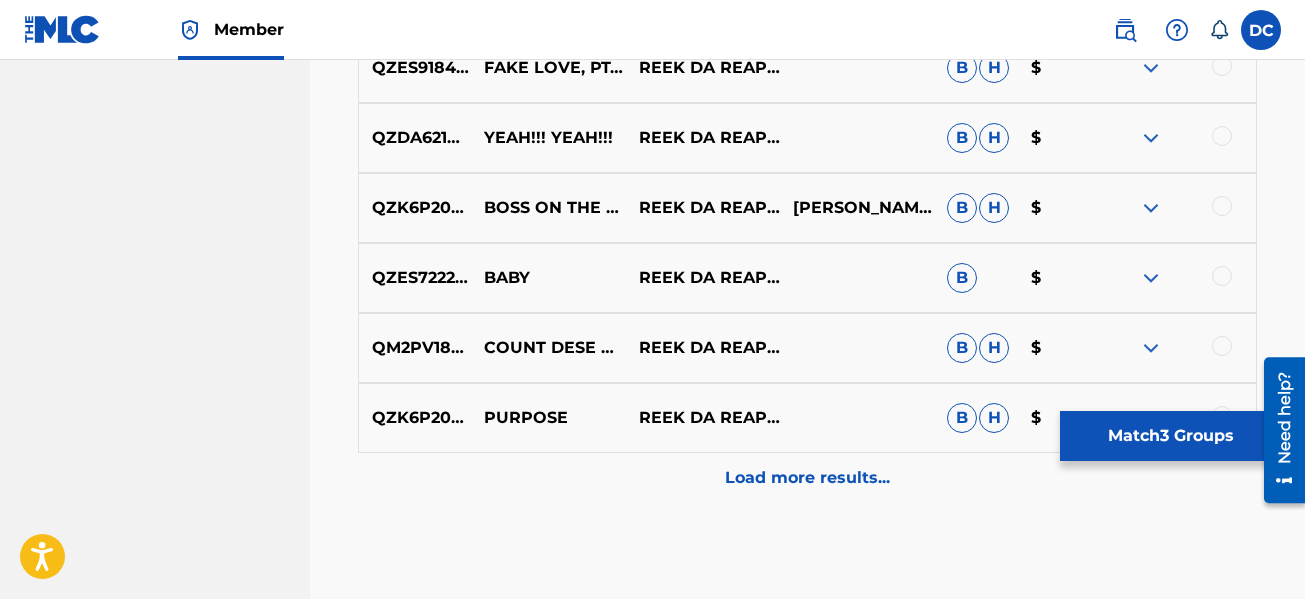 scroll, scrollTop: 6177, scrollLeft: 0, axis: vertical 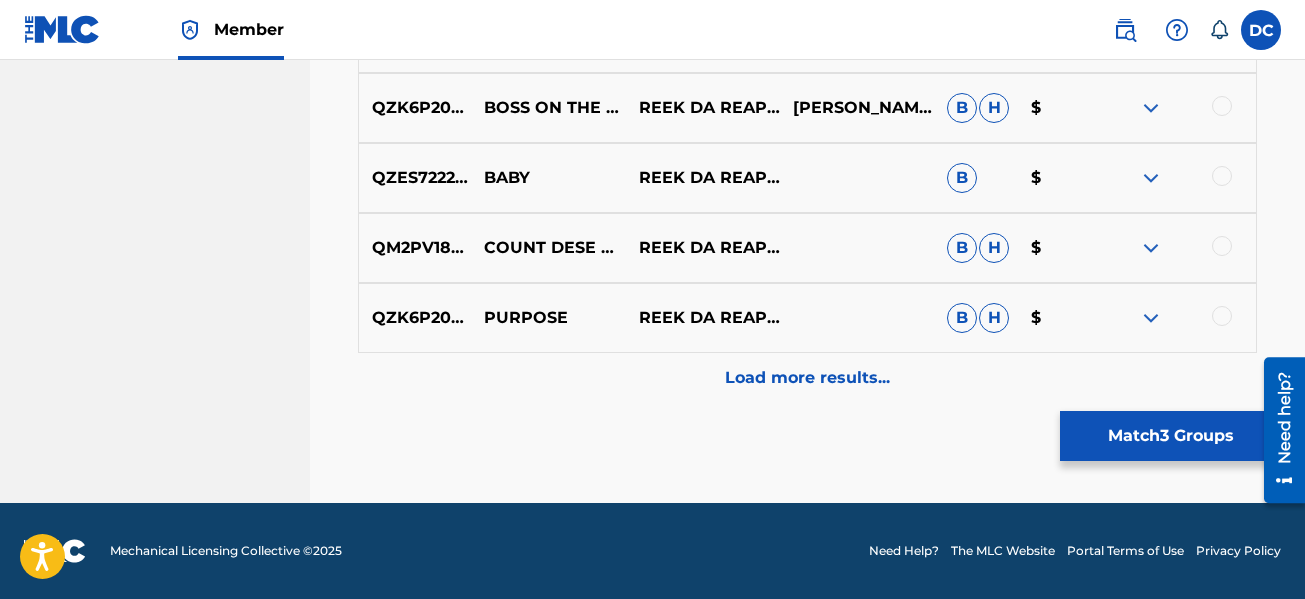 click on "Load more results..." at bounding box center [807, 378] 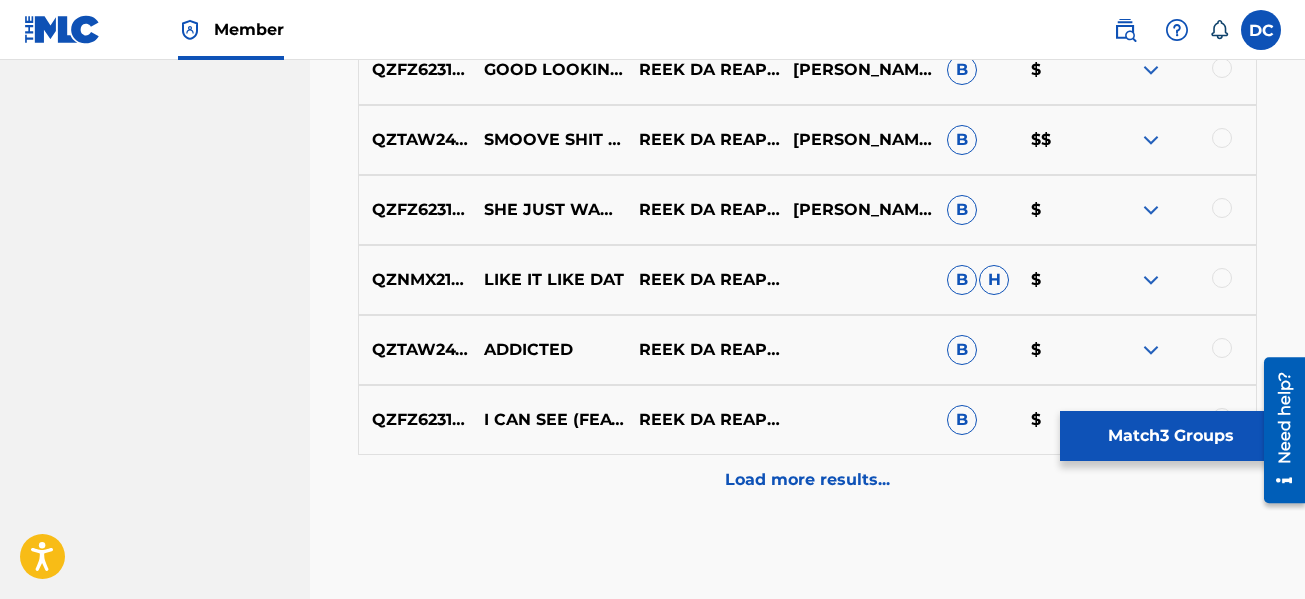 scroll, scrollTop: 6777, scrollLeft: 0, axis: vertical 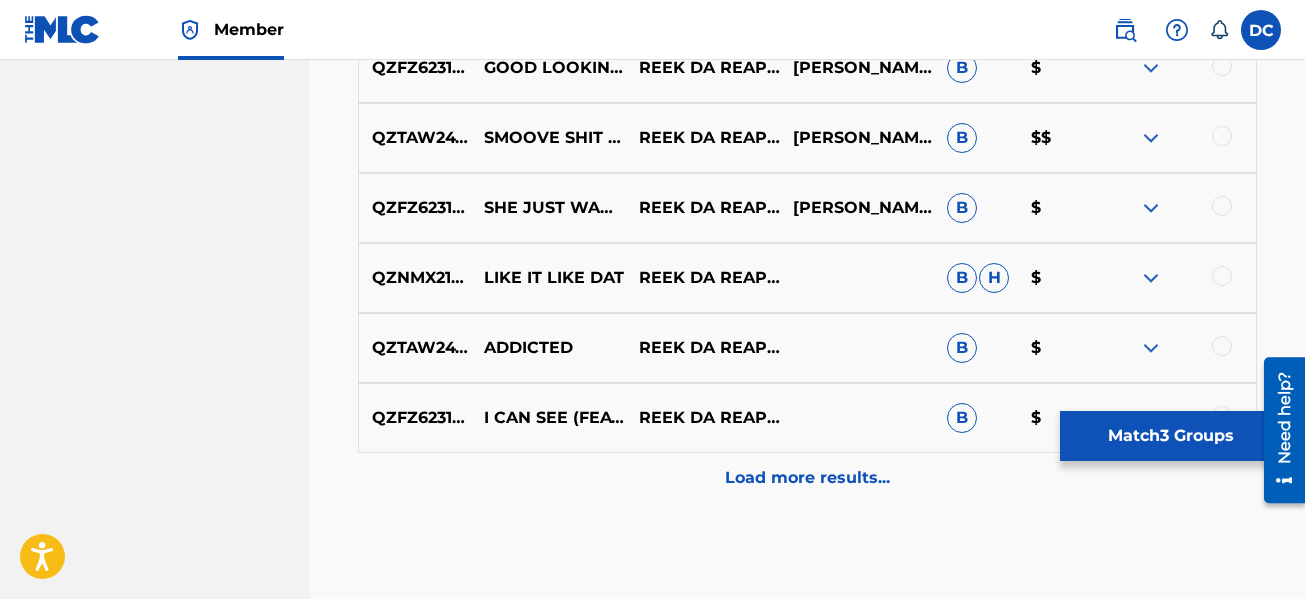 click on "Load more results..." at bounding box center (807, 478) 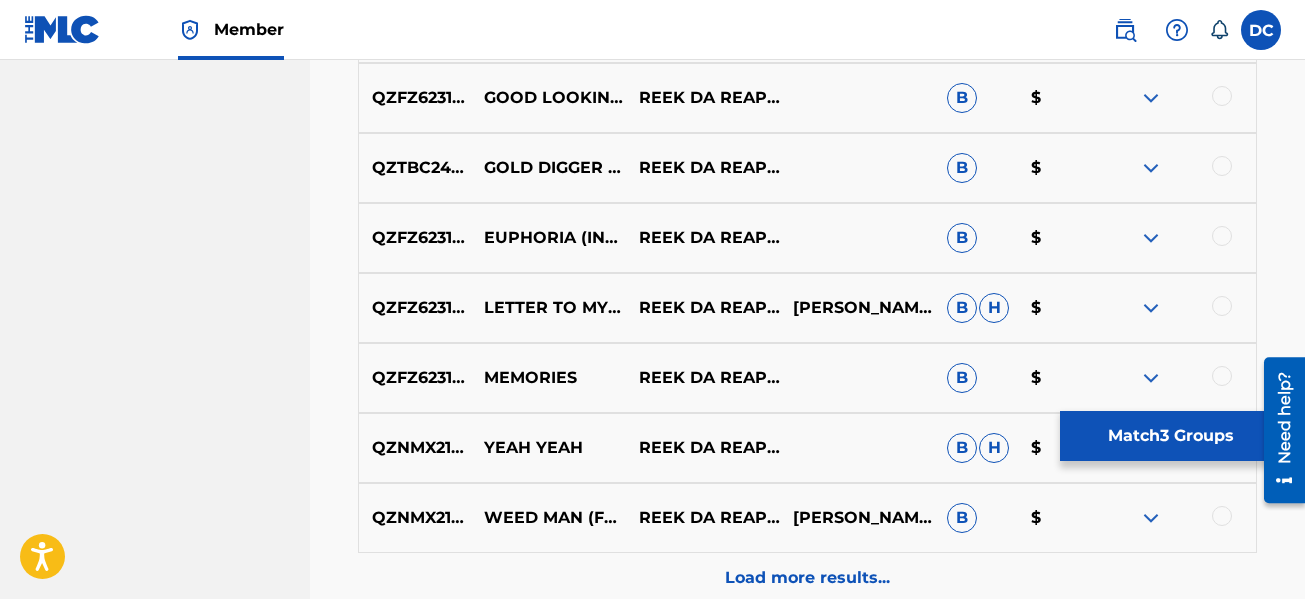 scroll, scrollTop: 7477, scrollLeft: 0, axis: vertical 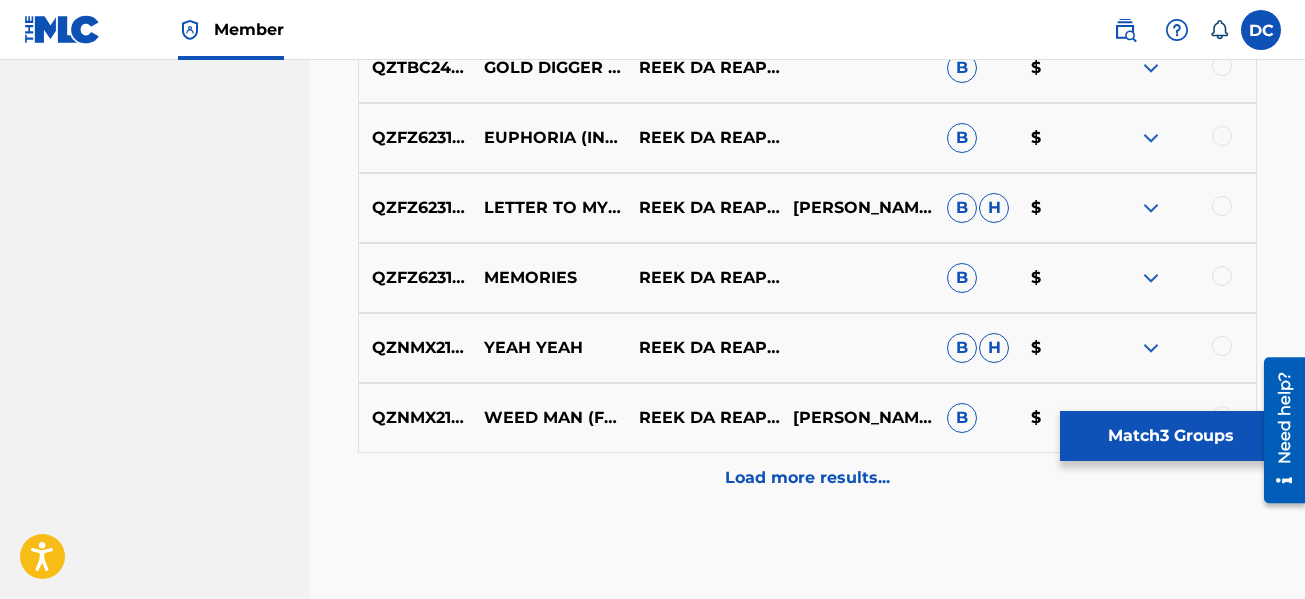 click on "Load more results..." at bounding box center [807, 478] 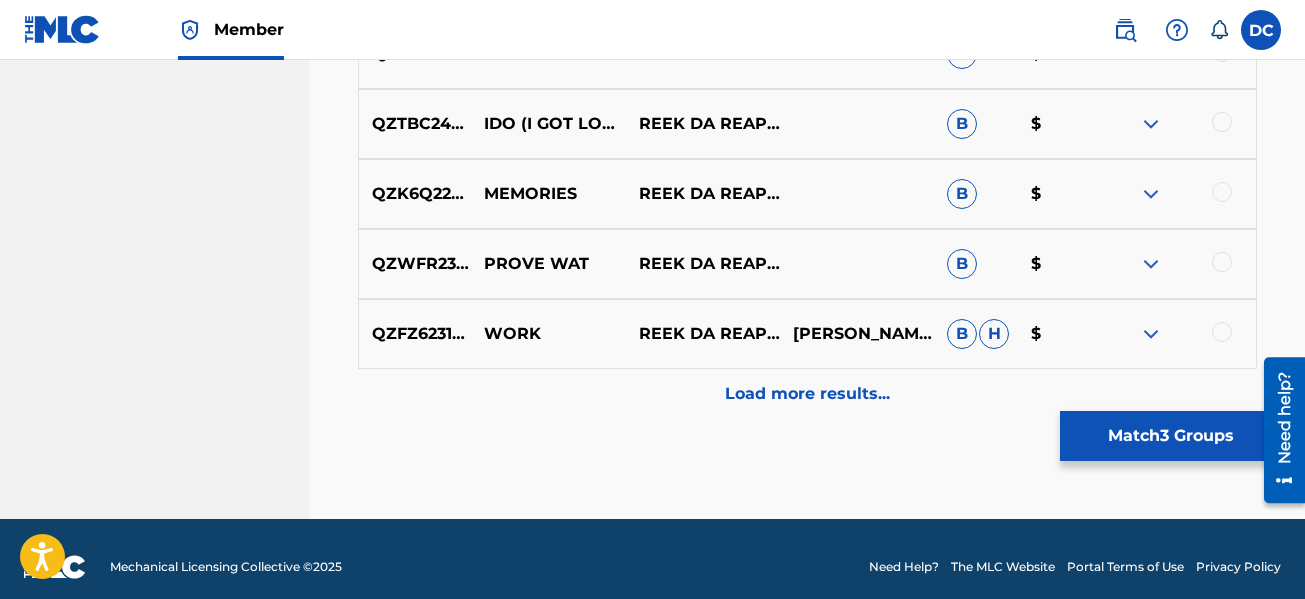 scroll, scrollTop: 8277, scrollLeft: 0, axis: vertical 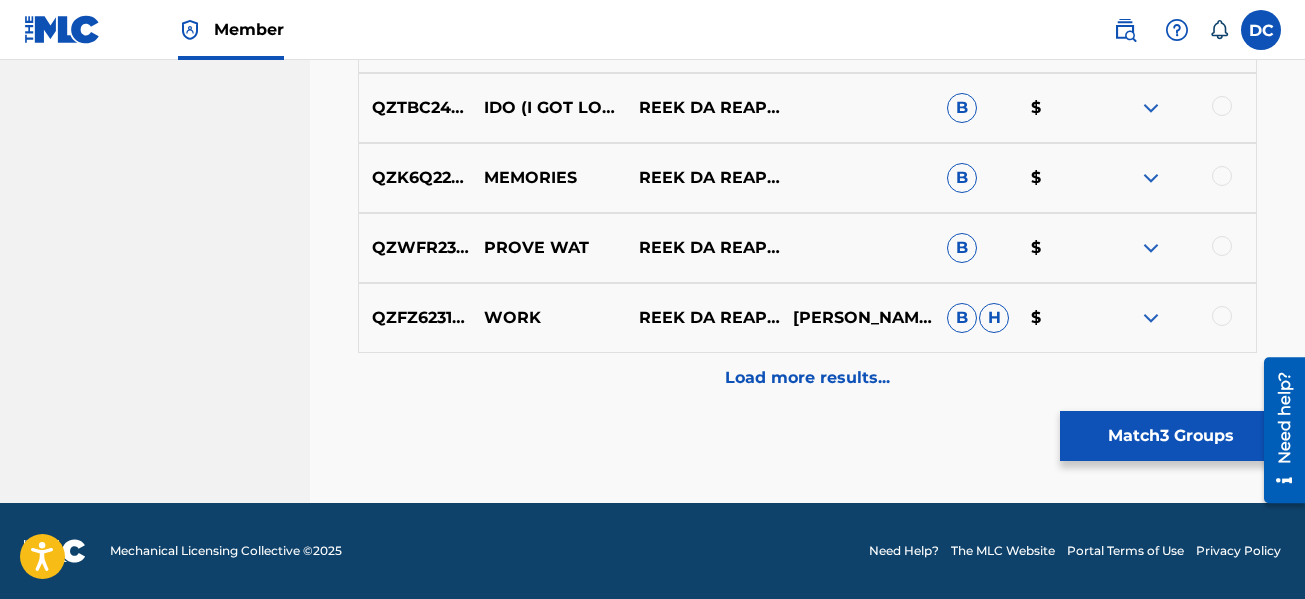 click on "Load more results..." at bounding box center (807, 378) 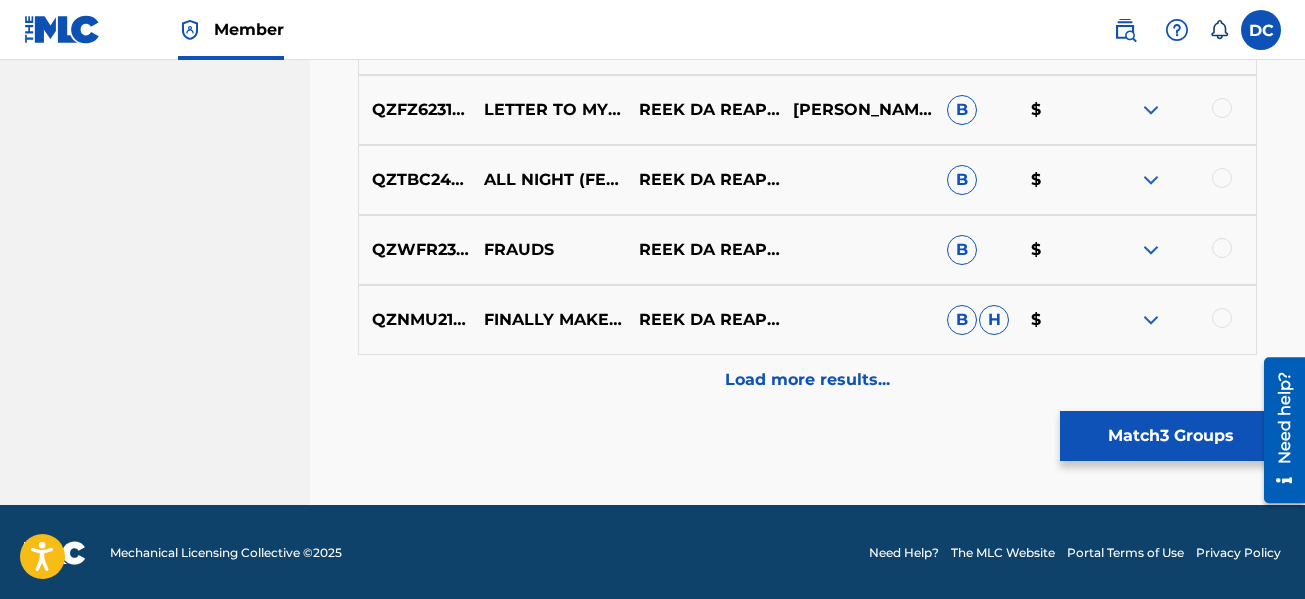 scroll, scrollTop: 8977, scrollLeft: 0, axis: vertical 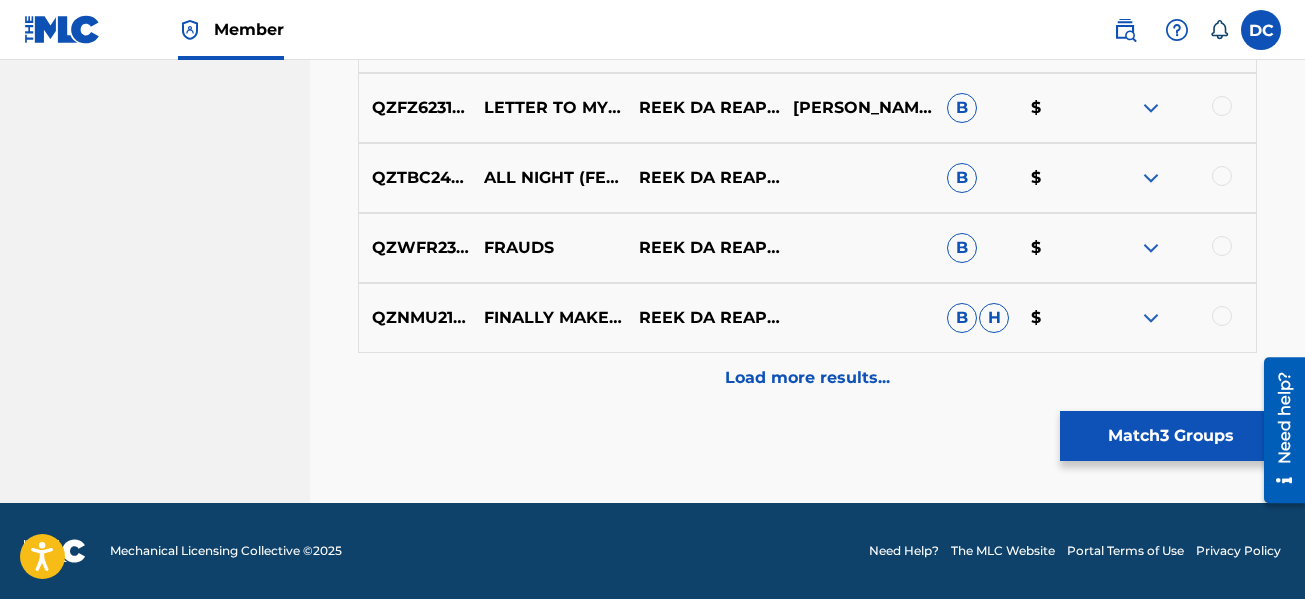 click on "Load more results..." at bounding box center (807, 378) 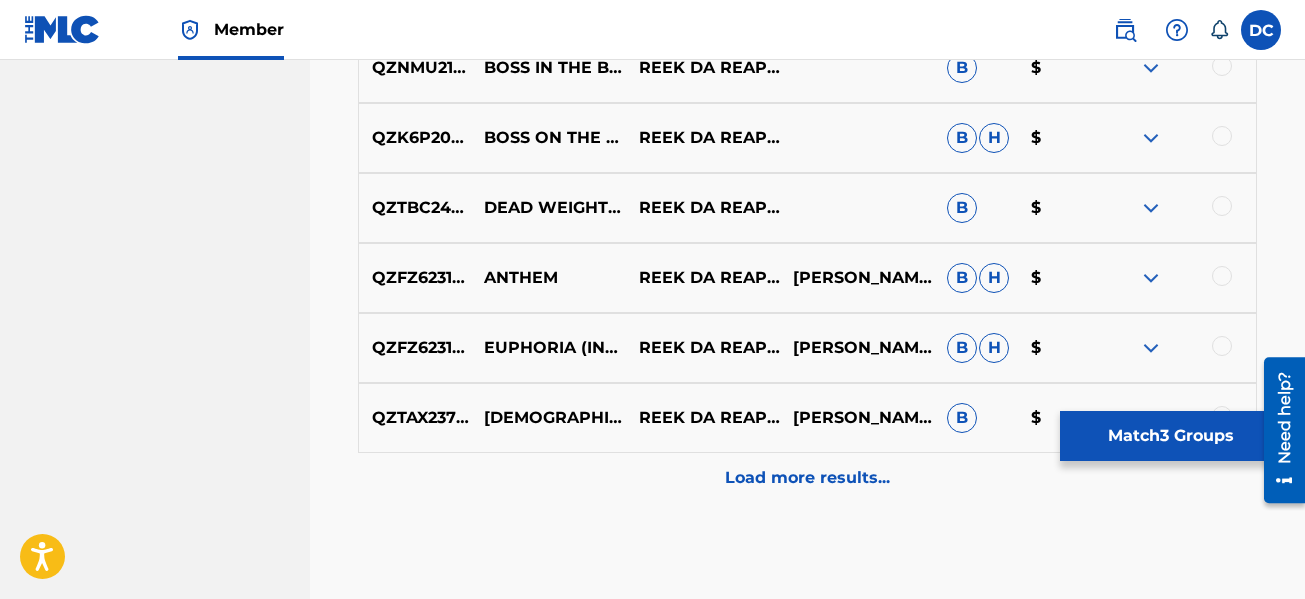 scroll, scrollTop: 9677, scrollLeft: 0, axis: vertical 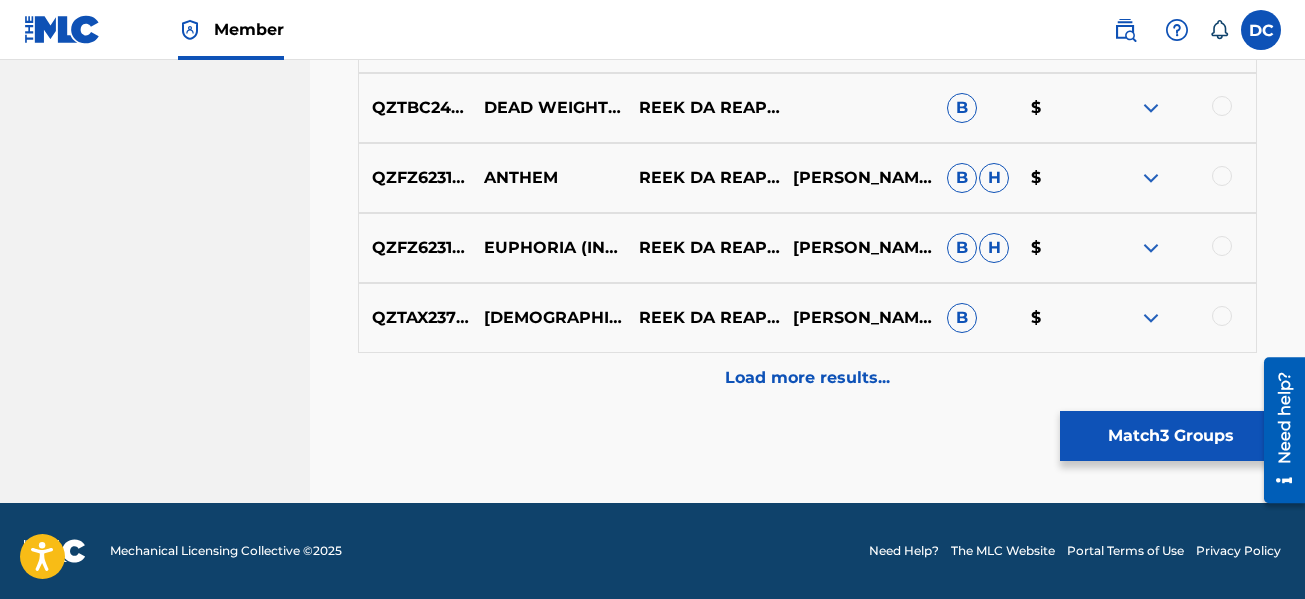 click on "Load more results..." at bounding box center (807, 378) 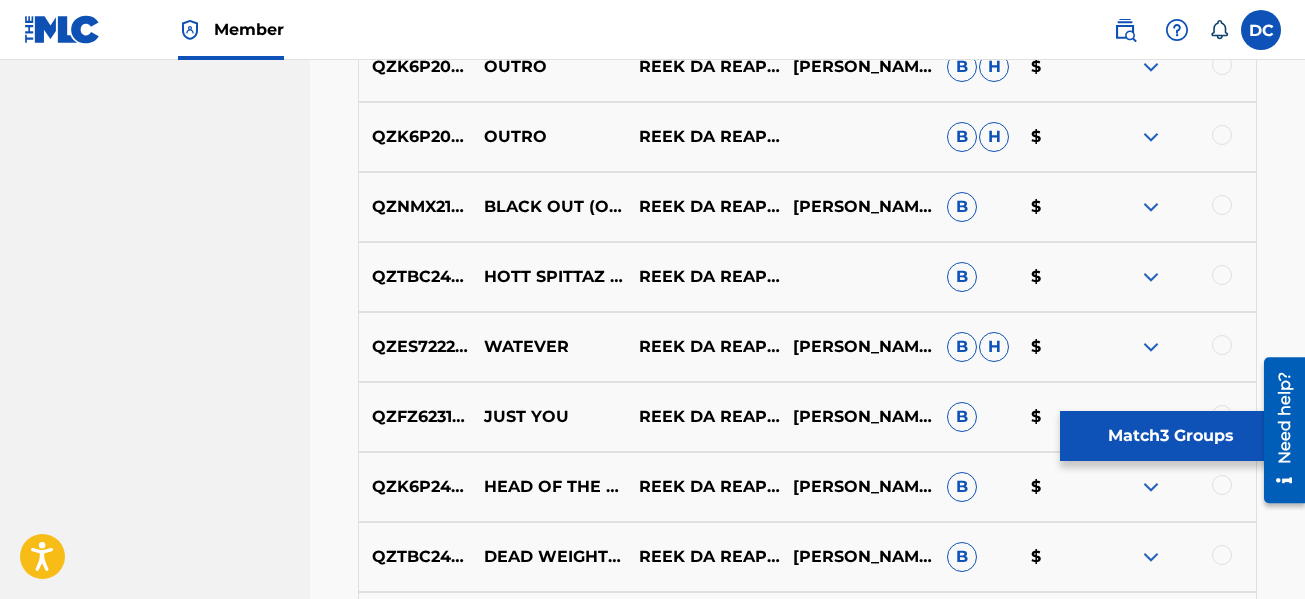 scroll, scrollTop: 10177, scrollLeft: 0, axis: vertical 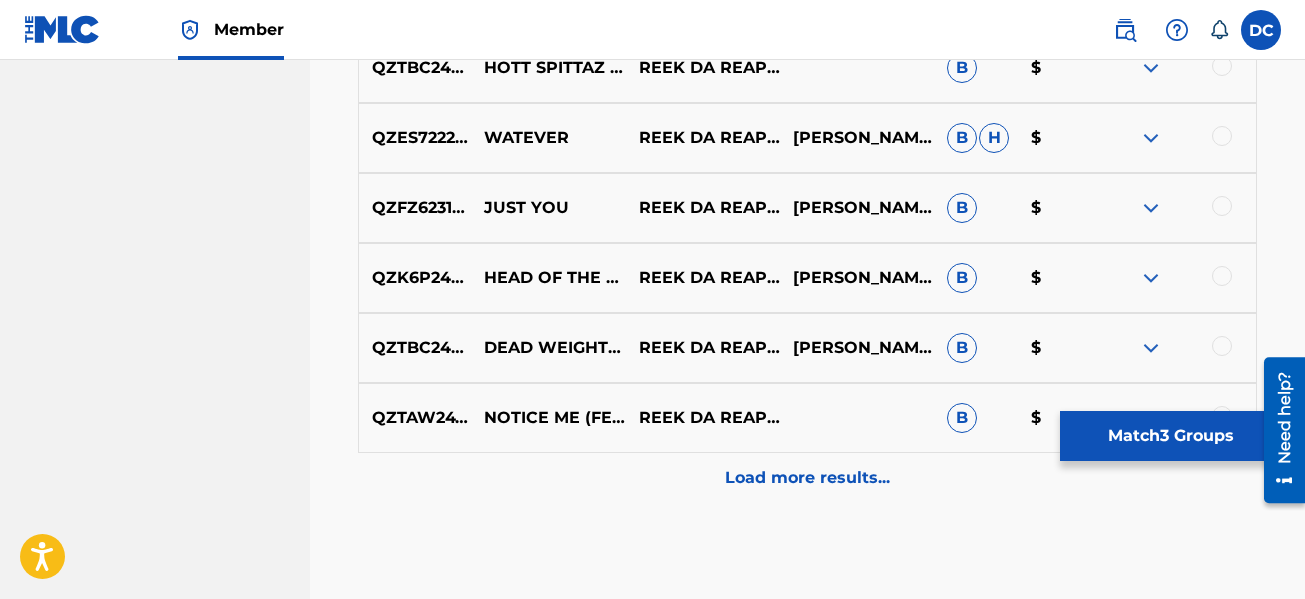 click on "Load more results..." at bounding box center [807, 478] 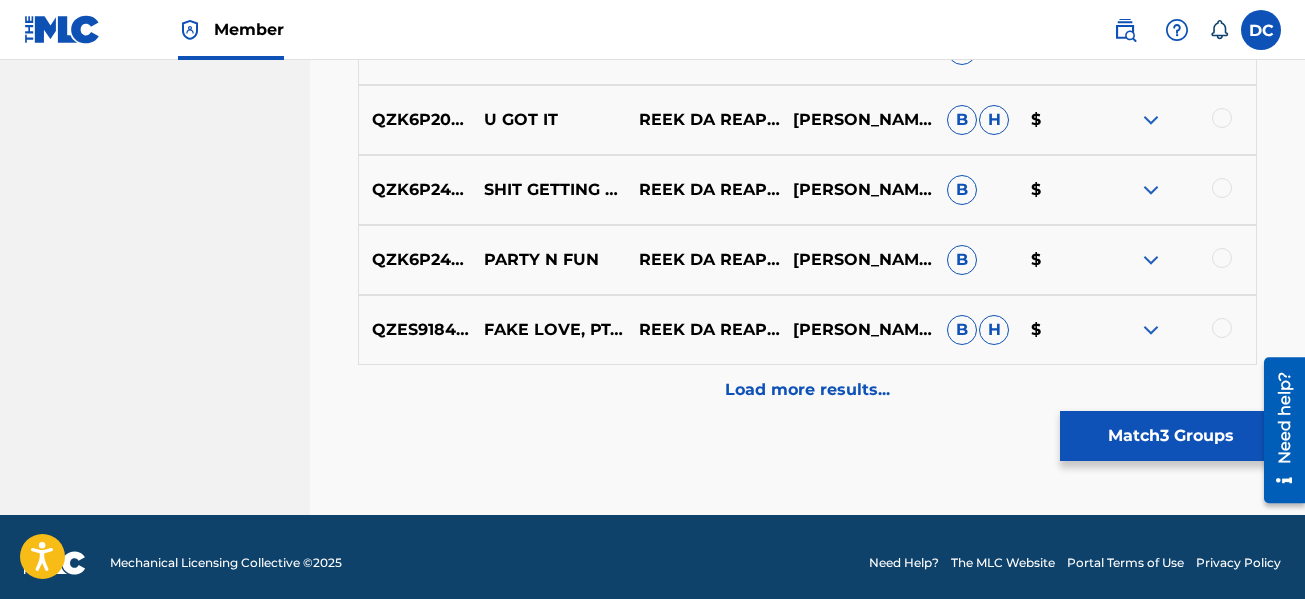scroll, scrollTop: 11077, scrollLeft: 0, axis: vertical 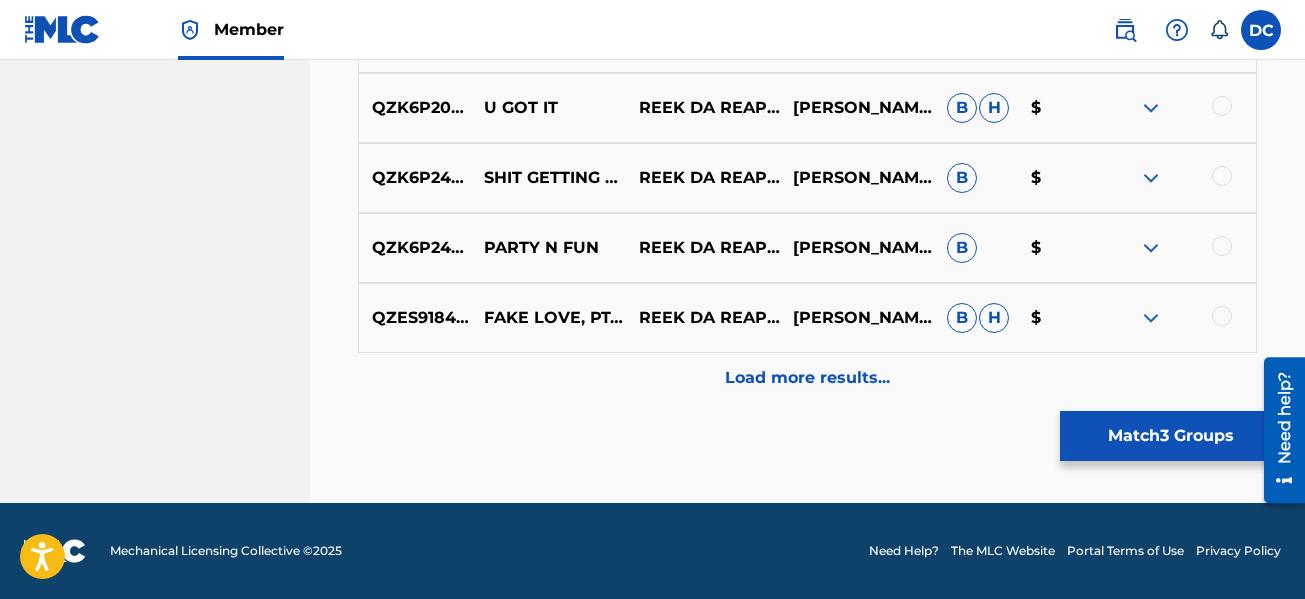 click on "Load more results..." at bounding box center (807, 378) 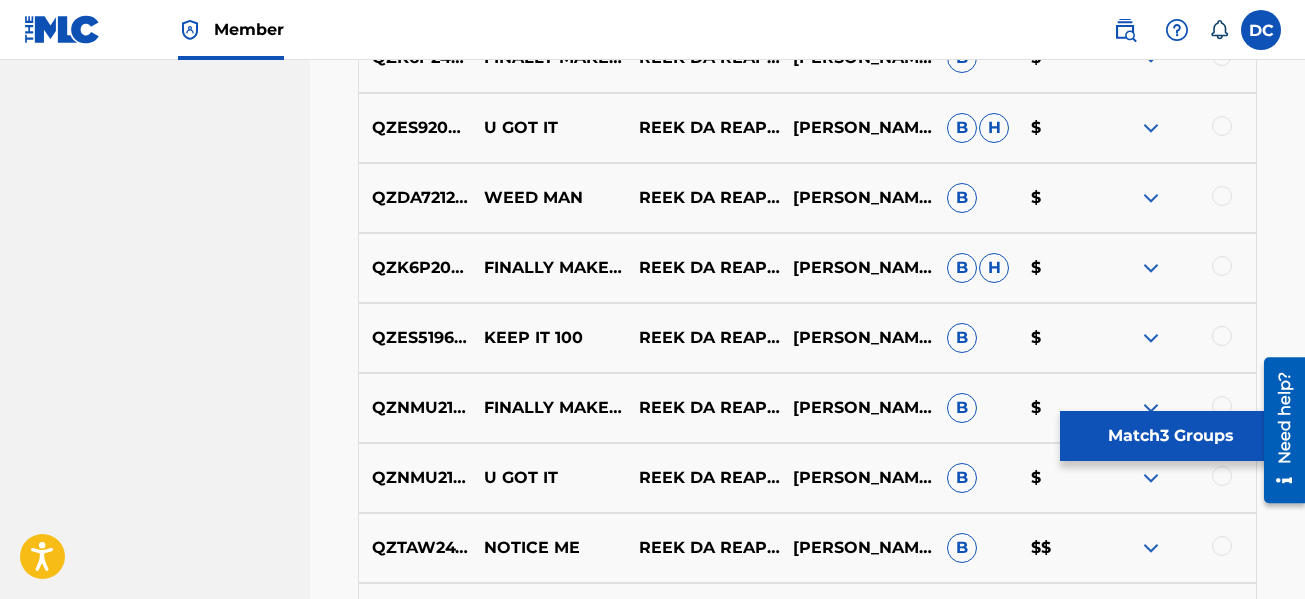 scroll, scrollTop: 11677, scrollLeft: 0, axis: vertical 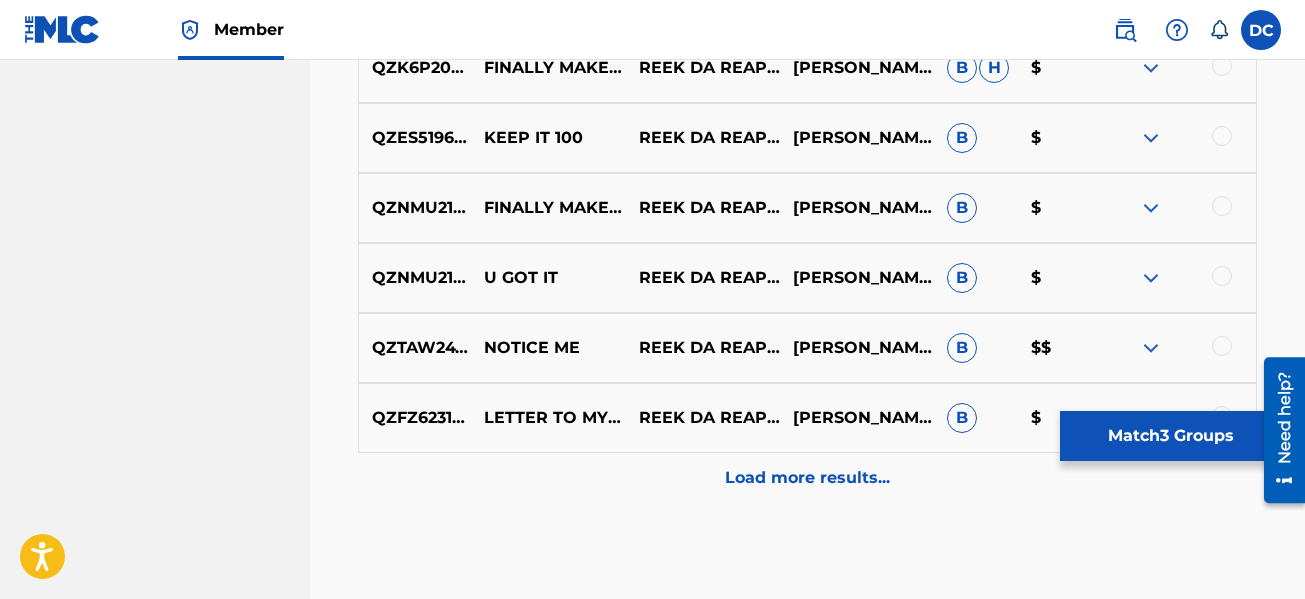 click on "Load more results..." at bounding box center (807, 478) 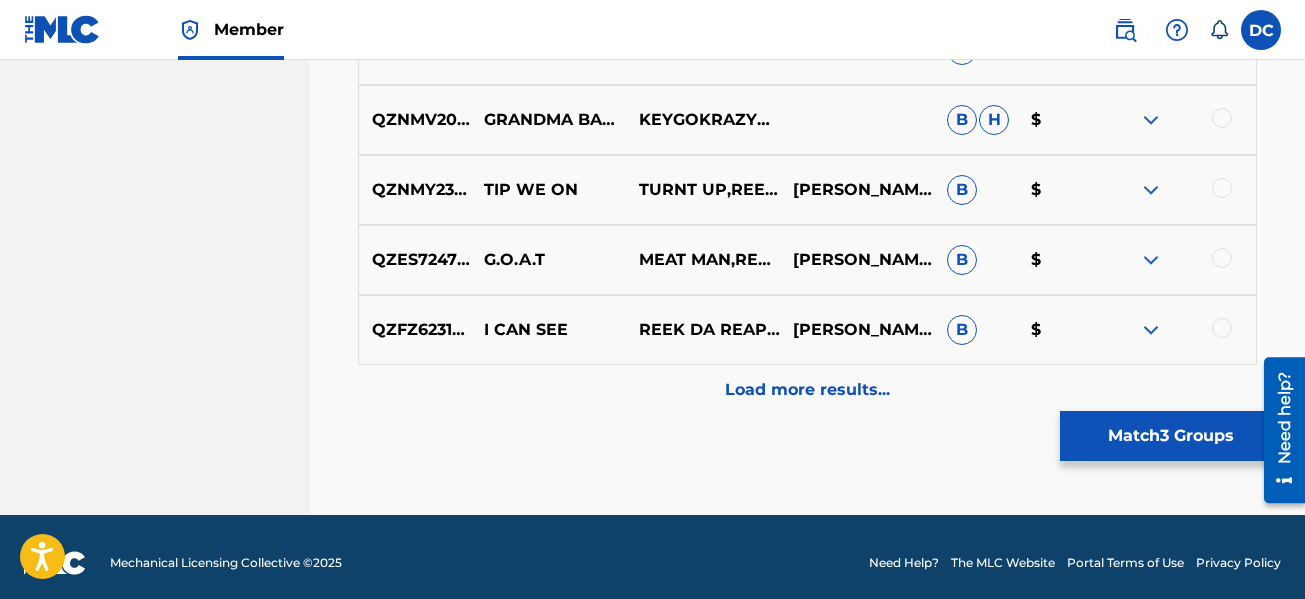 scroll, scrollTop: 12477, scrollLeft: 0, axis: vertical 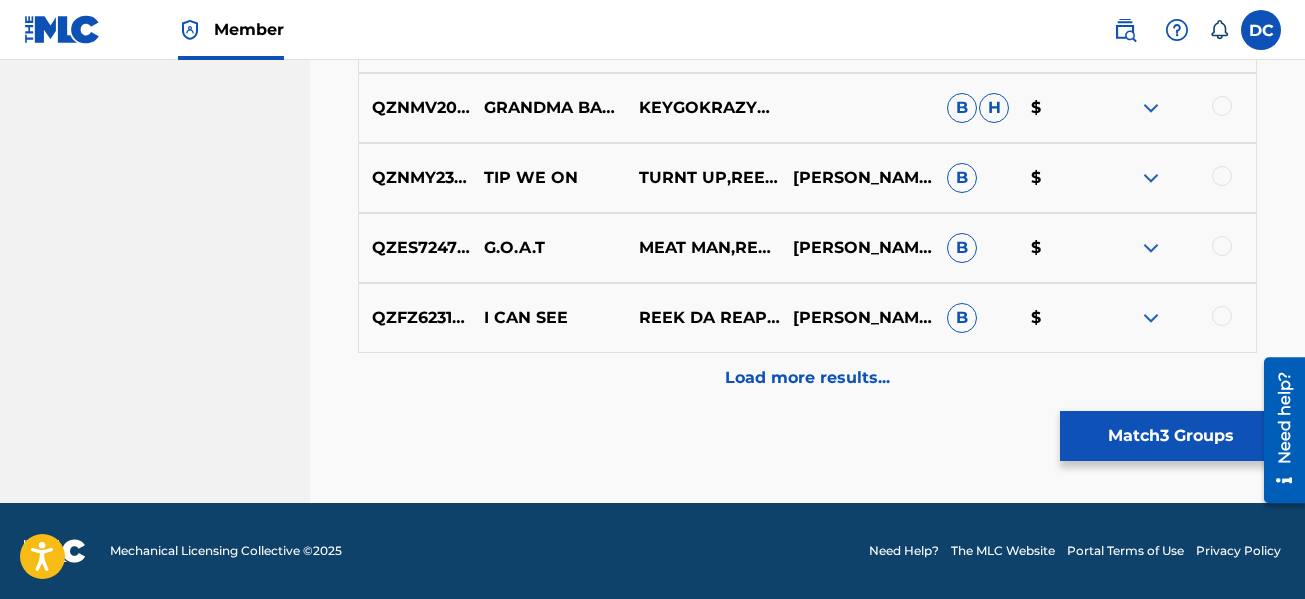 click on "Load more results..." at bounding box center [807, 378] 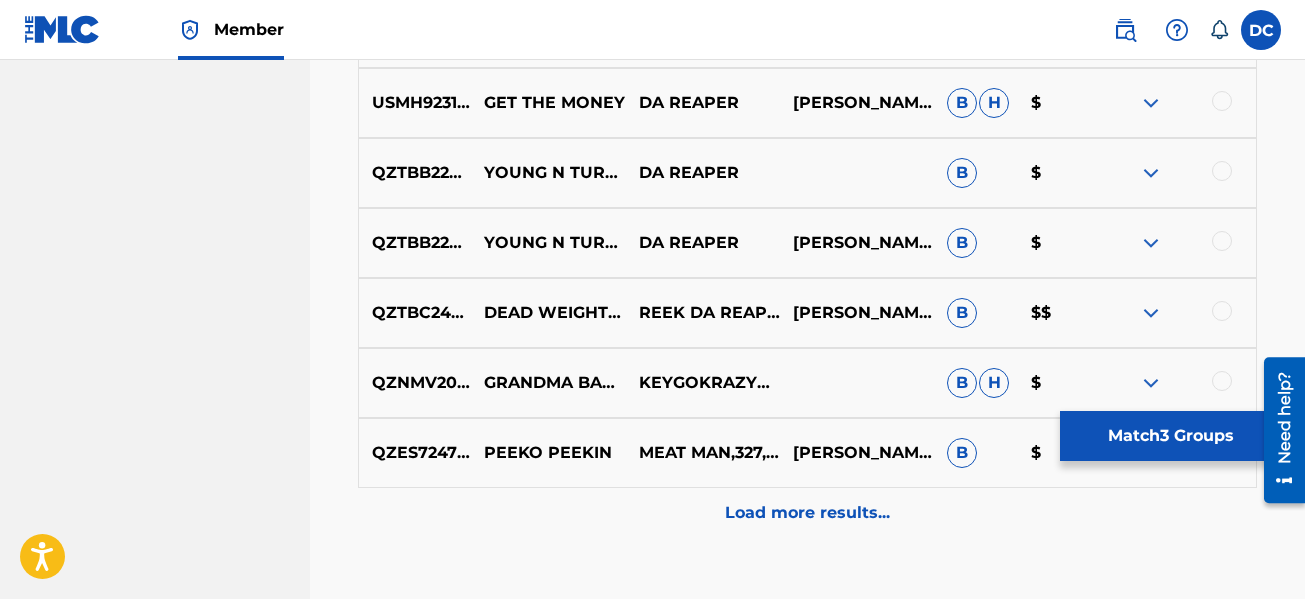 scroll, scrollTop: 13077, scrollLeft: 0, axis: vertical 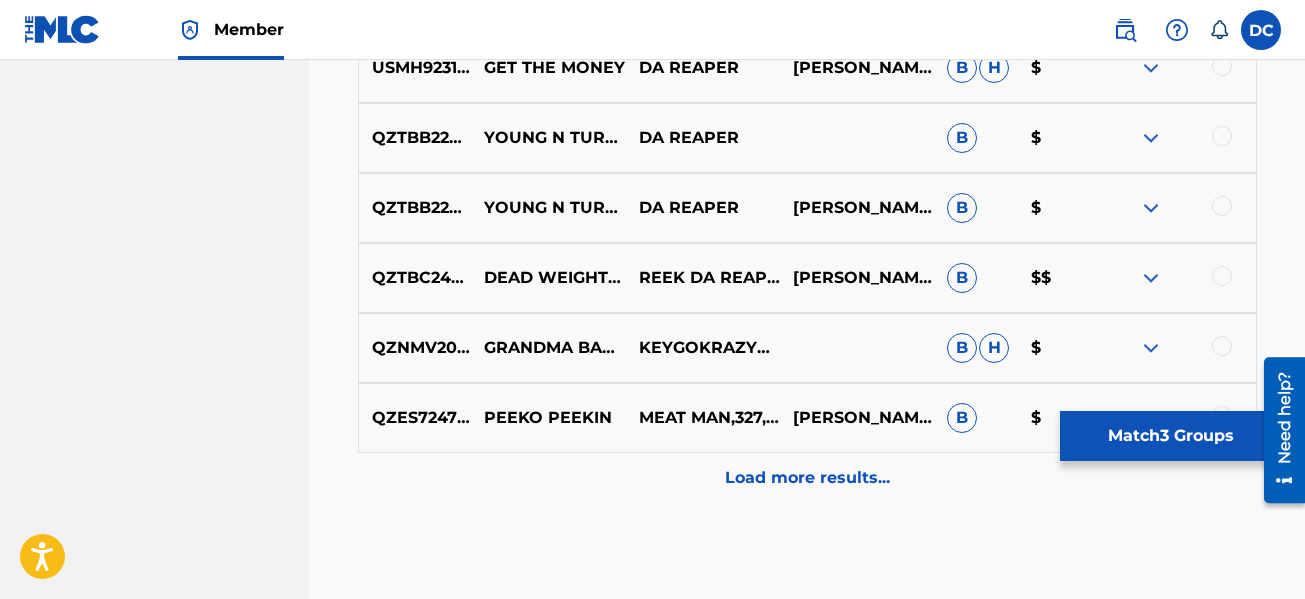 click on "Load more results..." at bounding box center (807, 478) 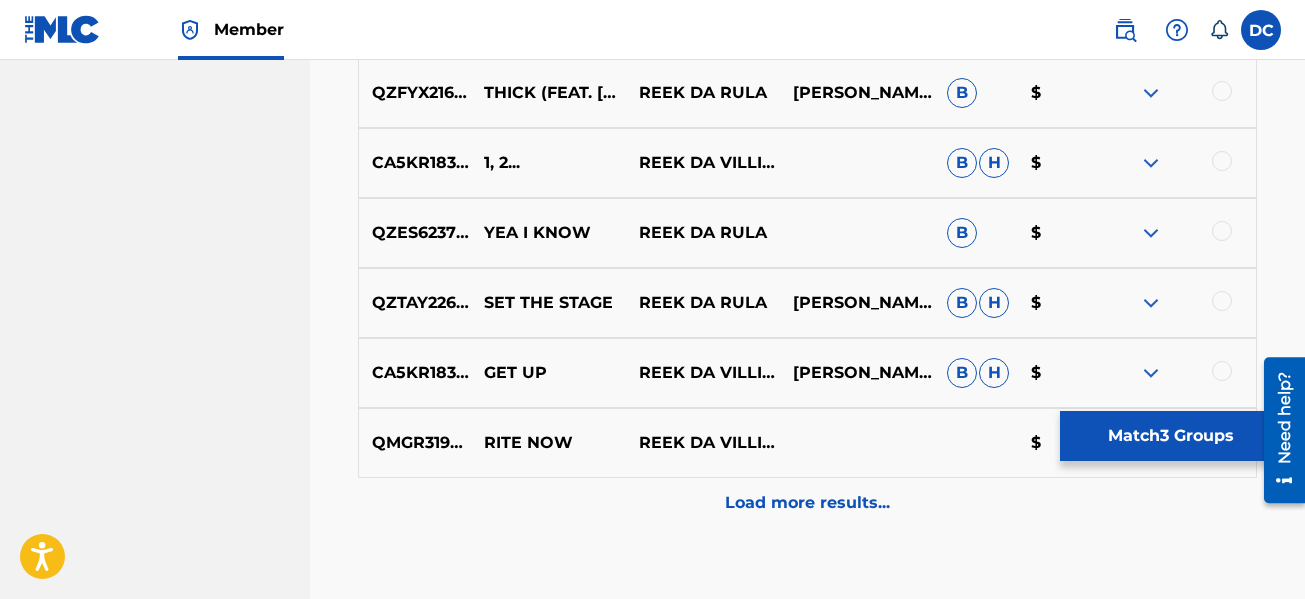 scroll, scrollTop: 13777, scrollLeft: 0, axis: vertical 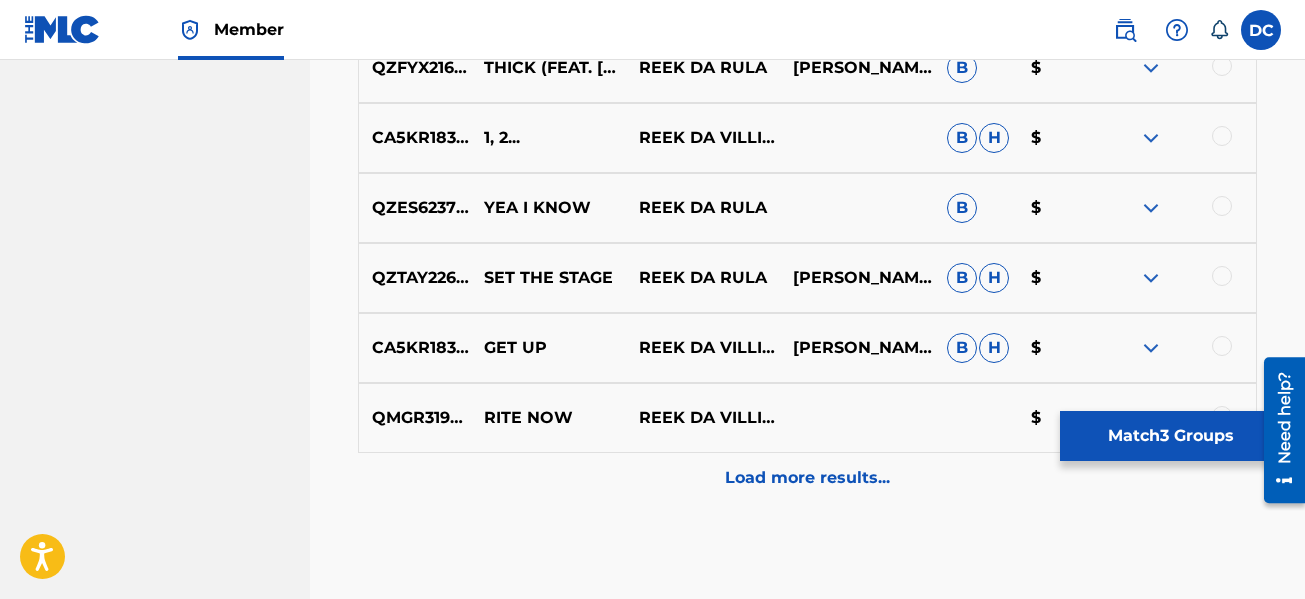 click on "Match  3 Groups" at bounding box center (1170, 436) 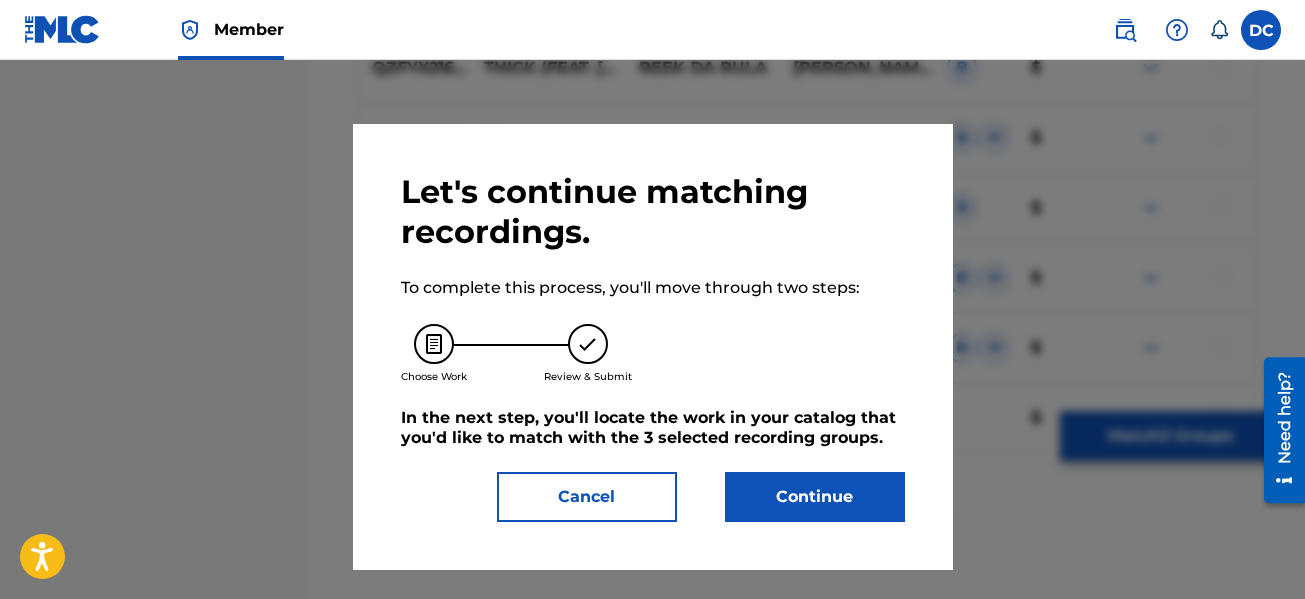 click on "Continue" at bounding box center (815, 497) 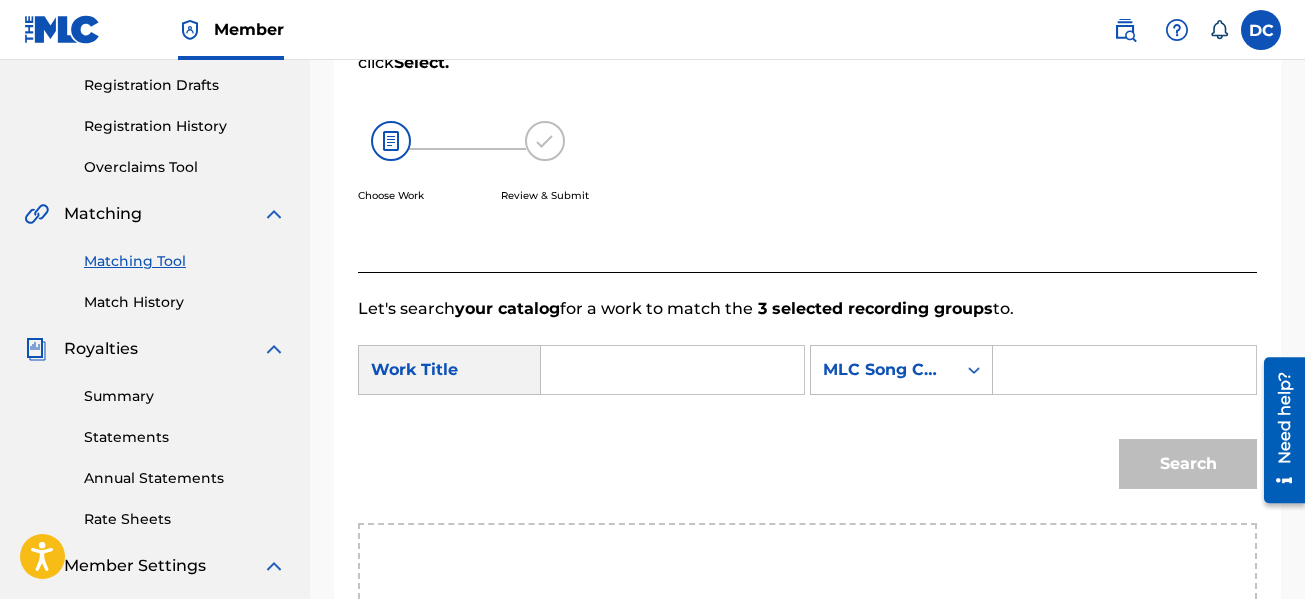scroll, scrollTop: 381, scrollLeft: 0, axis: vertical 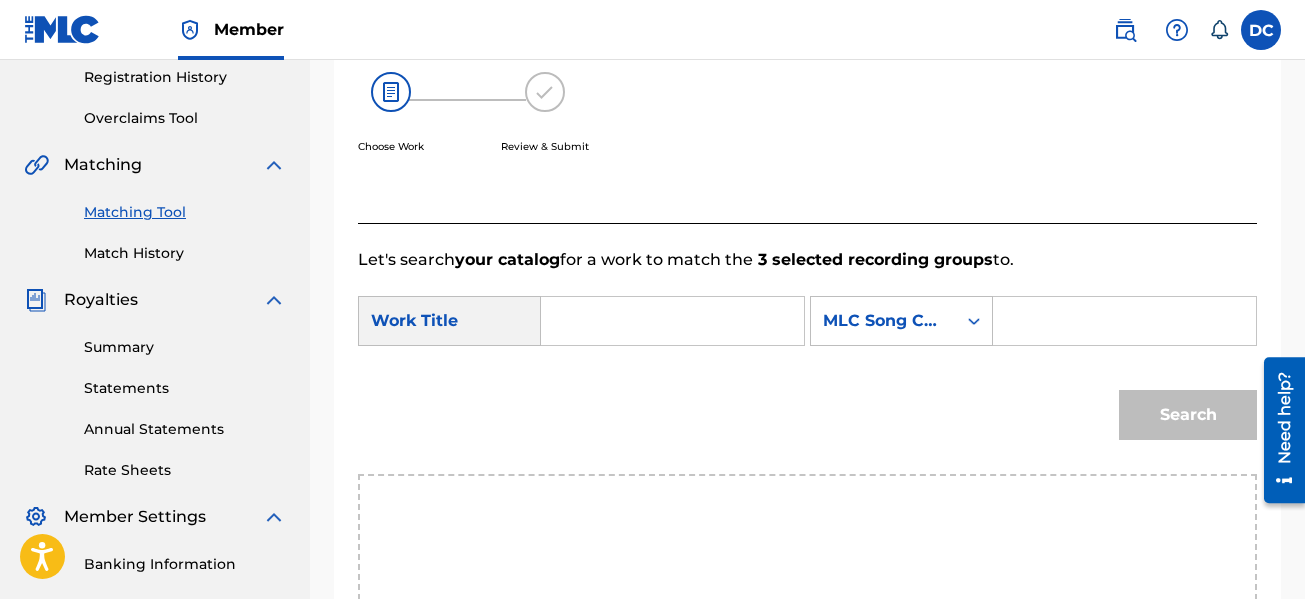 click at bounding box center (672, 321) 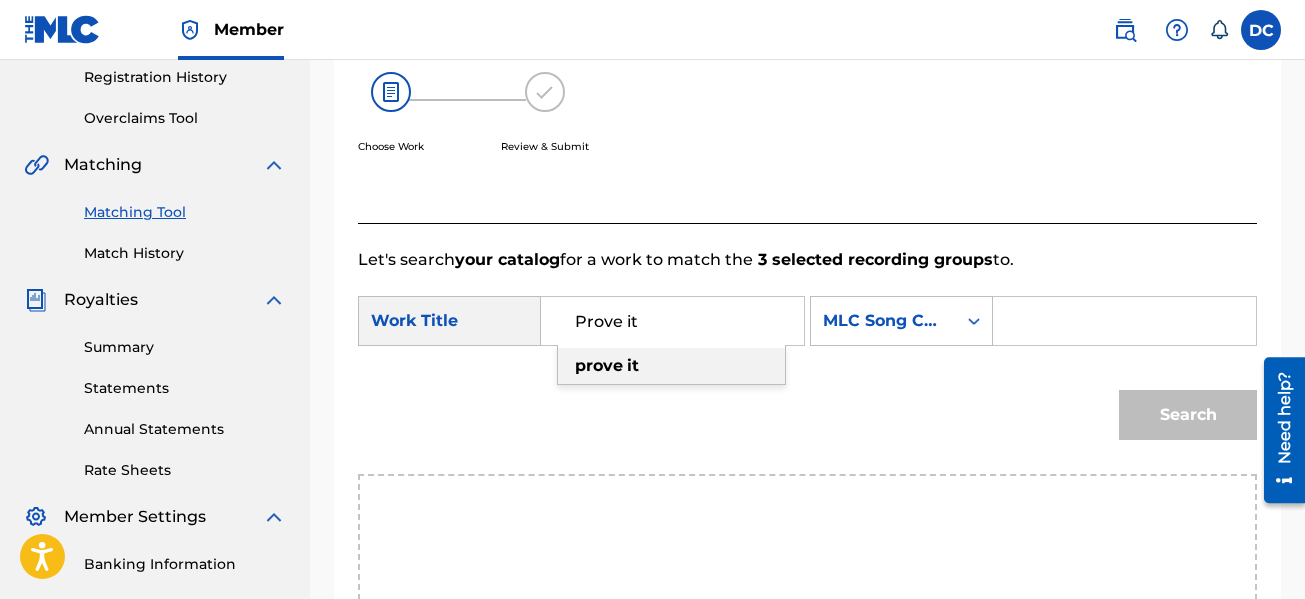 click on "prove   it" at bounding box center (671, 366) 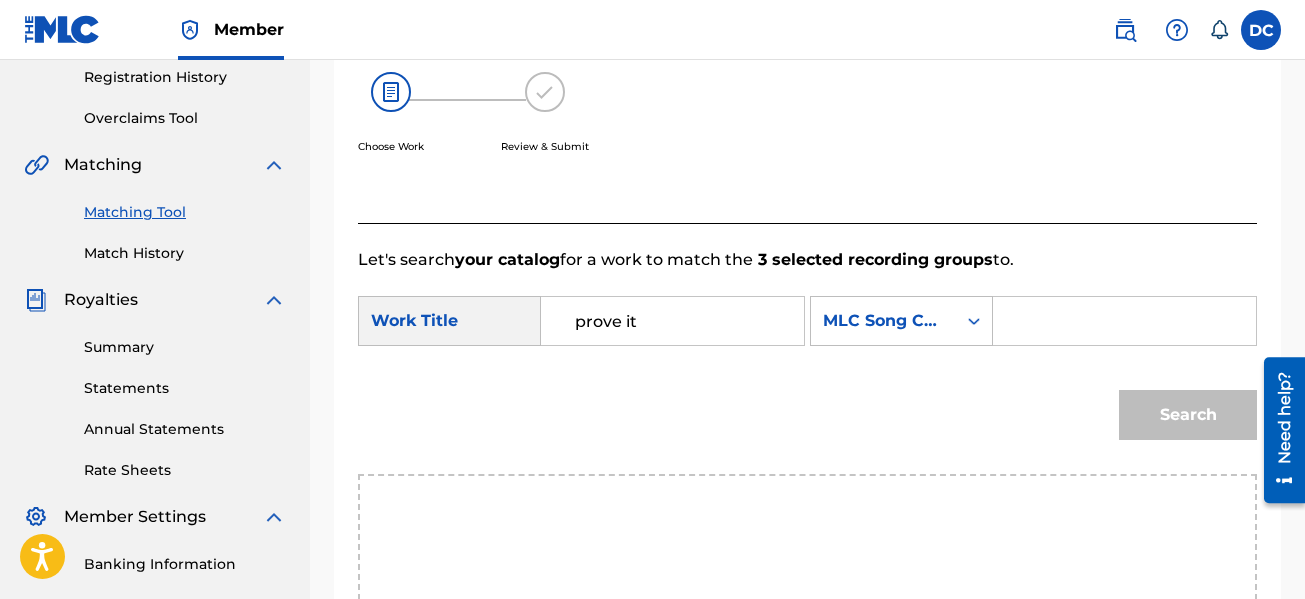 click at bounding box center [1124, 321] 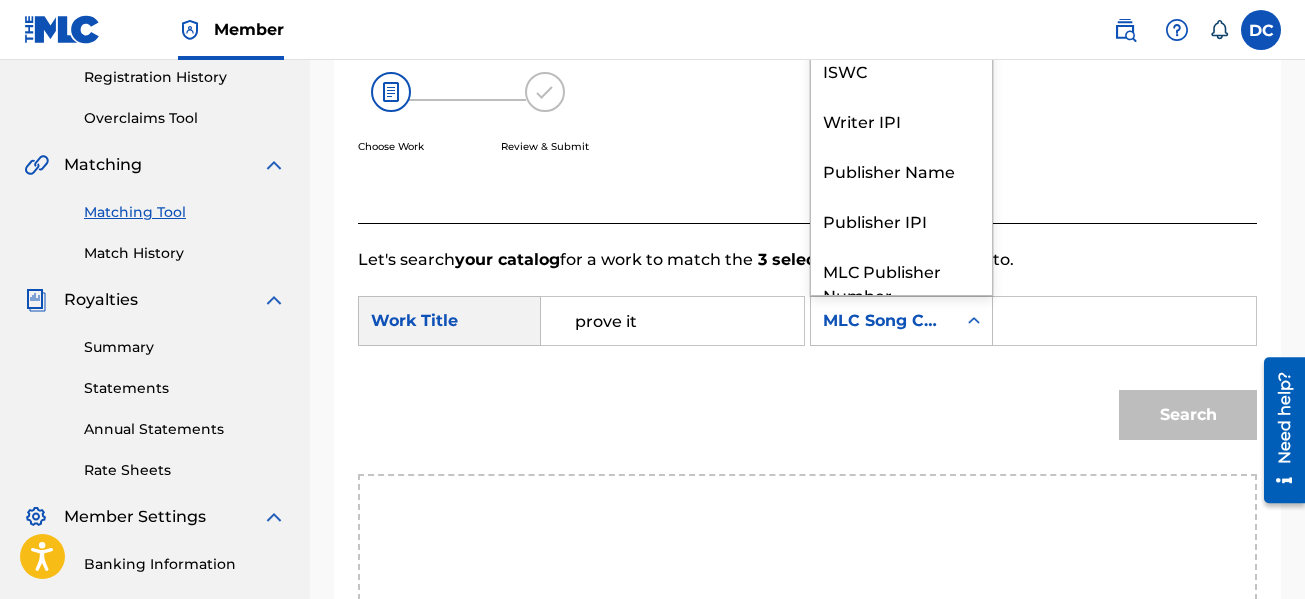 click 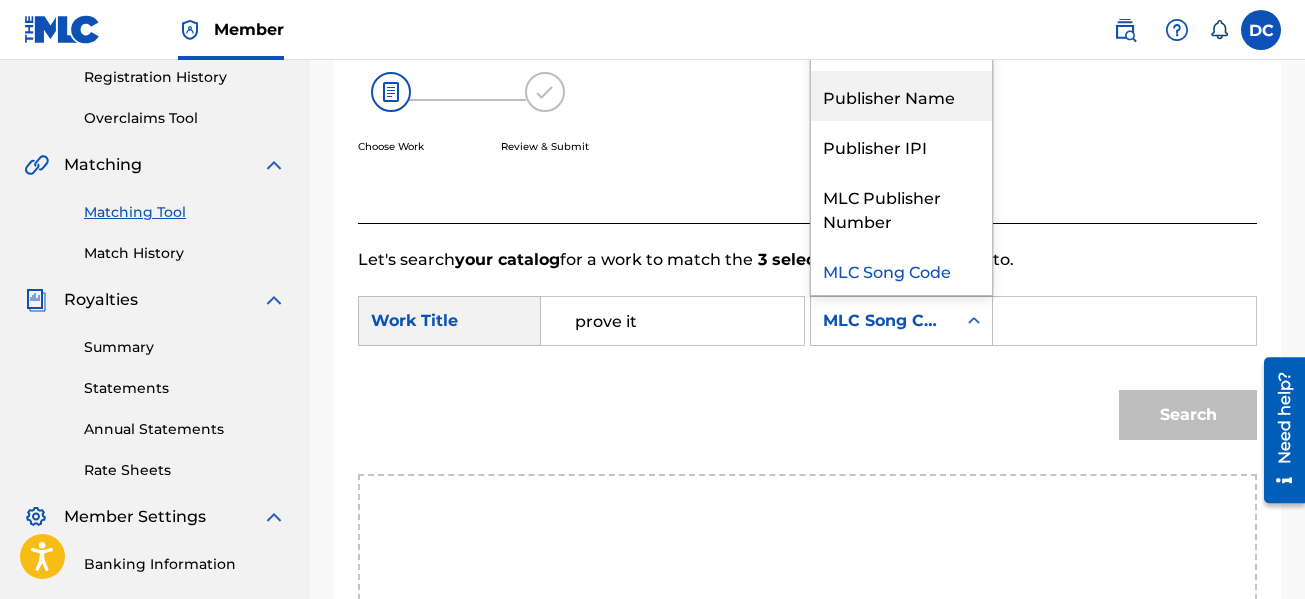 drag, startPoint x: 928, startPoint y: 70, endPoint x: 919, endPoint y: 100, distance: 31.320919 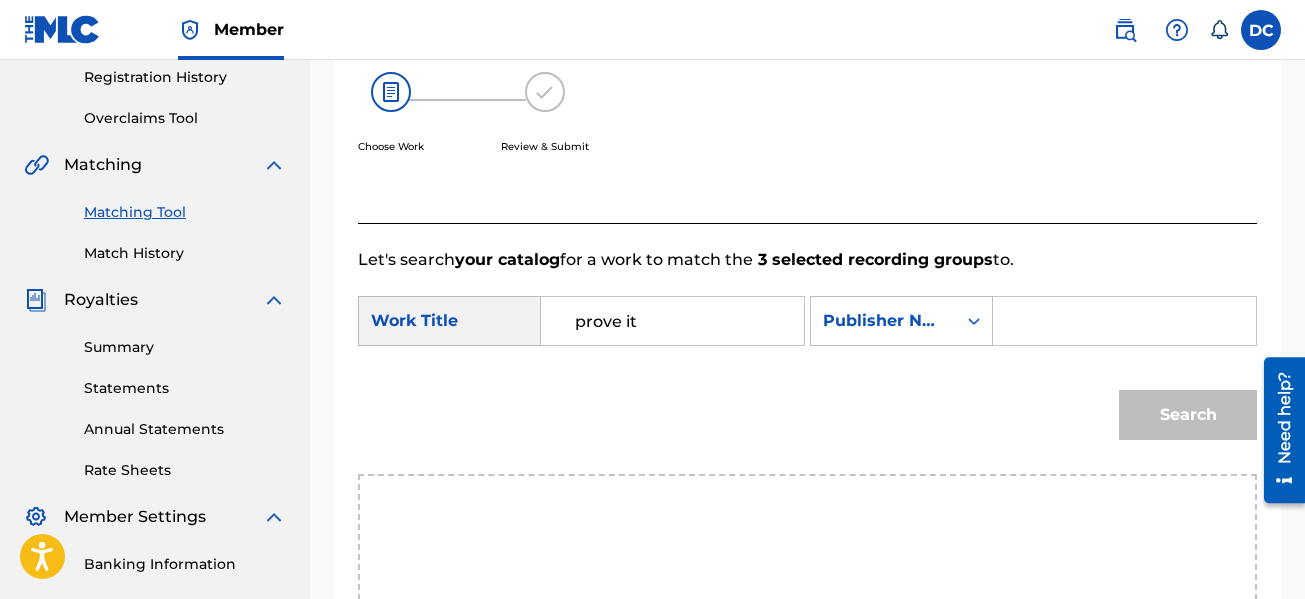 click at bounding box center [1124, 321] 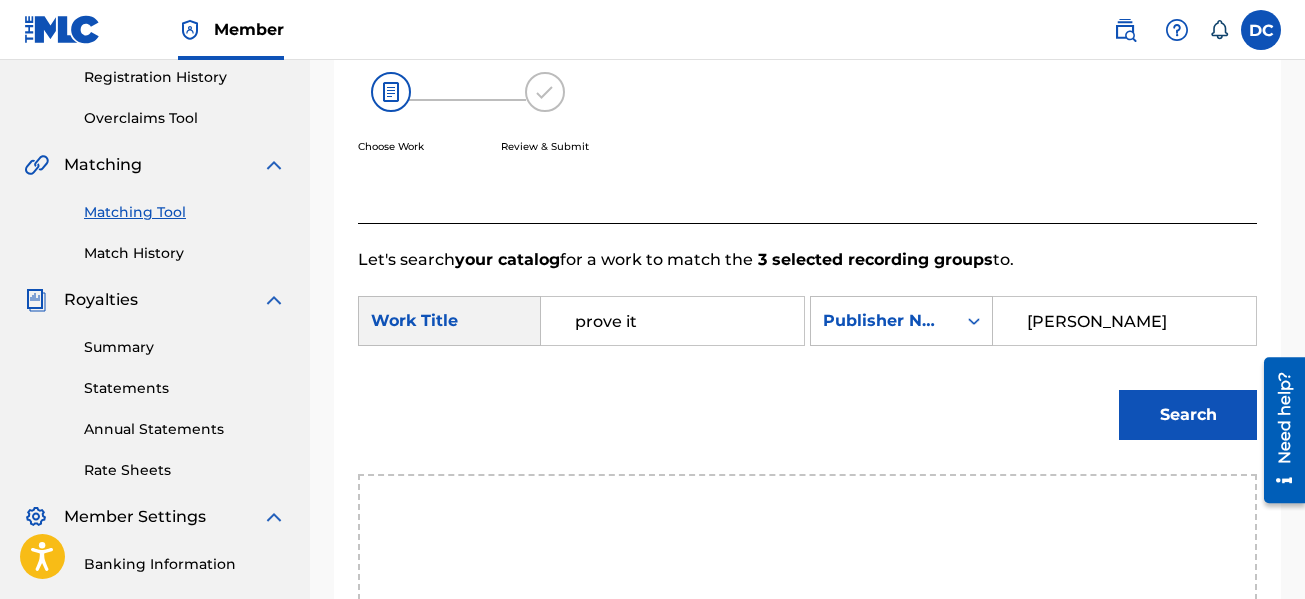 click on "Search" at bounding box center (1188, 415) 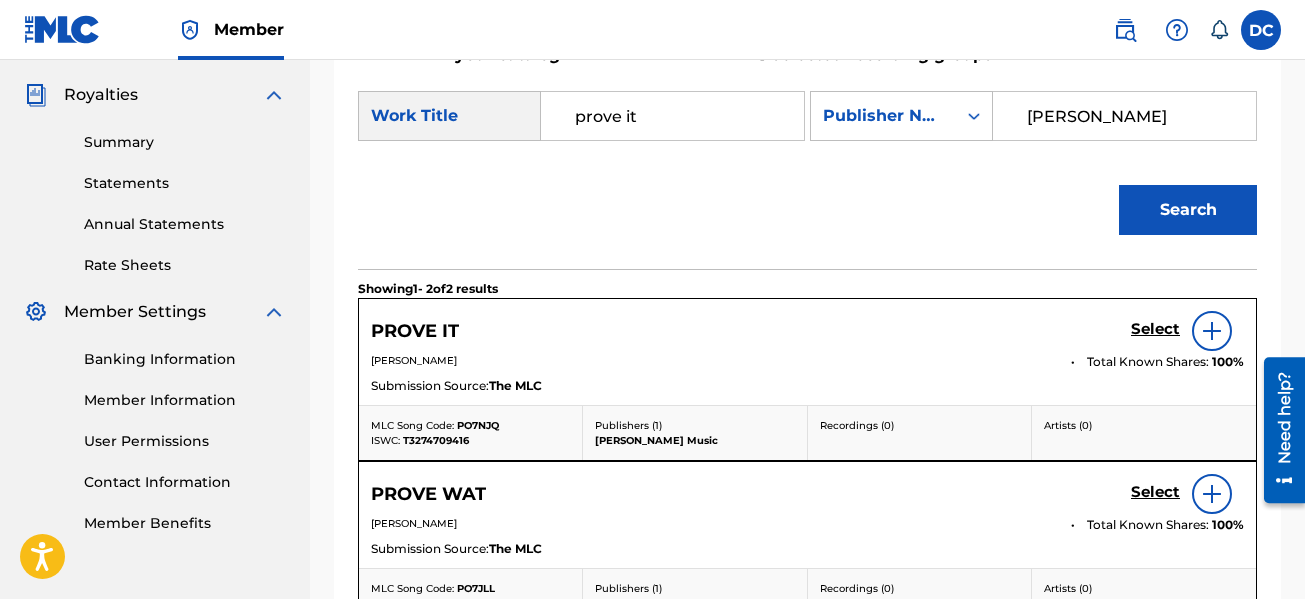 scroll, scrollTop: 581, scrollLeft: 0, axis: vertical 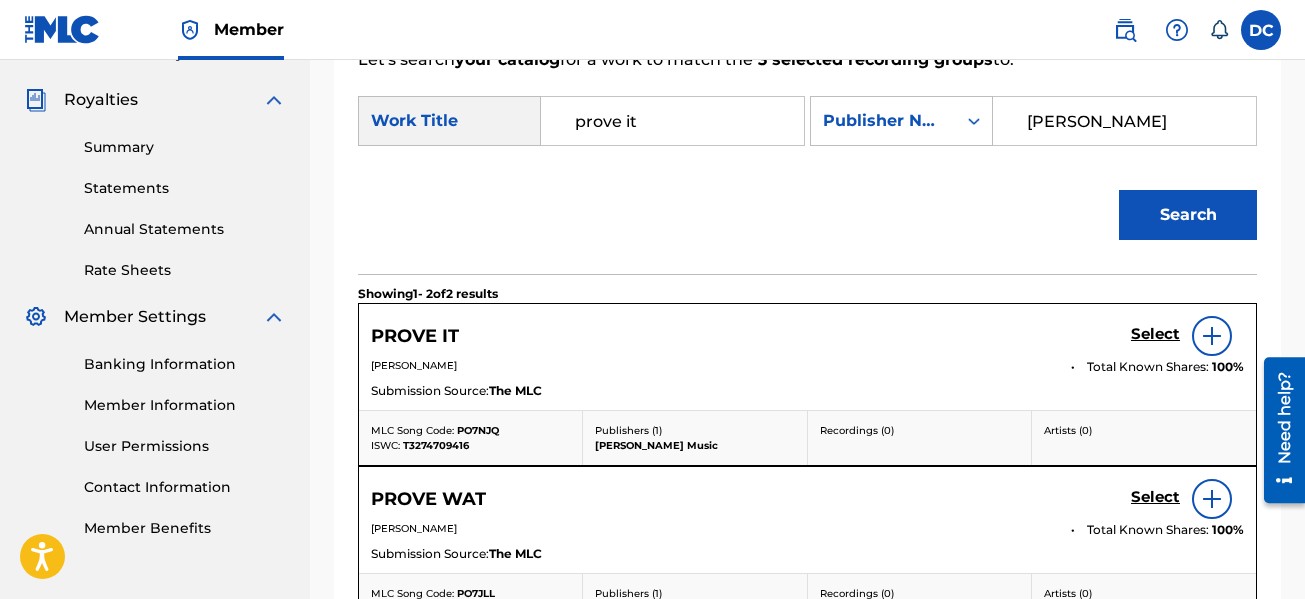 click on "Select" at bounding box center (1155, 334) 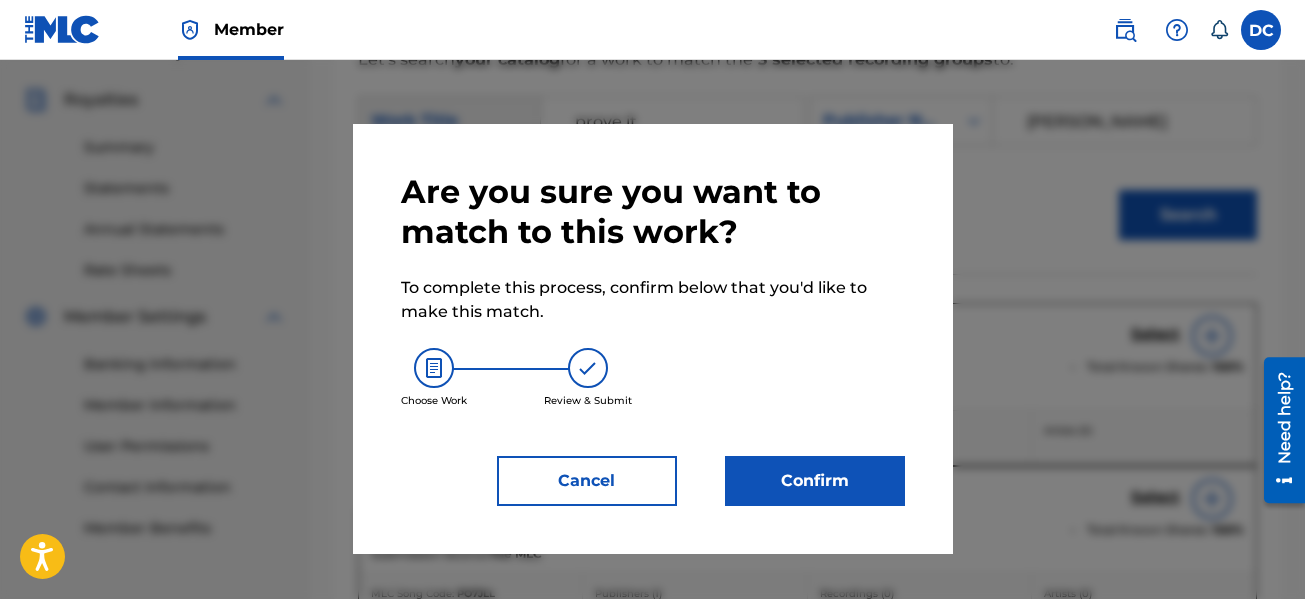 click on "Confirm" at bounding box center (815, 481) 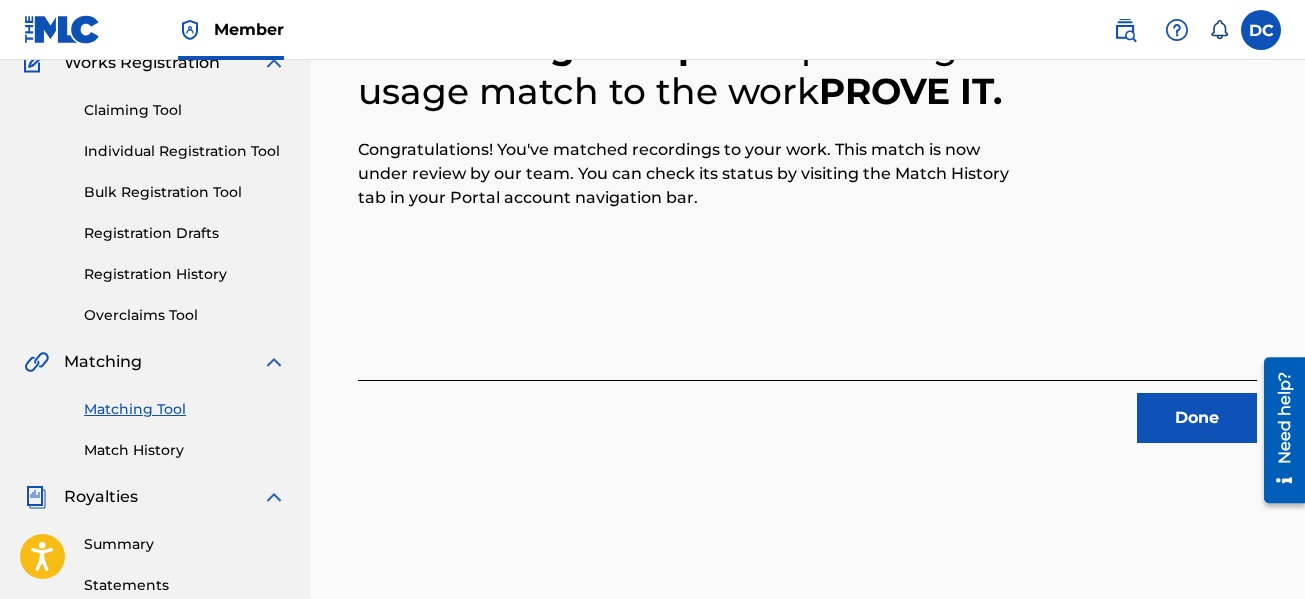 scroll, scrollTop: 400, scrollLeft: 0, axis: vertical 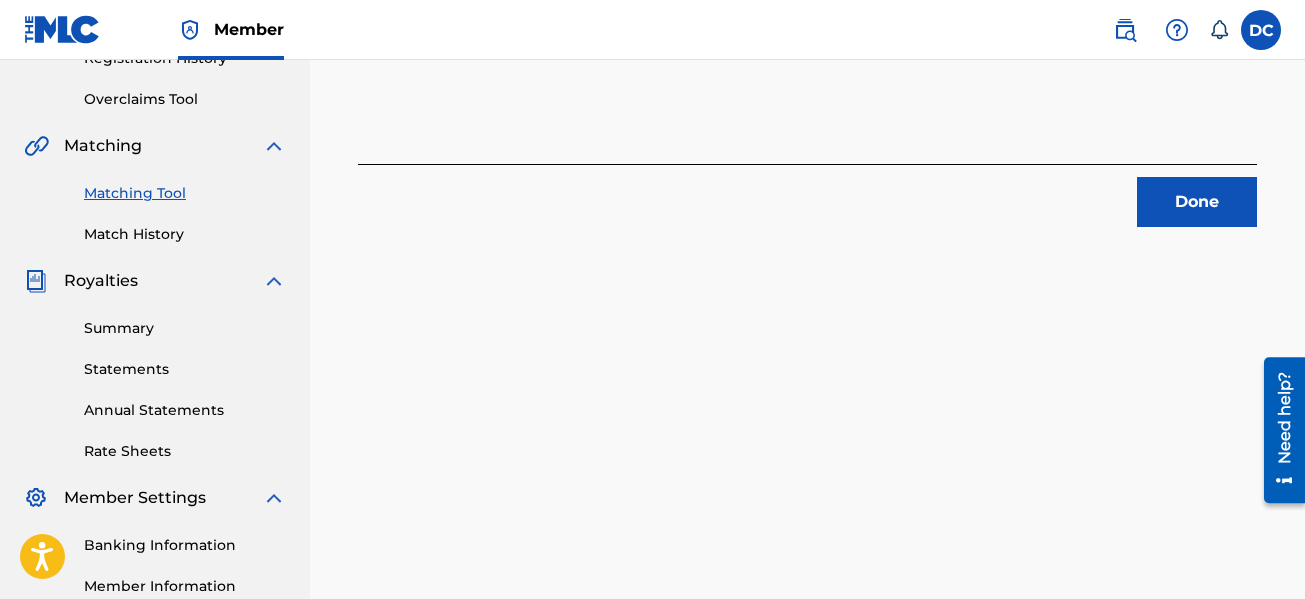 click on "Done" at bounding box center [1197, 202] 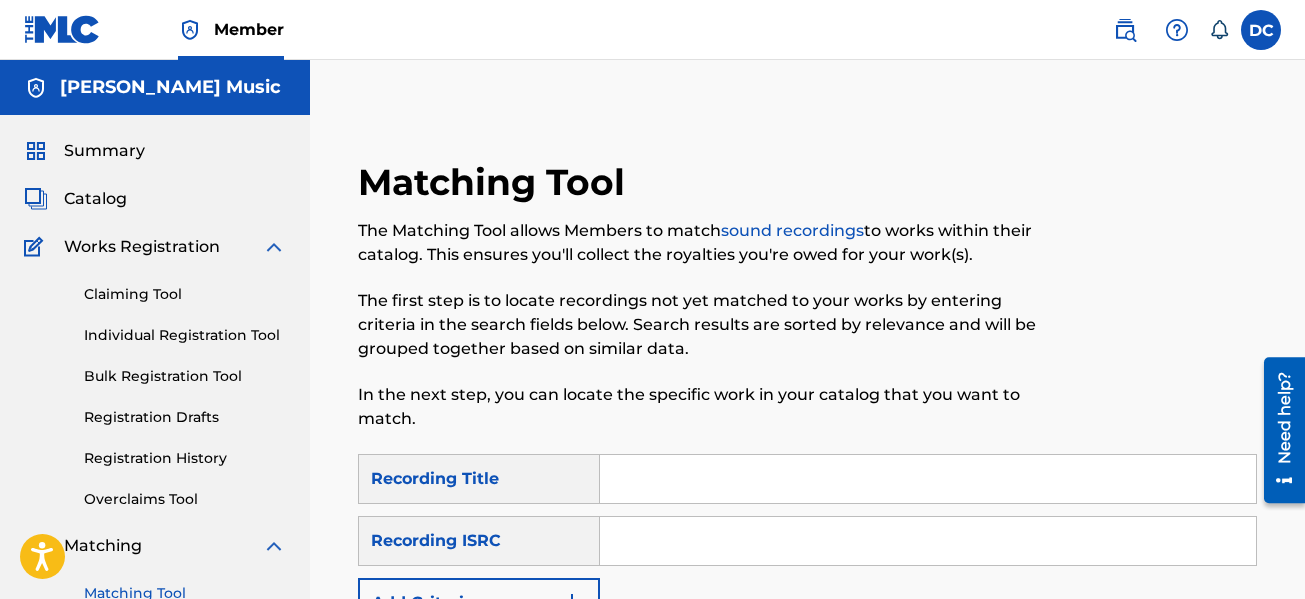 scroll, scrollTop: 300, scrollLeft: 0, axis: vertical 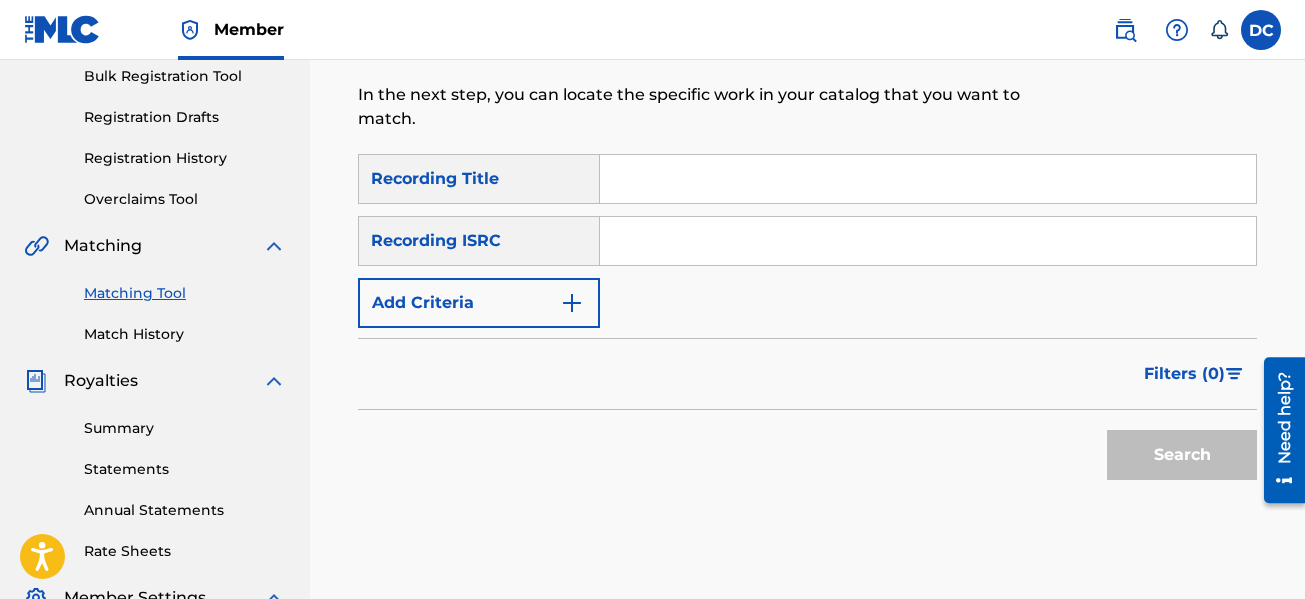 click on "Add Criteria" at bounding box center (479, 303) 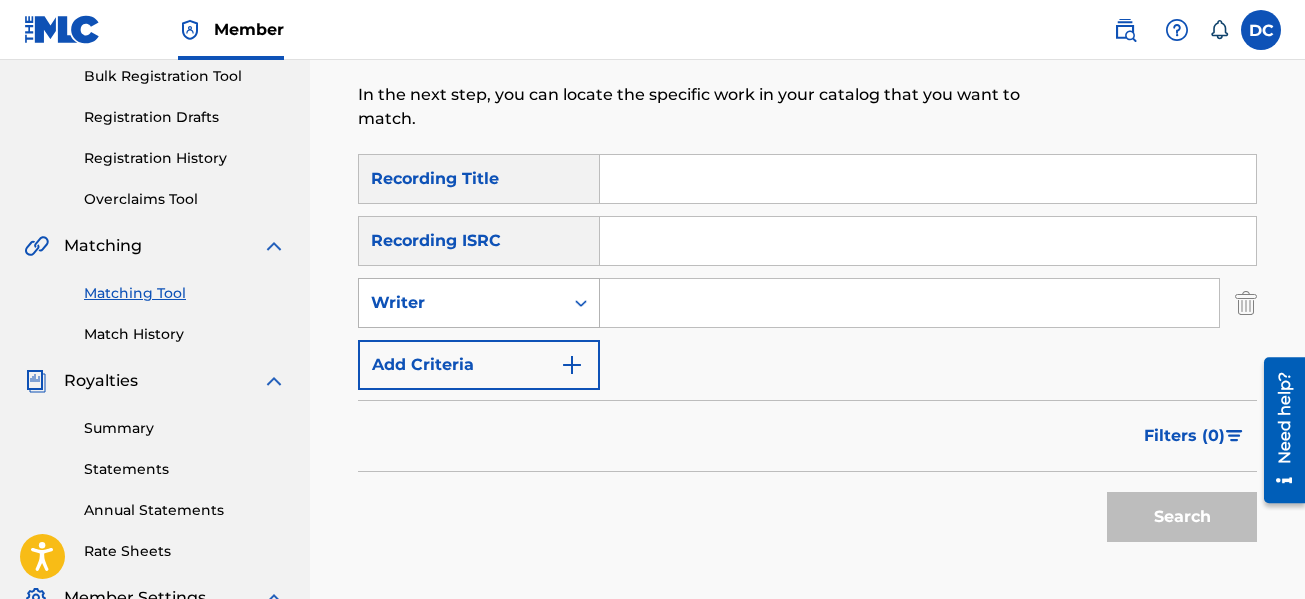 click on "Writer" at bounding box center [461, 303] 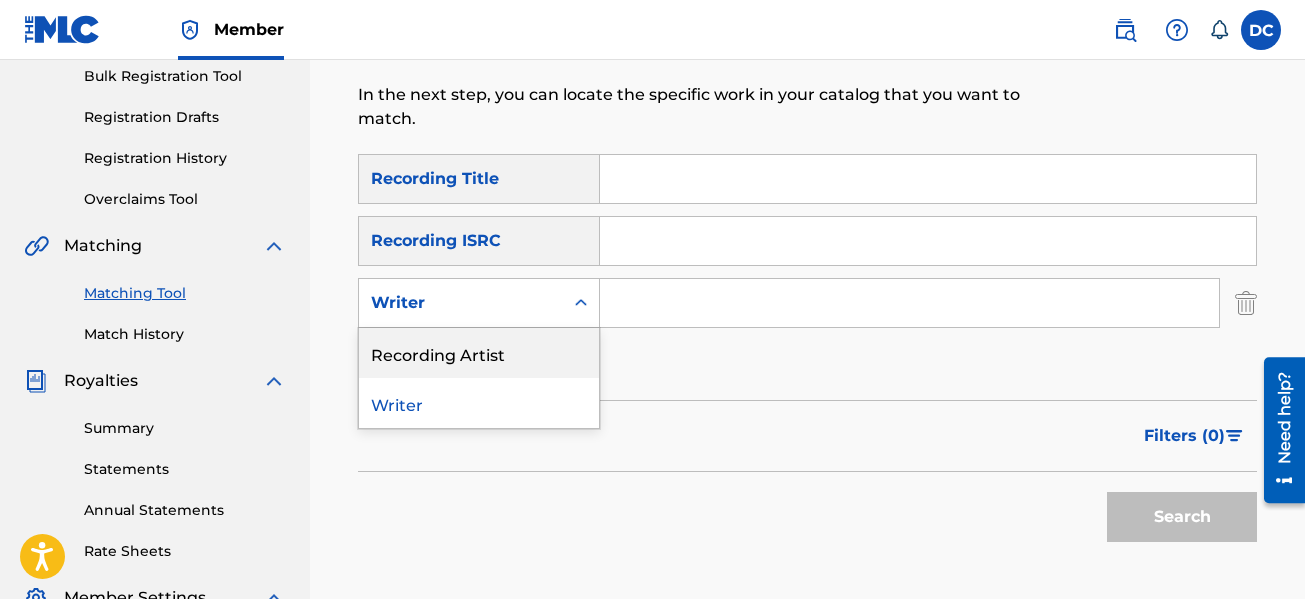click on "Recording Artist" at bounding box center (479, 353) 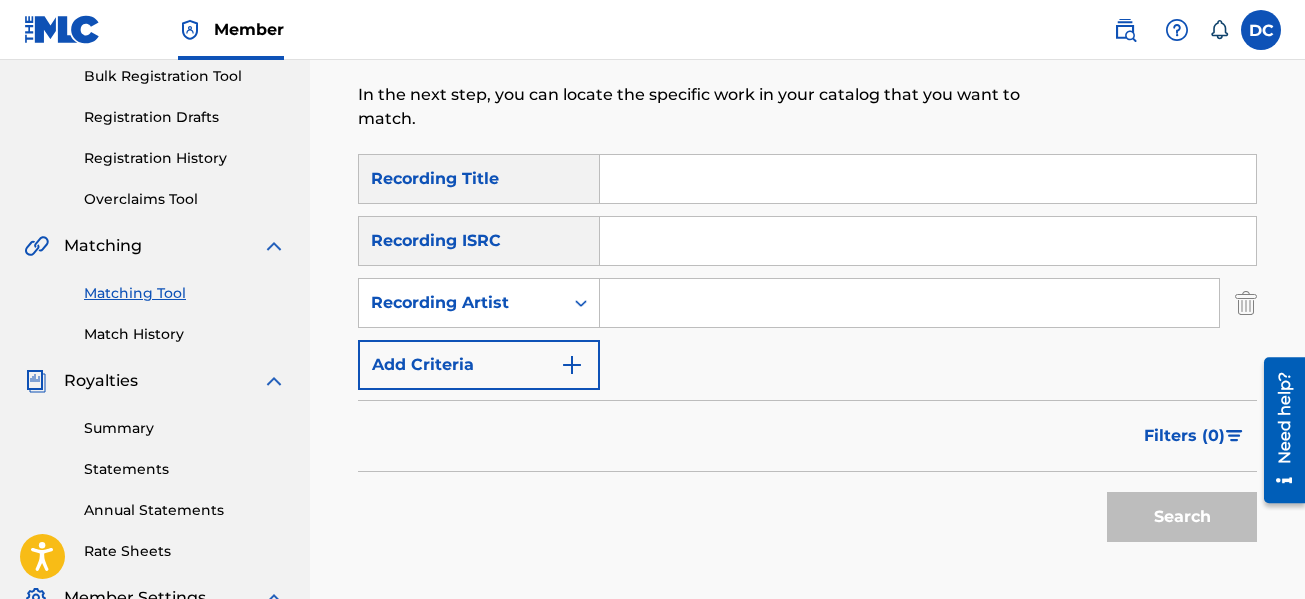 drag, startPoint x: 689, startPoint y: 303, endPoint x: 671, endPoint y: 296, distance: 19.313208 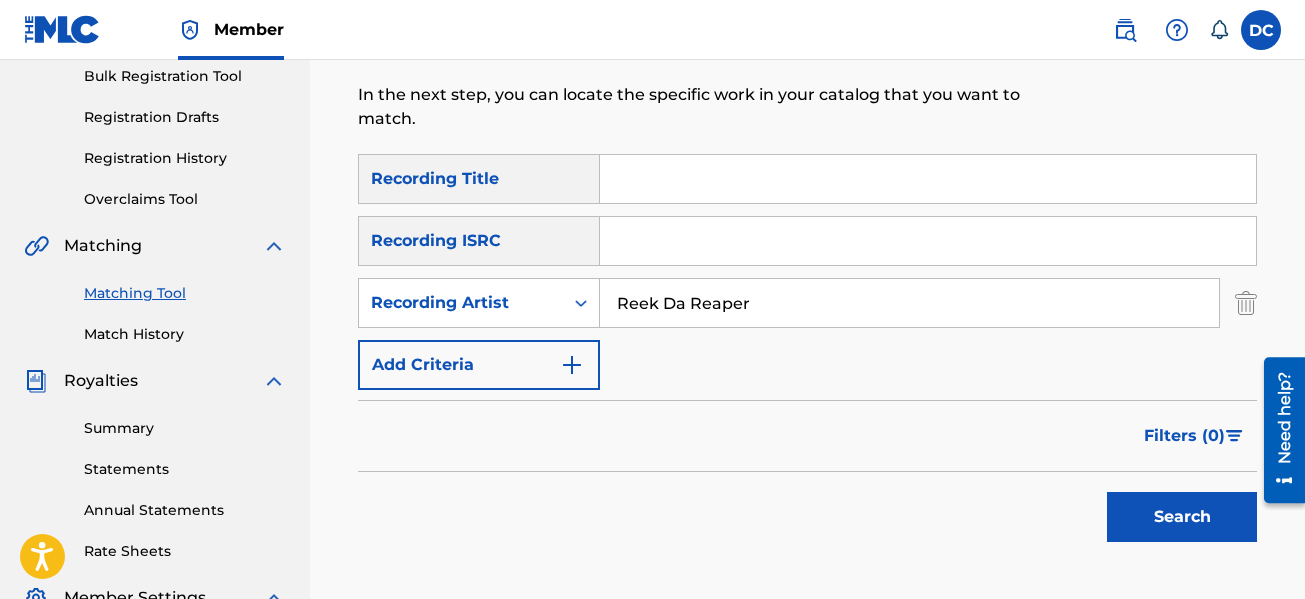 click on "Search" at bounding box center (1182, 517) 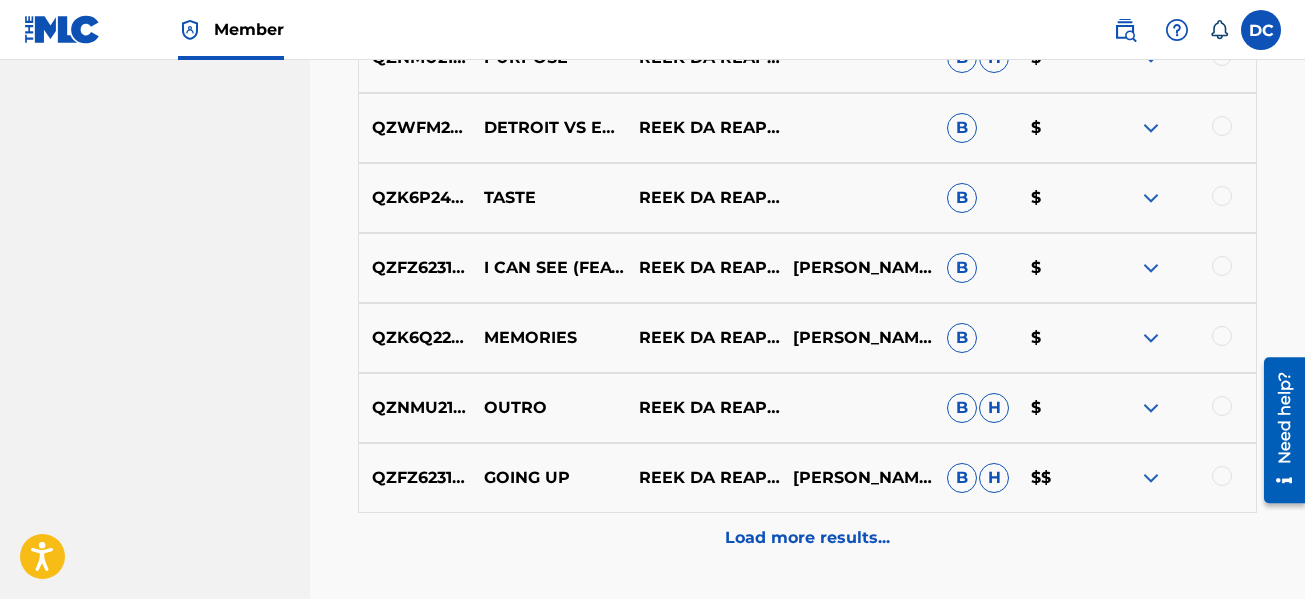 scroll, scrollTop: 1277, scrollLeft: 0, axis: vertical 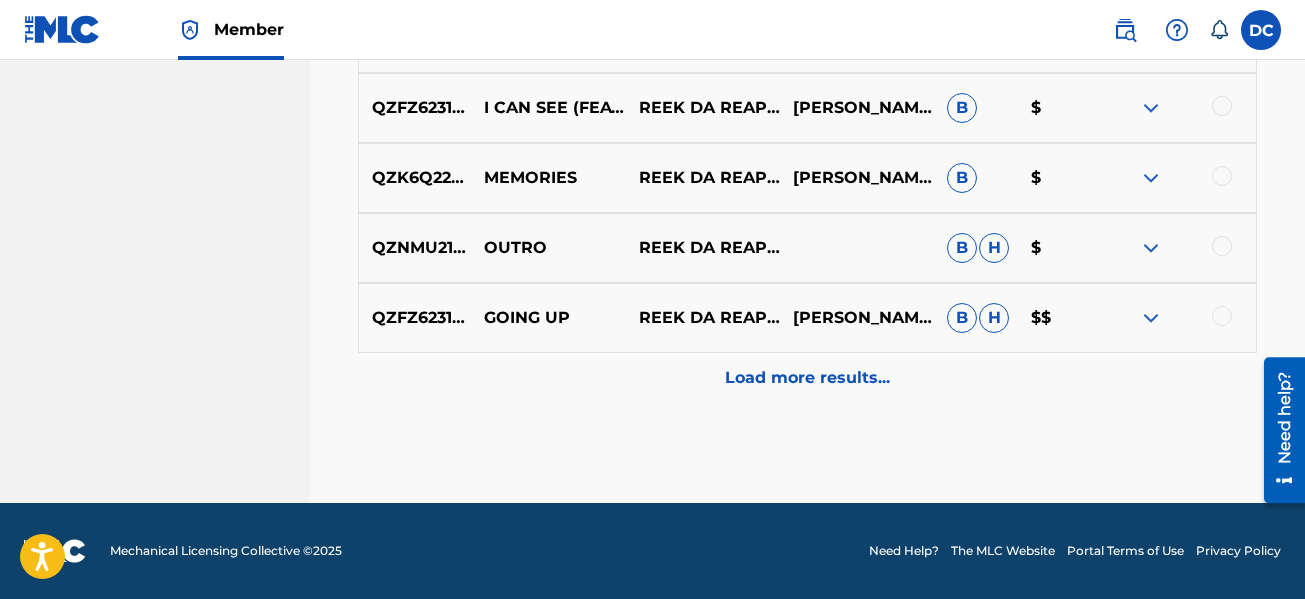 click on "Load more results..." at bounding box center (807, 378) 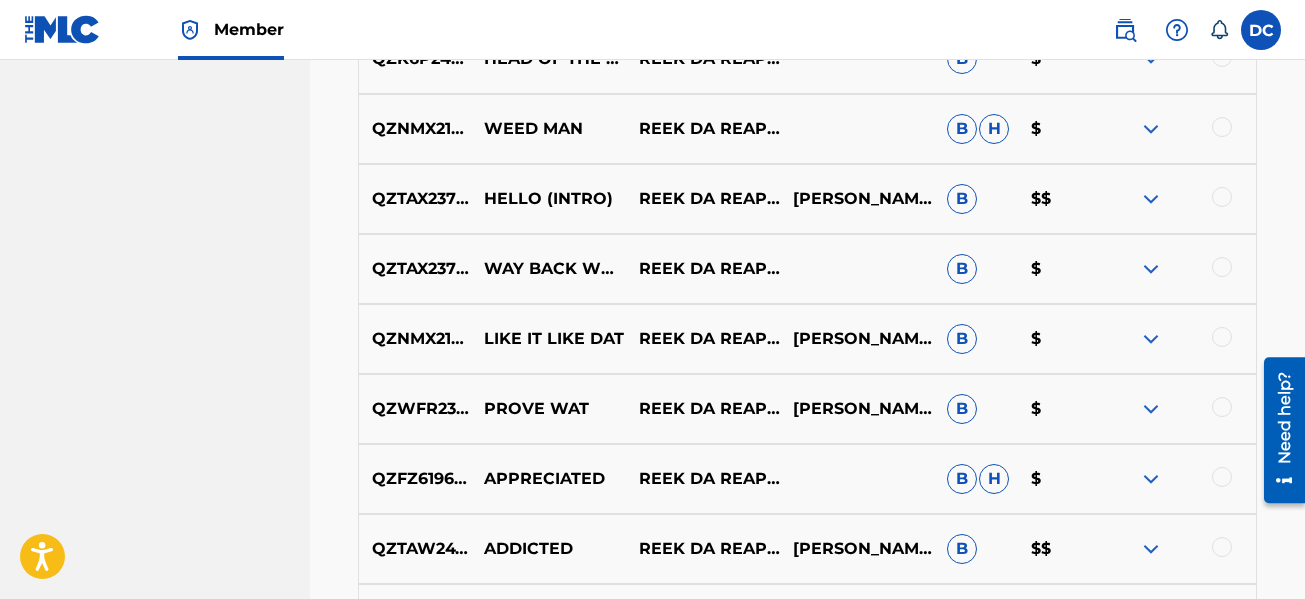 scroll, scrollTop: 1877, scrollLeft: 0, axis: vertical 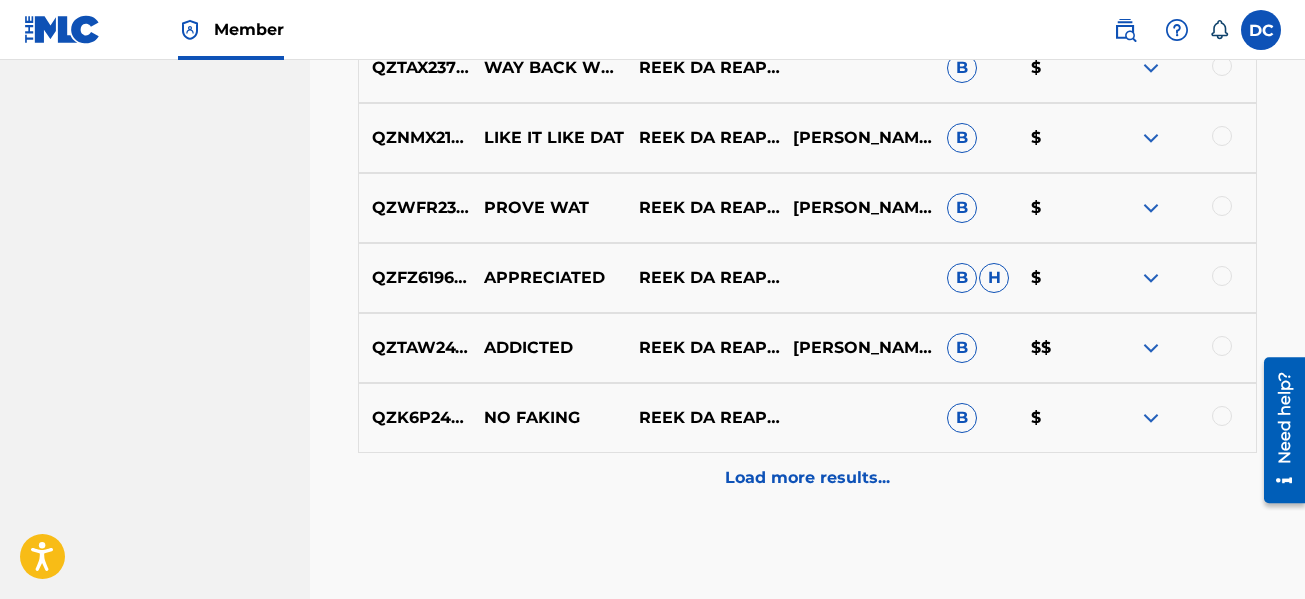 click on "Load more results..." at bounding box center [807, 478] 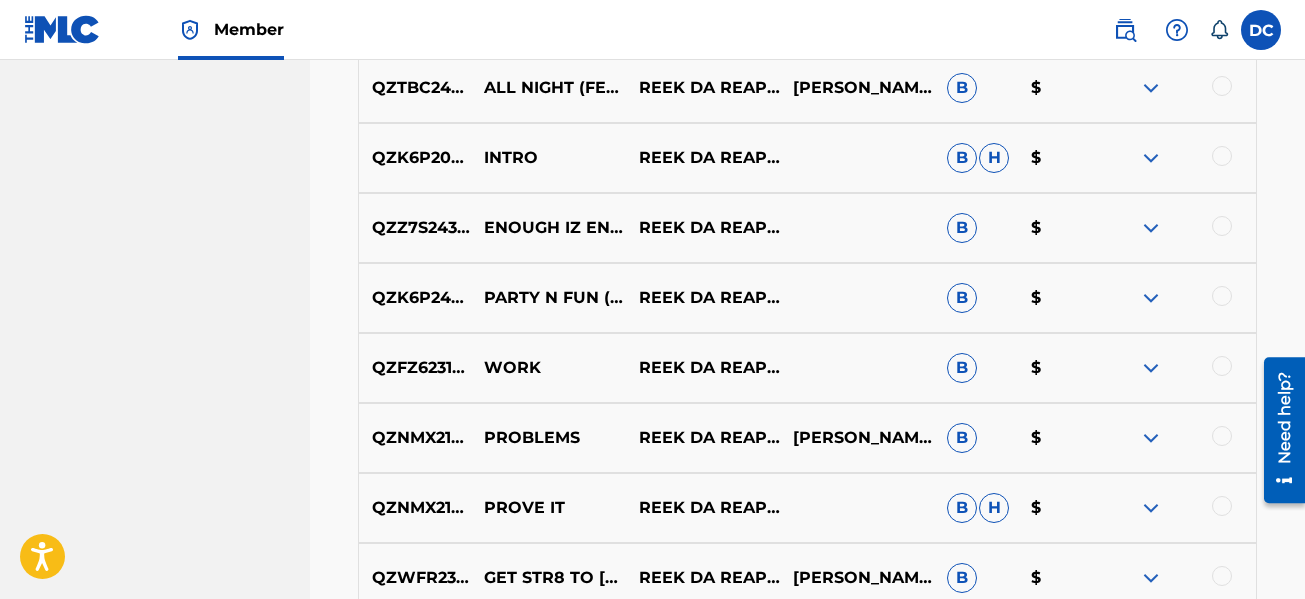scroll, scrollTop: 2577, scrollLeft: 0, axis: vertical 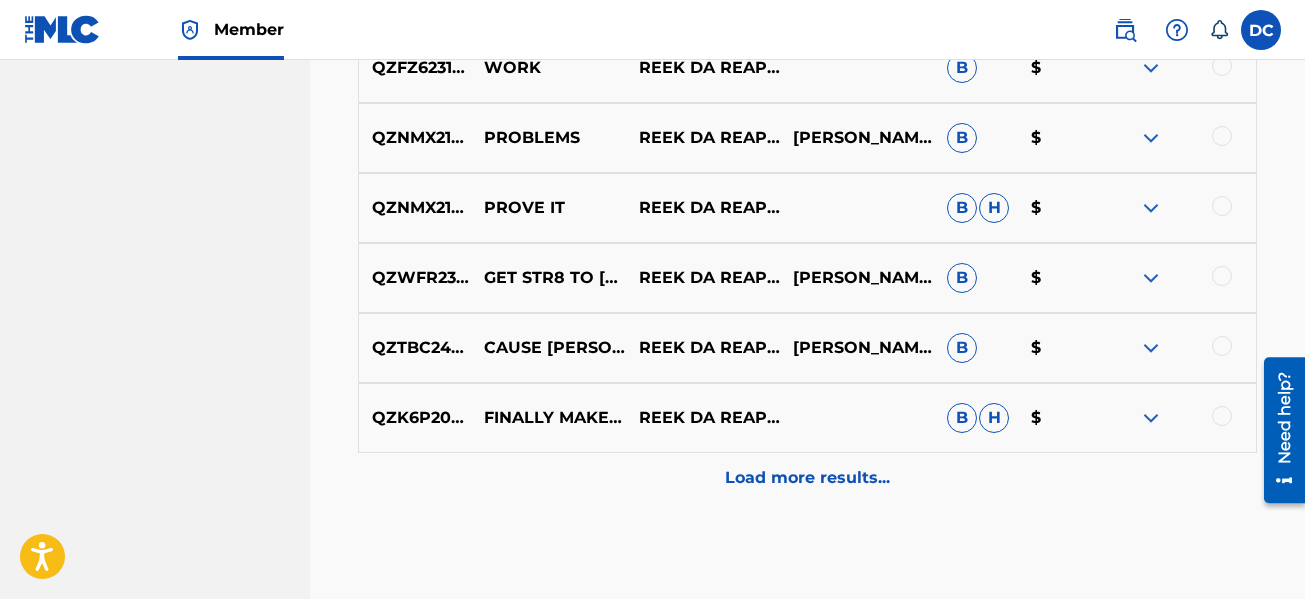click on "Load more results..." at bounding box center (807, 478) 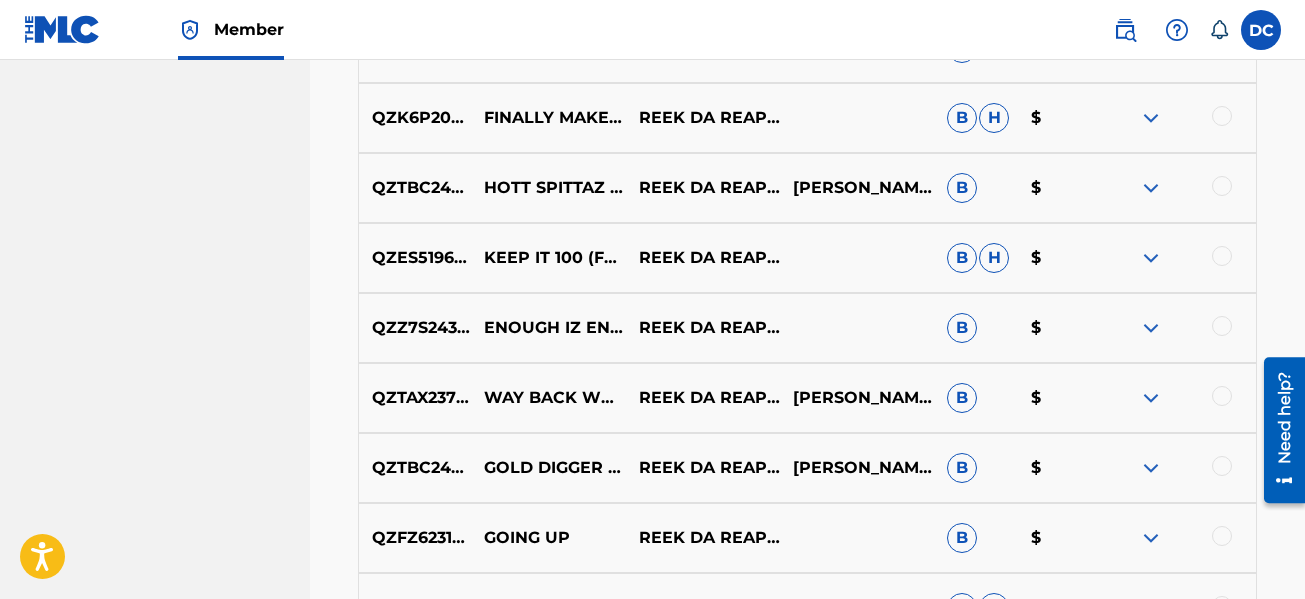 scroll, scrollTop: 3277, scrollLeft: 0, axis: vertical 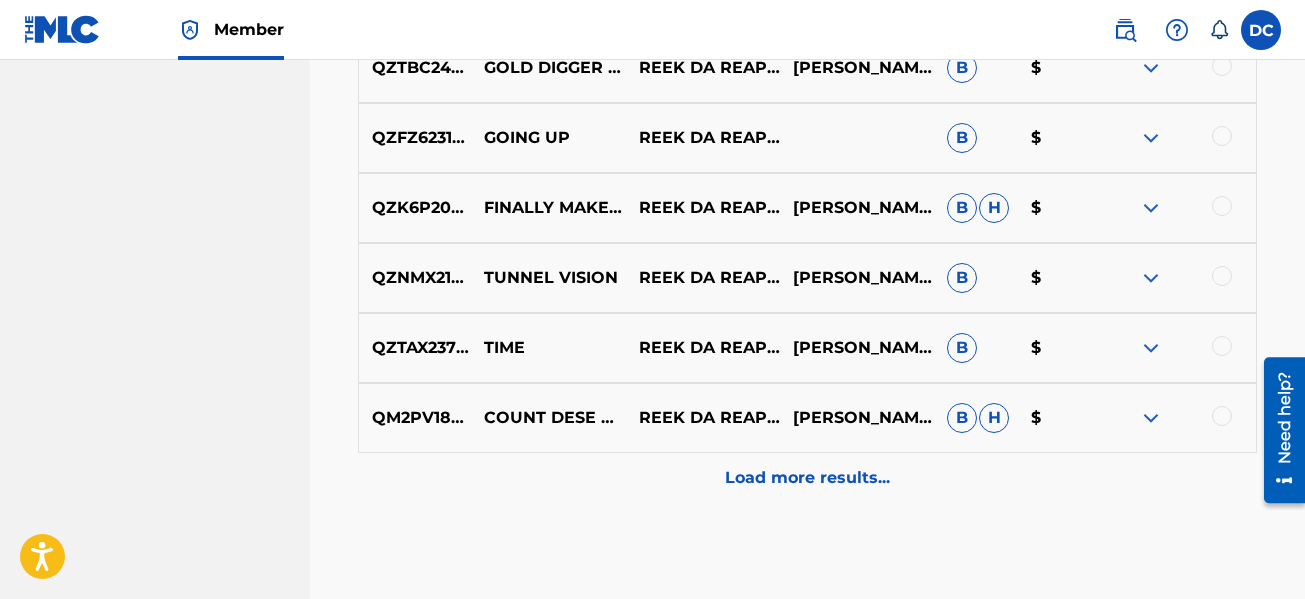 click on "Load more results..." at bounding box center [807, 478] 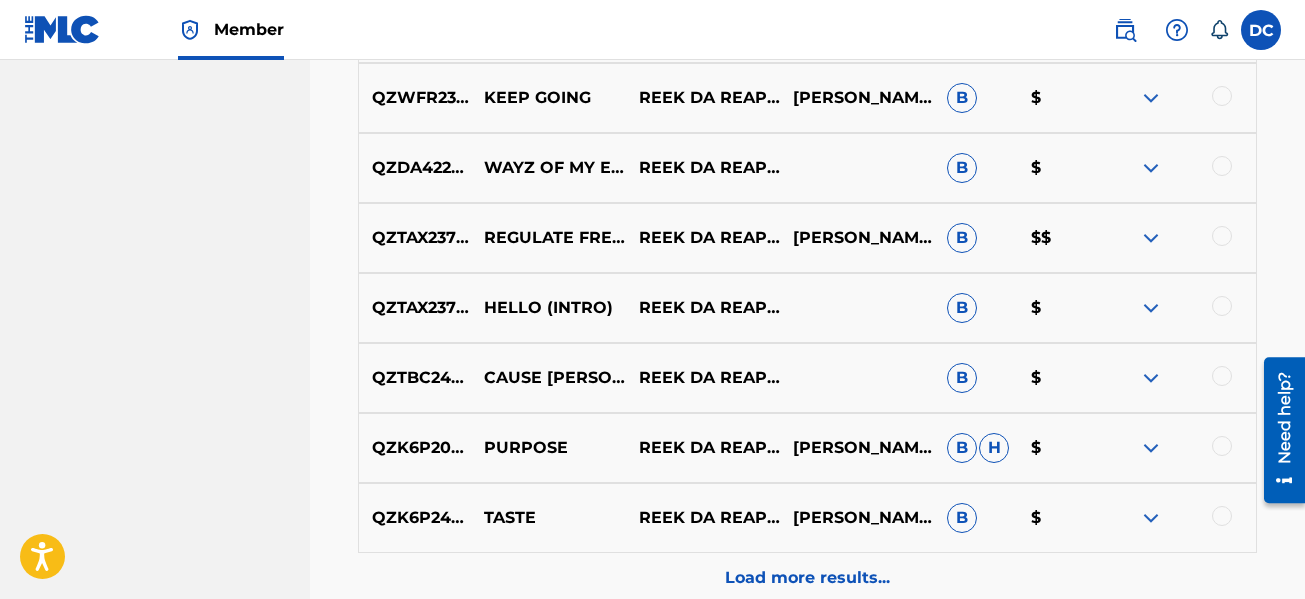 scroll, scrollTop: 3977, scrollLeft: 0, axis: vertical 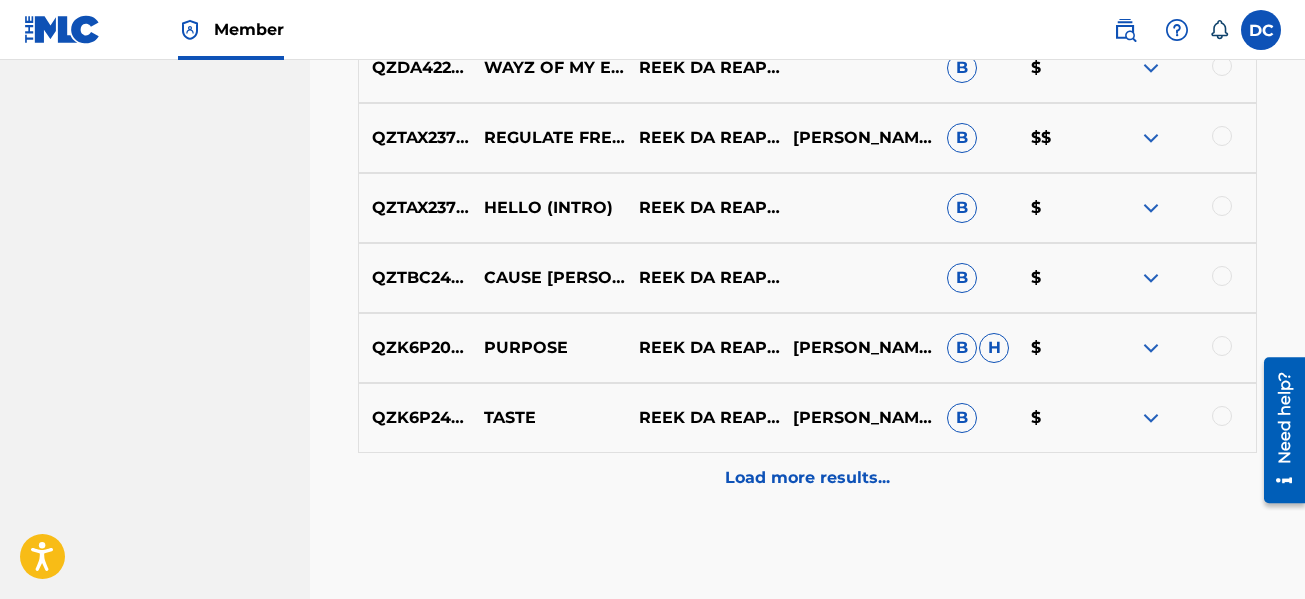 click on "Load more results..." at bounding box center (807, 478) 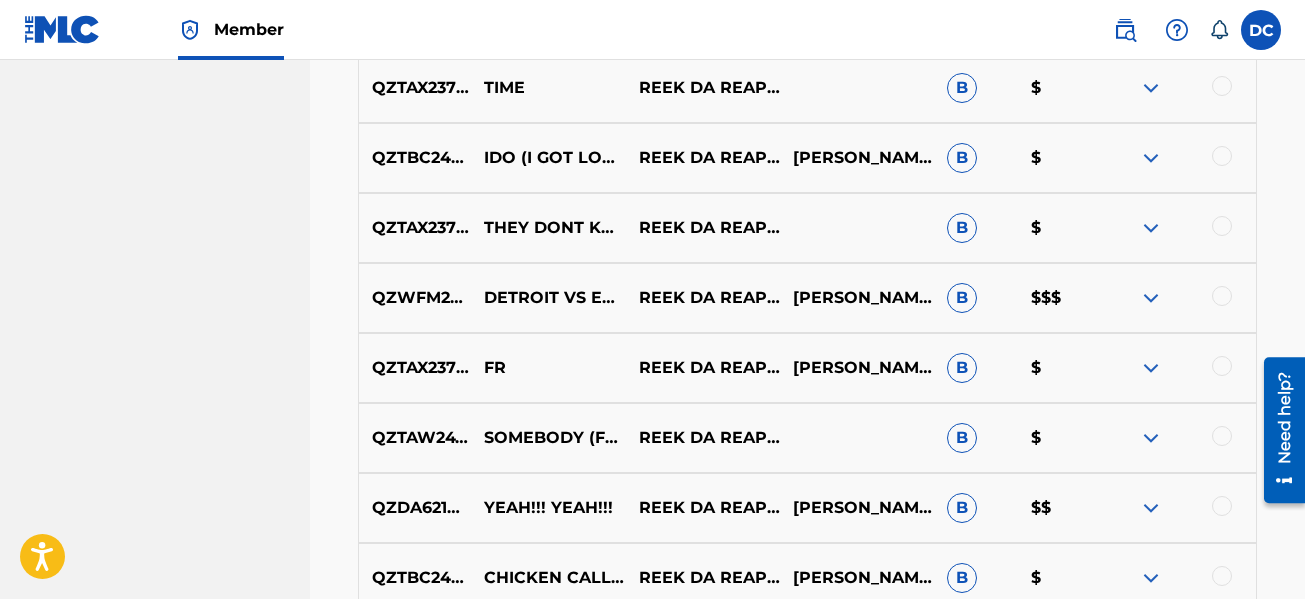 scroll, scrollTop: 4777, scrollLeft: 0, axis: vertical 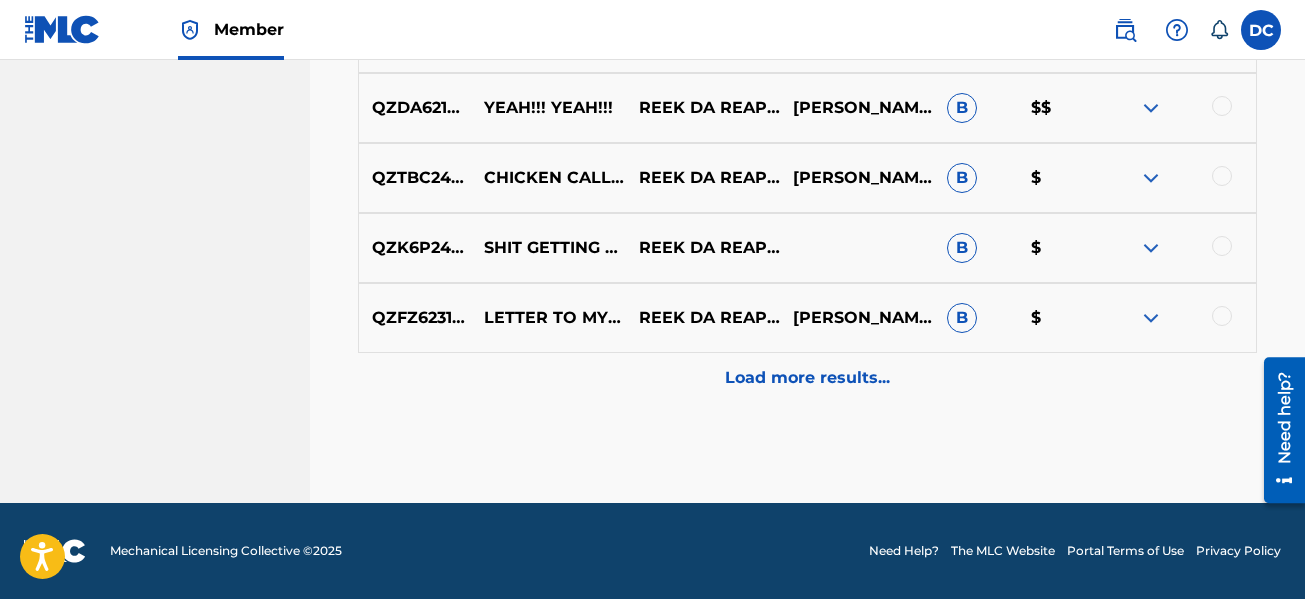 click on "Load more results..." at bounding box center [807, 378] 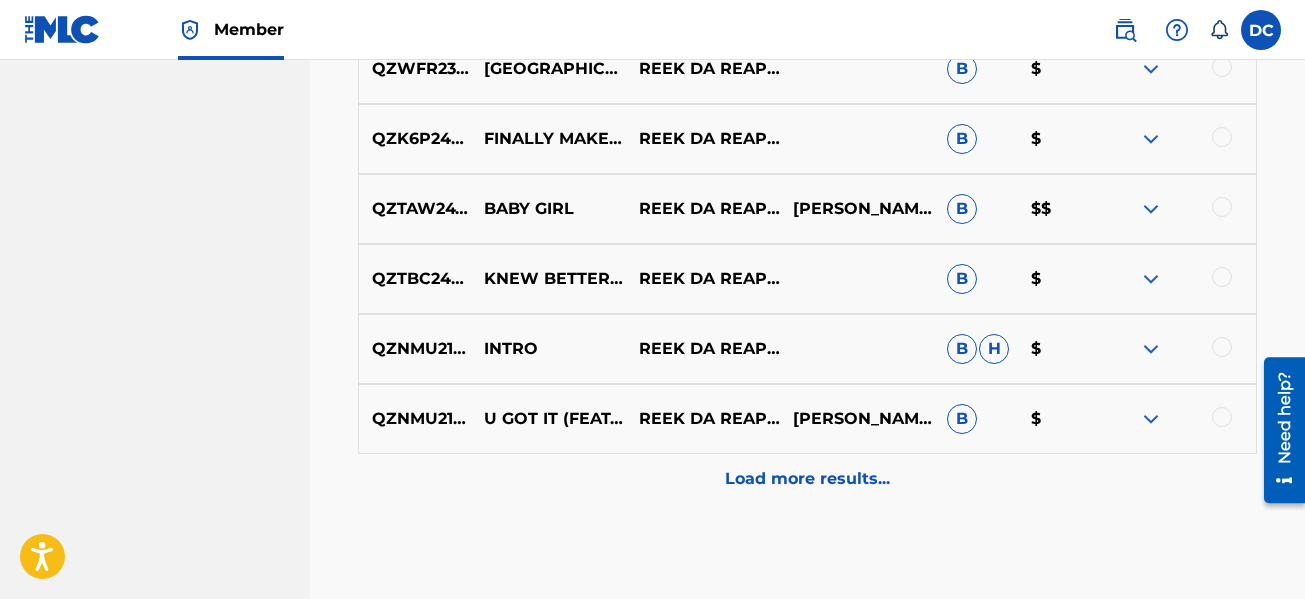 scroll, scrollTop: 5377, scrollLeft: 0, axis: vertical 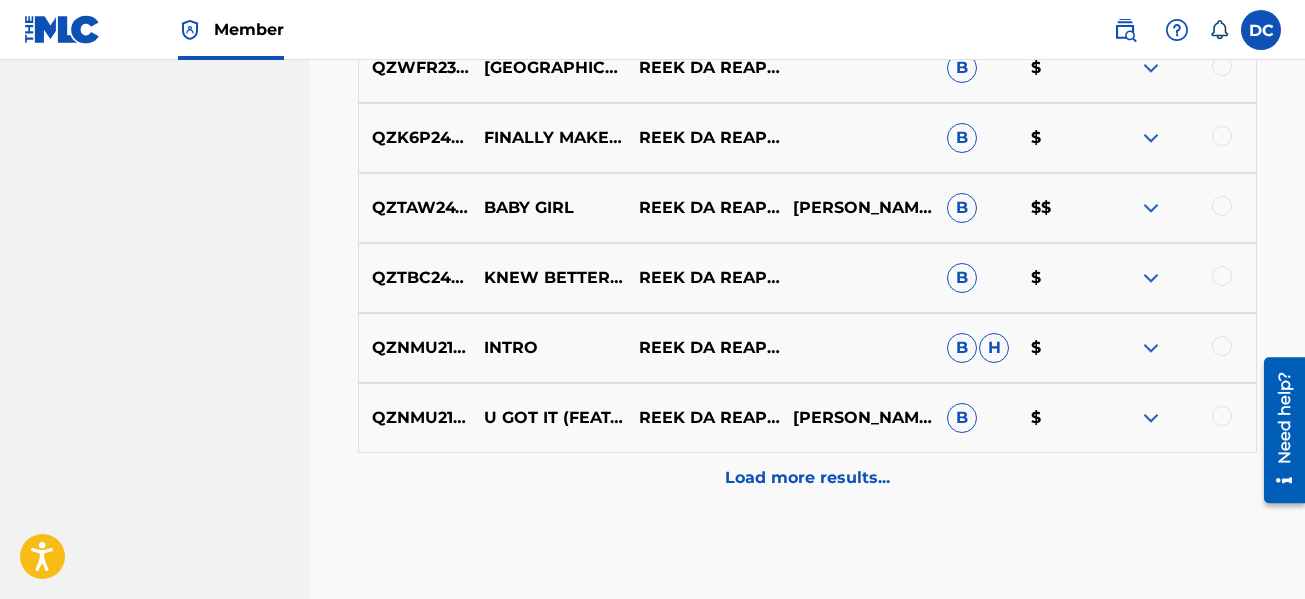 click on "Load more results..." at bounding box center (807, 478) 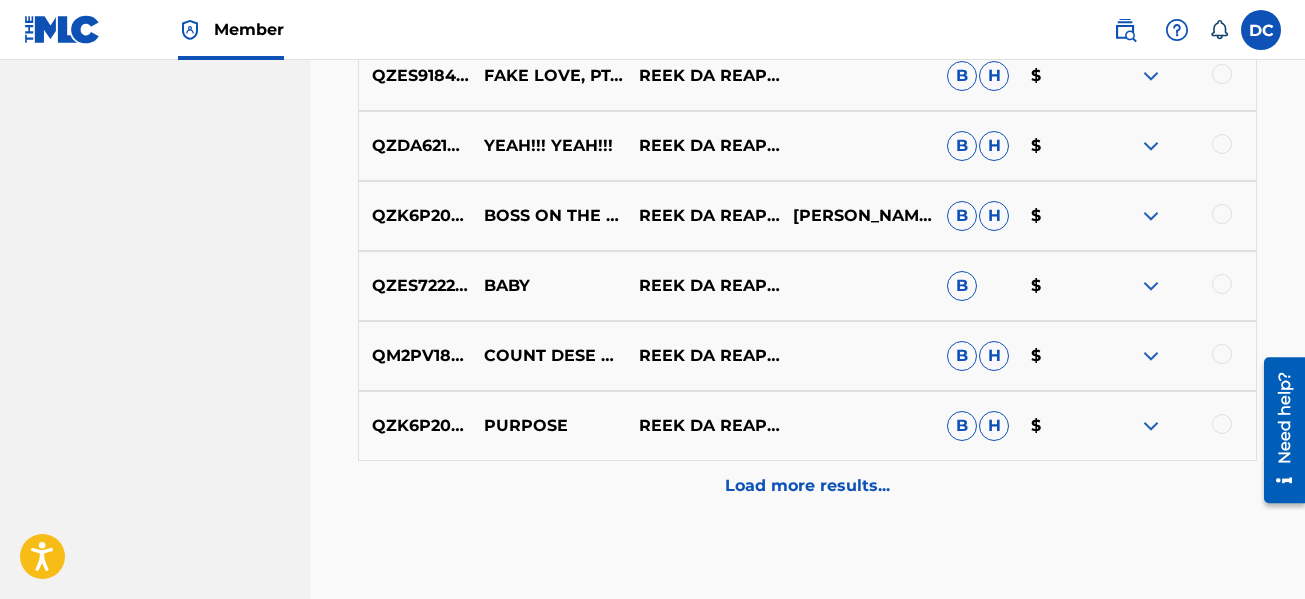 scroll, scrollTop: 6077, scrollLeft: 0, axis: vertical 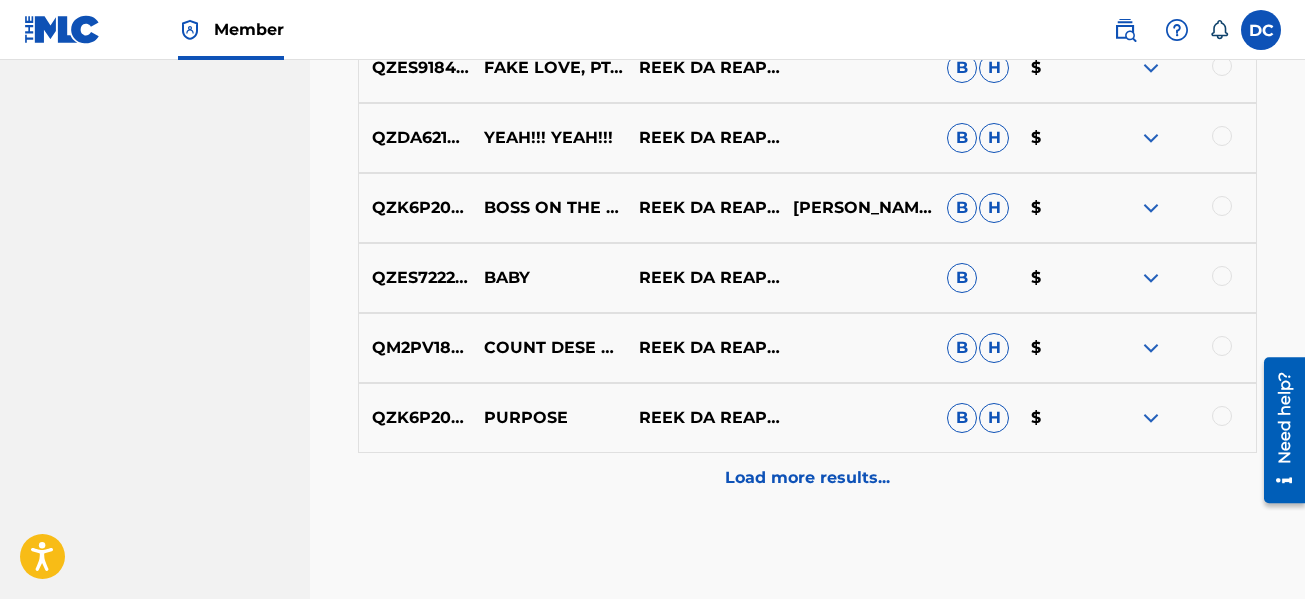 click on "Load more results..." at bounding box center [807, 478] 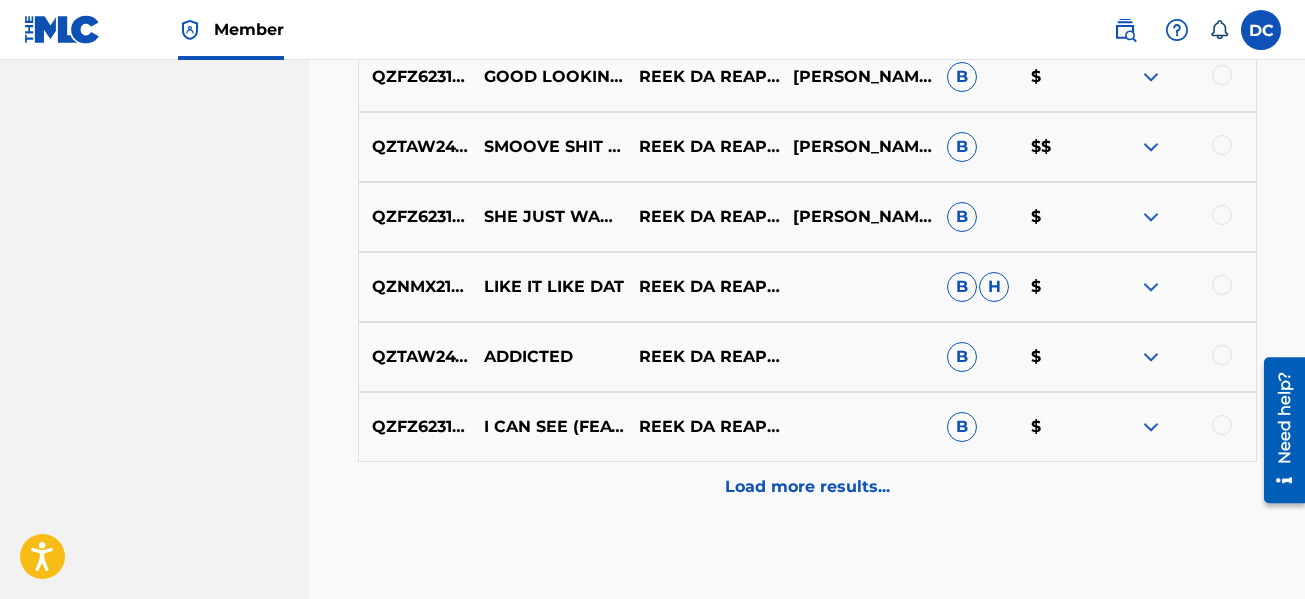 scroll, scrollTop: 6877, scrollLeft: 0, axis: vertical 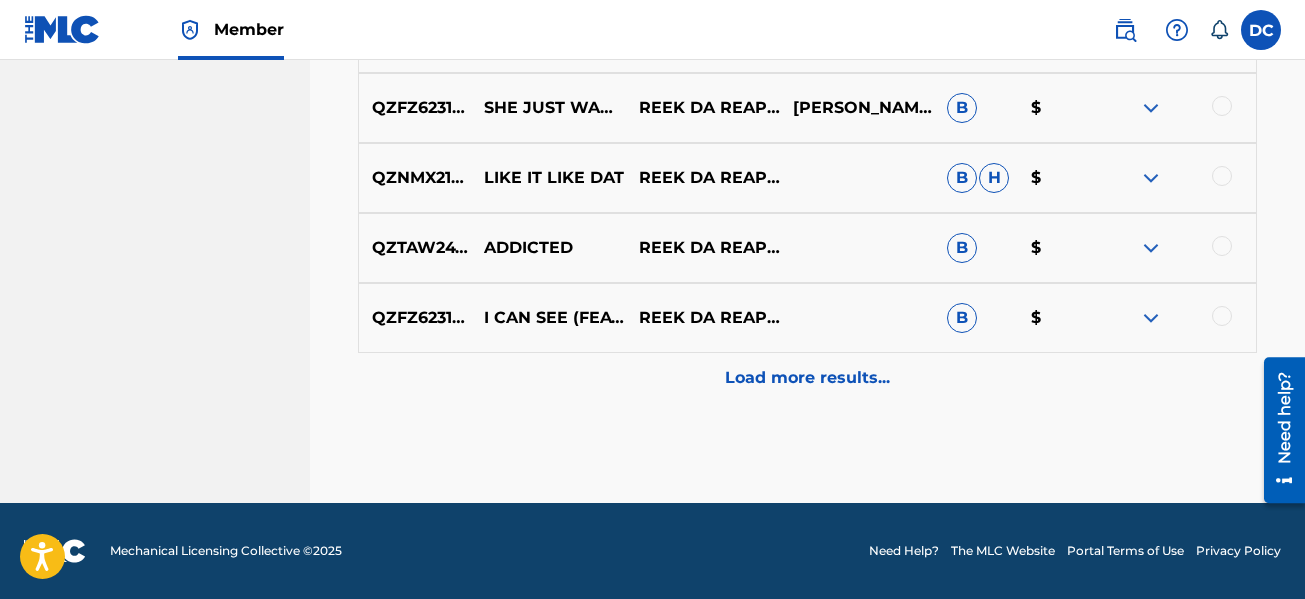click on "Load more results..." at bounding box center (807, 378) 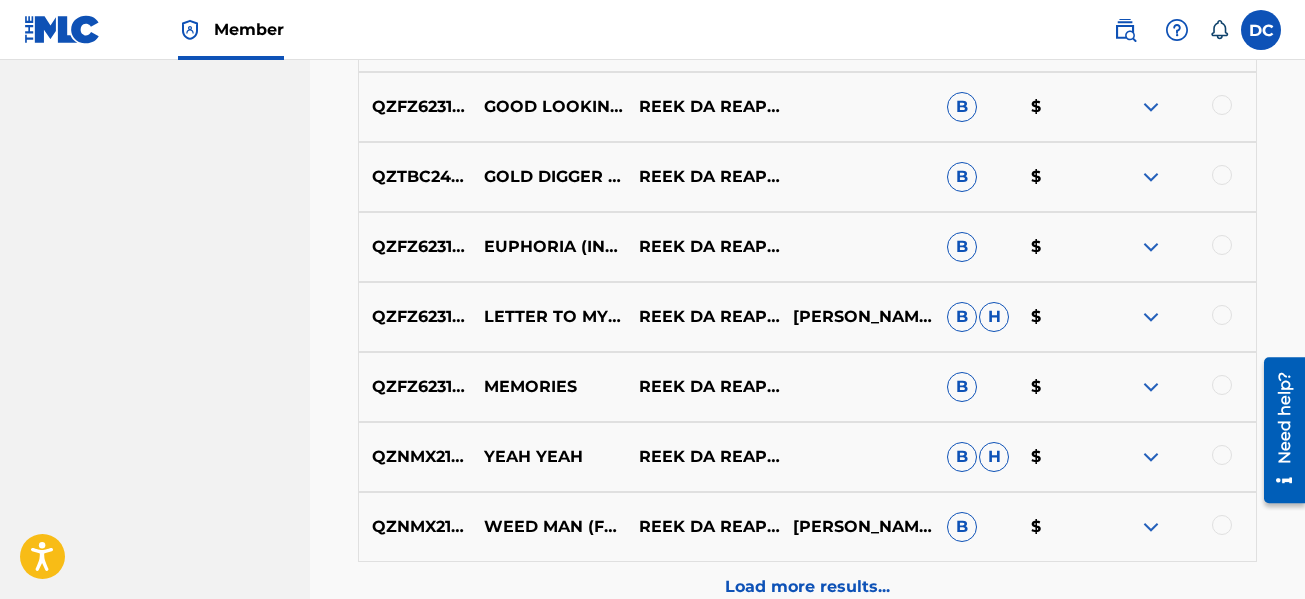 scroll, scrollTop: 7577, scrollLeft: 0, axis: vertical 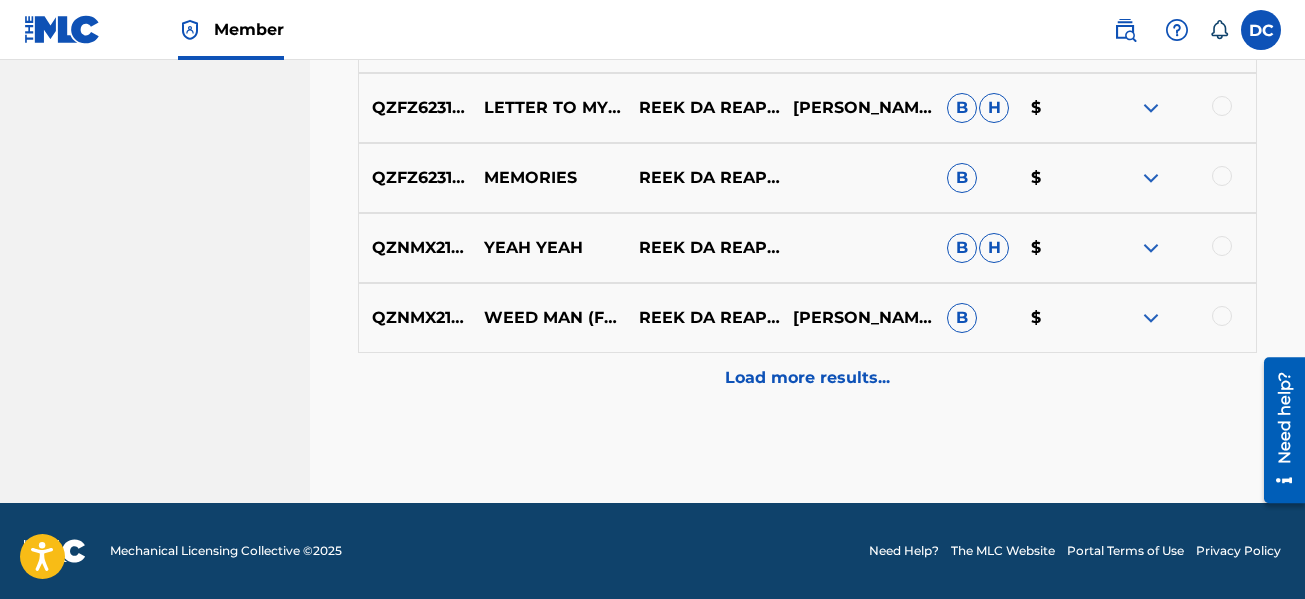 click on "Load more results..." at bounding box center (807, 378) 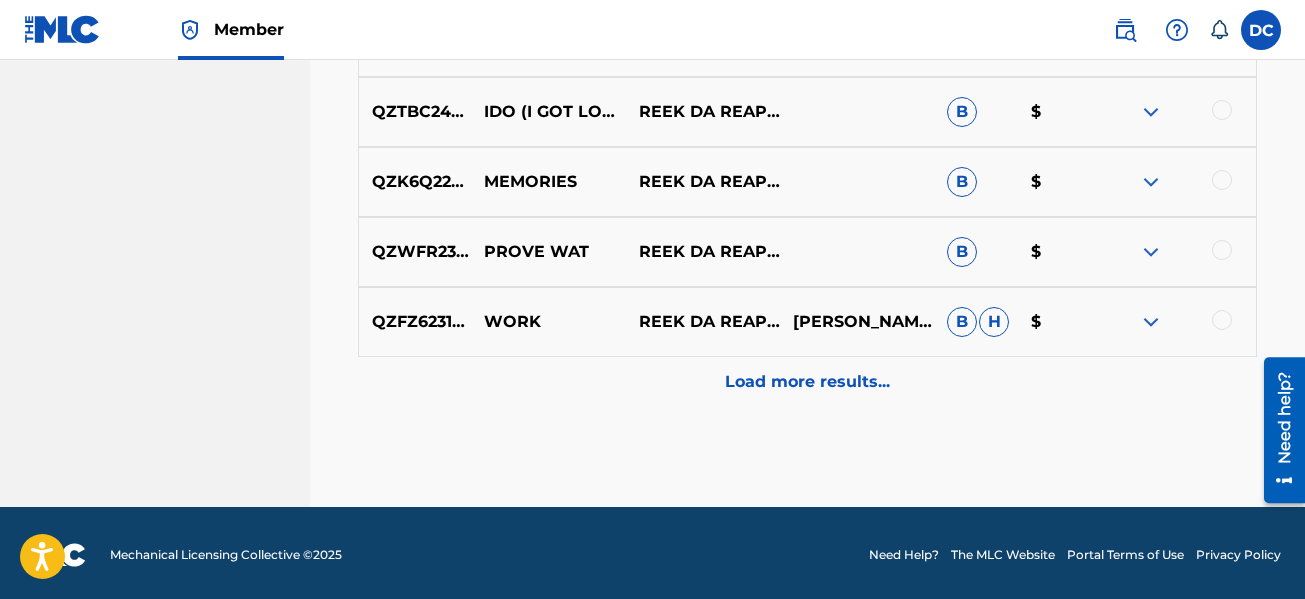 scroll, scrollTop: 8277, scrollLeft: 0, axis: vertical 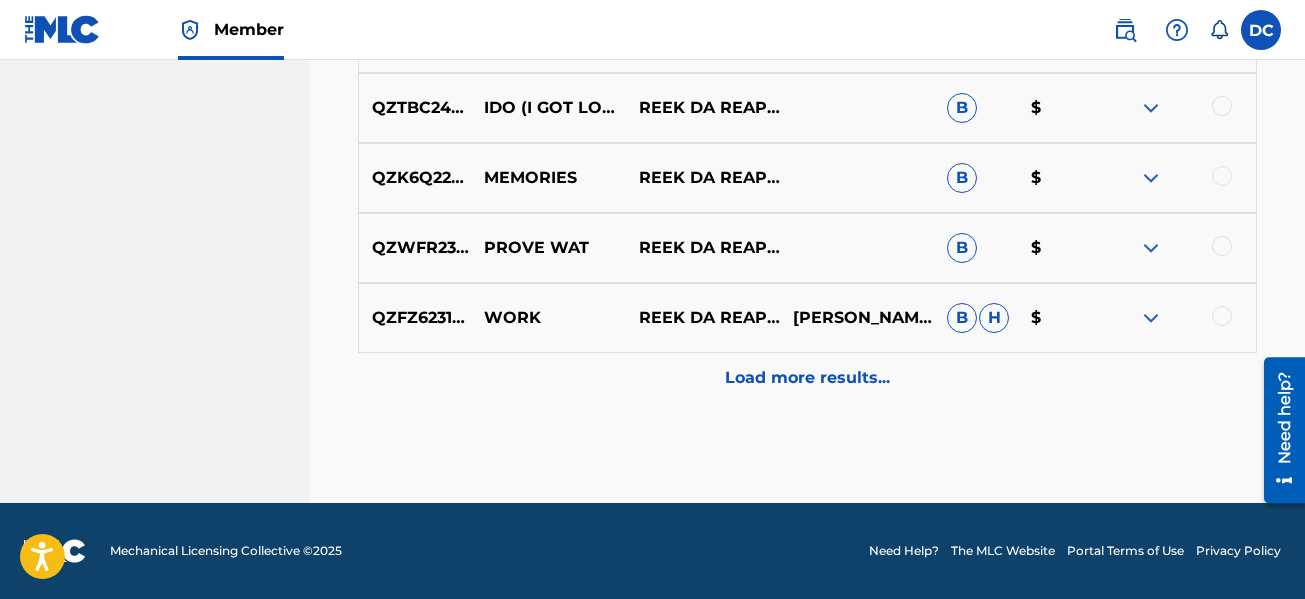 click at bounding box center (1222, 246) 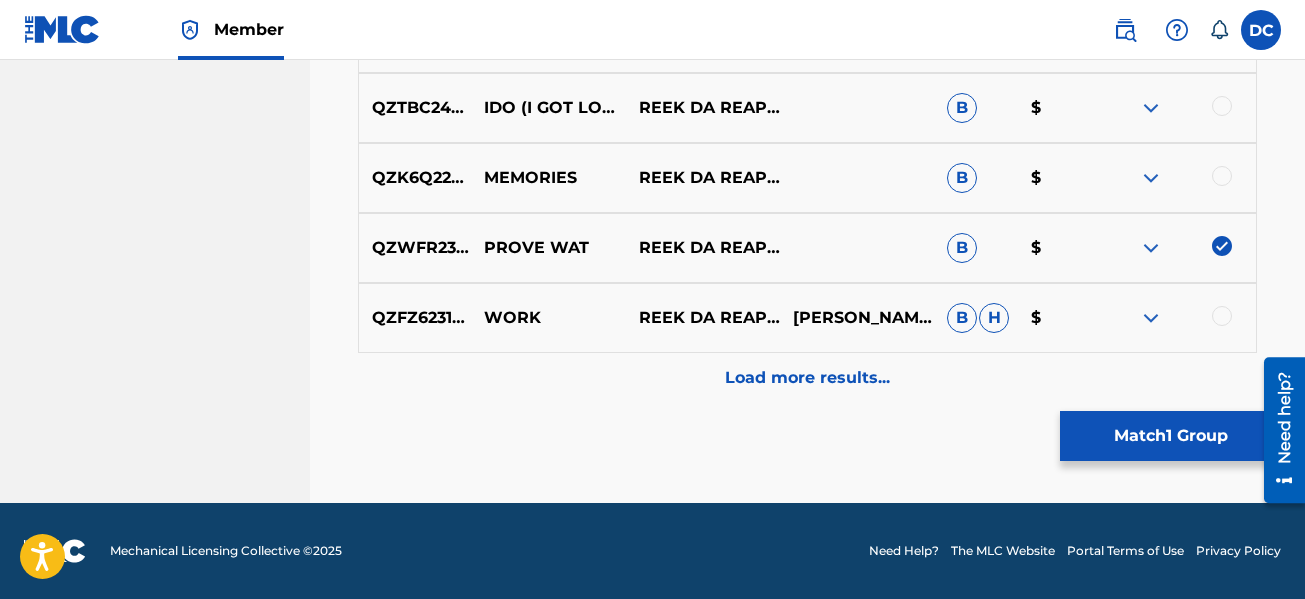 click on "Load more results..." at bounding box center (807, 378) 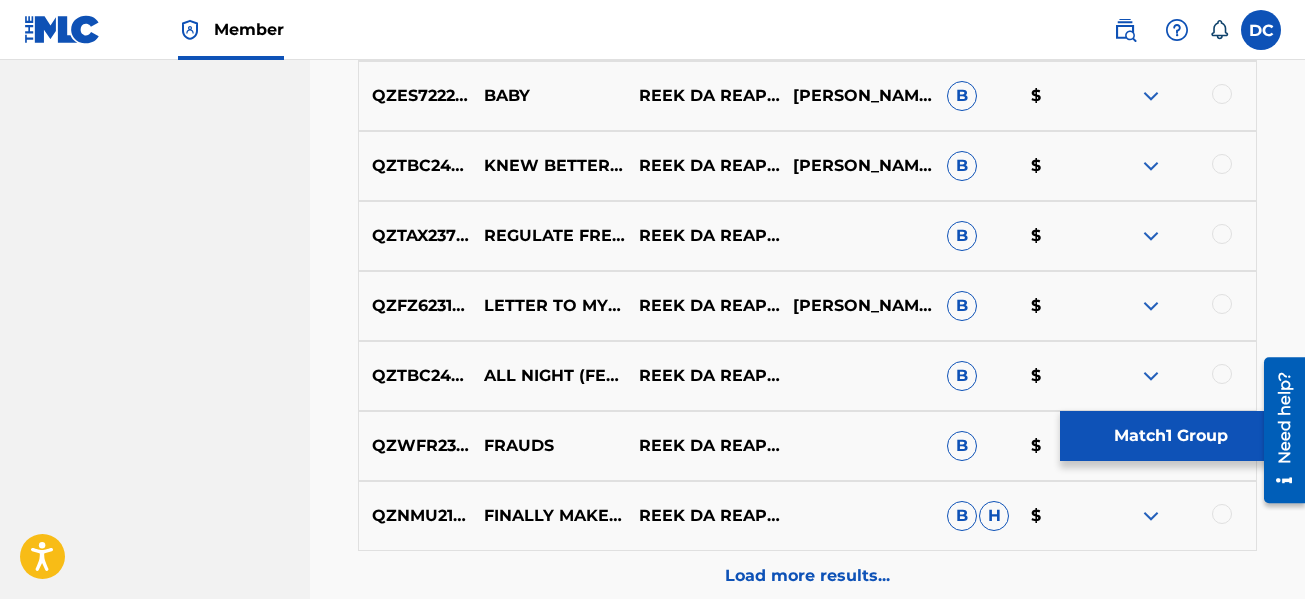 scroll, scrollTop: 8877, scrollLeft: 0, axis: vertical 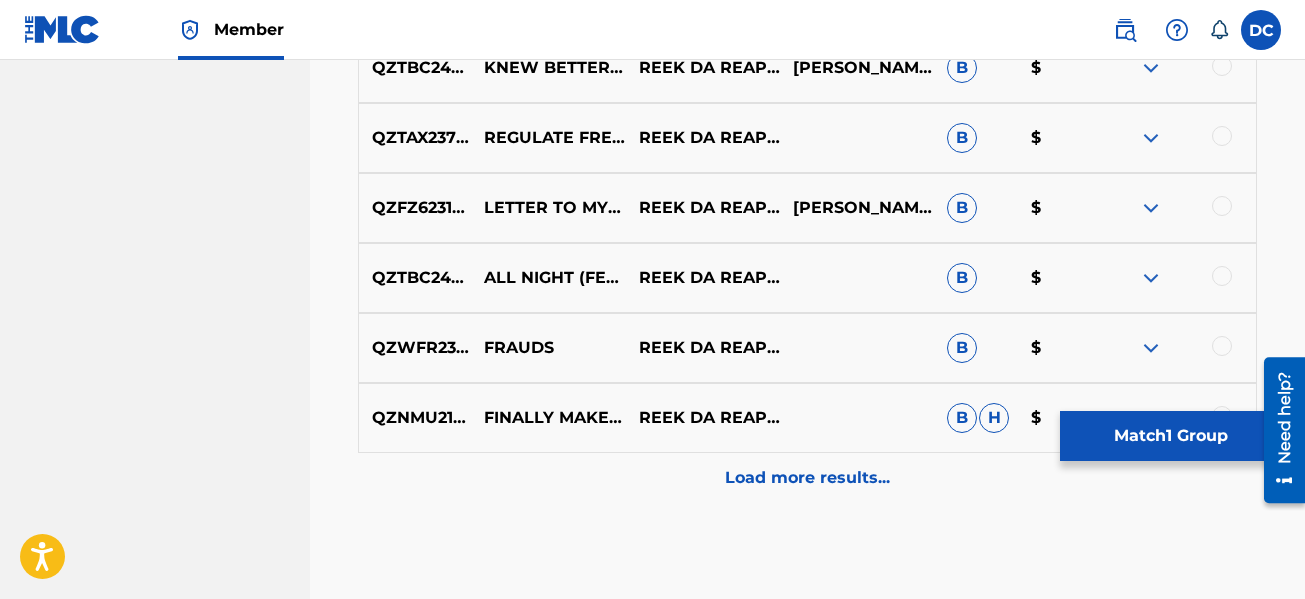 click on "Load more results..." at bounding box center [807, 478] 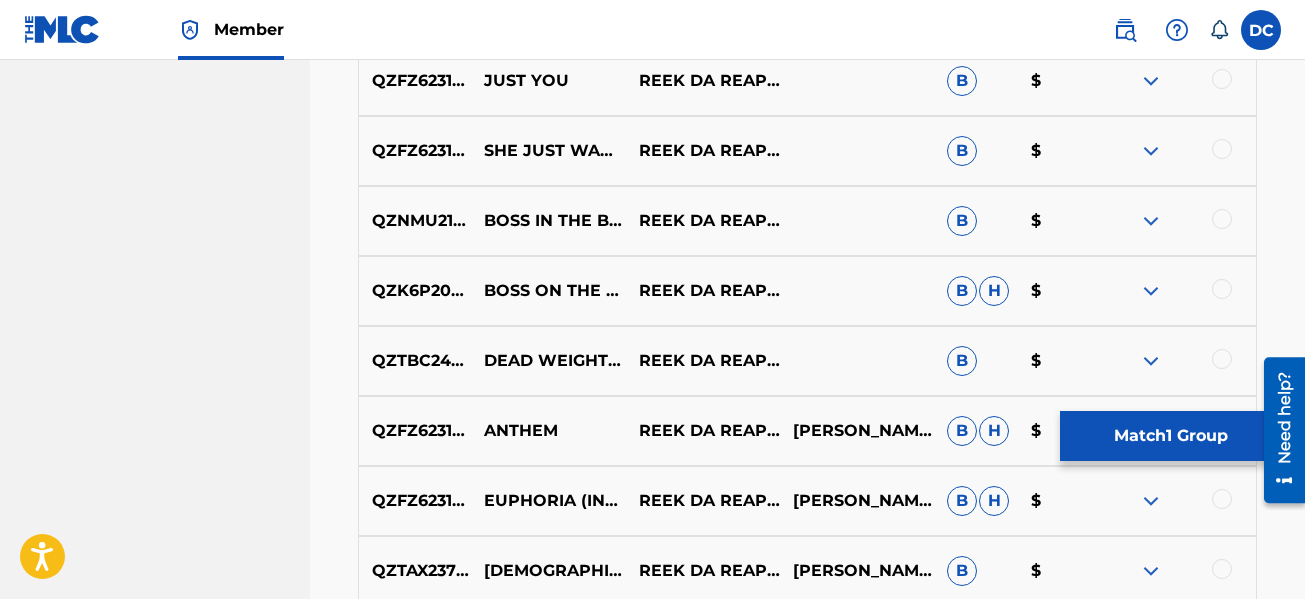 scroll, scrollTop: 9577, scrollLeft: 0, axis: vertical 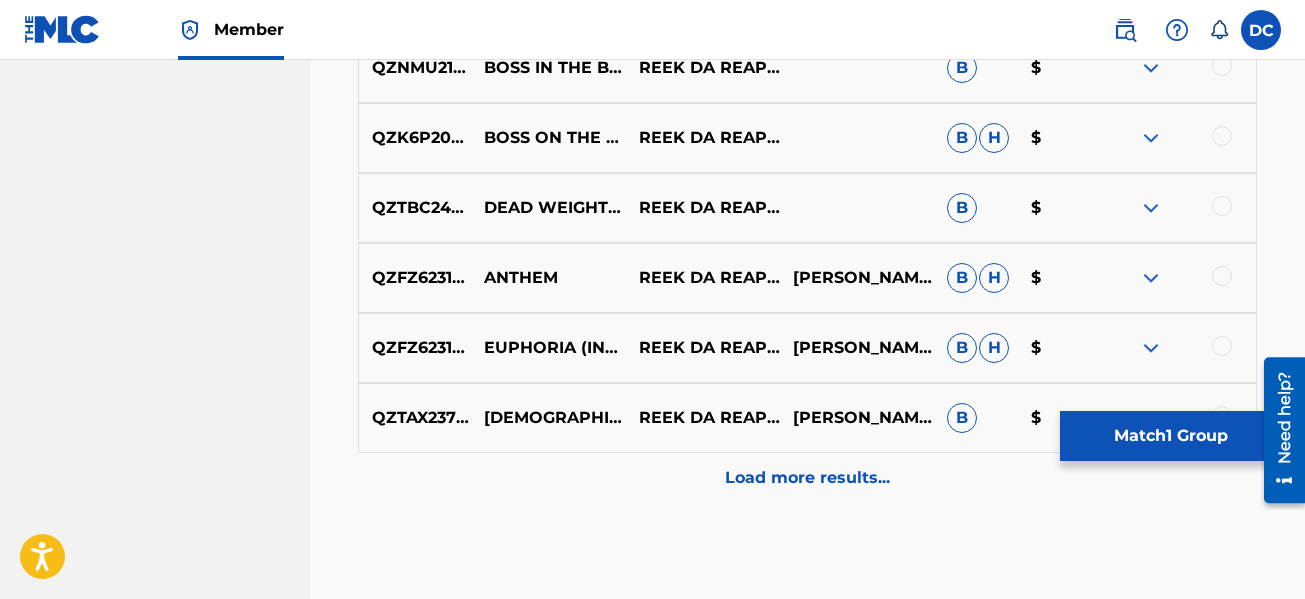 click on "Load more results..." at bounding box center [807, 478] 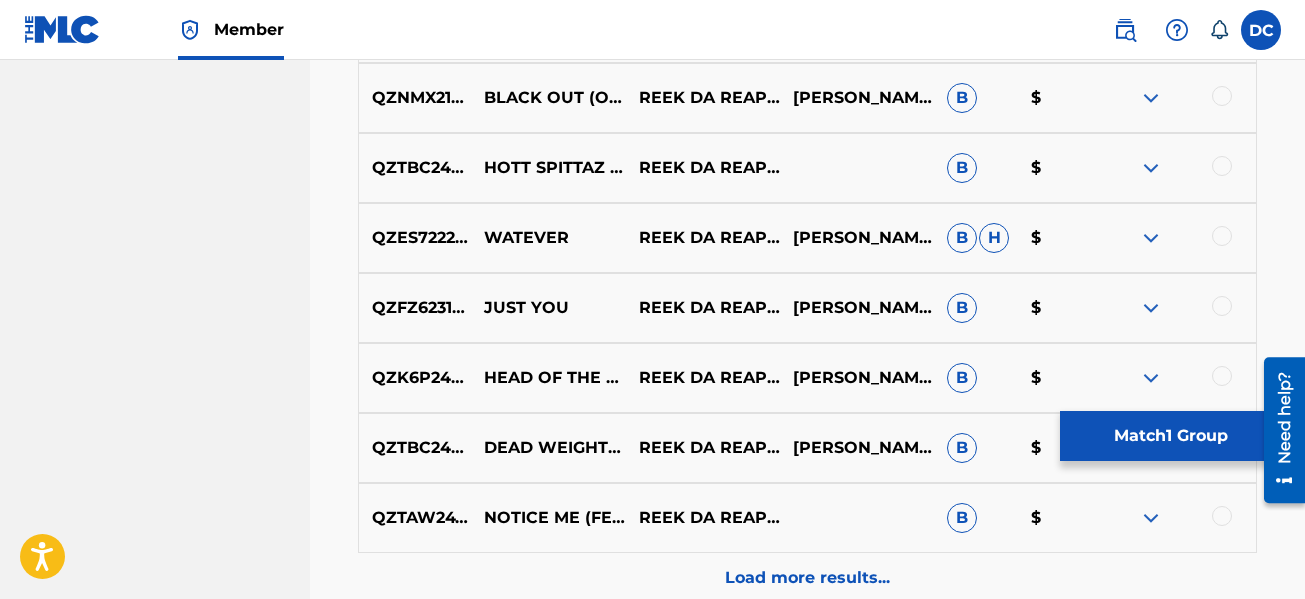 scroll, scrollTop: 10377, scrollLeft: 0, axis: vertical 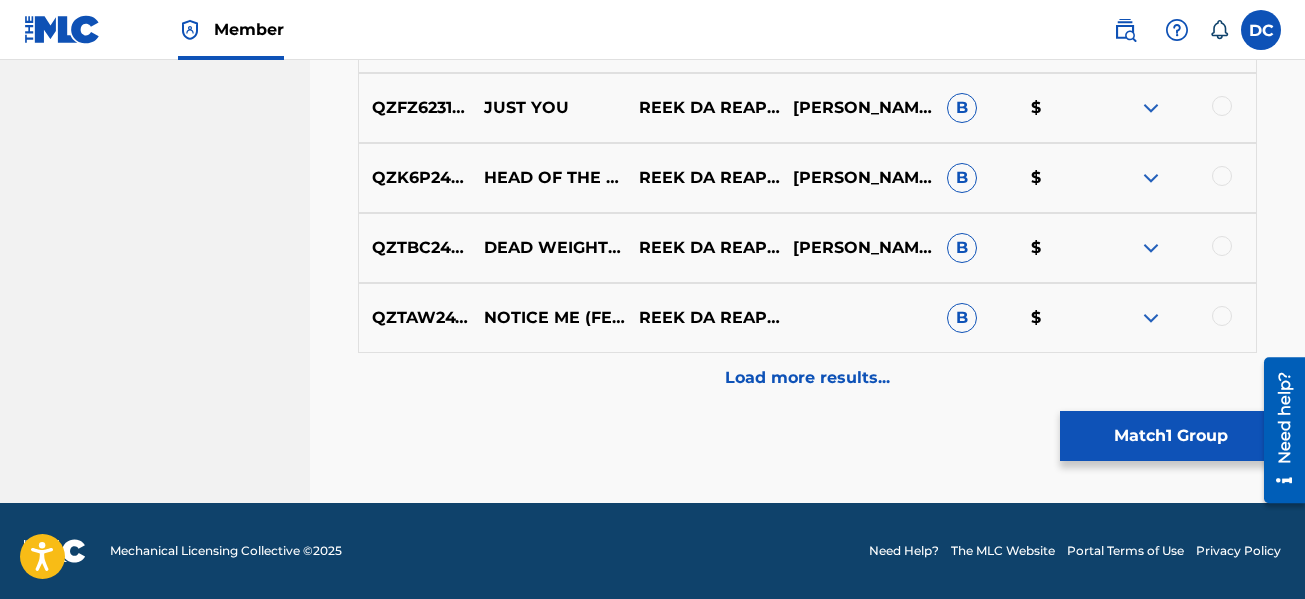 click on "Load more results..." at bounding box center (807, 378) 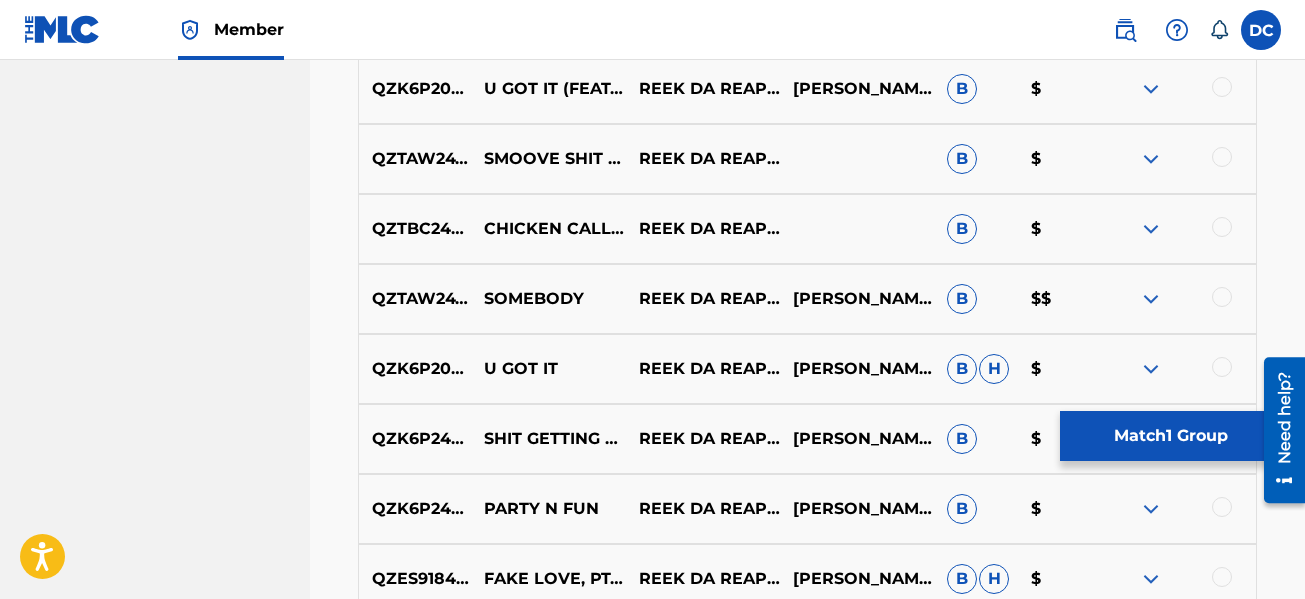 scroll, scrollTop: 10977, scrollLeft: 0, axis: vertical 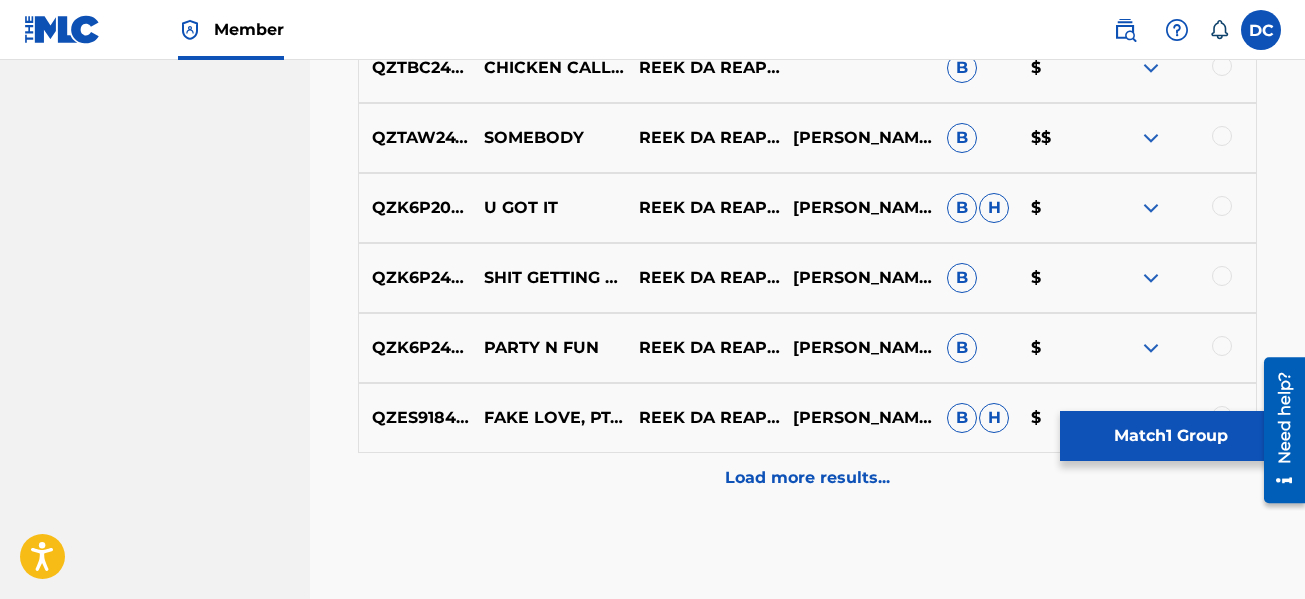 click on "Load more results..." at bounding box center (807, 478) 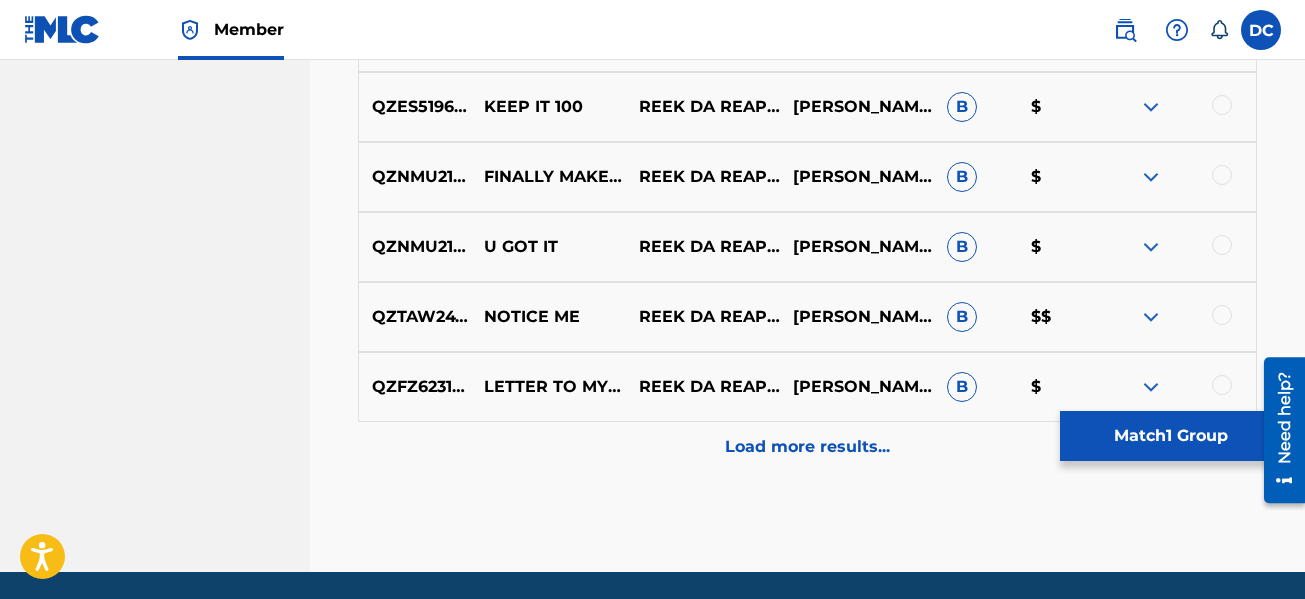 scroll, scrollTop: 11777, scrollLeft: 0, axis: vertical 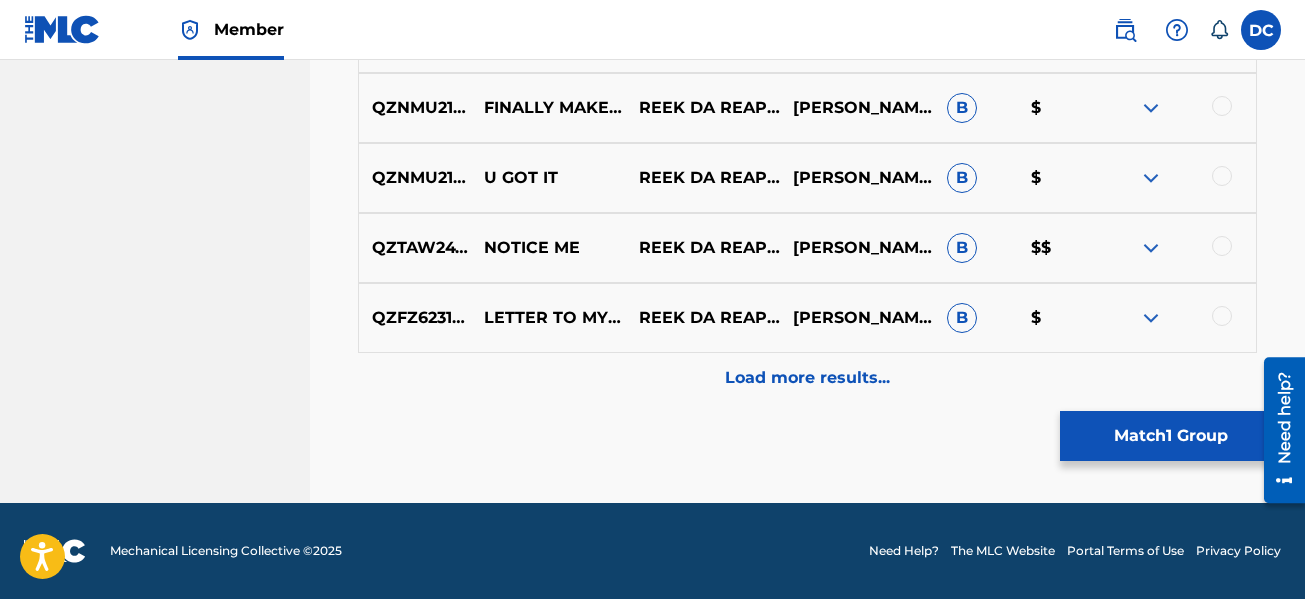 click on "Load more results..." at bounding box center (807, 378) 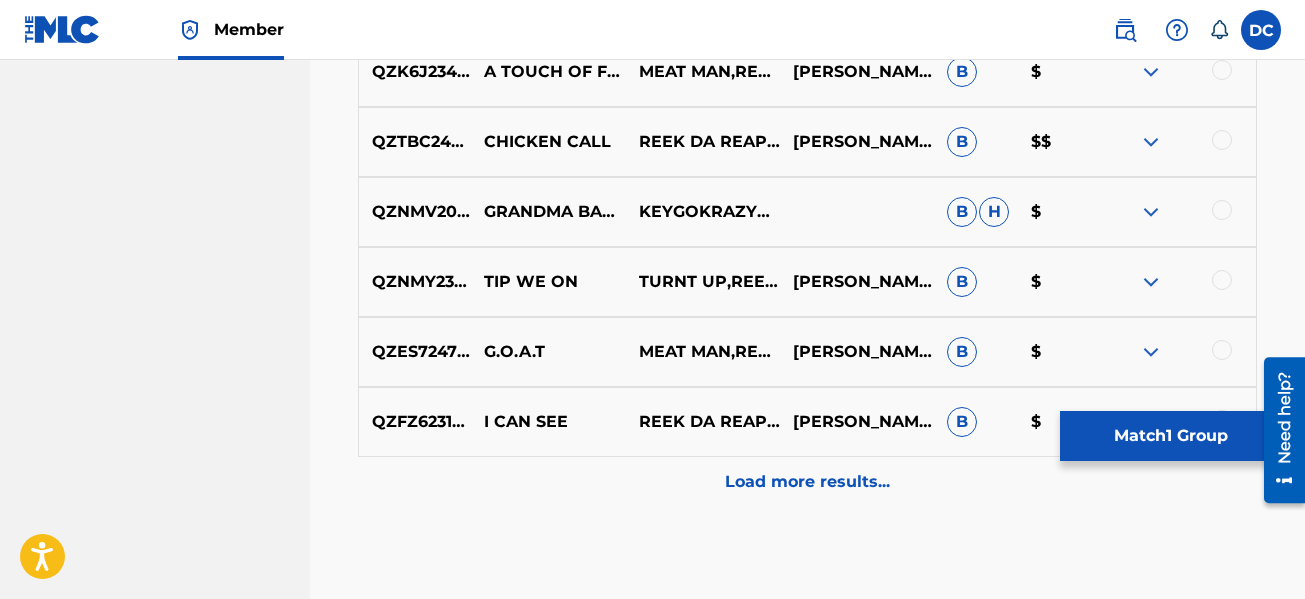 scroll, scrollTop: 12477, scrollLeft: 0, axis: vertical 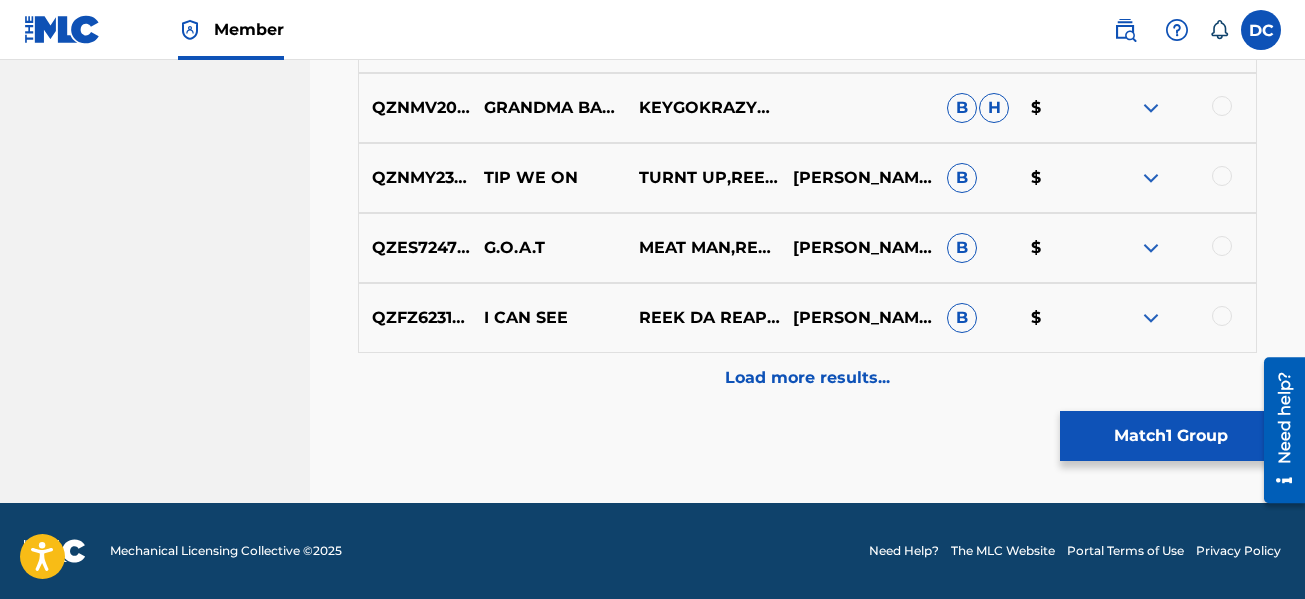 click on "Load more results..." at bounding box center (807, 378) 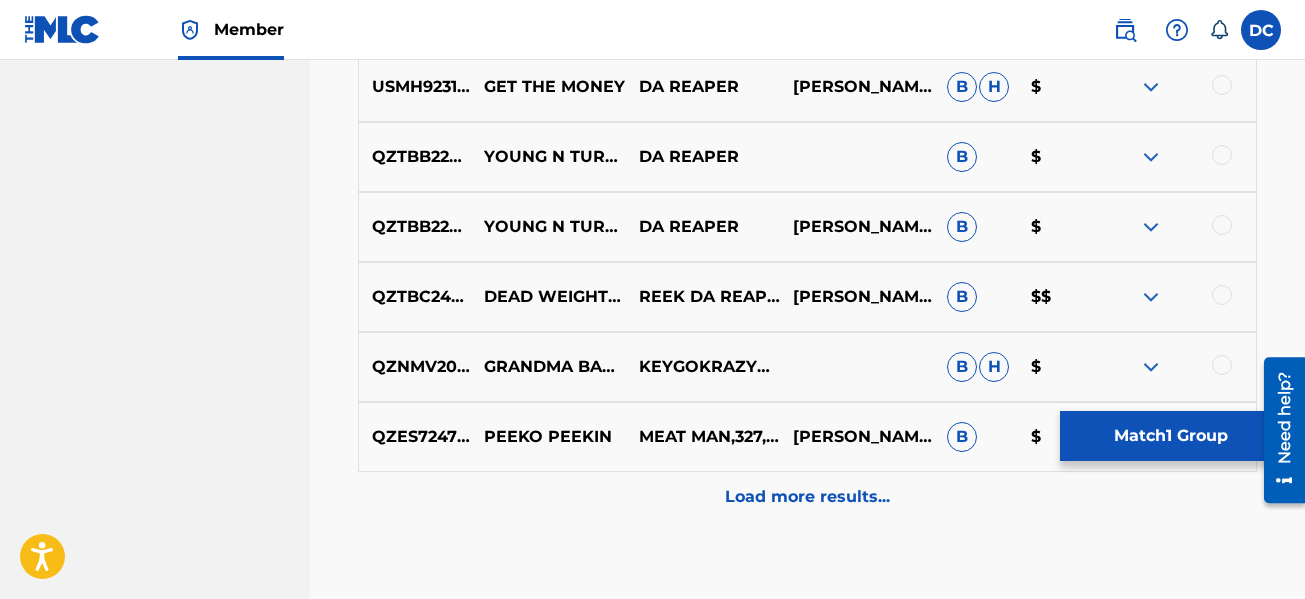 scroll, scrollTop: 13077, scrollLeft: 0, axis: vertical 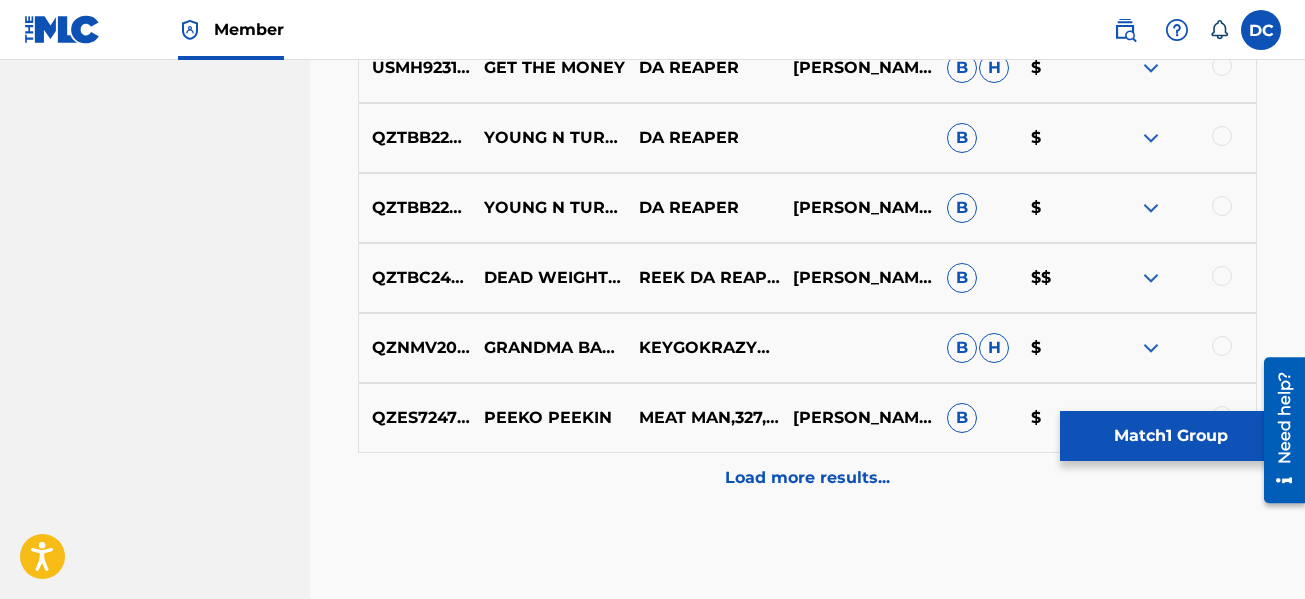 click on "Load more results..." at bounding box center (807, 478) 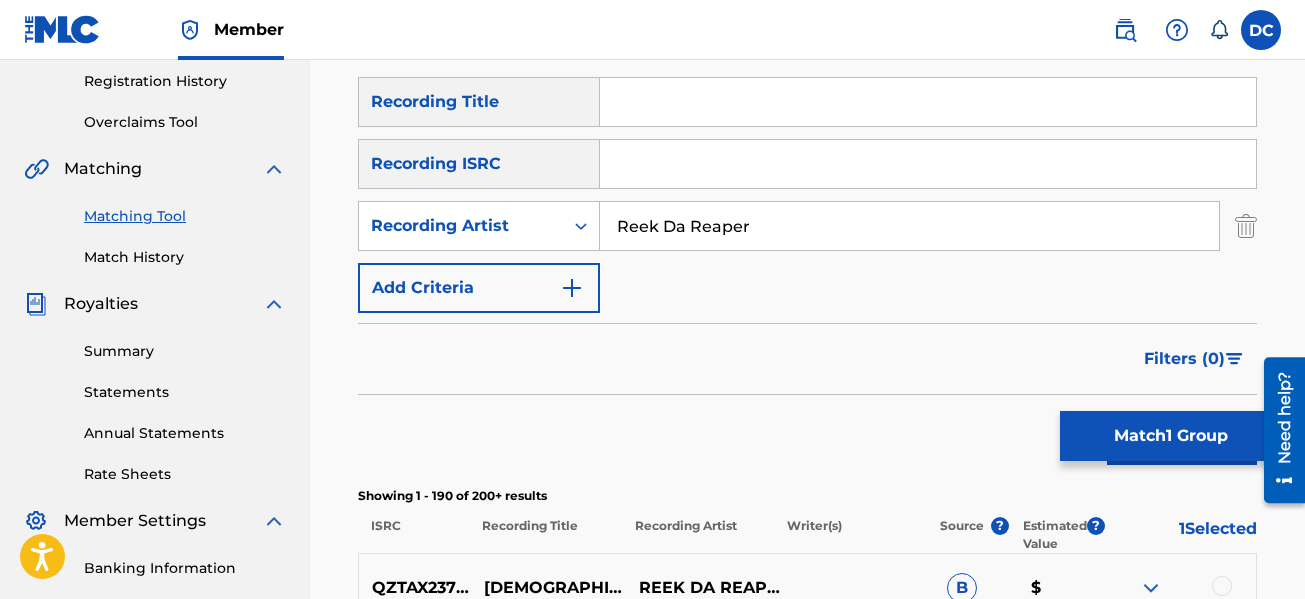 scroll, scrollTop: 877, scrollLeft: 0, axis: vertical 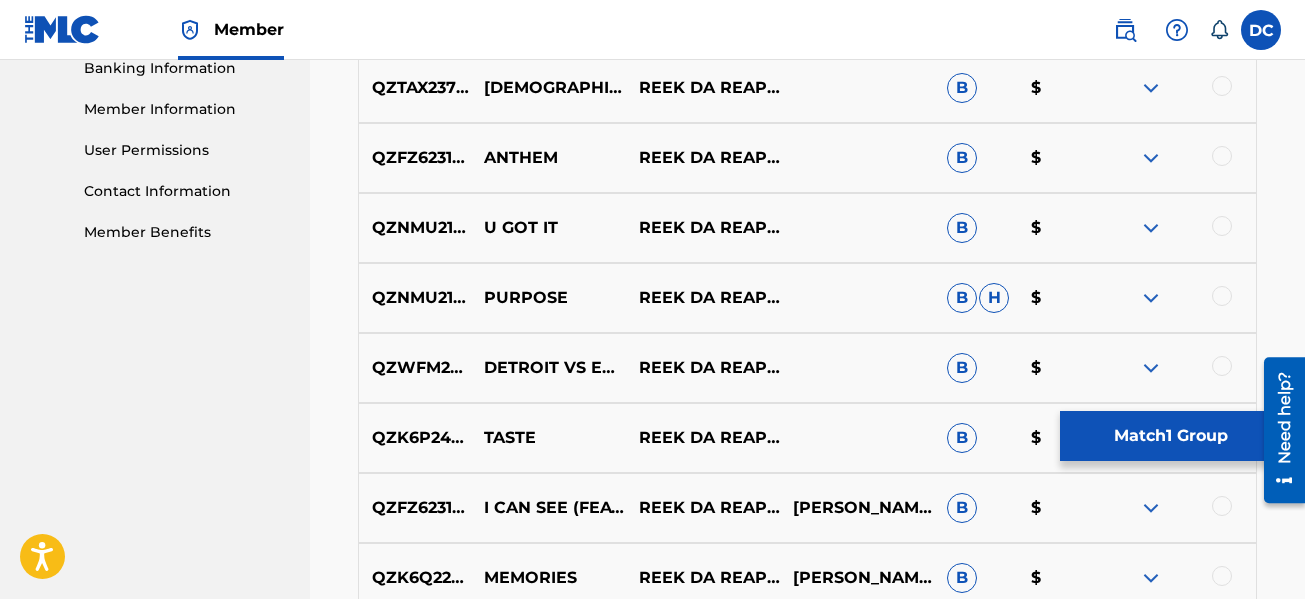 click on "Match  1 Group" at bounding box center [1170, 436] 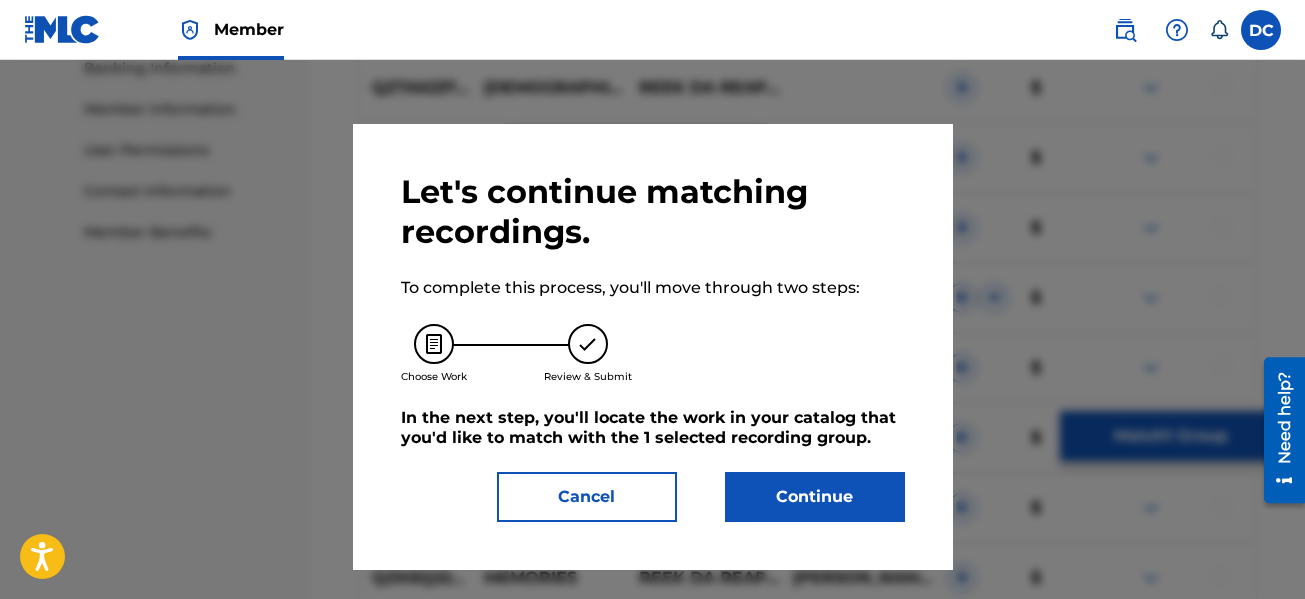 click on "Continue" at bounding box center [815, 497] 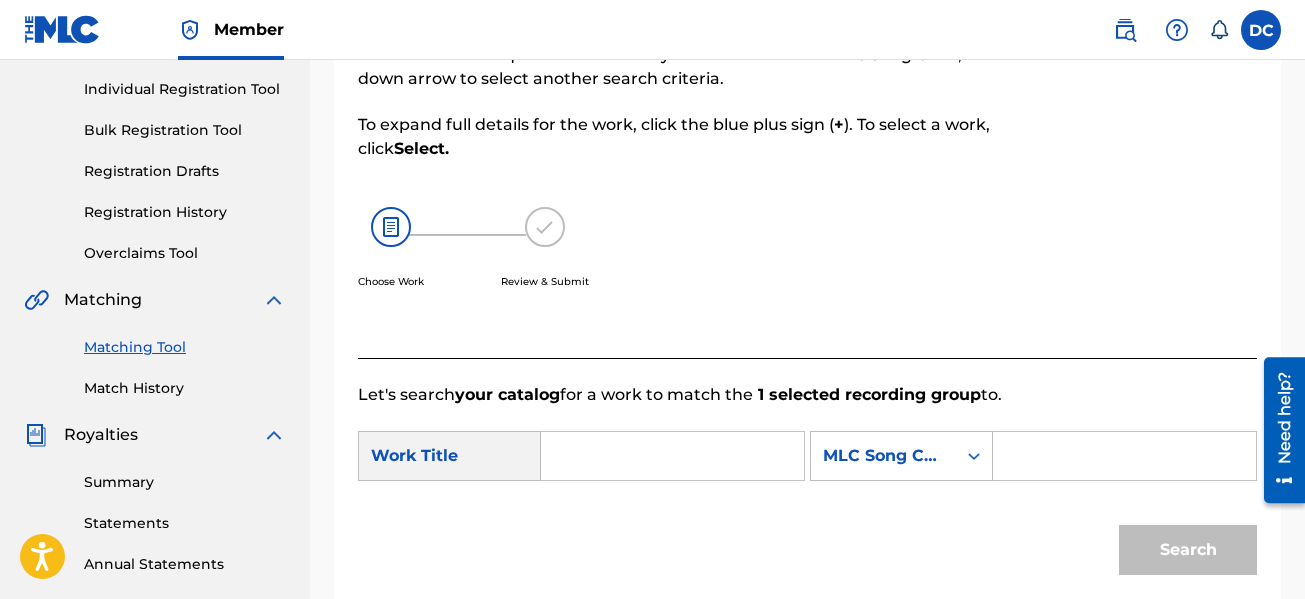 scroll, scrollTop: 281, scrollLeft: 0, axis: vertical 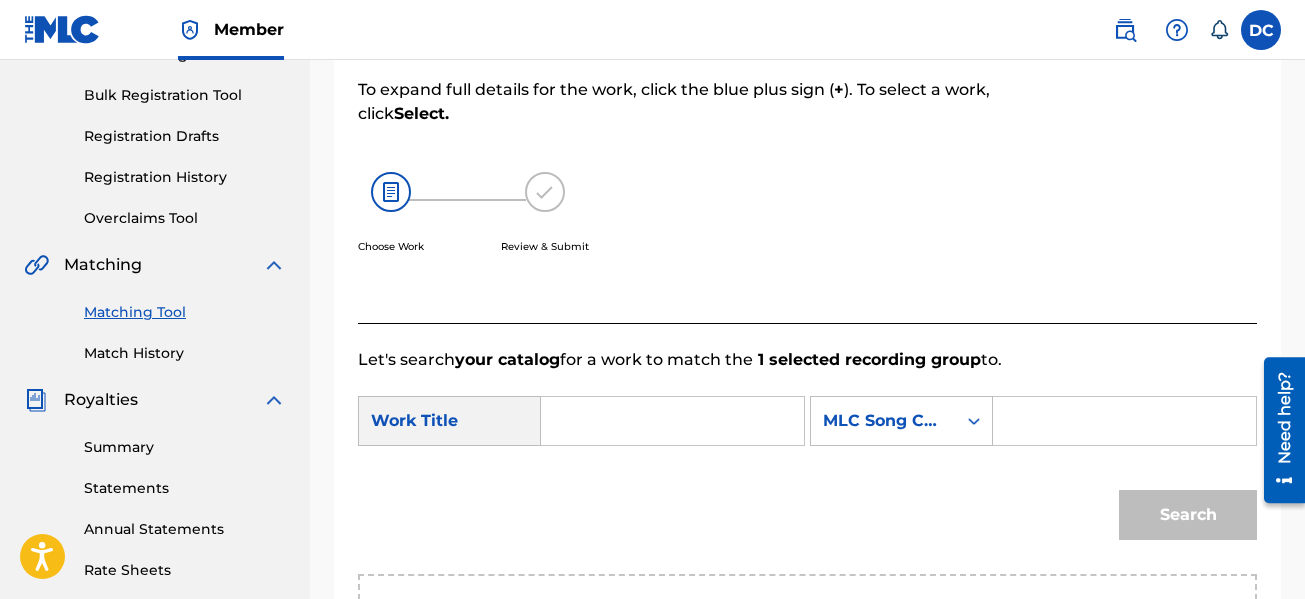 click at bounding box center (672, 421) 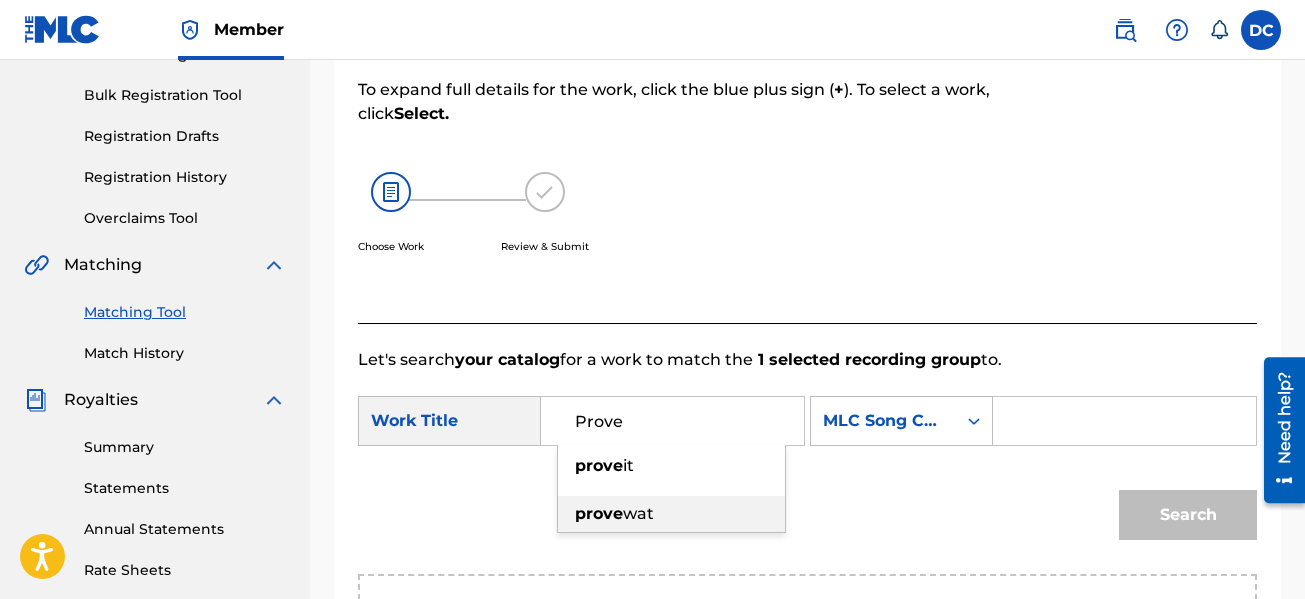 click on "prove" at bounding box center (599, 513) 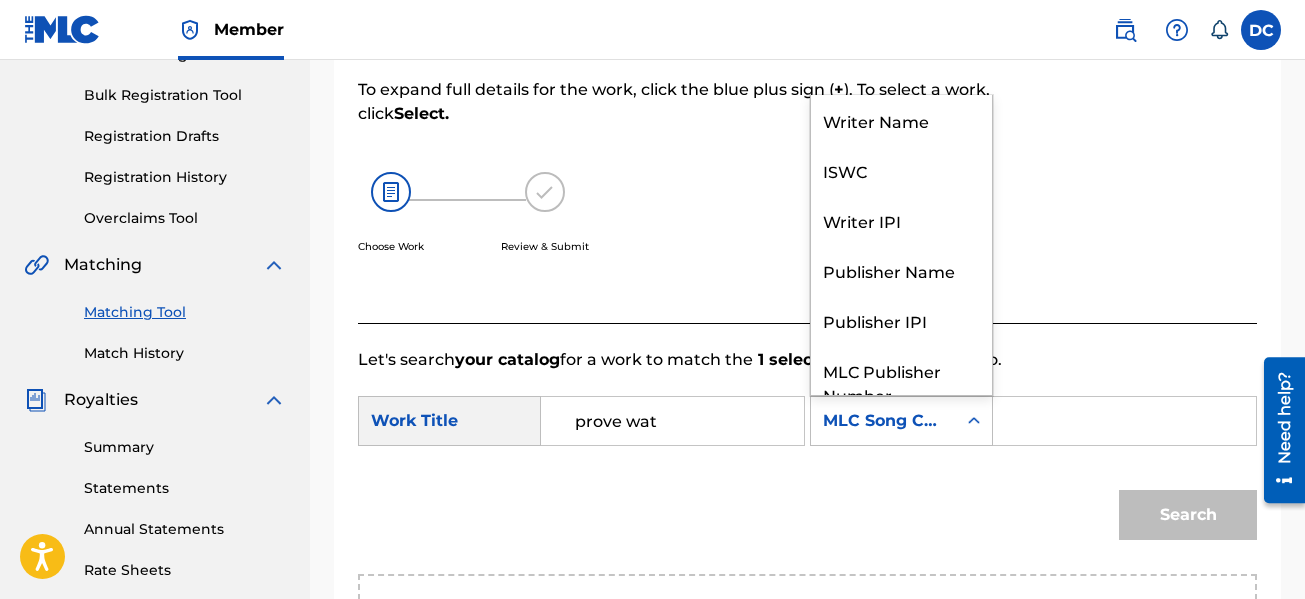 click 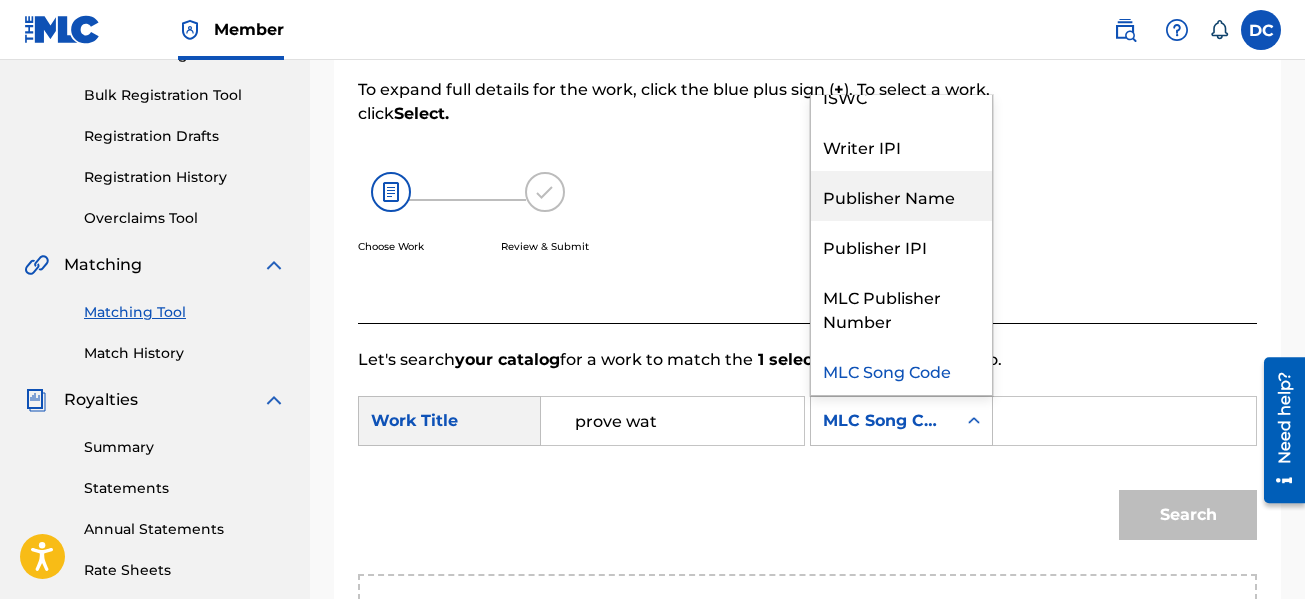 click on "Publisher Name" at bounding box center (901, 196) 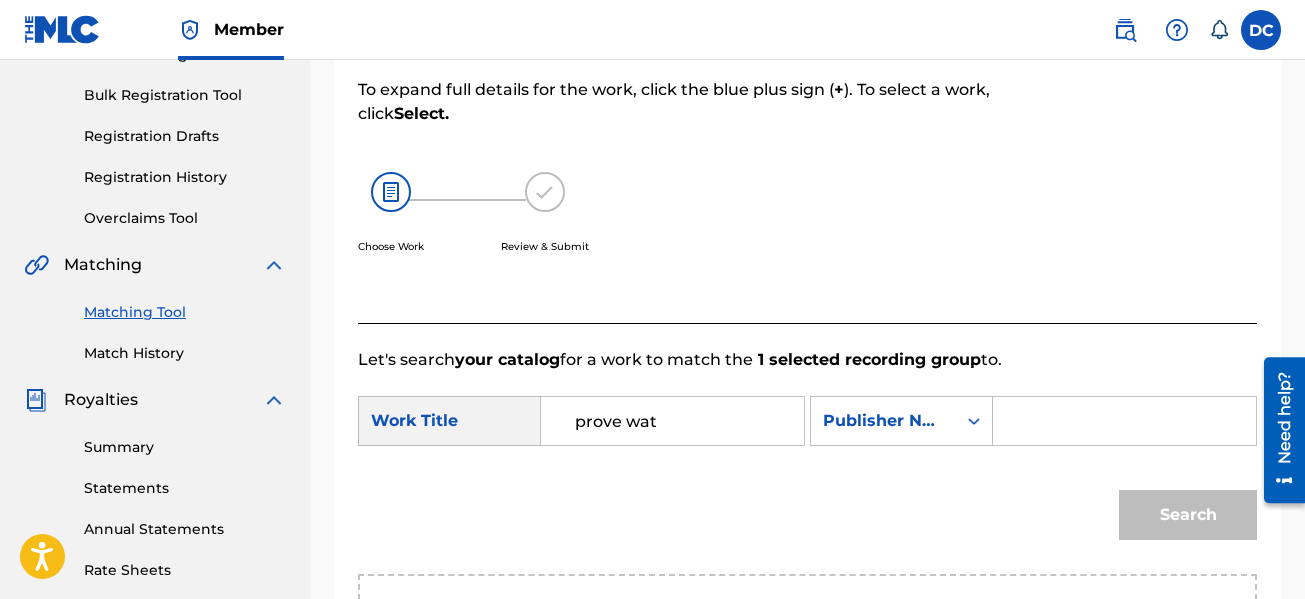 click at bounding box center [1124, 421] 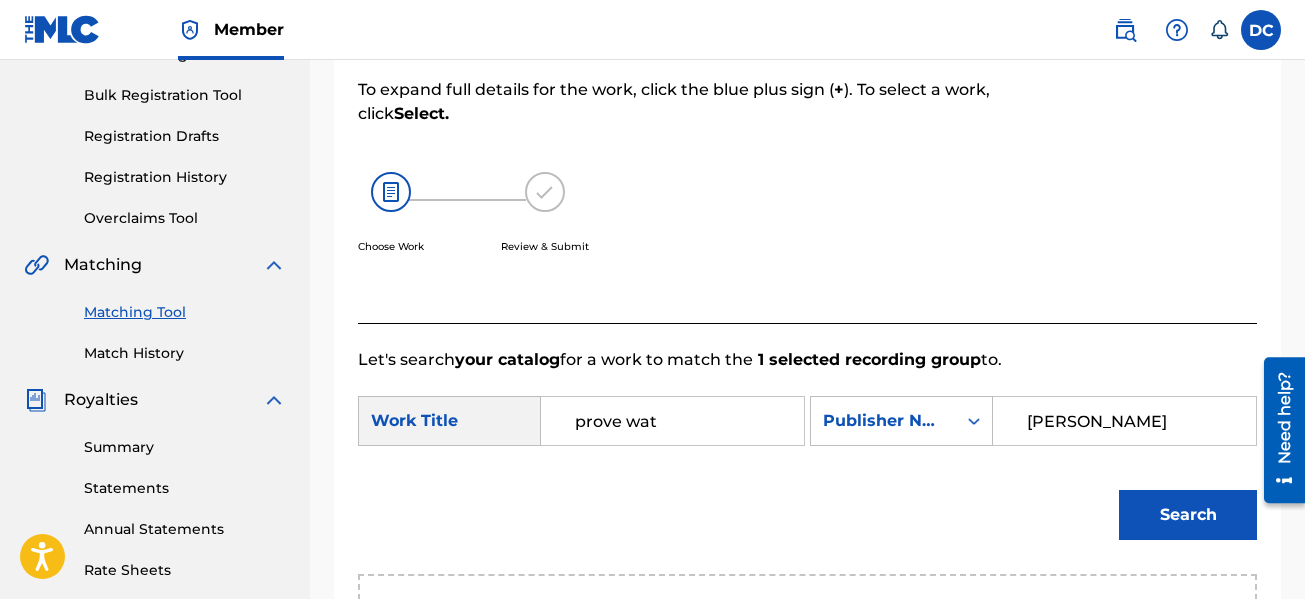click on "Search" at bounding box center (1188, 515) 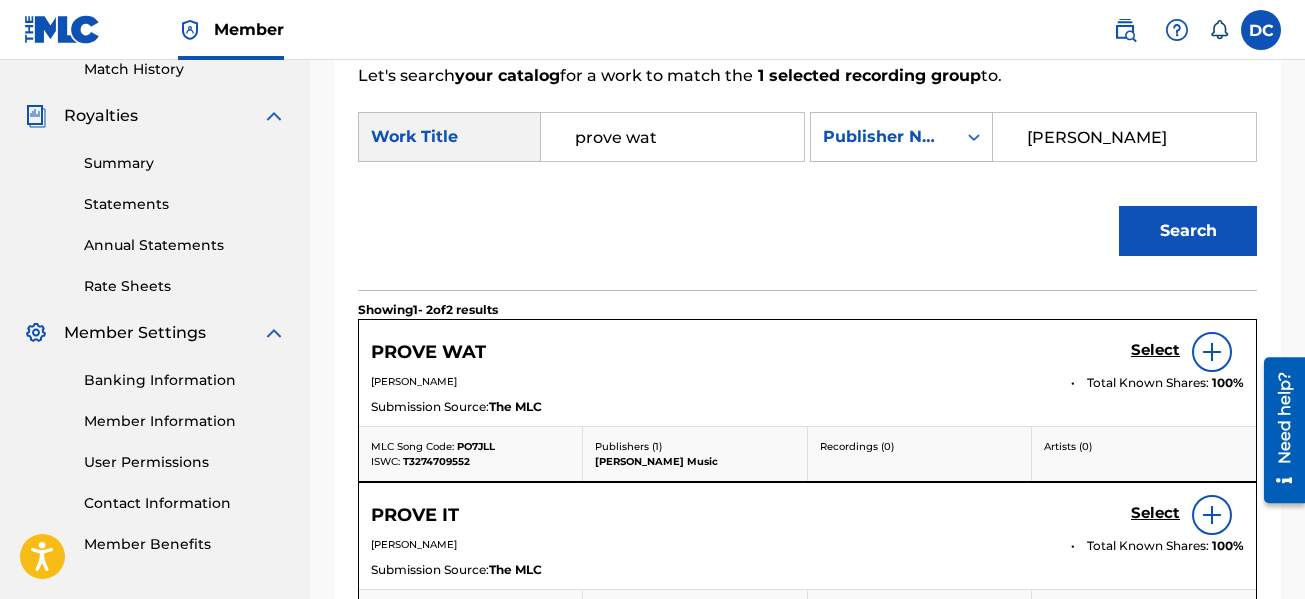 scroll, scrollTop: 681, scrollLeft: 0, axis: vertical 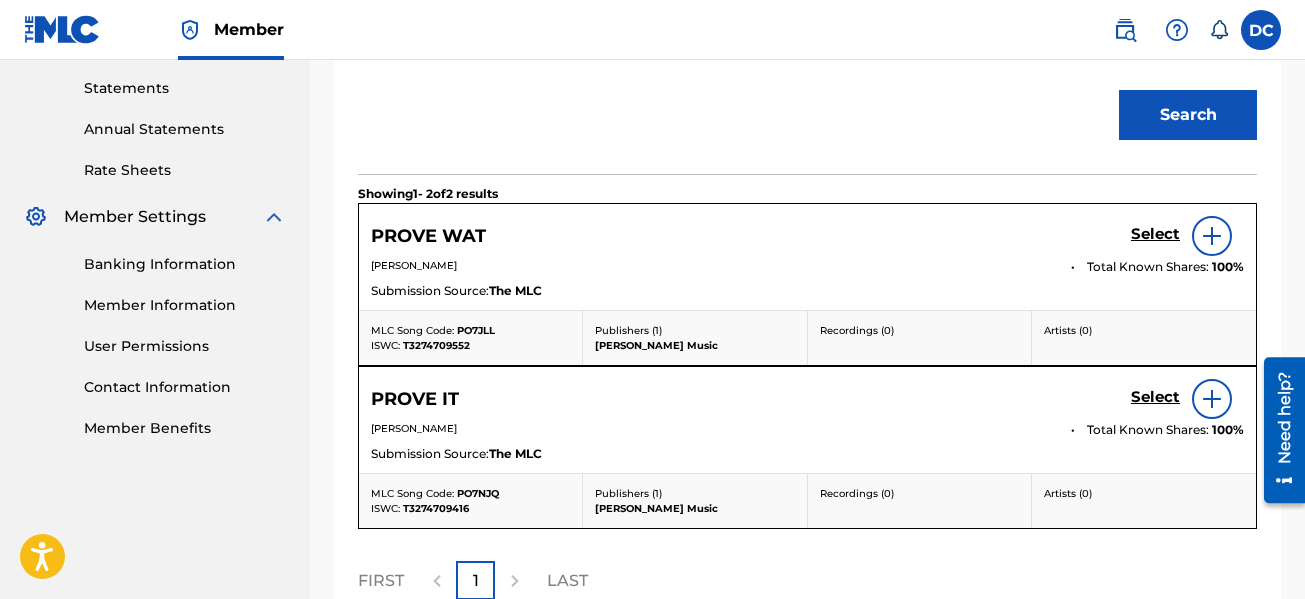 click on "Select" at bounding box center [1155, 234] 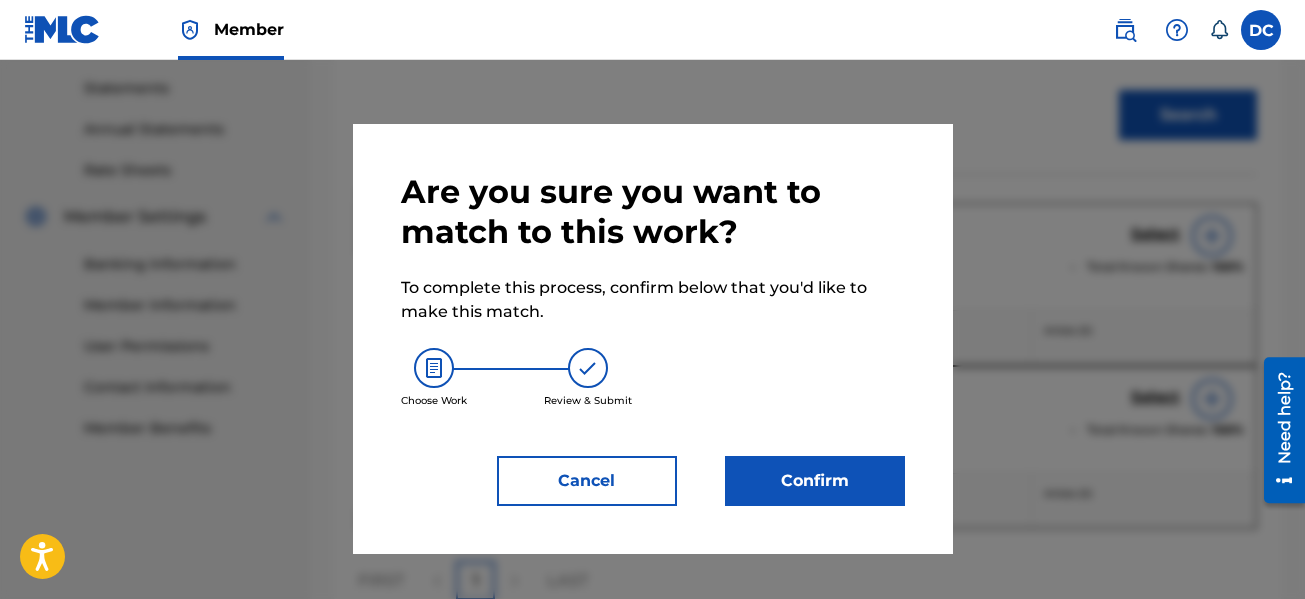 click on "Confirm" at bounding box center (815, 481) 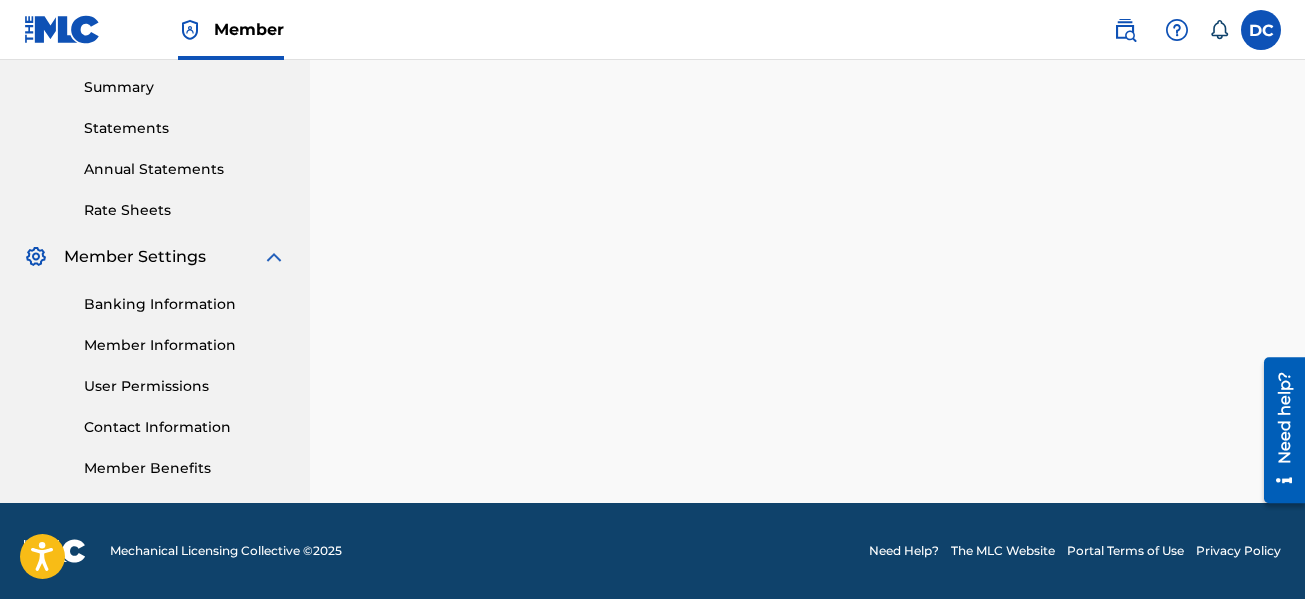 scroll, scrollTop: 41, scrollLeft: 0, axis: vertical 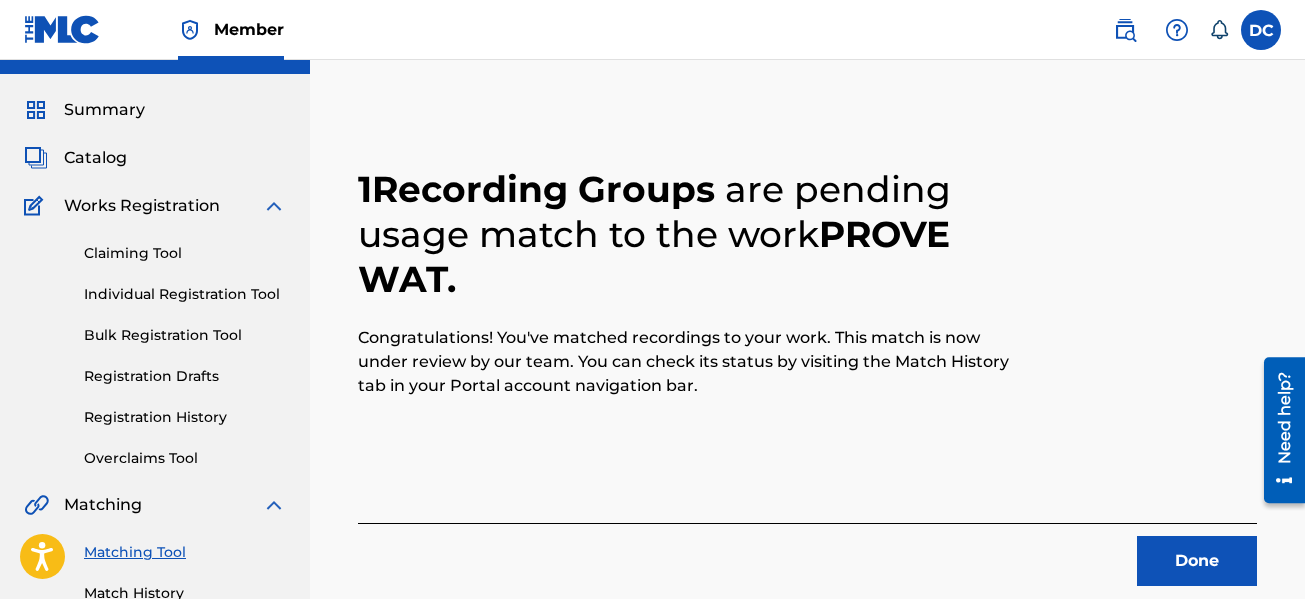 click on "Done" at bounding box center (1197, 561) 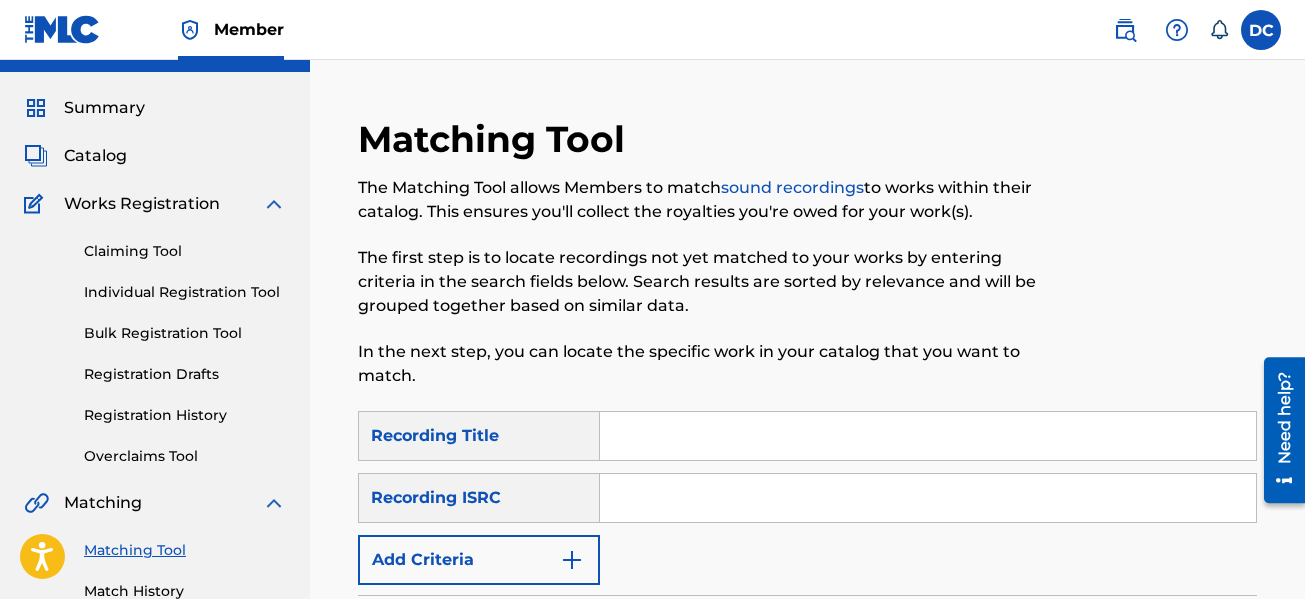 scroll, scrollTop: 41, scrollLeft: 0, axis: vertical 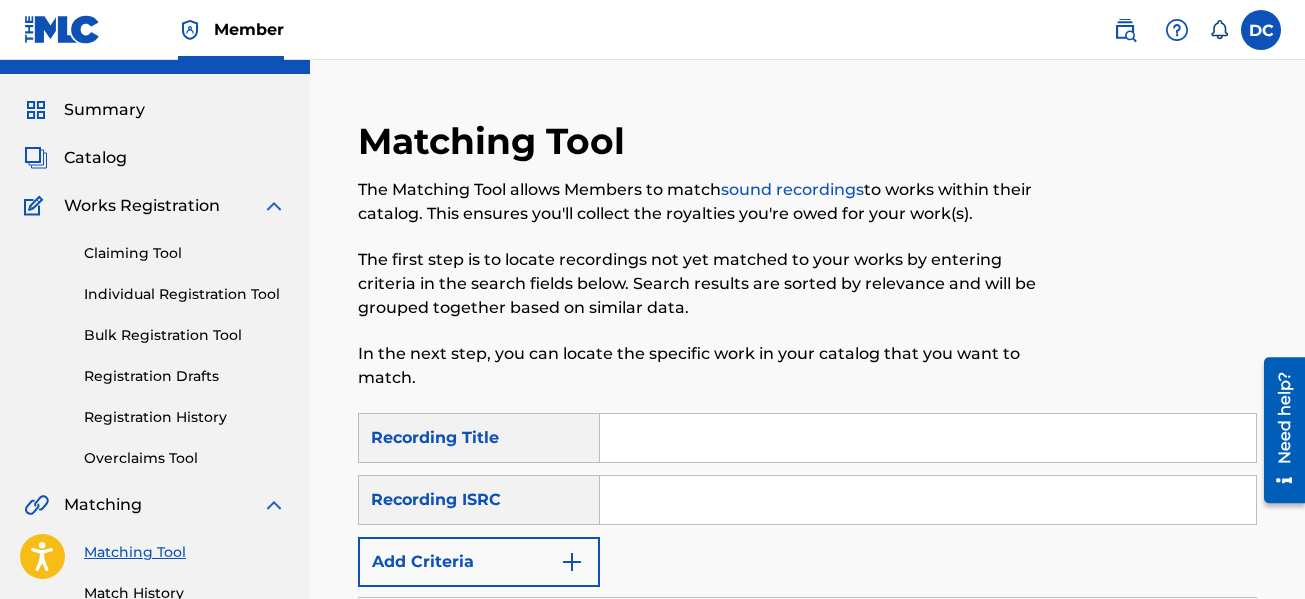 click on "Catalog" at bounding box center [95, 158] 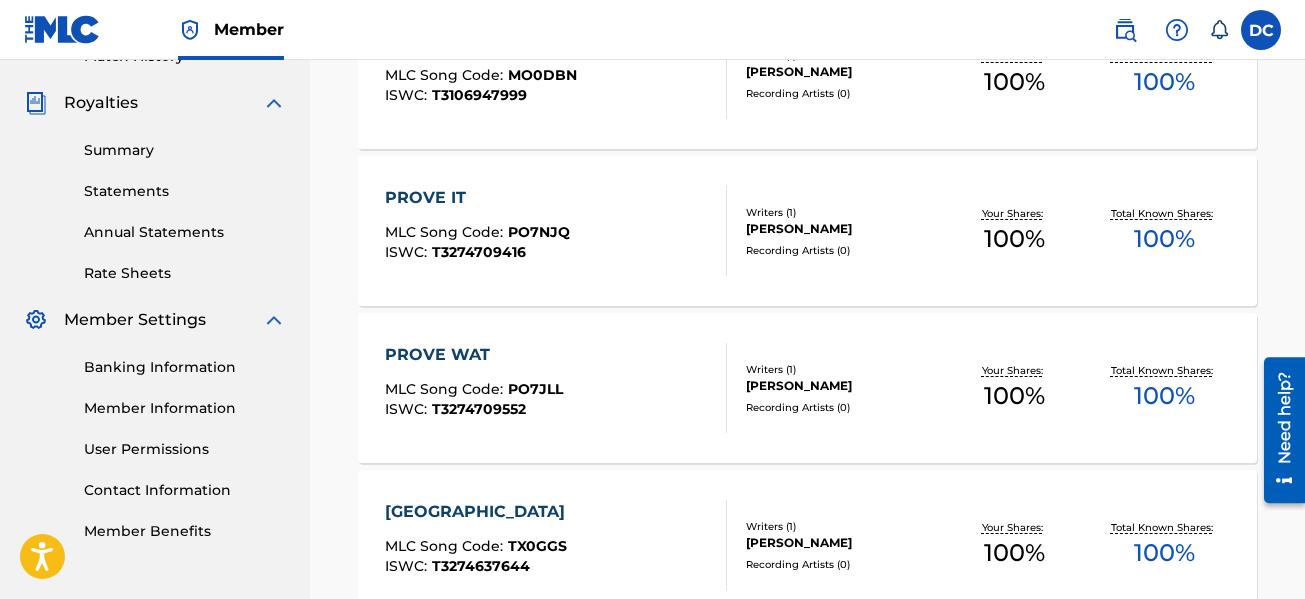 scroll, scrollTop: 398, scrollLeft: 0, axis: vertical 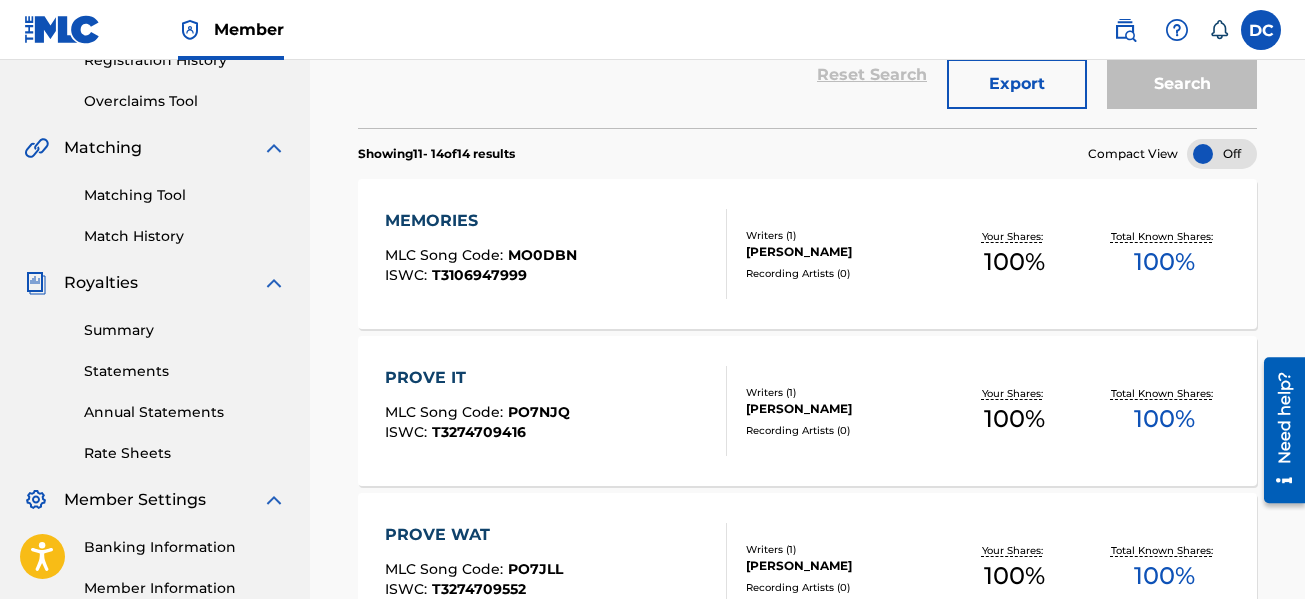 click on "Matching Tool" at bounding box center [185, 195] 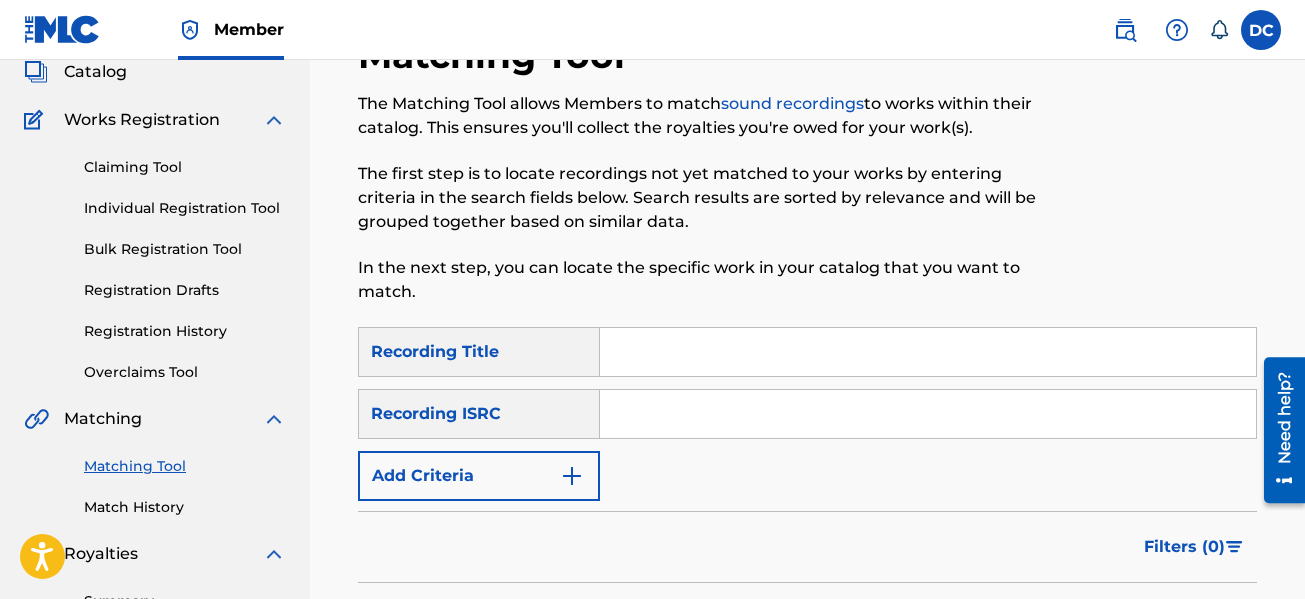 scroll, scrollTop: 300, scrollLeft: 0, axis: vertical 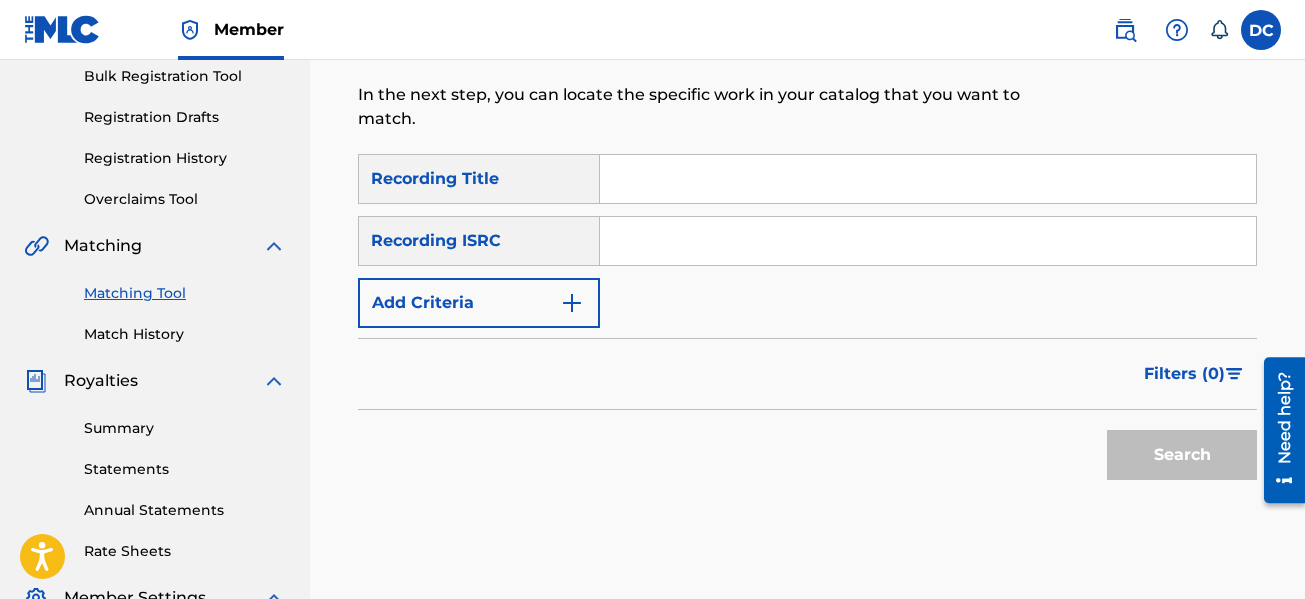 click on "Add Criteria" at bounding box center (479, 303) 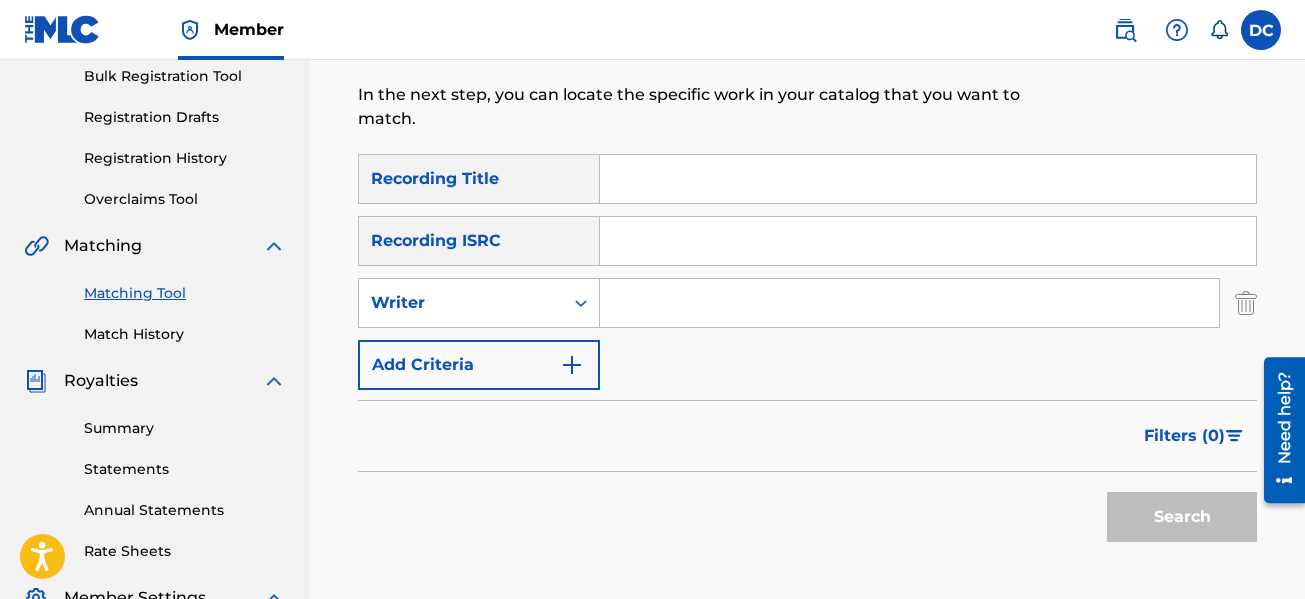 click on "Writer" at bounding box center [461, 303] 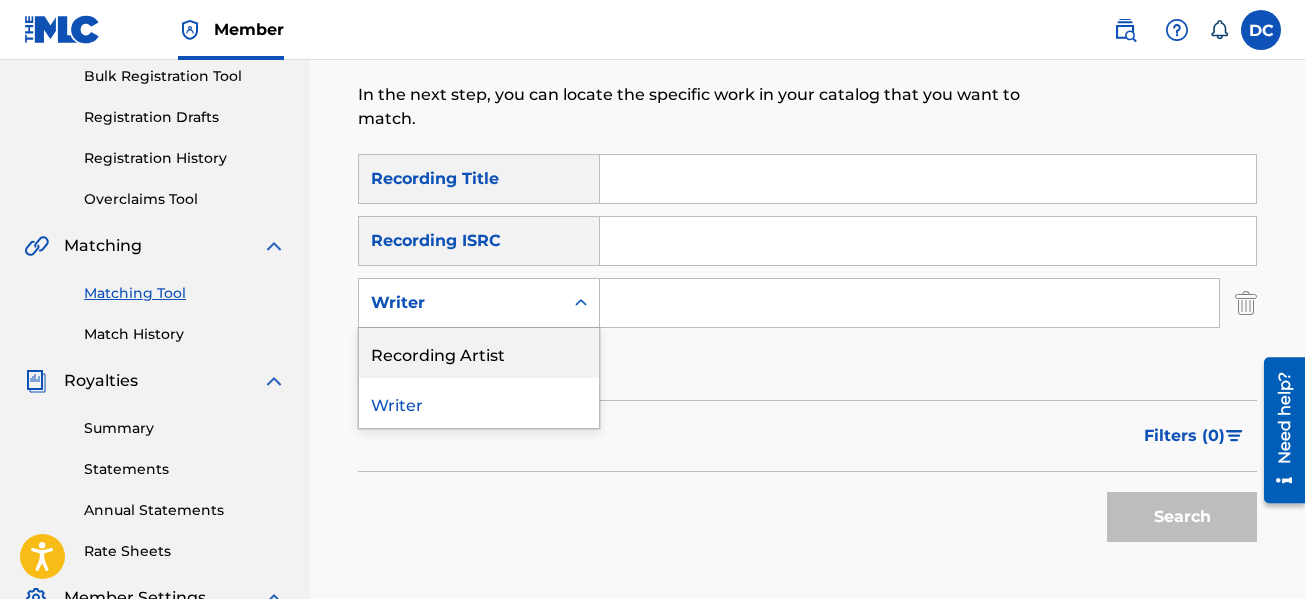 click on "Recording Artist" at bounding box center [479, 353] 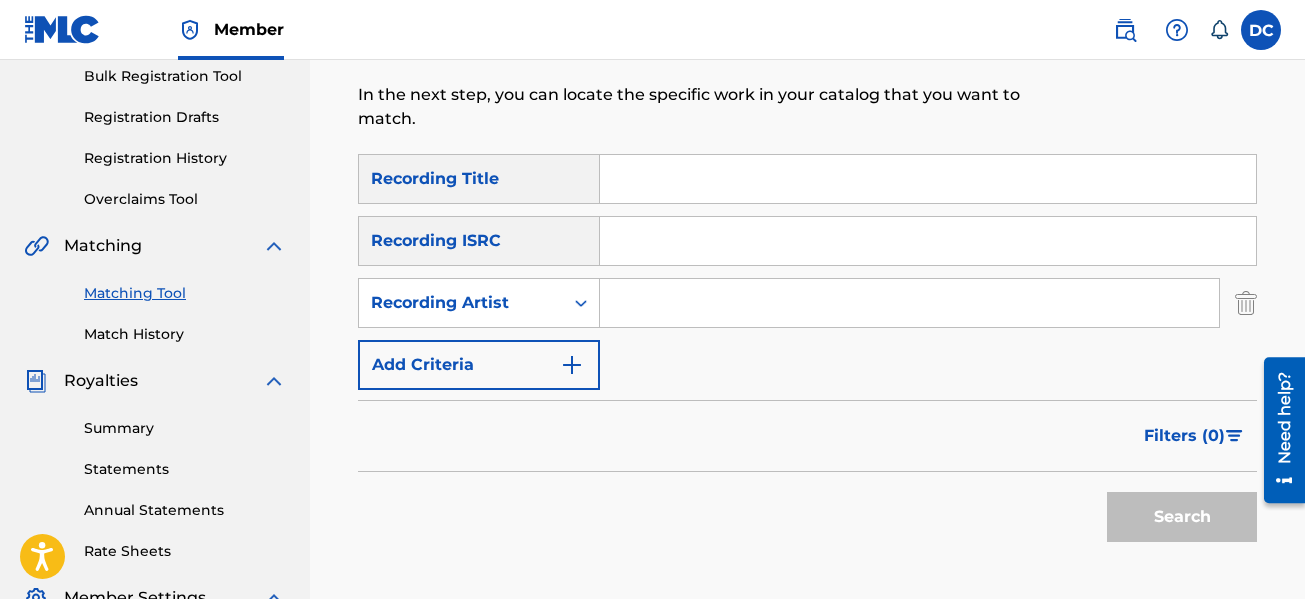 click at bounding box center [909, 303] 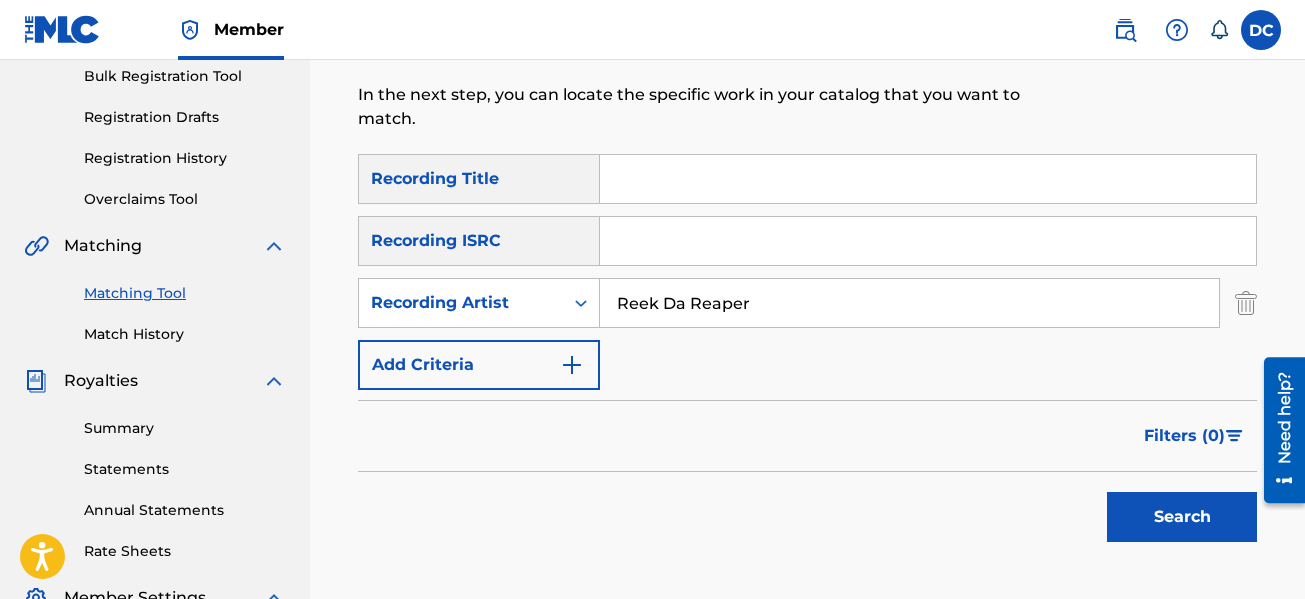 click on "Search" at bounding box center (1182, 517) 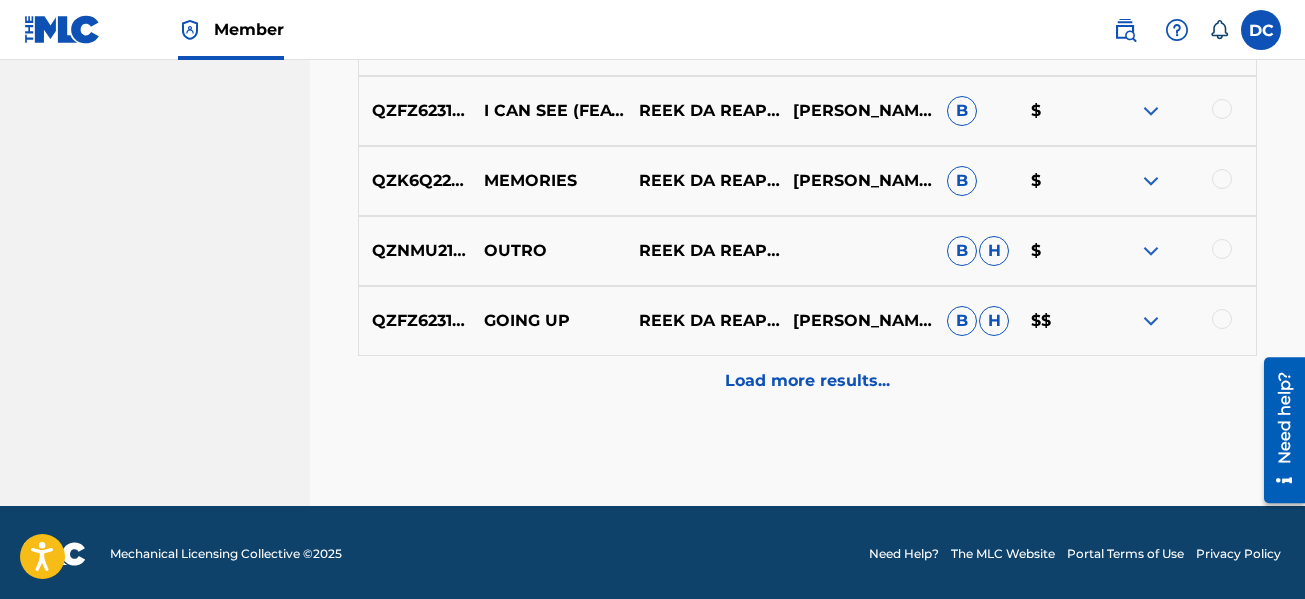 scroll, scrollTop: 1277, scrollLeft: 0, axis: vertical 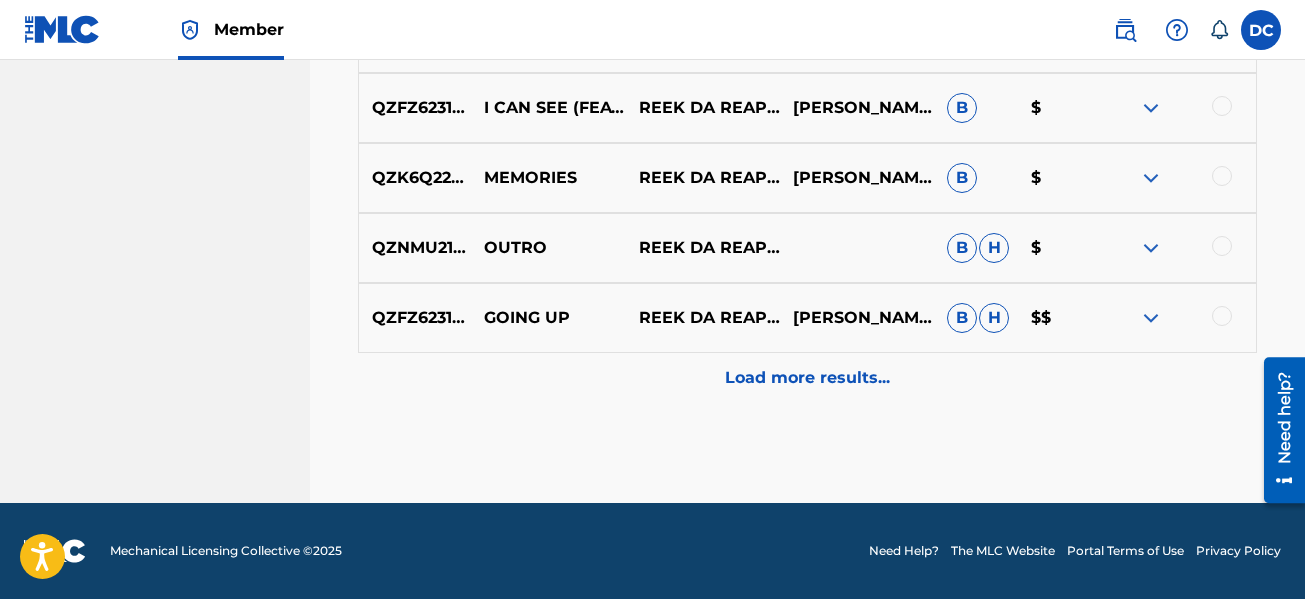 click on "Load more results..." at bounding box center [807, 378] 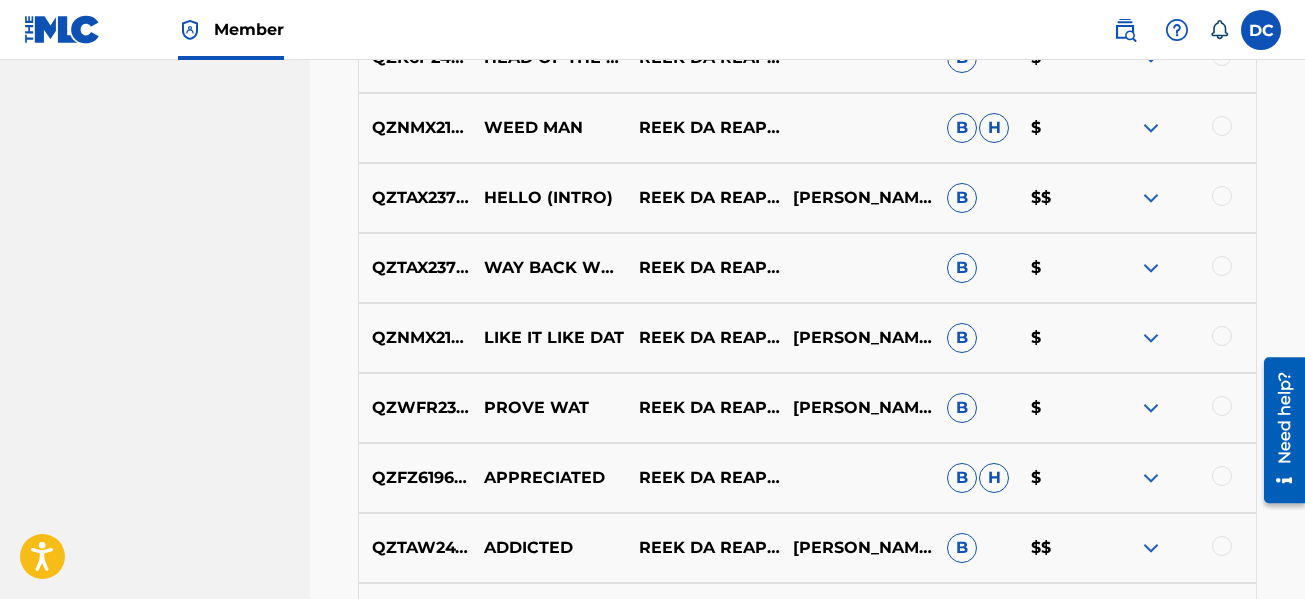 scroll, scrollTop: 1977, scrollLeft: 0, axis: vertical 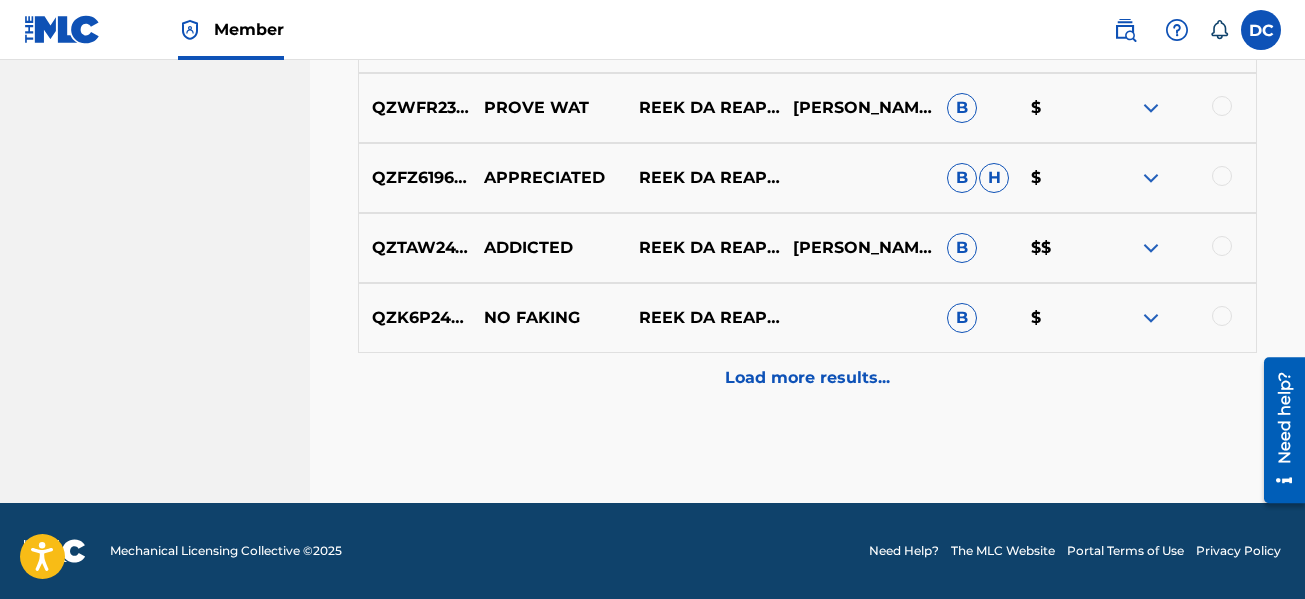 click on "Load more results..." at bounding box center [807, 378] 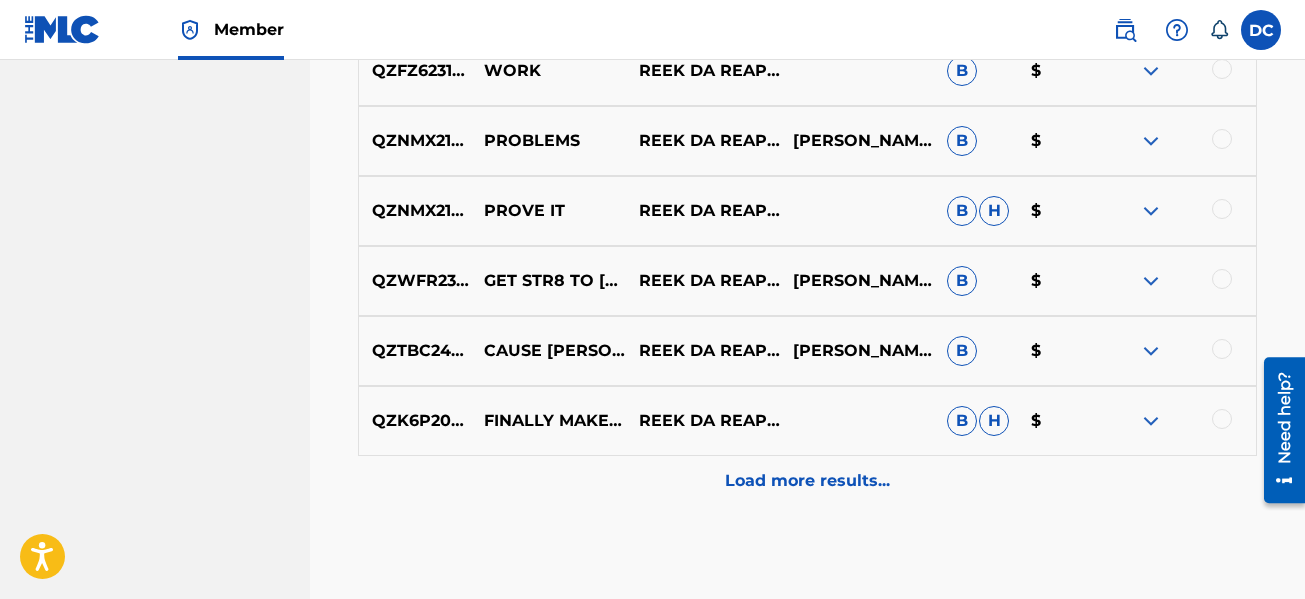 scroll, scrollTop: 2677, scrollLeft: 0, axis: vertical 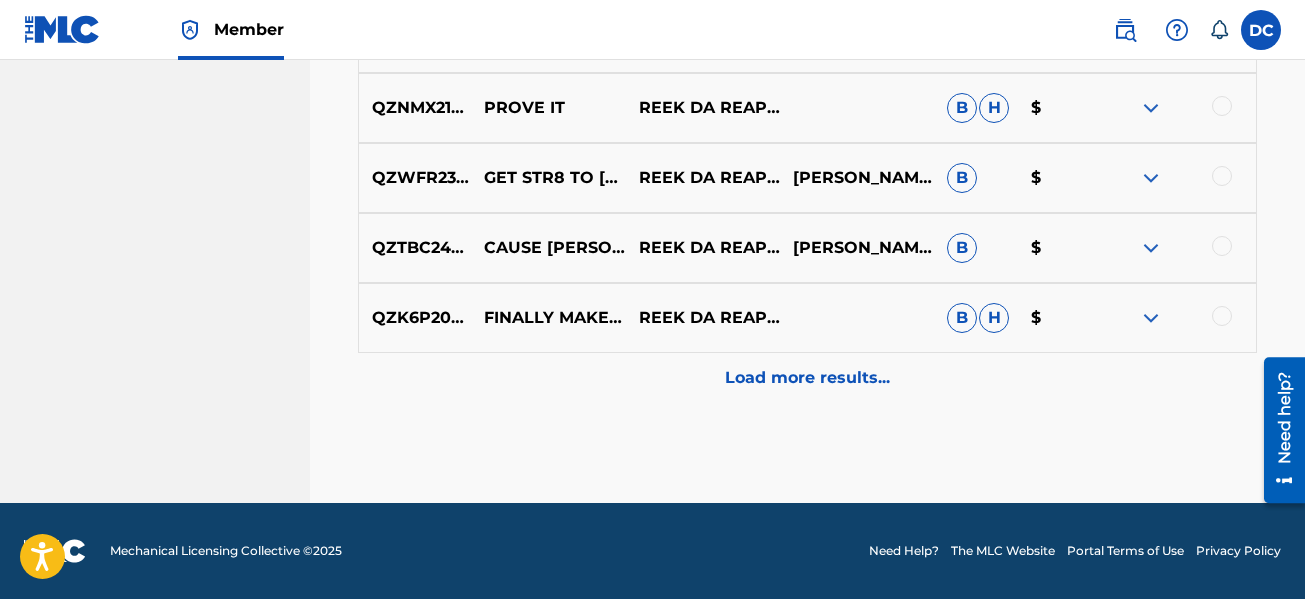 click on "Load more results..." at bounding box center [807, 378] 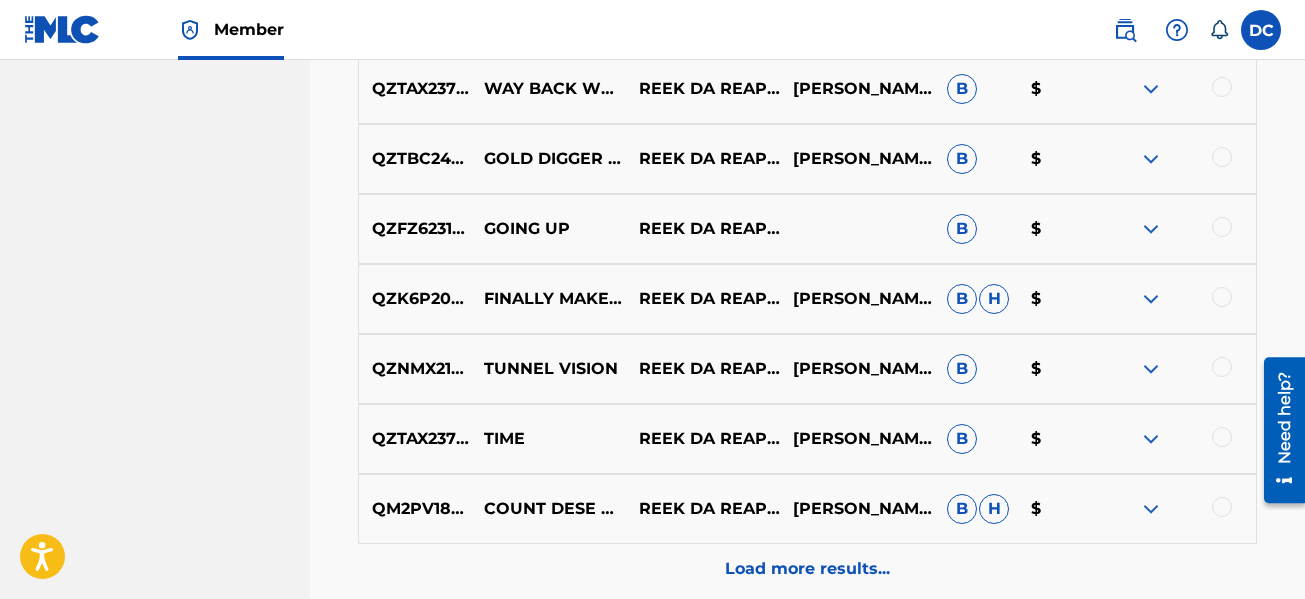 scroll, scrollTop: 3377, scrollLeft: 0, axis: vertical 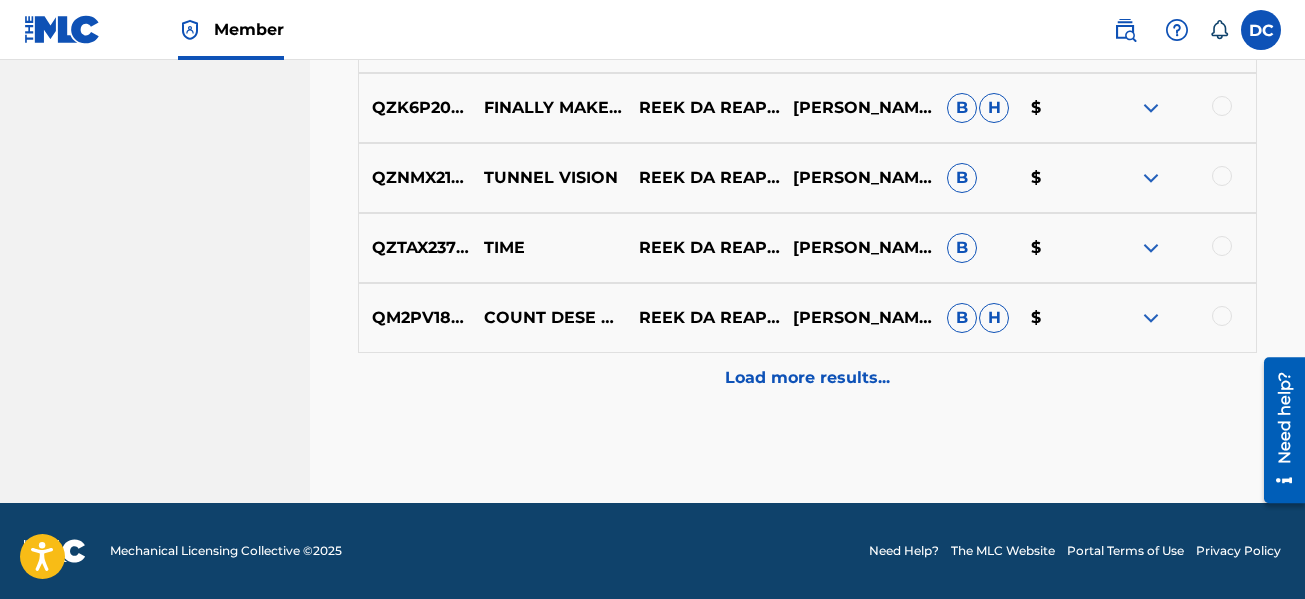click on "Load more results..." at bounding box center [807, 378] 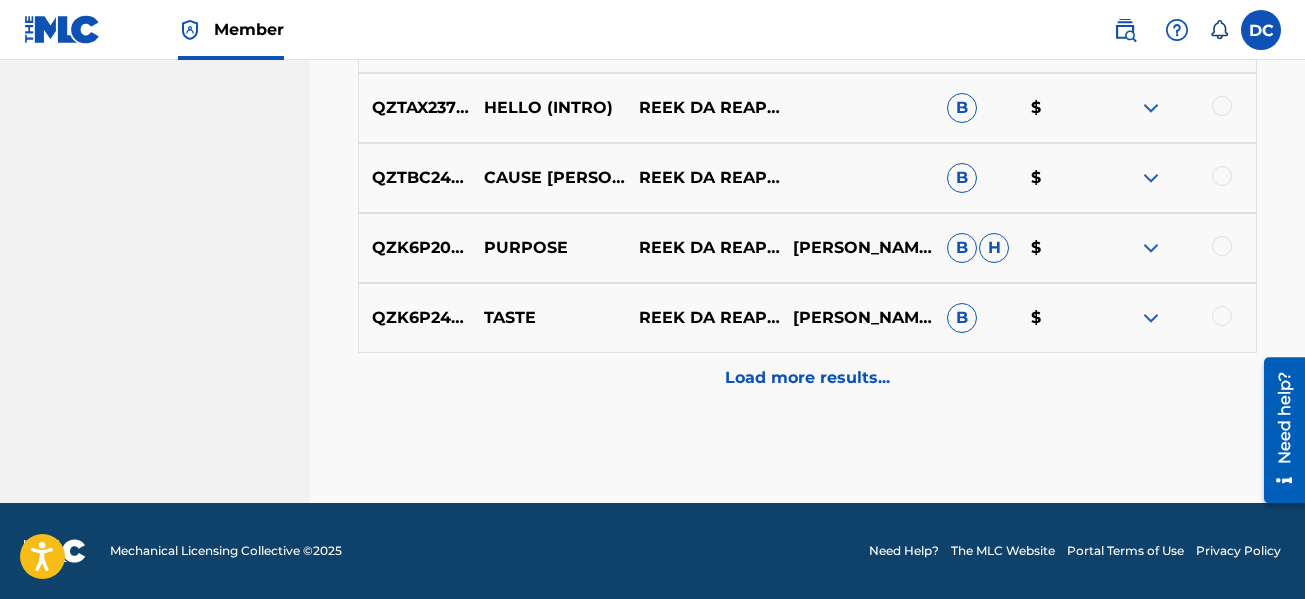 click on "Load more results..." at bounding box center [807, 378] 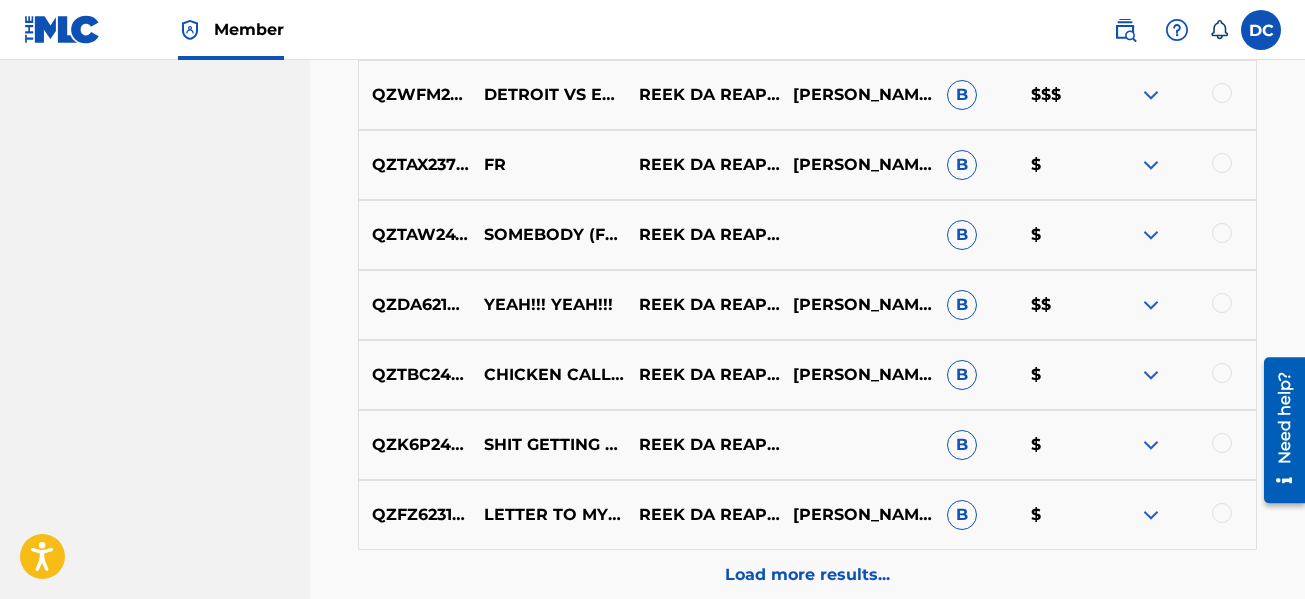 scroll, scrollTop: 4677, scrollLeft: 0, axis: vertical 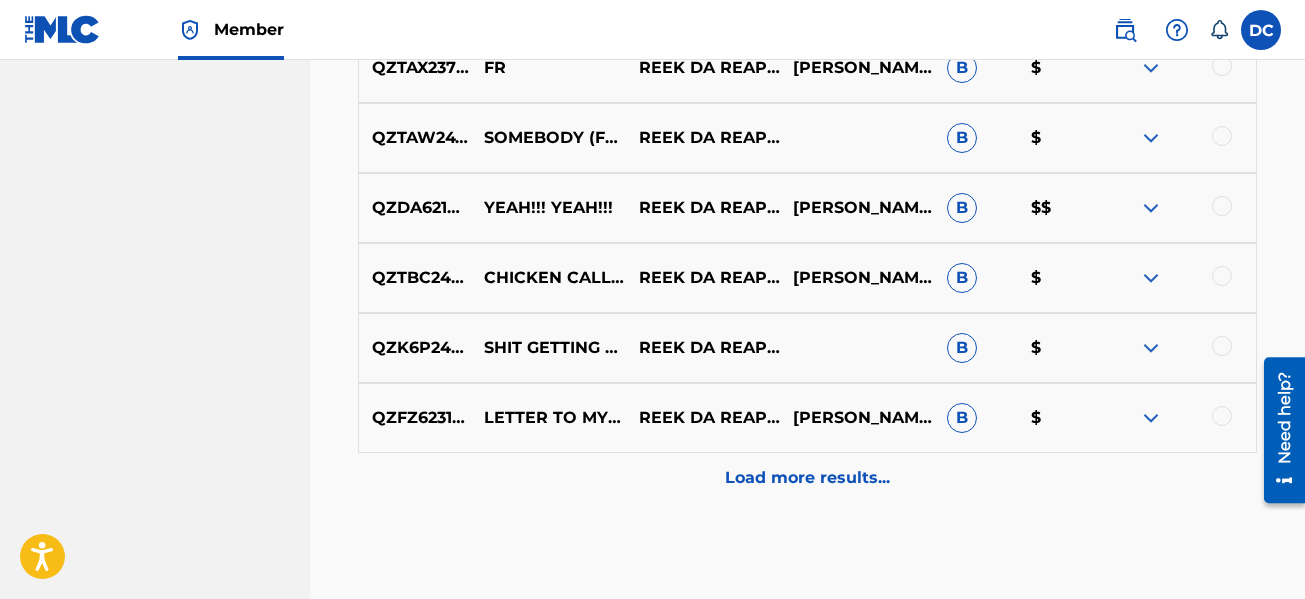 click on "Load more results..." at bounding box center (807, 478) 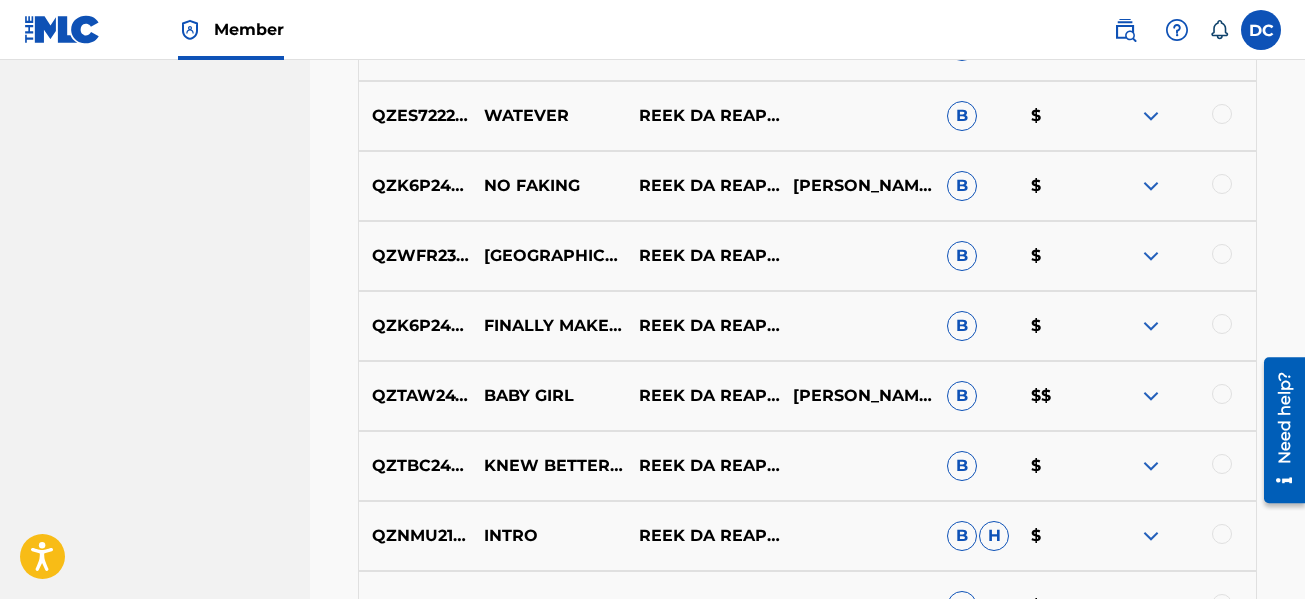 scroll, scrollTop: 5177, scrollLeft: 0, axis: vertical 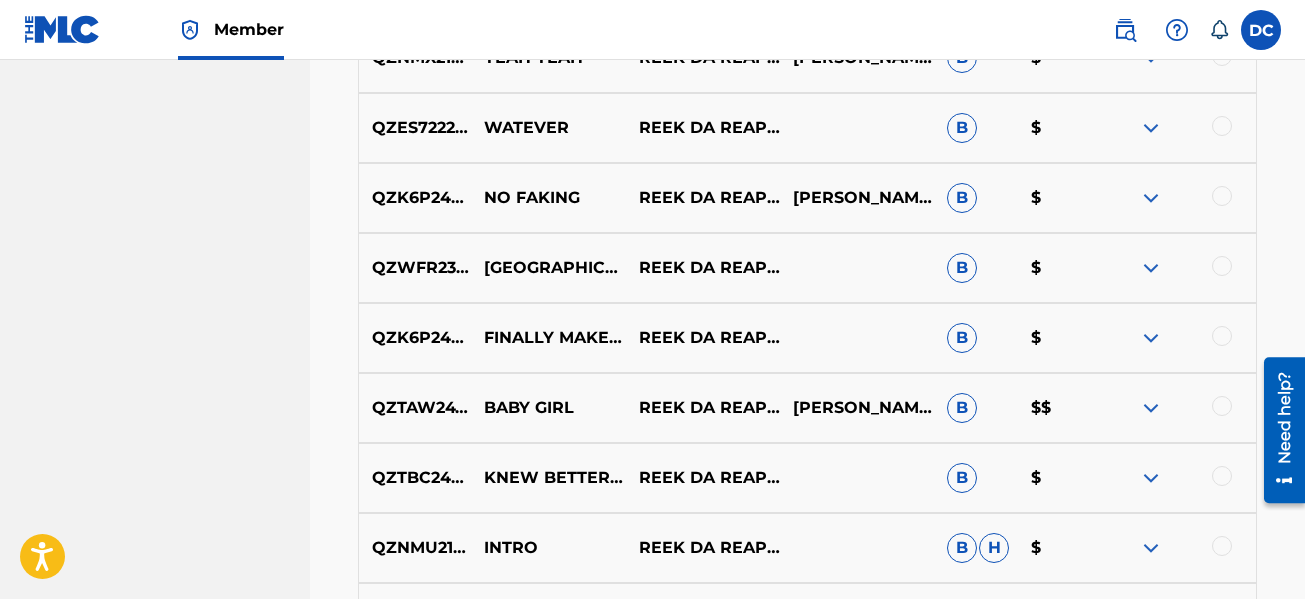 click at bounding box center [1222, 266] 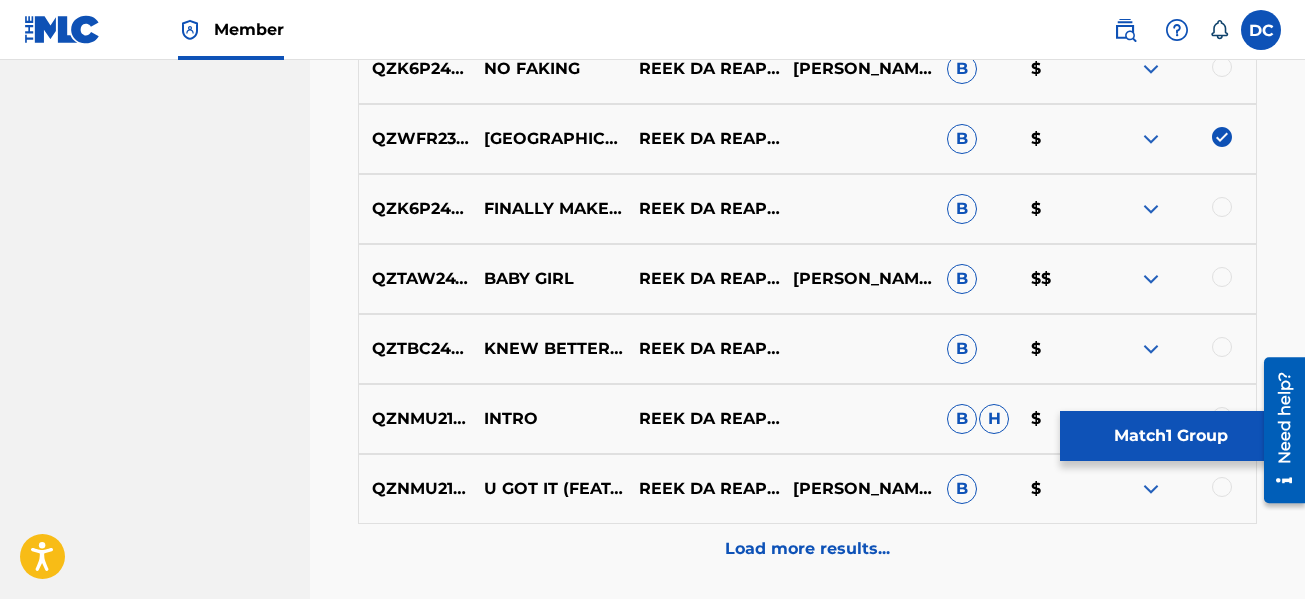 scroll, scrollTop: 5477, scrollLeft: 0, axis: vertical 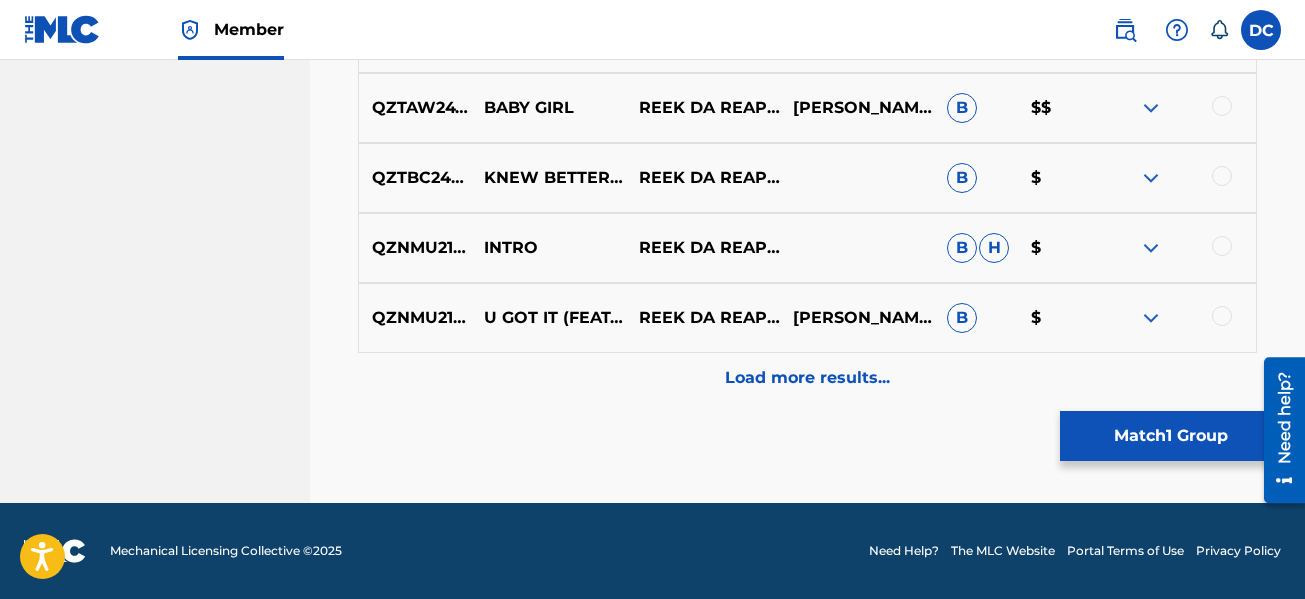 click on "Load more results..." at bounding box center [807, 378] 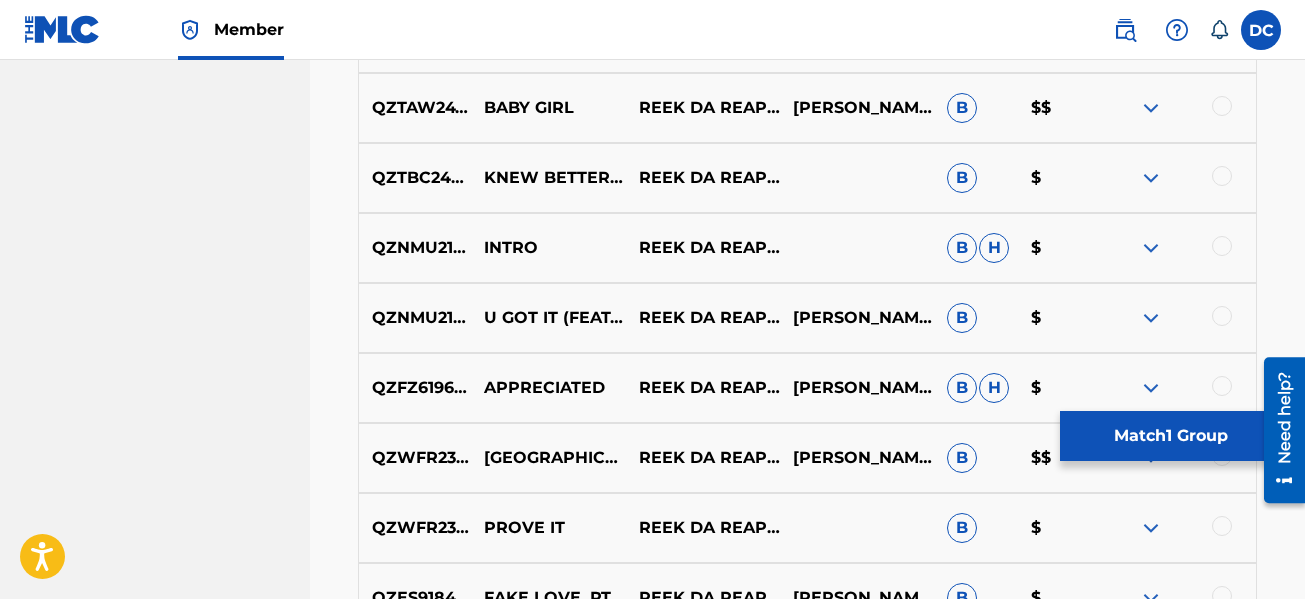 scroll, scrollTop: 5777, scrollLeft: 0, axis: vertical 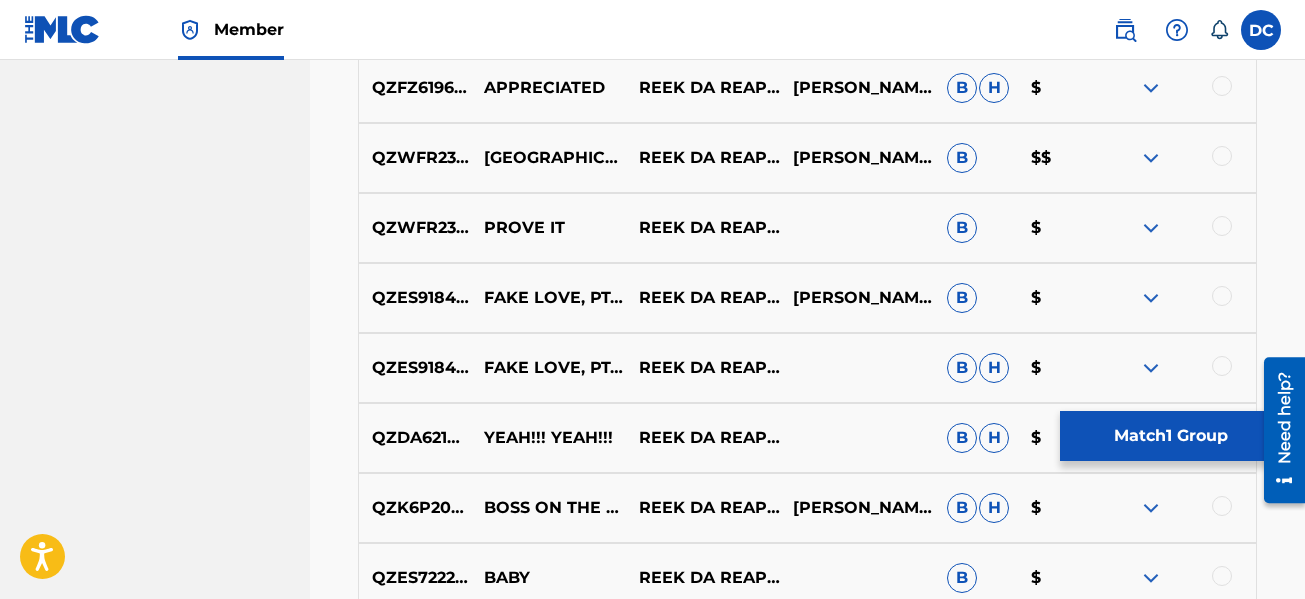 click at bounding box center [1222, 156] 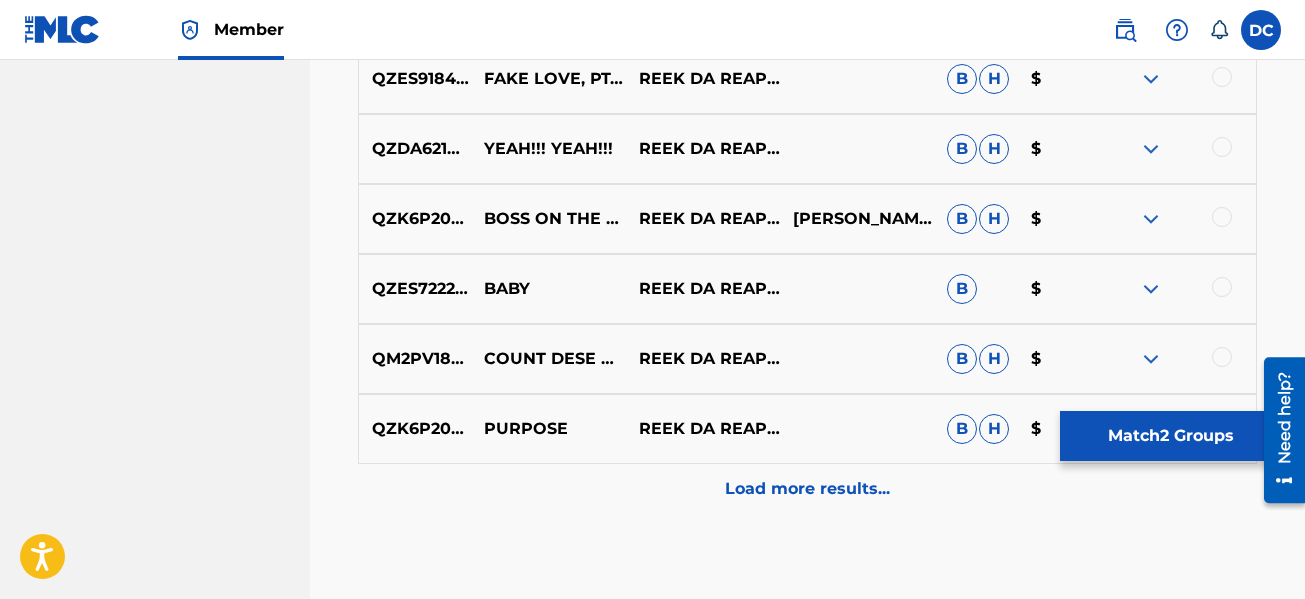 scroll, scrollTop: 6177, scrollLeft: 0, axis: vertical 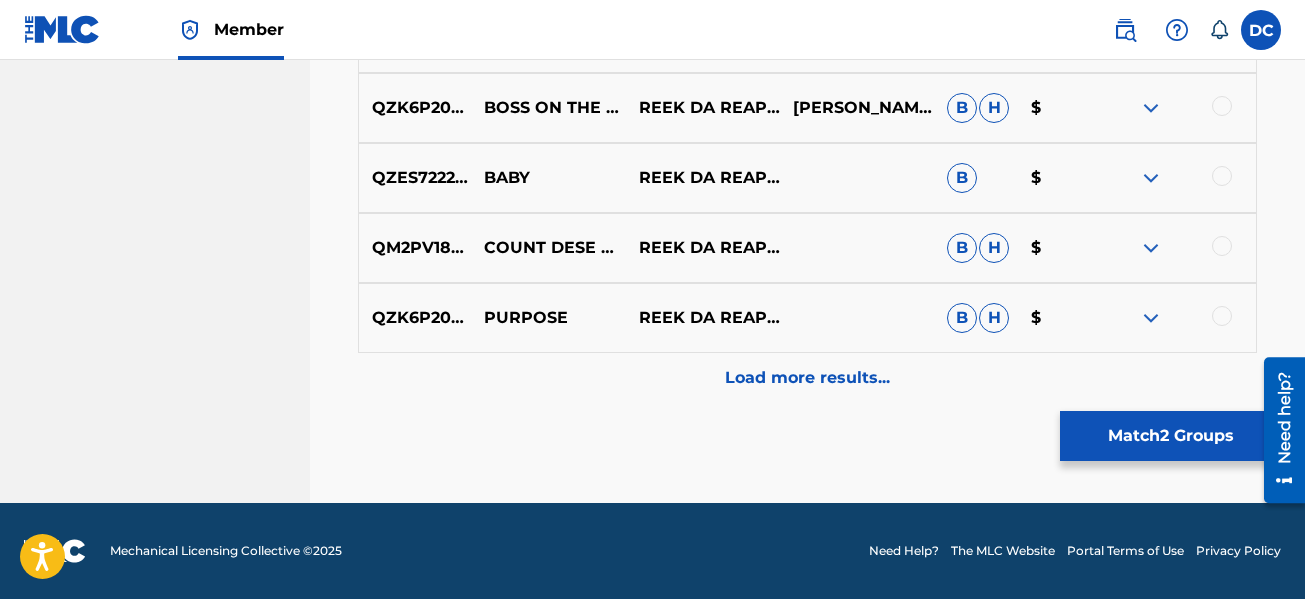 click on "Load more results..." at bounding box center (807, 378) 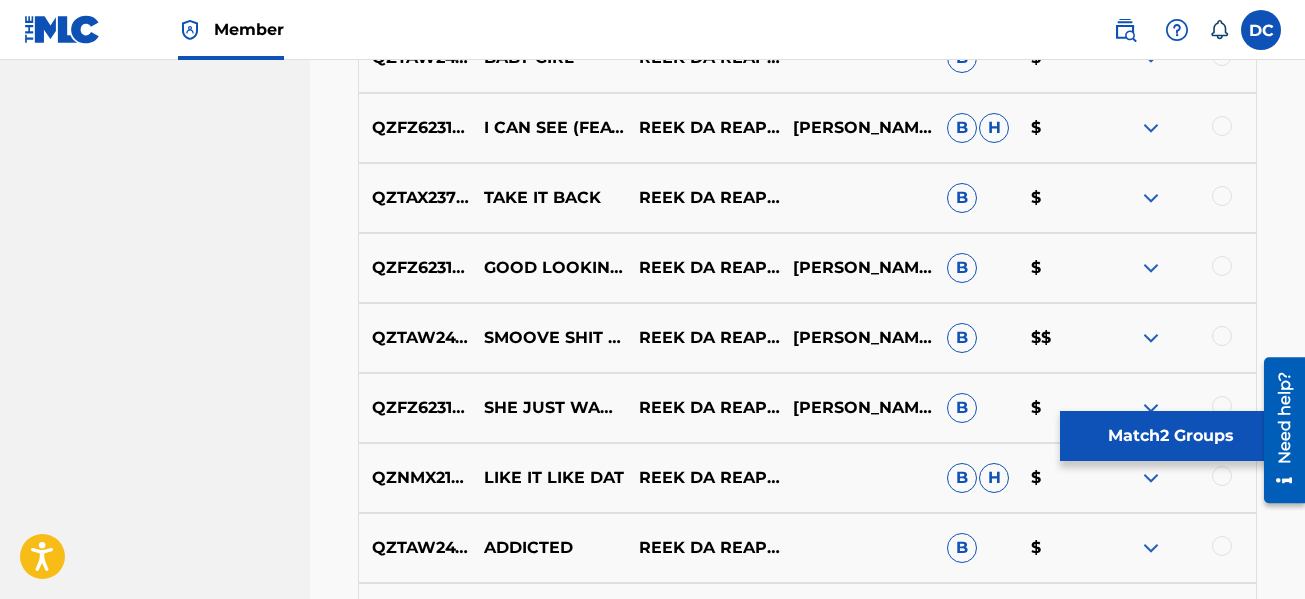 scroll, scrollTop: 6777, scrollLeft: 0, axis: vertical 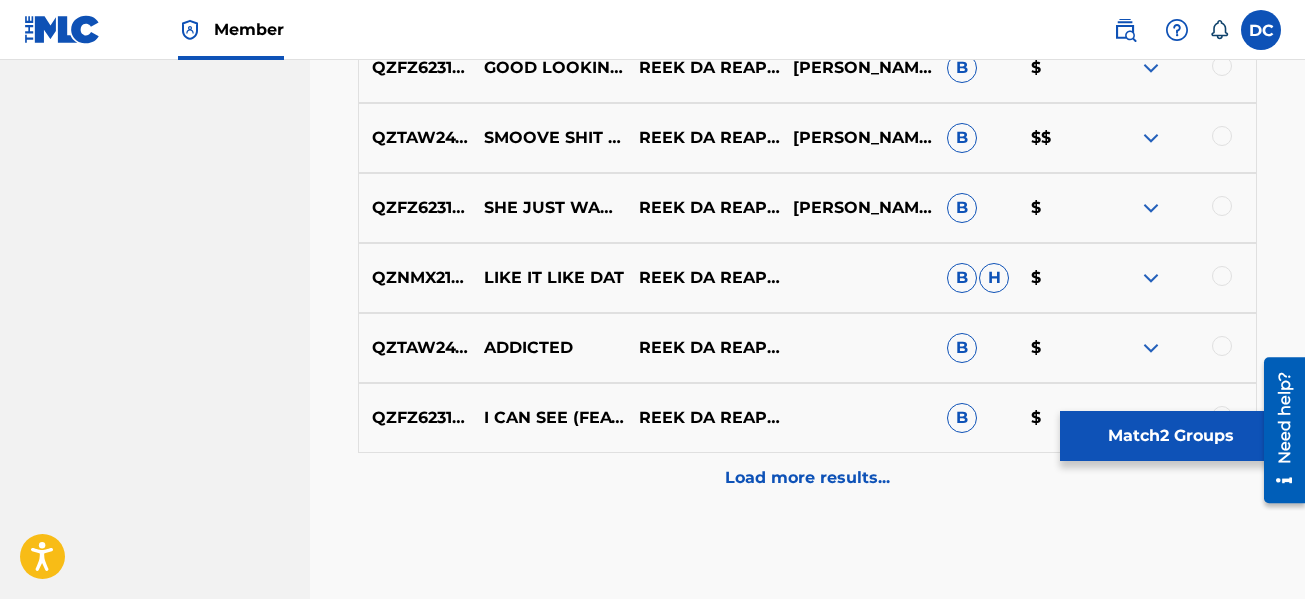 click on "Load more results..." at bounding box center [807, 478] 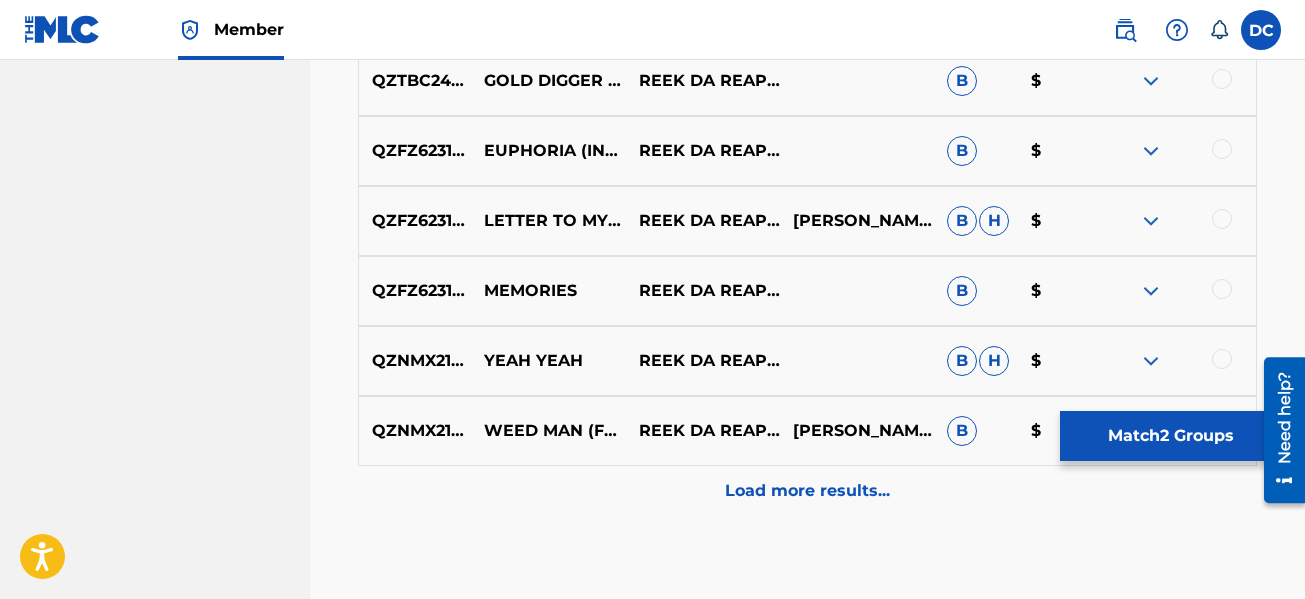 scroll, scrollTop: 7577, scrollLeft: 0, axis: vertical 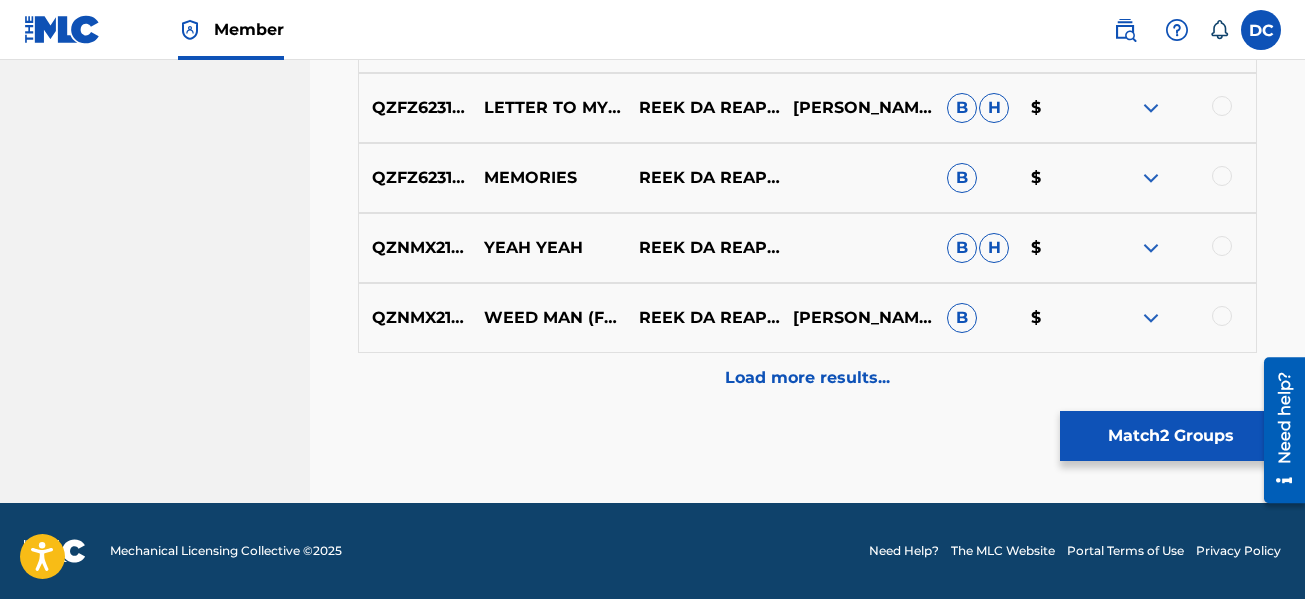 click on "Load more results..." at bounding box center (807, 378) 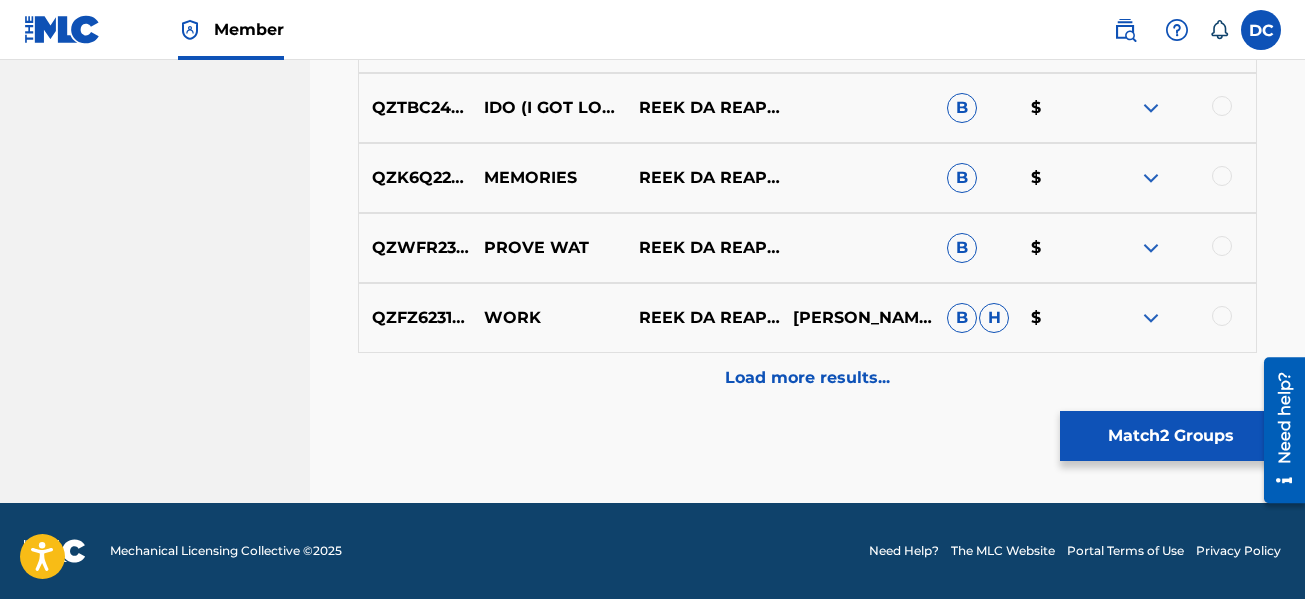 click on "Load more results..." at bounding box center (807, 378) 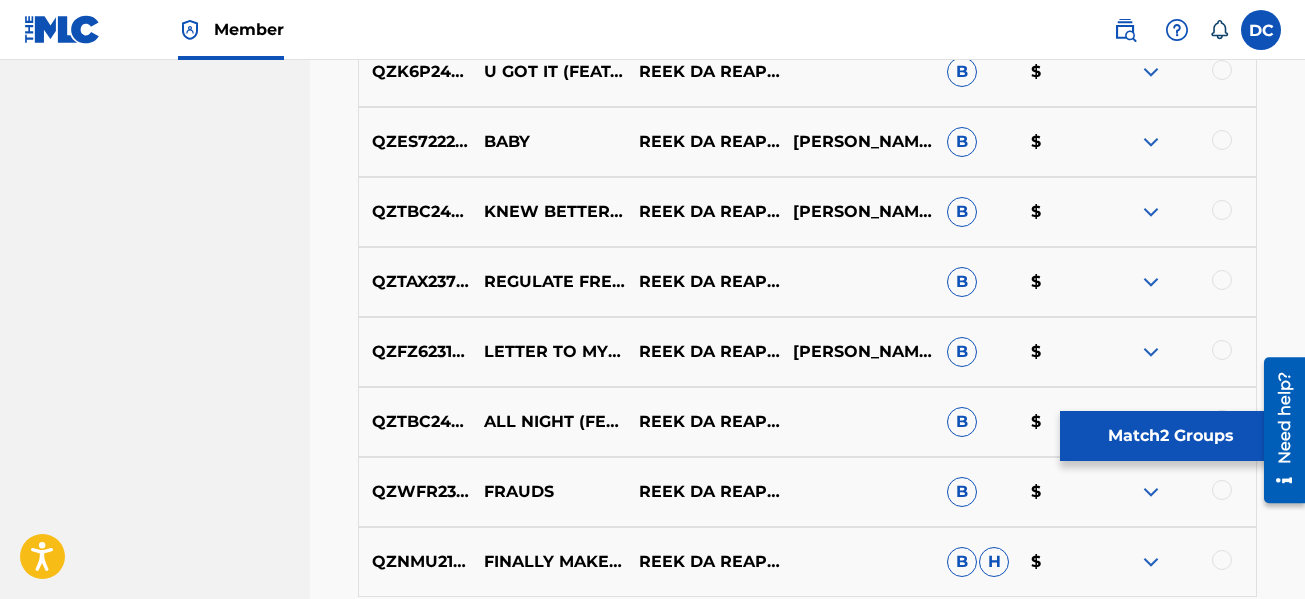 scroll, scrollTop: 8877, scrollLeft: 0, axis: vertical 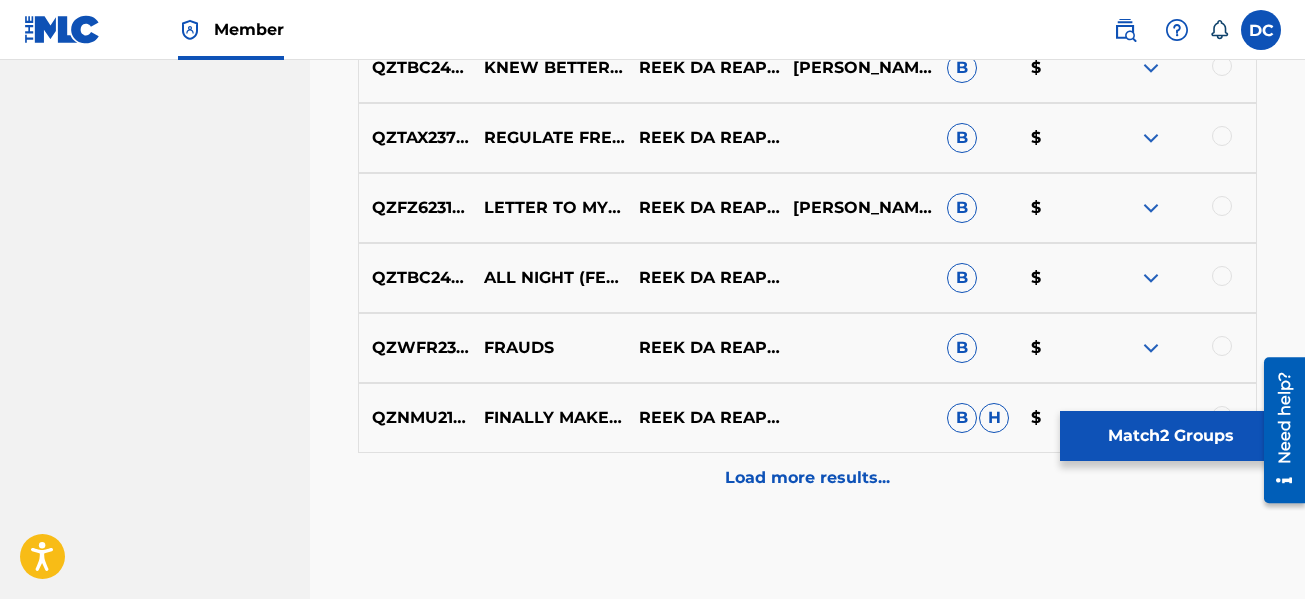 click on "Load more results..." at bounding box center (807, 478) 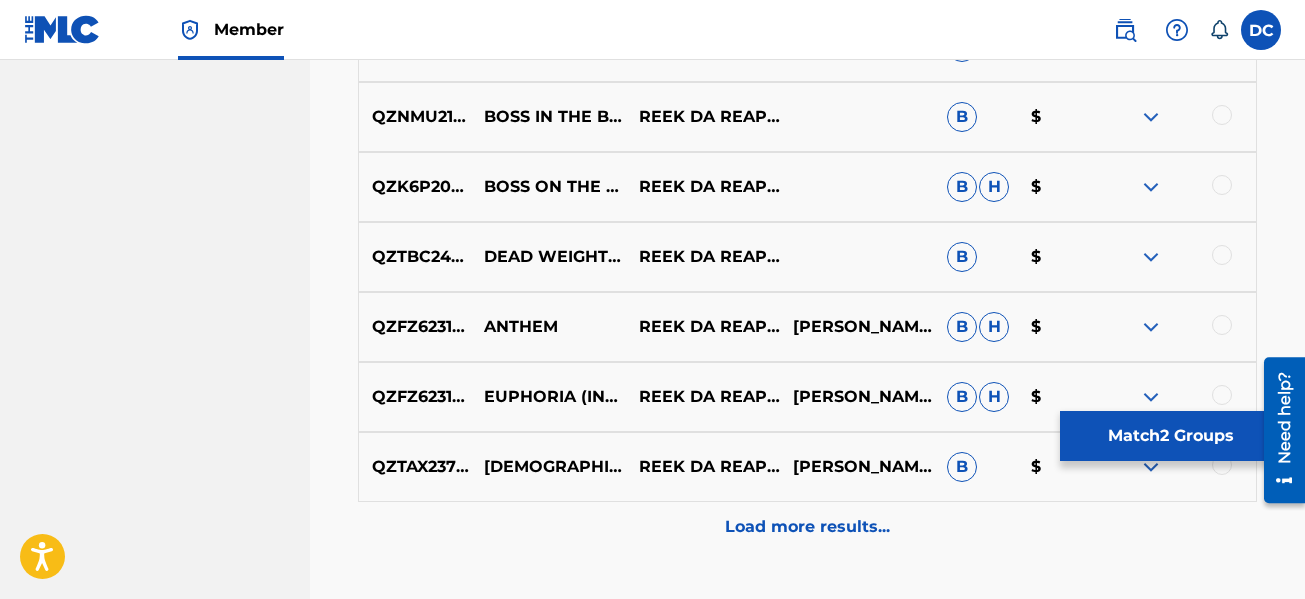 scroll, scrollTop: 9577, scrollLeft: 0, axis: vertical 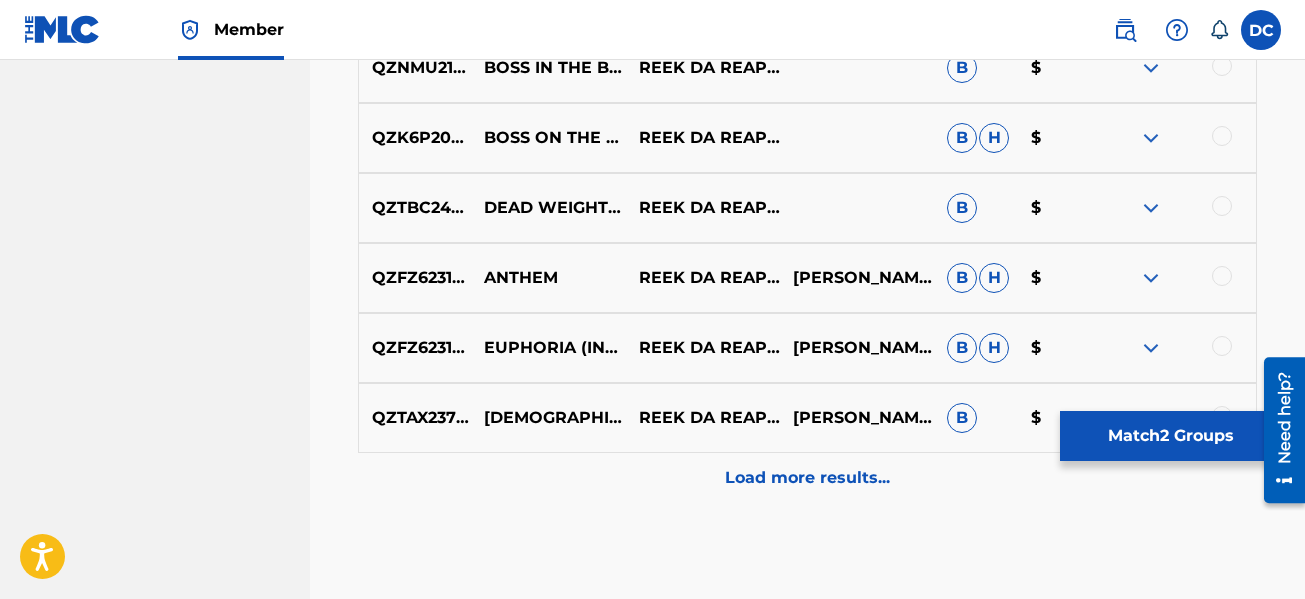 click on "Load more results..." at bounding box center [807, 478] 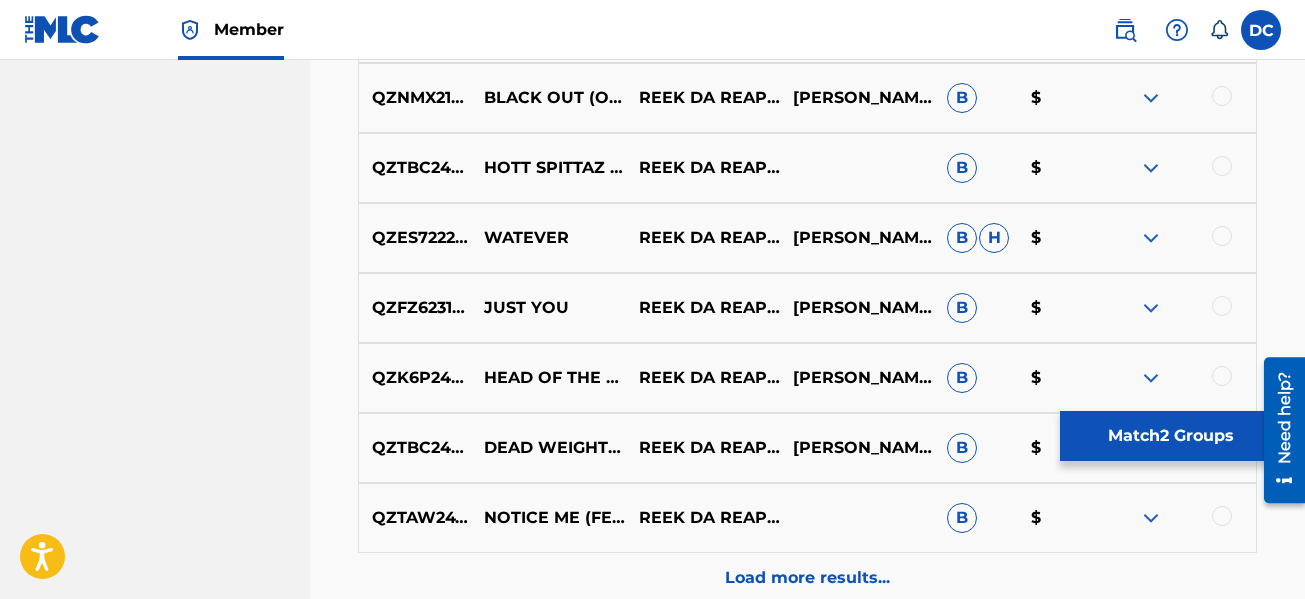 scroll, scrollTop: 10377, scrollLeft: 0, axis: vertical 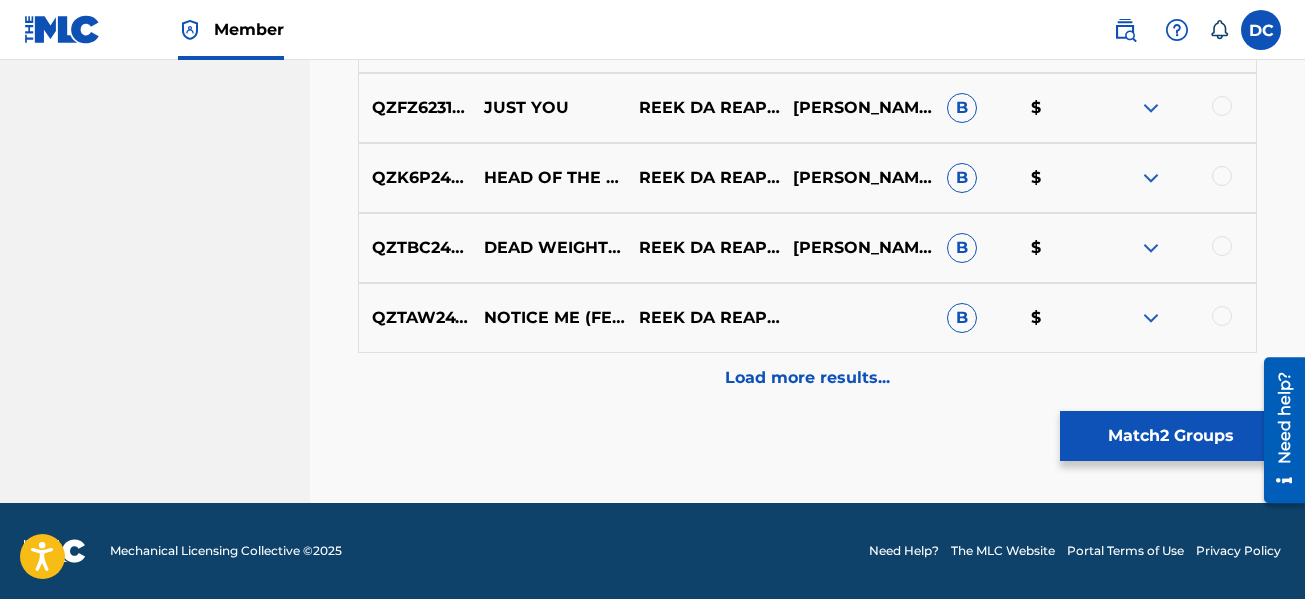 click on "Load more results..." at bounding box center (807, 378) 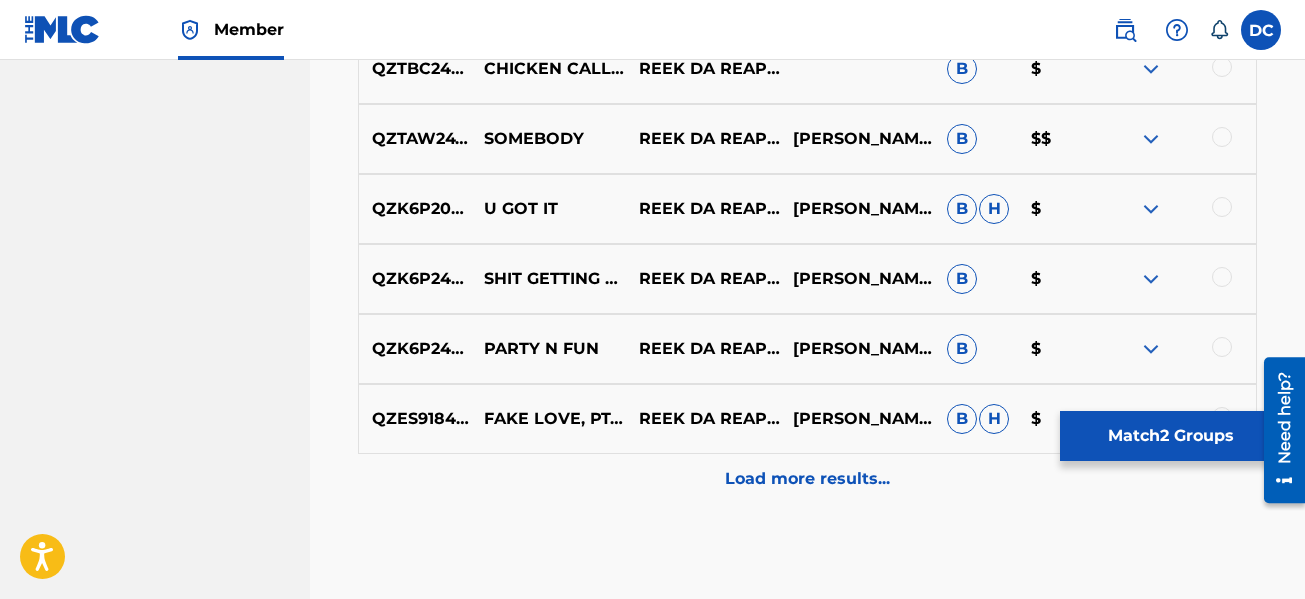 scroll, scrollTop: 10977, scrollLeft: 0, axis: vertical 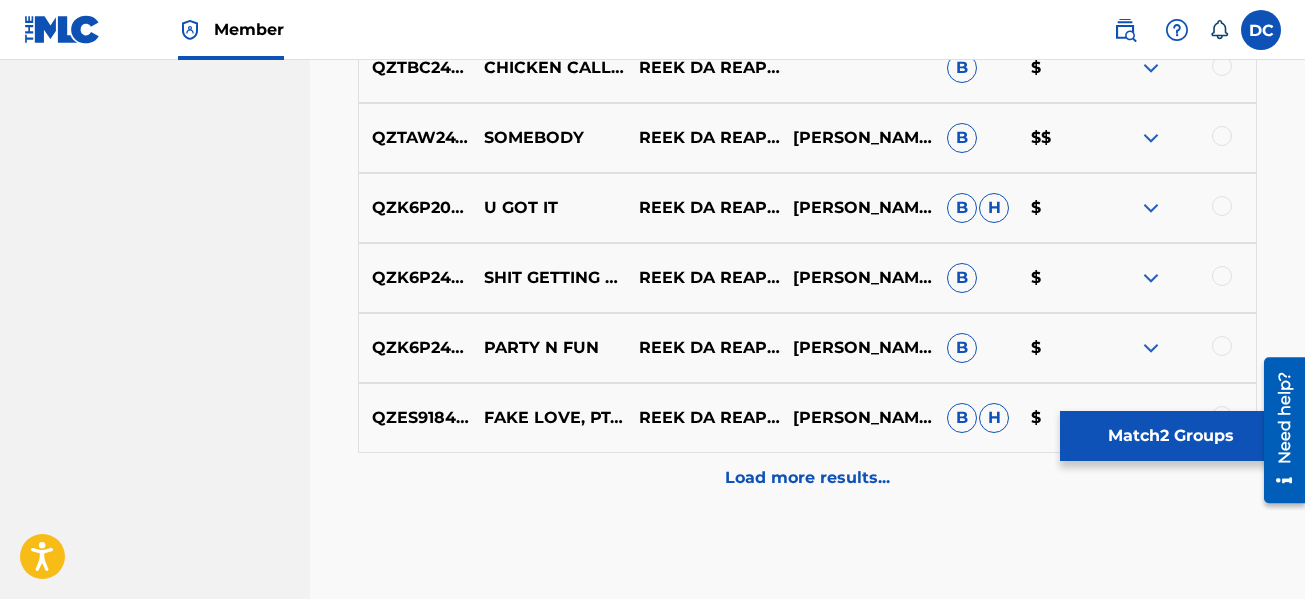 click on "Load more results..." at bounding box center (807, 478) 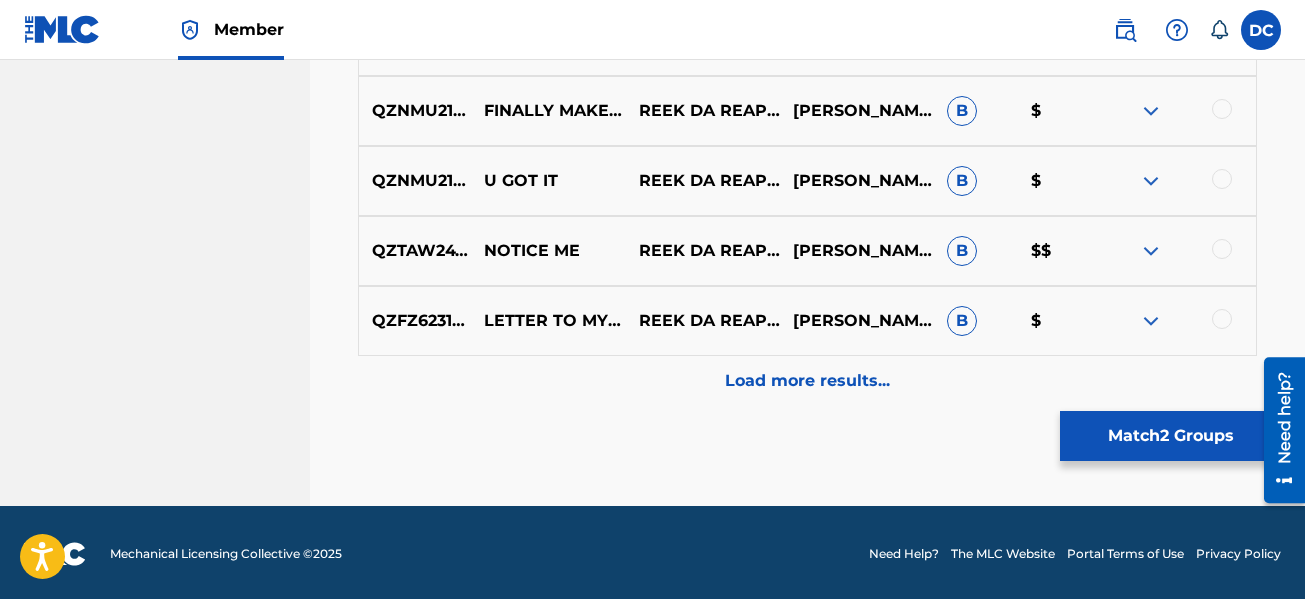 scroll, scrollTop: 11777, scrollLeft: 0, axis: vertical 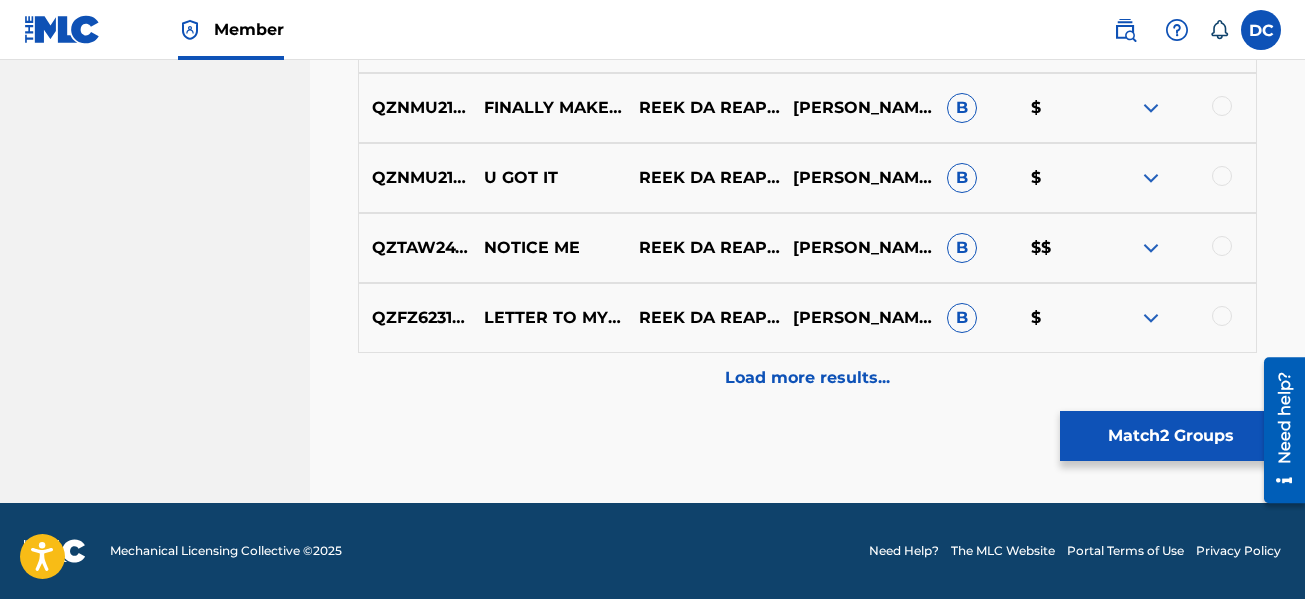 click on "Load more results..." at bounding box center [807, 378] 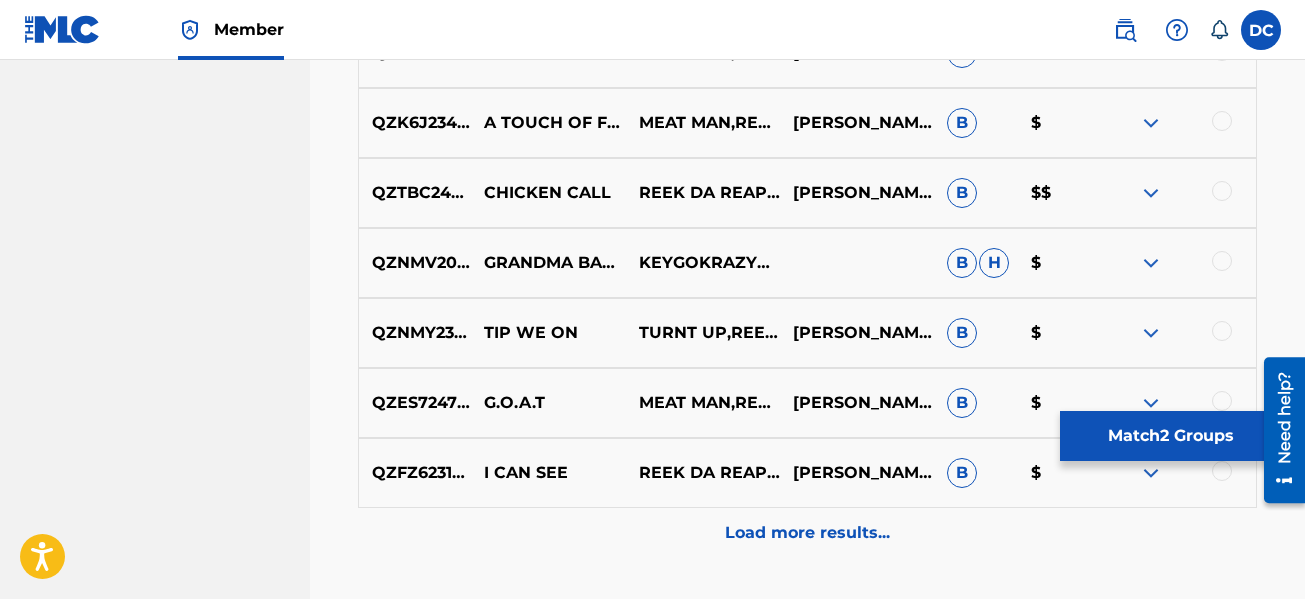 scroll, scrollTop: 12477, scrollLeft: 0, axis: vertical 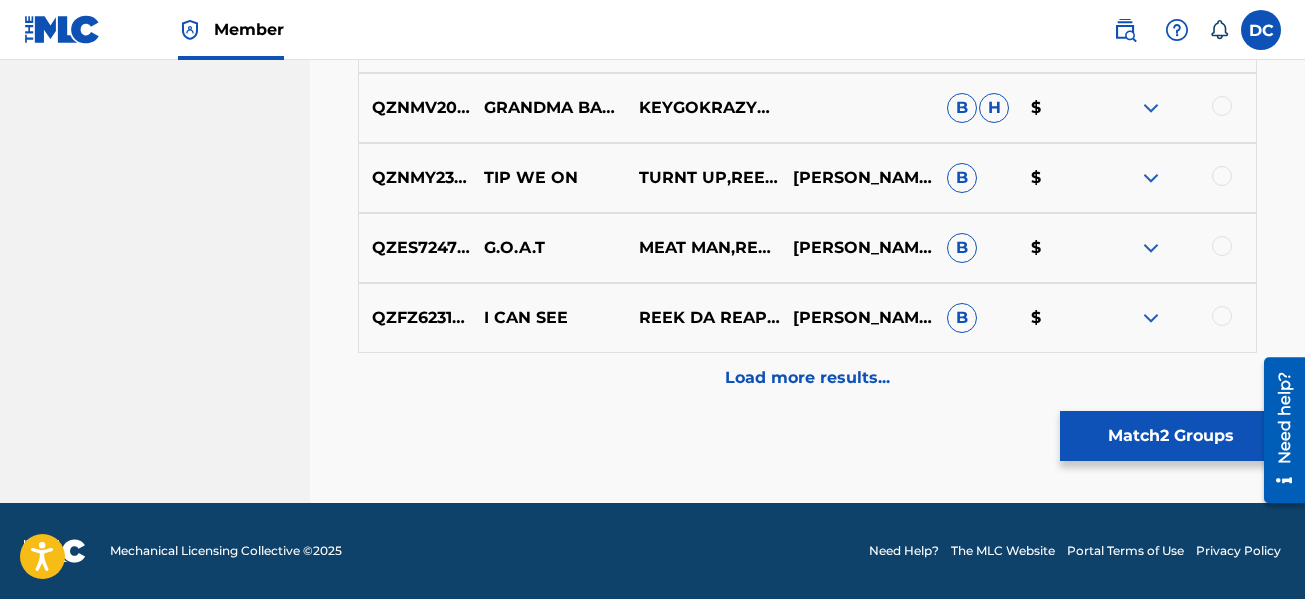 click on "Load more results..." at bounding box center [807, 378] 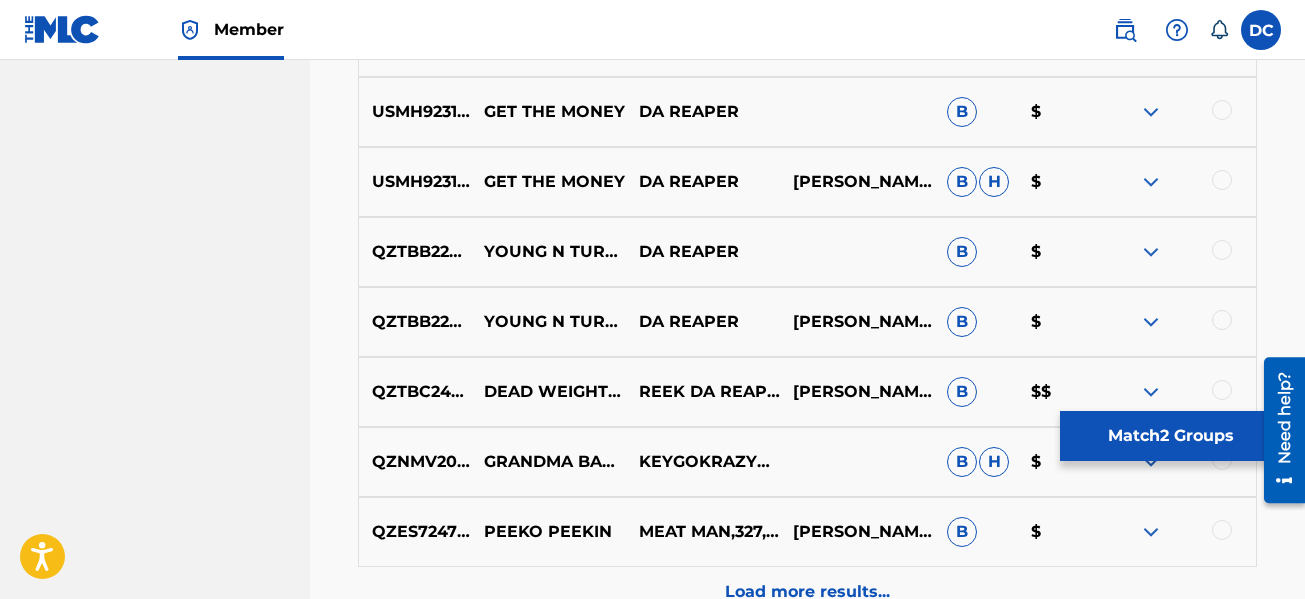 scroll, scrollTop: 13077, scrollLeft: 0, axis: vertical 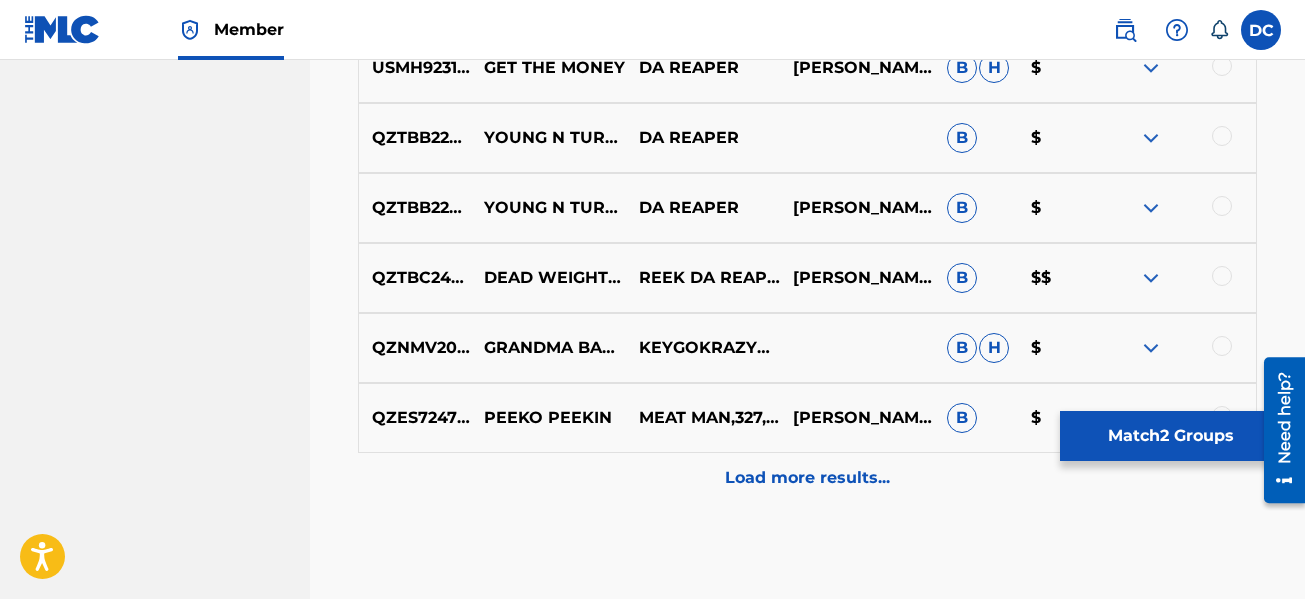 click on "Load more results..." at bounding box center [807, 478] 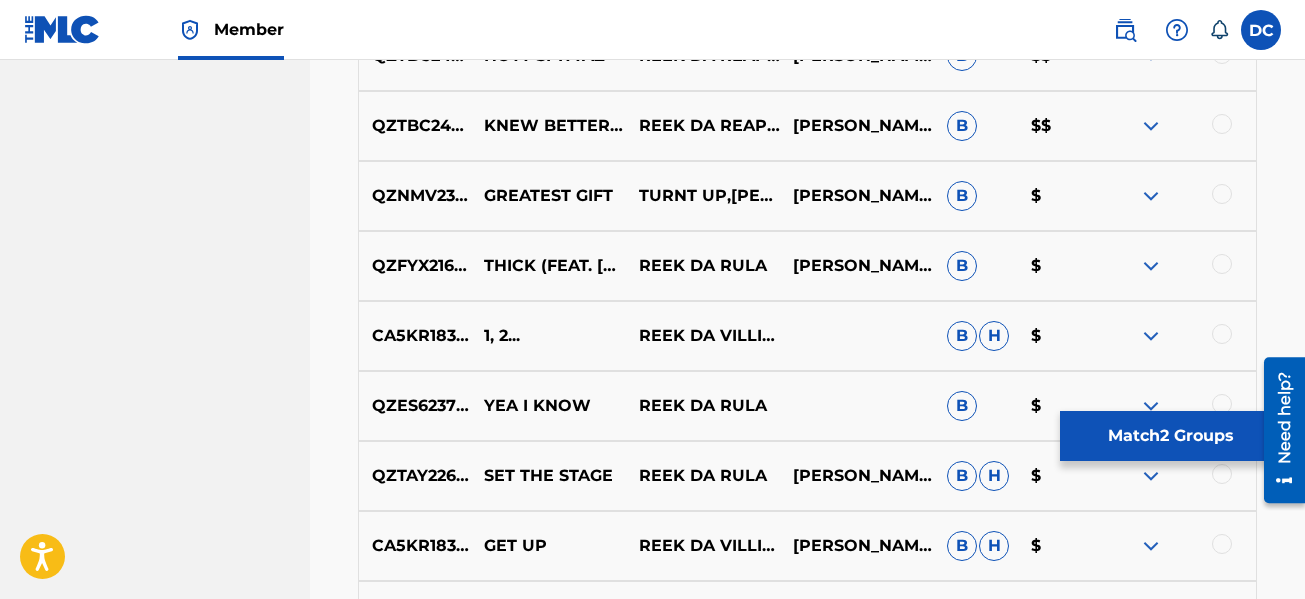 scroll, scrollTop: 13777, scrollLeft: 0, axis: vertical 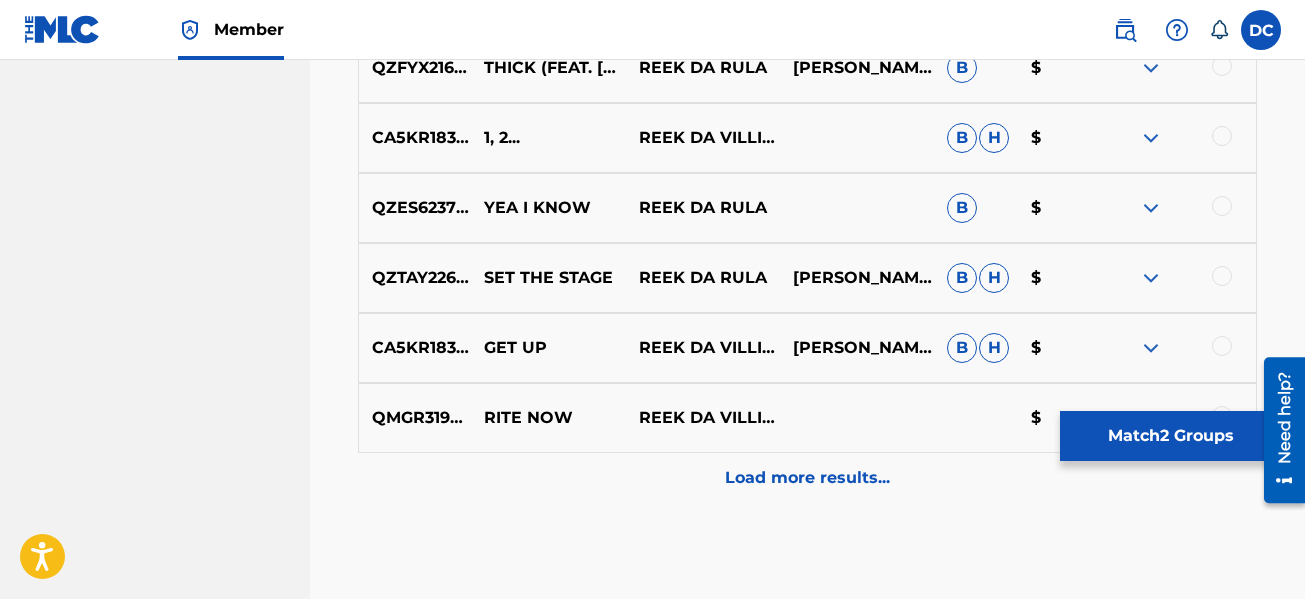 click on "Match  2 Groups" at bounding box center [1170, 436] 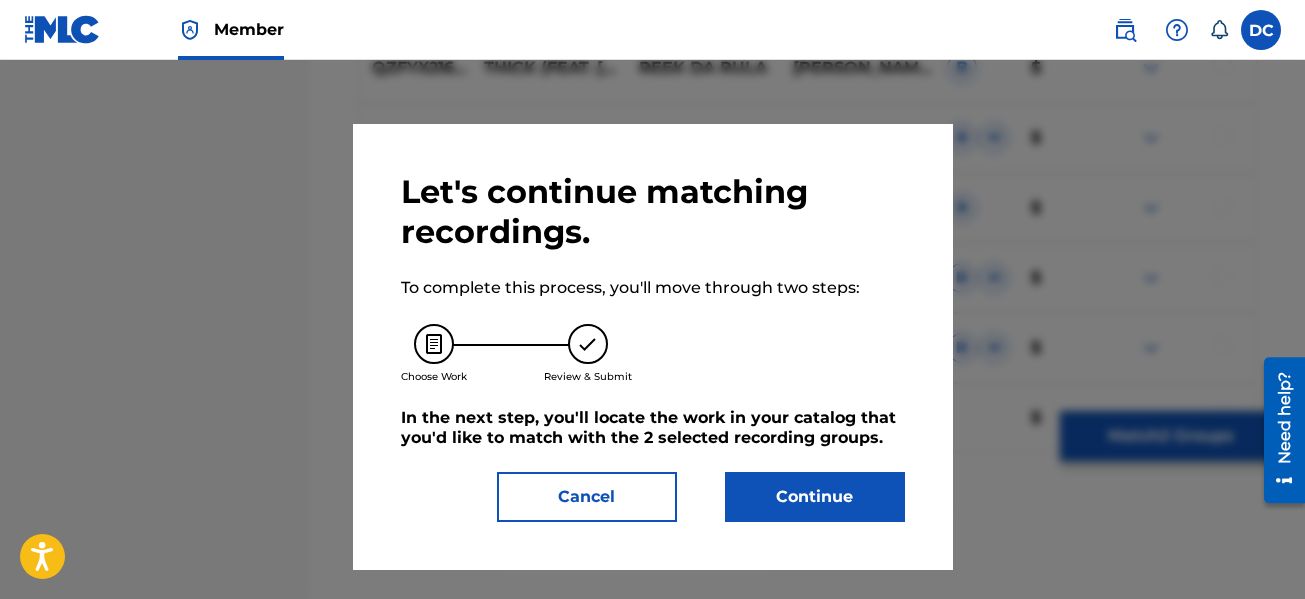 click on "Continue" at bounding box center [815, 497] 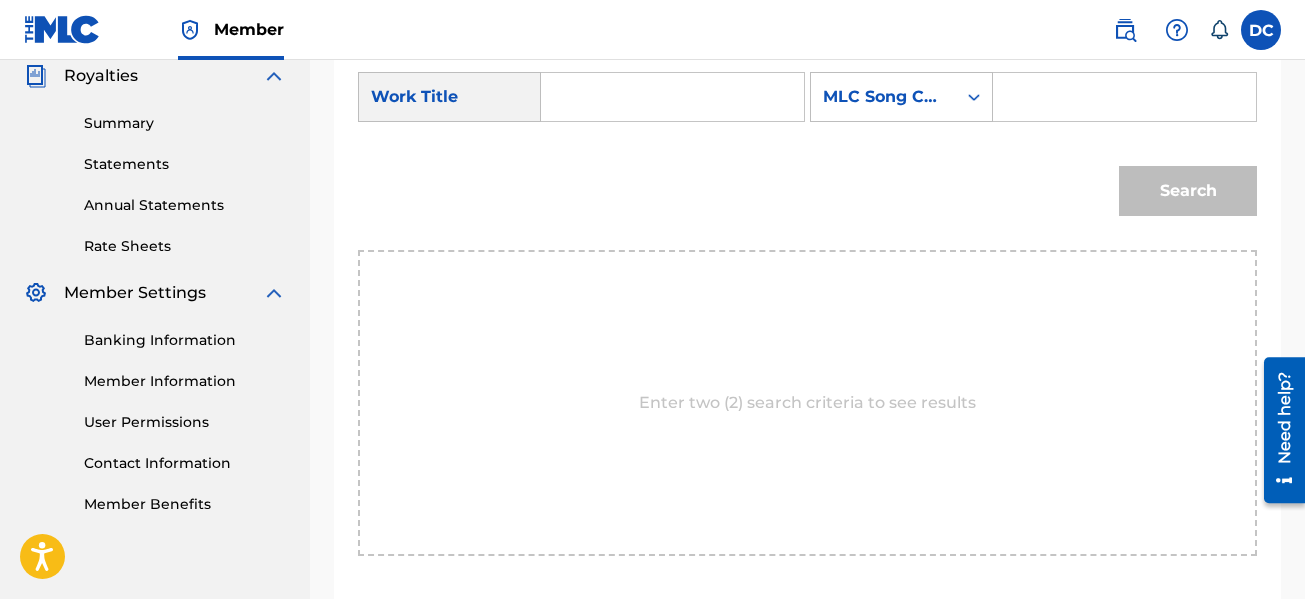 scroll, scrollTop: 381, scrollLeft: 0, axis: vertical 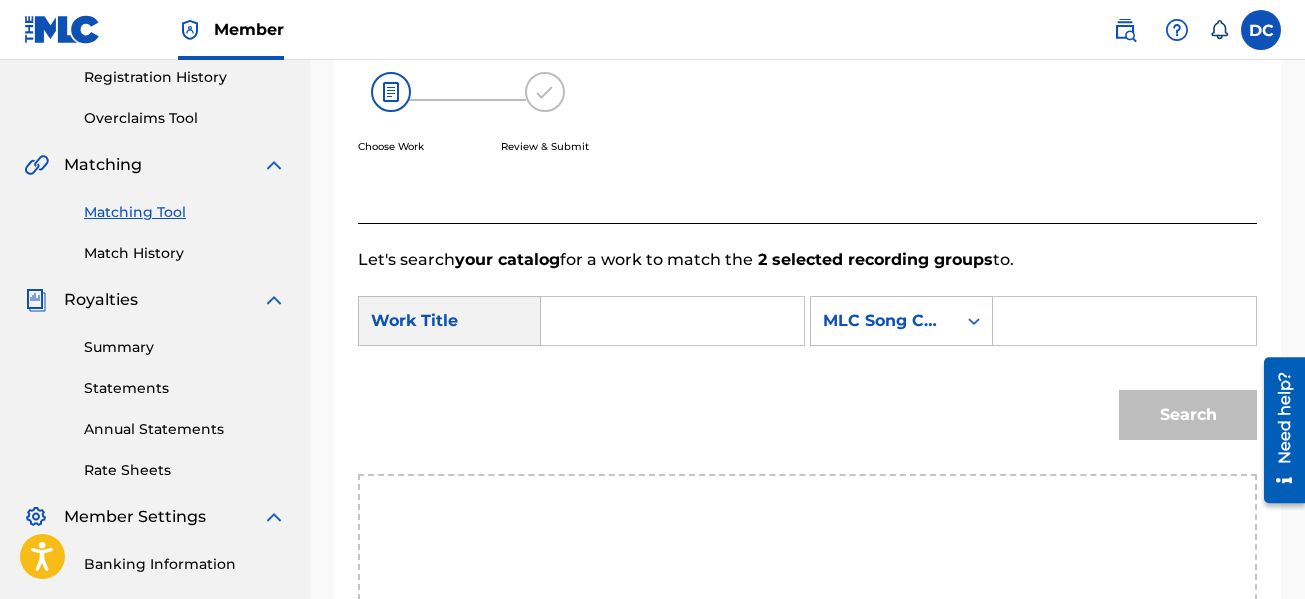 click at bounding box center (672, 321) 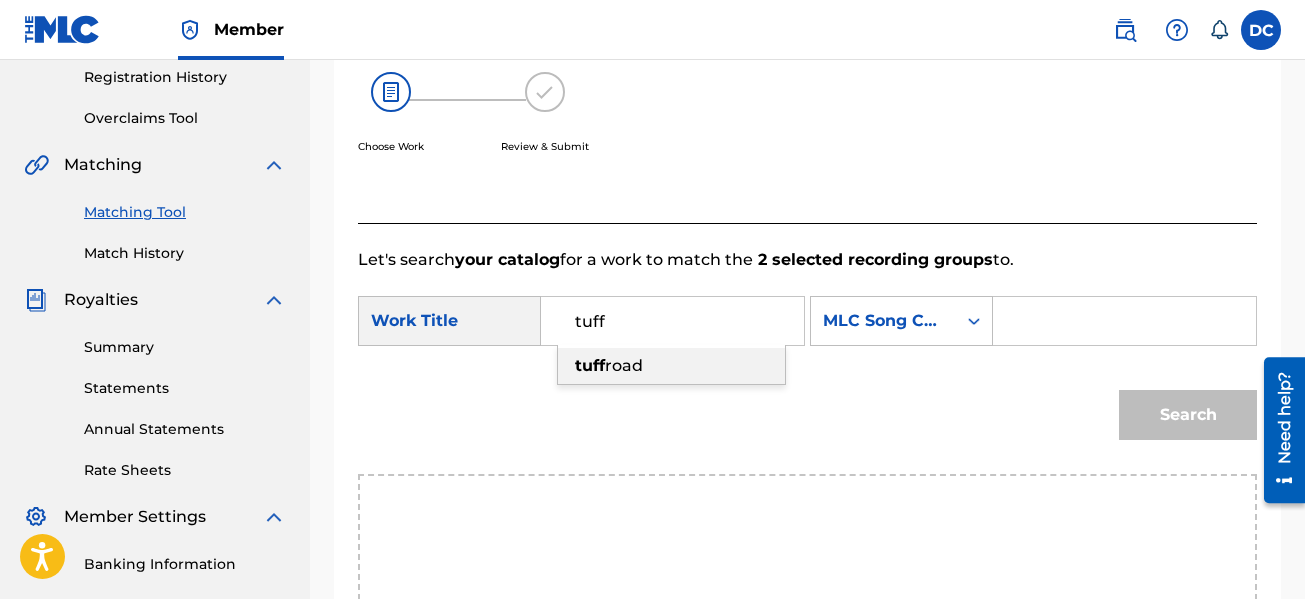click on "[GEOGRAPHIC_DATA]" at bounding box center [671, 366] 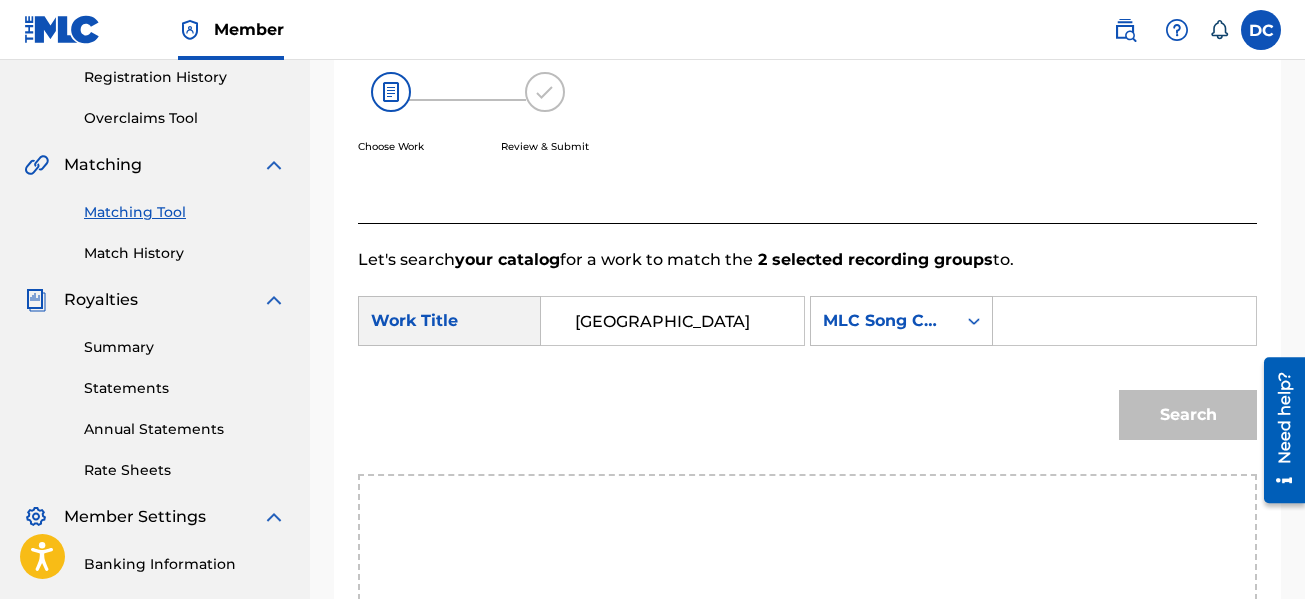 click at bounding box center (1124, 321) 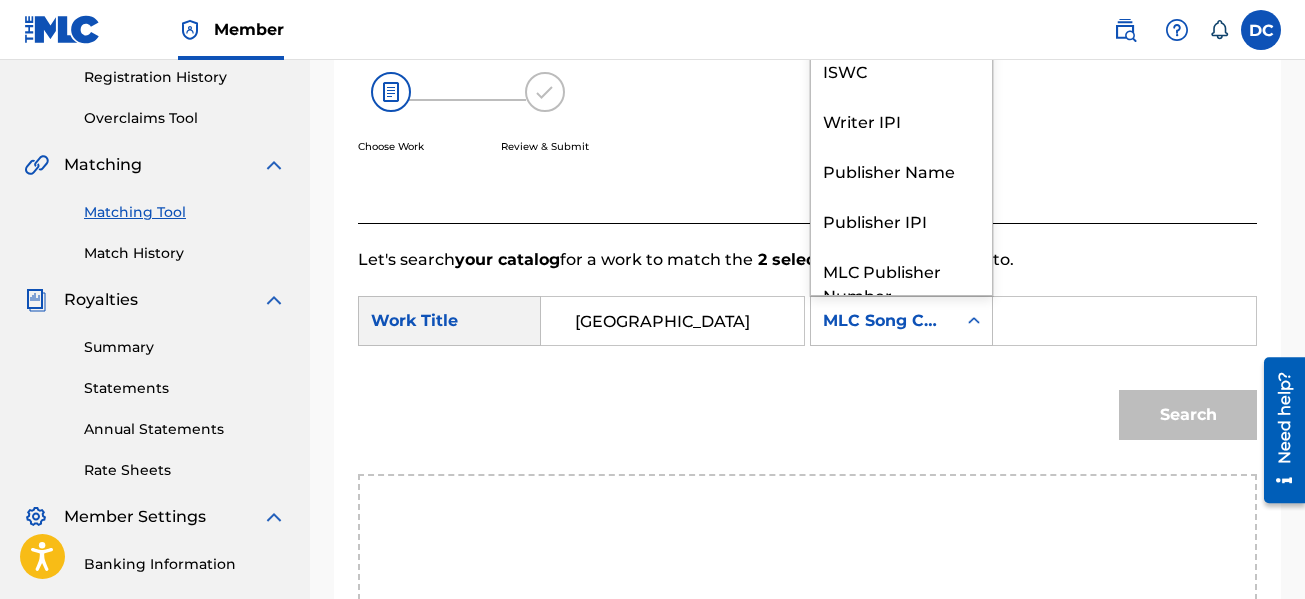 click at bounding box center (974, 321) 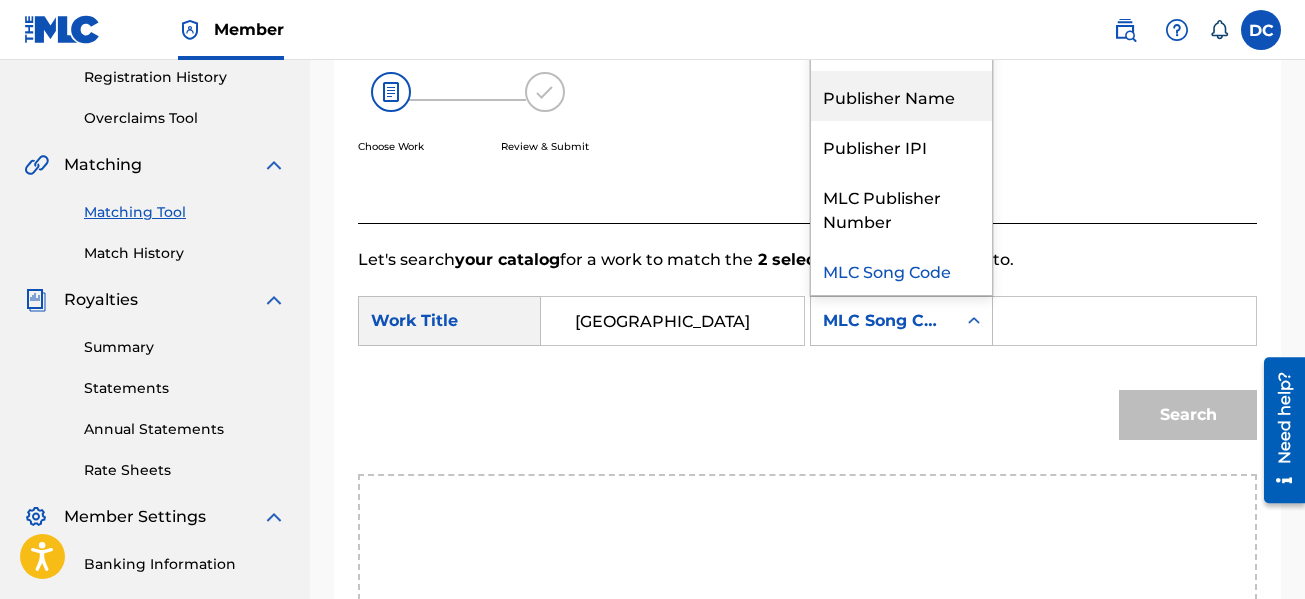 click on "Publisher Name" at bounding box center [901, 96] 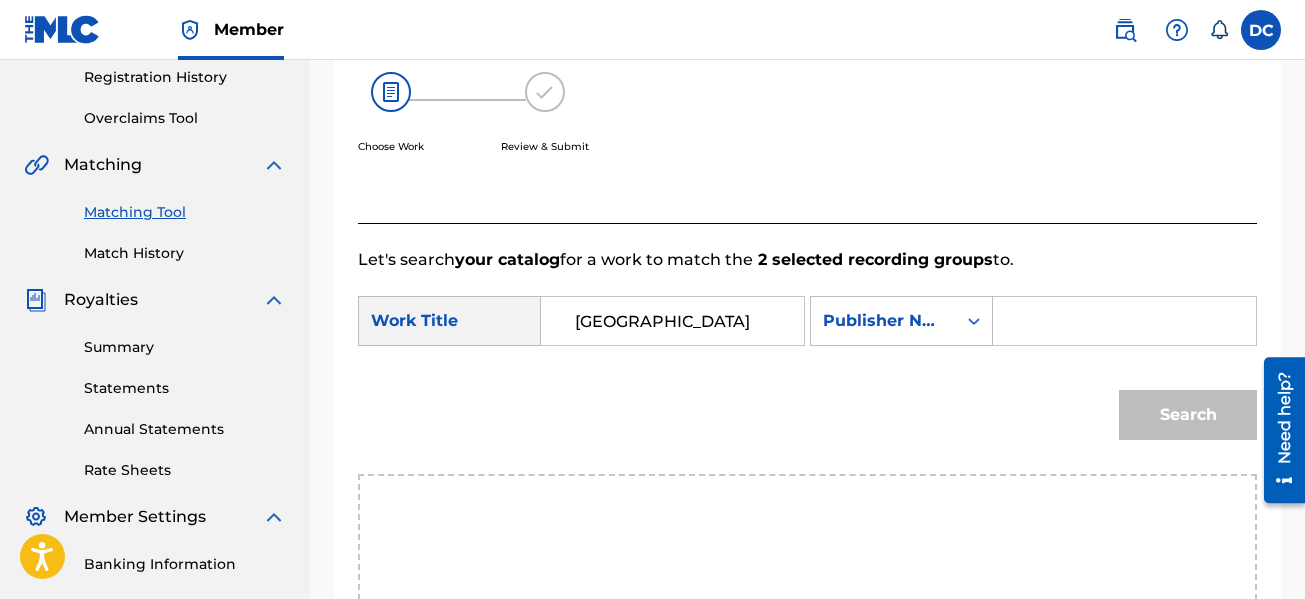 click at bounding box center (1124, 321) 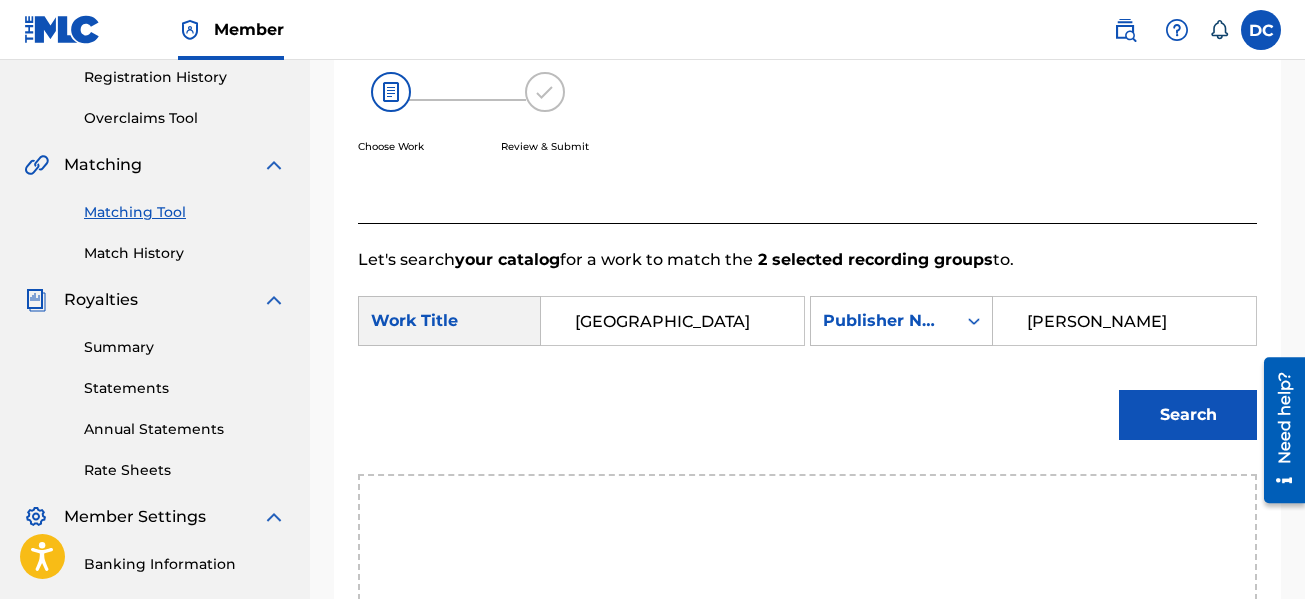 click on "Search" at bounding box center [1188, 415] 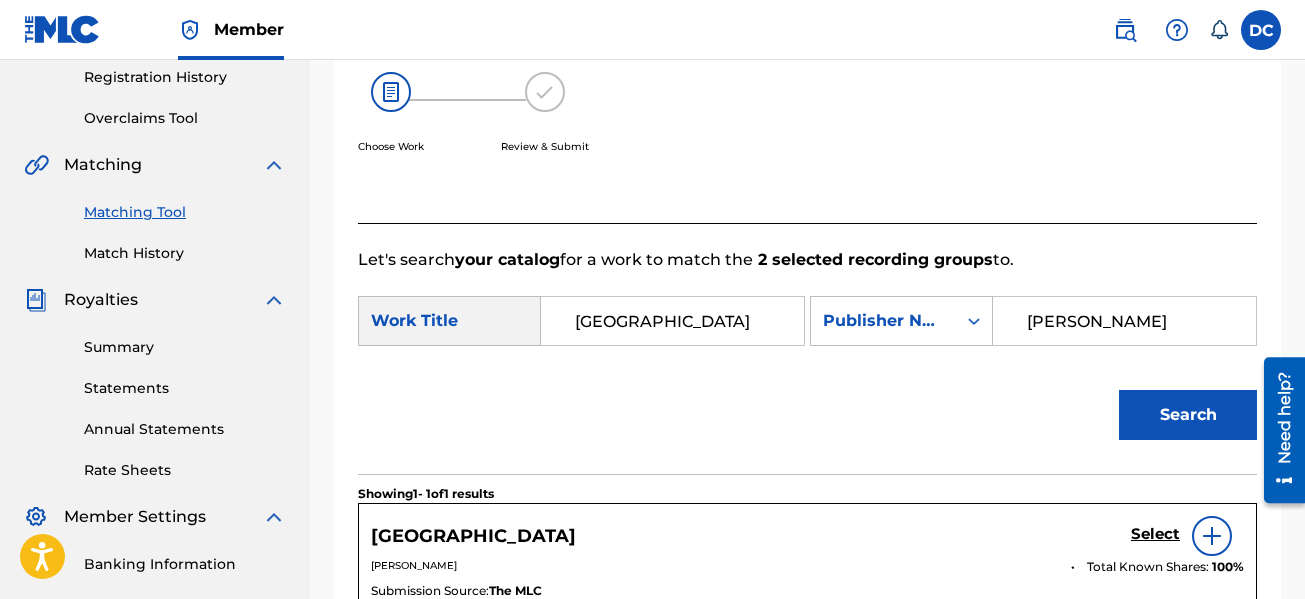 scroll, scrollTop: 681, scrollLeft: 0, axis: vertical 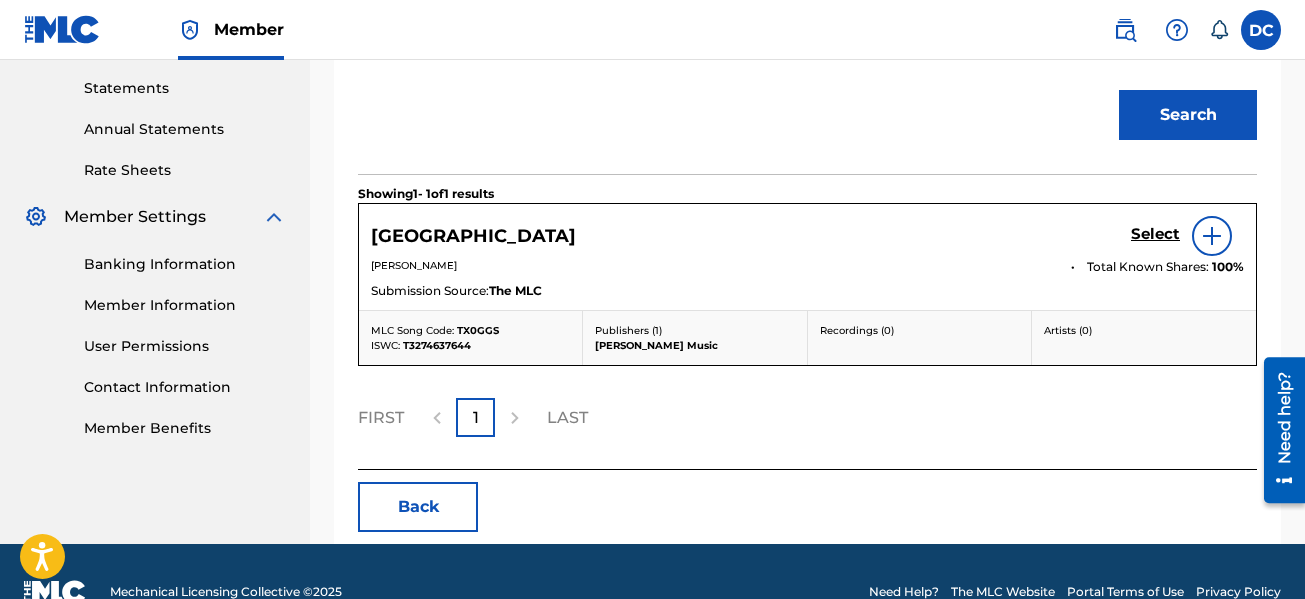 click on "Select" at bounding box center (1155, 234) 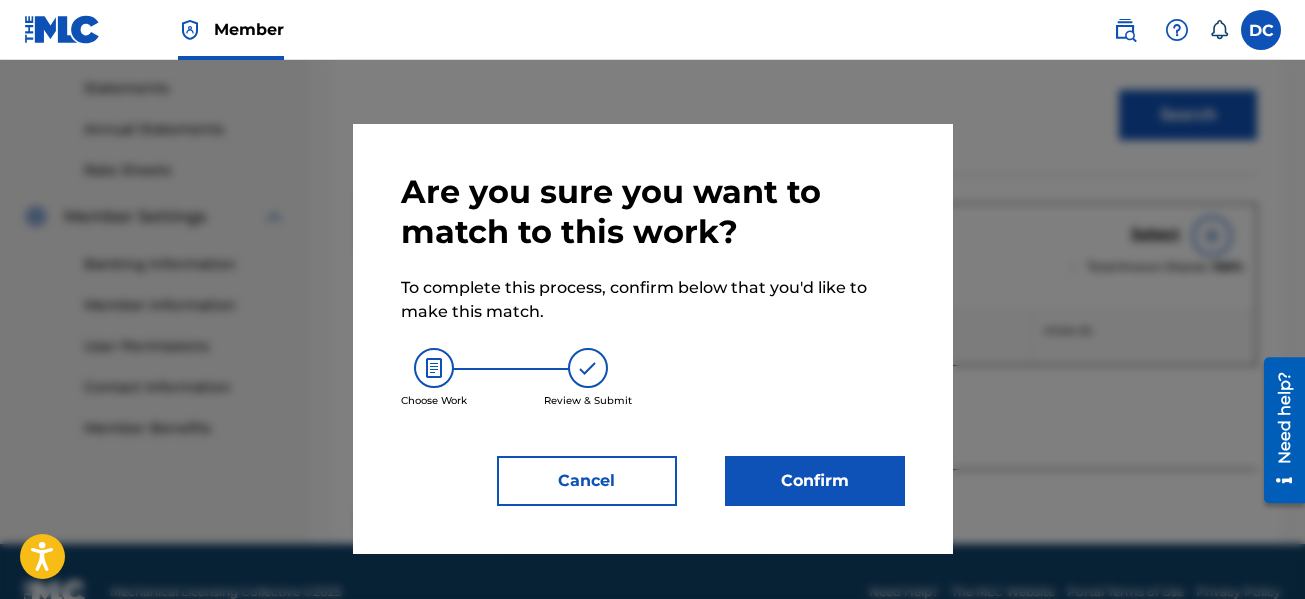 click on "Confirm" at bounding box center (815, 481) 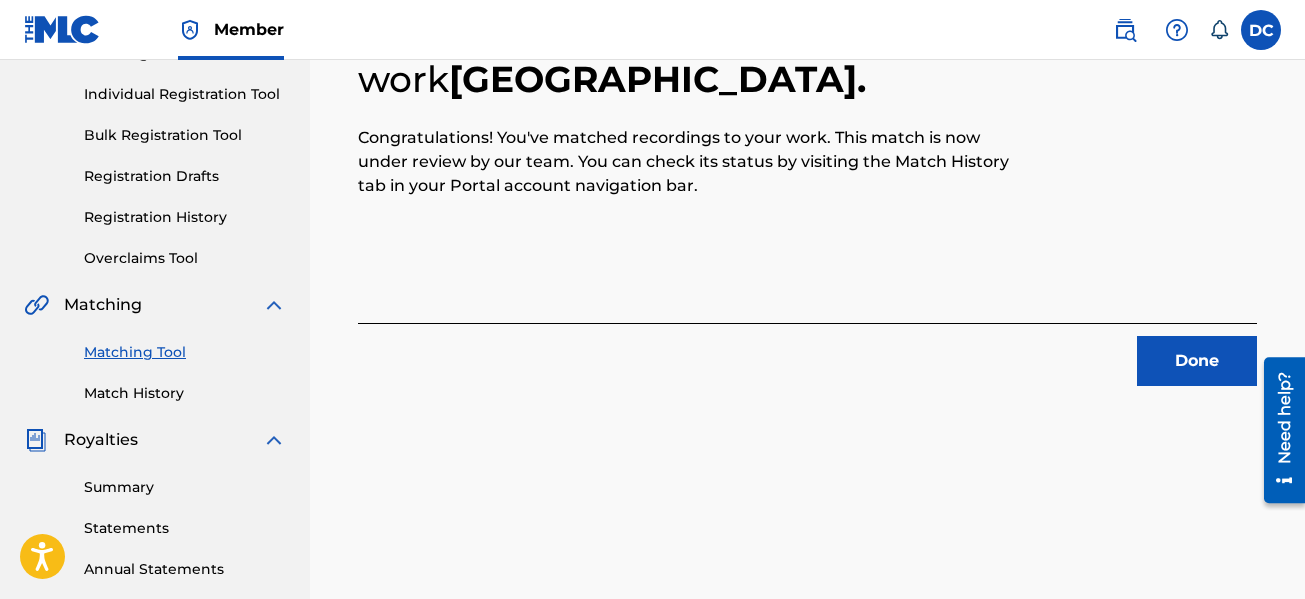 scroll, scrollTop: 141, scrollLeft: 0, axis: vertical 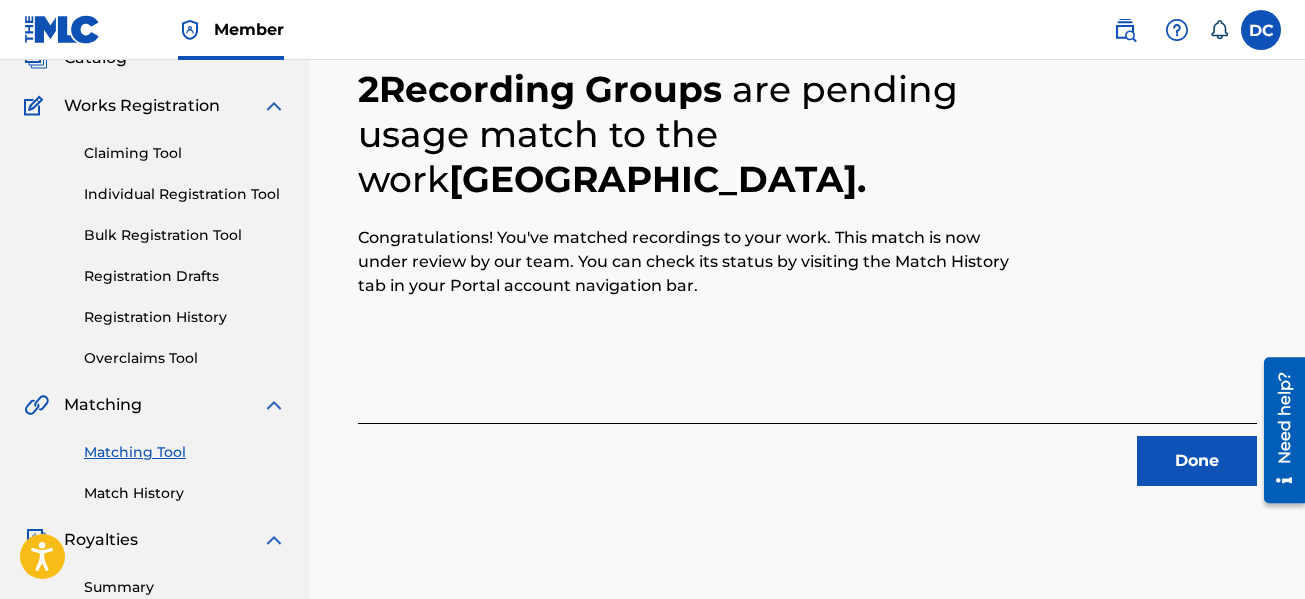 click on "Done" at bounding box center (1197, 461) 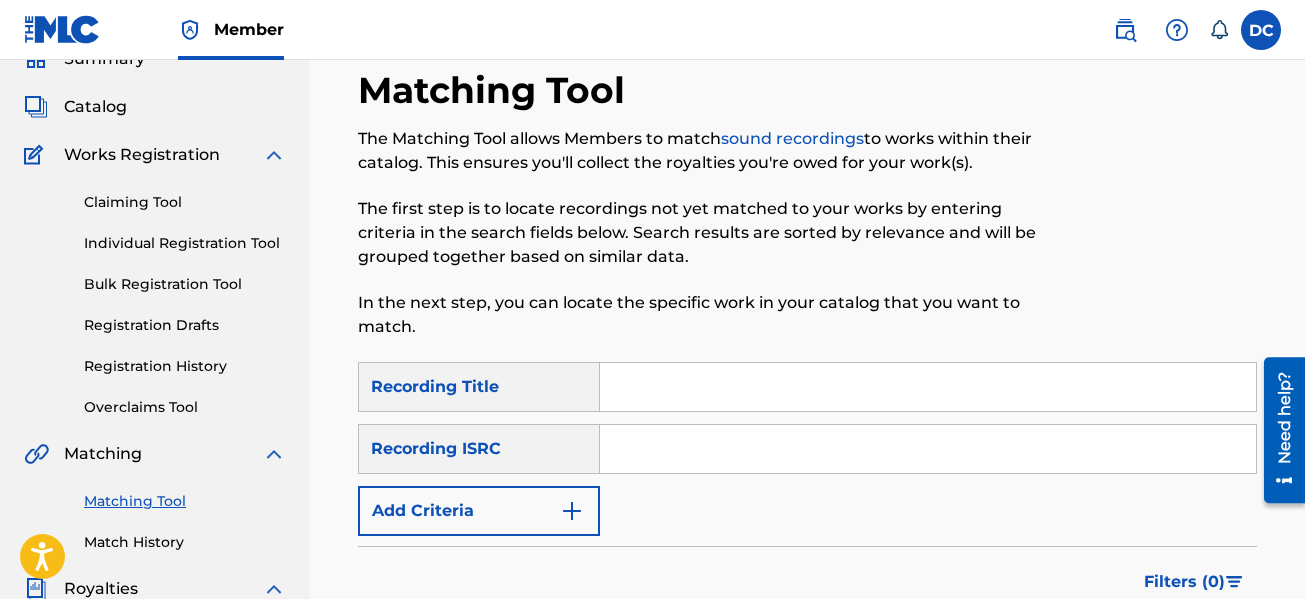 scroll, scrollTop: 0, scrollLeft: 0, axis: both 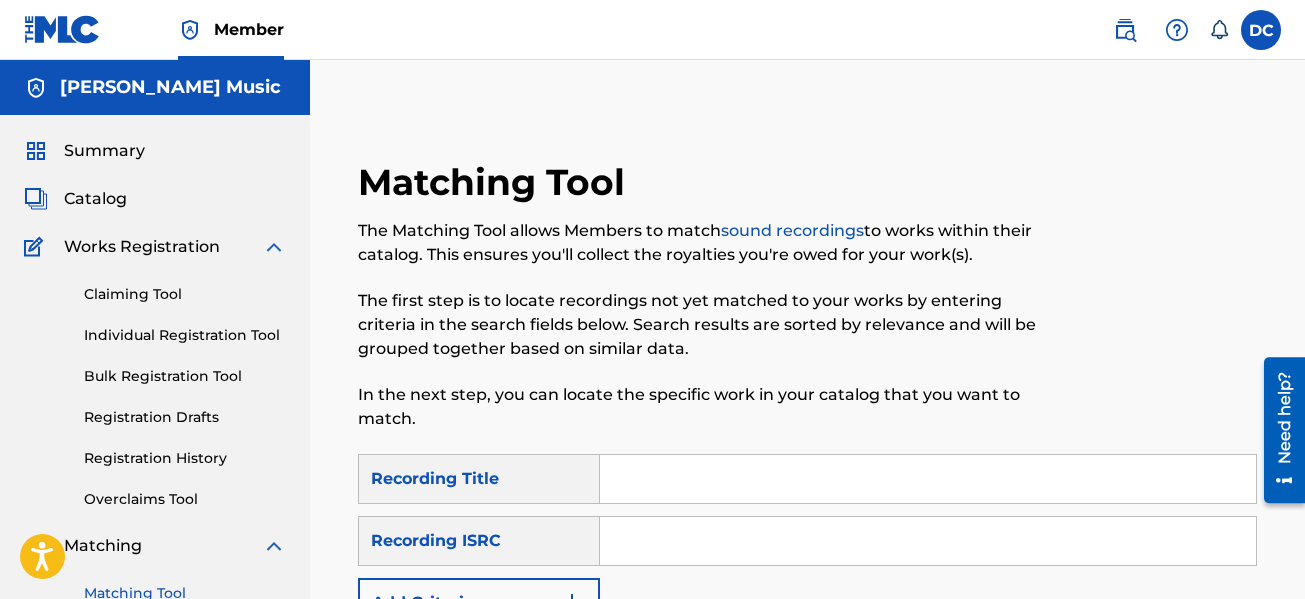 click on "Catalog" at bounding box center [95, 199] 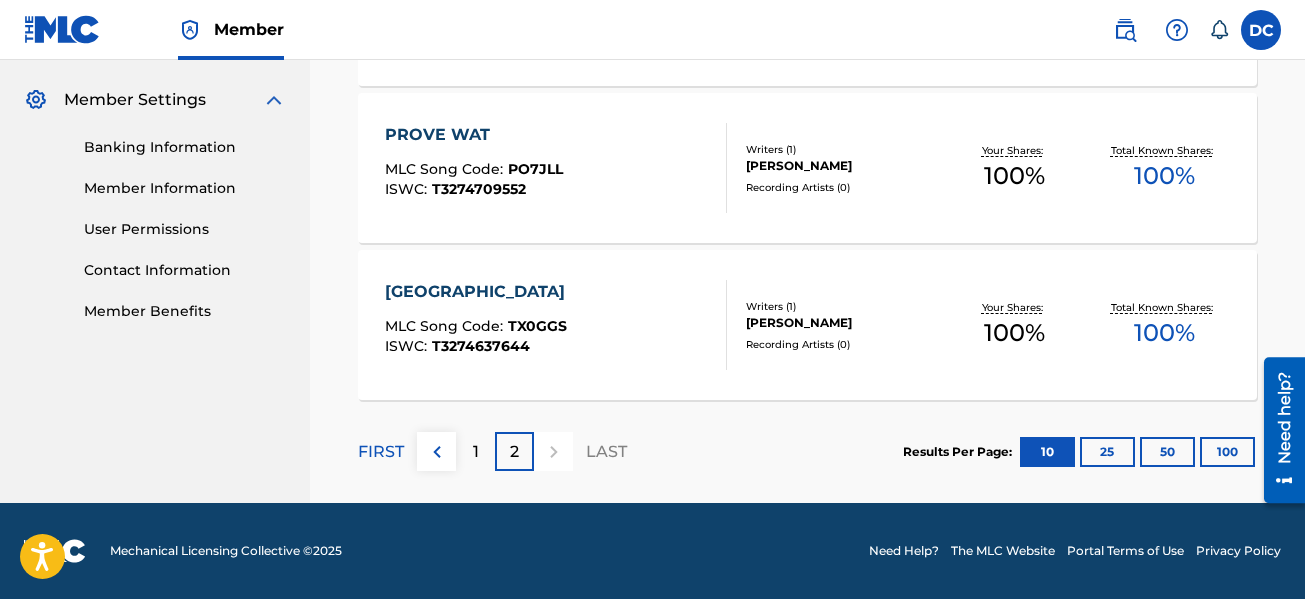 scroll, scrollTop: 698, scrollLeft: 0, axis: vertical 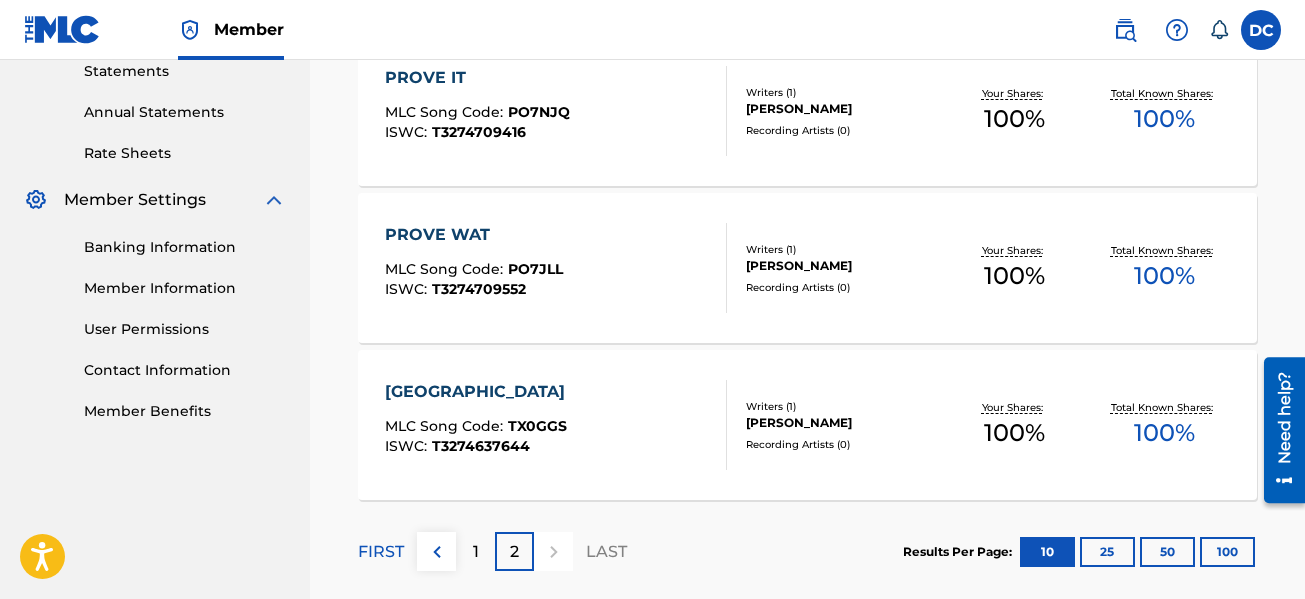 click on "1" at bounding box center (476, 552) 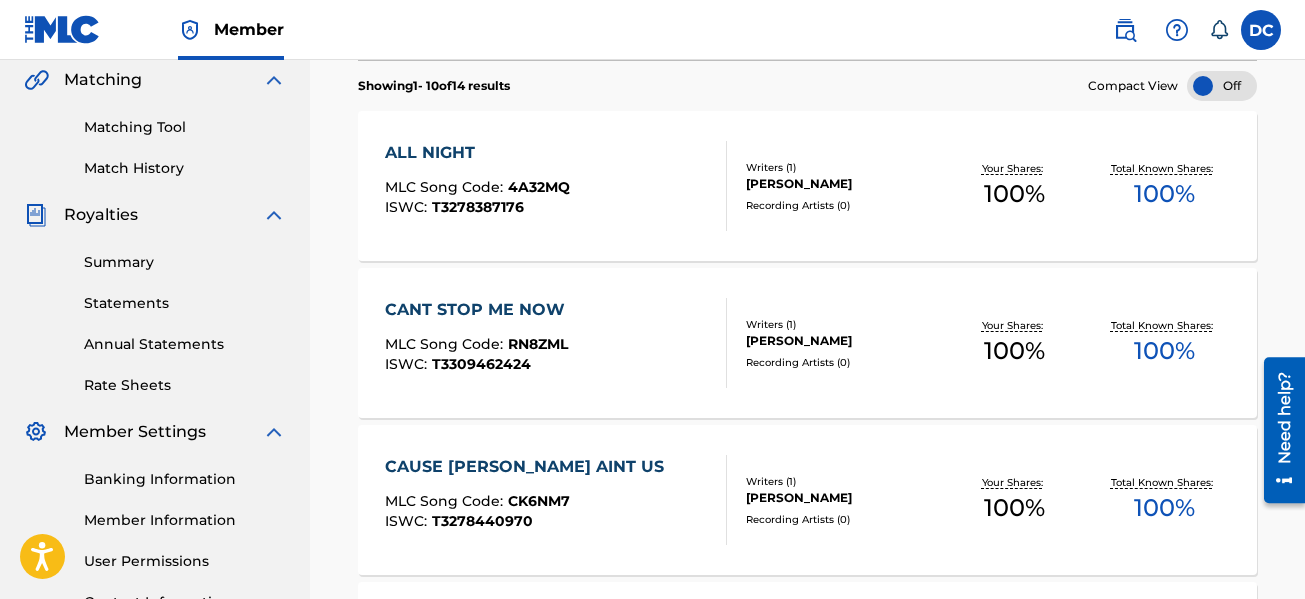 scroll, scrollTop: 298, scrollLeft: 0, axis: vertical 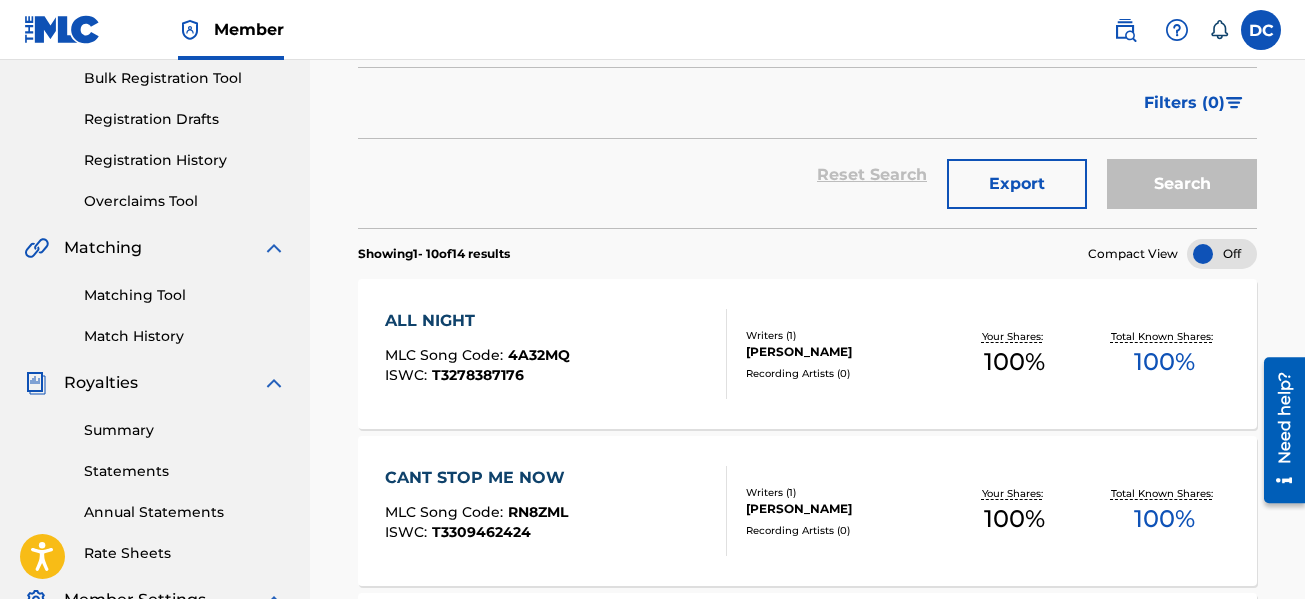 click on "Matching Tool" at bounding box center (185, 295) 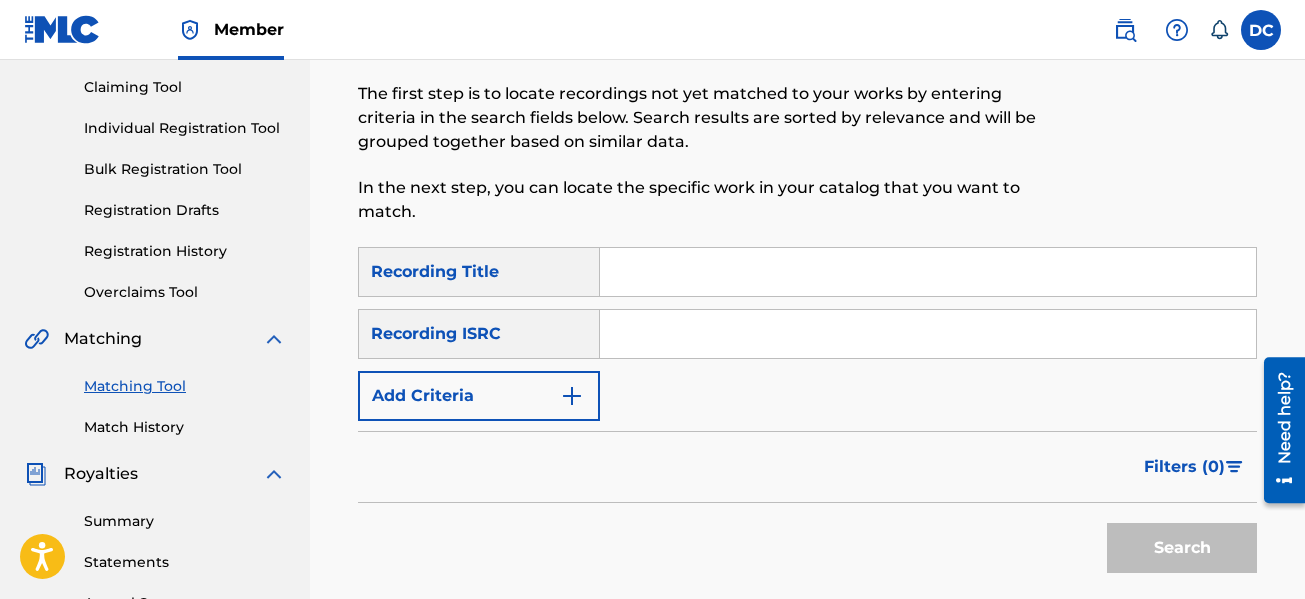 scroll, scrollTop: 400, scrollLeft: 0, axis: vertical 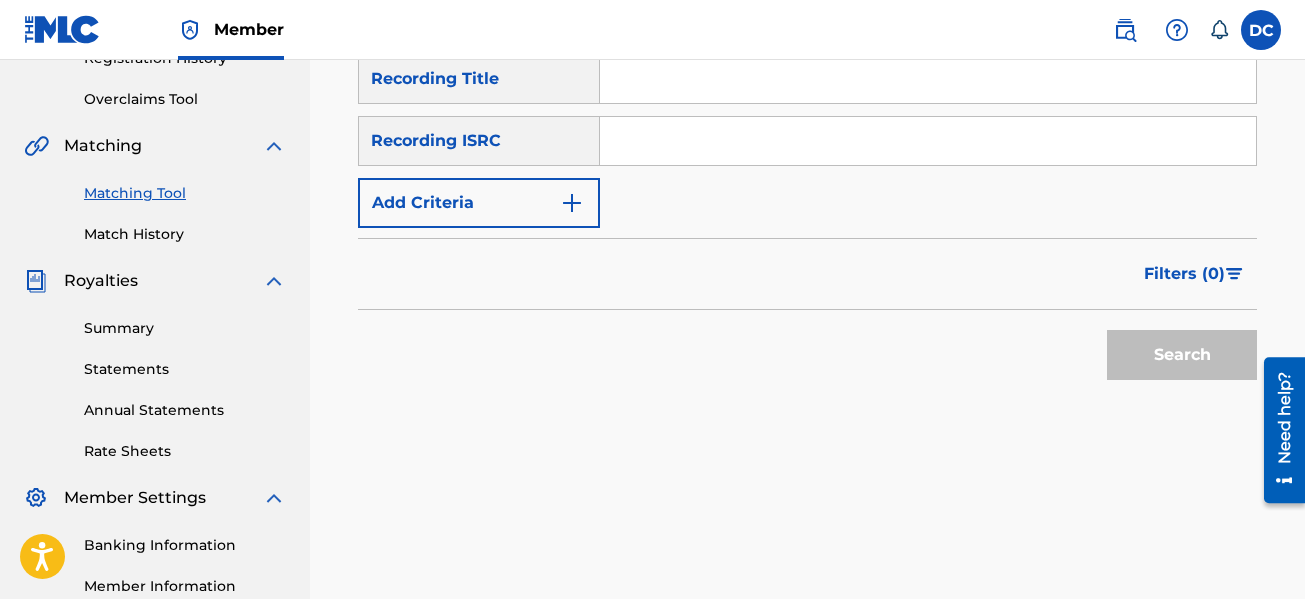 click at bounding box center [572, 203] 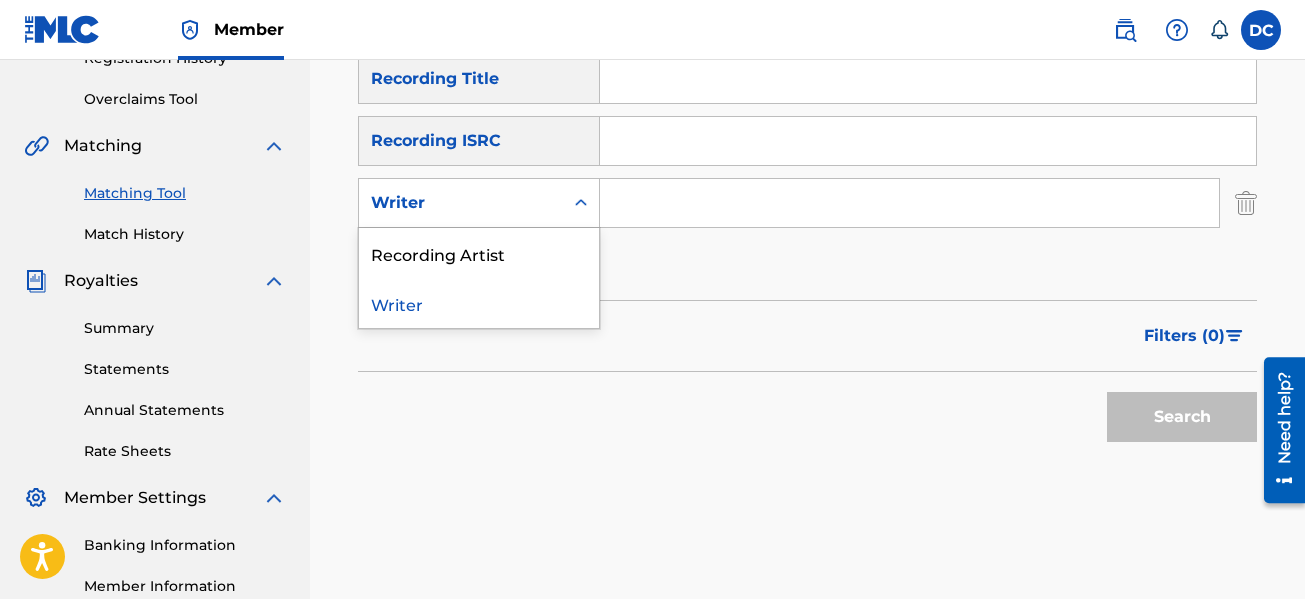 click on "Writer" at bounding box center (461, 203) 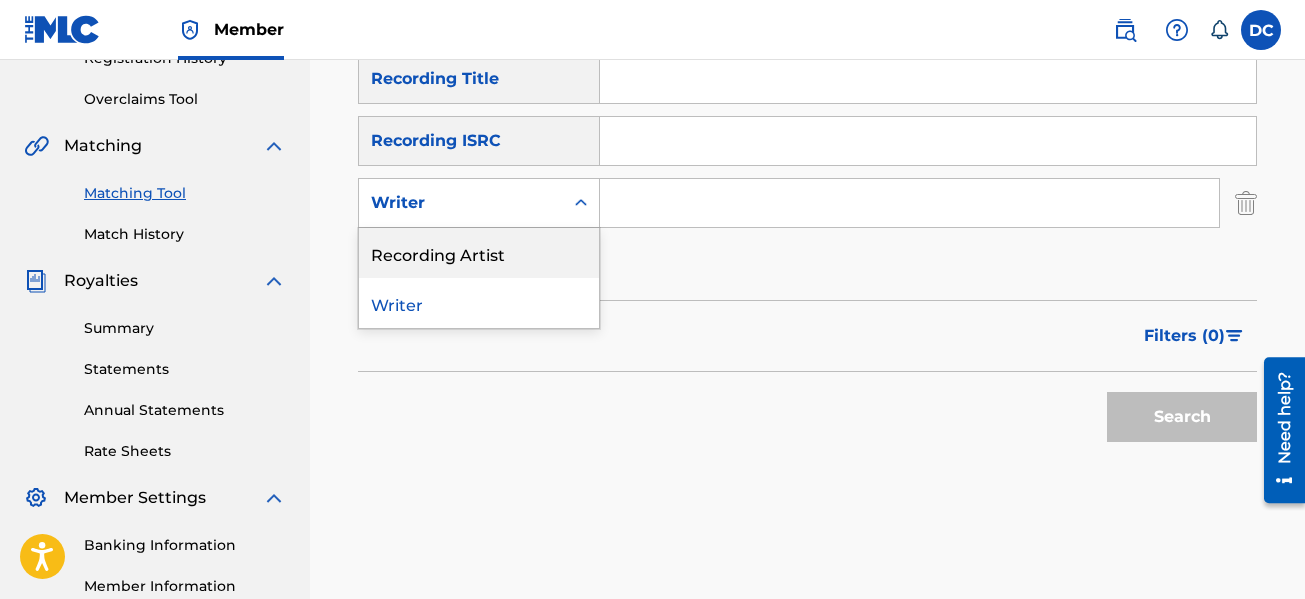 click on "Recording Artist" at bounding box center (479, 253) 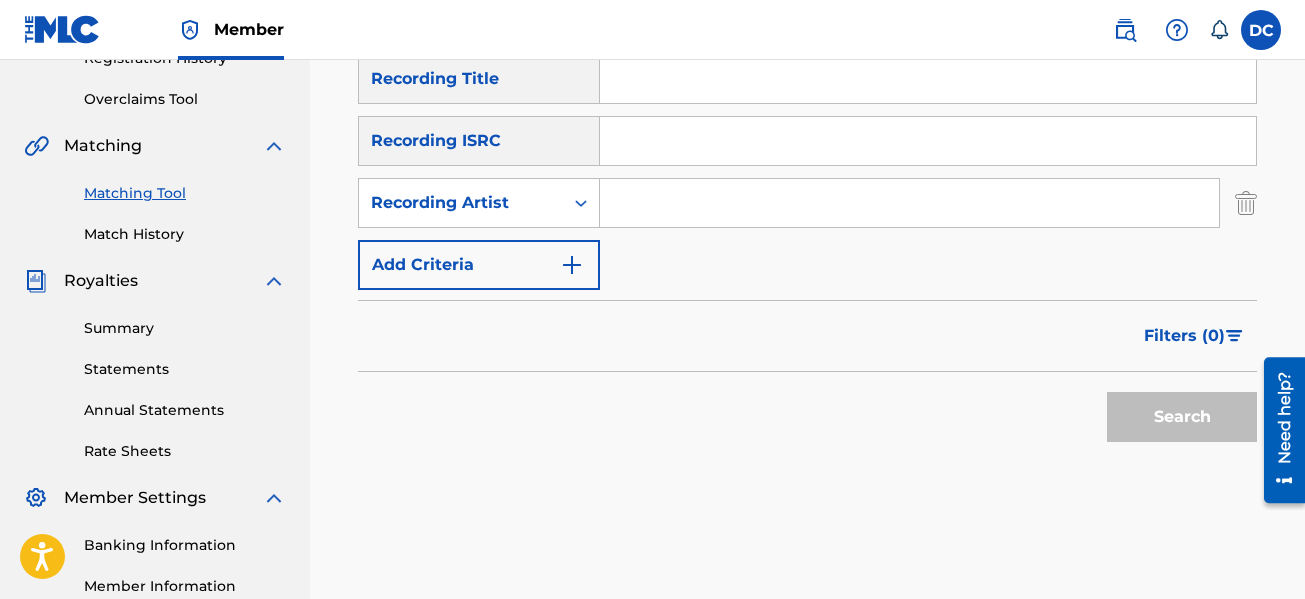 click at bounding box center [909, 203] 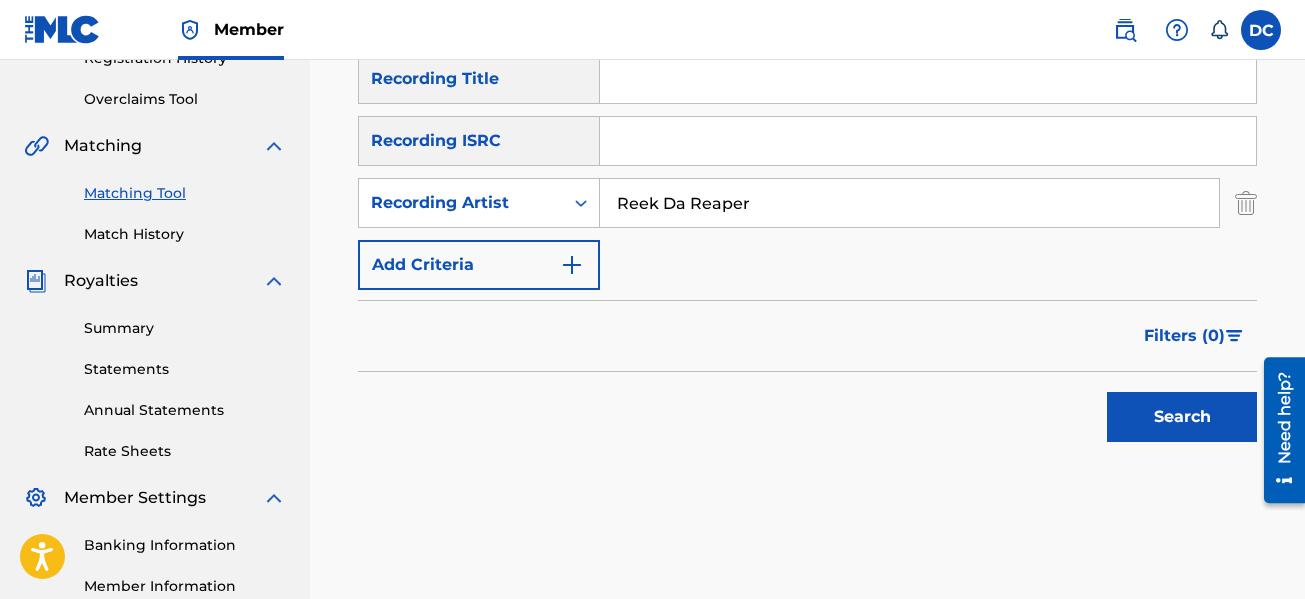 click on "Search" at bounding box center [1182, 417] 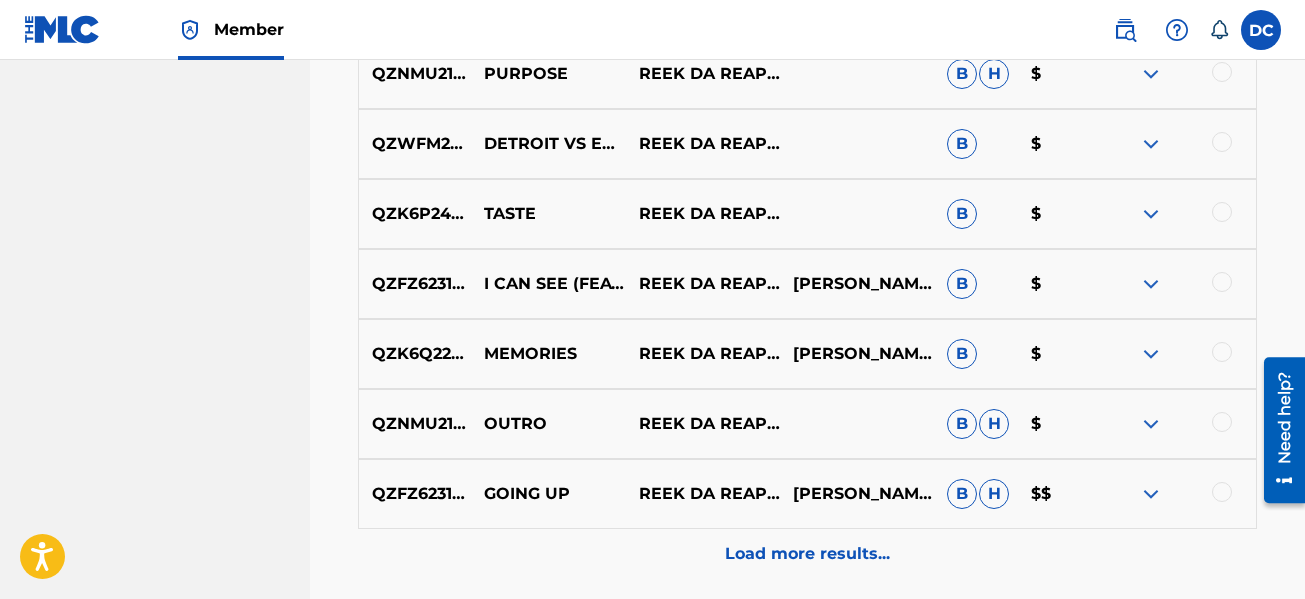 scroll, scrollTop: 1277, scrollLeft: 0, axis: vertical 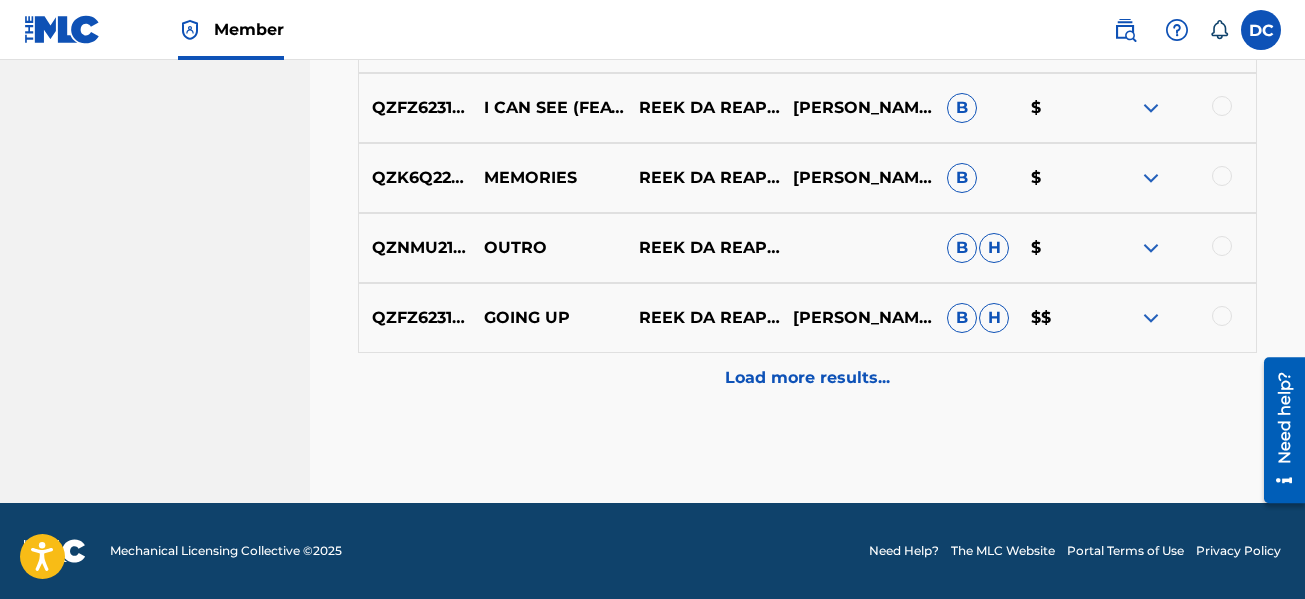 click on "Load more results..." at bounding box center (807, 378) 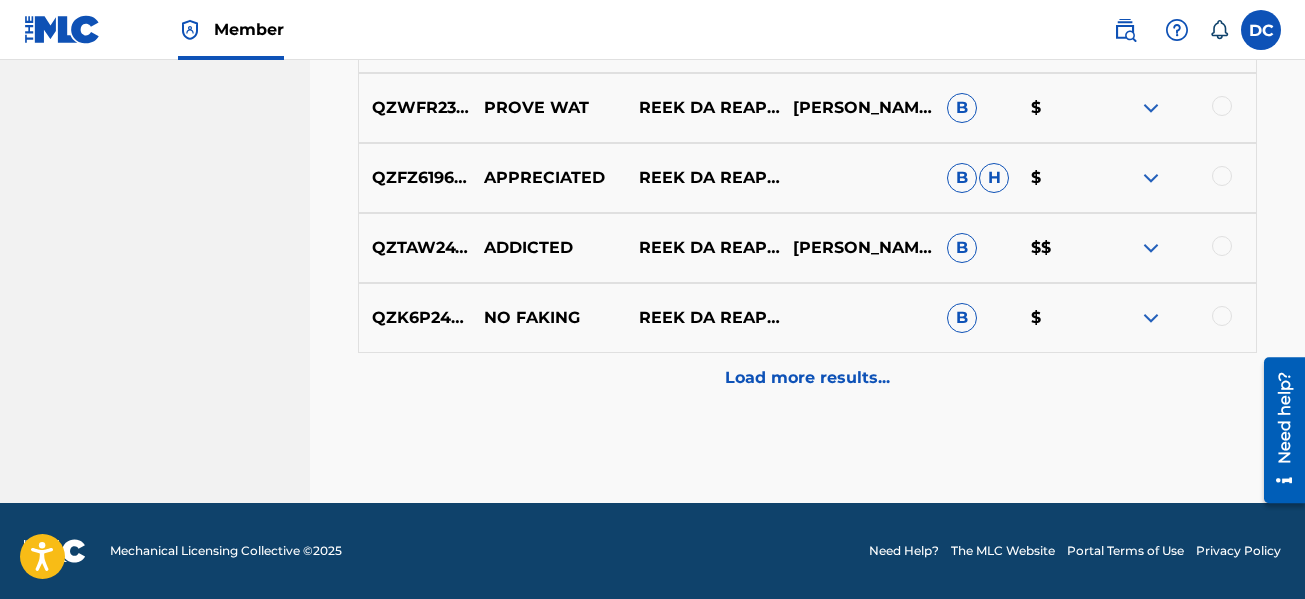 click on "Load more results..." at bounding box center (807, 378) 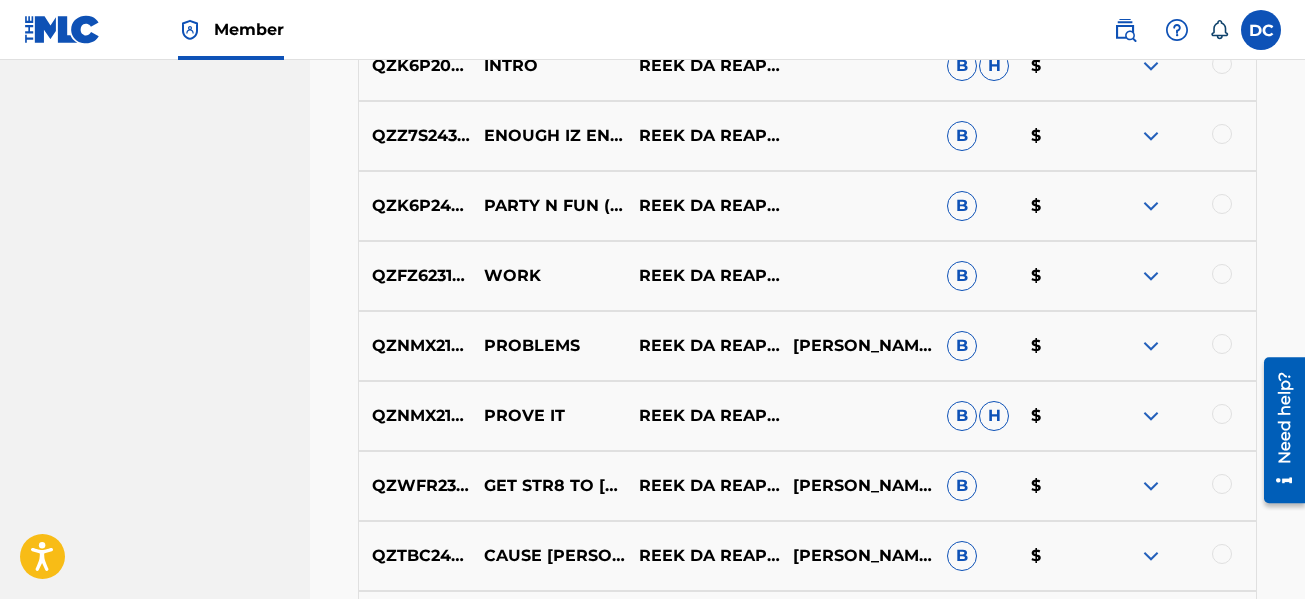 scroll, scrollTop: 2477, scrollLeft: 0, axis: vertical 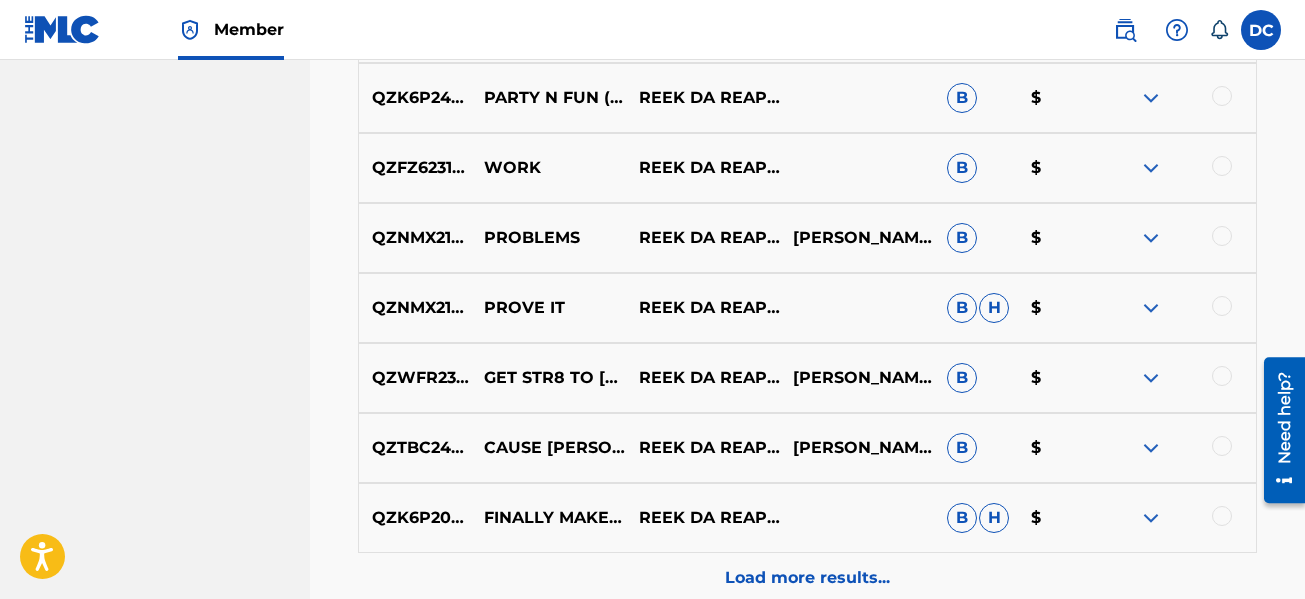 click at bounding box center [1222, 446] 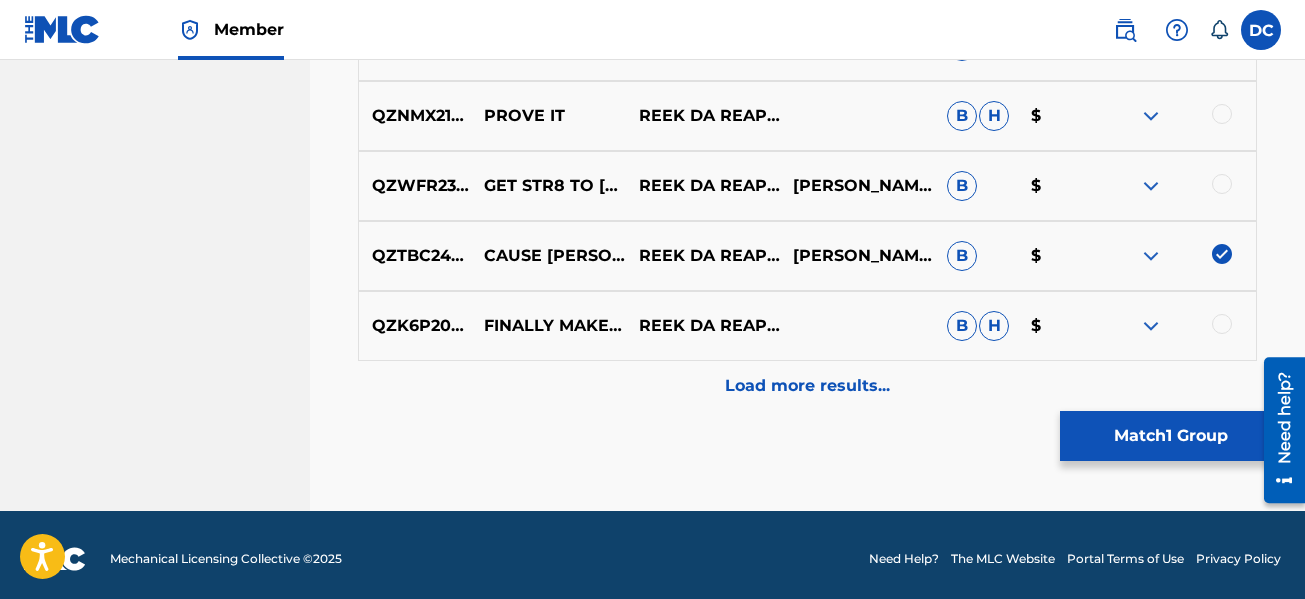 scroll, scrollTop: 2677, scrollLeft: 0, axis: vertical 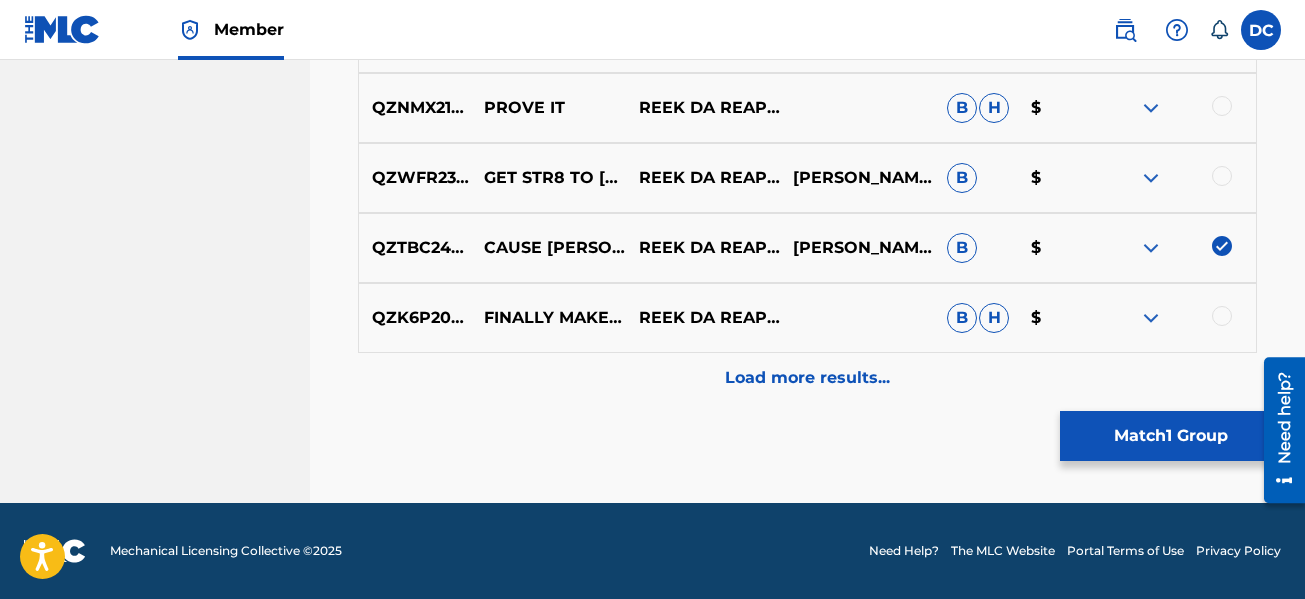 click on "Load more results..." at bounding box center (807, 378) 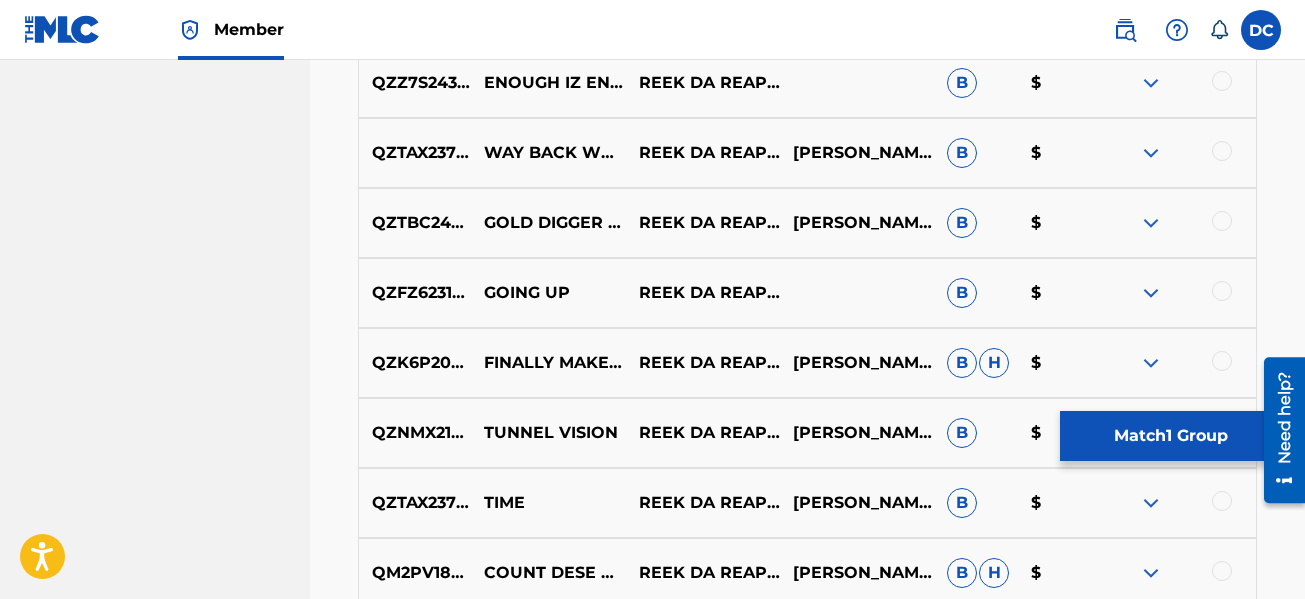 scroll, scrollTop: 3277, scrollLeft: 0, axis: vertical 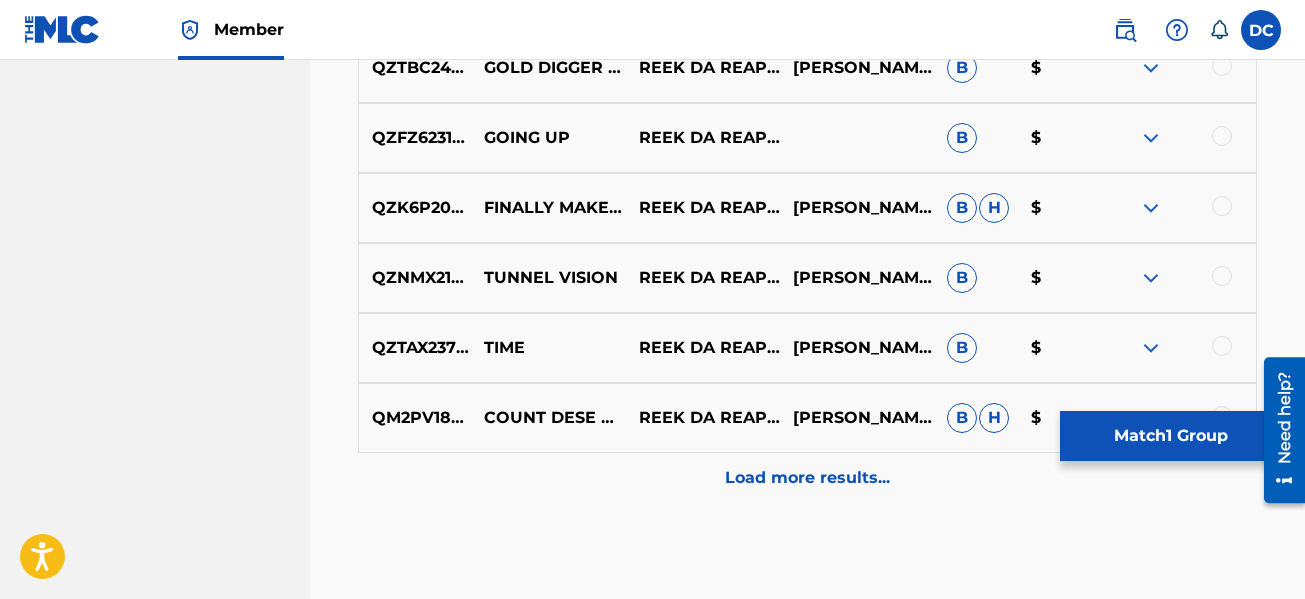 click on "Load more results..." at bounding box center [807, 478] 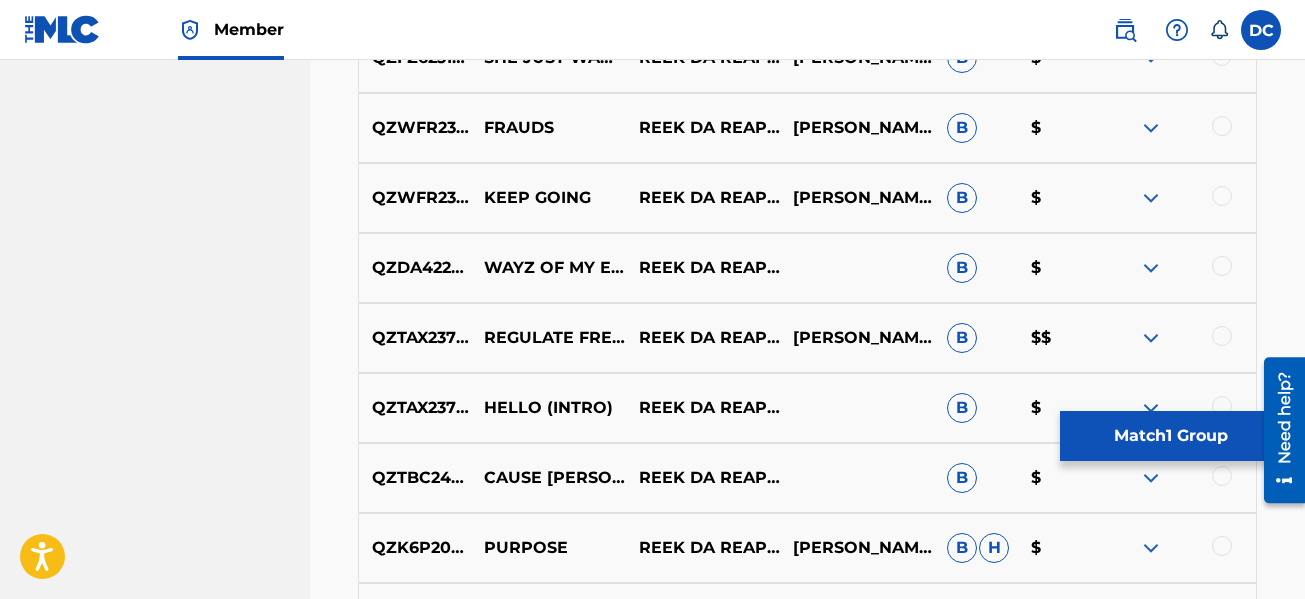scroll, scrollTop: 4077, scrollLeft: 0, axis: vertical 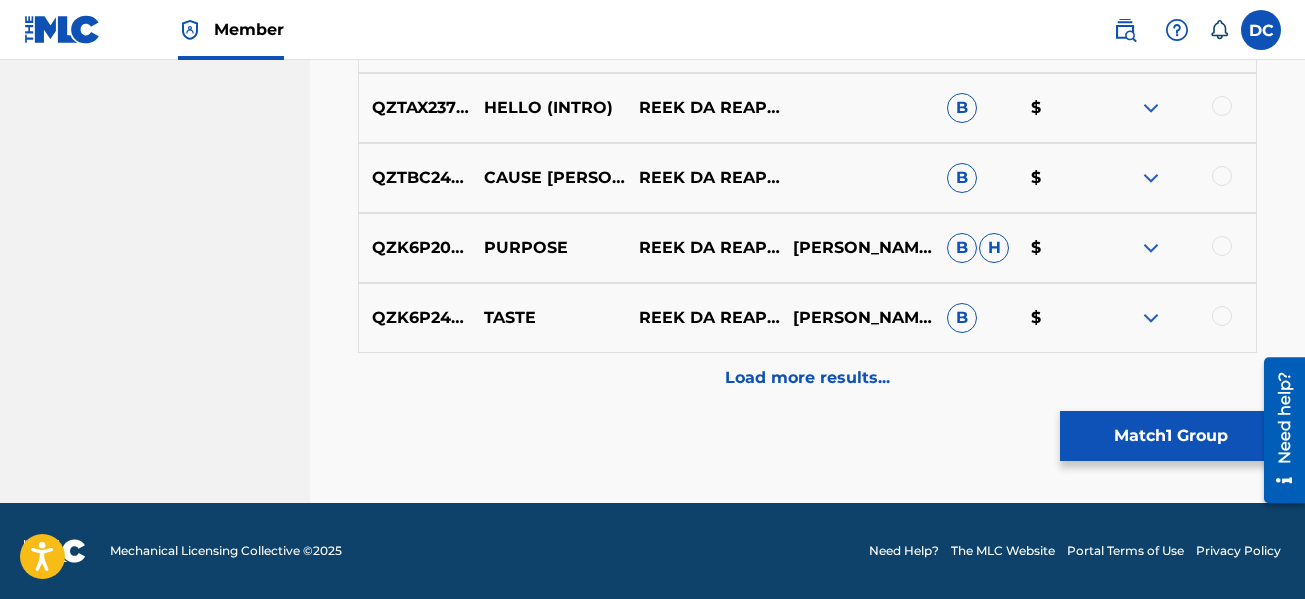 click at bounding box center [1222, 176] 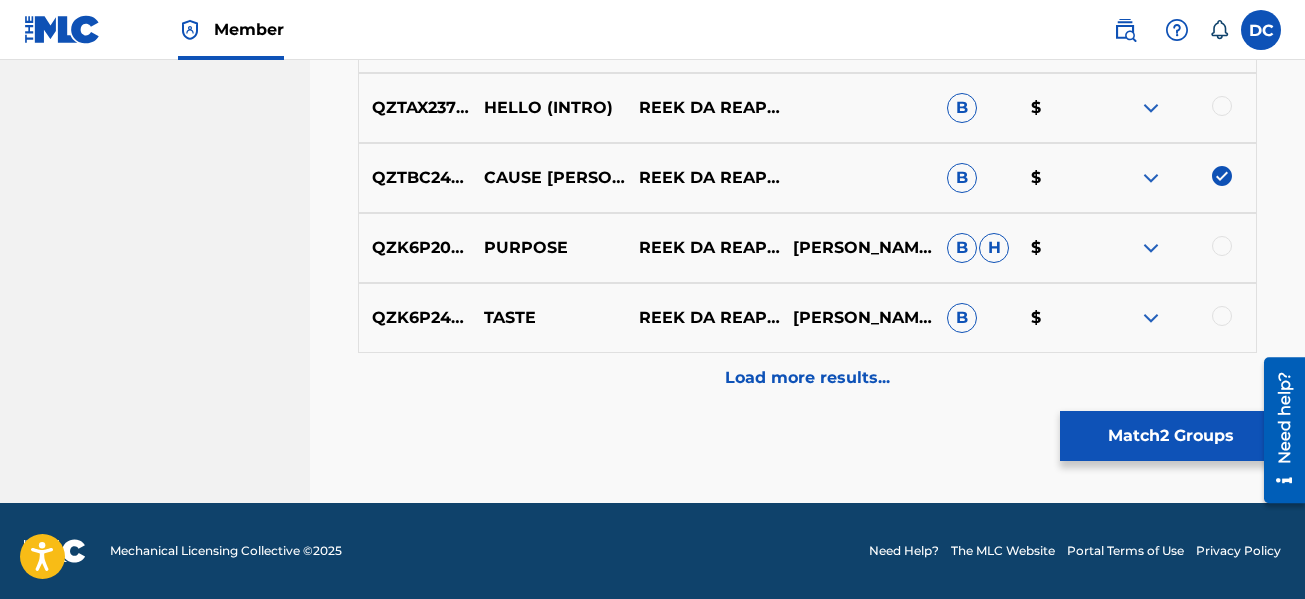 click on "Load more results..." at bounding box center [807, 378] 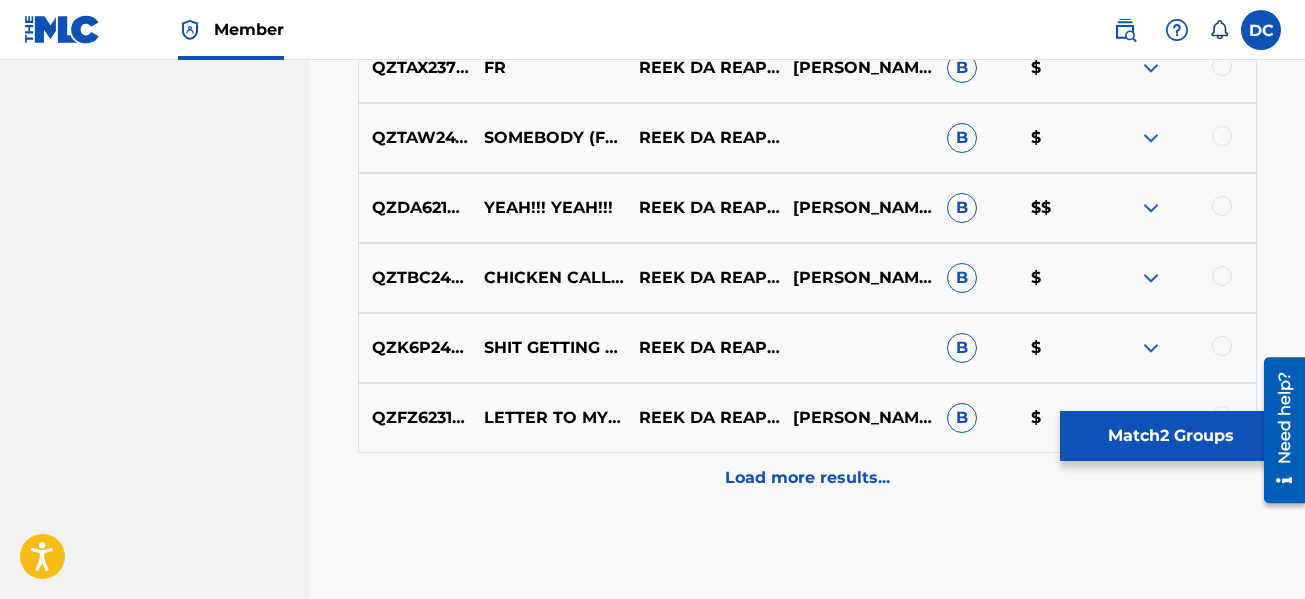 scroll, scrollTop: 4777, scrollLeft: 0, axis: vertical 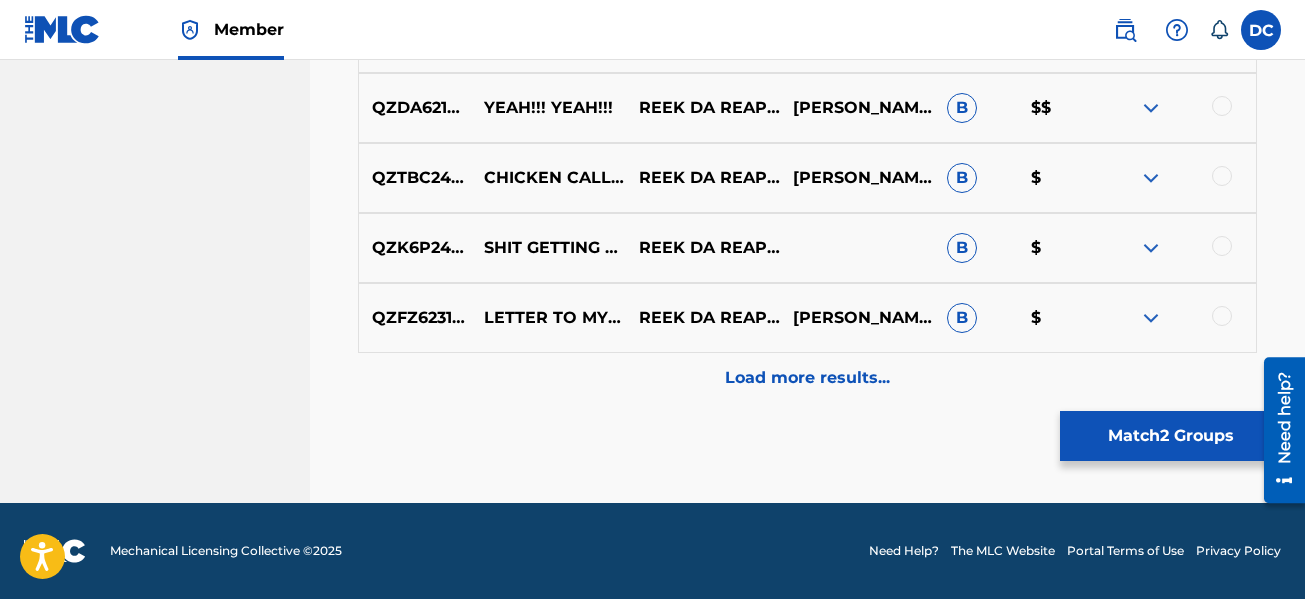 click on "Load more results..." at bounding box center [807, 378] 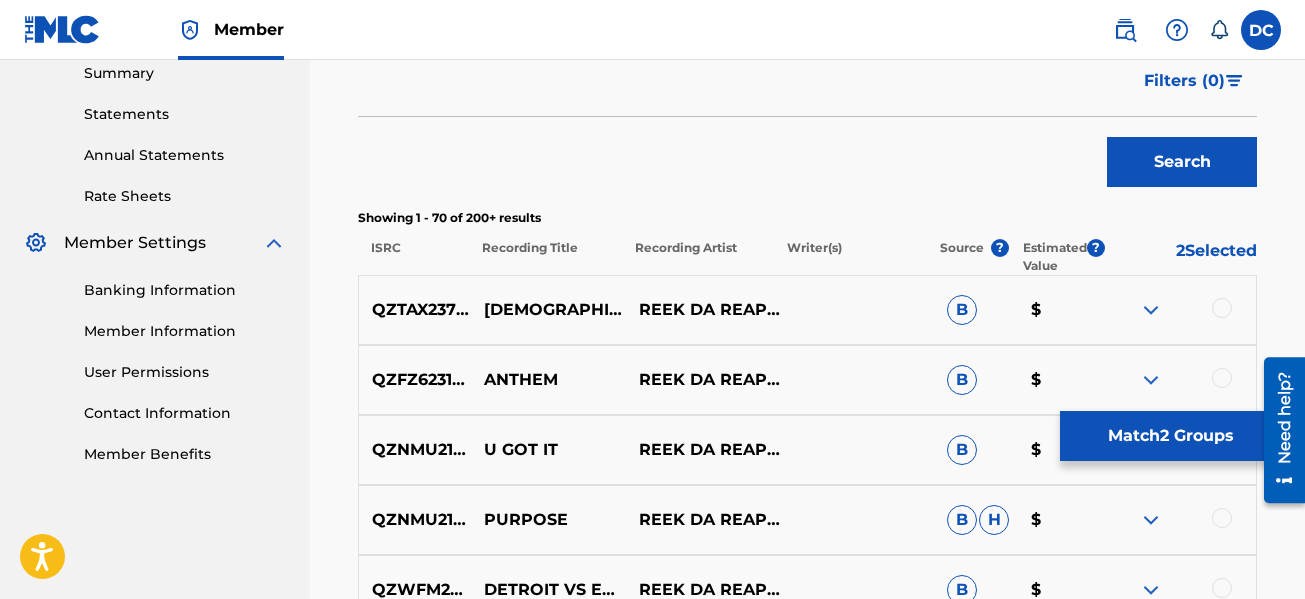 scroll, scrollTop: 4777, scrollLeft: 0, axis: vertical 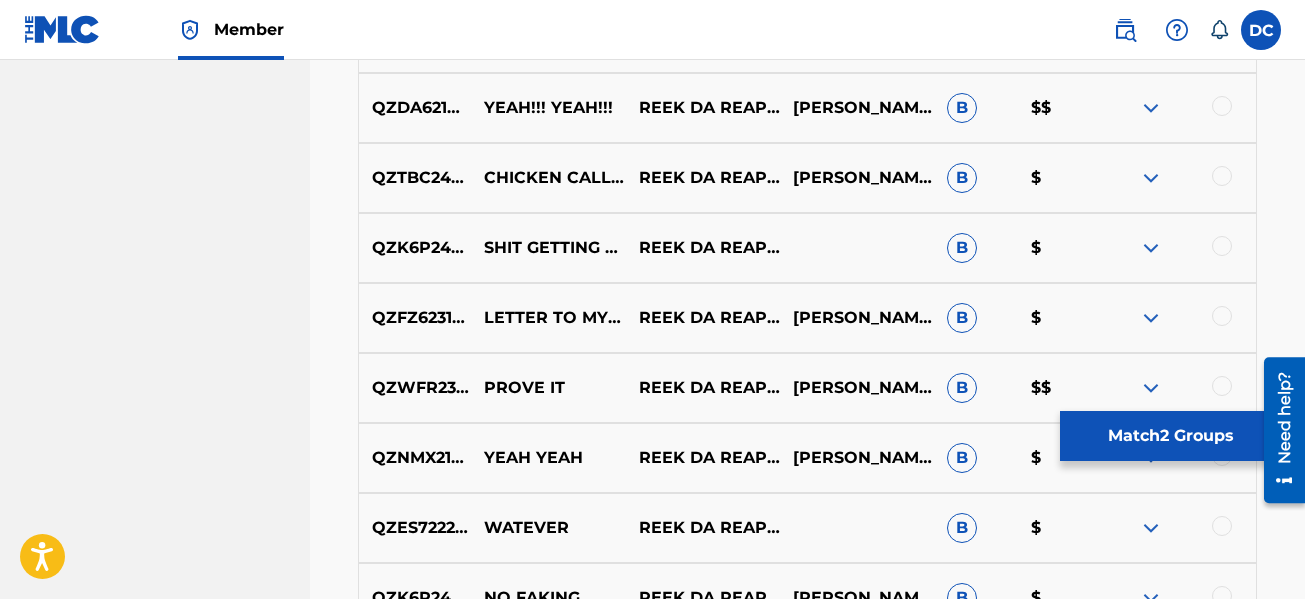 click at bounding box center (1151, 108) 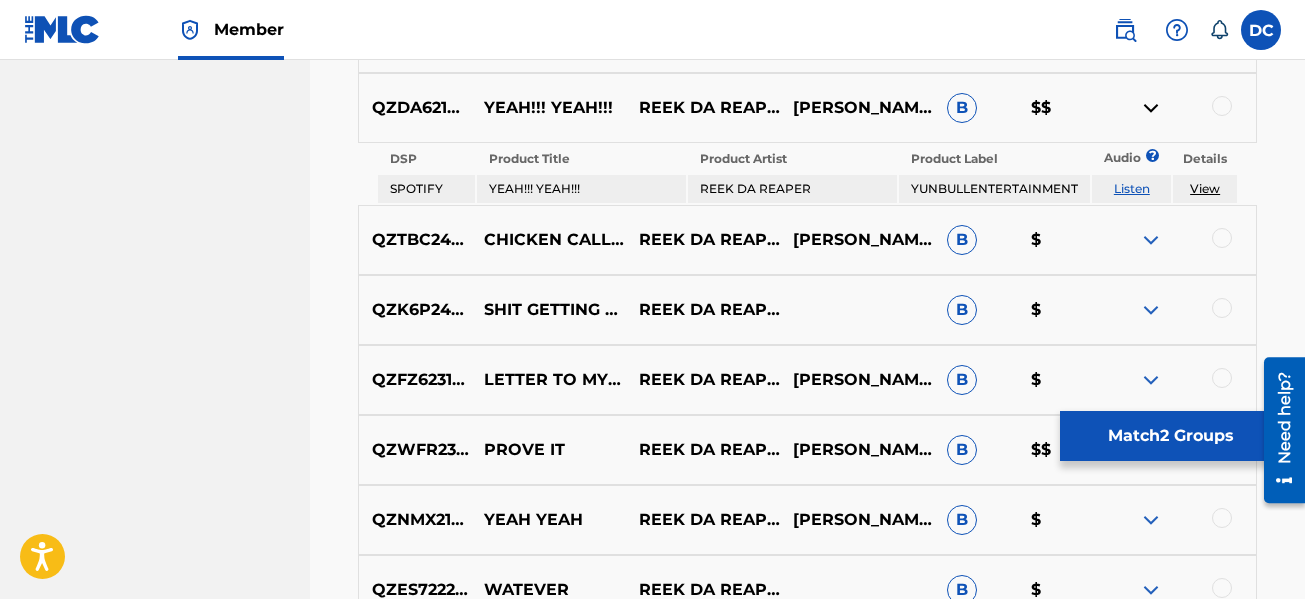 click at bounding box center [1151, 108] 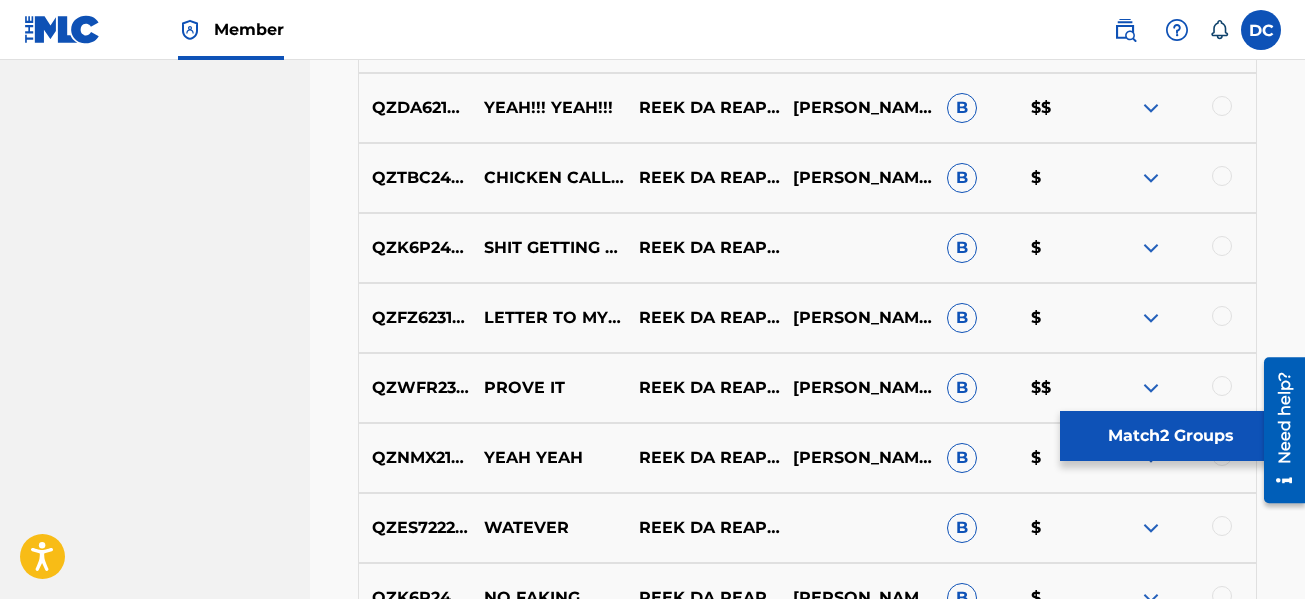 click at bounding box center [1151, 108] 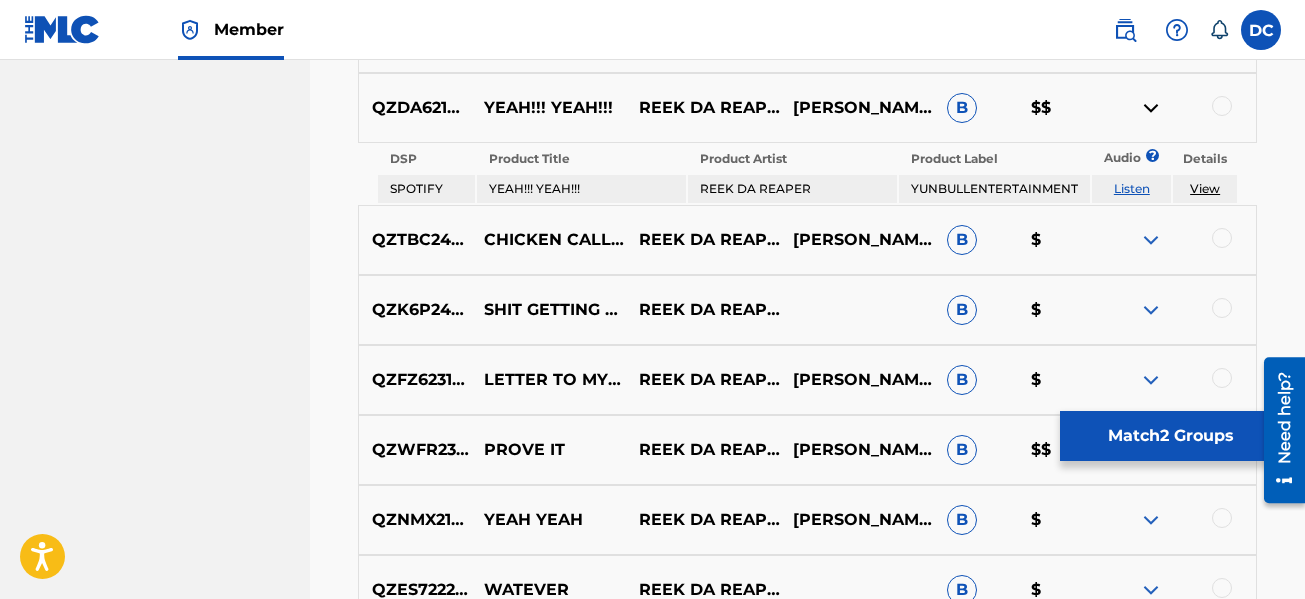 click at bounding box center [1151, 108] 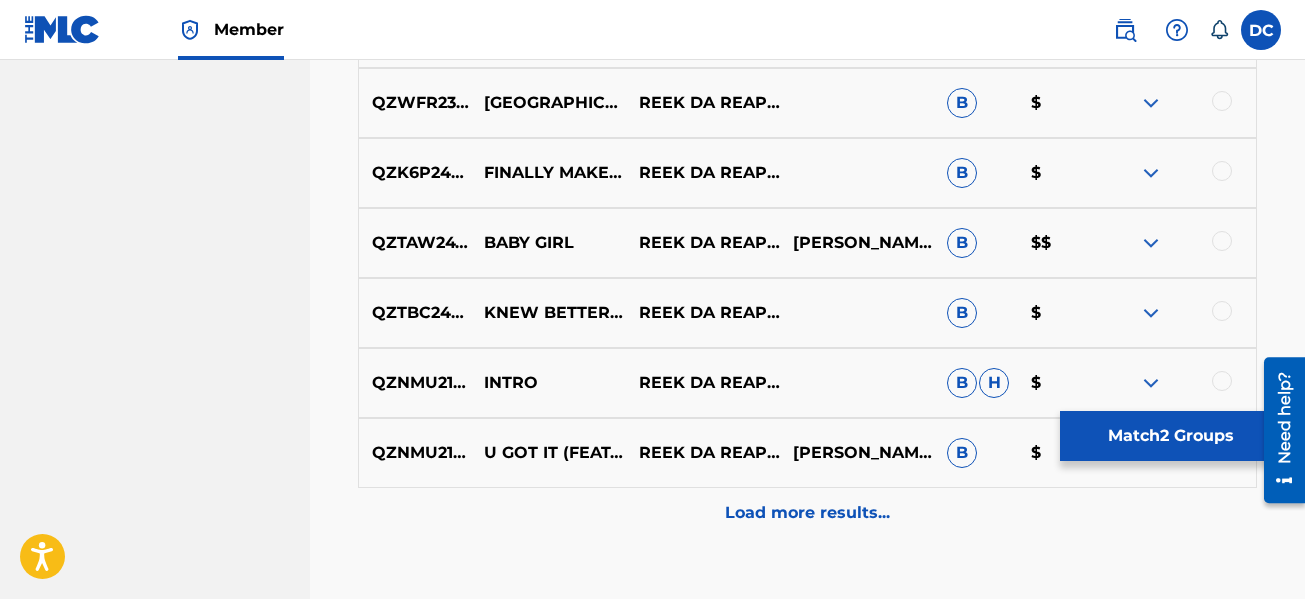 scroll, scrollTop: 5377, scrollLeft: 0, axis: vertical 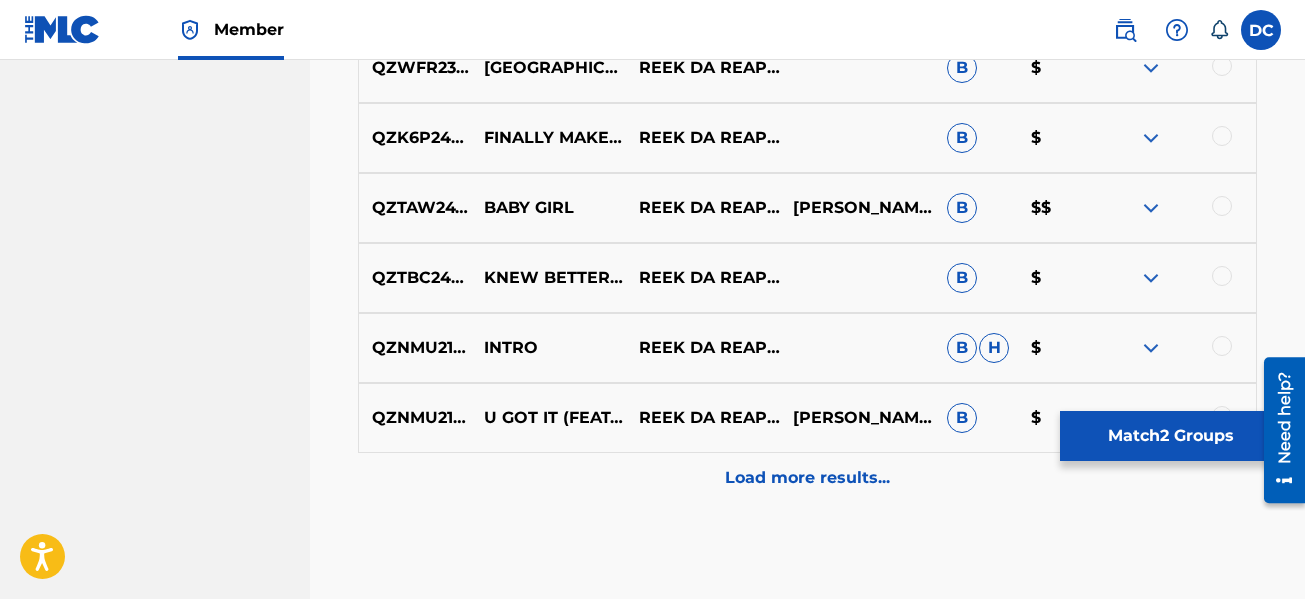 click on "Load more results..." at bounding box center (807, 478) 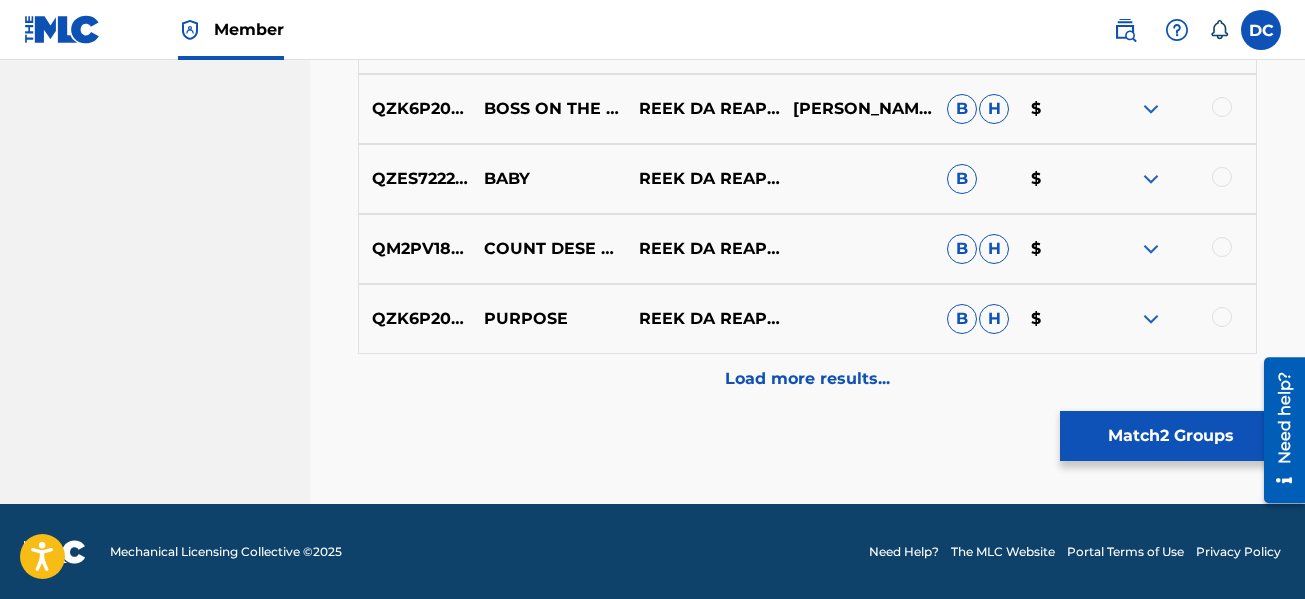 scroll, scrollTop: 6177, scrollLeft: 0, axis: vertical 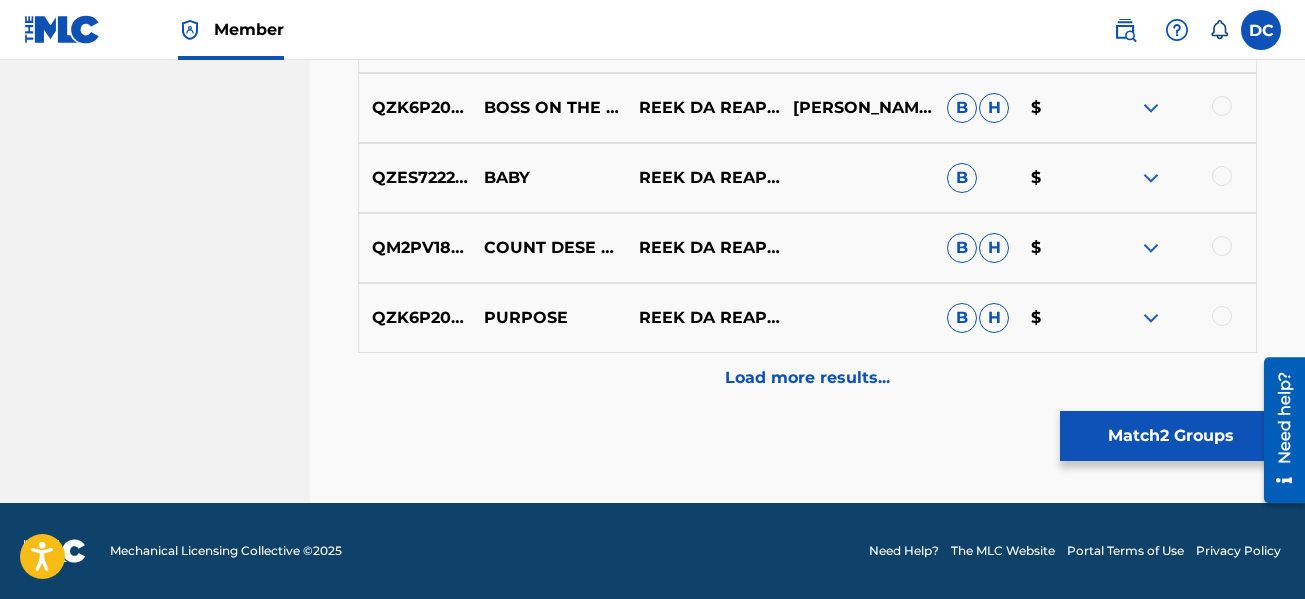 click on "Load more results..." at bounding box center [807, 378] 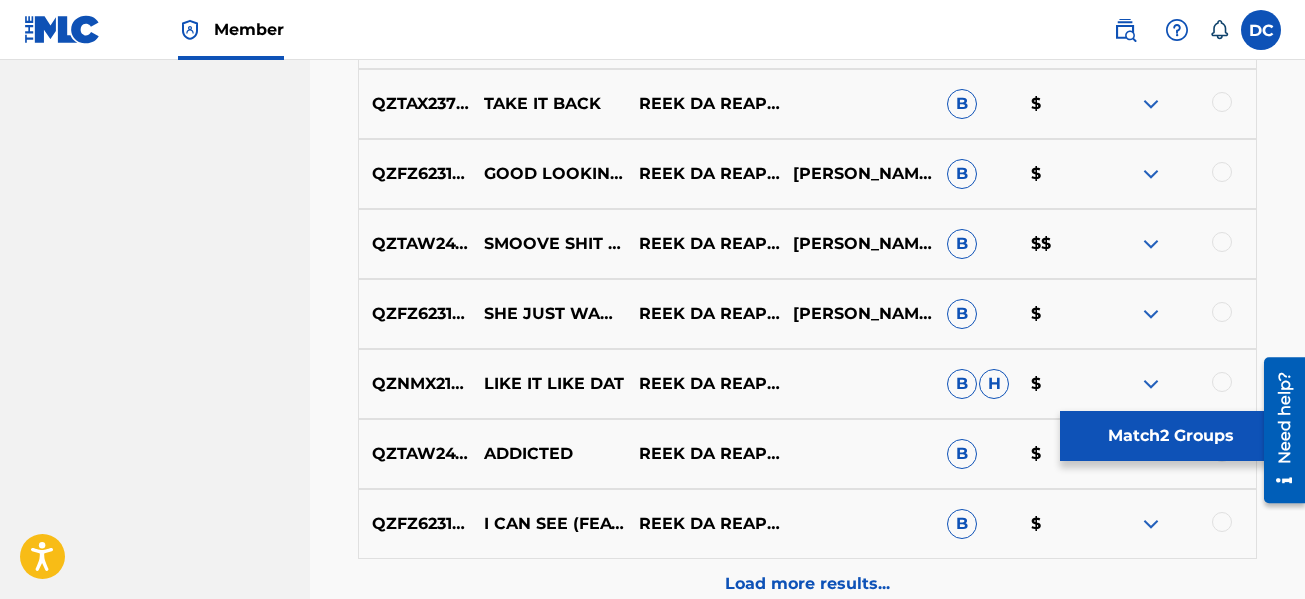 scroll, scrollTop: 6677, scrollLeft: 0, axis: vertical 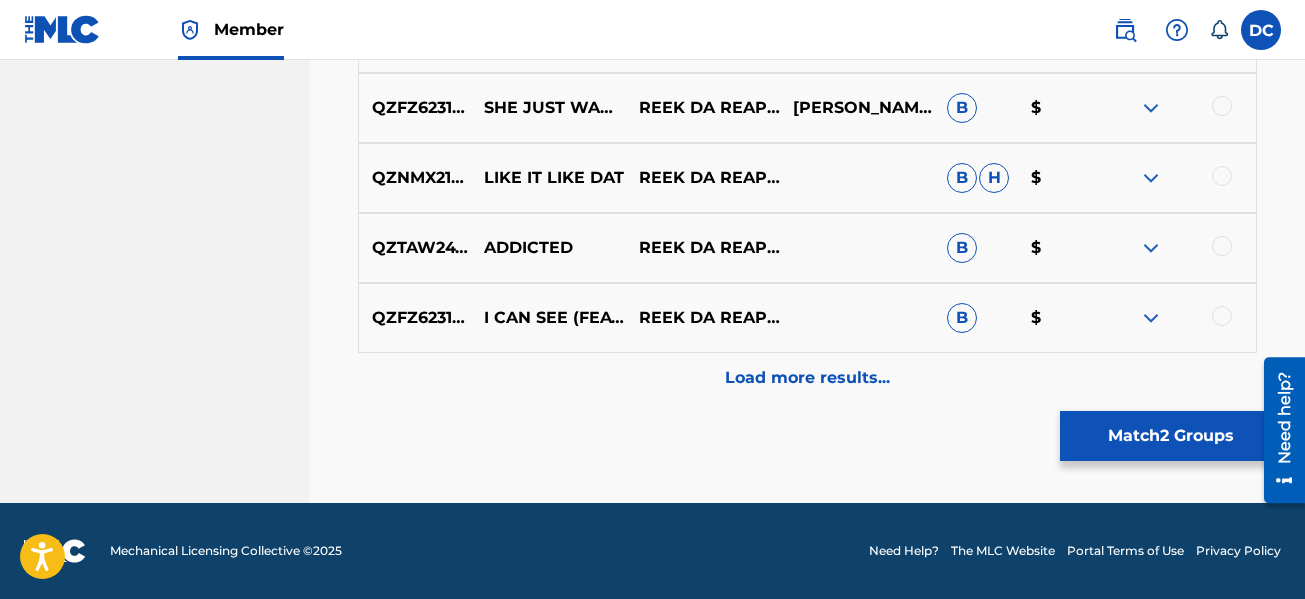 click on "Load more results..." at bounding box center [807, 378] 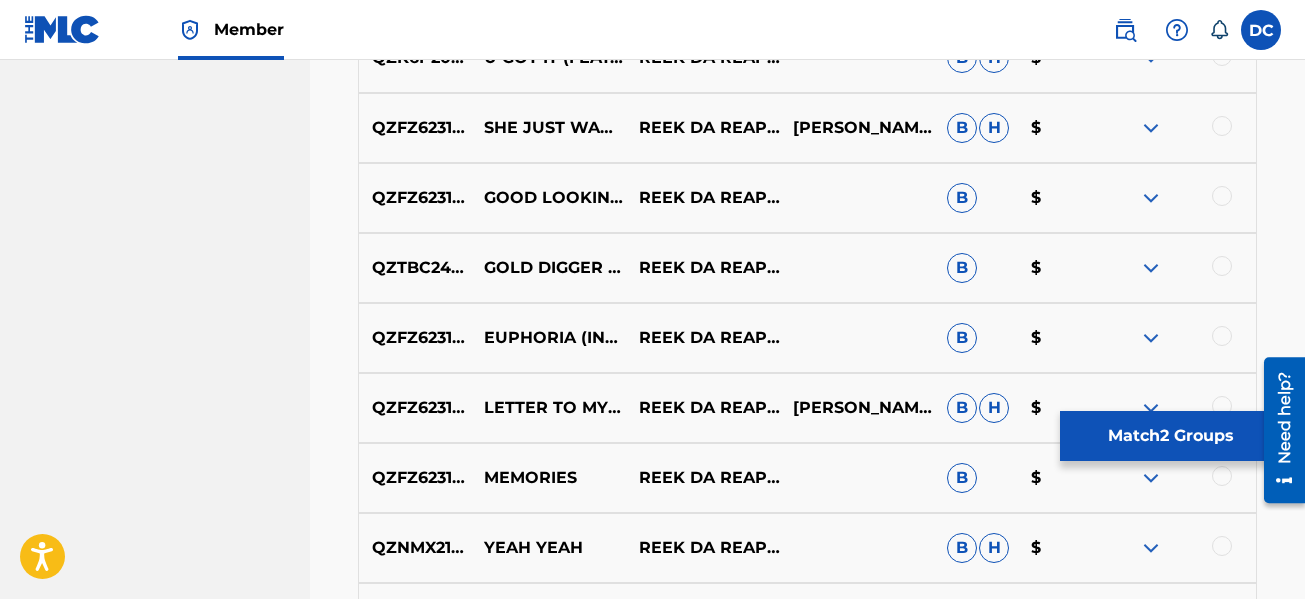 scroll, scrollTop: 7577, scrollLeft: 0, axis: vertical 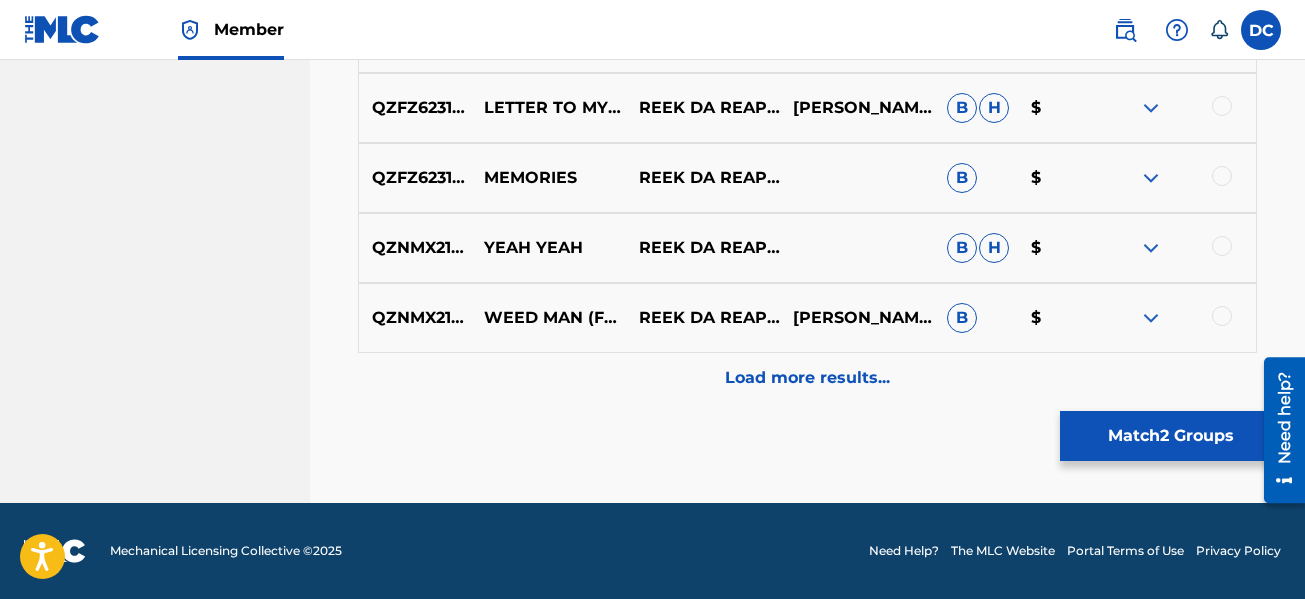 click on "Load more results..." at bounding box center (807, 378) 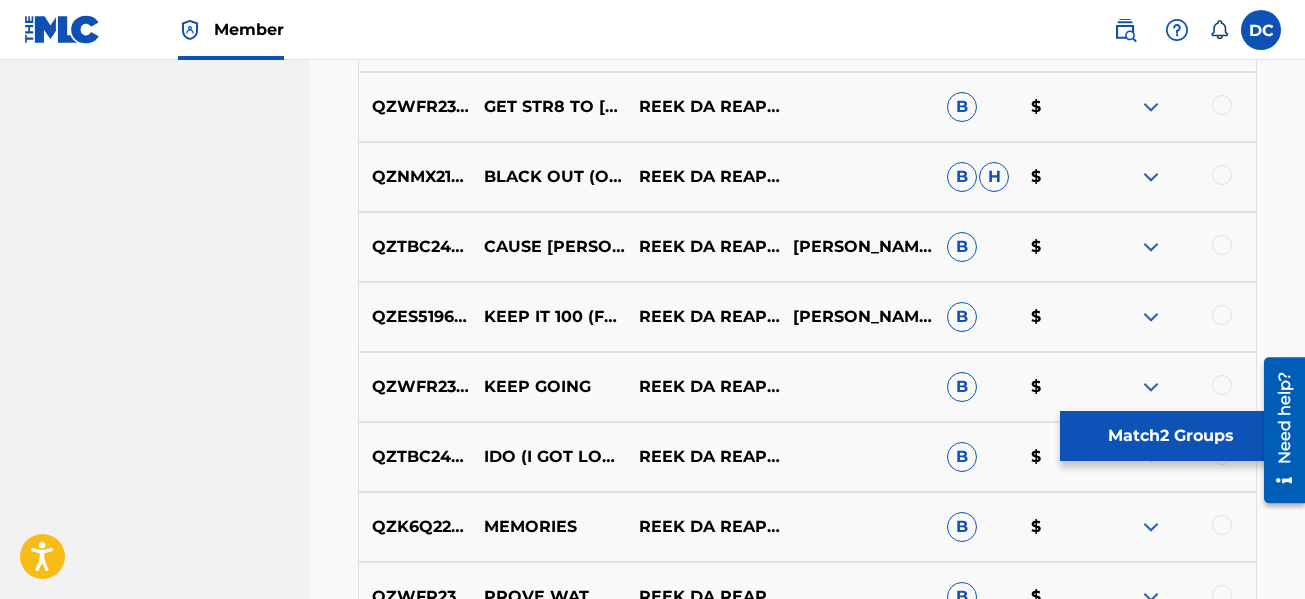 scroll, scrollTop: 8077, scrollLeft: 0, axis: vertical 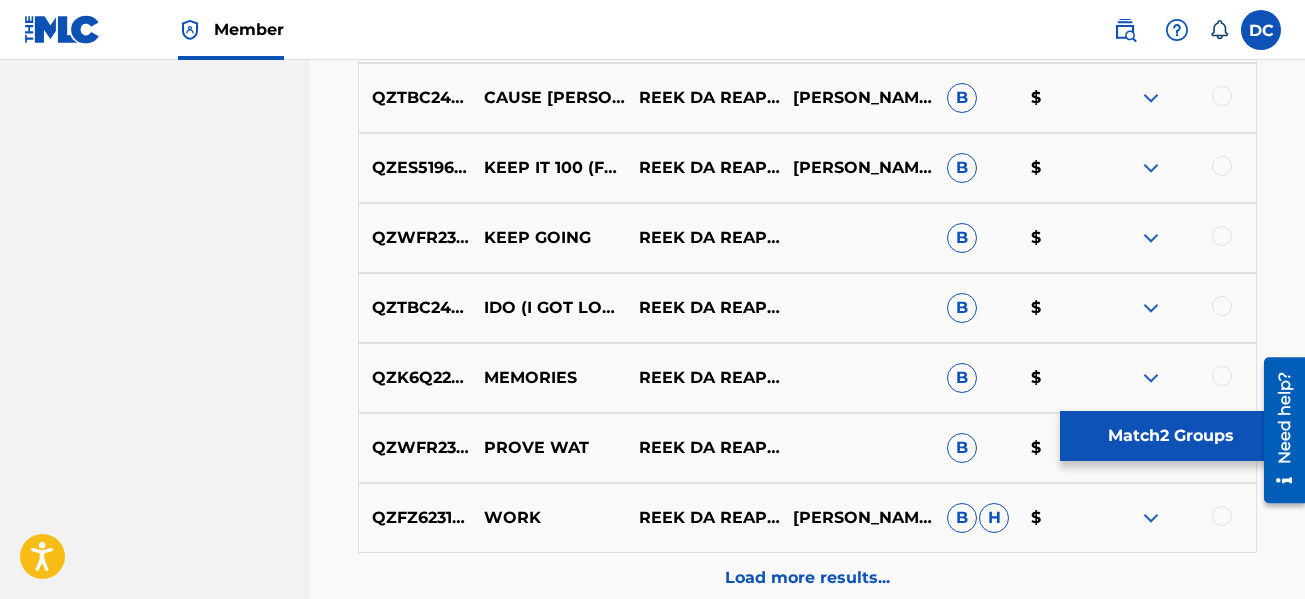click at bounding box center [1222, 96] 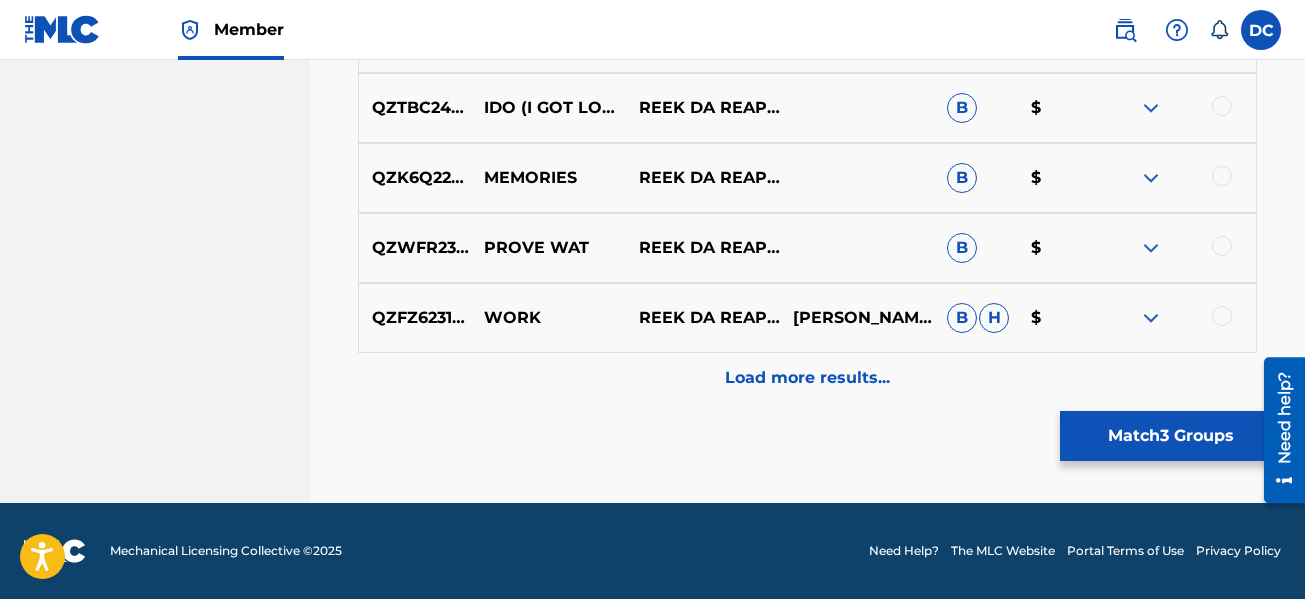 click on "Load more results..." at bounding box center [807, 378] 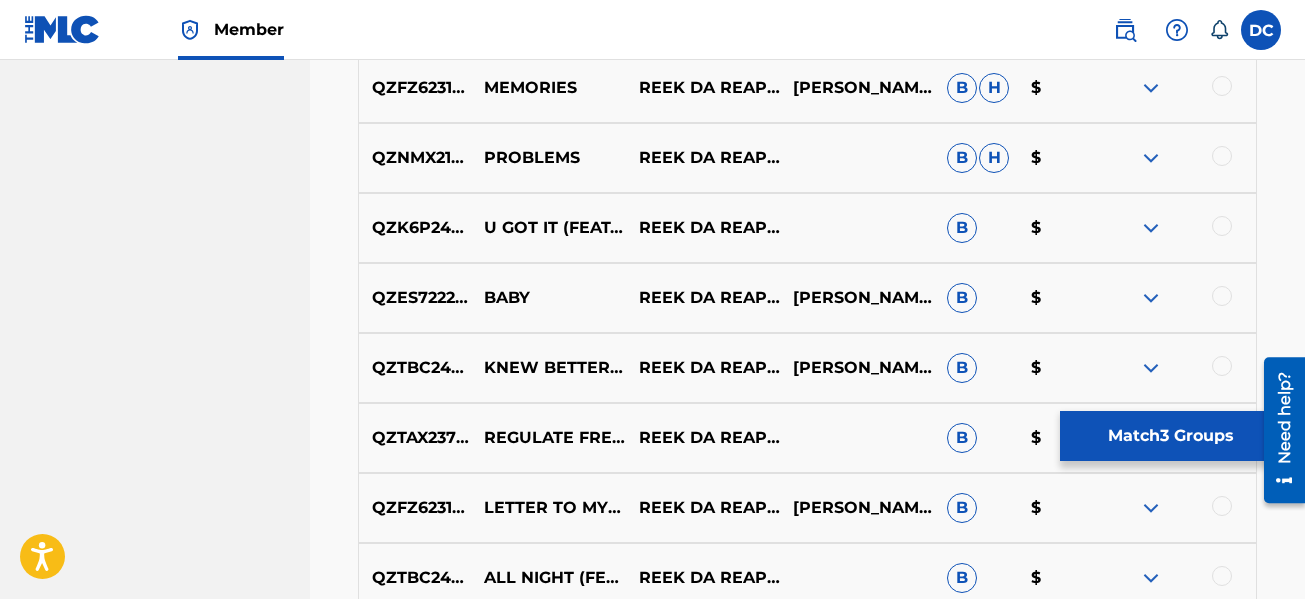 scroll, scrollTop: 8877, scrollLeft: 0, axis: vertical 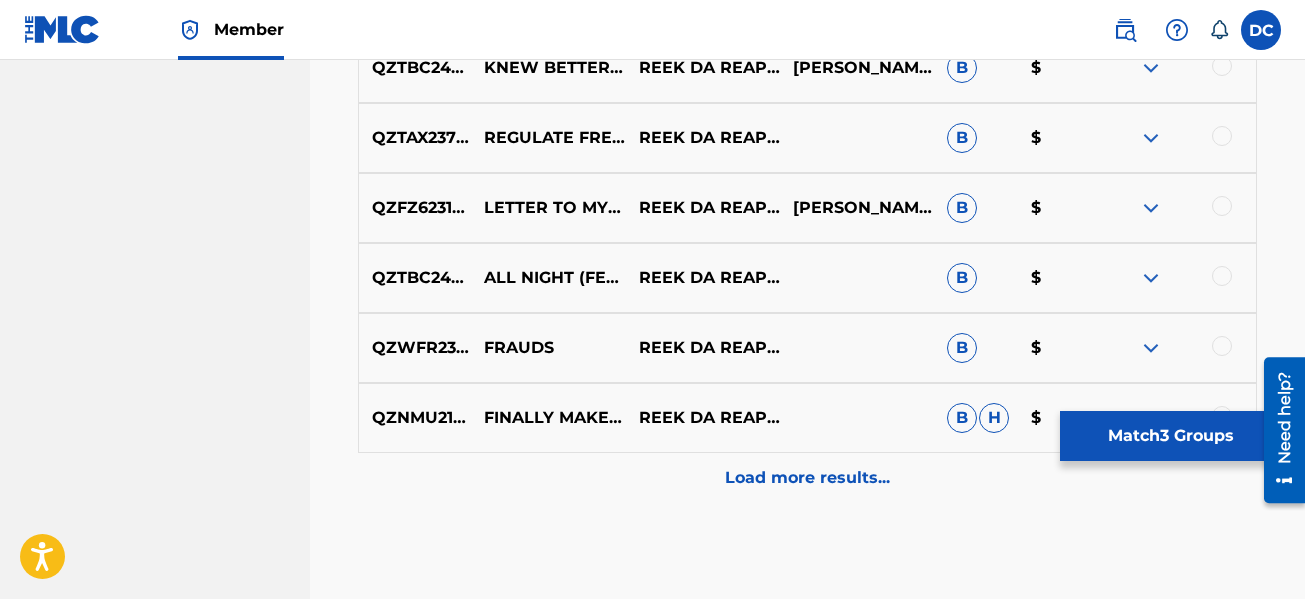 click on "Load more results..." at bounding box center [807, 478] 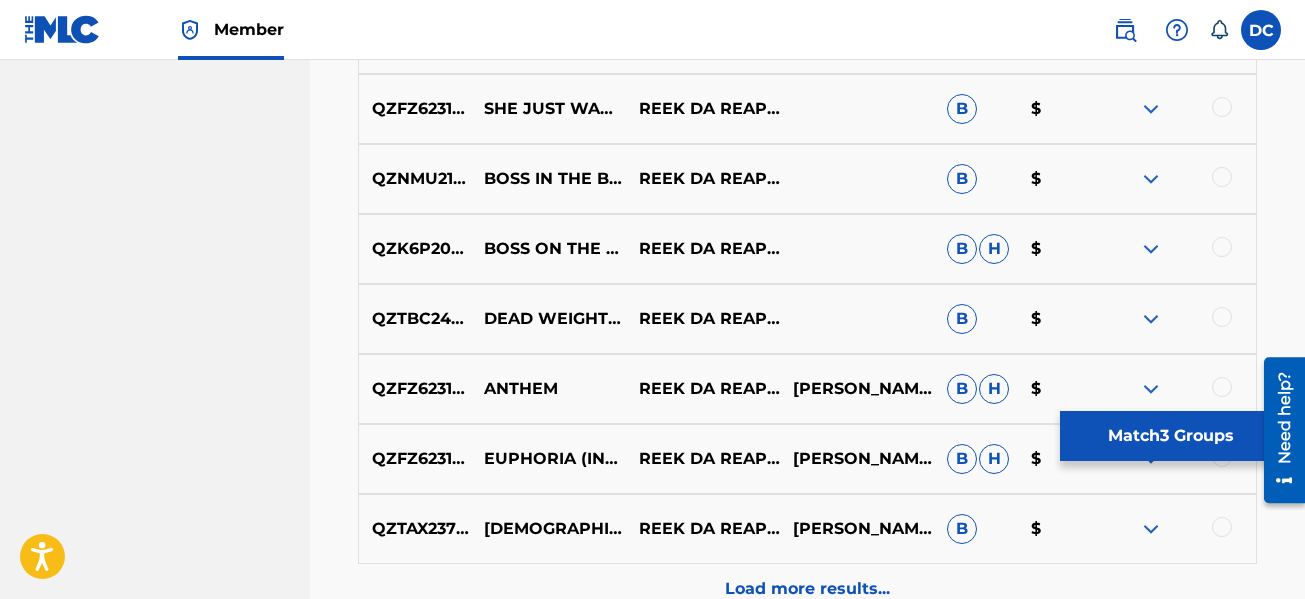 scroll, scrollTop: 9577, scrollLeft: 0, axis: vertical 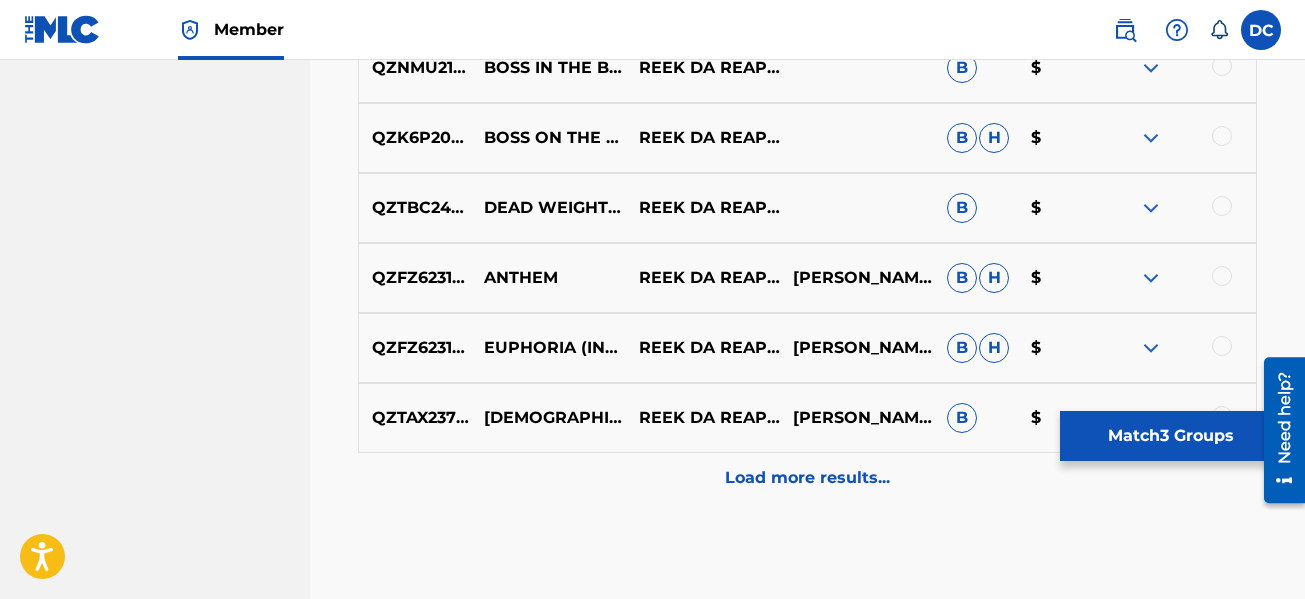 click on "Load more results..." at bounding box center [807, 478] 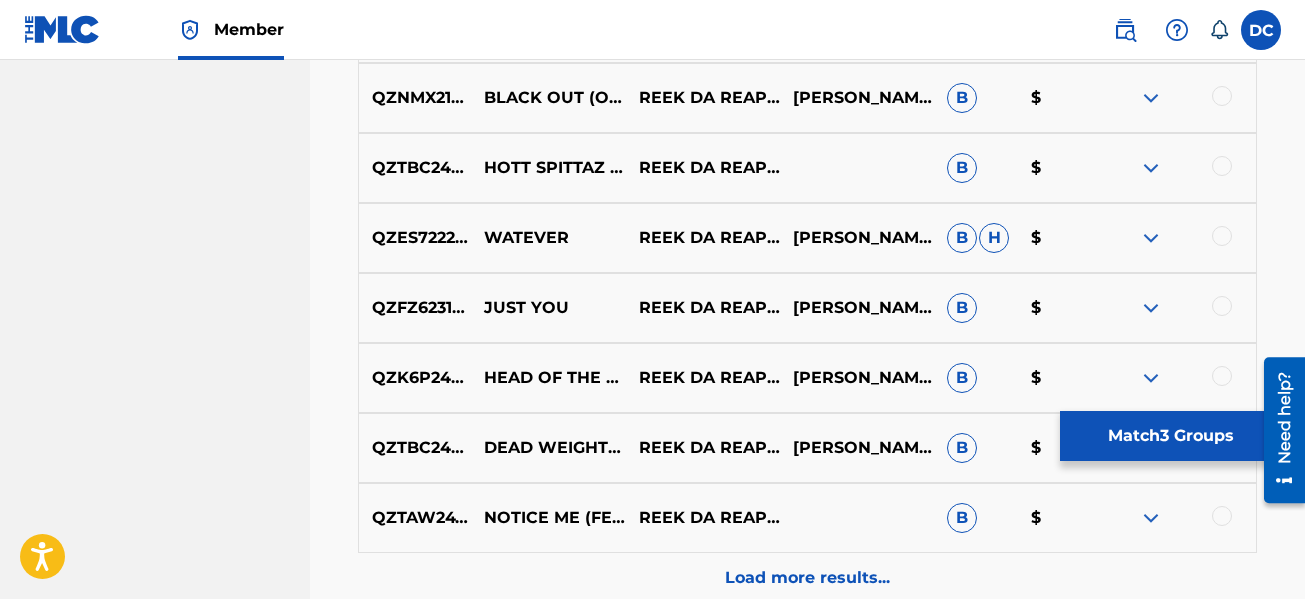 scroll, scrollTop: 10377, scrollLeft: 0, axis: vertical 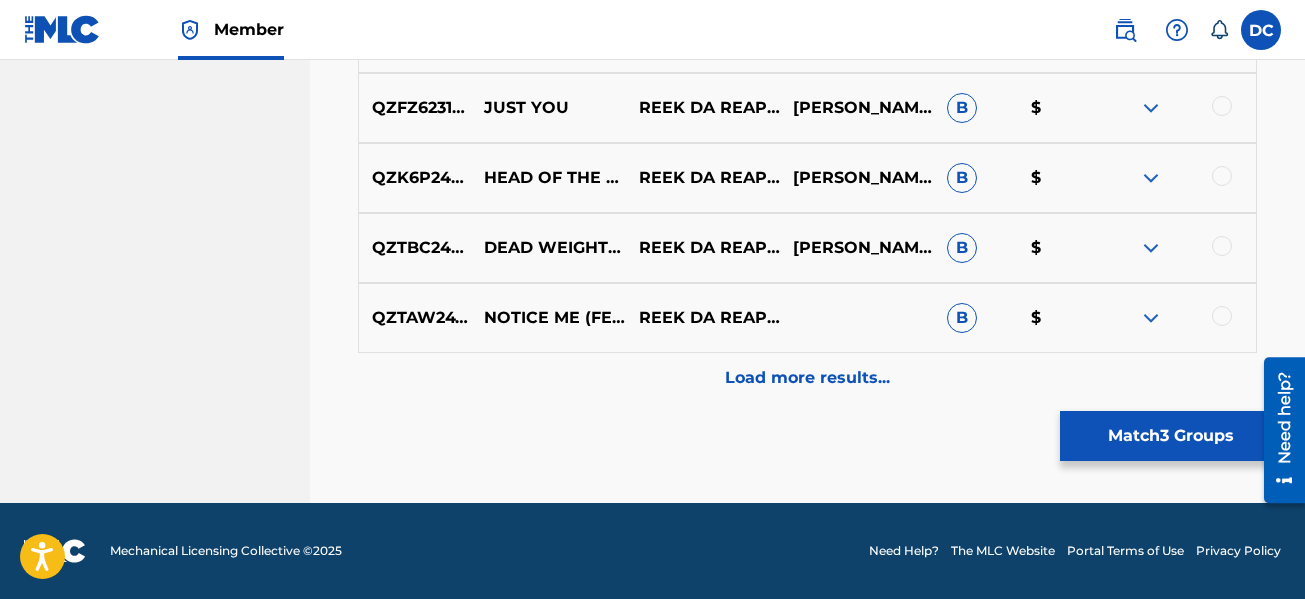 click on "Load more results..." at bounding box center (807, 378) 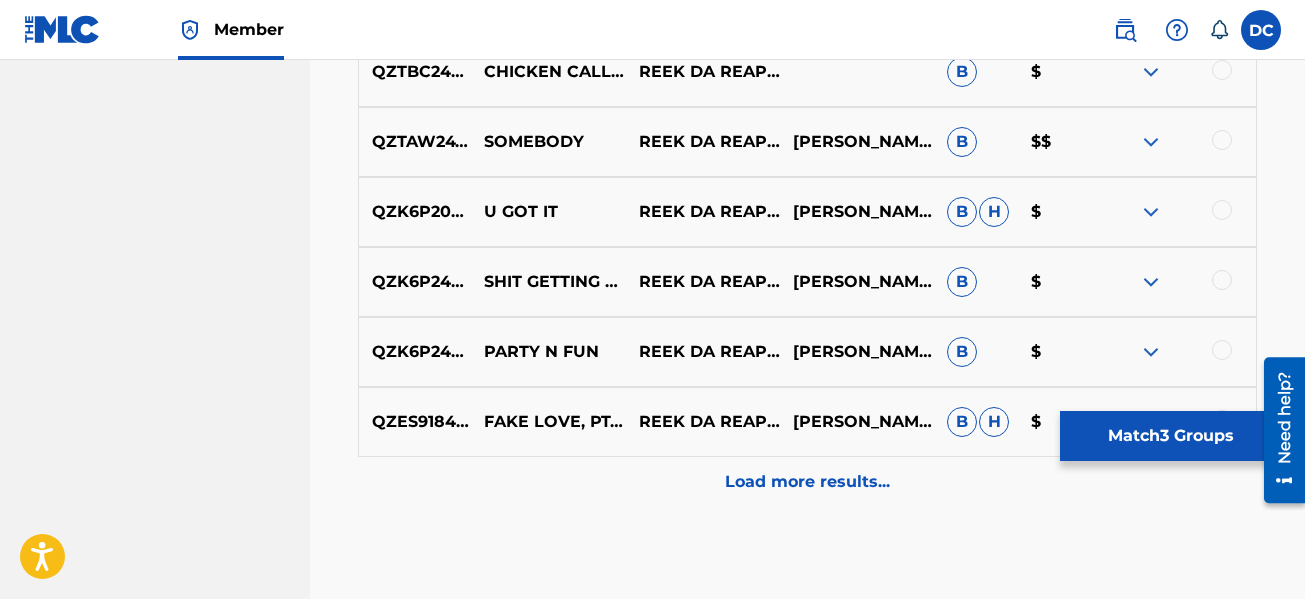 scroll, scrollTop: 10977, scrollLeft: 0, axis: vertical 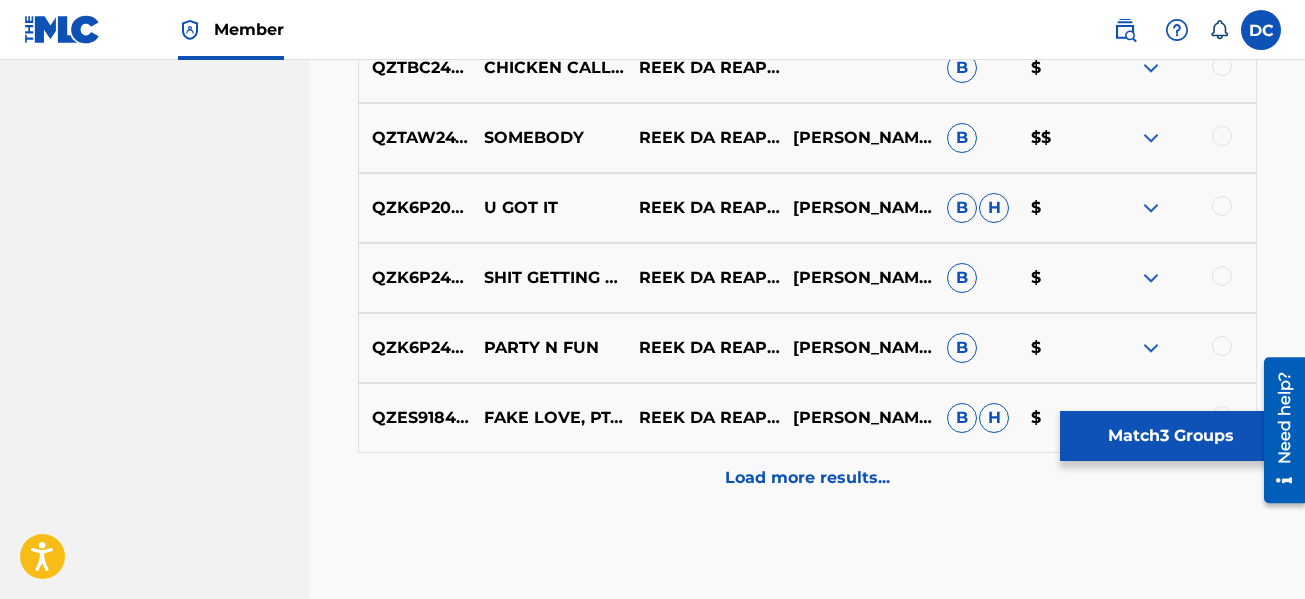 click on "Load more results..." at bounding box center (807, 478) 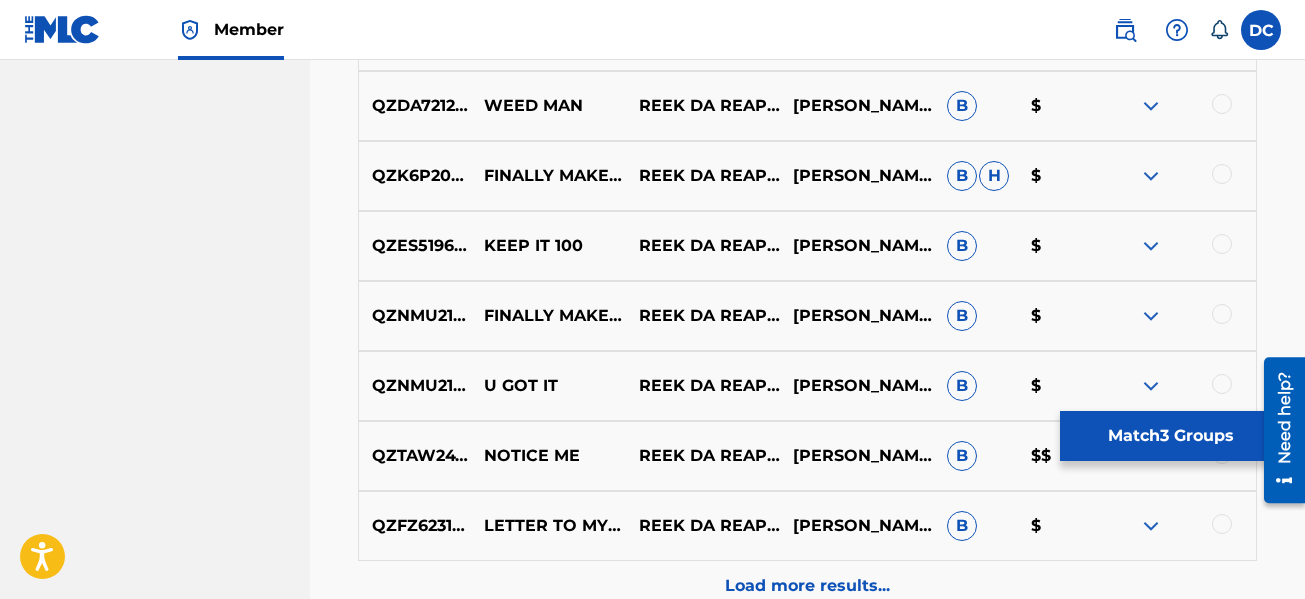 scroll, scrollTop: 11677, scrollLeft: 0, axis: vertical 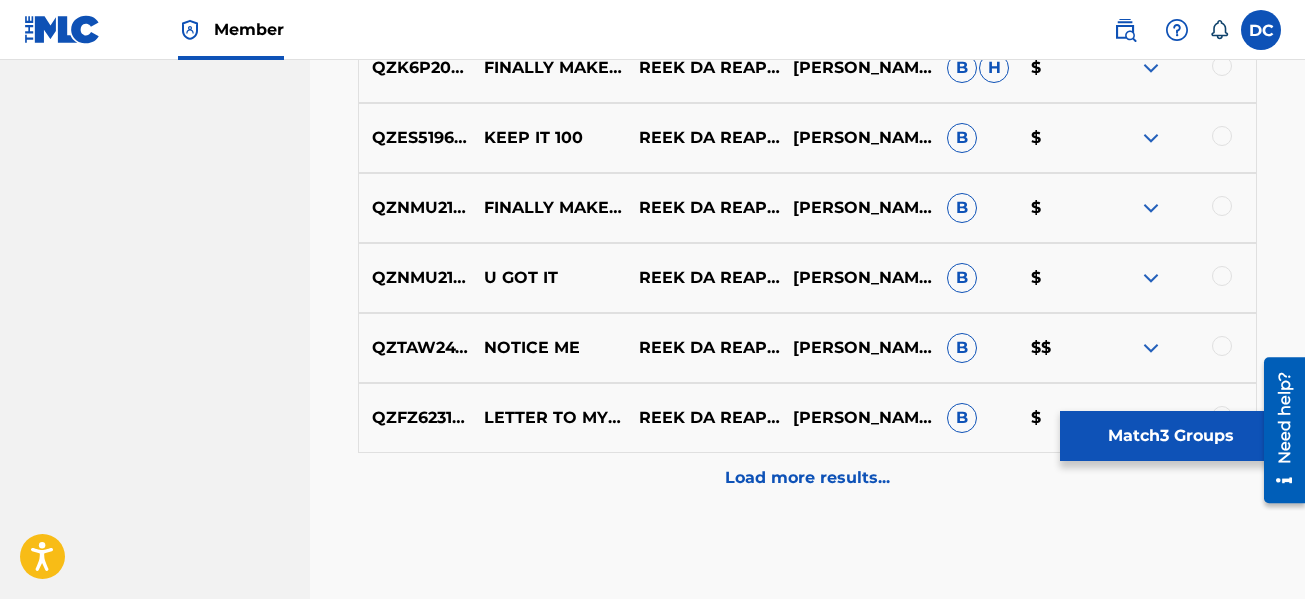 click on "Load more results..." at bounding box center (807, 478) 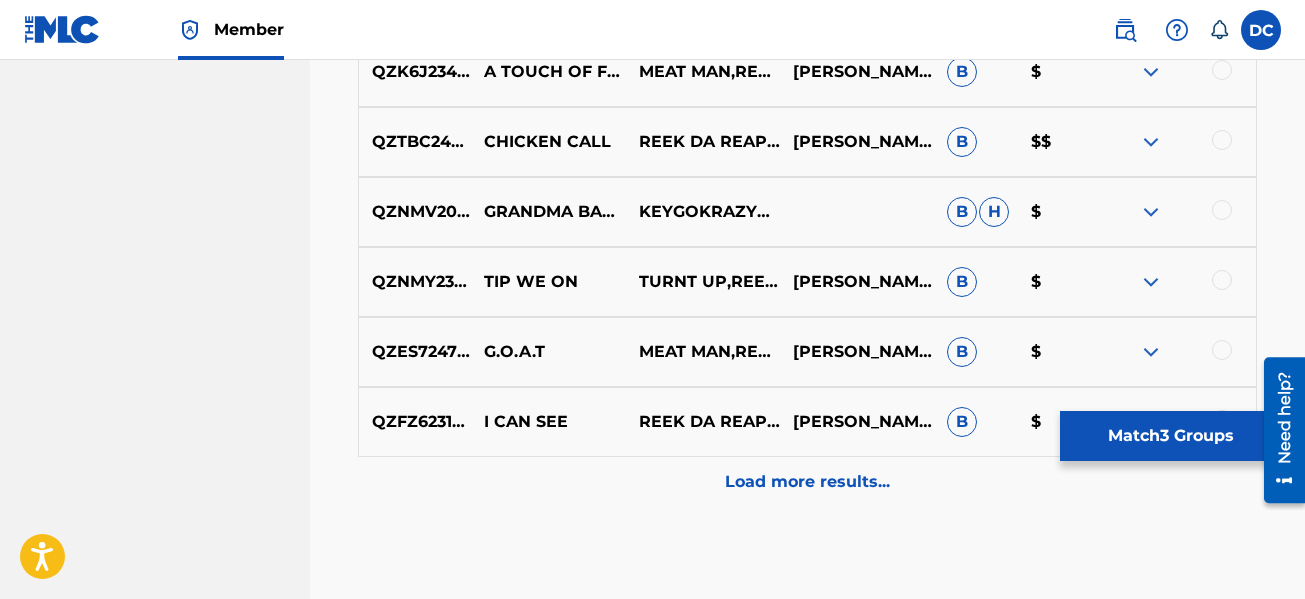 scroll, scrollTop: 12377, scrollLeft: 0, axis: vertical 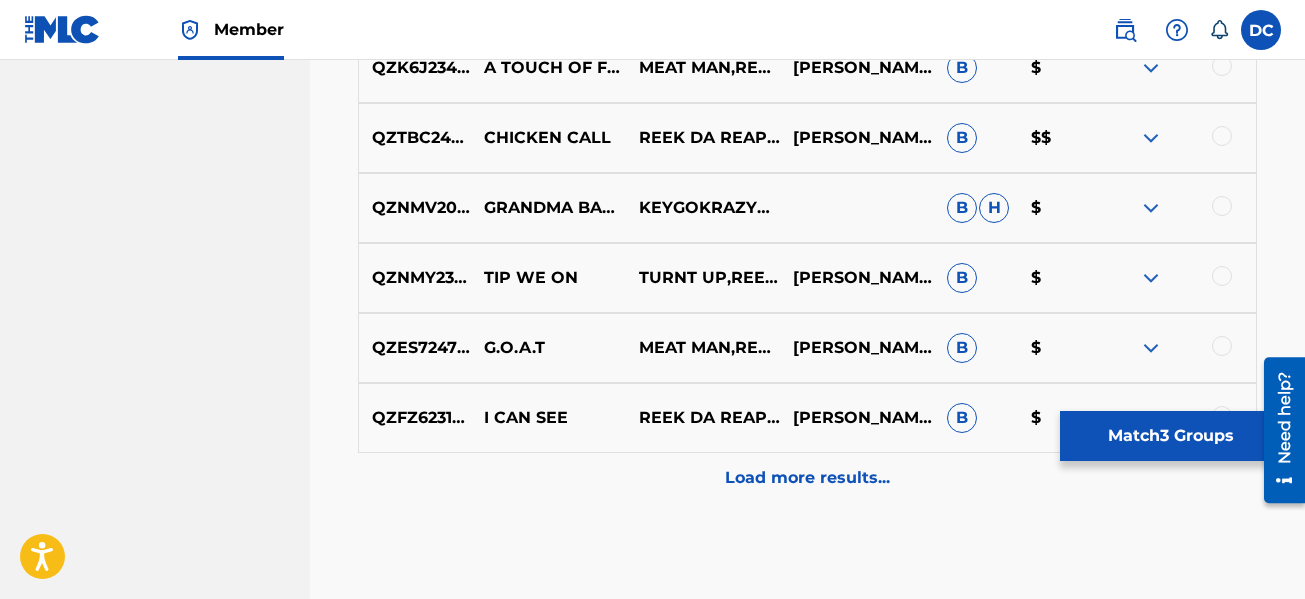 click at bounding box center [1151, 208] 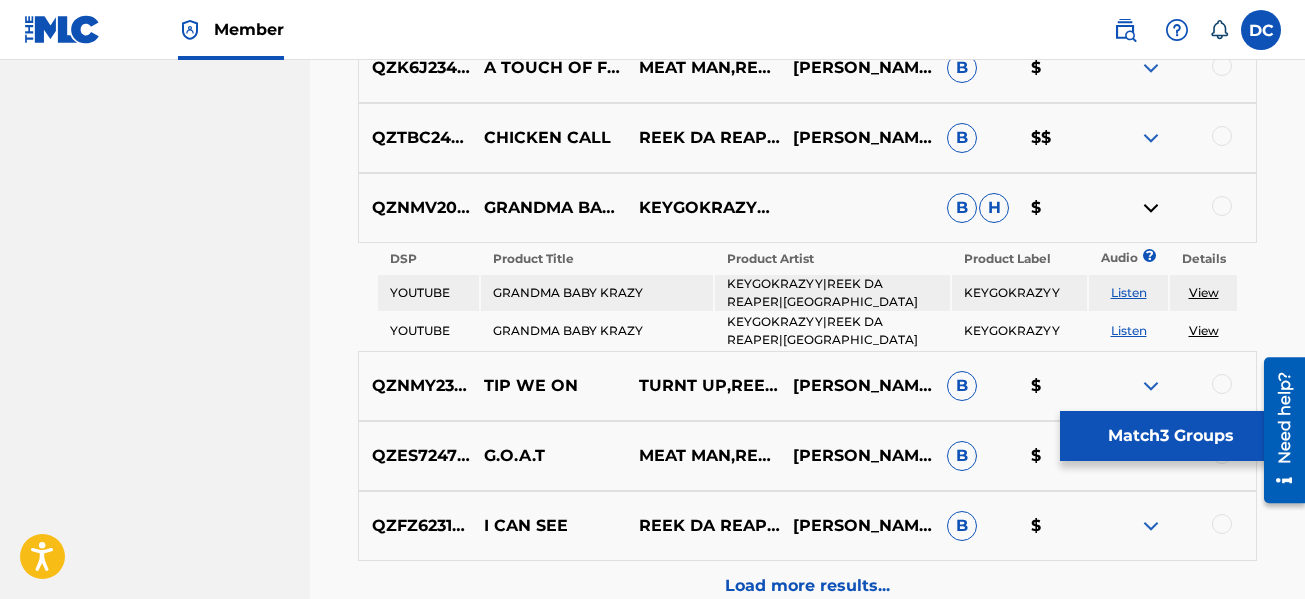 click on "Listen" at bounding box center (1129, 292) 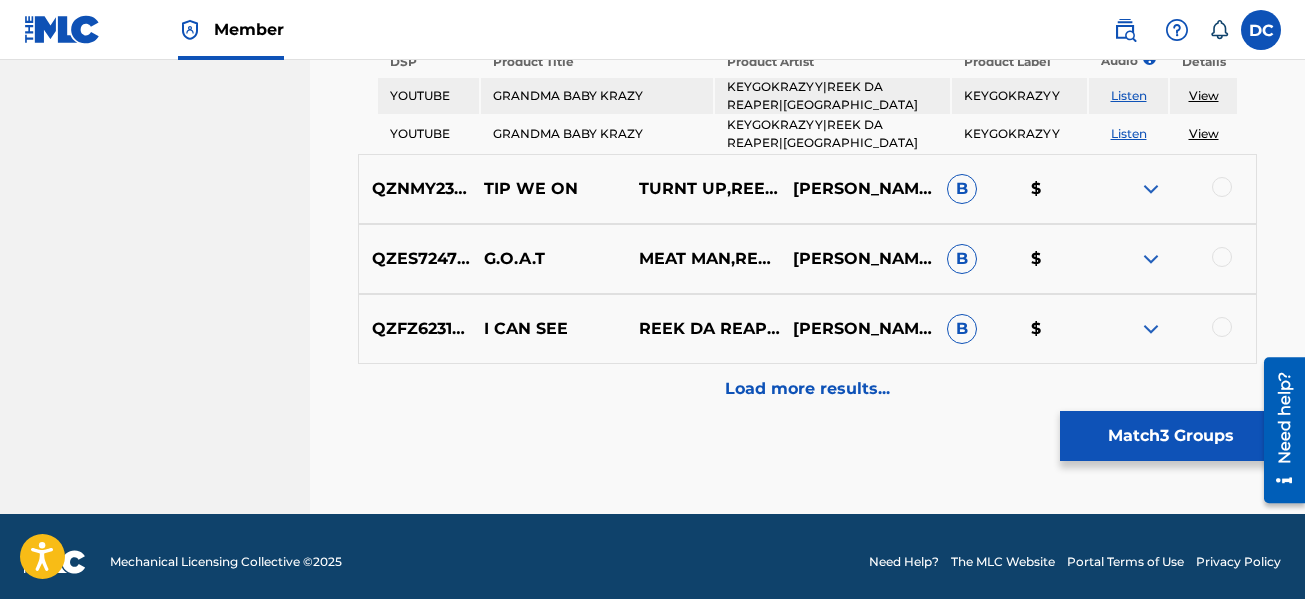 scroll, scrollTop: 12577, scrollLeft: 0, axis: vertical 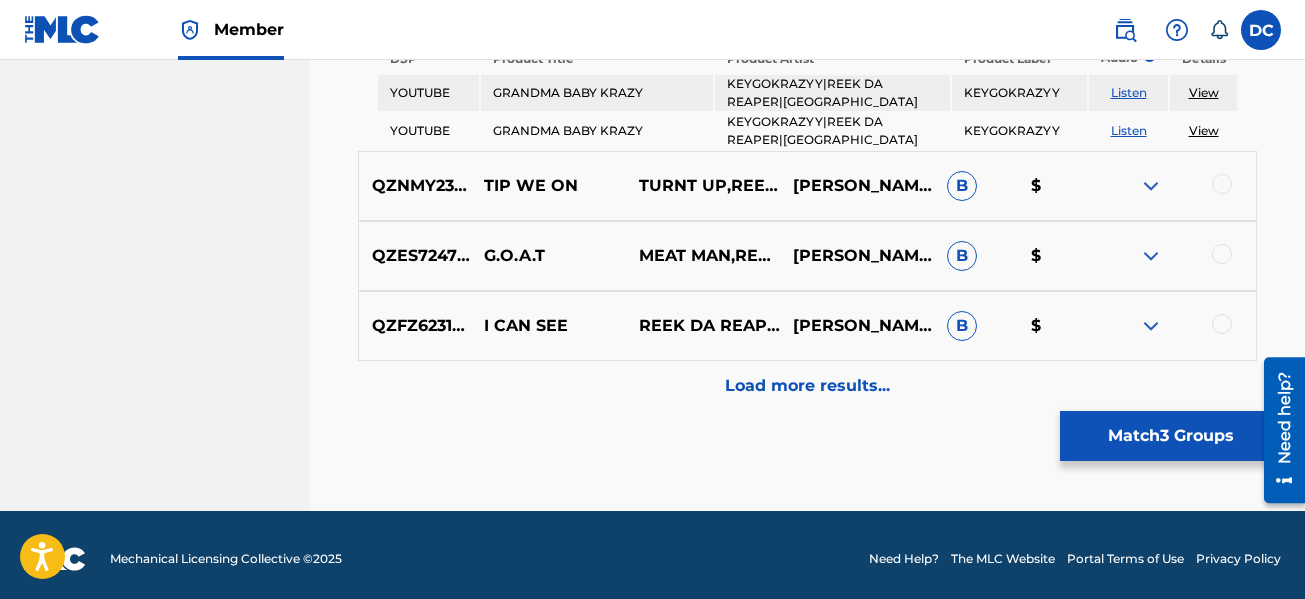 click on "Load more results..." at bounding box center (807, 386) 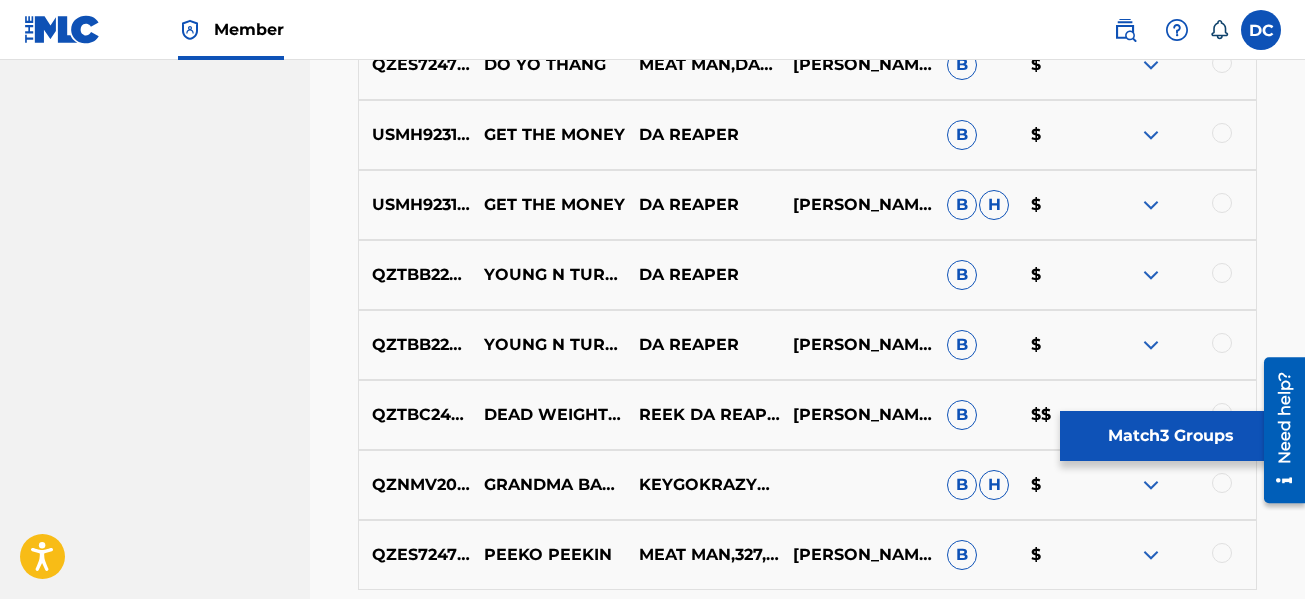 scroll, scrollTop: 13077, scrollLeft: 0, axis: vertical 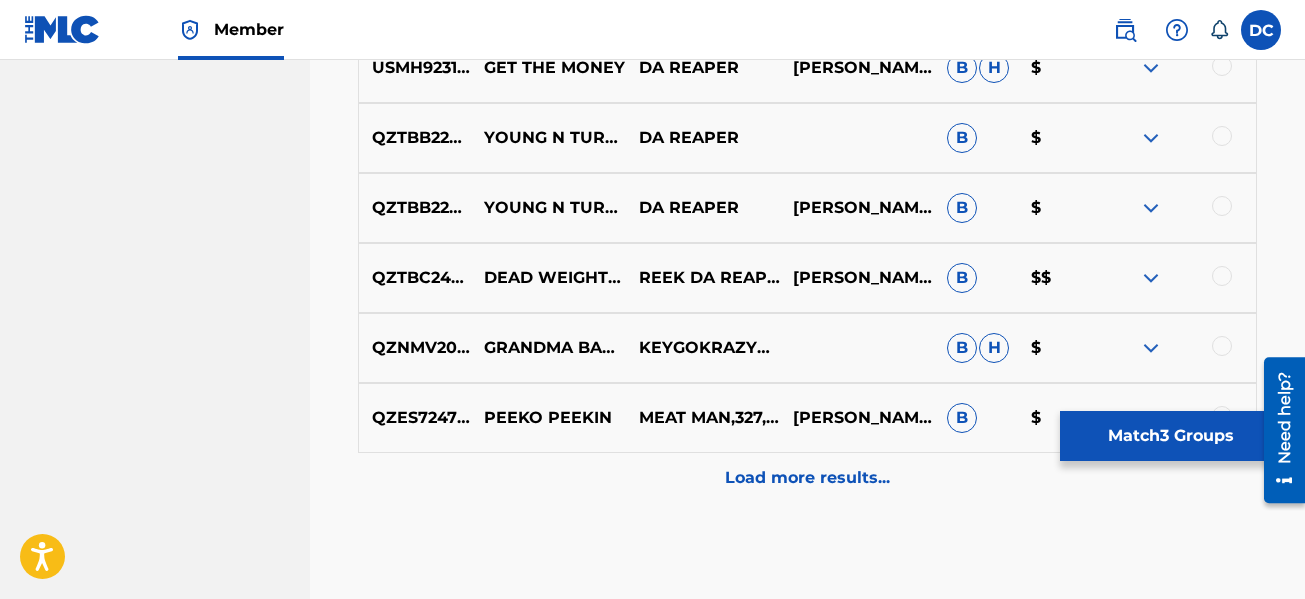 click on "Load more results..." at bounding box center [807, 478] 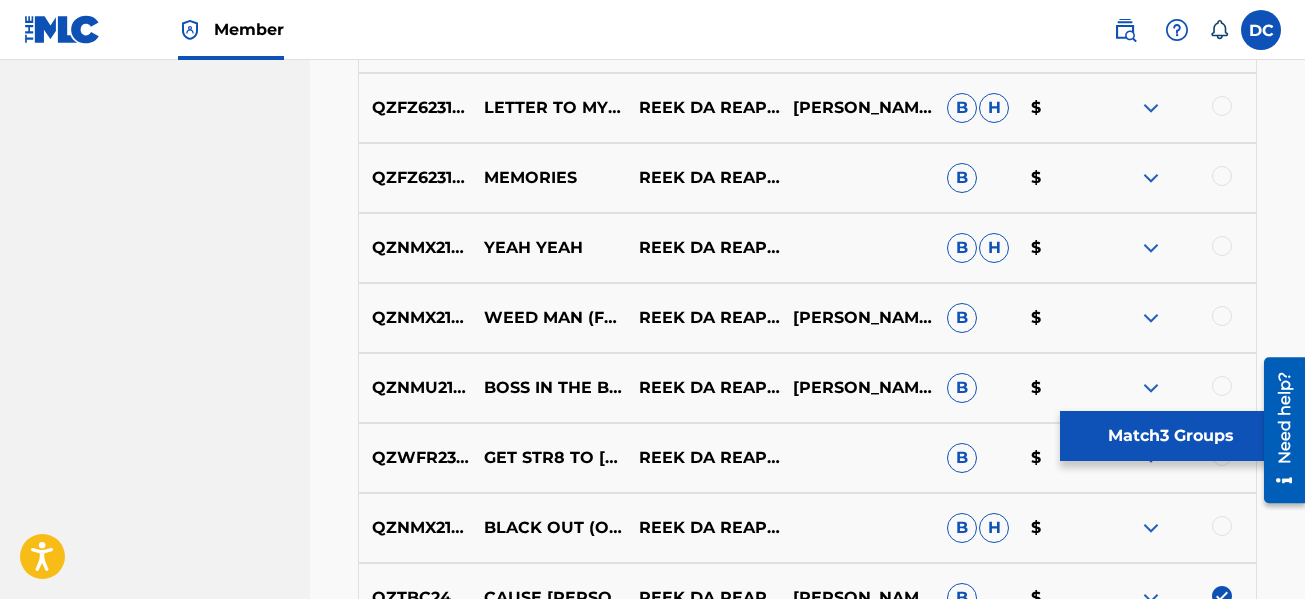 scroll, scrollTop: 7977, scrollLeft: 0, axis: vertical 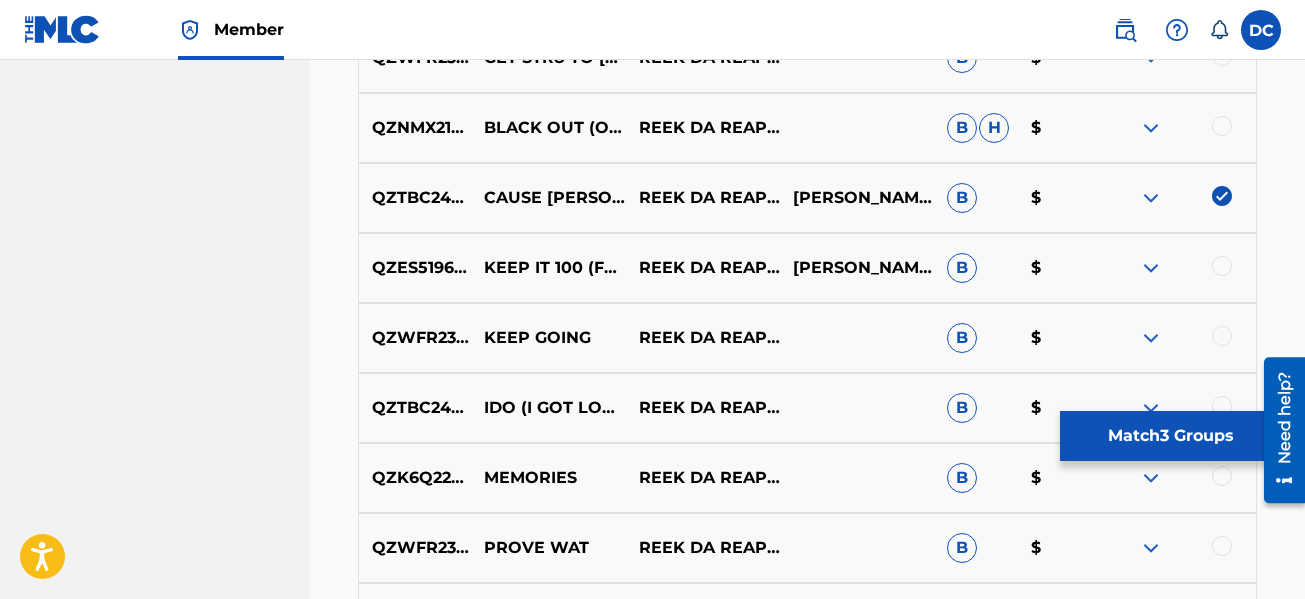 click on "Match  3 Groups" at bounding box center [1170, 436] 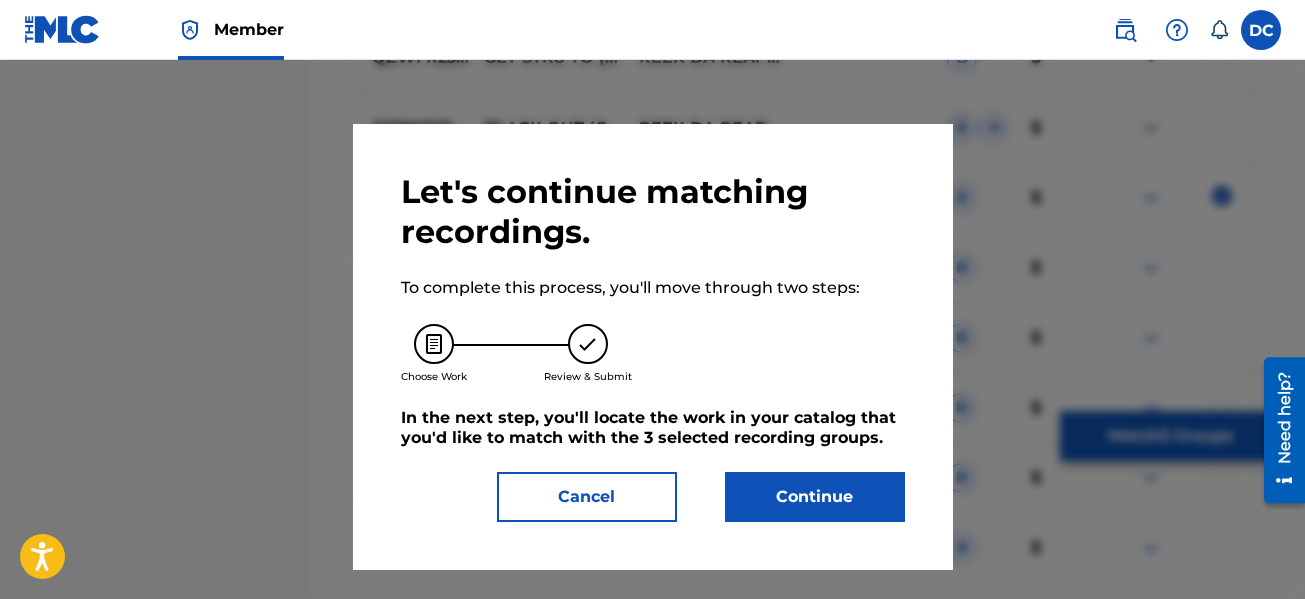 click on "Let's continue matching recordings. To complete this process, you'll move through two steps: Choose Work Review & Submit In the next step, you'll locate the work in your catalog that you'd like to match with the   3 selected recording groups . Cancel Continue" at bounding box center [653, 347] 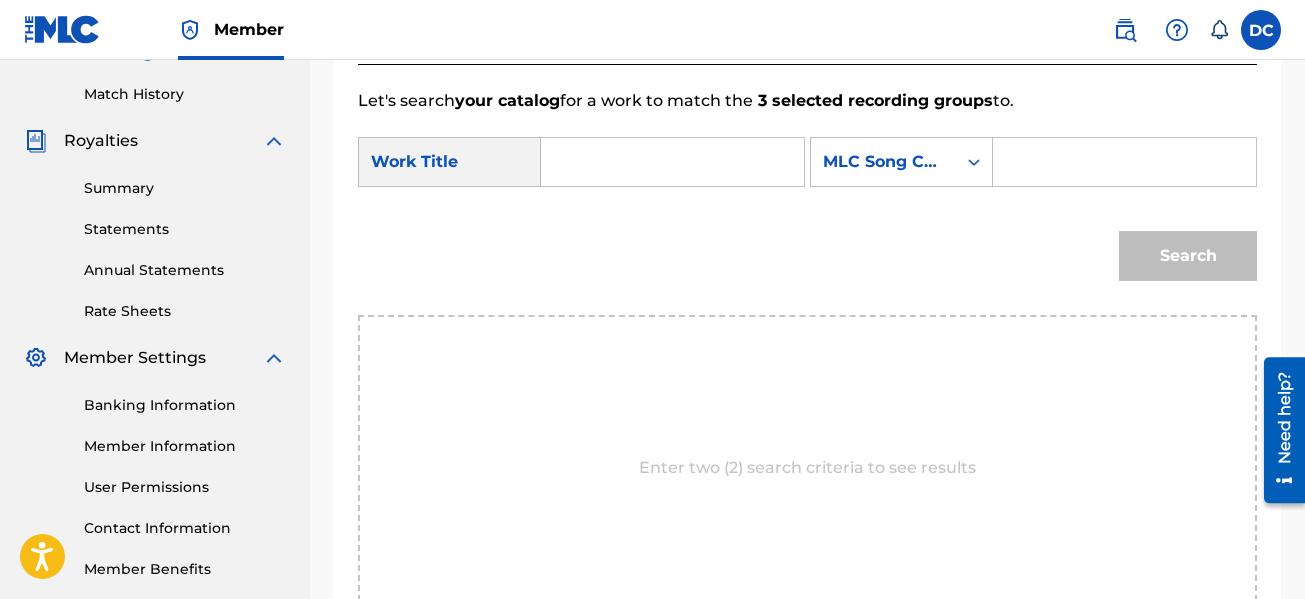 scroll, scrollTop: 281, scrollLeft: 0, axis: vertical 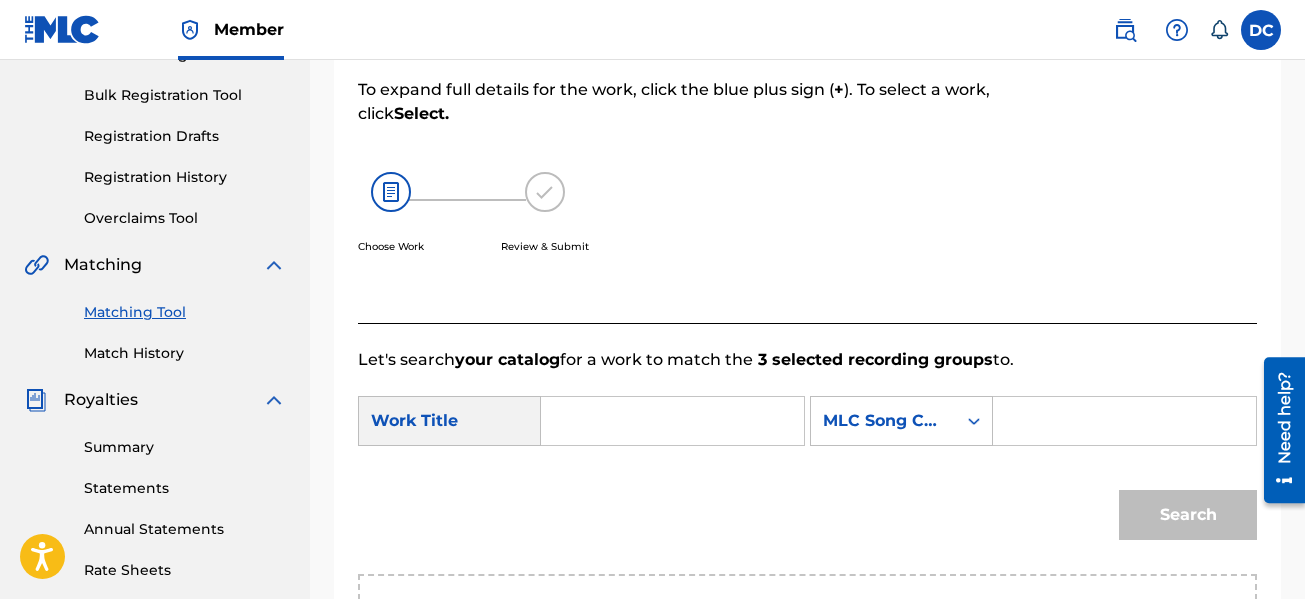 click at bounding box center (672, 421) 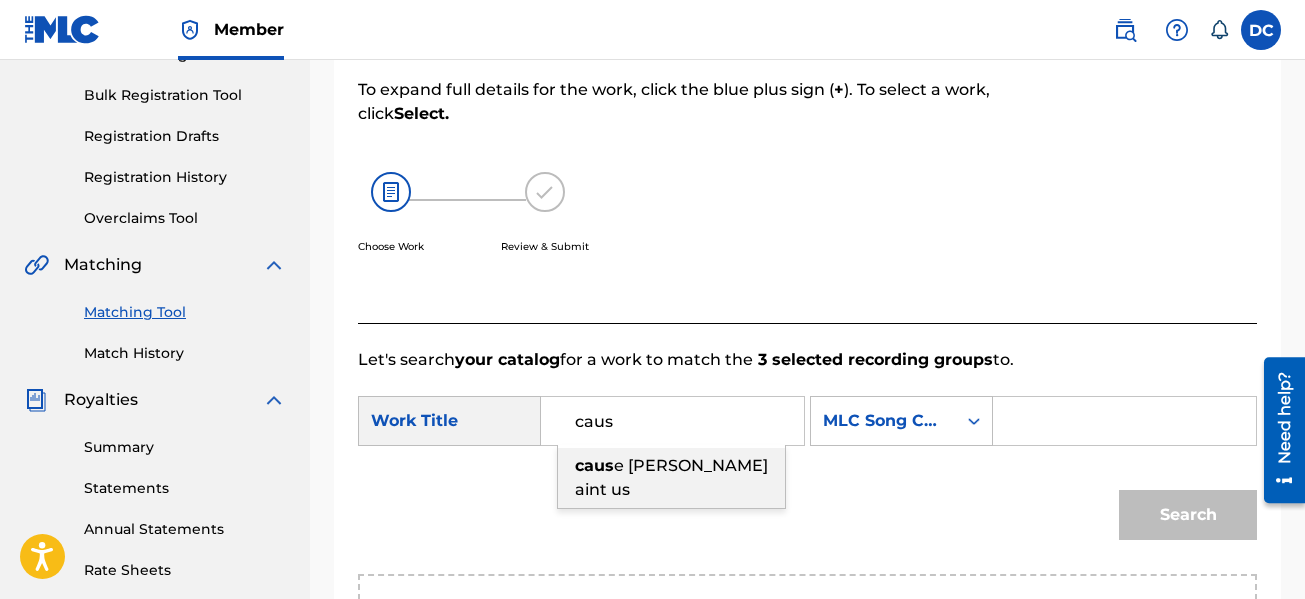 click on "e [PERSON_NAME] aint us" at bounding box center (671, 477) 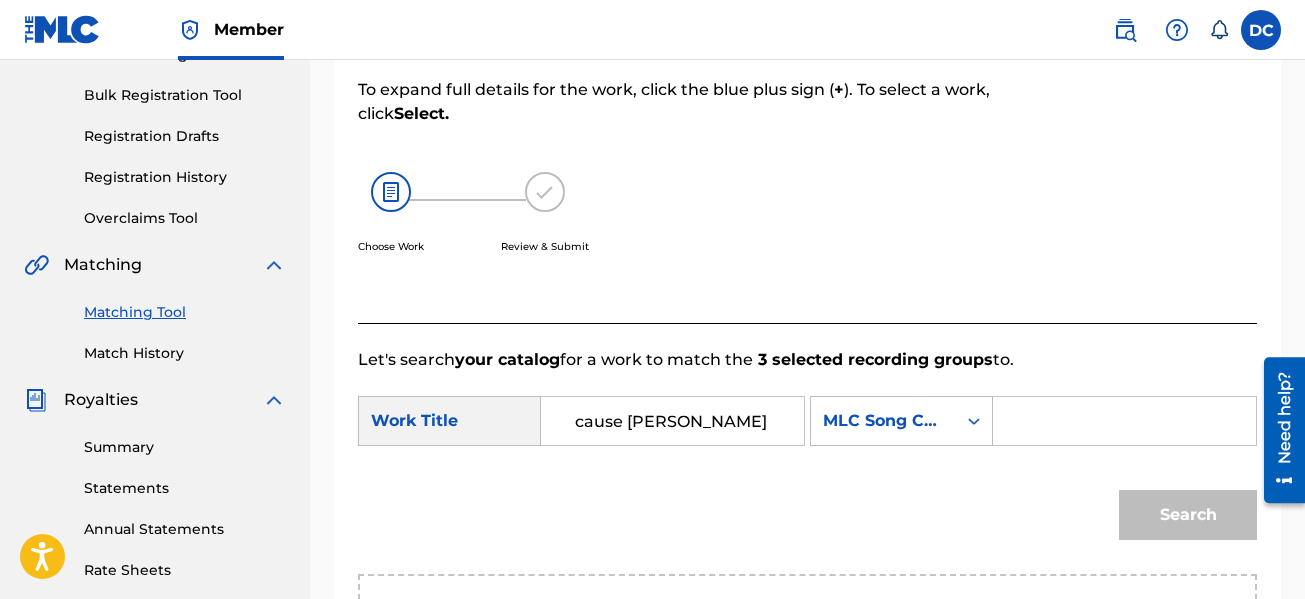 click at bounding box center (1124, 421) 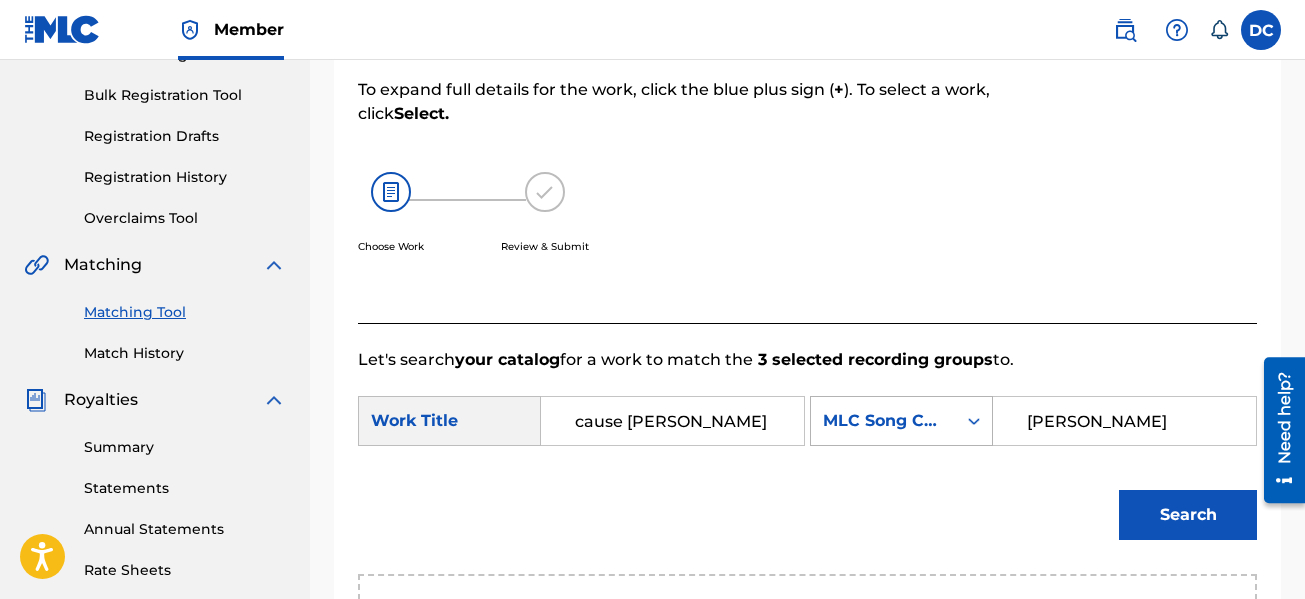 click 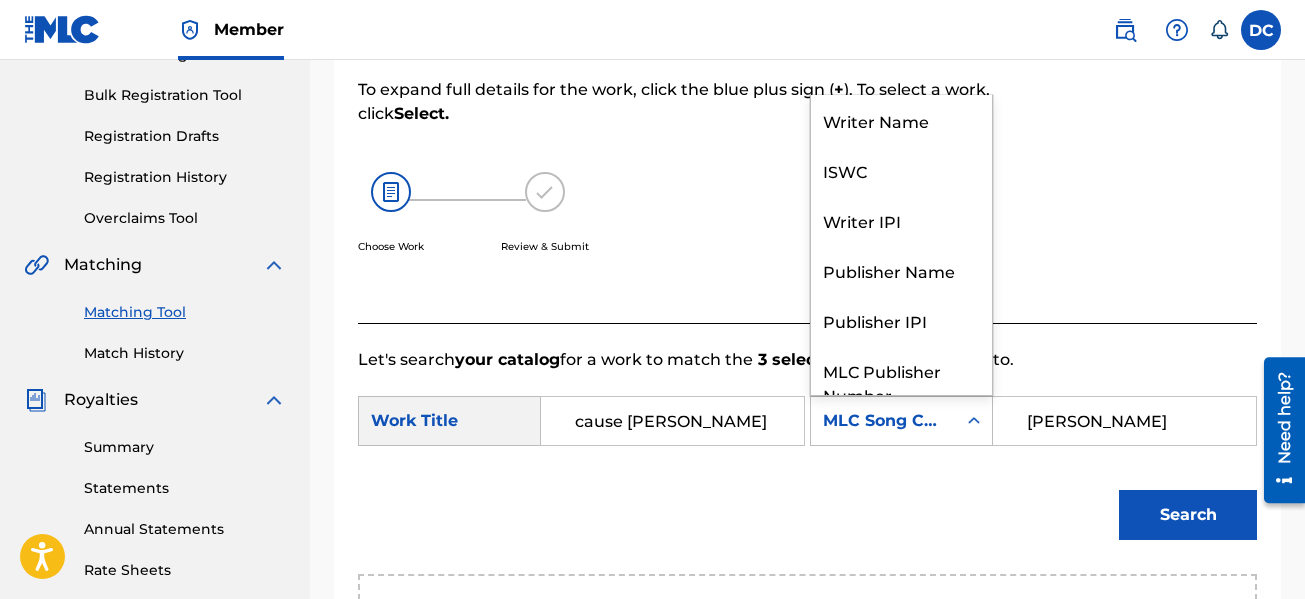 scroll, scrollTop: 74, scrollLeft: 0, axis: vertical 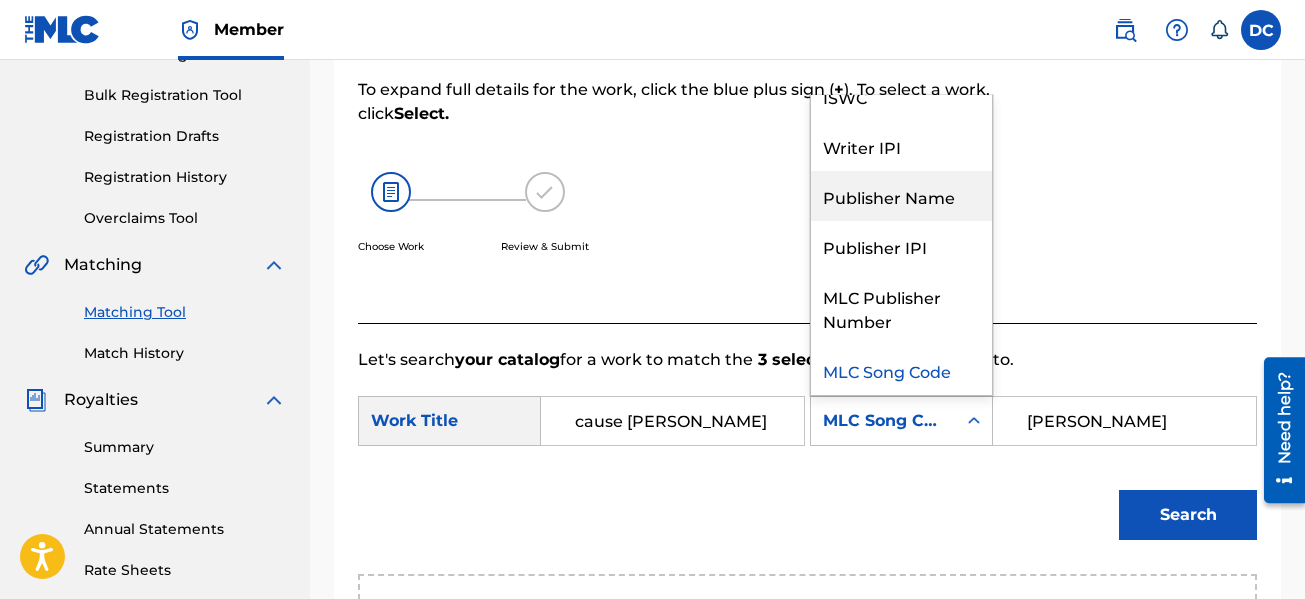 click on "Publisher Name" at bounding box center [901, 196] 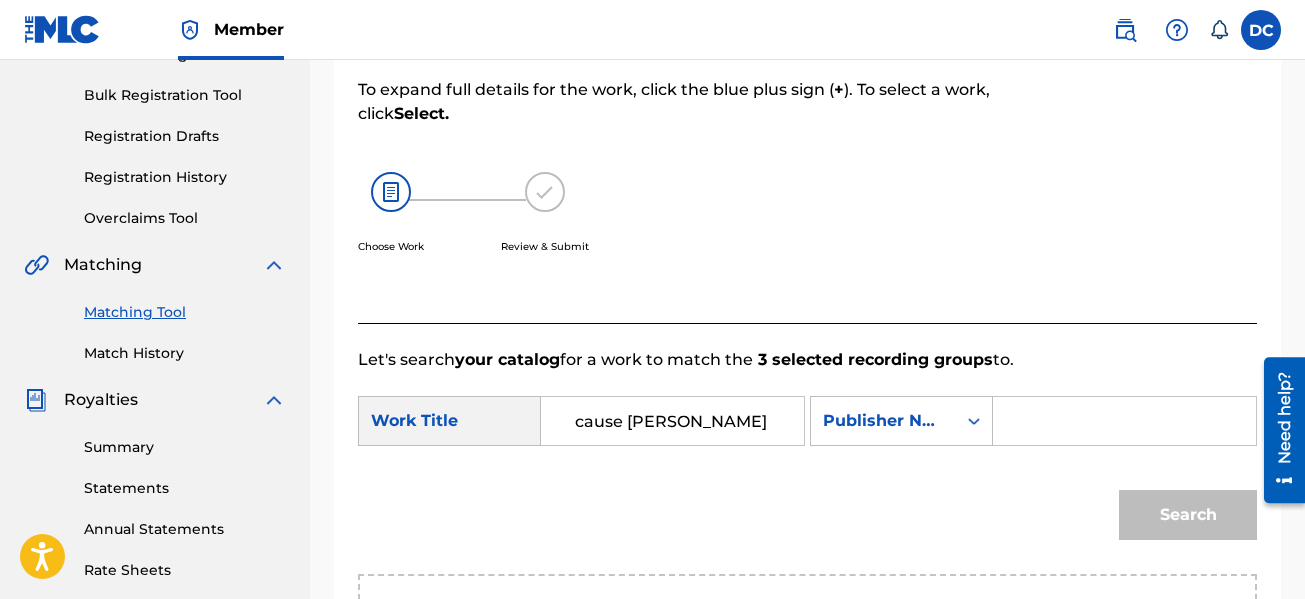 click at bounding box center (1124, 421) 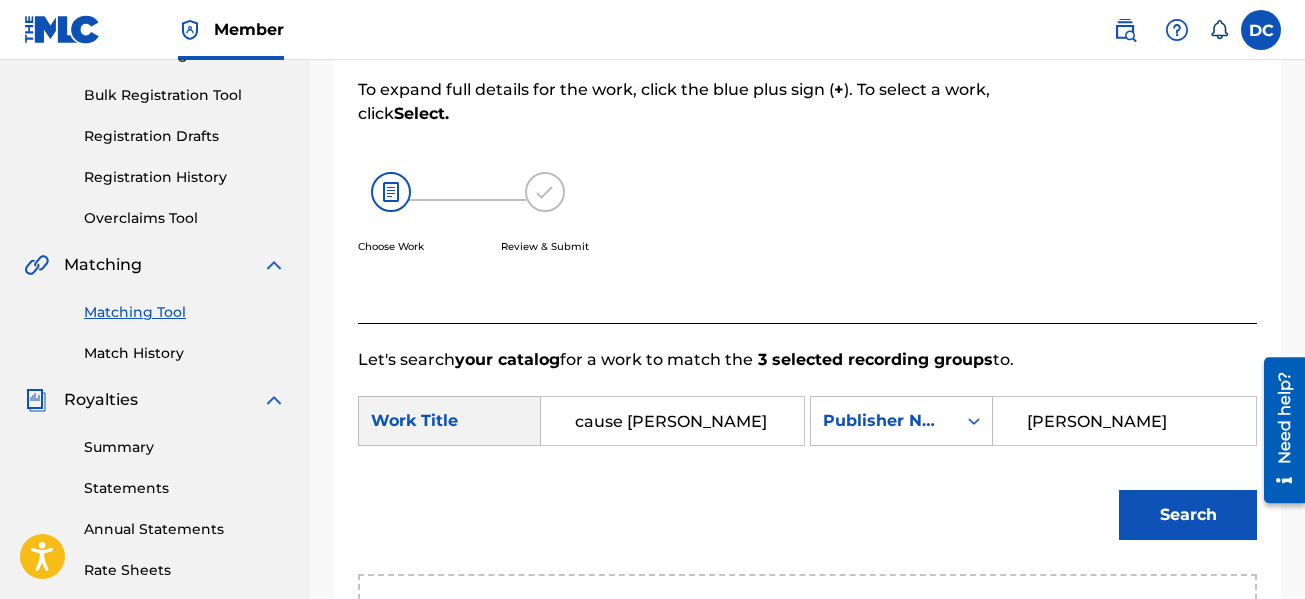 click on "Search" at bounding box center [1188, 515] 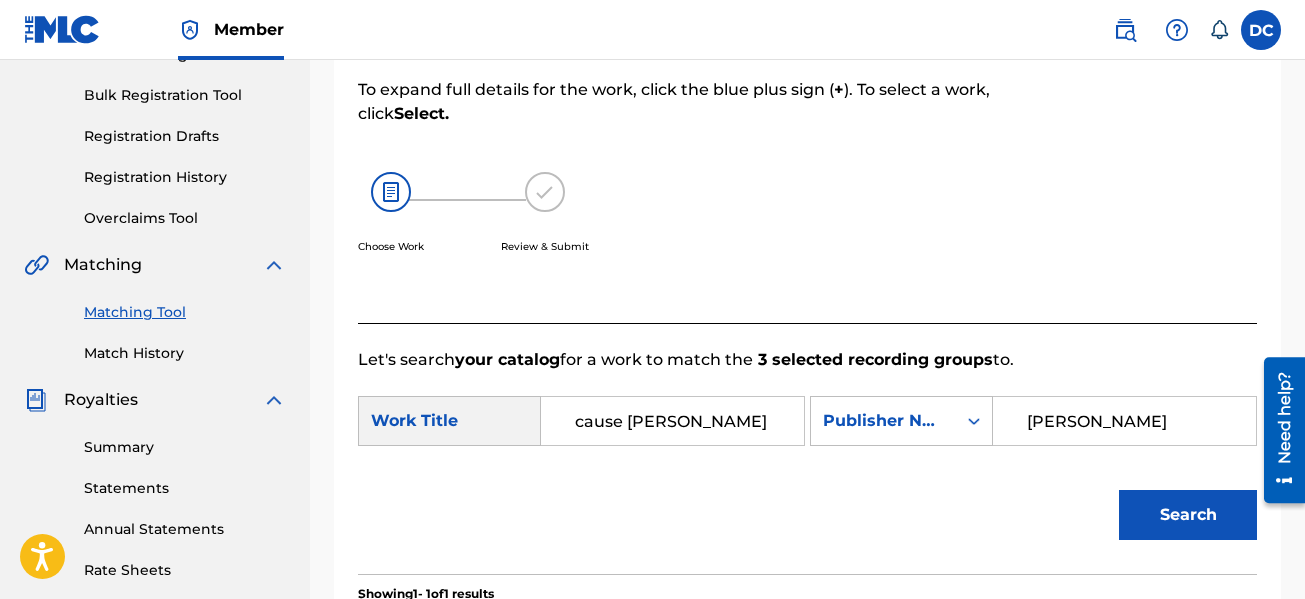 scroll, scrollTop: 681, scrollLeft: 0, axis: vertical 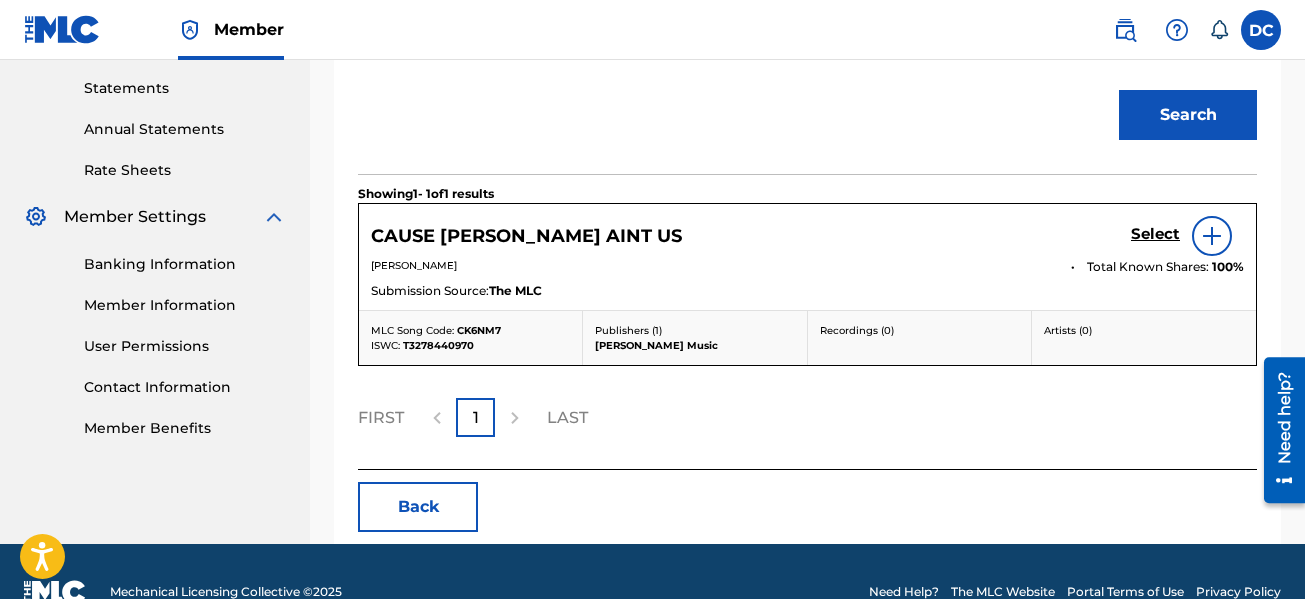 click on "Select" at bounding box center [1155, 234] 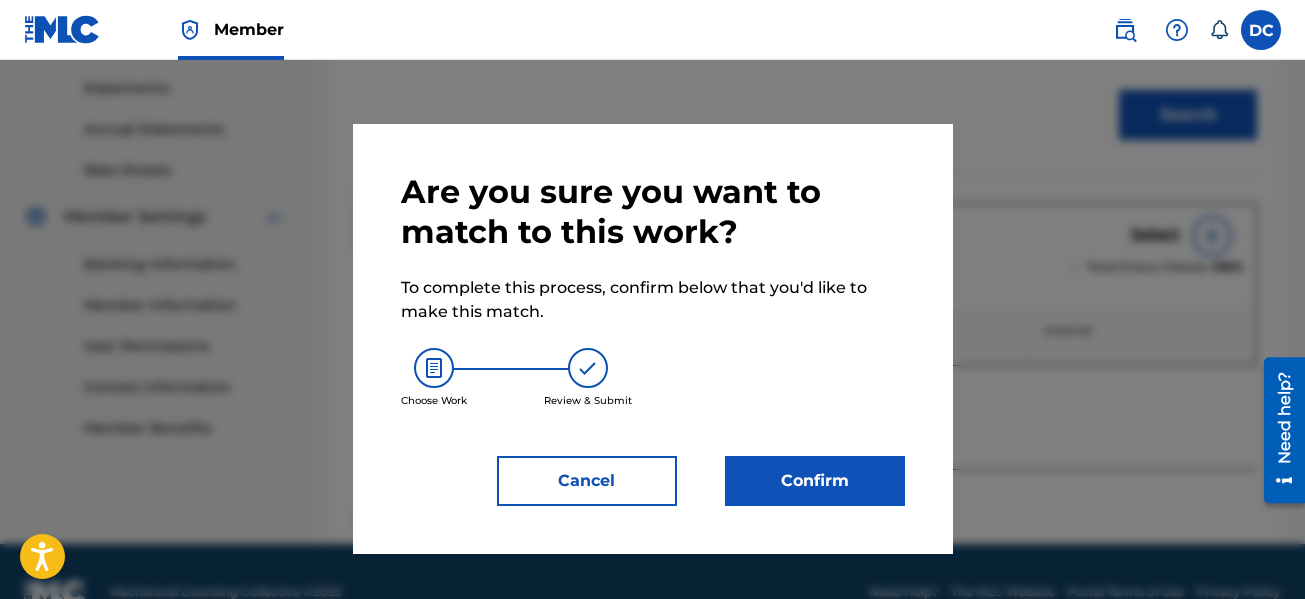 click on "Confirm" at bounding box center (815, 481) 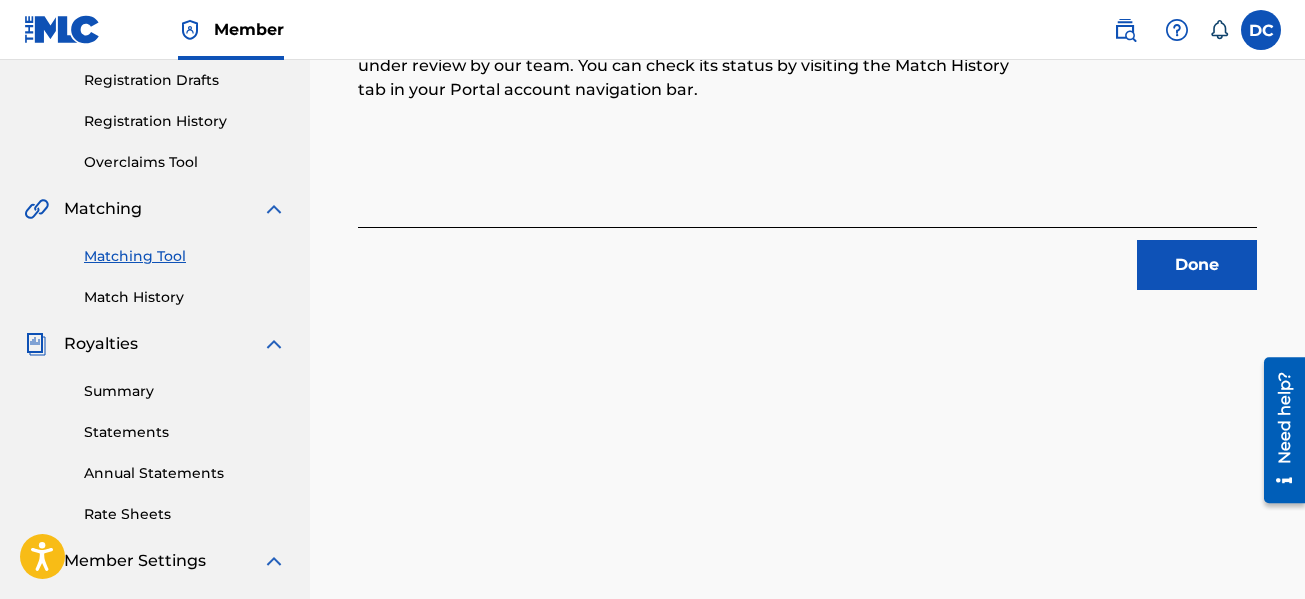 scroll, scrollTop: 341, scrollLeft: 0, axis: vertical 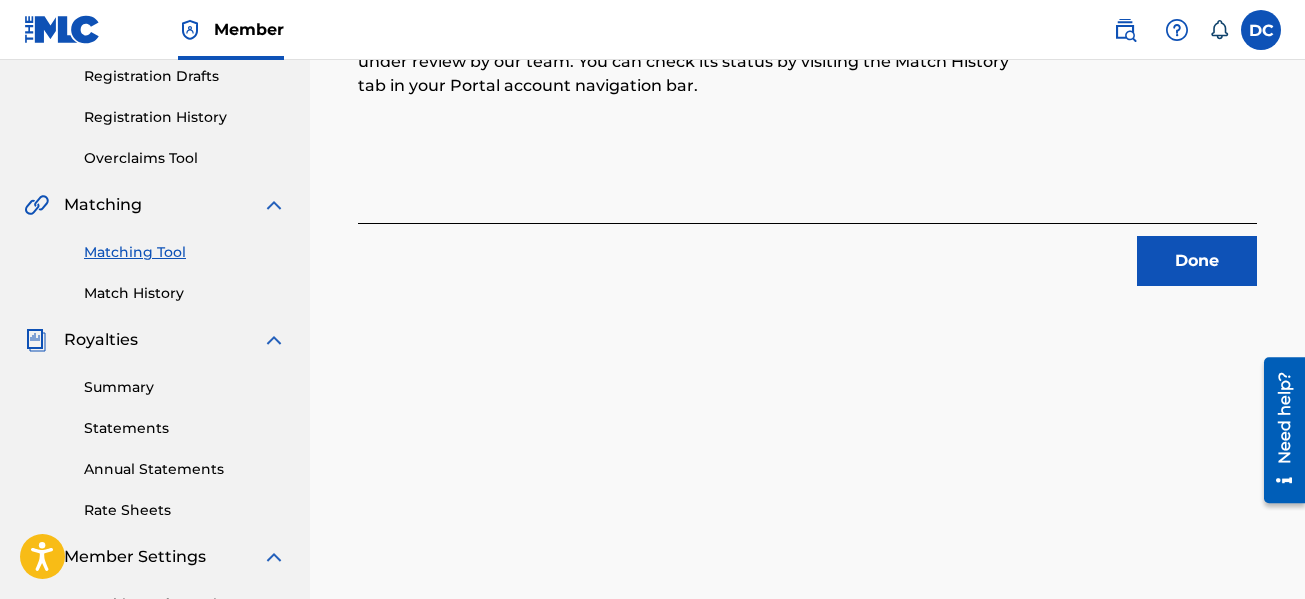 click on "Done" at bounding box center [1197, 261] 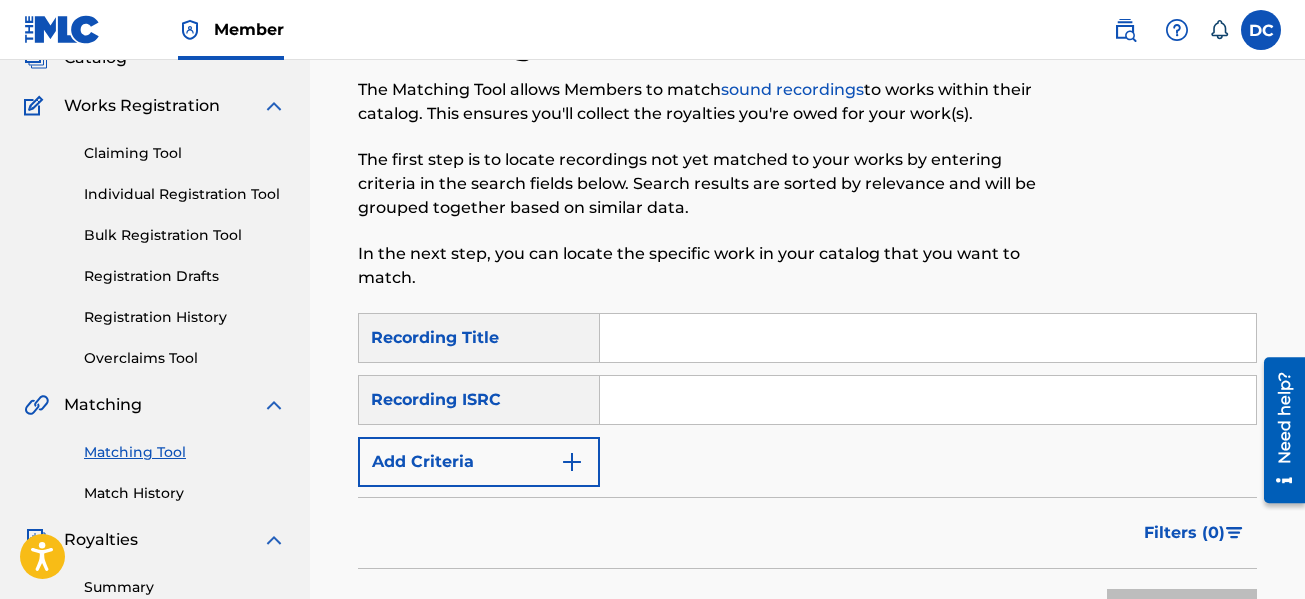 scroll, scrollTop: 41, scrollLeft: 0, axis: vertical 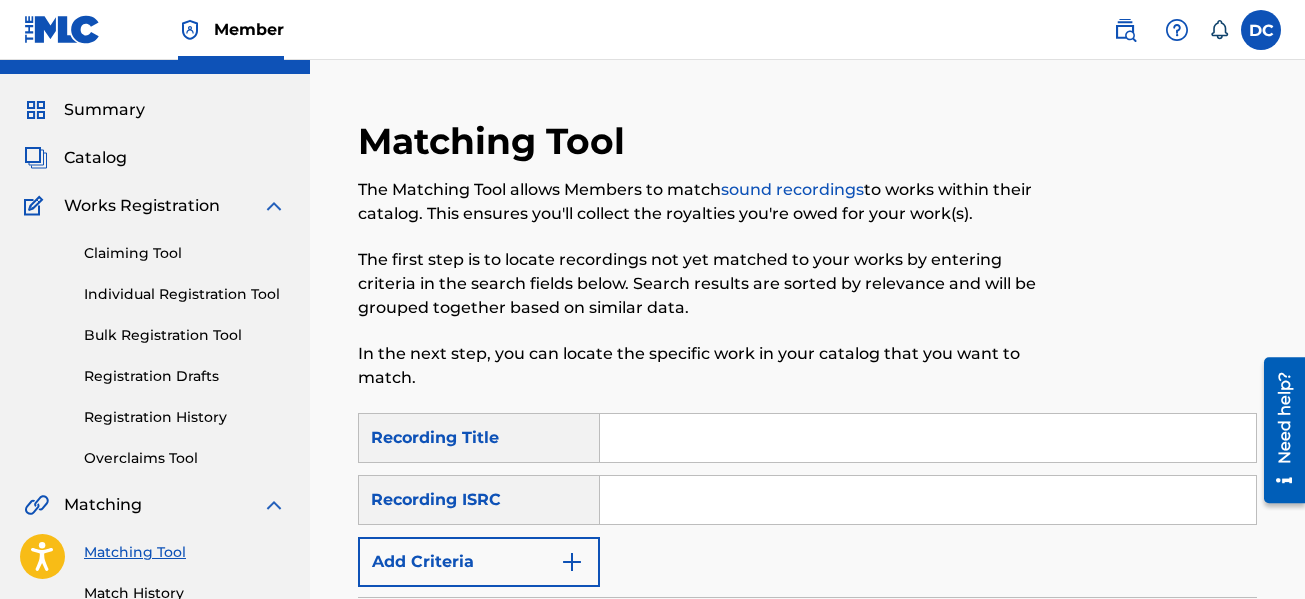 click on "Catalog" at bounding box center [95, 158] 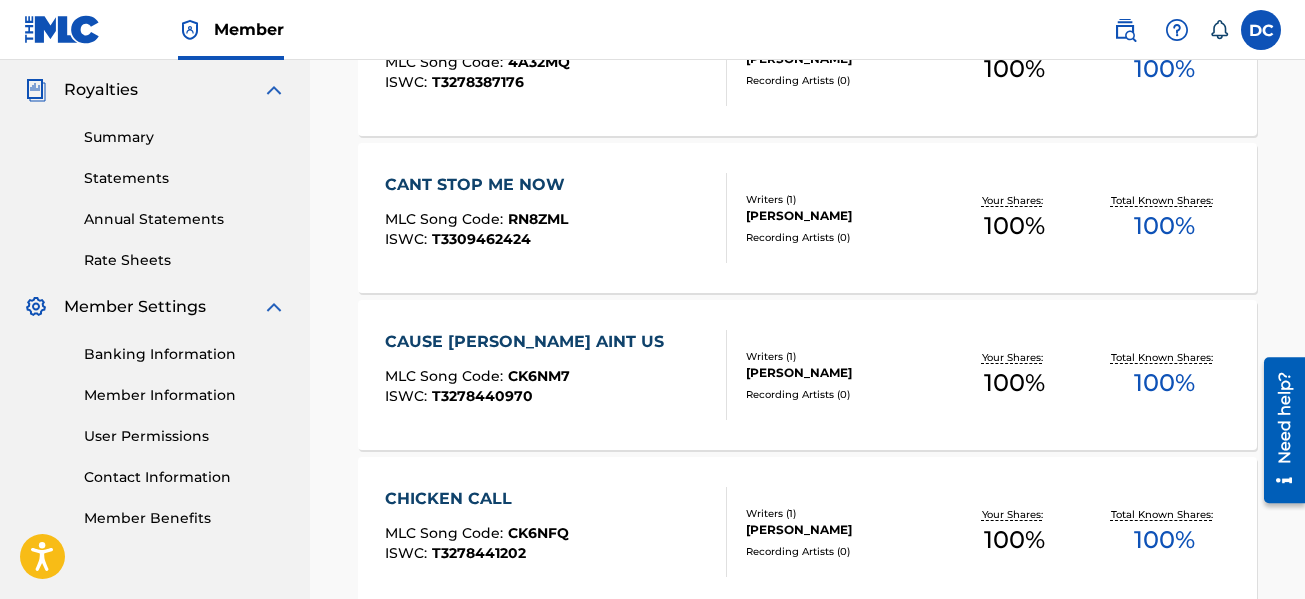 scroll, scrollTop: 200, scrollLeft: 0, axis: vertical 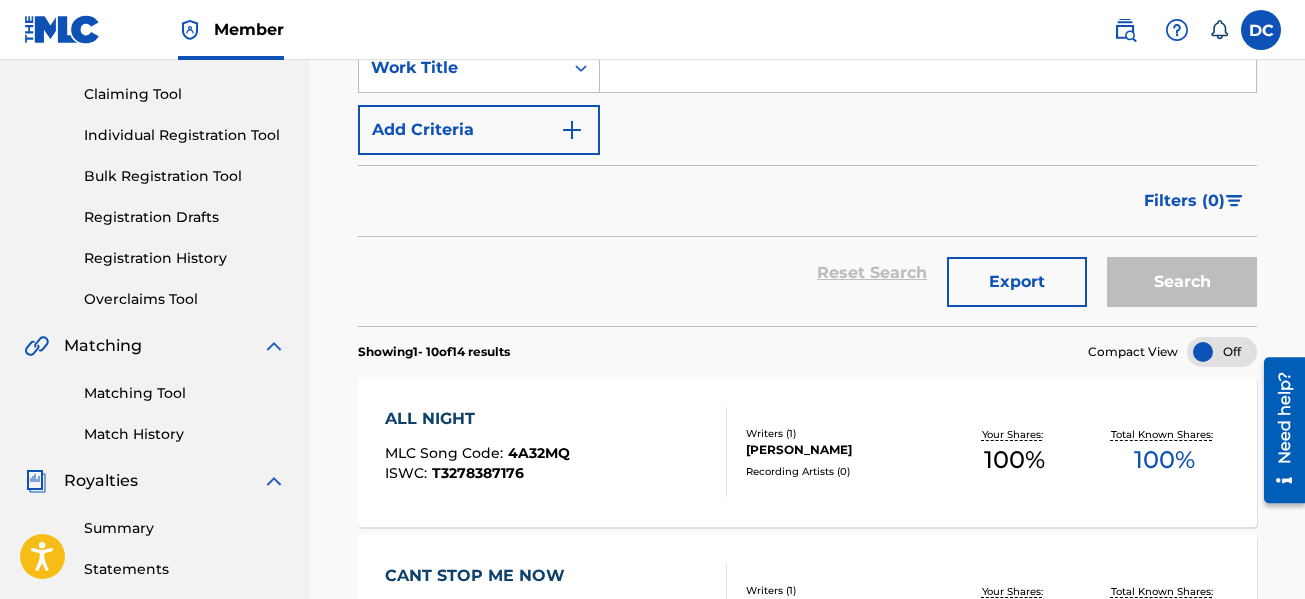 click on "Matching Tool" at bounding box center [185, 393] 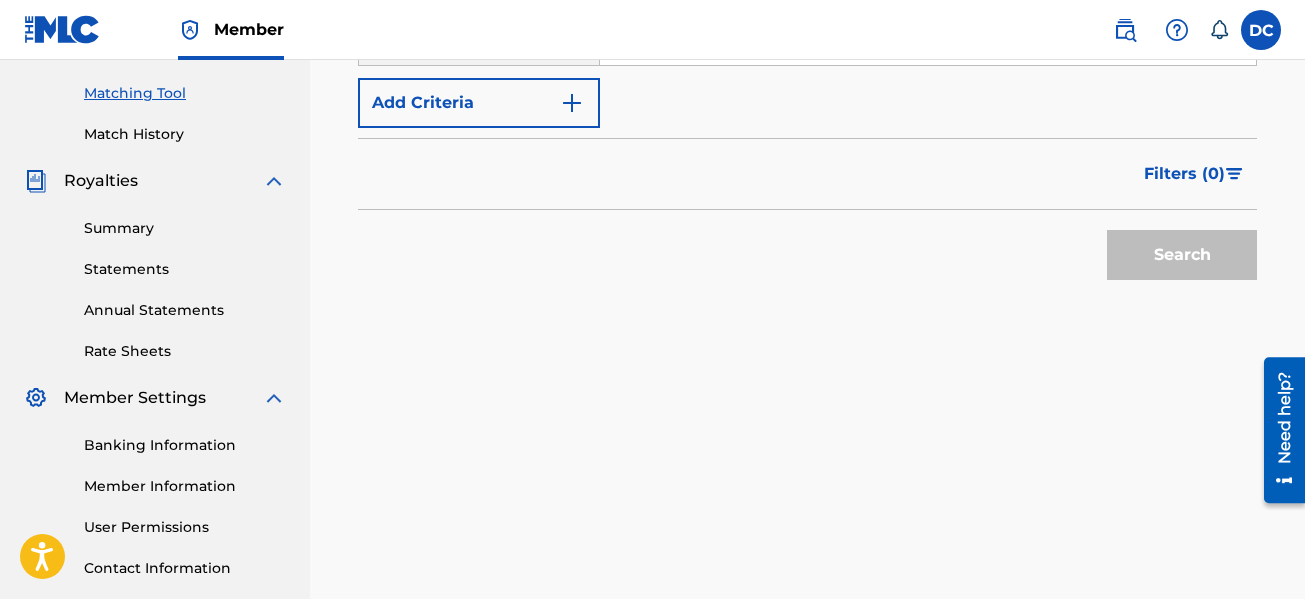 scroll, scrollTop: 100, scrollLeft: 0, axis: vertical 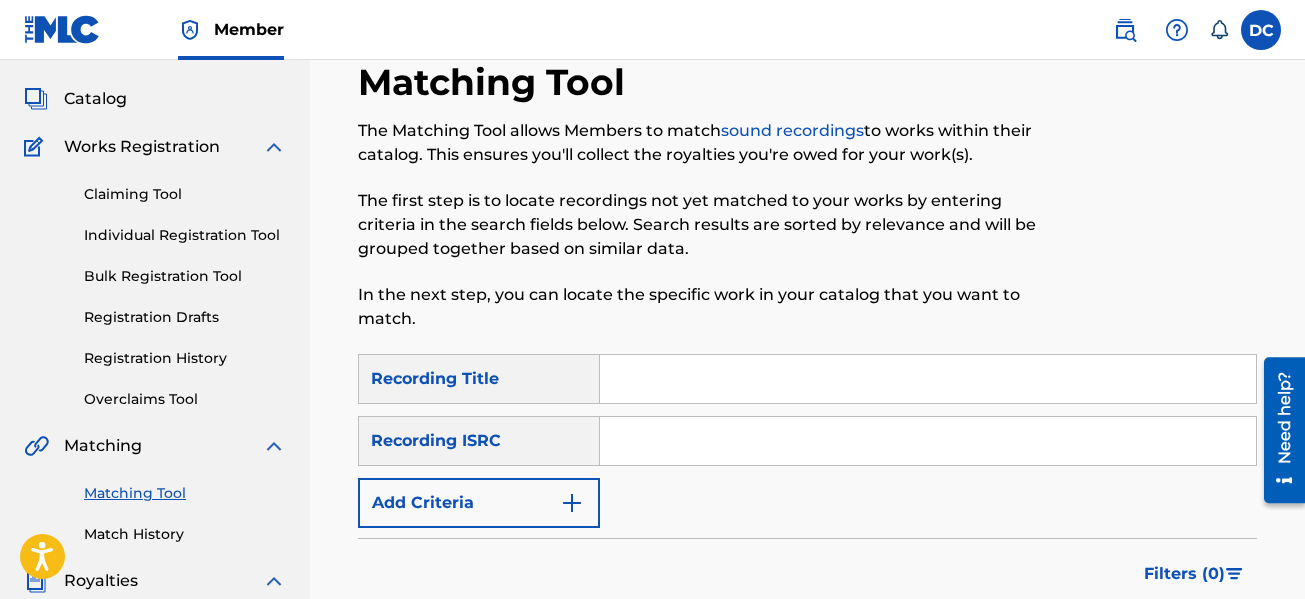 click at bounding box center [928, 379] 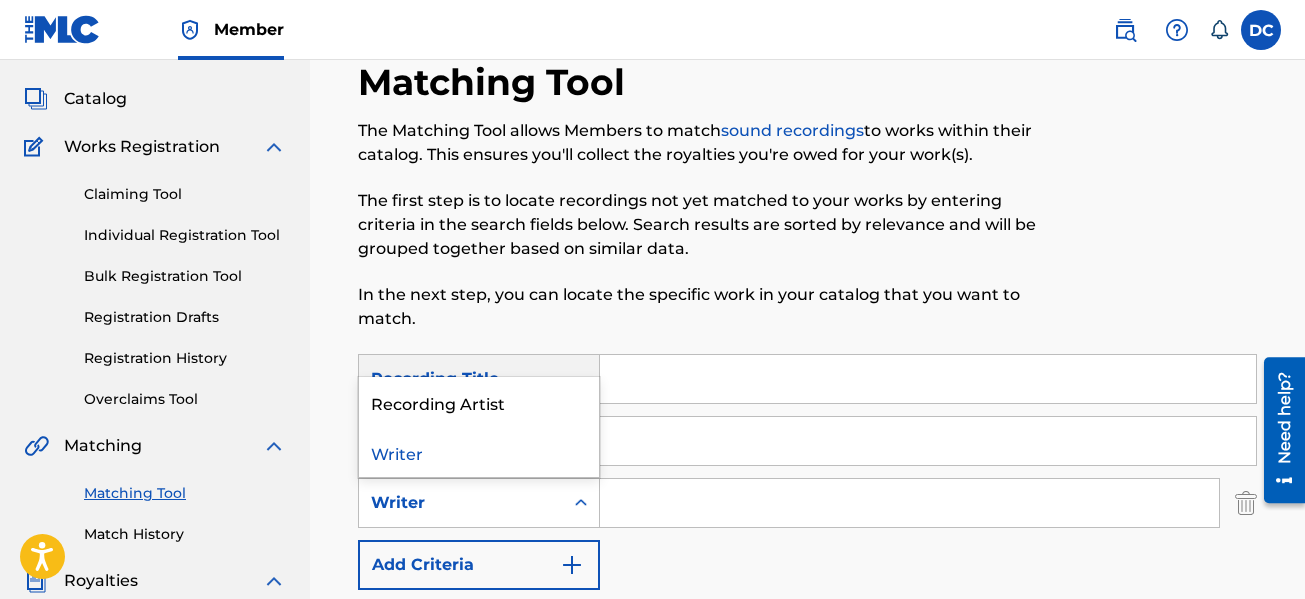 click on "Writer" at bounding box center (461, 503) 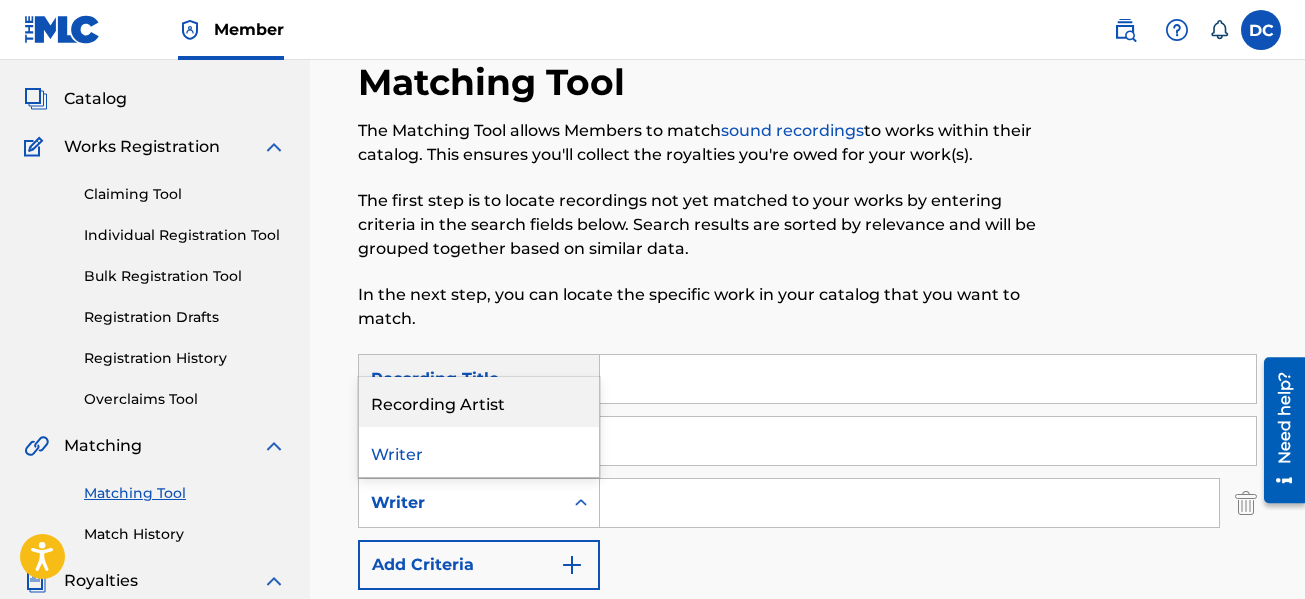 click on "Recording Artist" at bounding box center (479, 402) 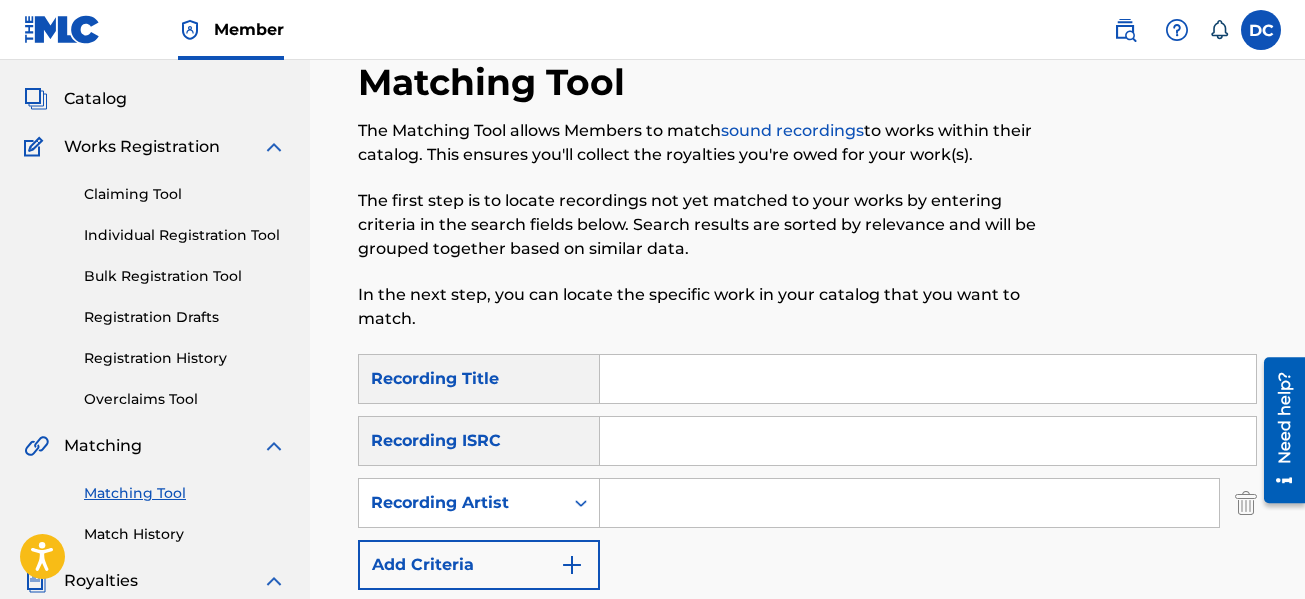 click at bounding box center (909, 503) 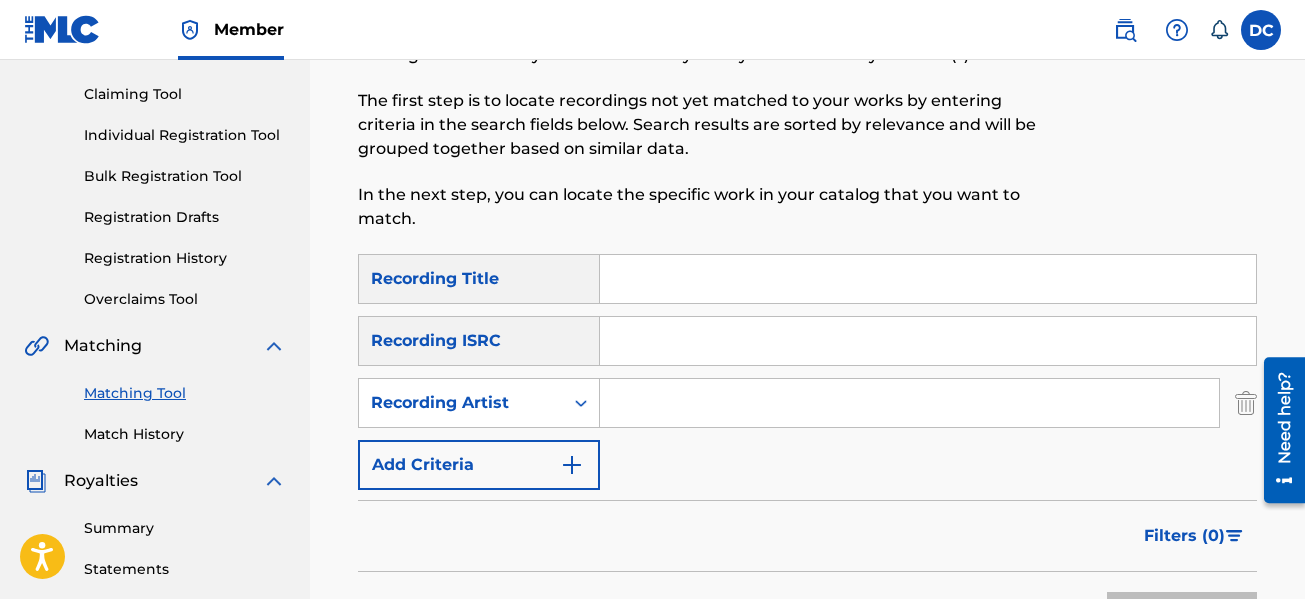 click at bounding box center [909, 403] 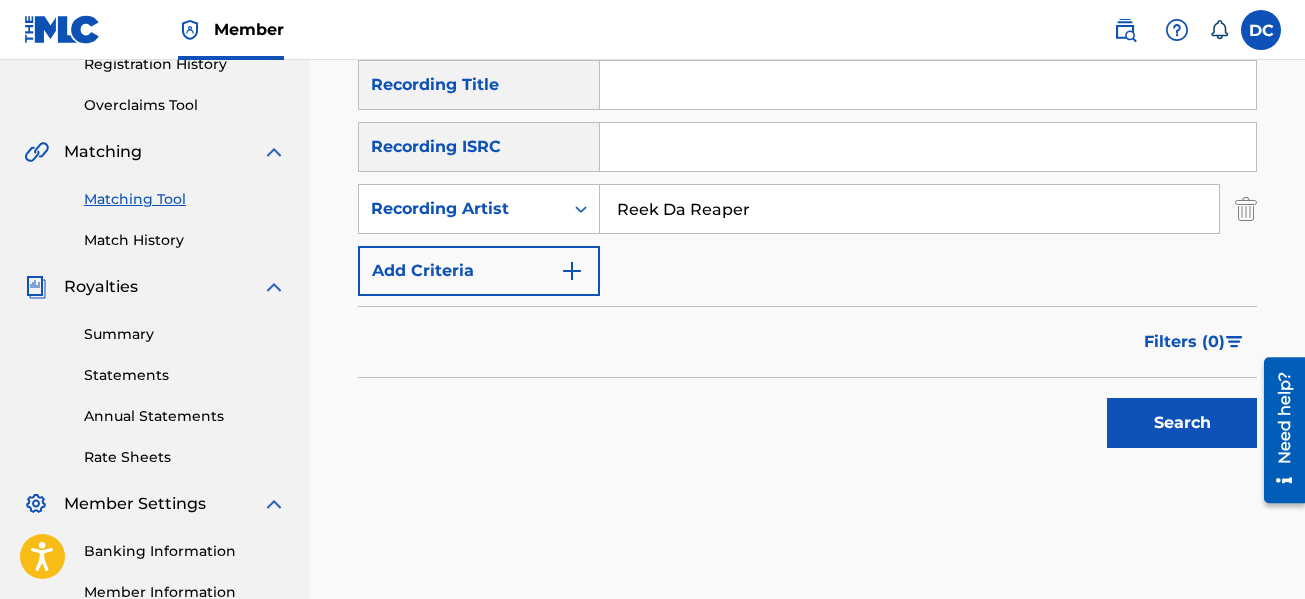 scroll, scrollTop: 400, scrollLeft: 0, axis: vertical 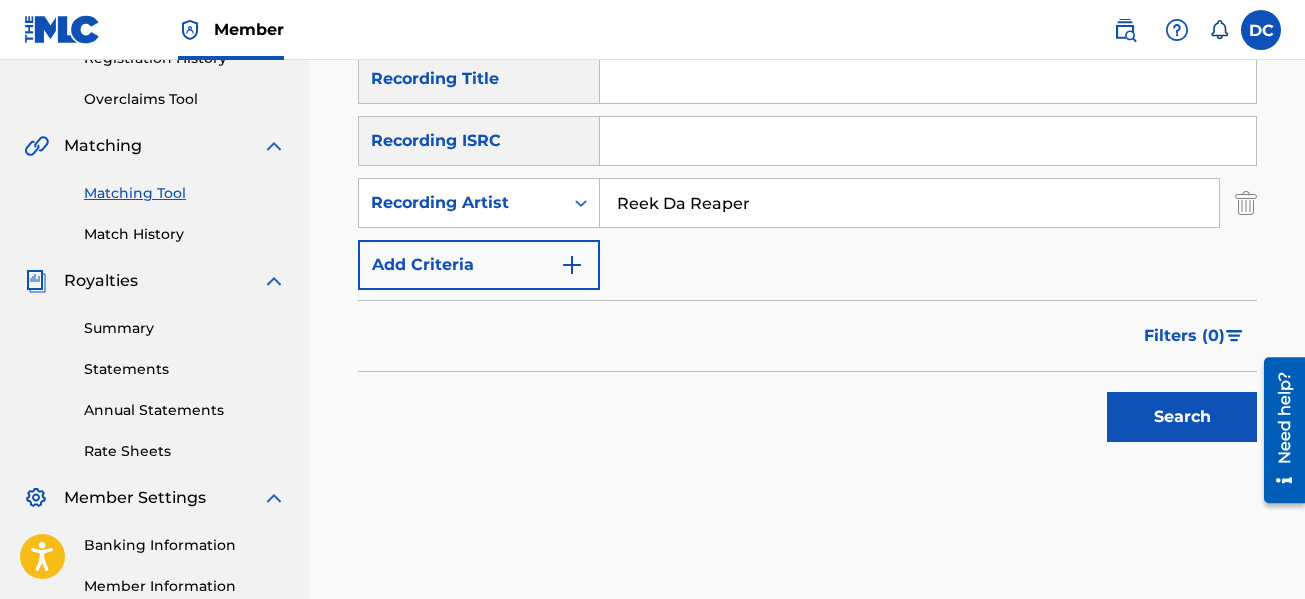 click on "Search" at bounding box center (1182, 417) 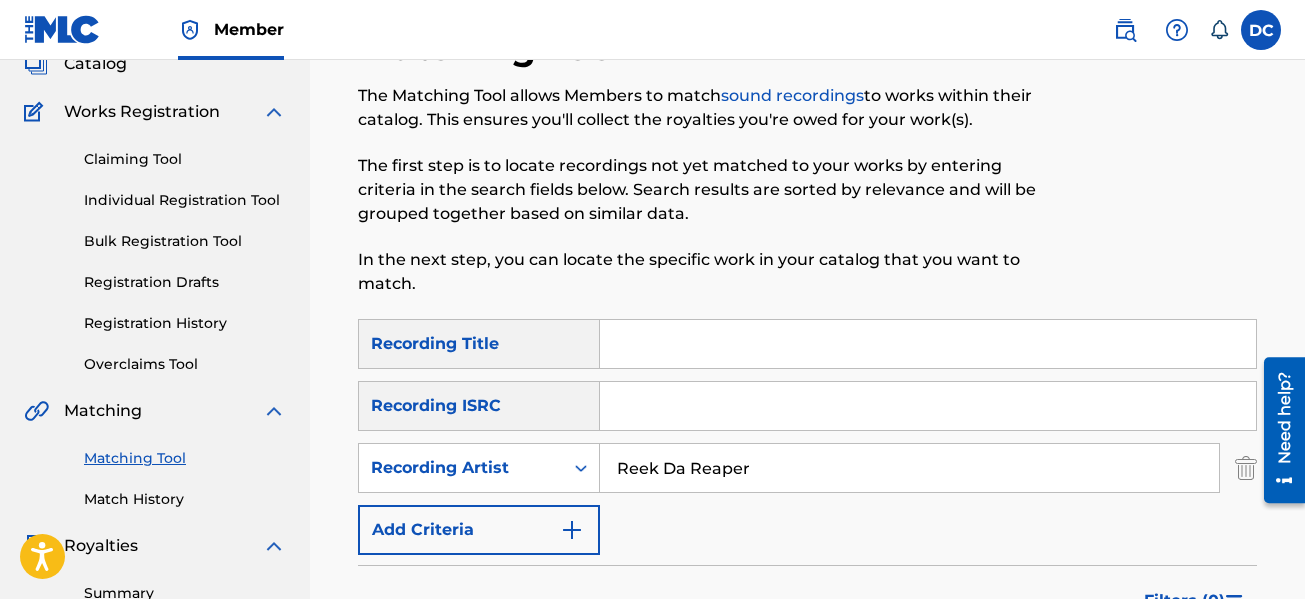 scroll, scrollTop: 100, scrollLeft: 0, axis: vertical 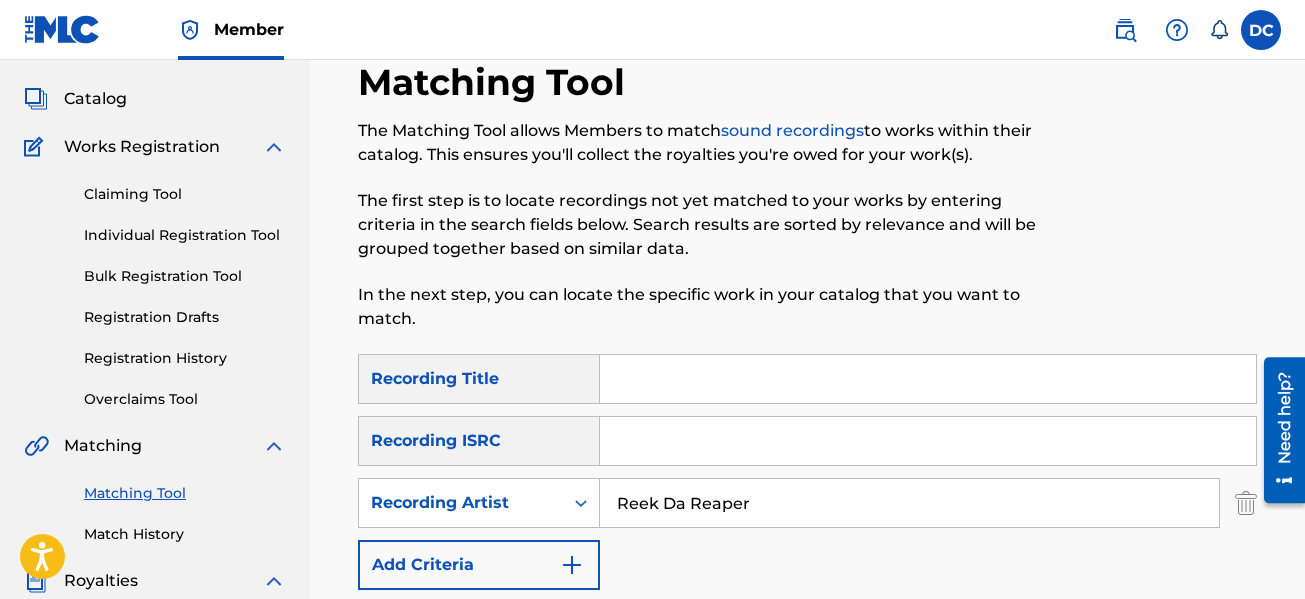 click on "Catalog" at bounding box center (95, 99) 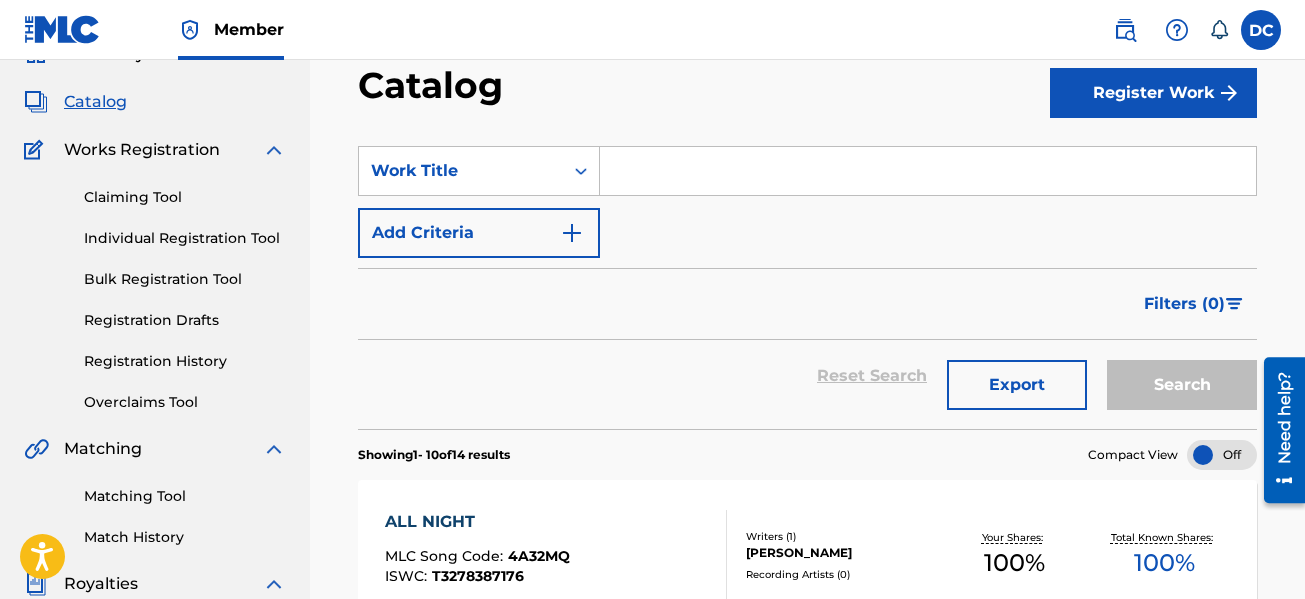 scroll, scrollTop: 0, scrollLeft: 0, axis: both 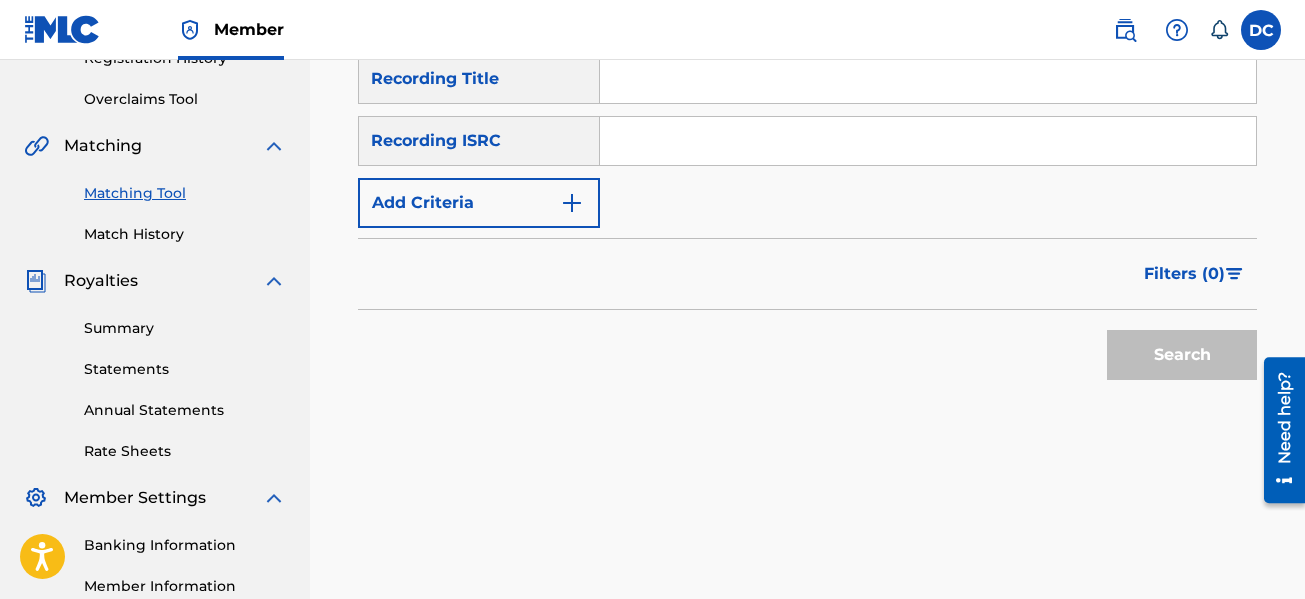 click on "SearchWithCriteria81846ef7-bf0f-45a0-9e46-e0b6165e271b Recording Title SearchWithCriteria468f3d43-7c0b-48d3-8762-c0d45261914a Recording ISRC Add Criteria" at bounding box center (807, 141) 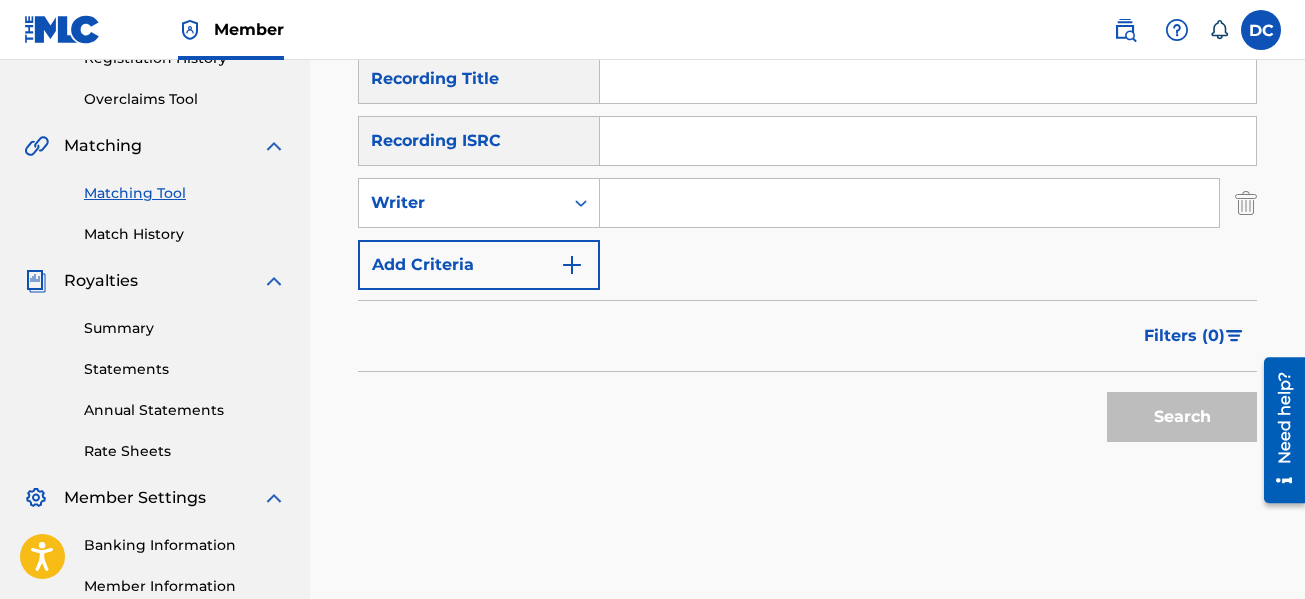 click on "Add Criteria" at bounding box center (479, 265) 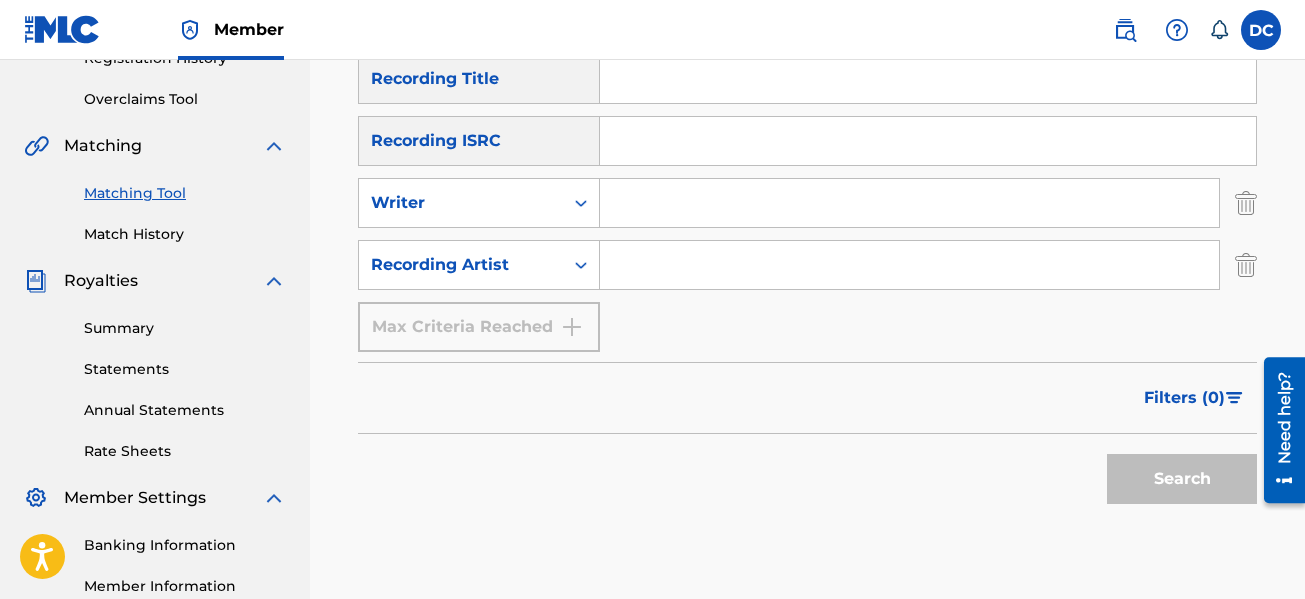 click at bounding box center (1246, 203) 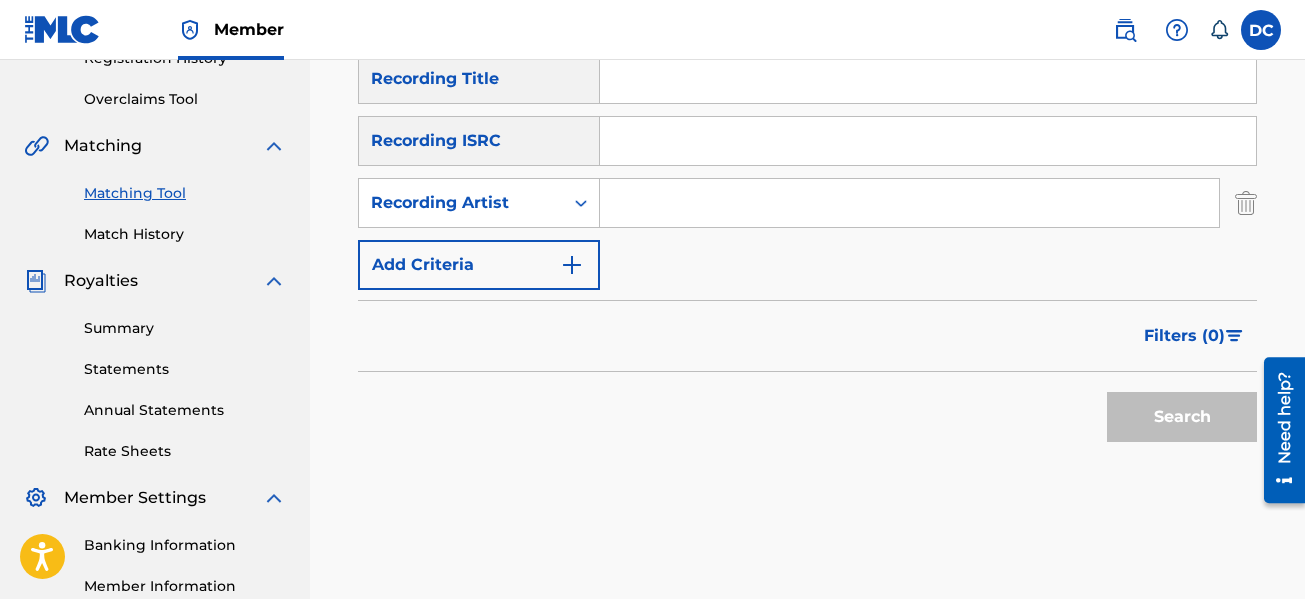 click at bounding box center (909, 203) 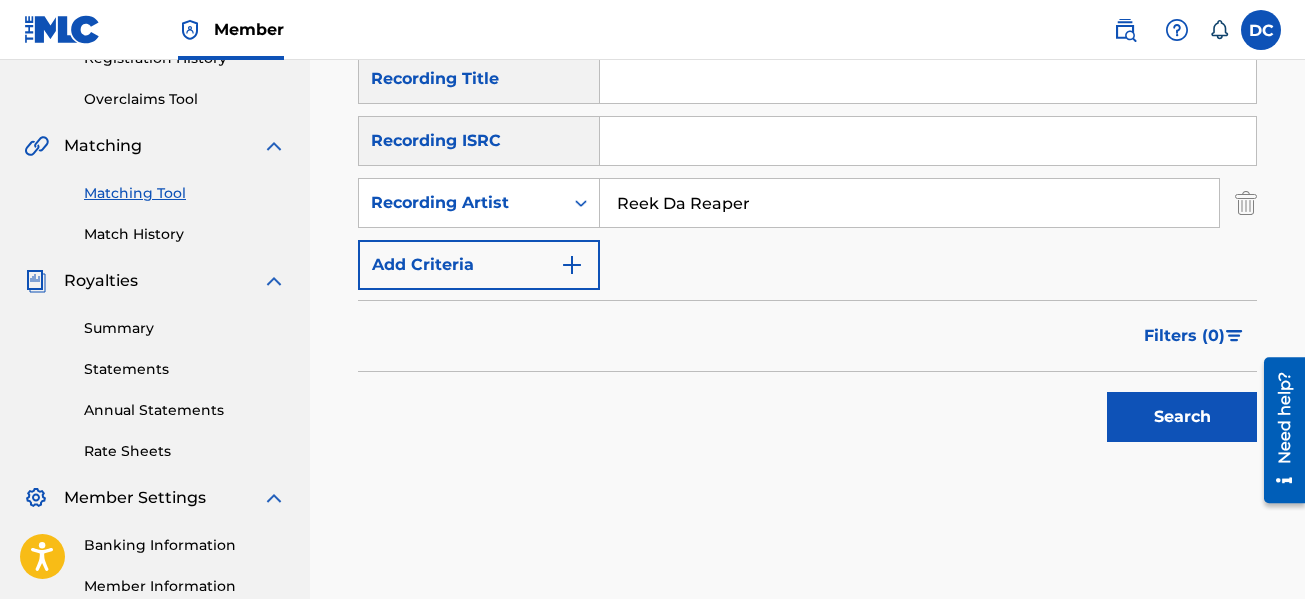 click on "Search" at bounding box center [1182, 417] 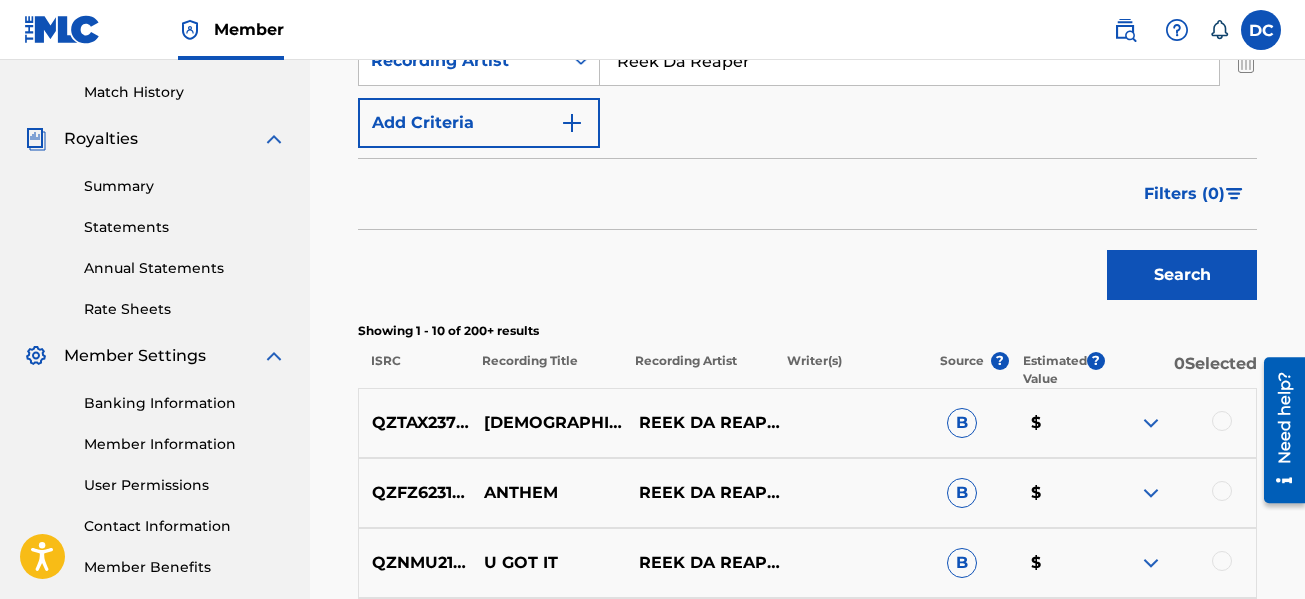 scroll, scrollTop: 700, scrollLeft: 0, axis: vertical 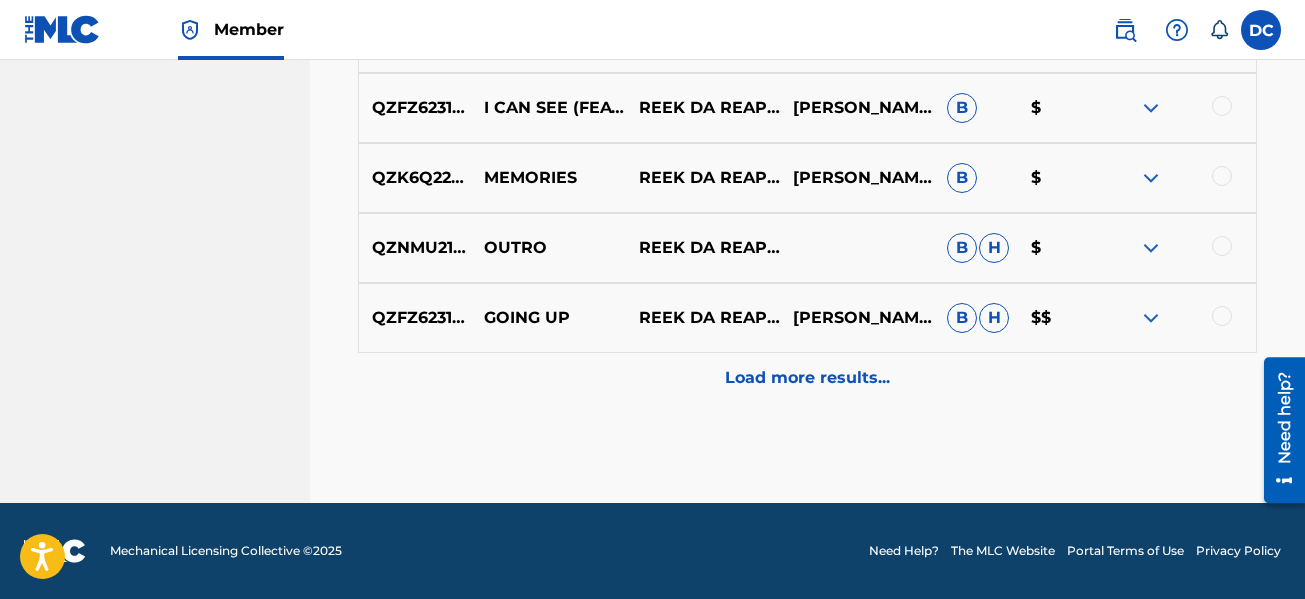 click on "Load more results..." at bounding box center (807, 378) 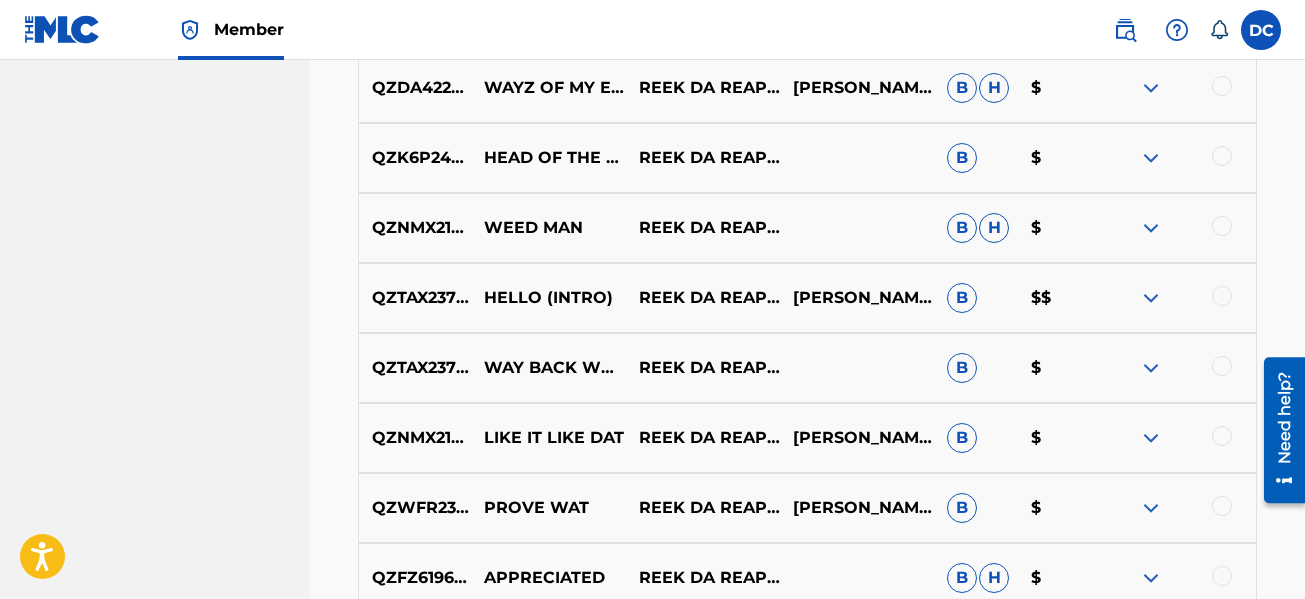 scroll, scrollTop: 1877, scrollLeft: 0, axis: vertical 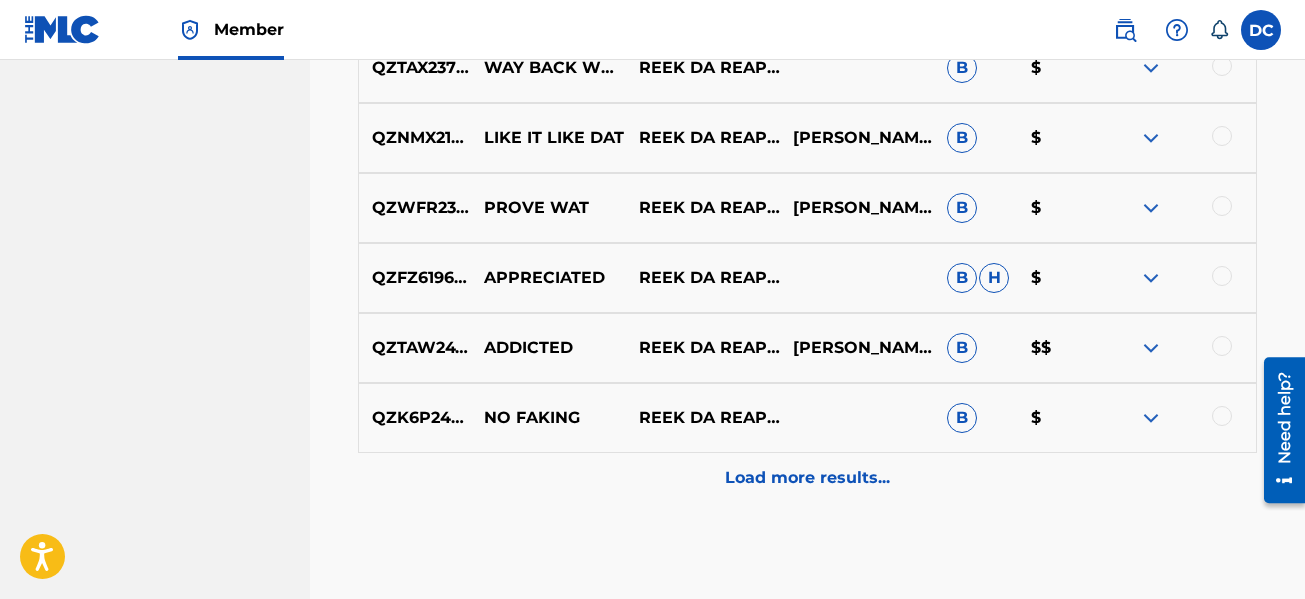 click on "Load more results..." at bounding box center (807, 478) 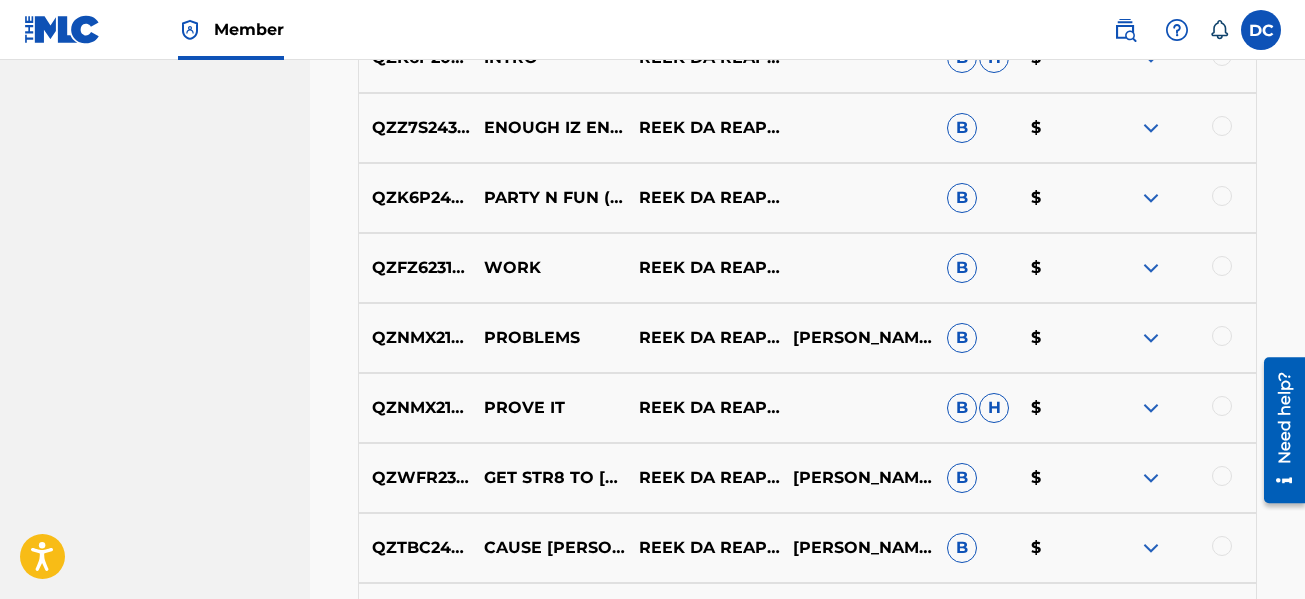 scroll, scrollTop: 2677, scrollLeft: 0, axis: vertical 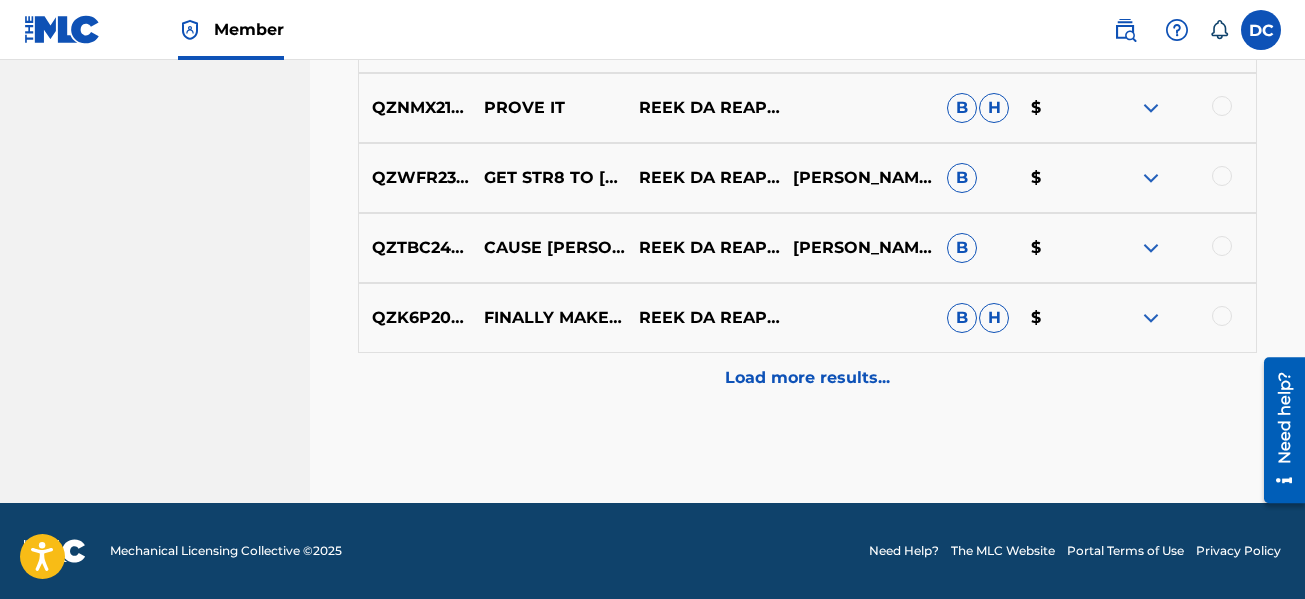 click on "Load more results..." at bounding box center (807, 378) 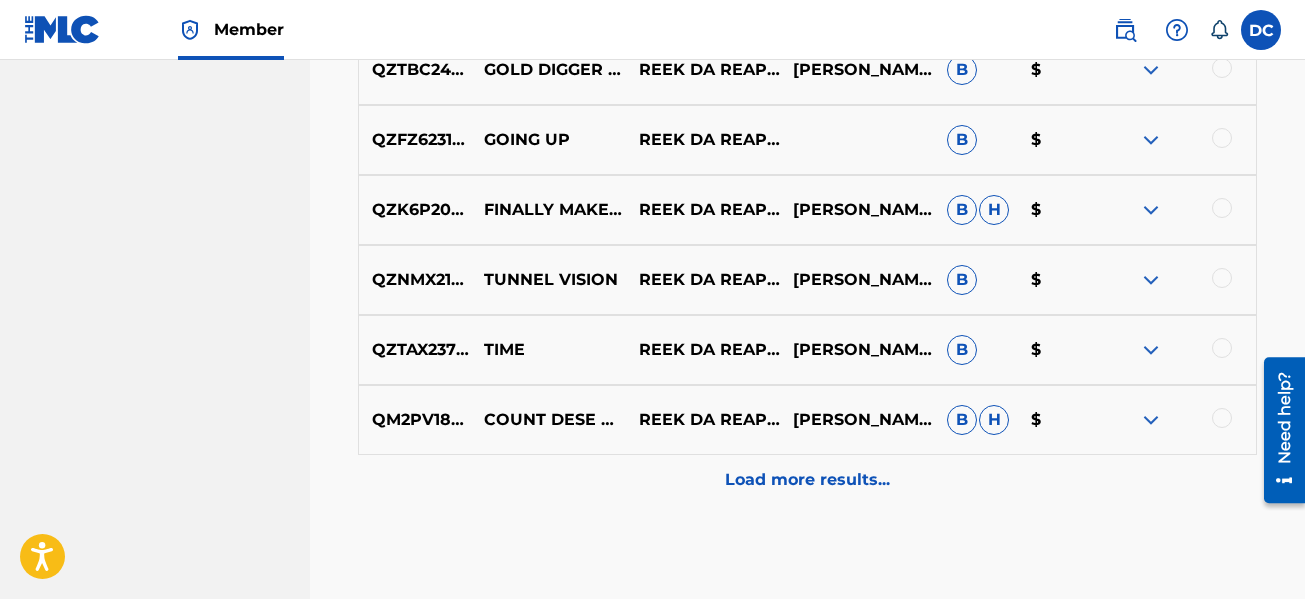 scroll, scrollTop: 3277, scrollLeft: 0, axis: vertical 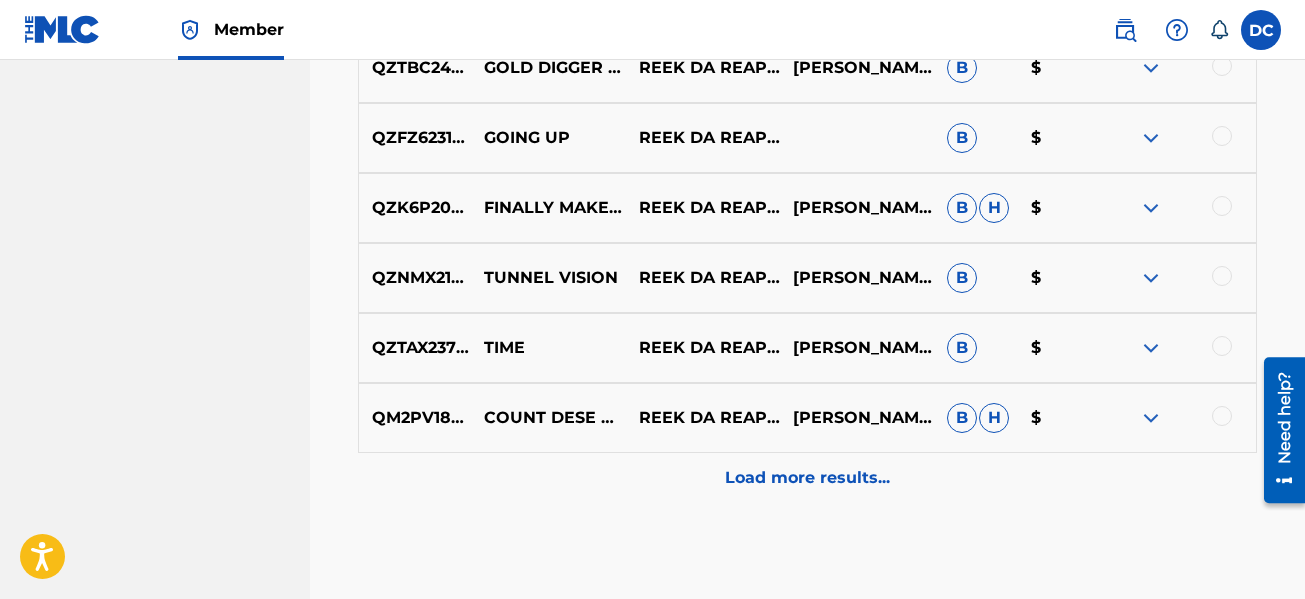 click on "Load more results..." at bounding box center [807, 478] 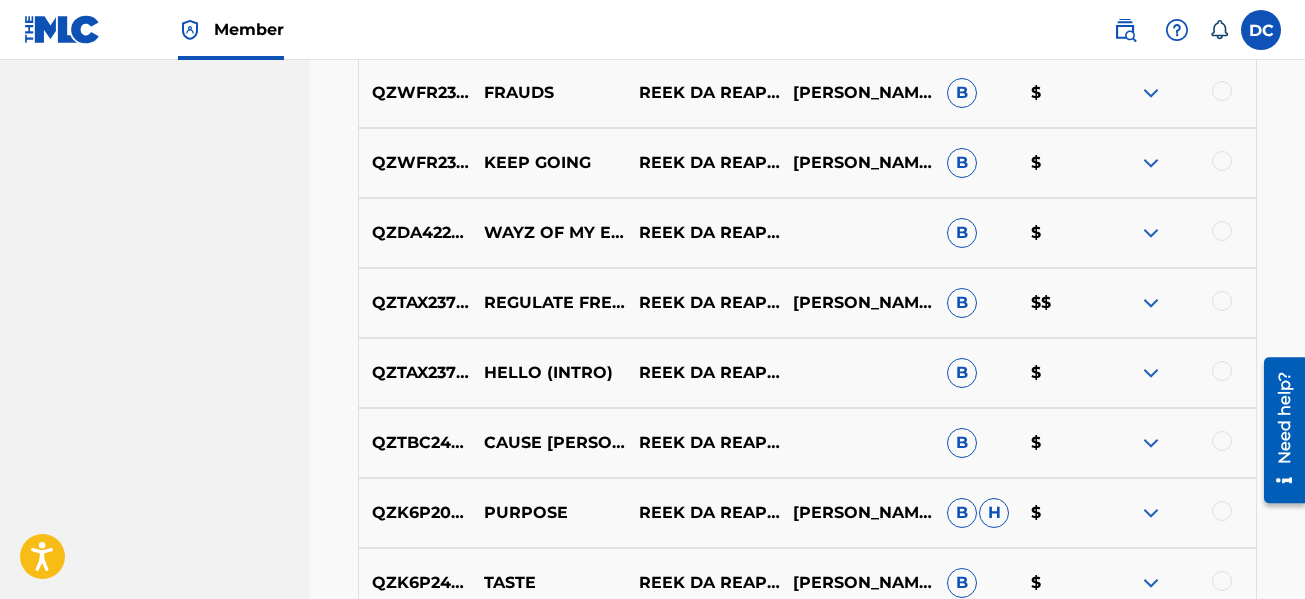 scroll, scrollTop: 3977, scrollLeft: 0, axis: vertical 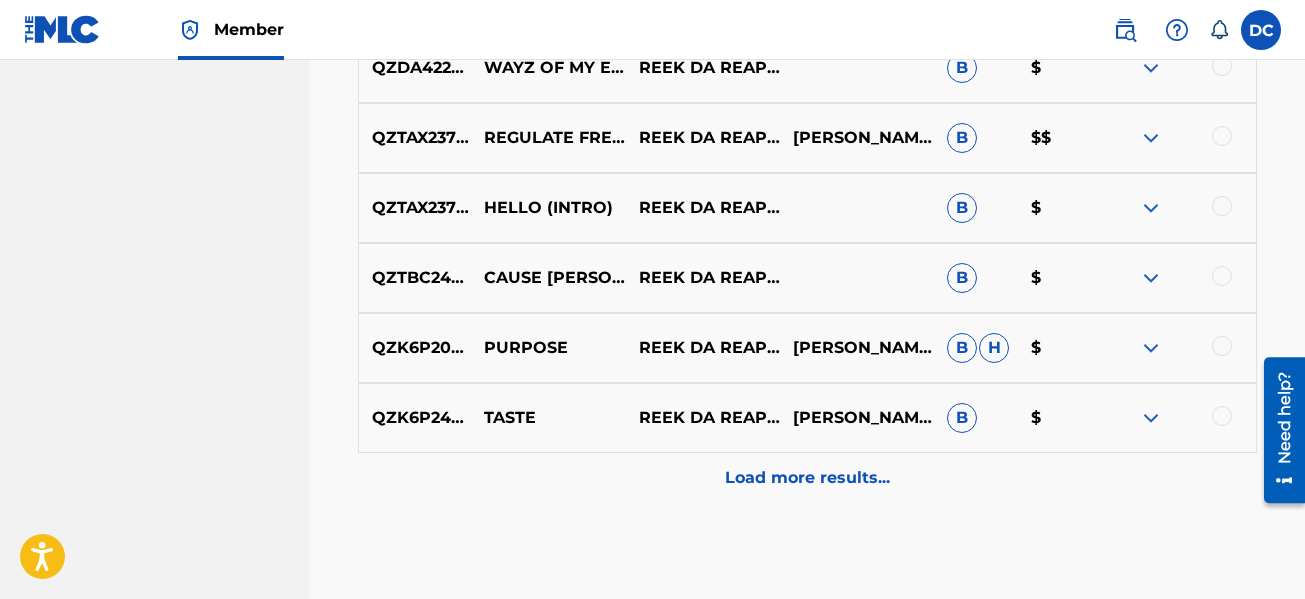 click on "Load more results..." at bounding box center (807, 478) 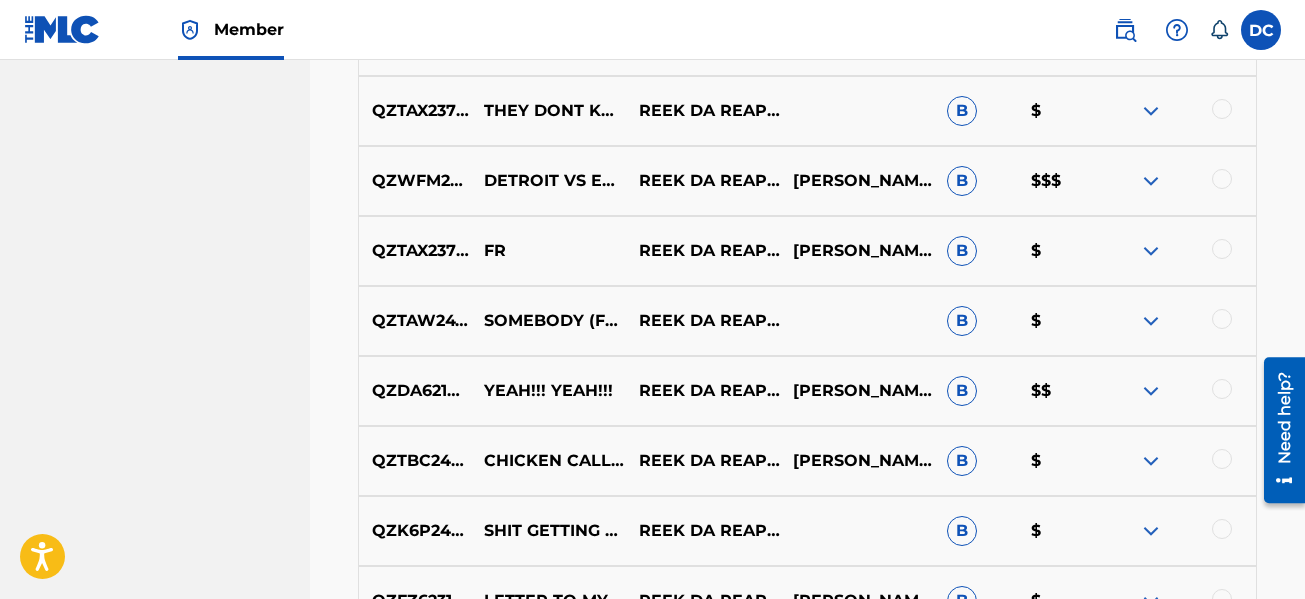 scroll, scrollTop: 4677, scrollLeft: 0, axis: vertical 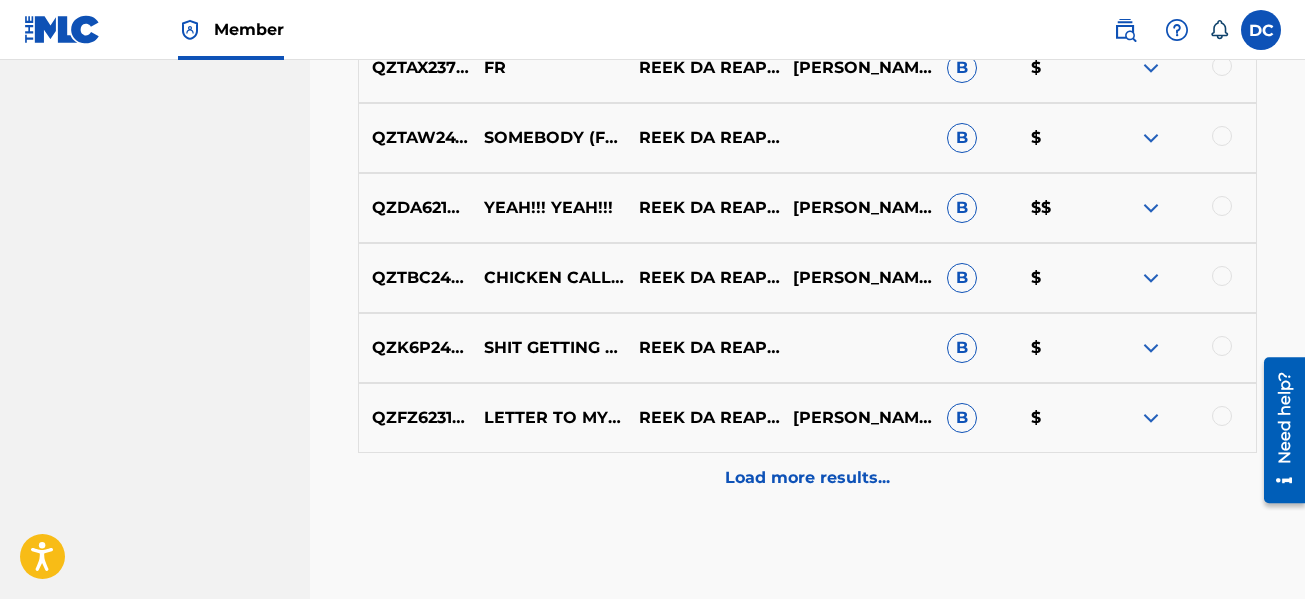 click on "Load more results..." at bounding box center [807, 478] 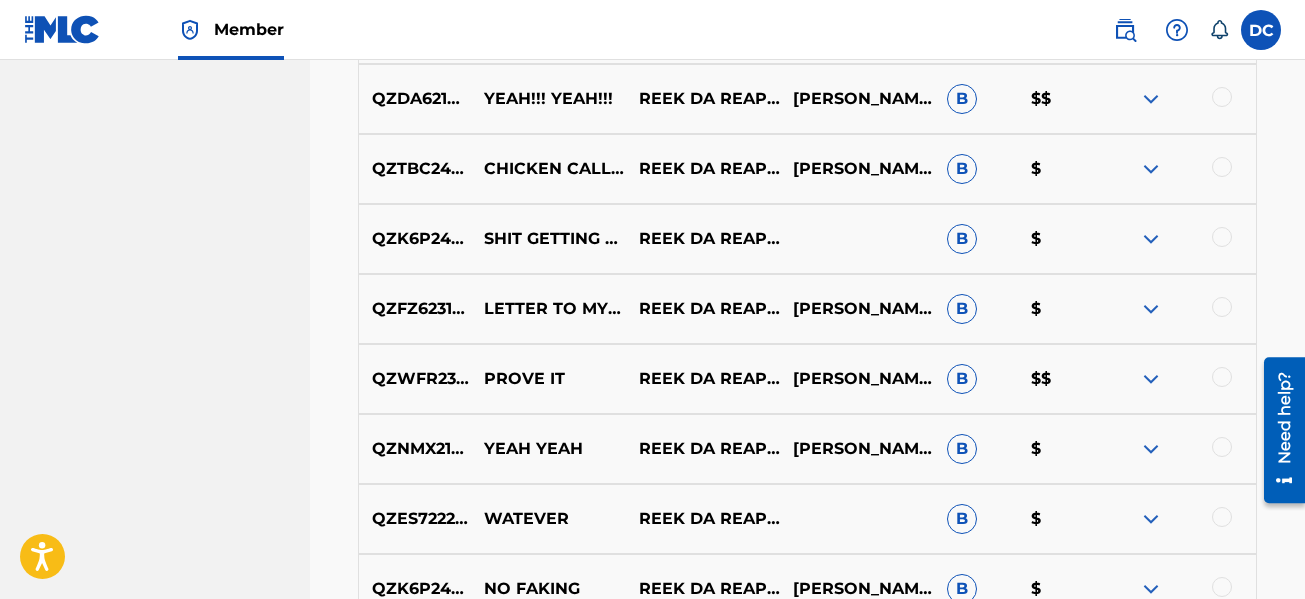 scroll, scrollTop: 4977, scrollLeft: 0, axis: vertical 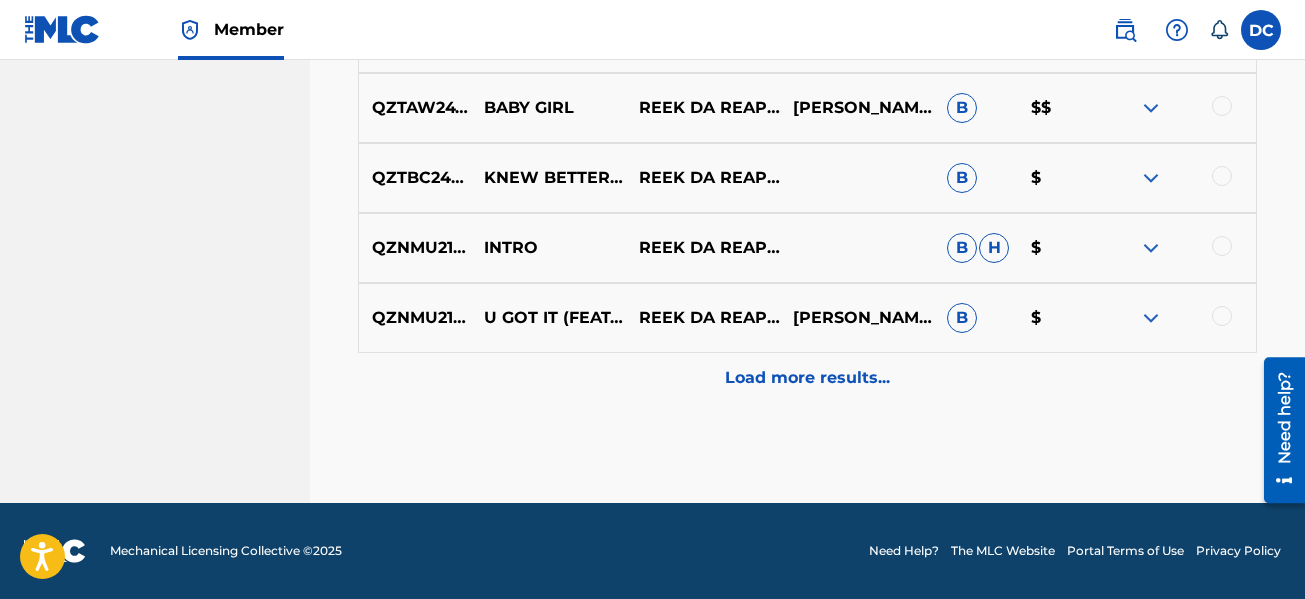 click on "Load more results..." at bounding box center (807, 378) 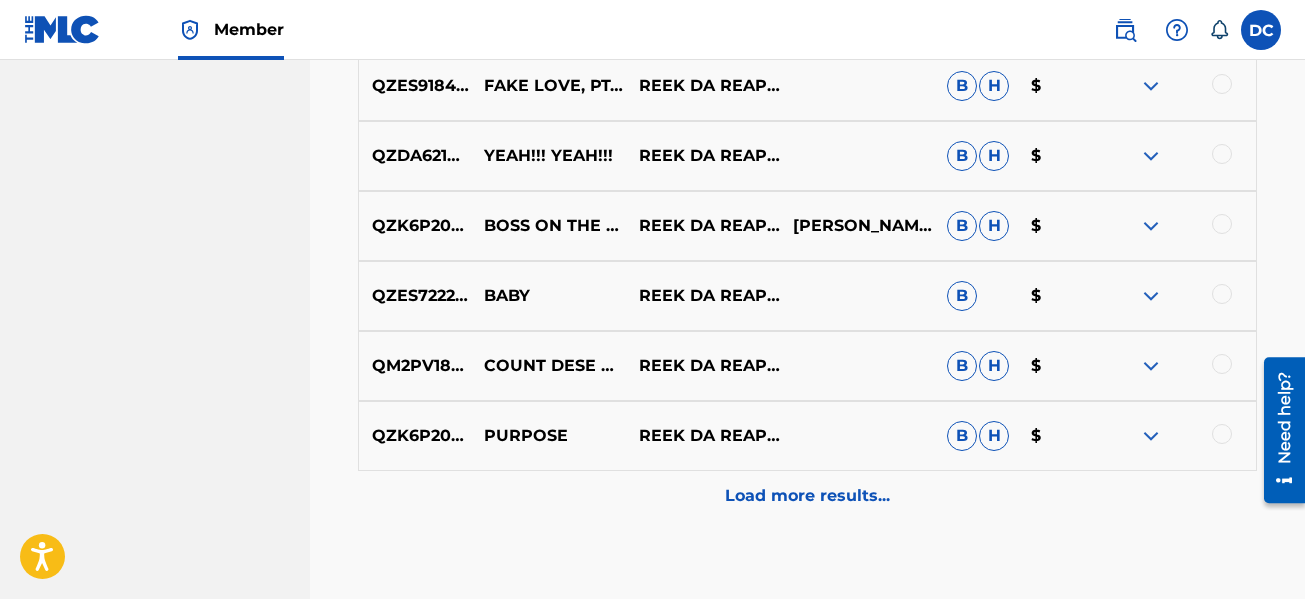 scroll, scrollTop: 6077, scrollLeft: 0, axis: vertical 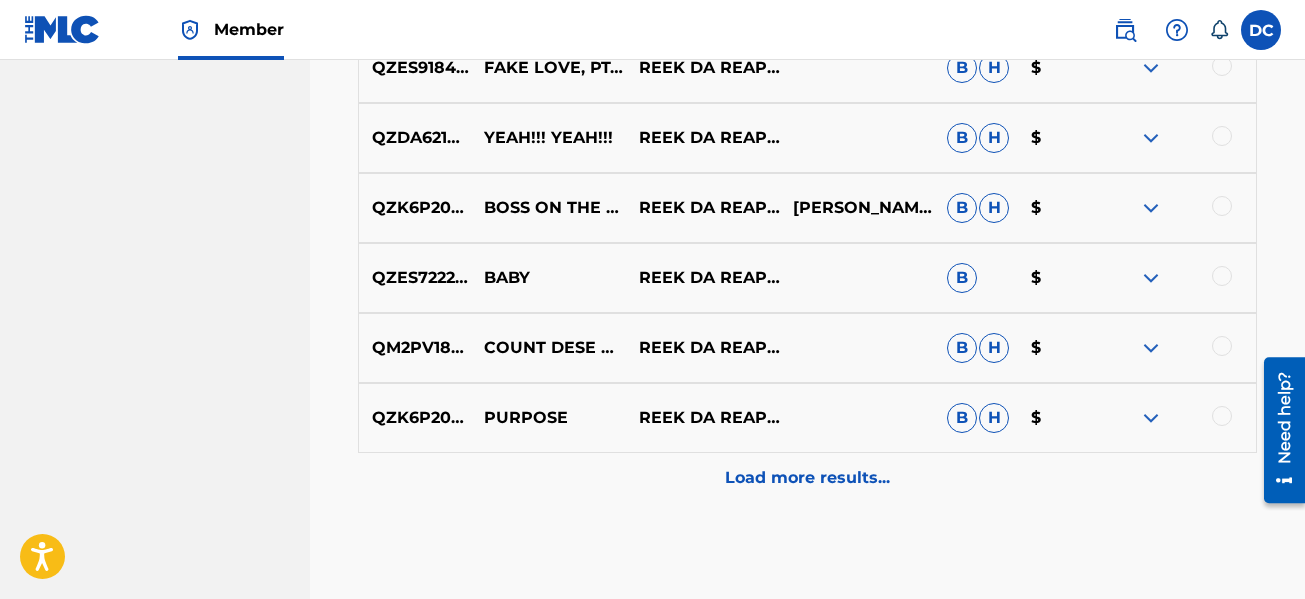 click on "Load more results..." at bounding box center (807, 478) 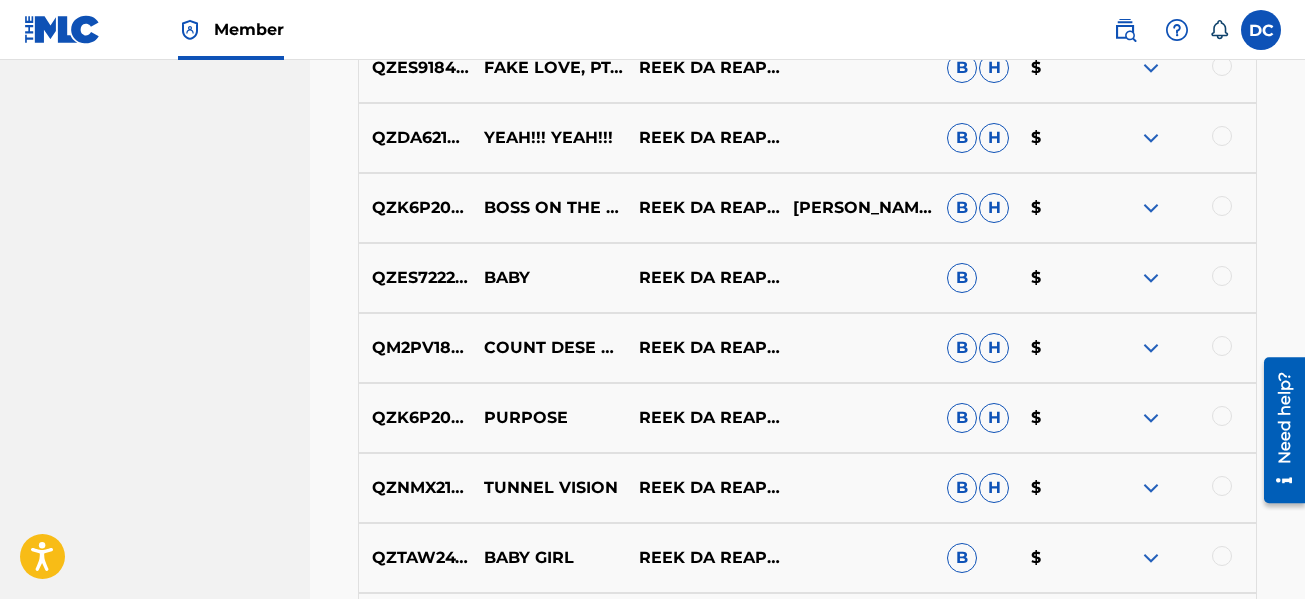 scroll, scrollTop: 6477, scrollLeft: 0, axis: vertical 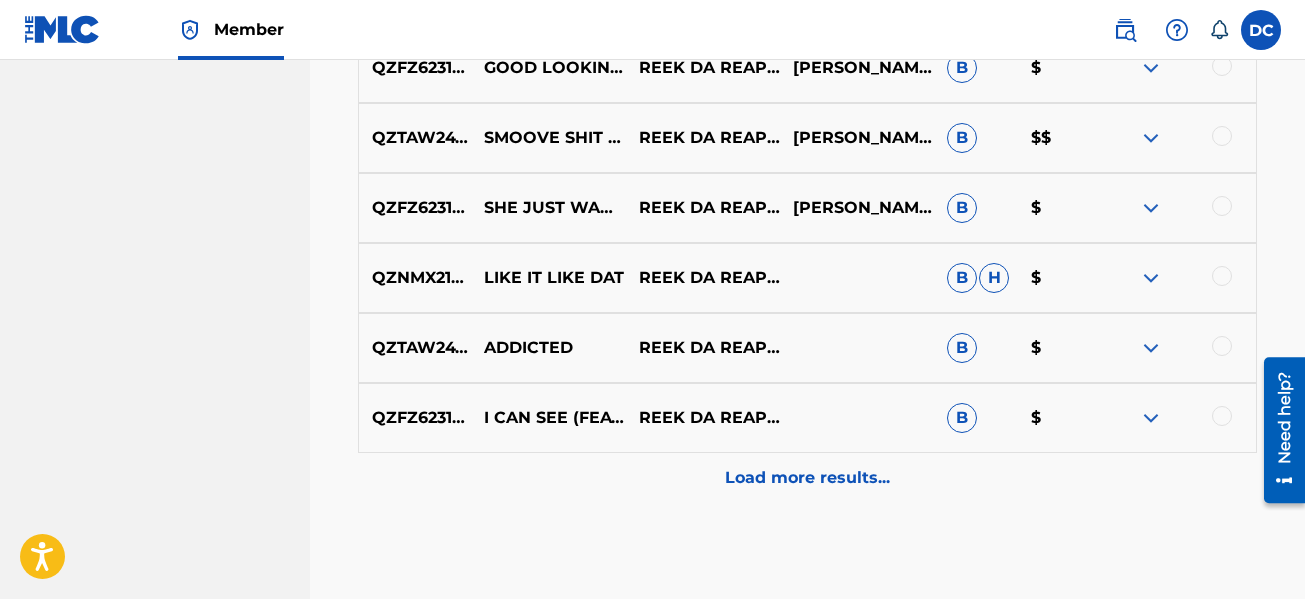click on "Load more results..." at bounding box center [807, 478] 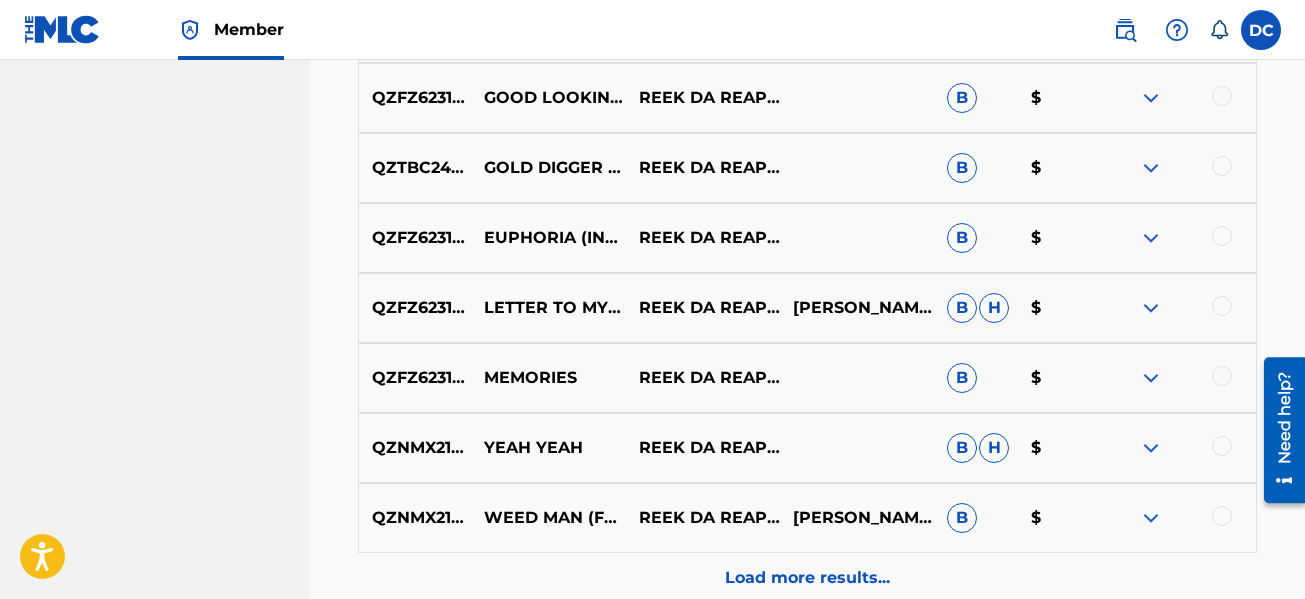 scroll, scrollTop: 7577, scrollLeft: 0, axis: vertical 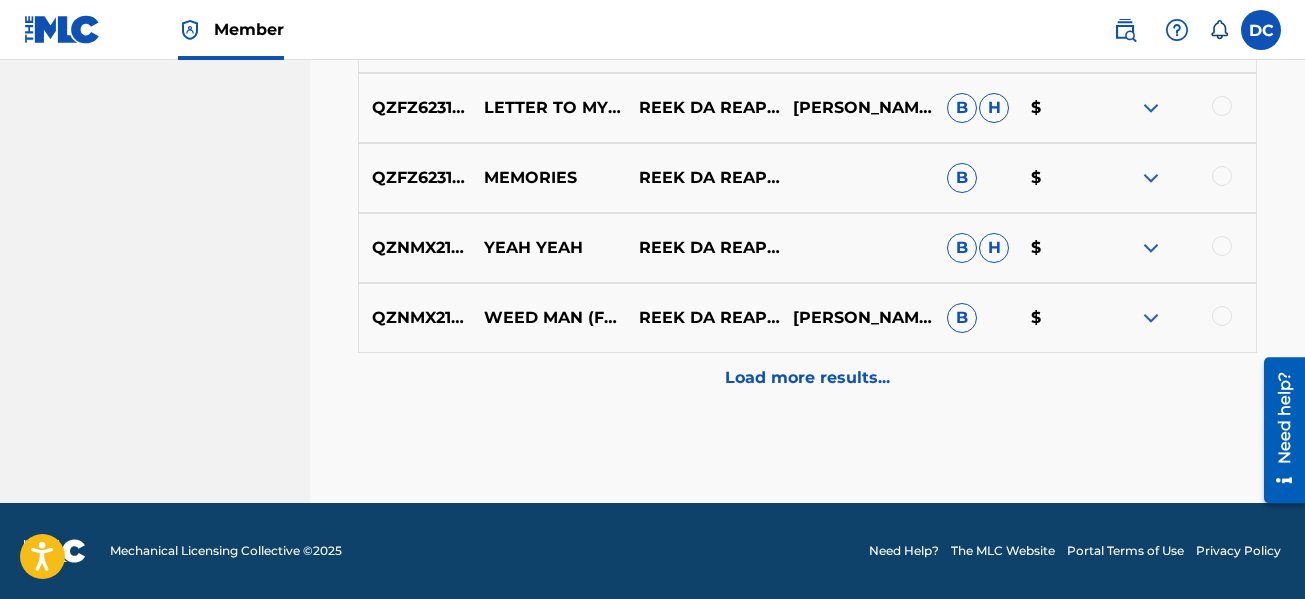 click on "Load more results..." at bounding box center [807, 378] 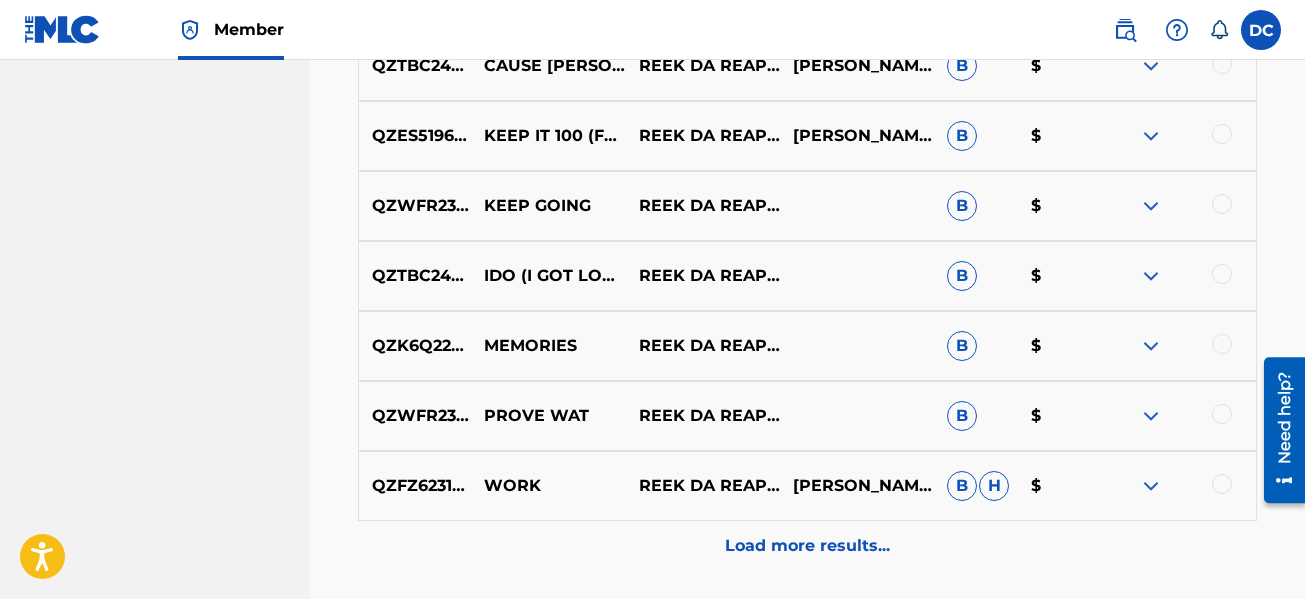 scroll, scrollTop: 8177, scrollLeft: 0, axis: vertical 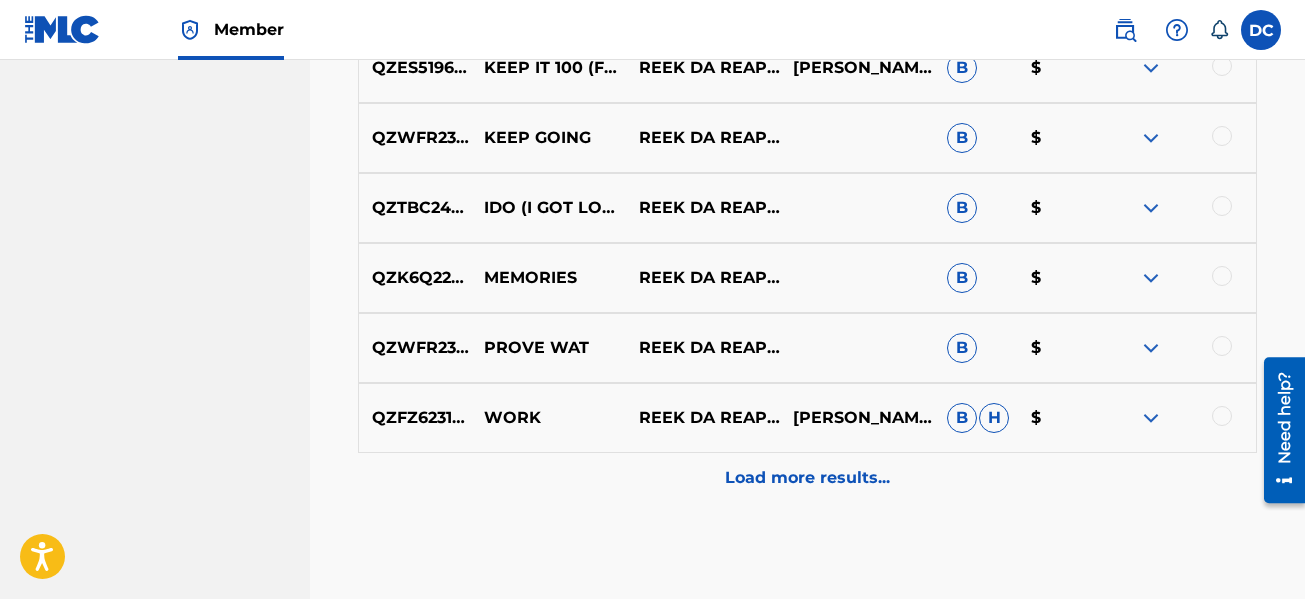click on "Load more results..." at bounding box center [807, 478] 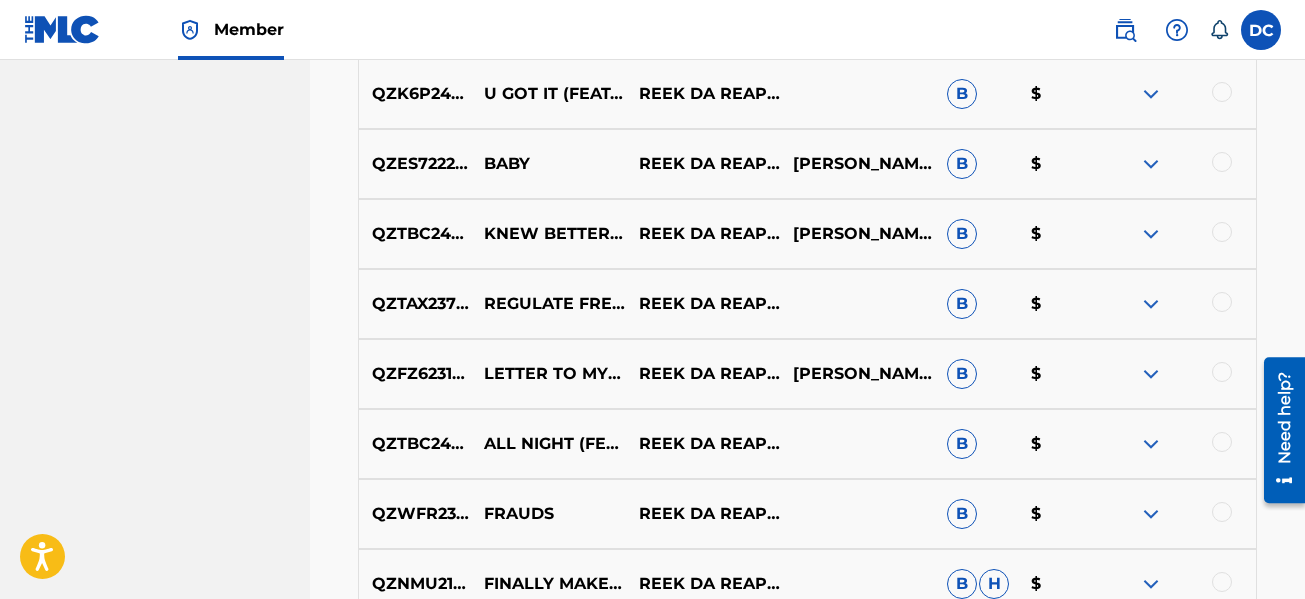 scroll, scrollTop: 8877, scrollLeft: 0, axis: vertical 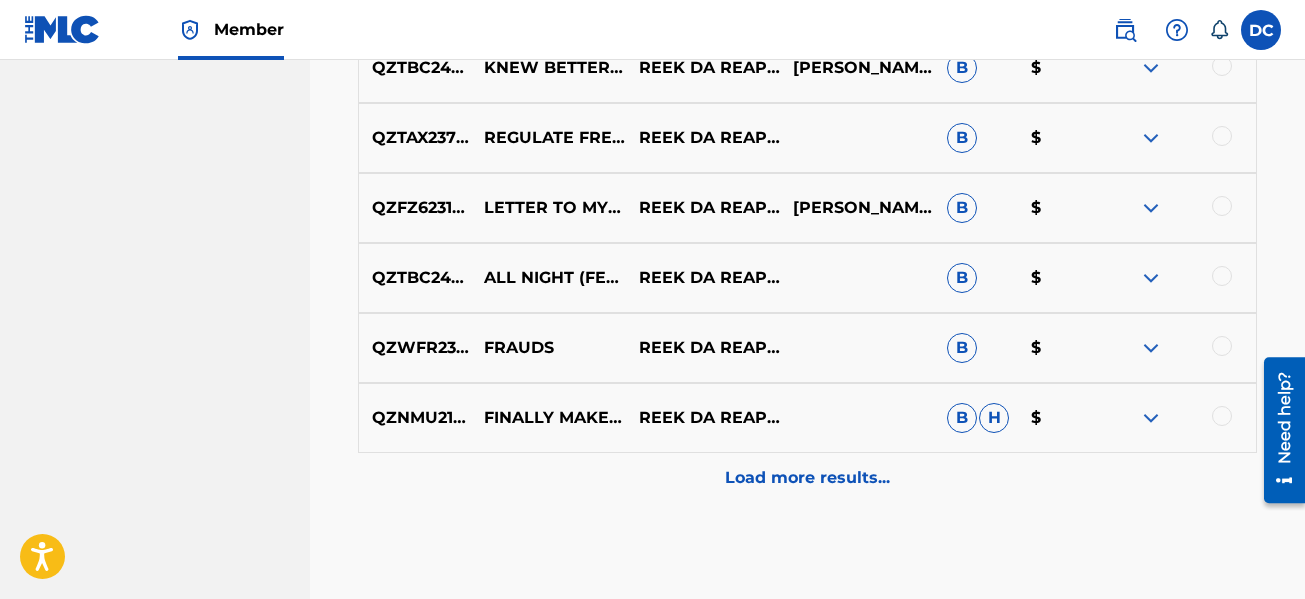 click on "Load more results..." at bounding box center (807, 478) 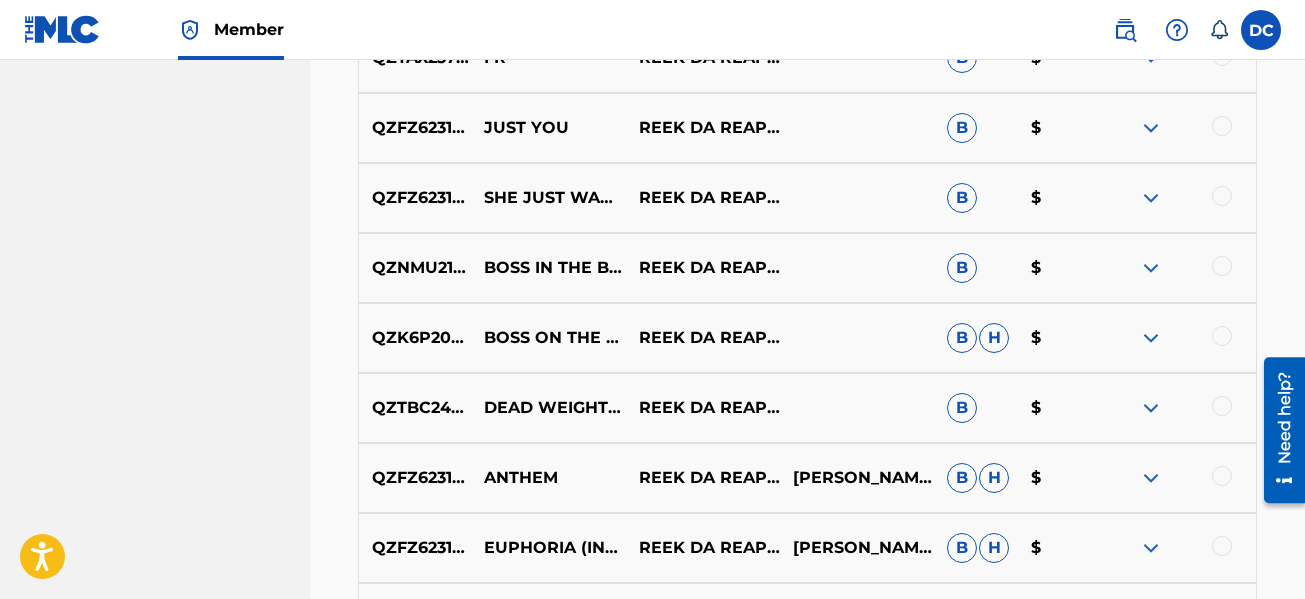 scroll, scrollTop: 9577, scrollLeft: 0, axis: vertical 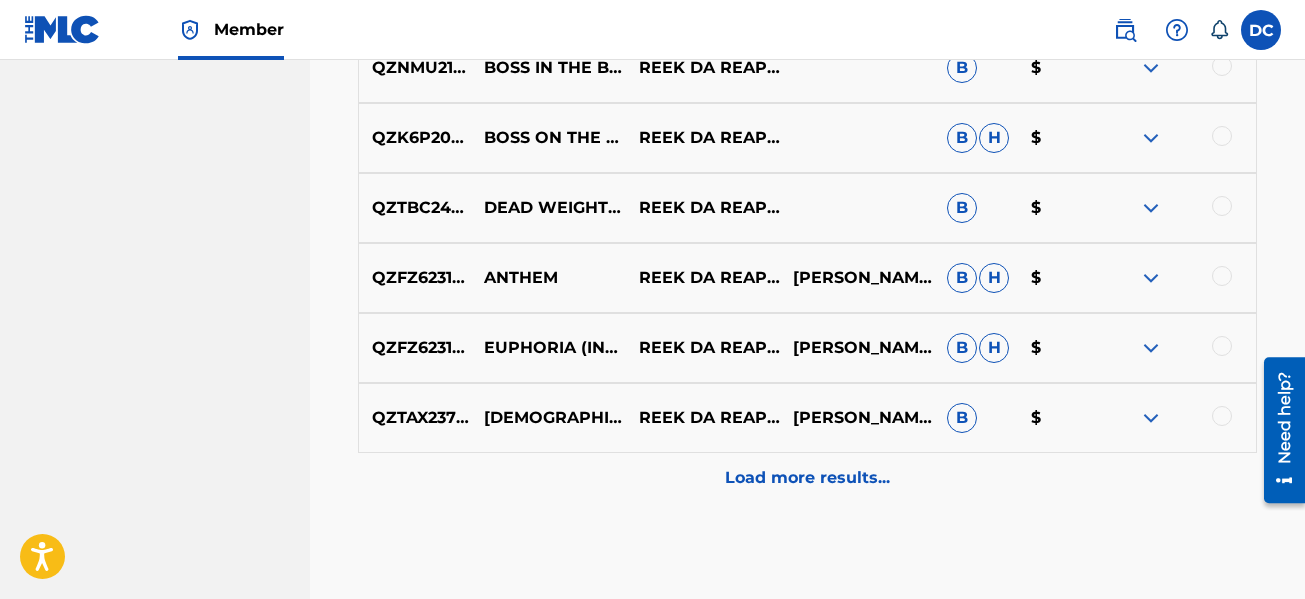 click on "Load more results..." at bounding box center [807, 478] 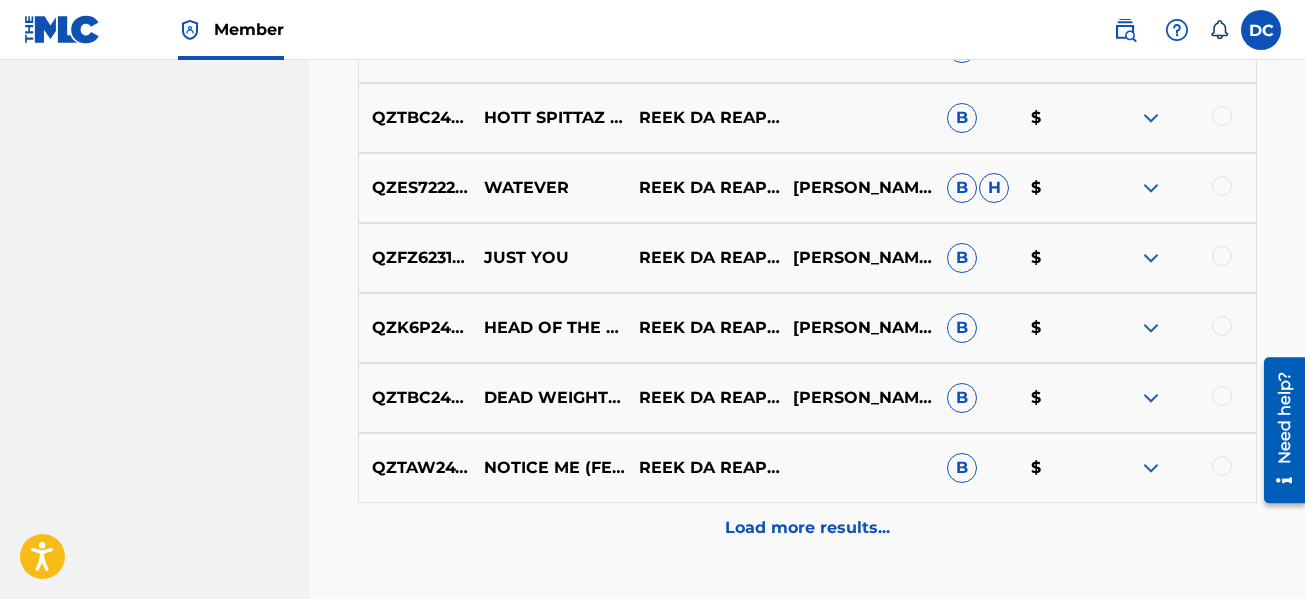 scroll, scrollTop: 10377, scrollLeft: 0, axis: vertical 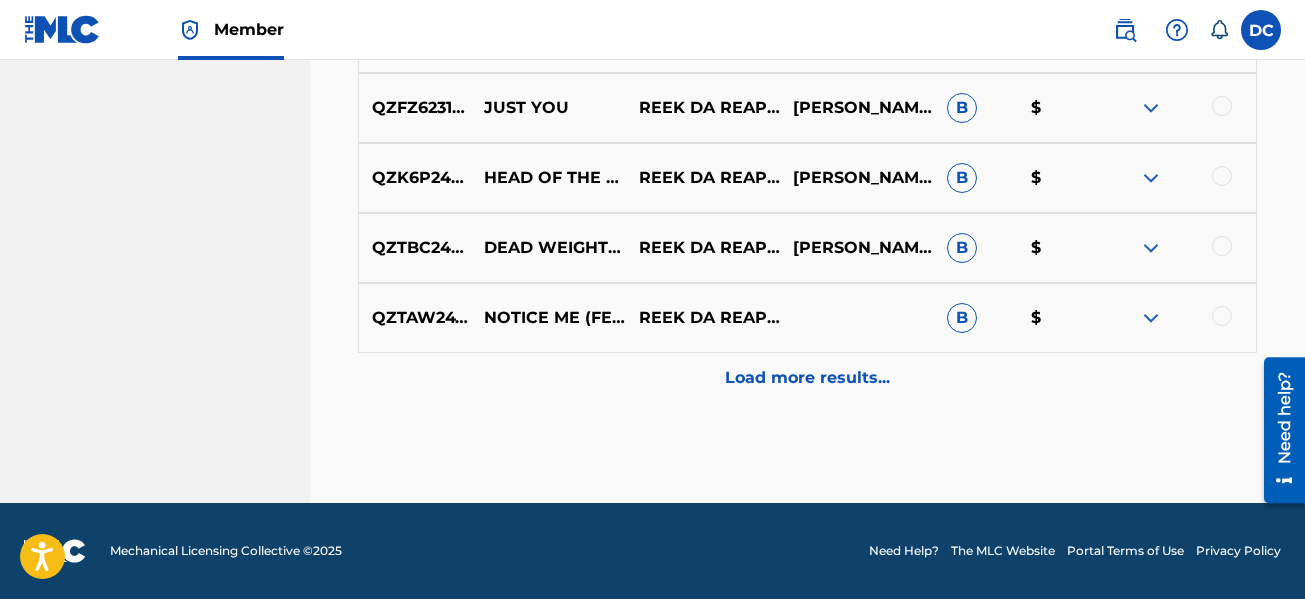 click on "Load more results..." at bounding box center [807, 378] 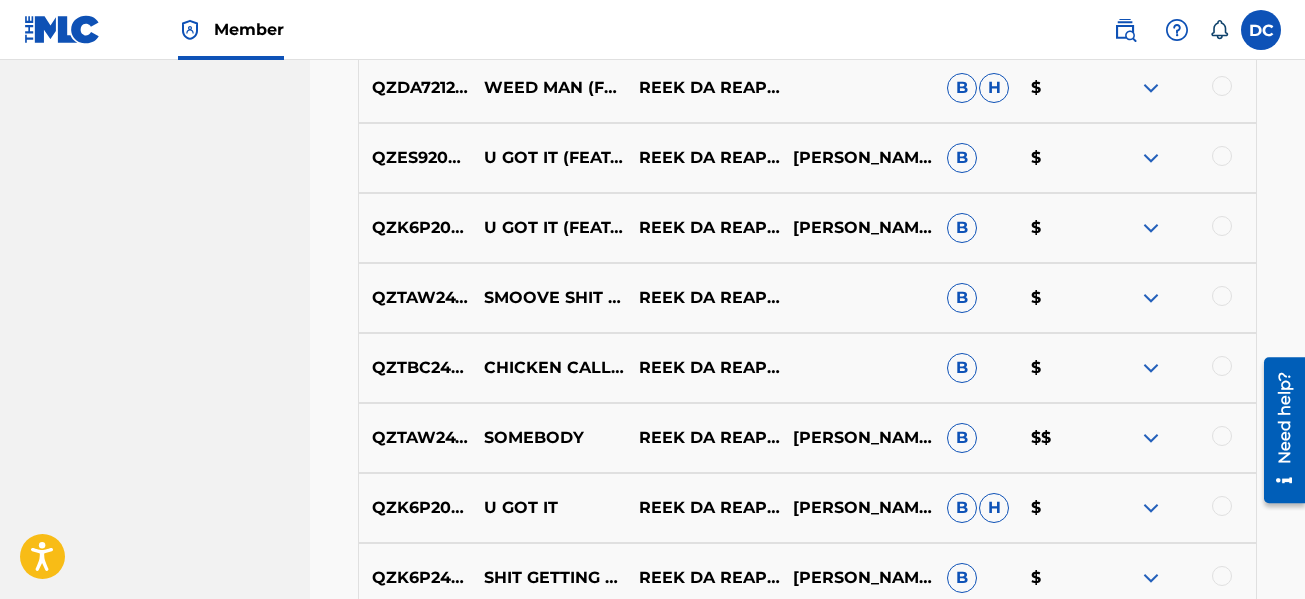 scroll, scrollTop: 10877, scrollLeft: 0, axis: vertical 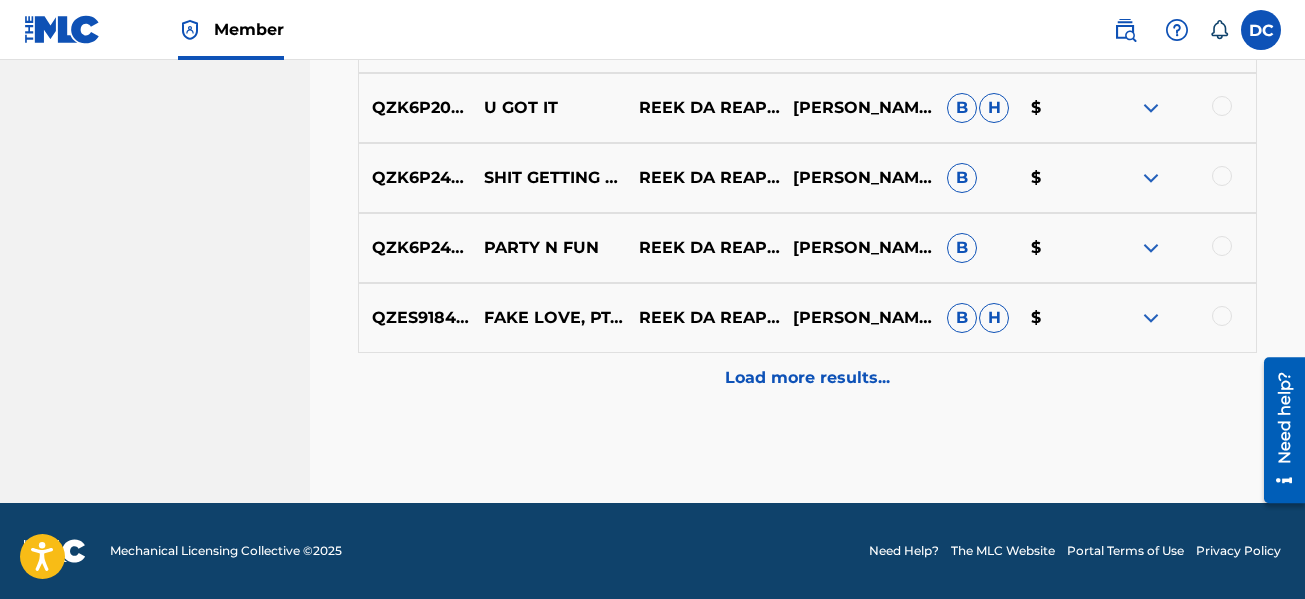 click on "Load more results..." at bounding box center (807, 378) 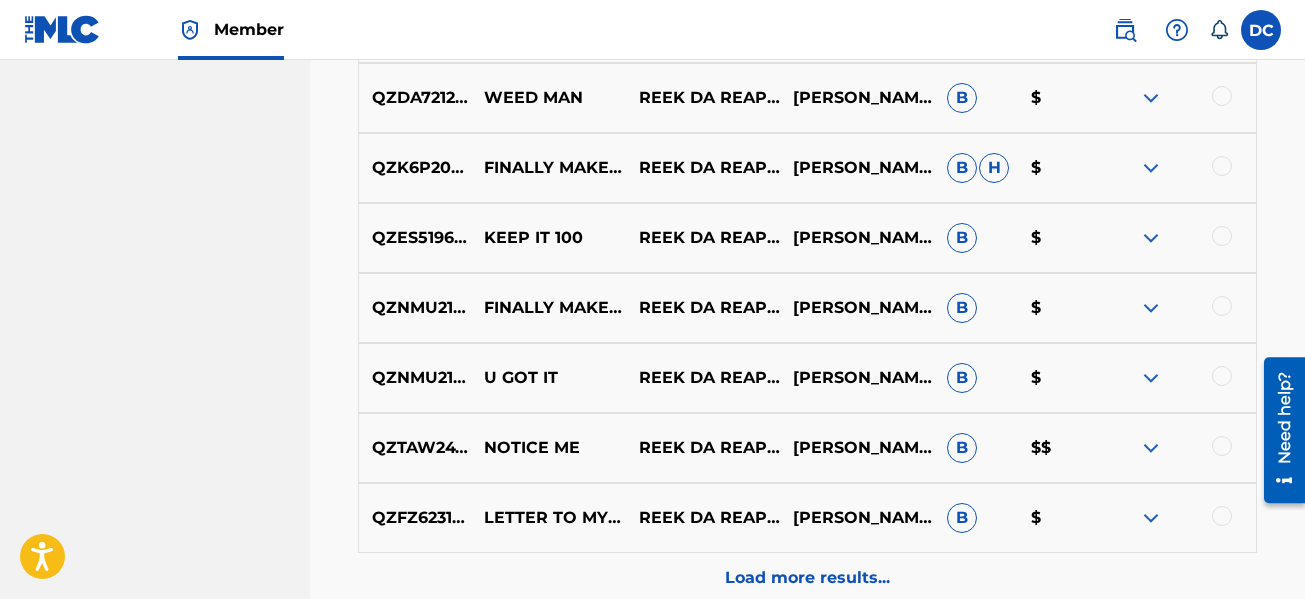 scroll, scrollTop: 11677, scrollLeft: 0, axis: vertical 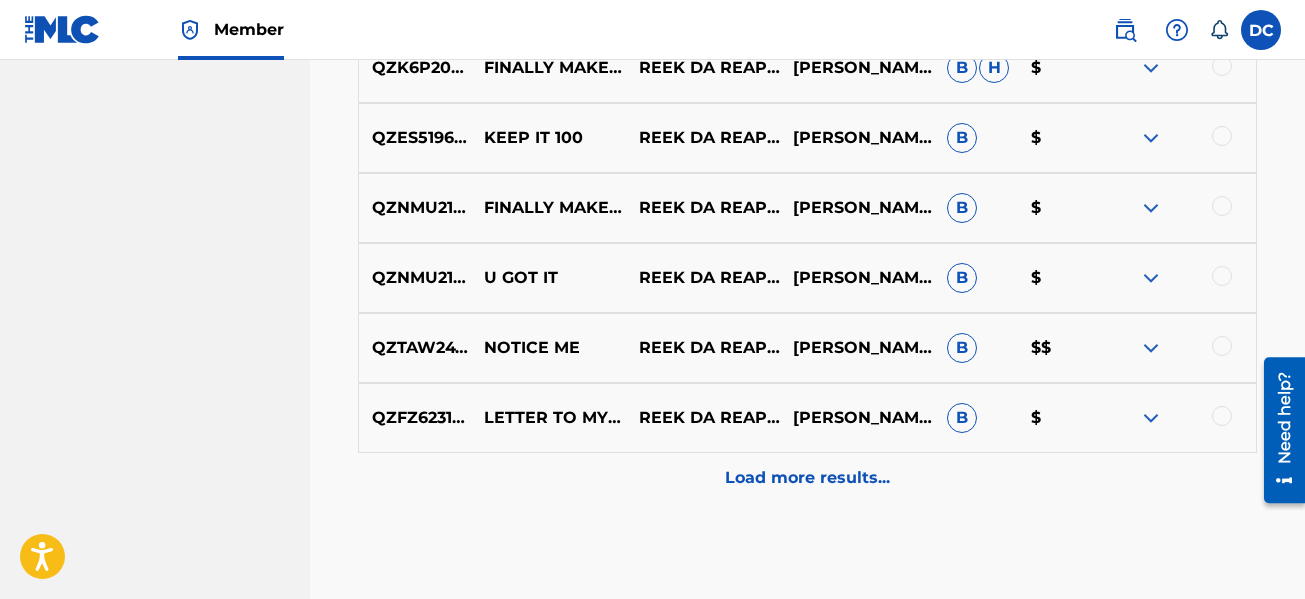 click on "Load more results..." at bounding box center [807, 478] 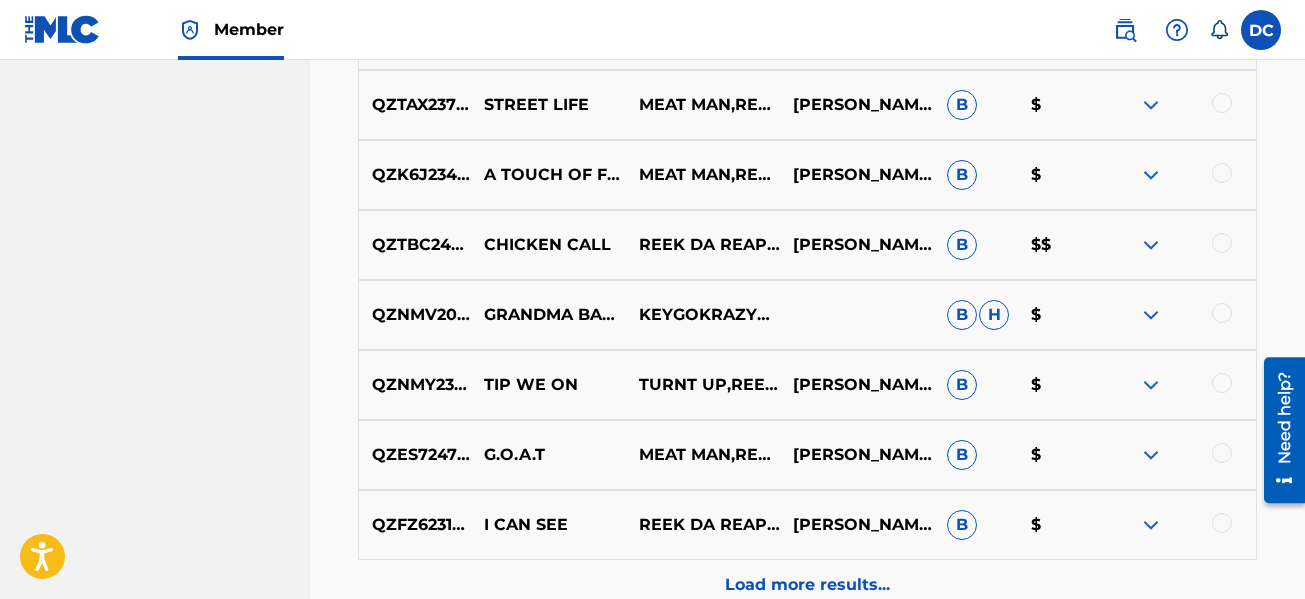 scroll, scrollTop: 12377, scrollLeft: 0, axis: vertical 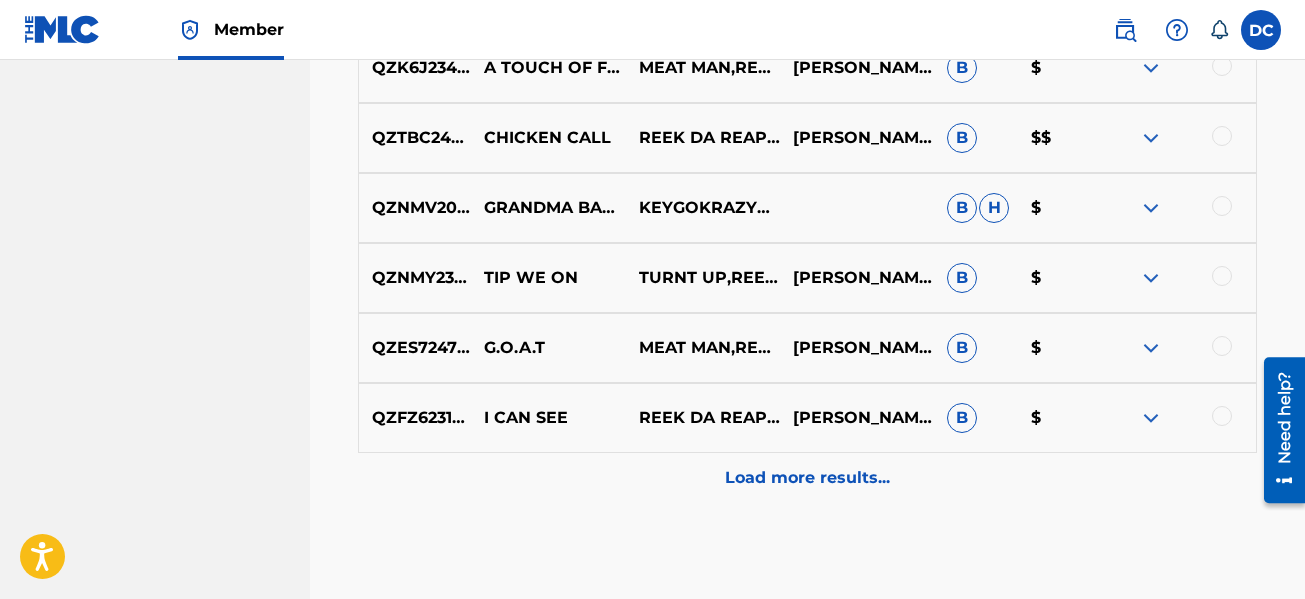 click on "Load more results..." at bounding box center (807, 478) 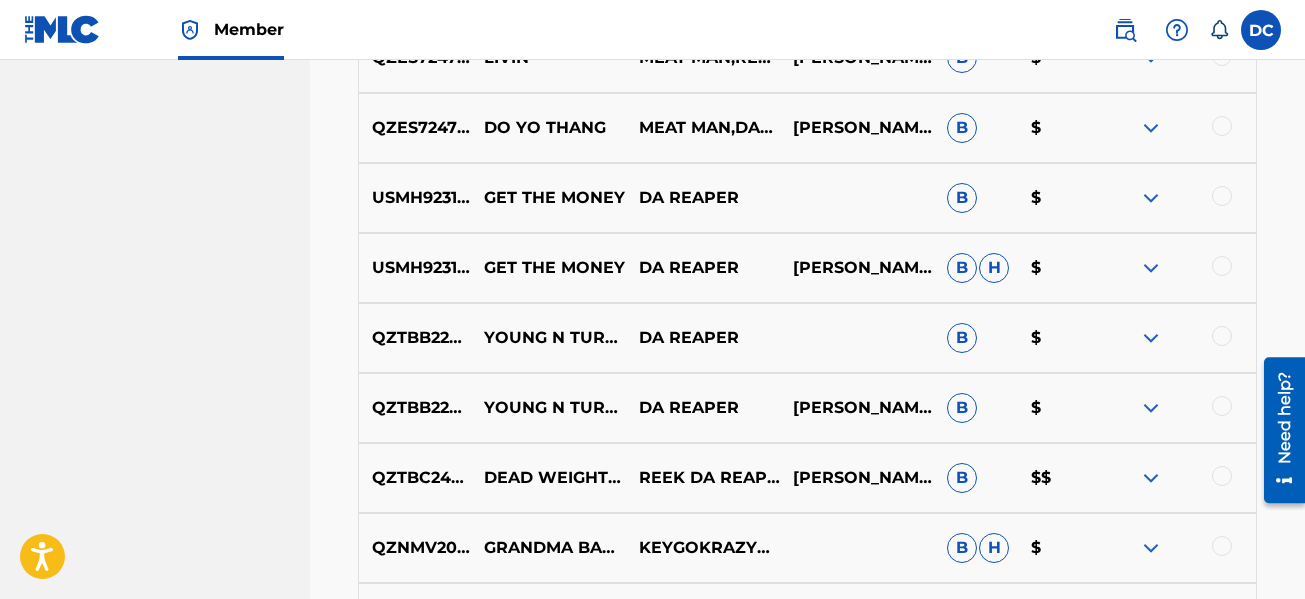scroll, scrollTop: 13177, scrollLeft: 0, axis: vertical 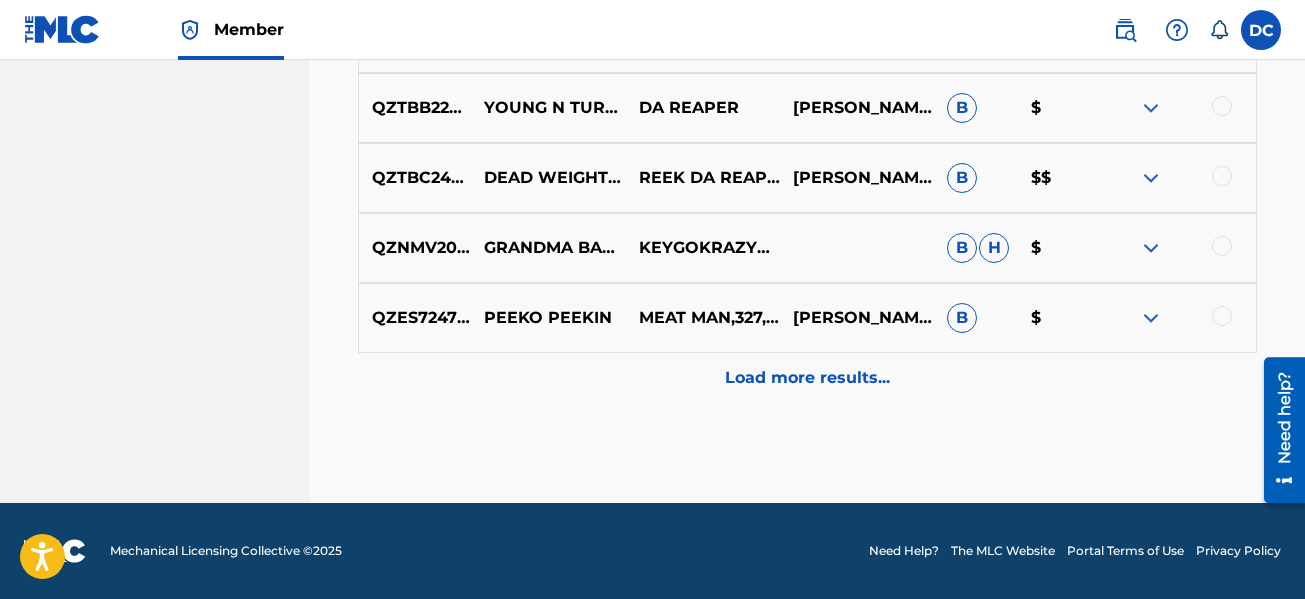 click on "Load more results..." at bounding box center (807, 378) 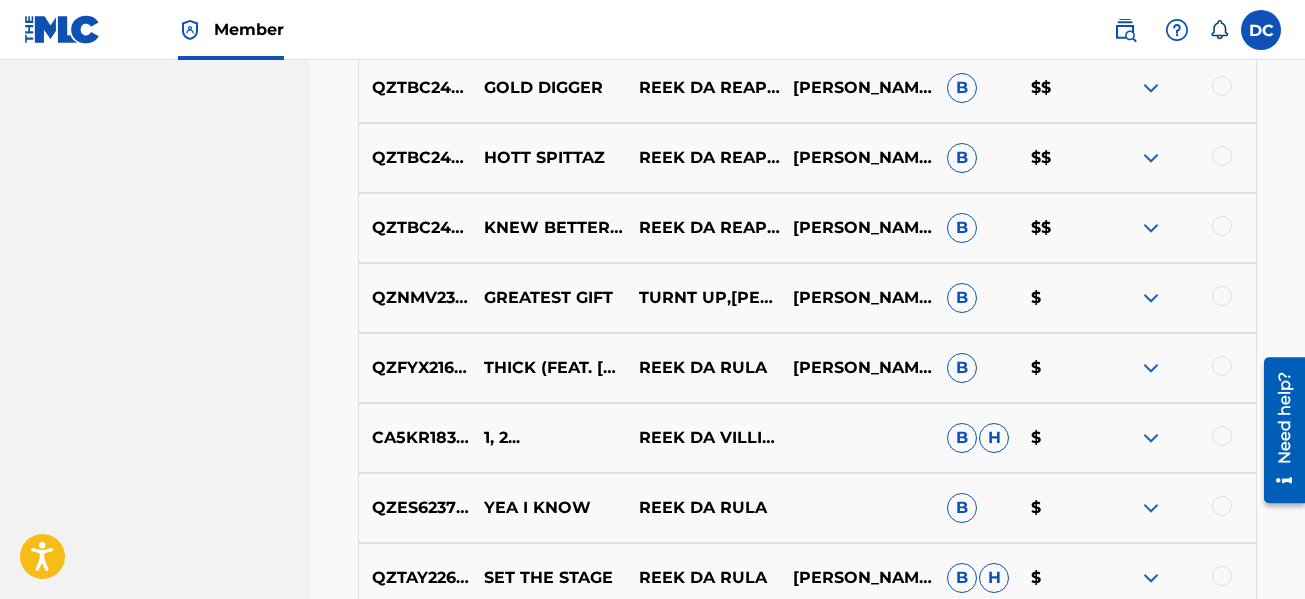 scroll, scrollTop: 13677, scrollLeft: 0, axis: vertical 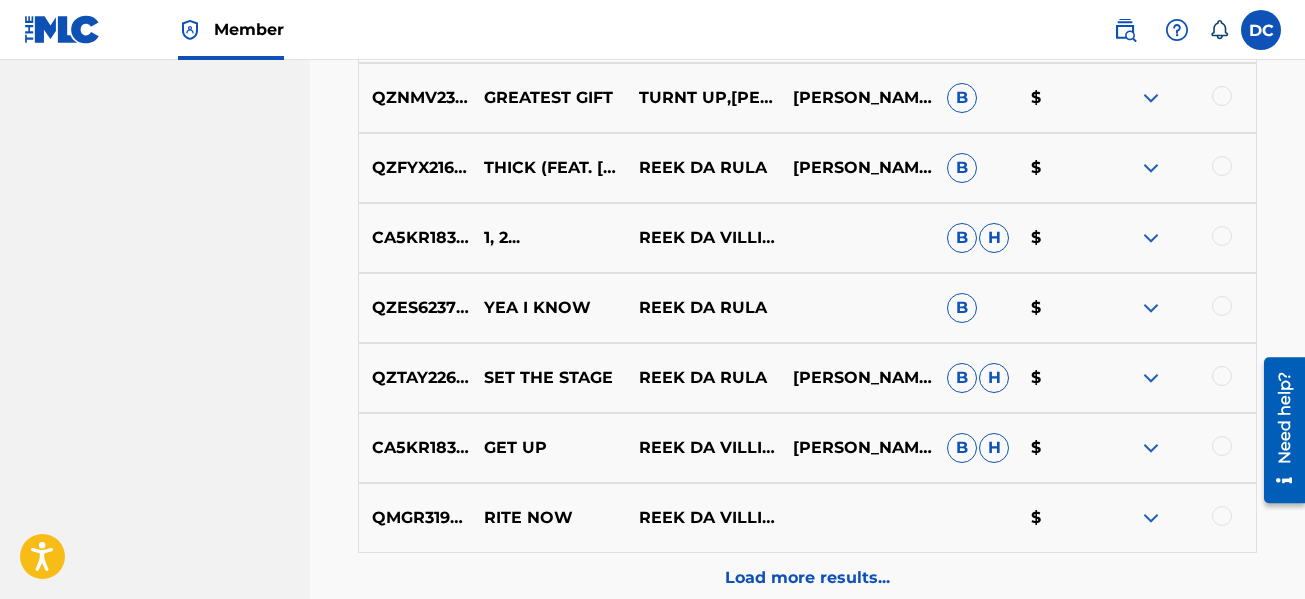 click on "Load more results..." at bounding box center (807, 578) 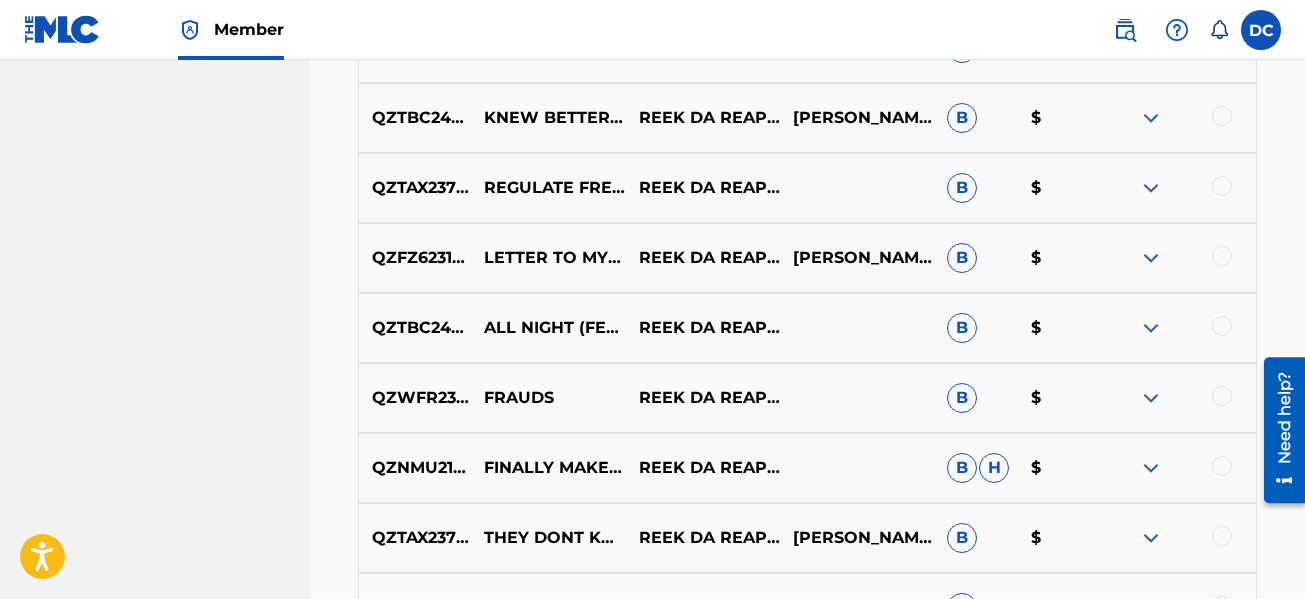 scroll, scrollTop: 8727, scrollLeft: 0, axis: vertical 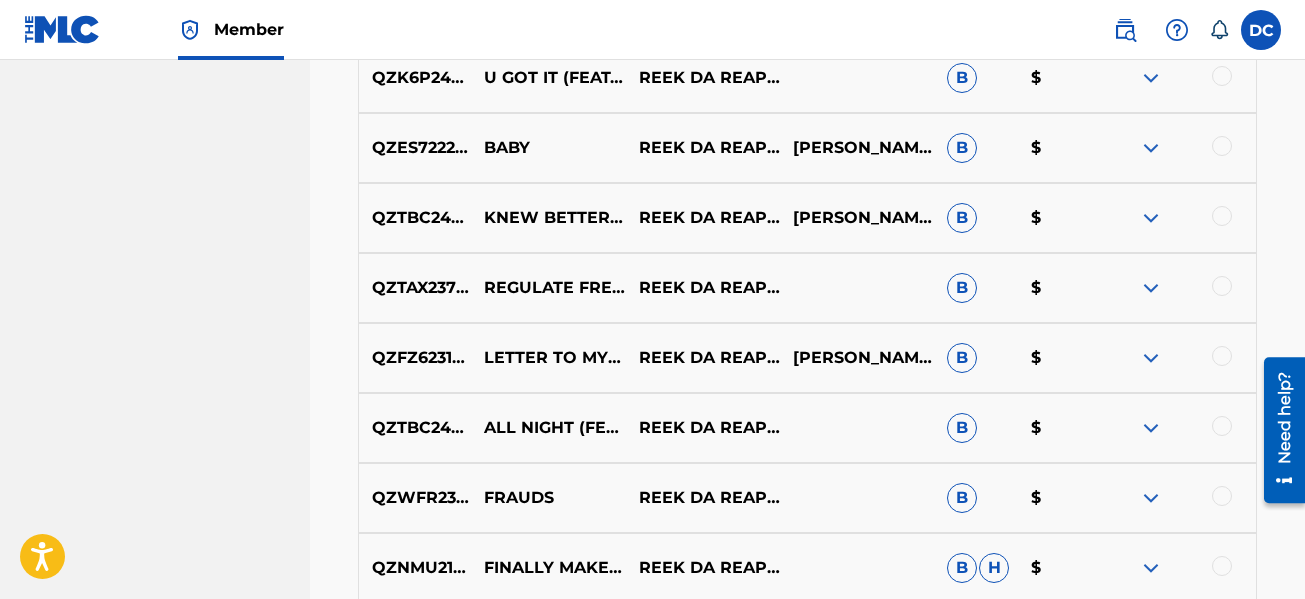 click at bounding box center (1222, 426) 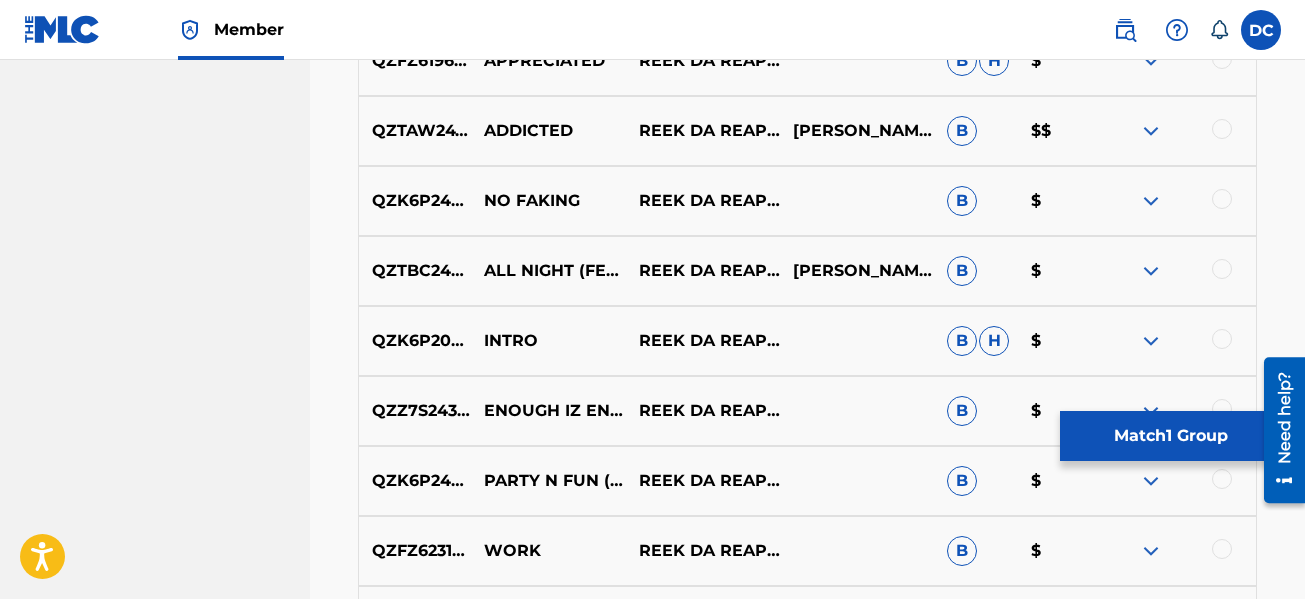 scroll, scrollTop: 2127, scrollLeft: 0, axis: vertical 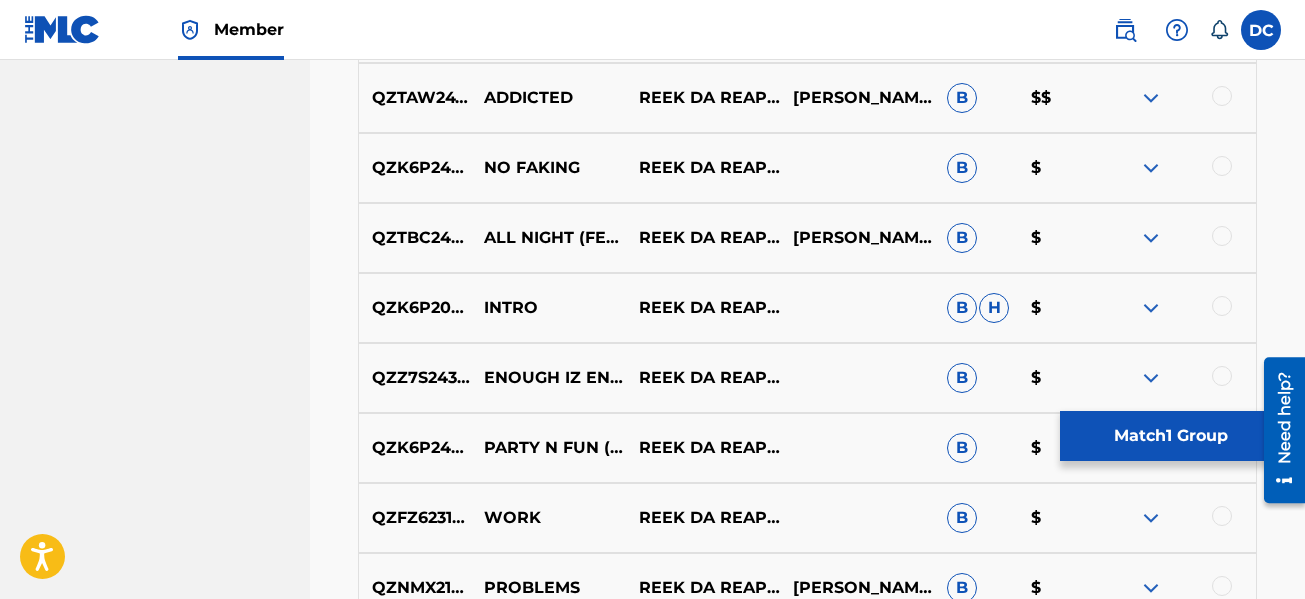 click at bounding box center (1222, 236) 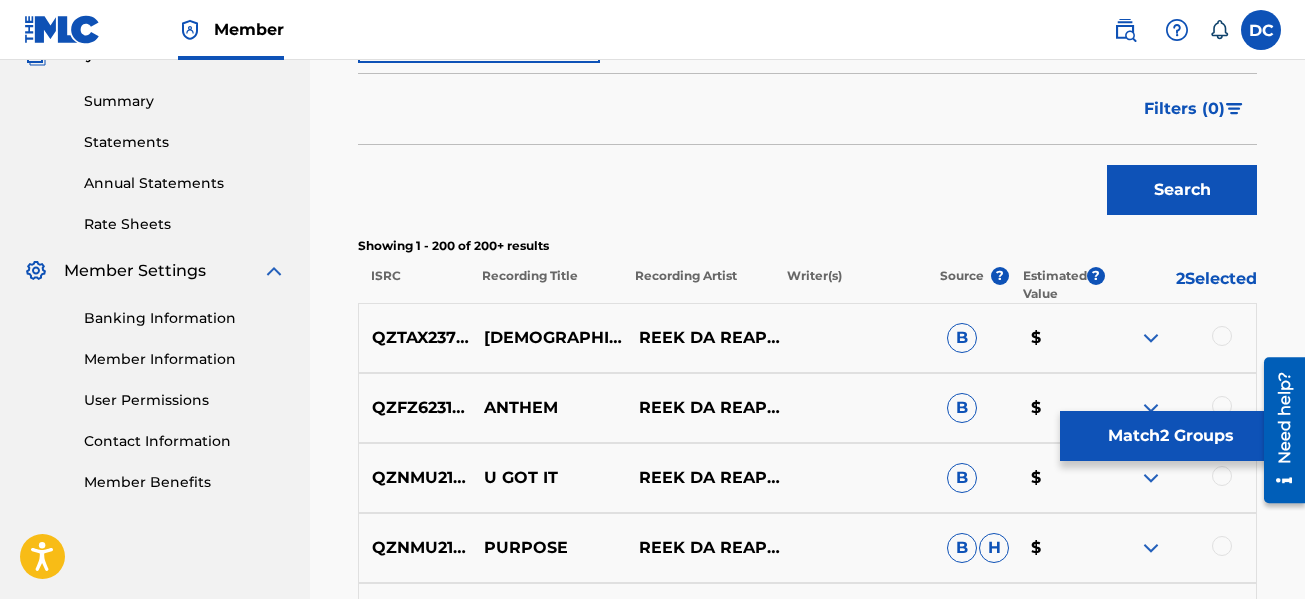 scroll, scrollTop: 727, scrollLeft: 0, axis: vertical 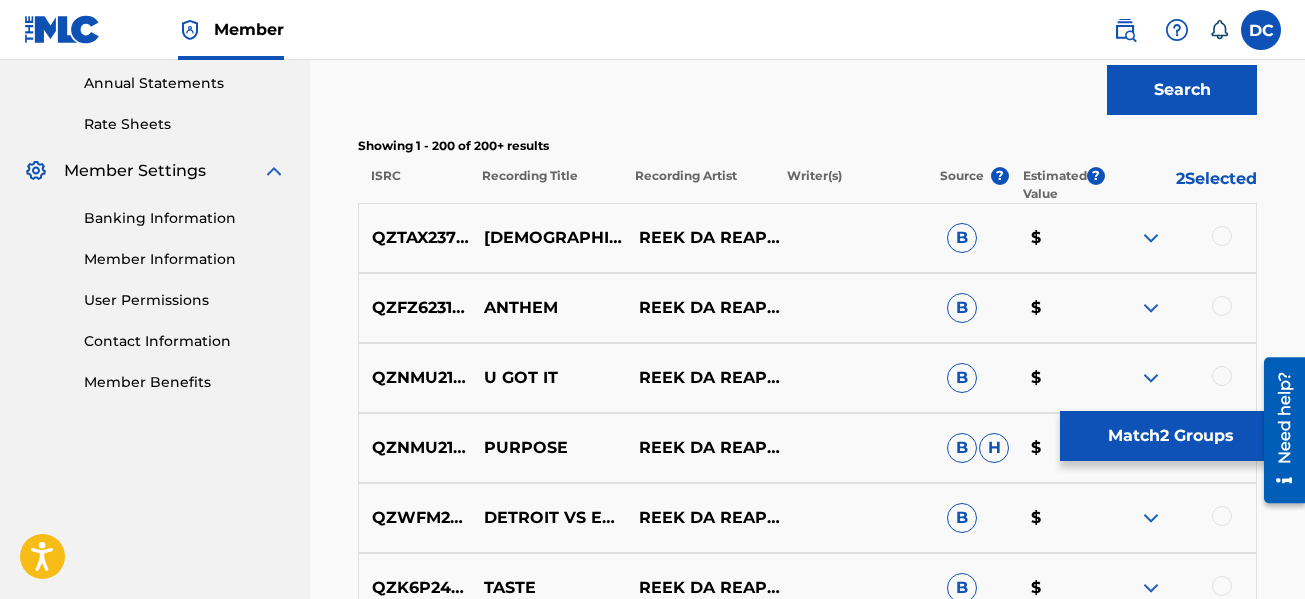 click on "Match  2 Groups" at bounding box center (1170, 436) 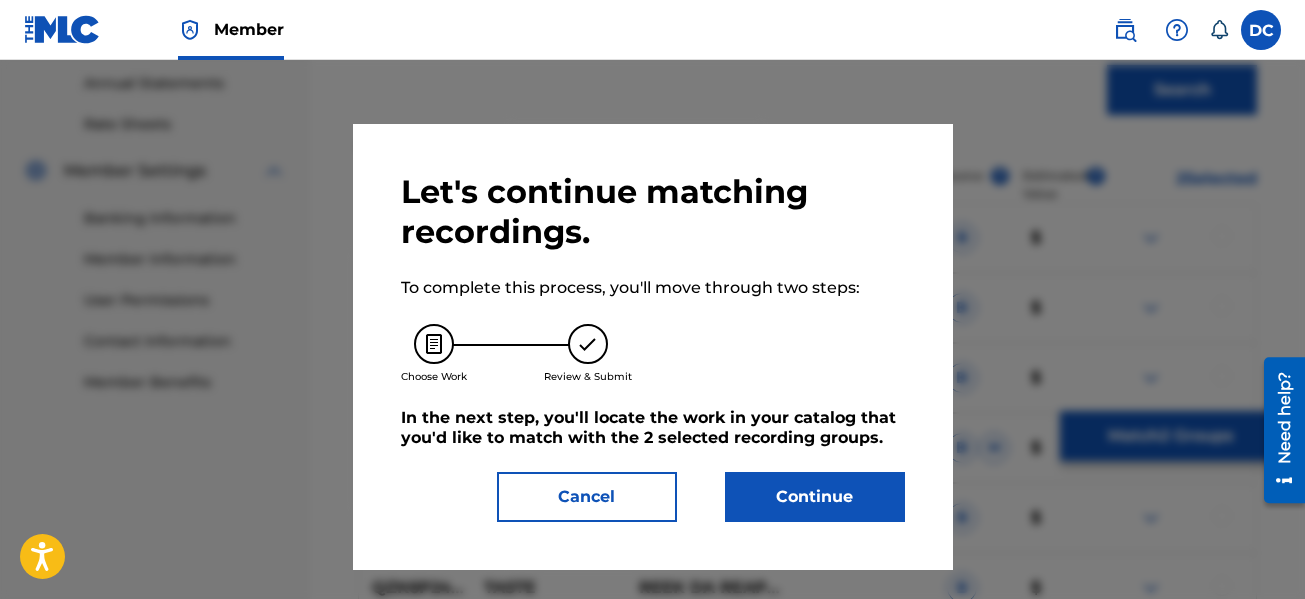 click on "Continue" at bounding box center [815, 497] 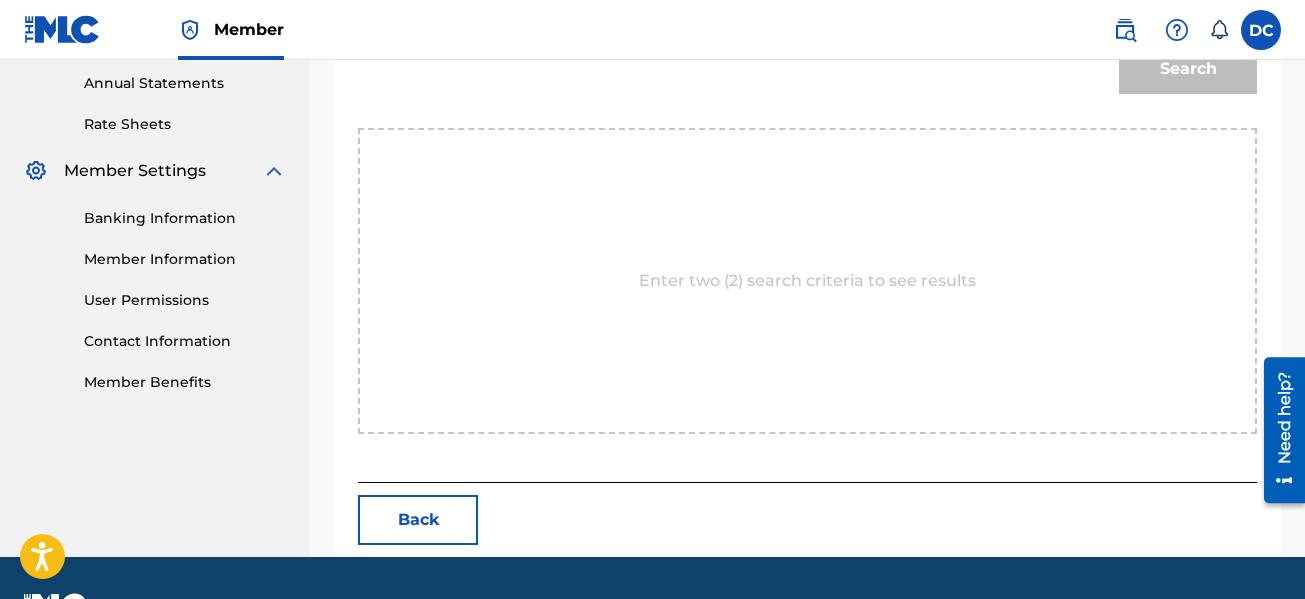 scroll, scrollTop: 327, scrollLeft: 0, axis: vertical 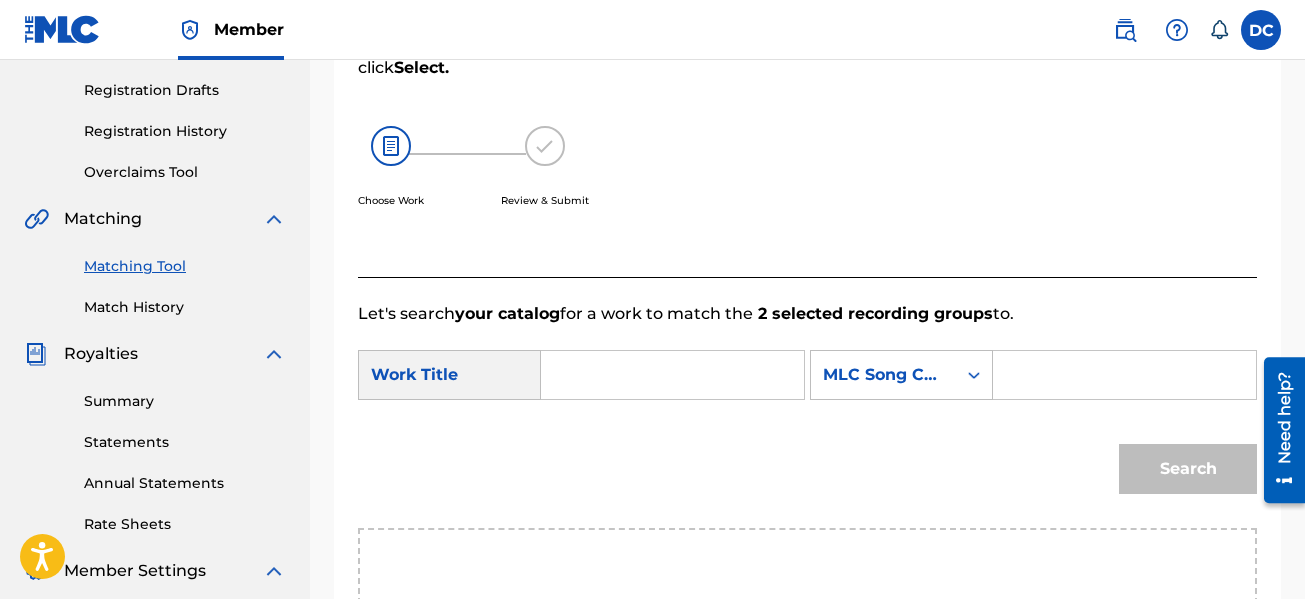 click at bounding box center (672, 375) 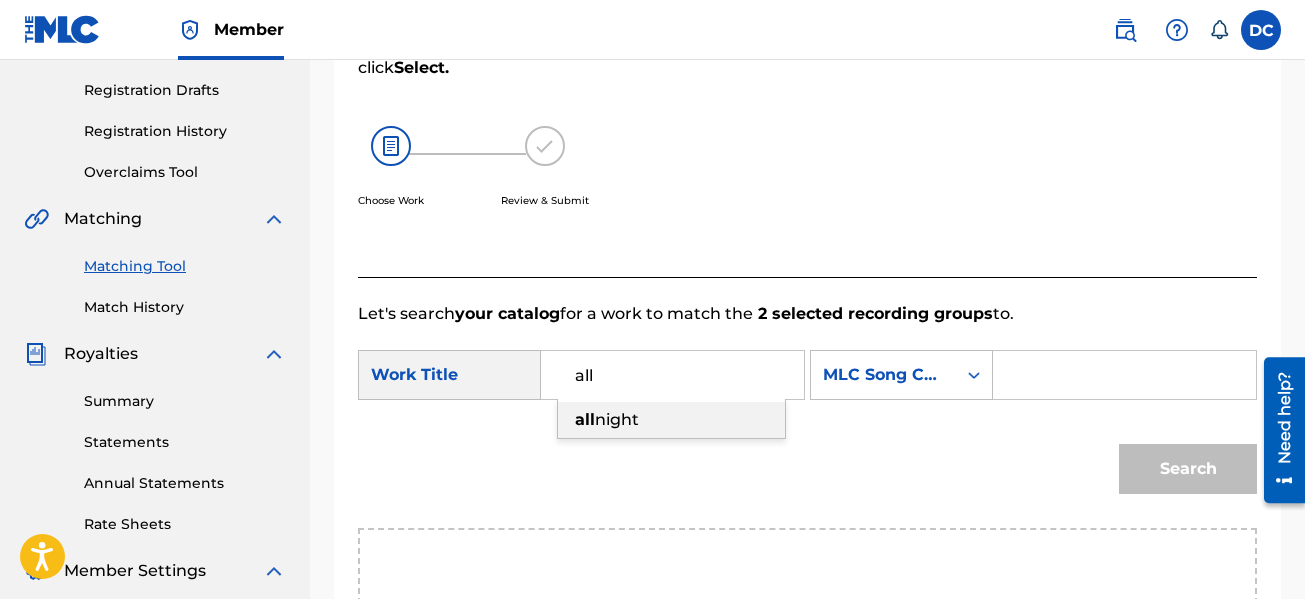 click on "night" at bounding box center (617, 419) 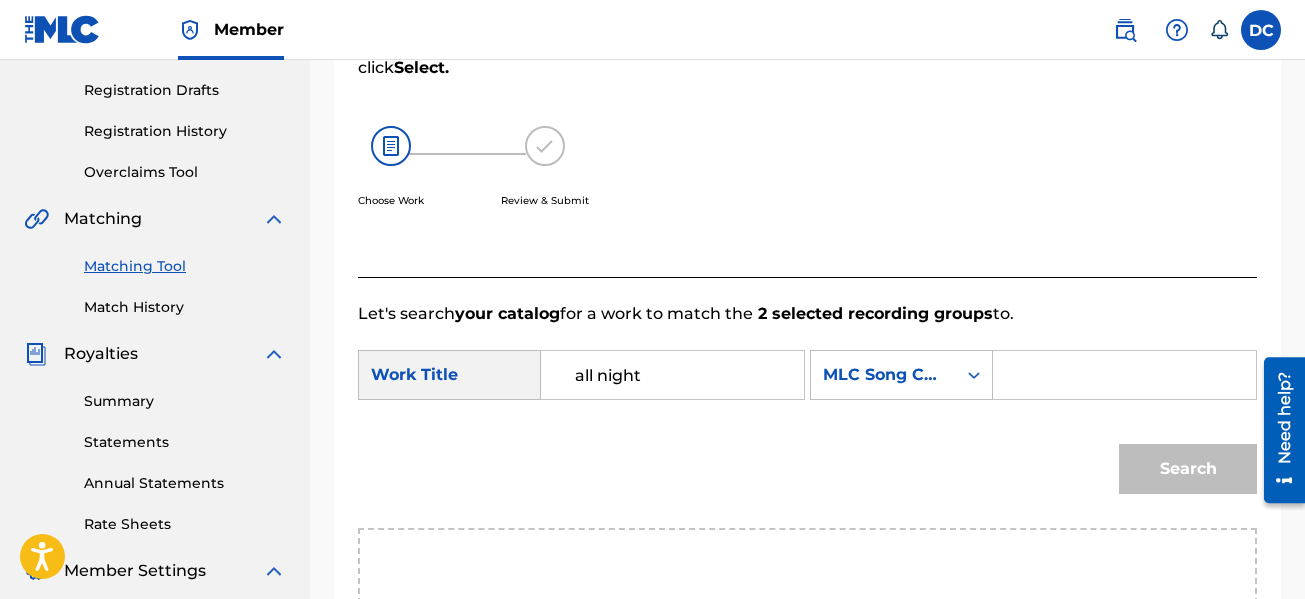 click at bounding box center (1124, 375) 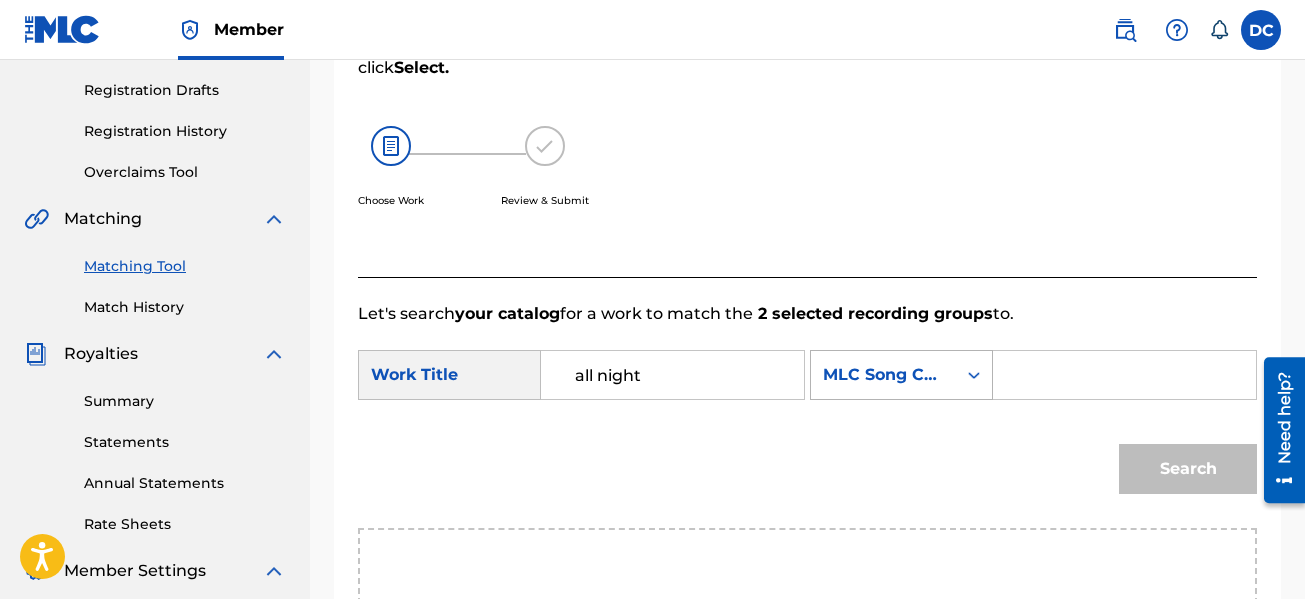 click 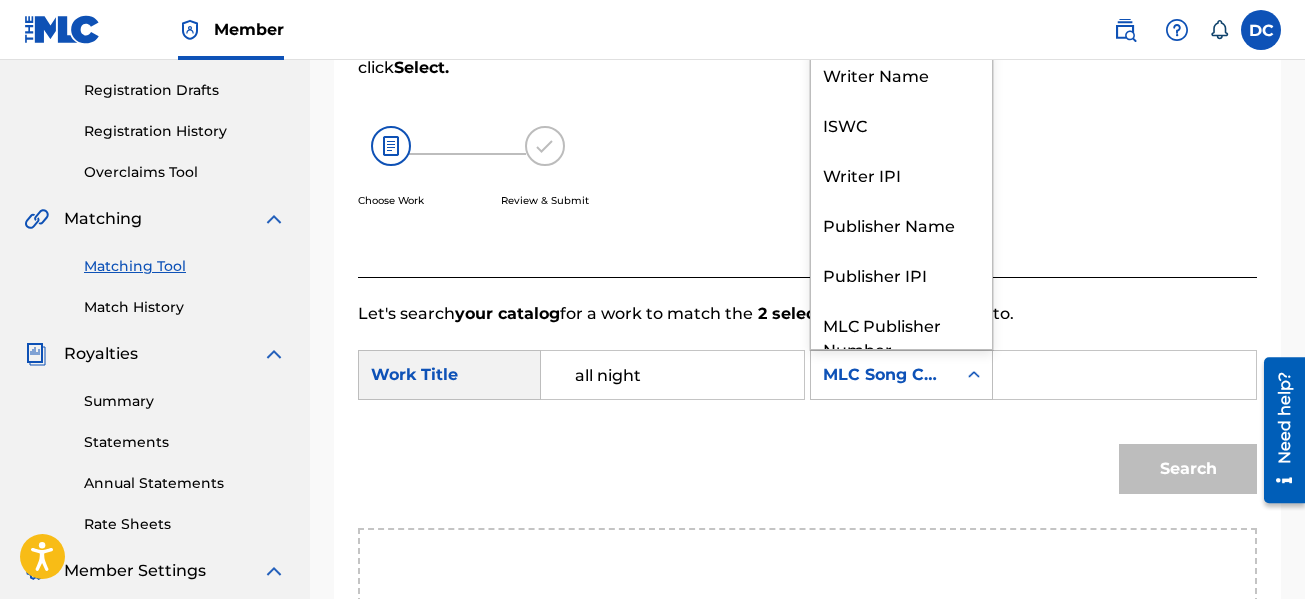 scroll, scrollTop: 74, scrollLeft: 0, axis: vertical 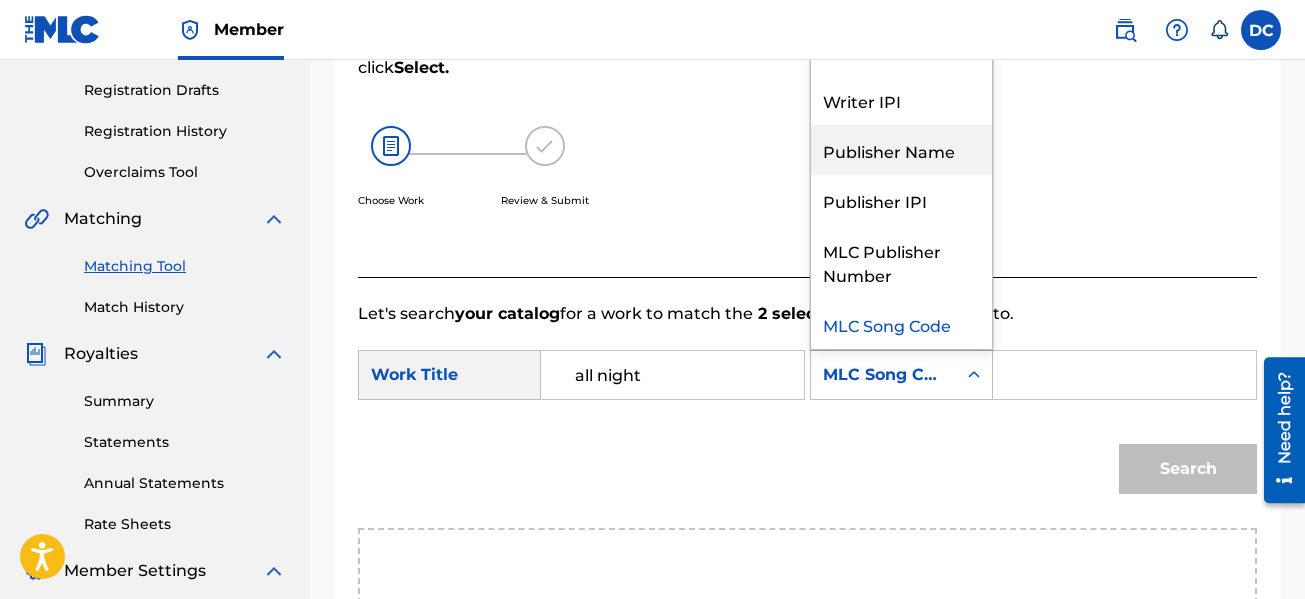 click on "Publisher Name" at bounding box center [901, 150] 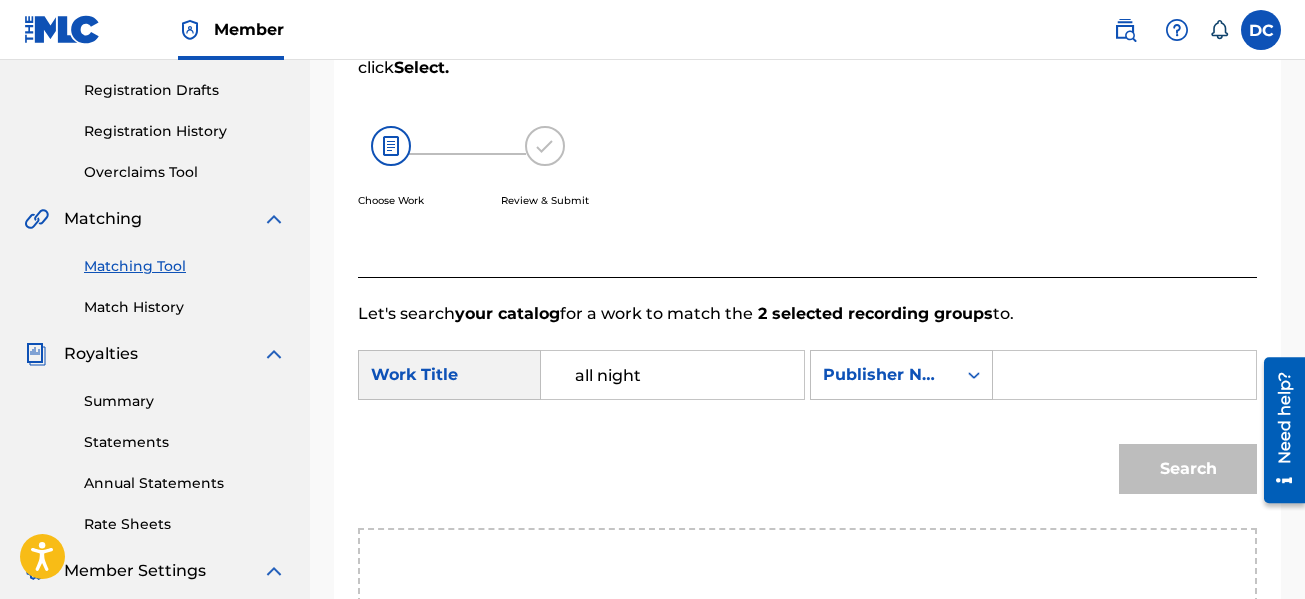 click at bounding box center (1124, 375) 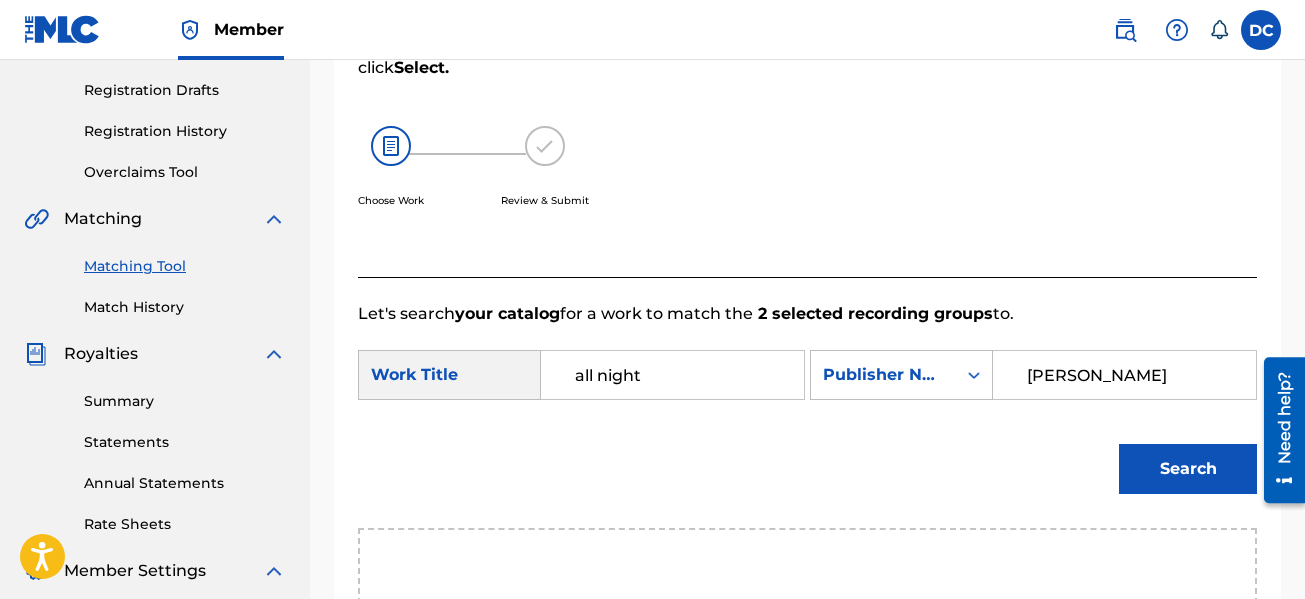 click on "Search" at bounding box center [1188, 469] 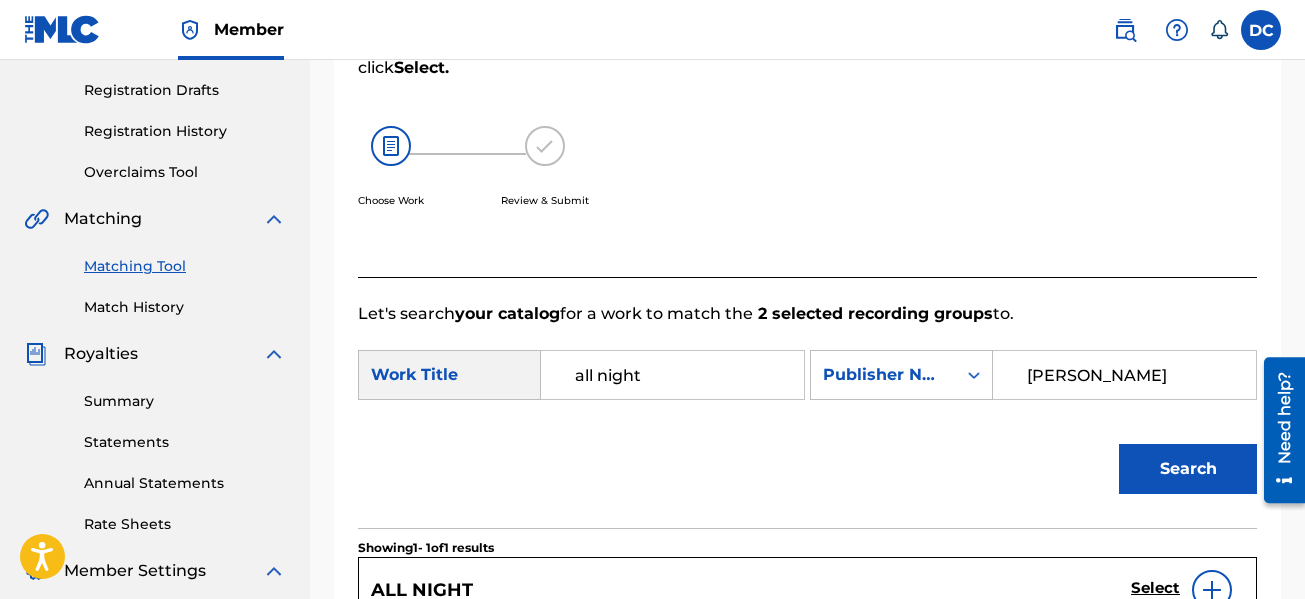 scroll, scrollTop: 627, scrollLeft: 0, axis: vertical 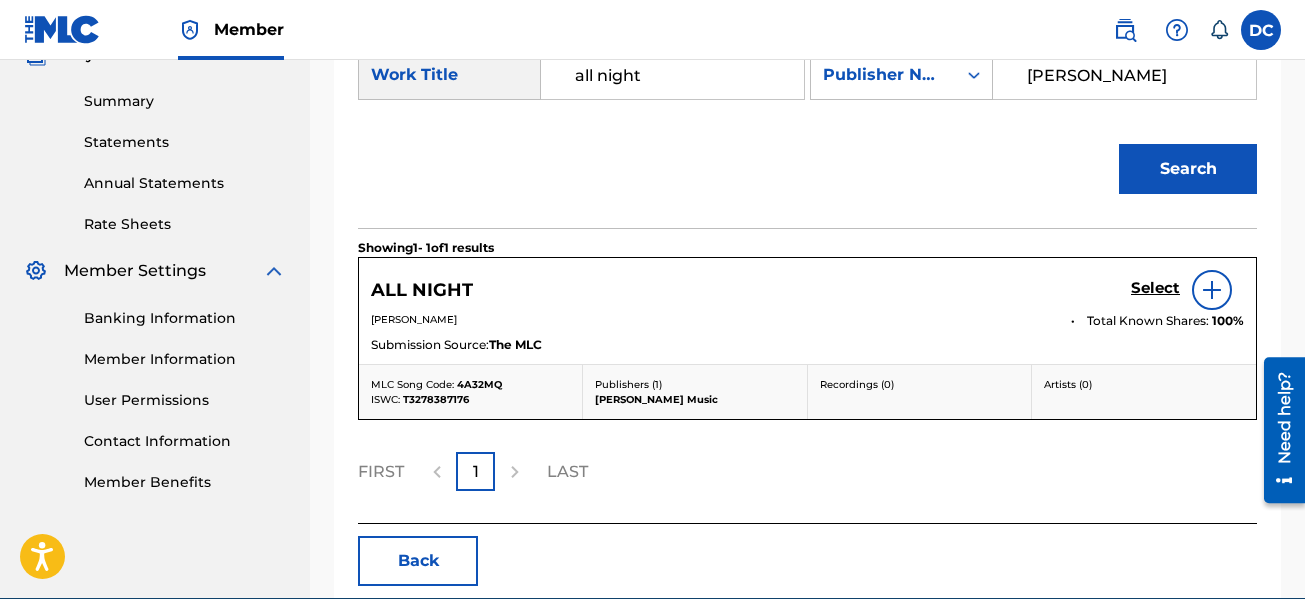 click on "Select" at bounding box center (1155, 288) 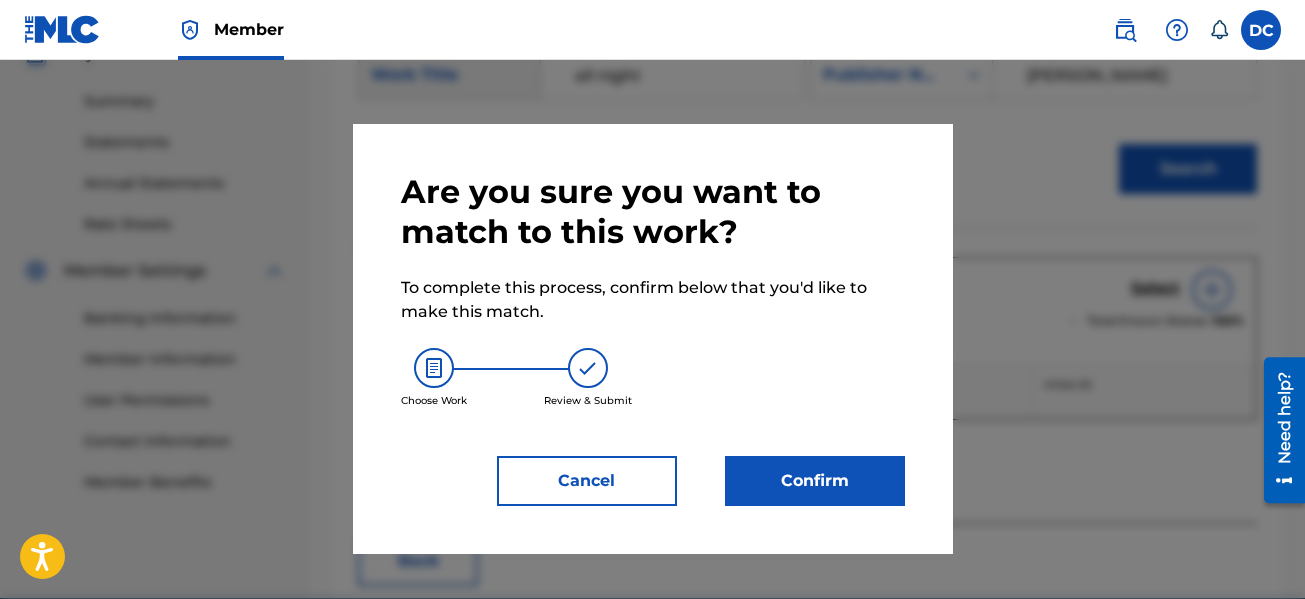 click on "Confirm" at bounding box center (815, 481) 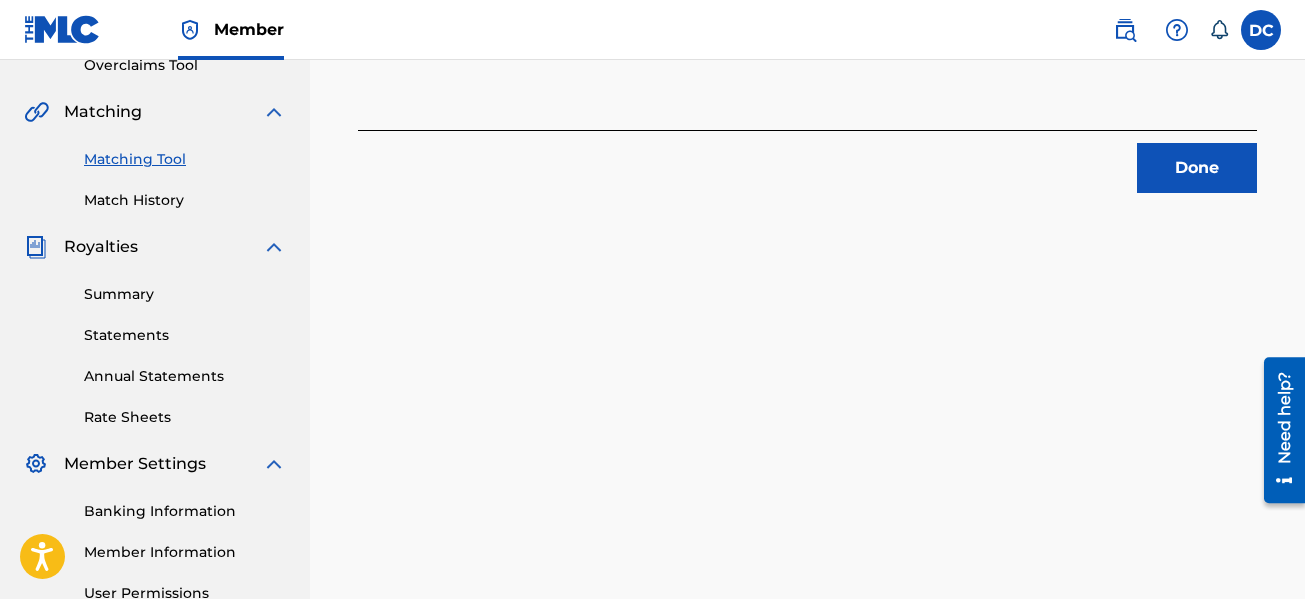 scroll, scrollTop: 127, scrollLeft: 0, axis: vertical 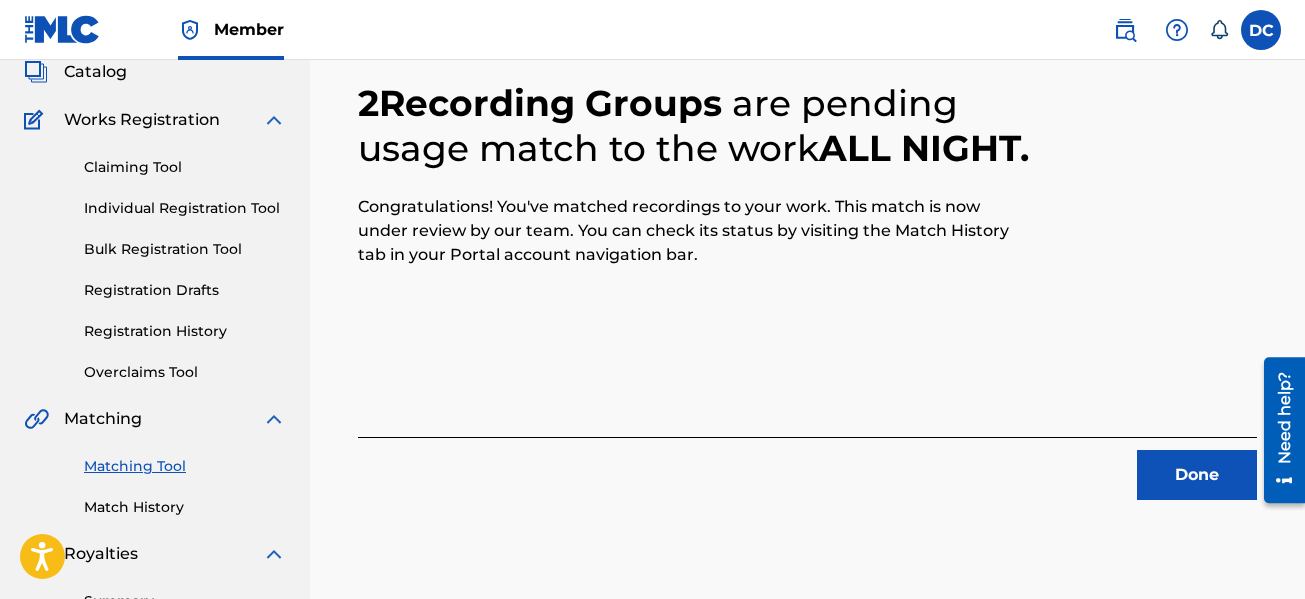 click on "Done" at bounding box center [1197, 475] 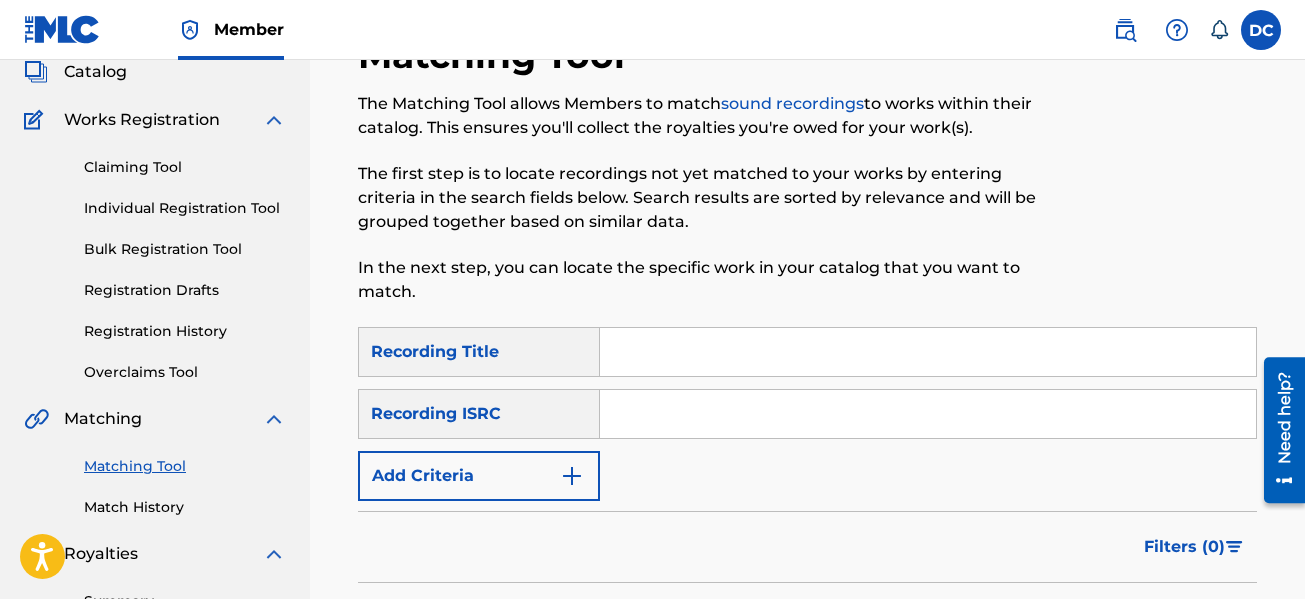 scroll, scrollTop: 27, scrollLeft: 0, axis: vertical 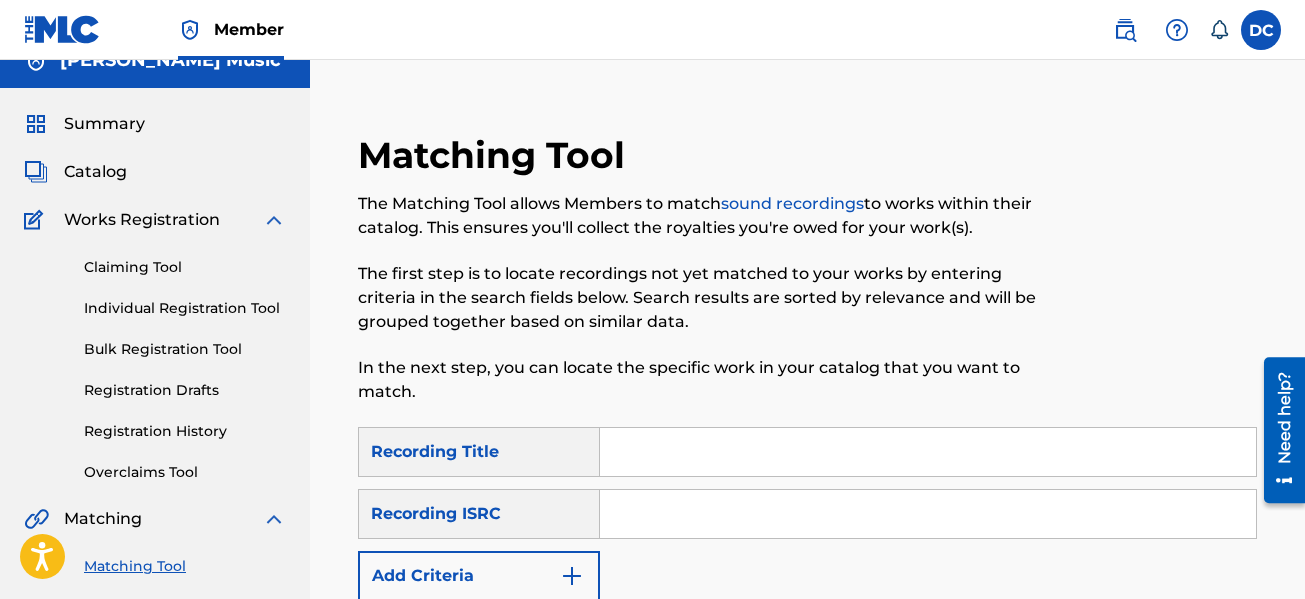 click on "Catalog" at bounding box center (95, 172) 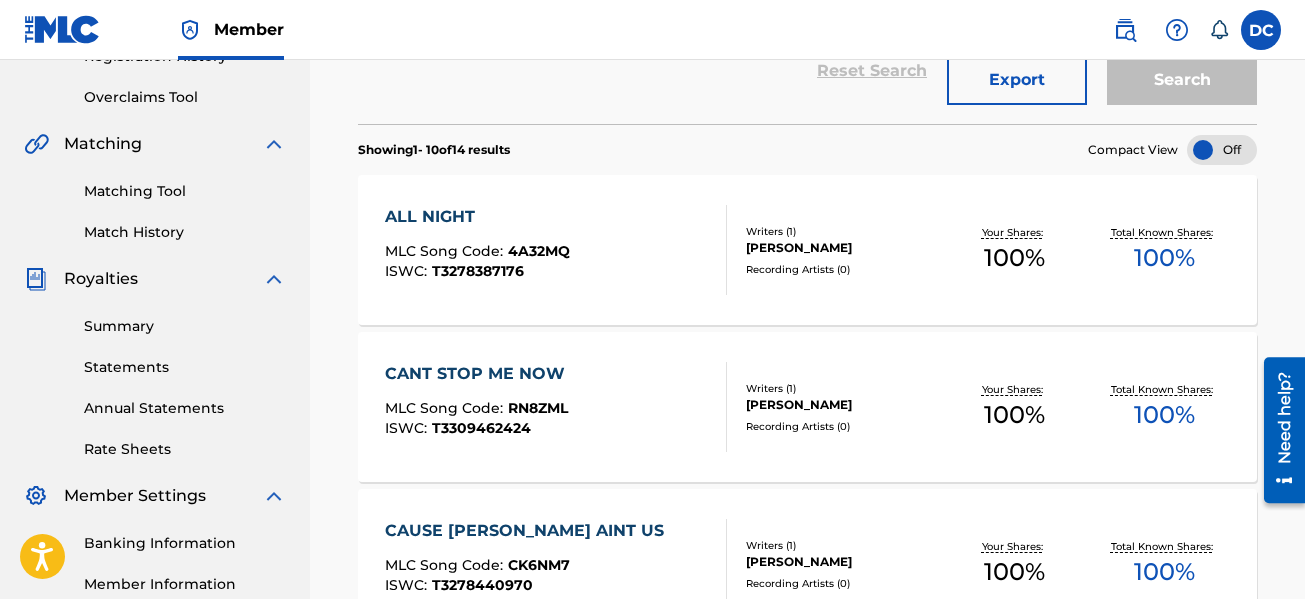 scroll, scrollTop: 400, scrollLeft: 0, axis: vertical 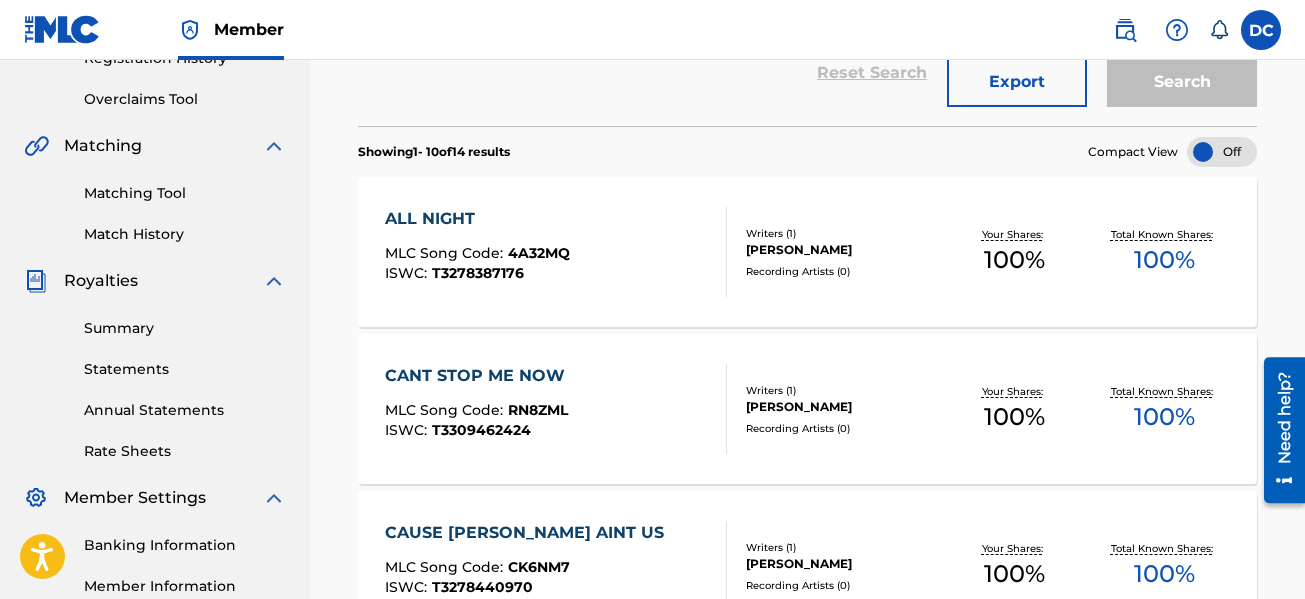 click on "Matching Tool" at bounding box center [185, 193] 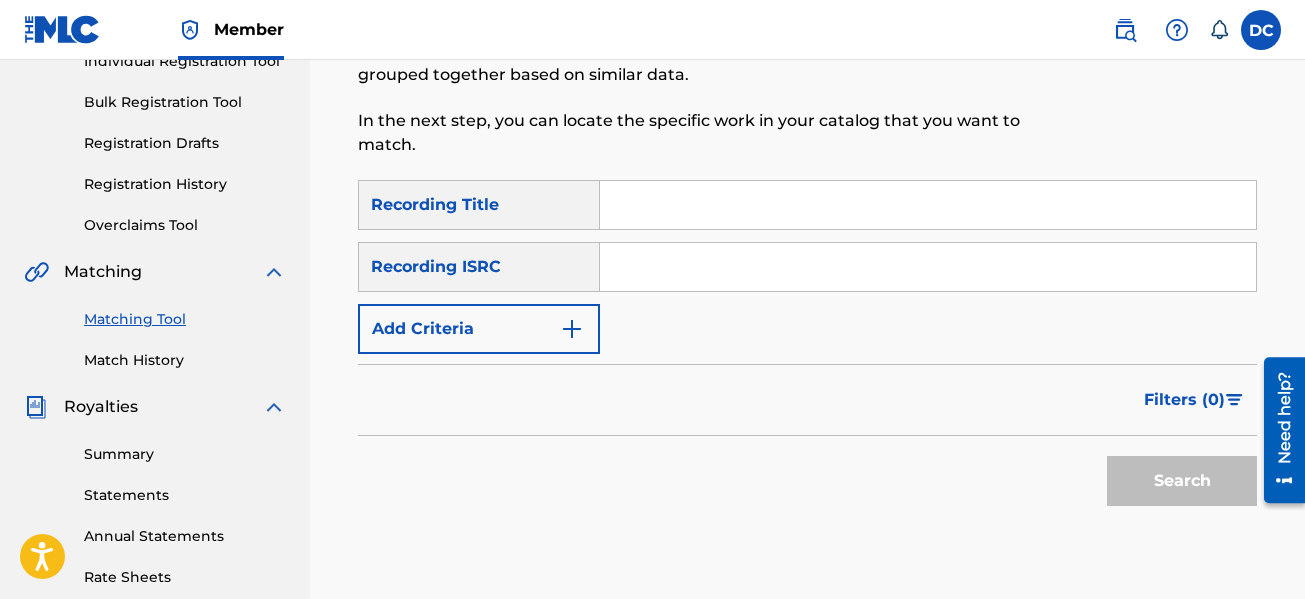 scroll, scrollTop: 300, scrollLeft: 0, axis: vertical 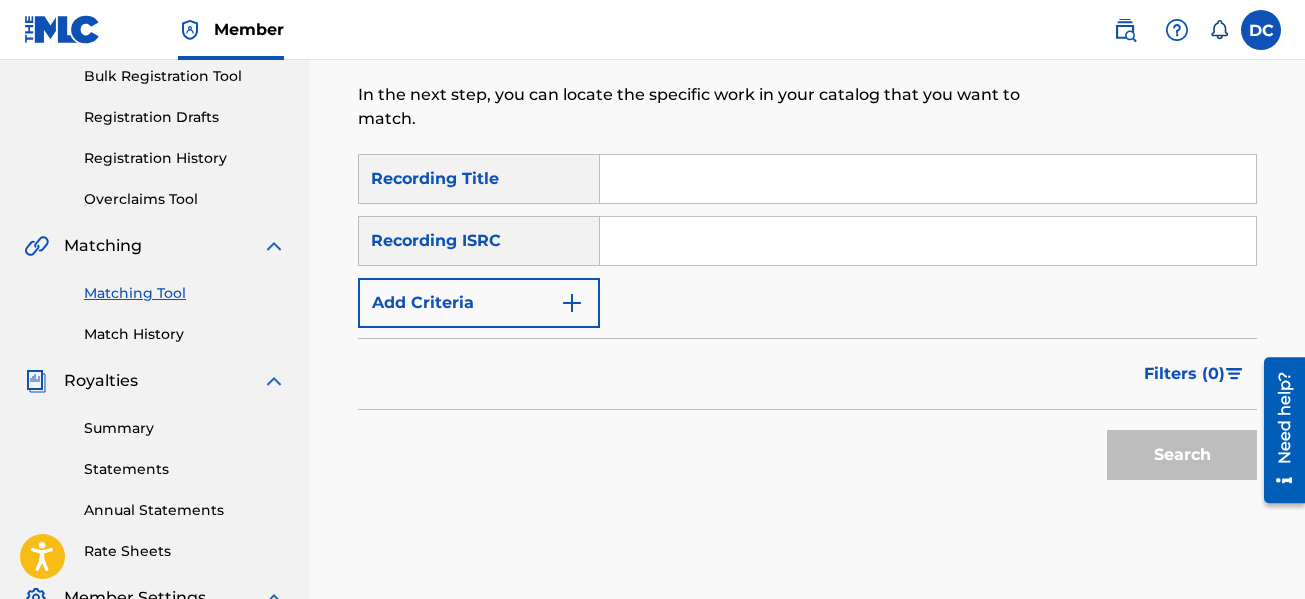 click on "Add Criteria" at bounding box center (479, 303) 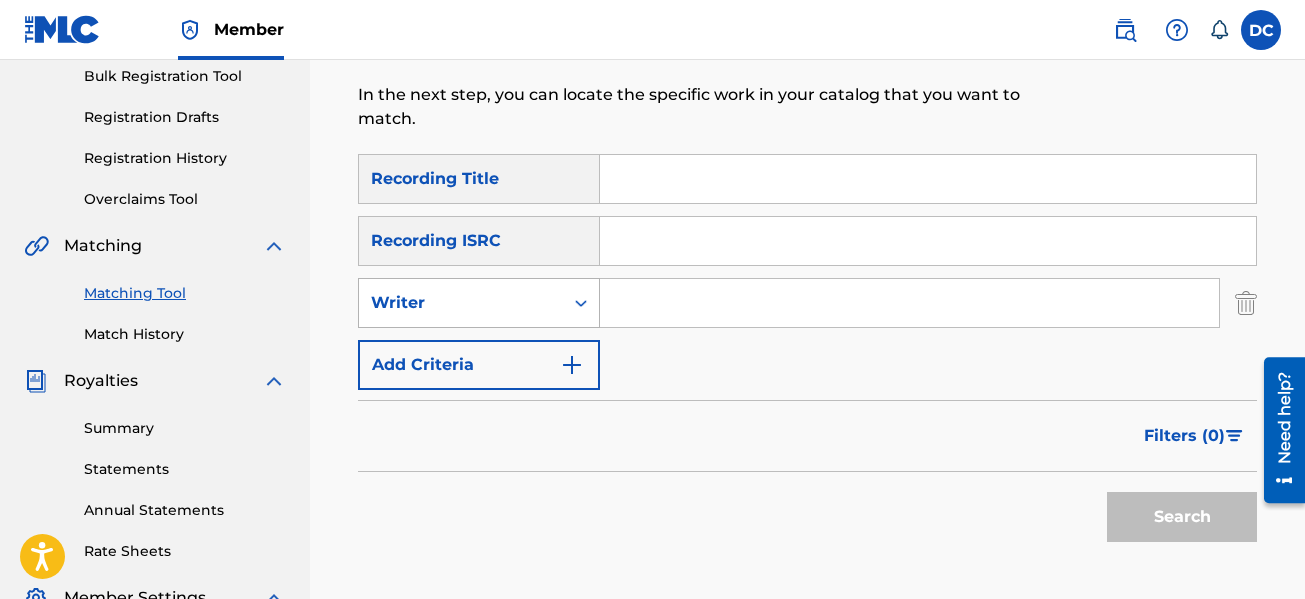 click on "Writer" at bounding box center [461, 303] 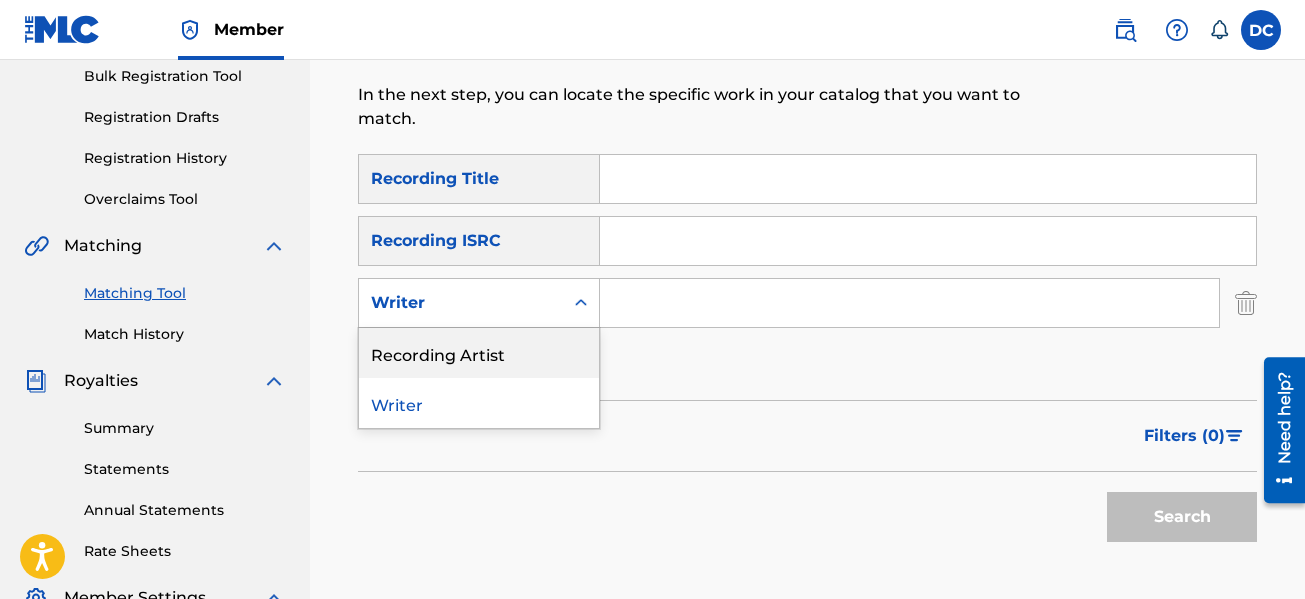 click on "Recording Artist" at bounding box center [479, 353] 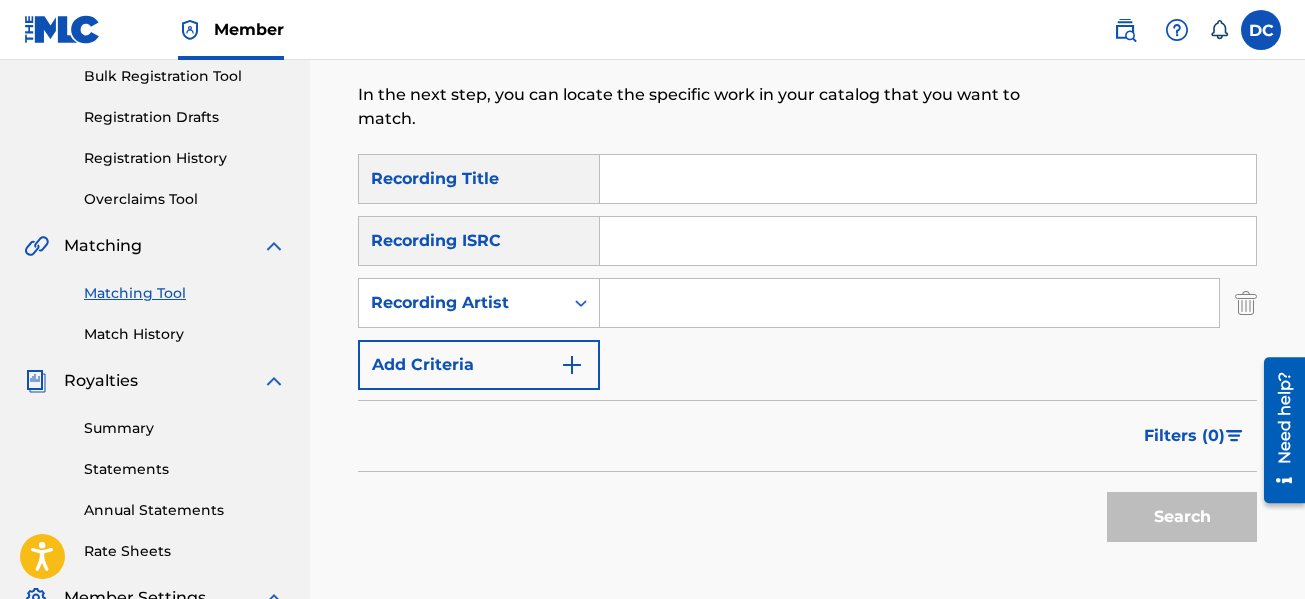 click at bounding box center (909, 303) 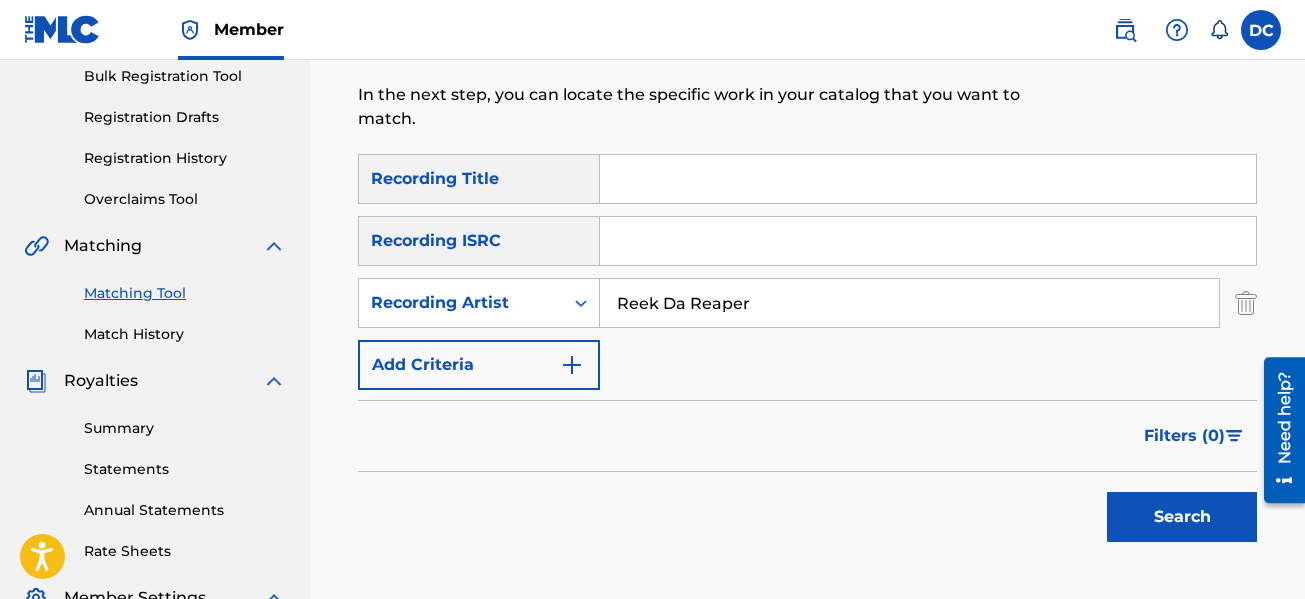 click on "Search" at bounding box center [1182, 517] 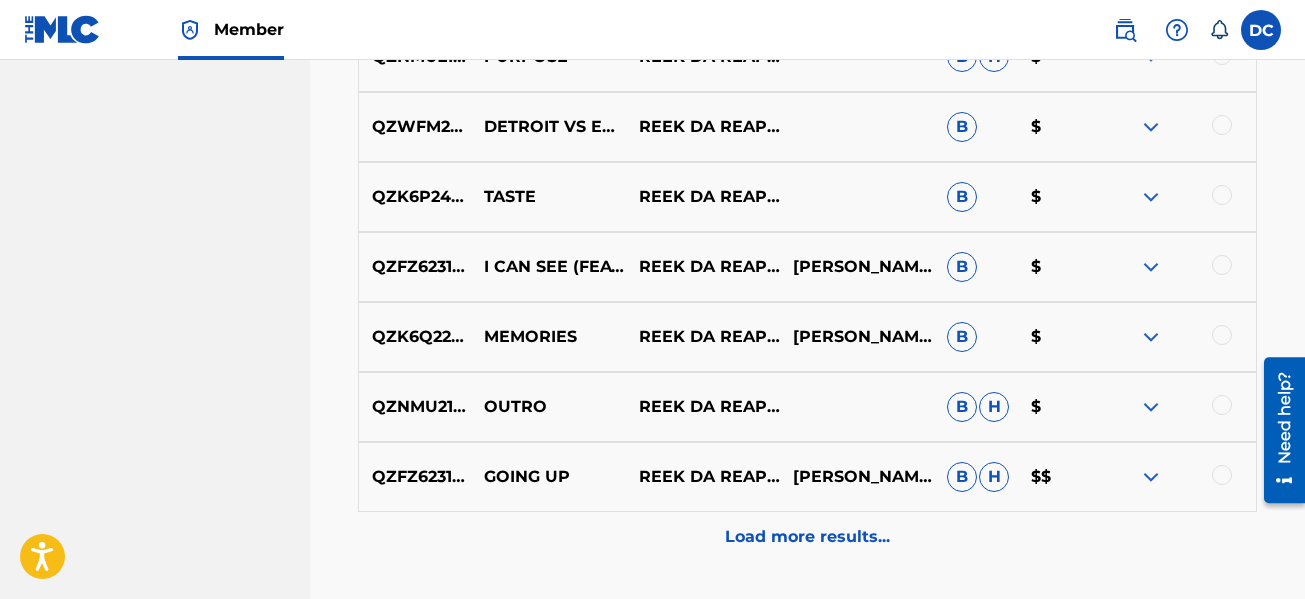 scroll, scrollTop: 1277, scrollLeft: 0, axis: vertical 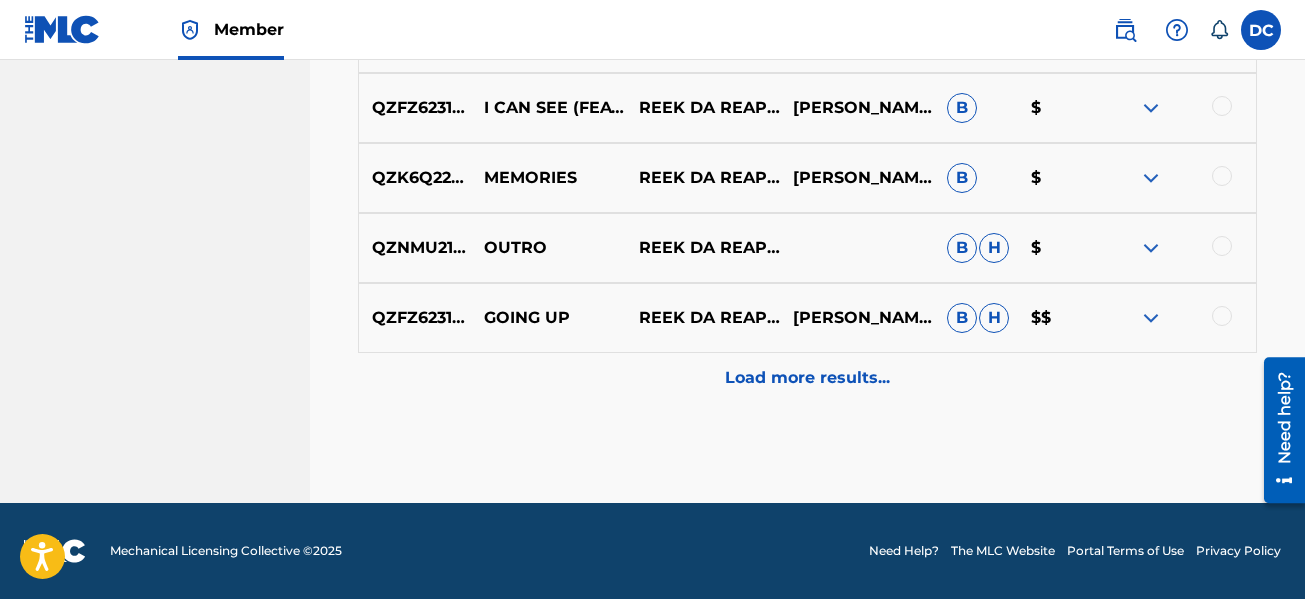 click on "Load more results..." at bounding box center [807, 378] 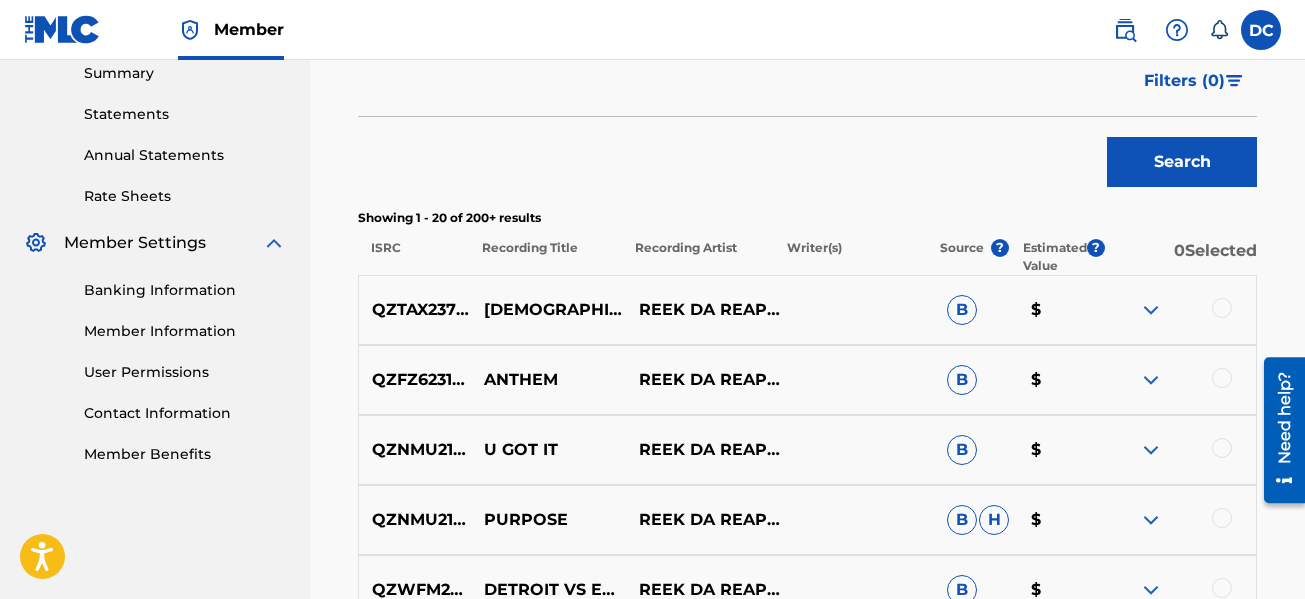 scroll, scrollTop: 1277, scrollLeft: 0, axis: vertical 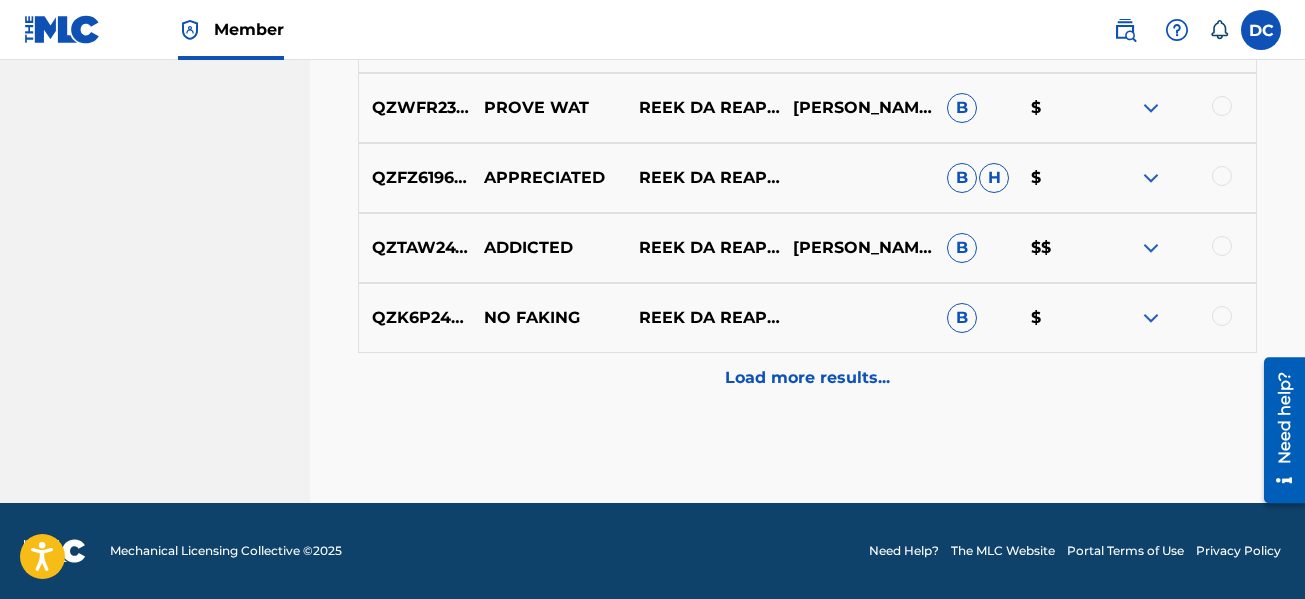 click on "Load more results..." at bounding box center (807, 378) 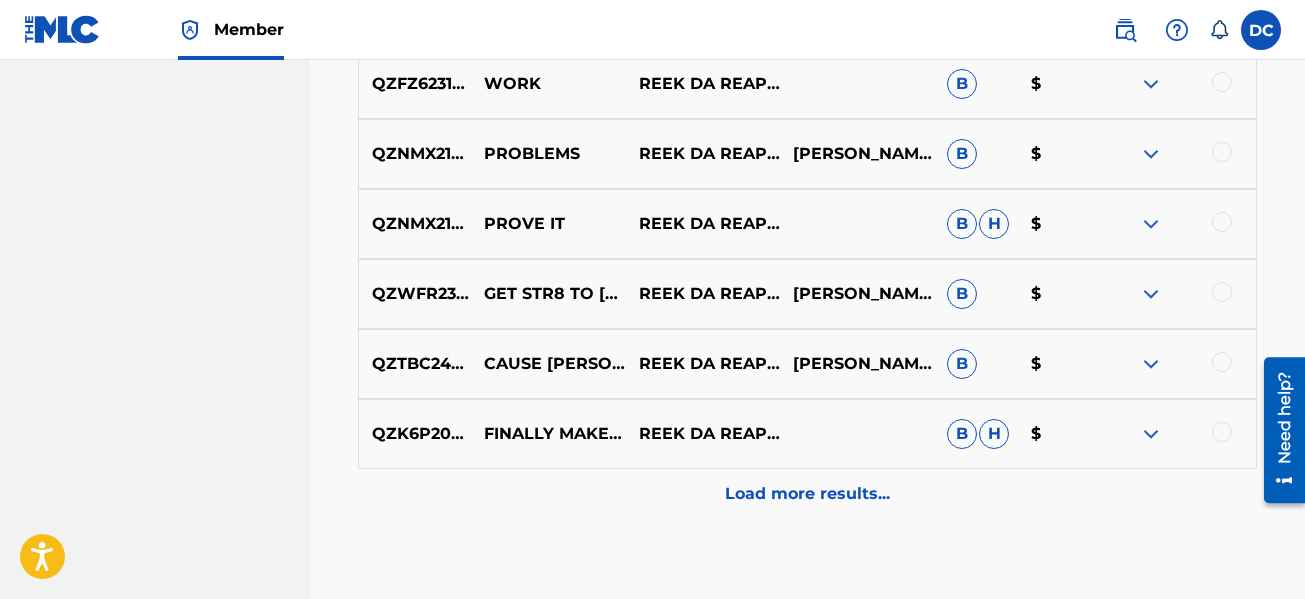 scroll, scrollTop: 2577, scrollLeft: 0, axis: vertical 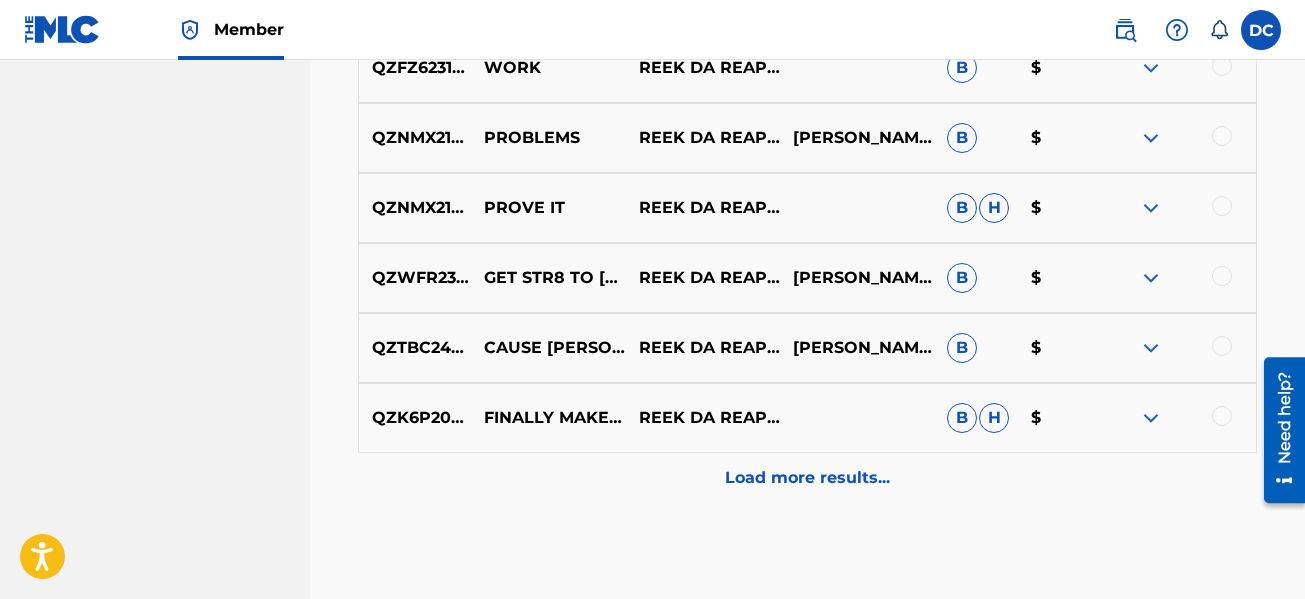 click on "Load more results..." at bounding box center [807, 478] 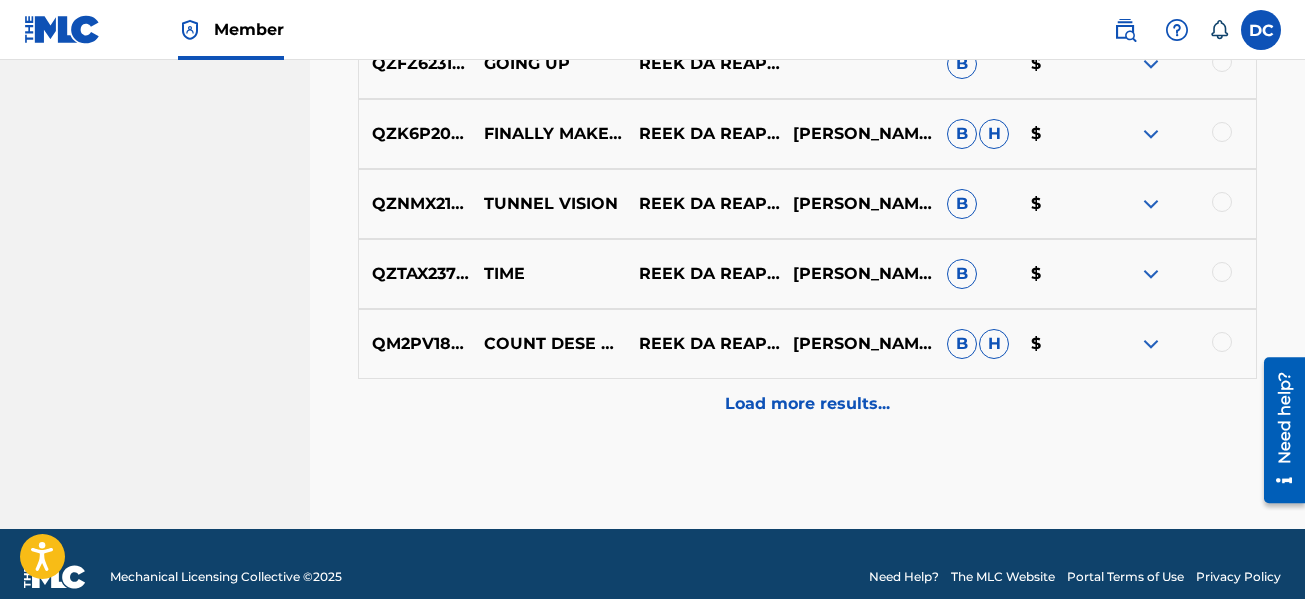 scroll, scrollTop: 3377, scrollLeft: 0, axis: vertical 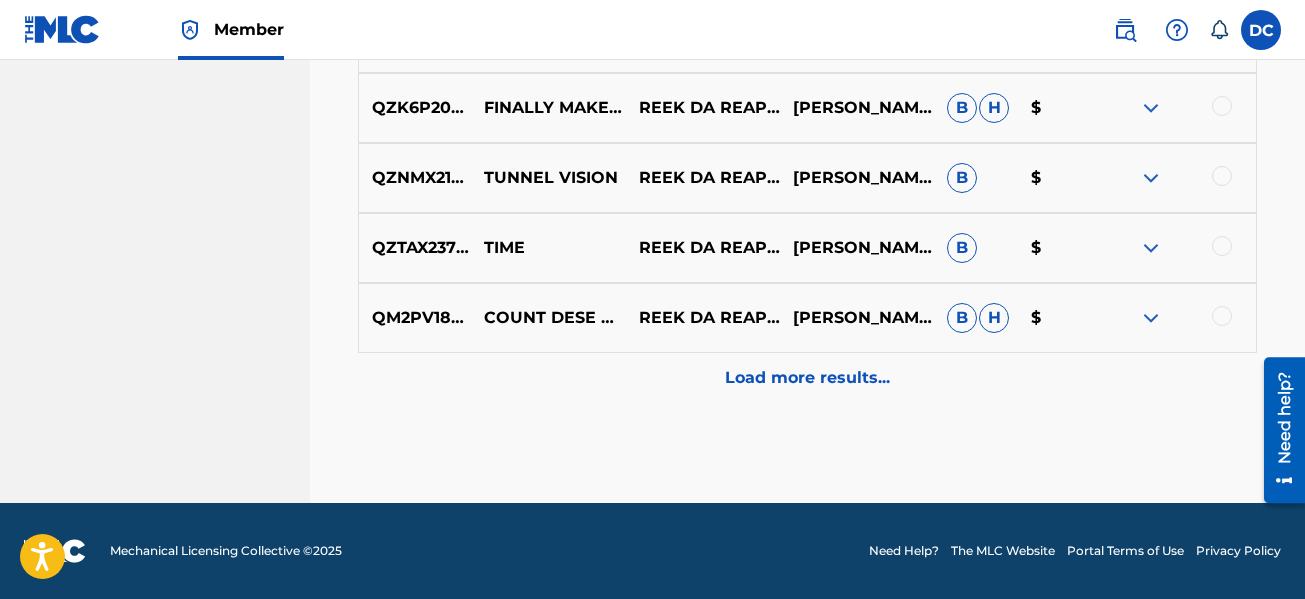 click on "Load more results..." at bounding box center (807, 378) 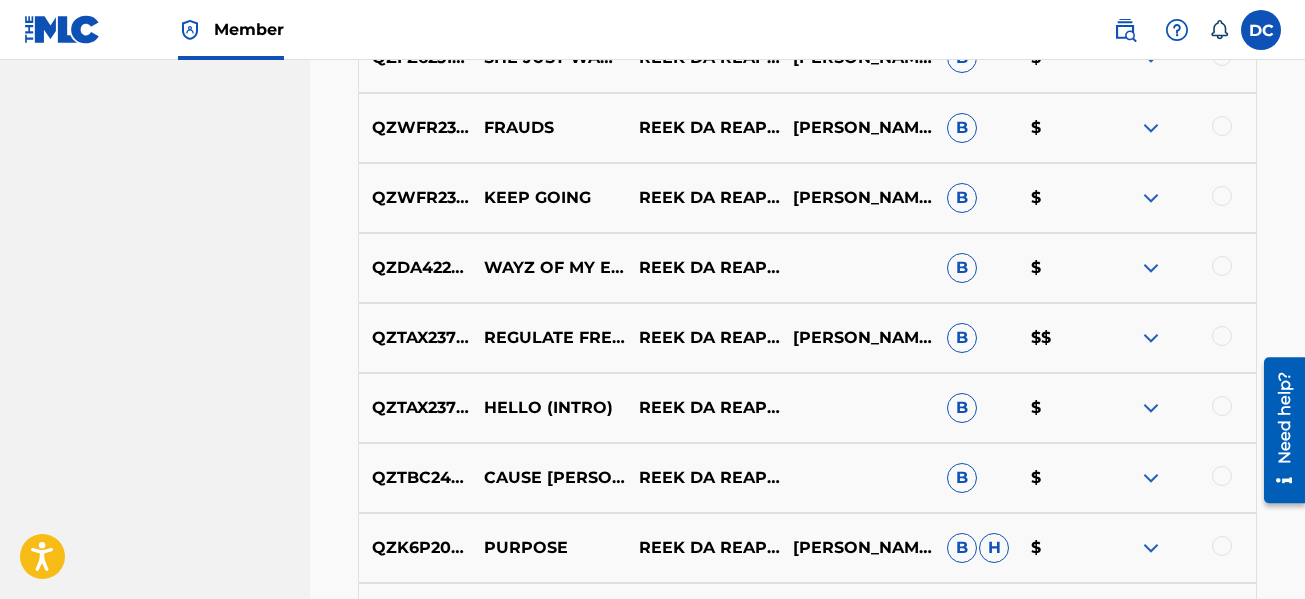 scroll, scrollTop: 3877, scrollLeft: 0, axis: vertical 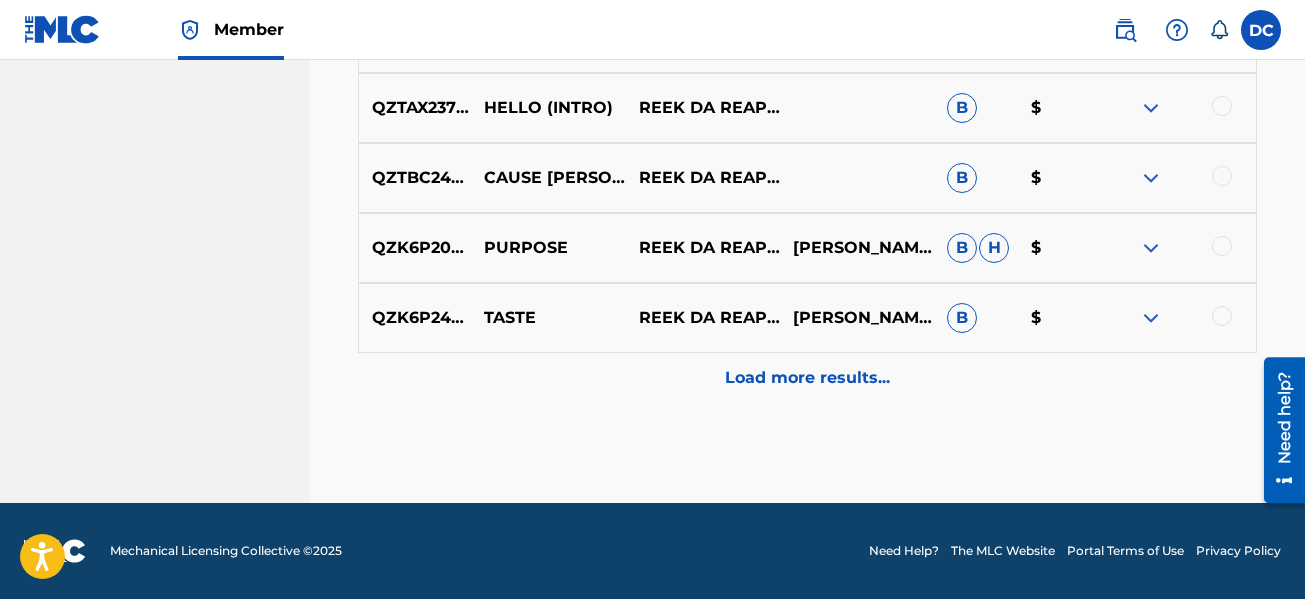 click on "Load more results..." at bounding box center [807, 378] 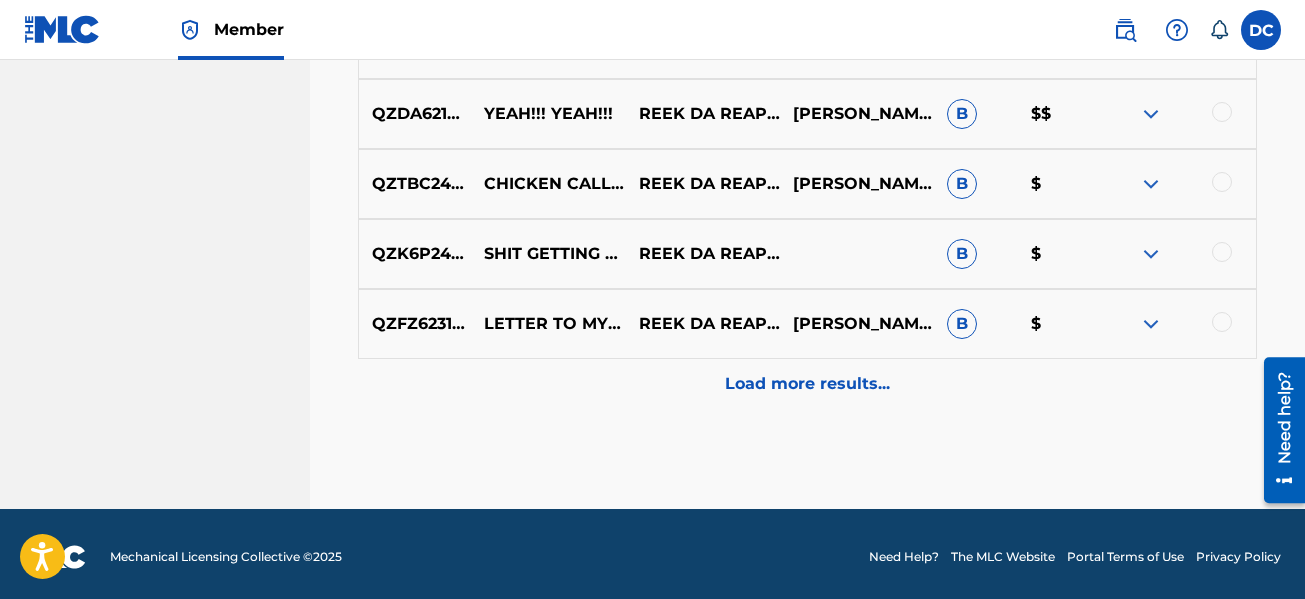 scroll, scrollTop: 4777, scrollLeft: 0, axis: vertical 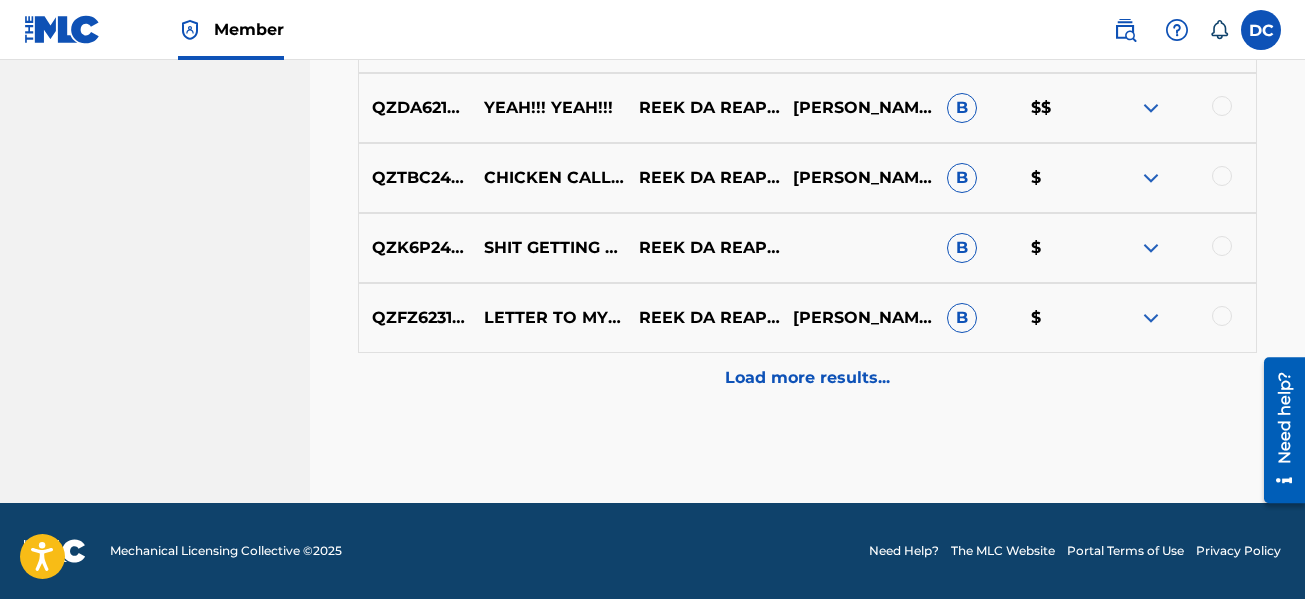 click on "Load more results..." at bounding box center (807, 378) 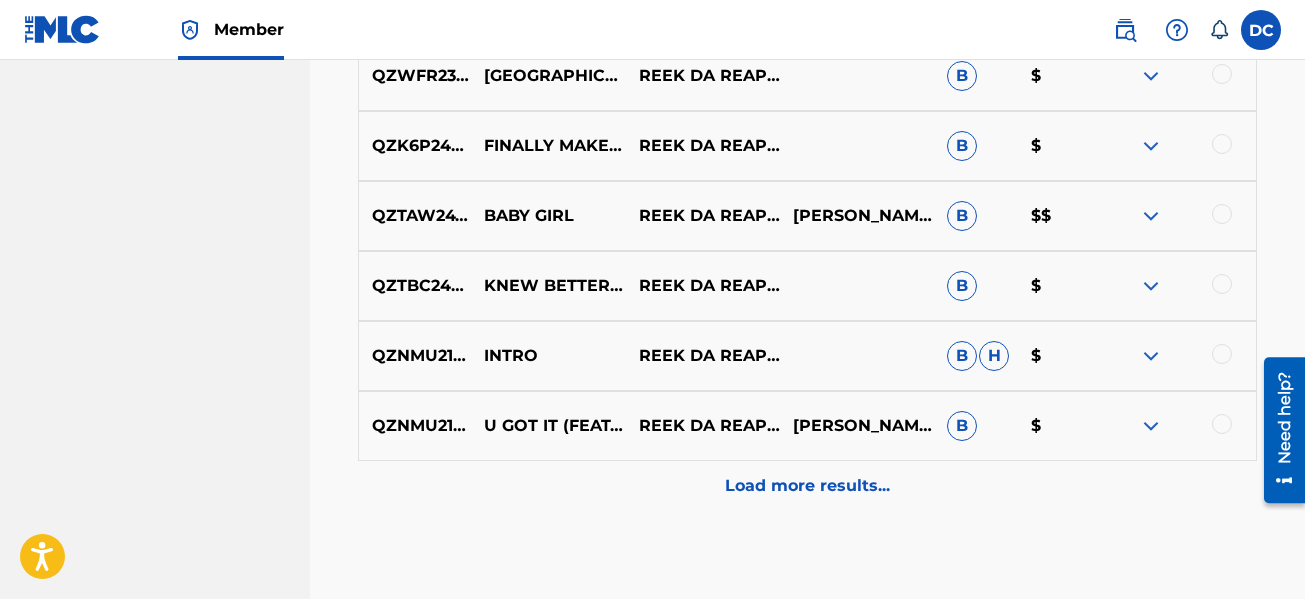 scroll, scrollTop: 5477, scrollLeft: 0, axis: vertical 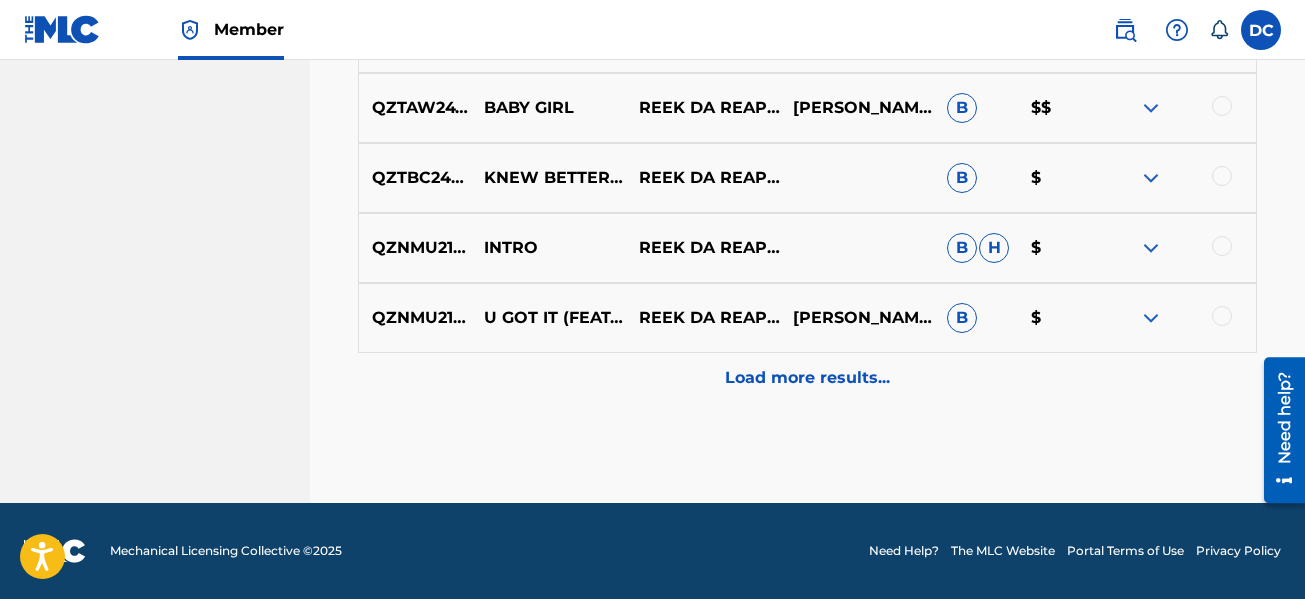 click on "Load more results..." at bounding box center (807, 378) 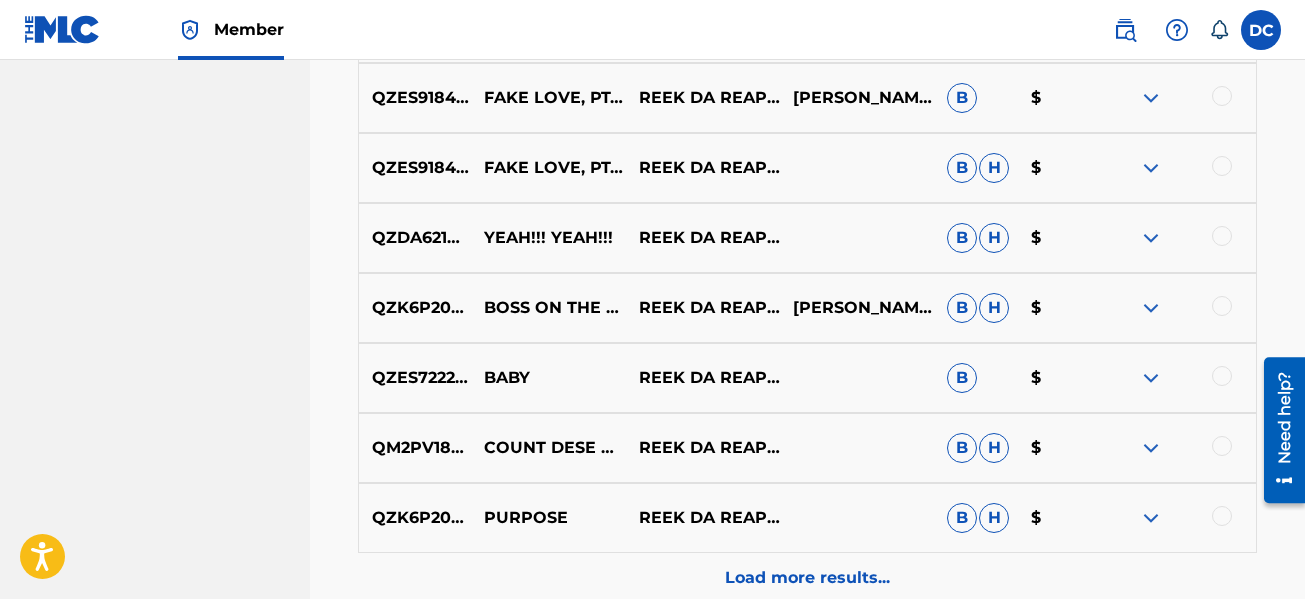 scroll, scrollTop: 6077, scrollLeft: 0, axis: vertical 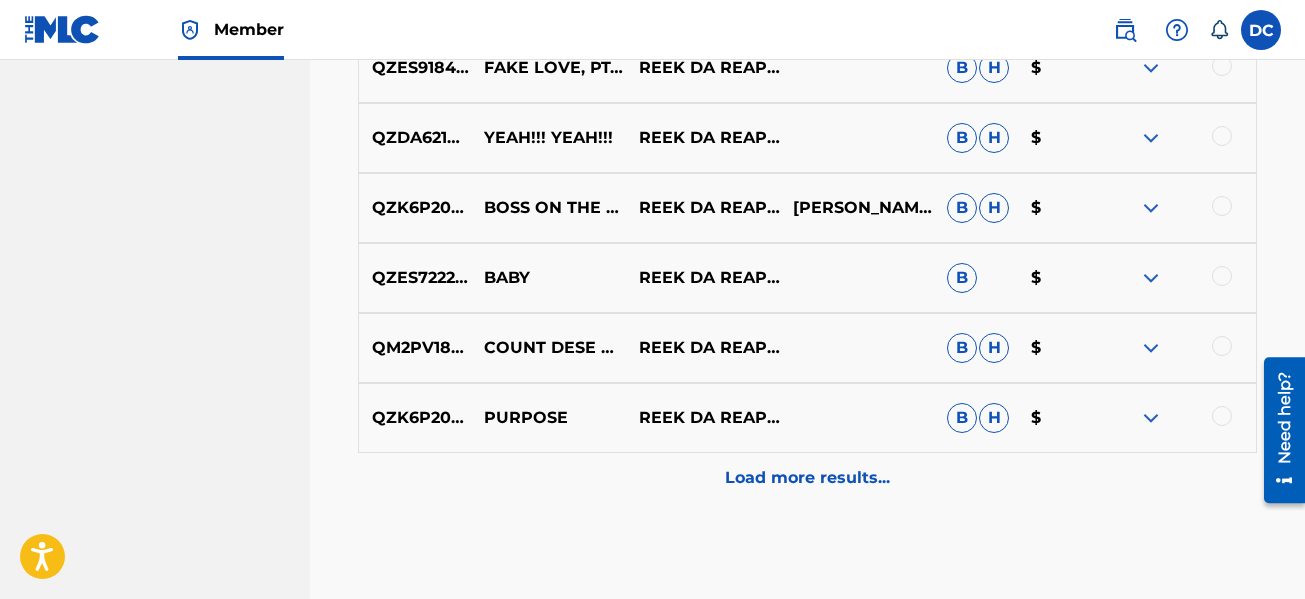click on "Load more results..." at bounding box center (807, 478) 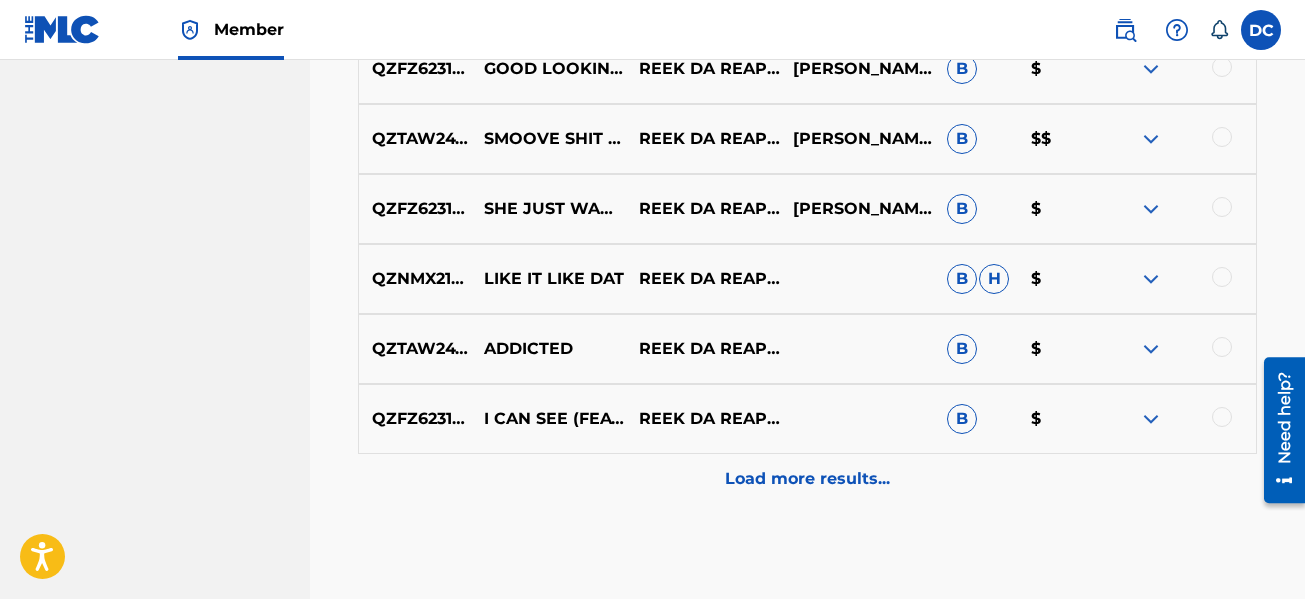 scroll, scrollTop: 6777, scrollLeft: 0, axis: vertical 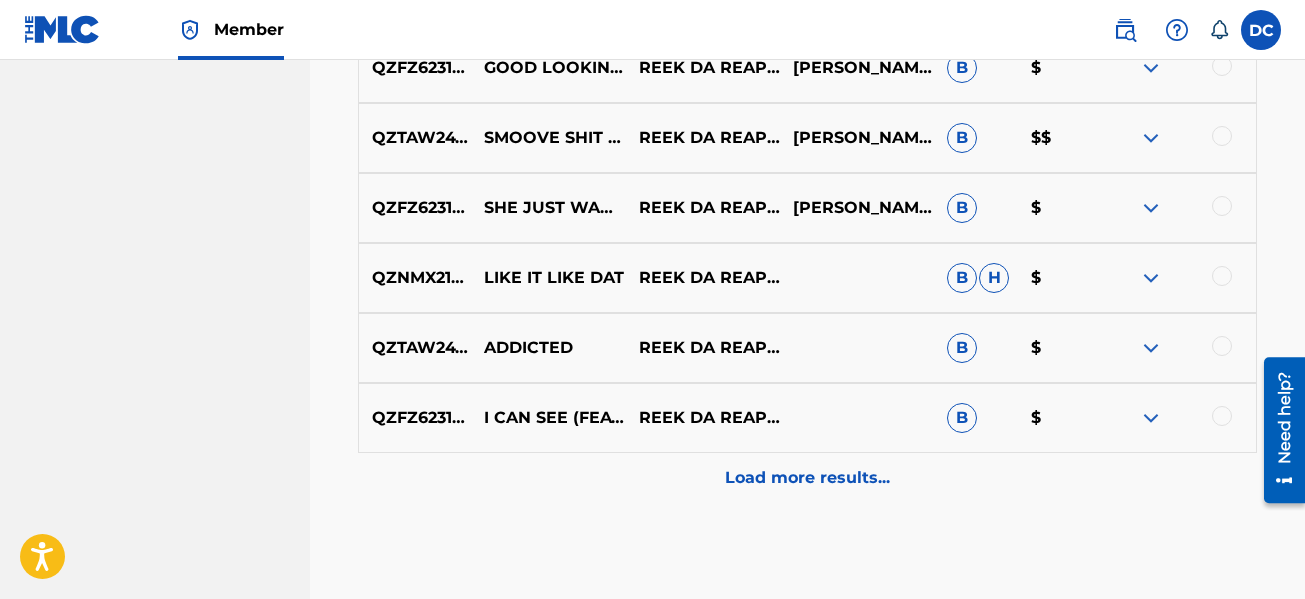 click on "Load more results..." at bounding box center [807, 478] 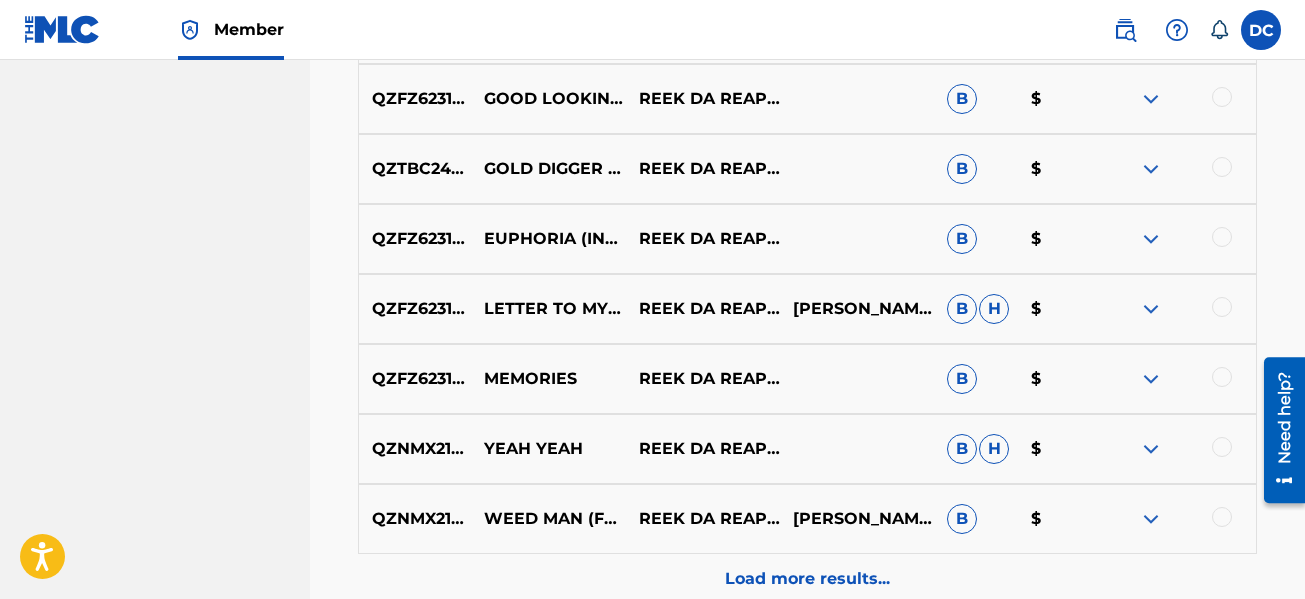 scroll, scrollTop: 7377, scrollLeft: 0, axis: vertical 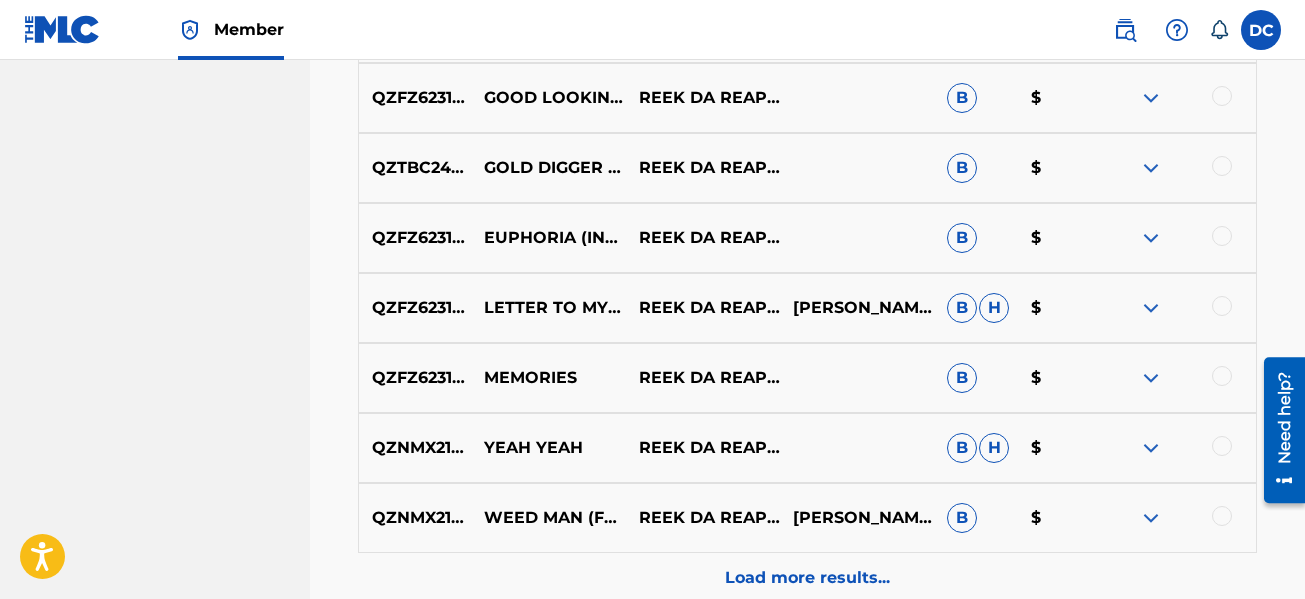 click on "Load more results..." at bounding box center [807, 578] 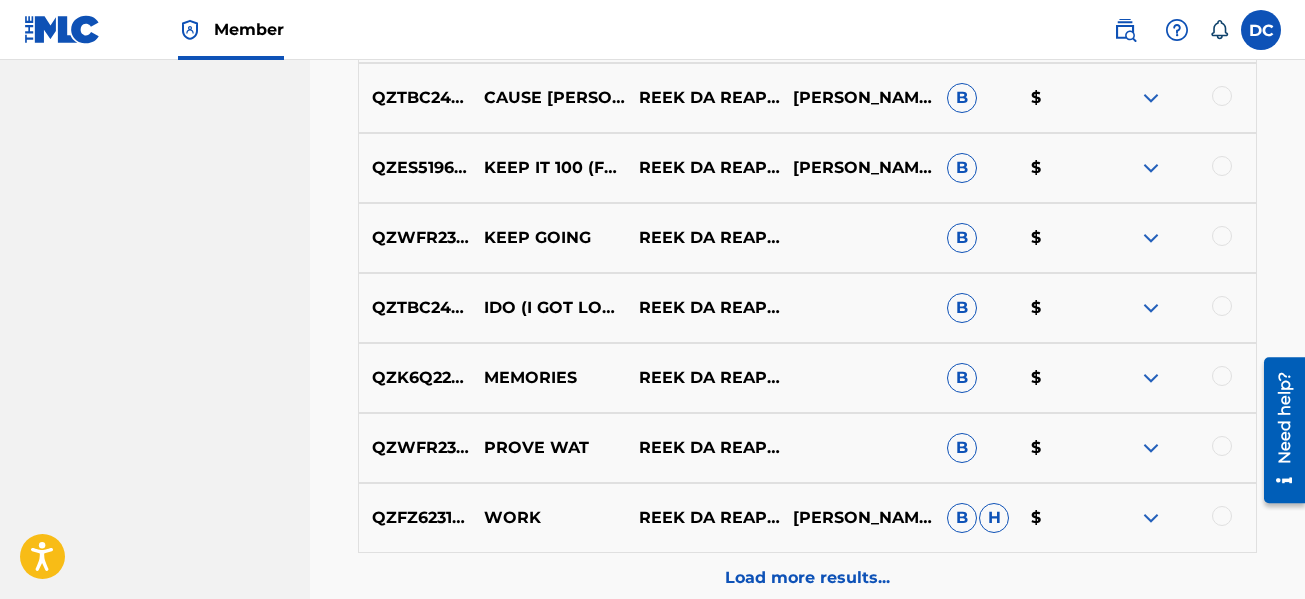 scroll, scrollTop: 8277, scrollLeft: 0, axis: vertical 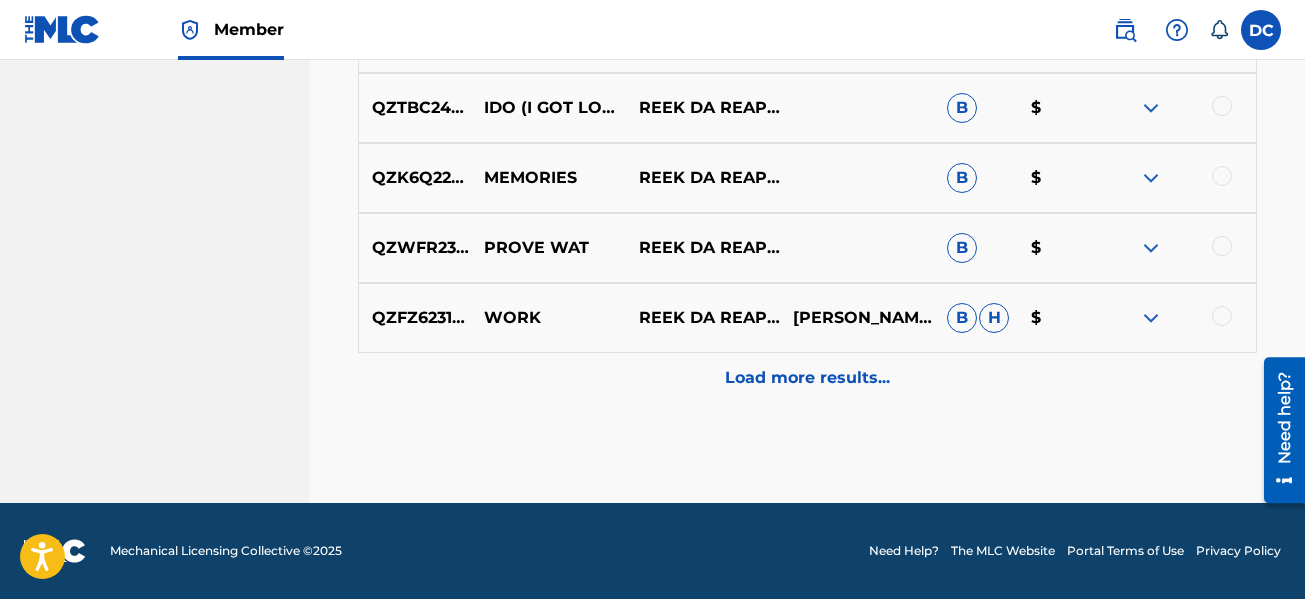 click on "Load more results..." at bounding box center [807, 378] 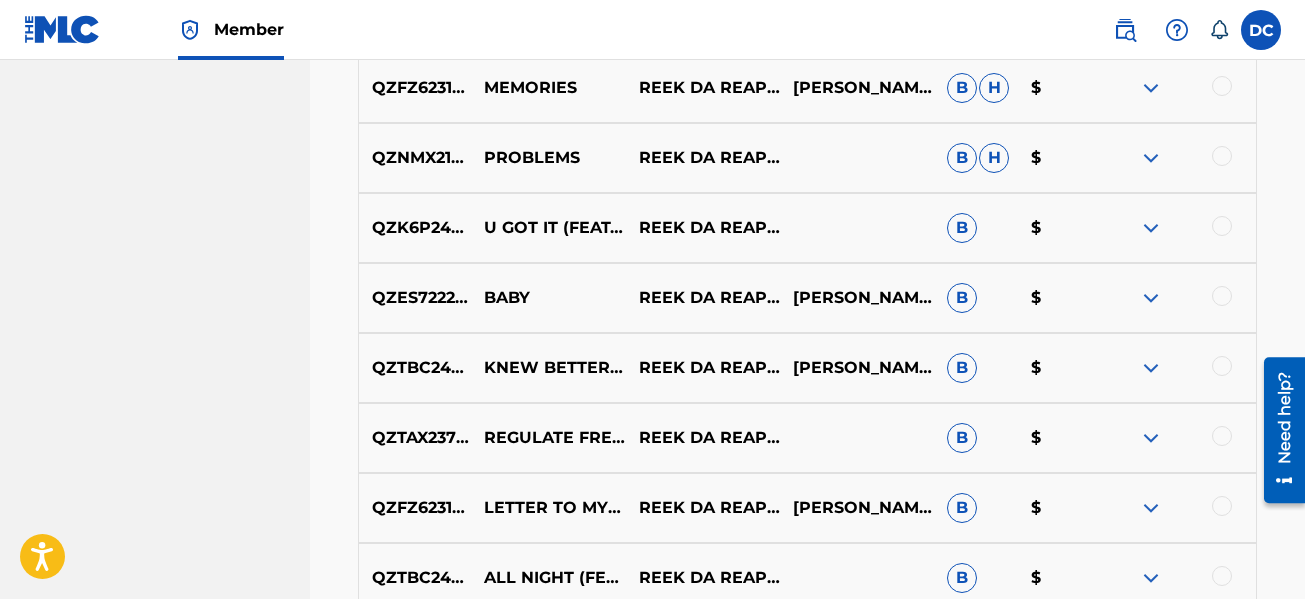 scroll, scrollTop: 8777, scrollLeft: 0, axis: vertical 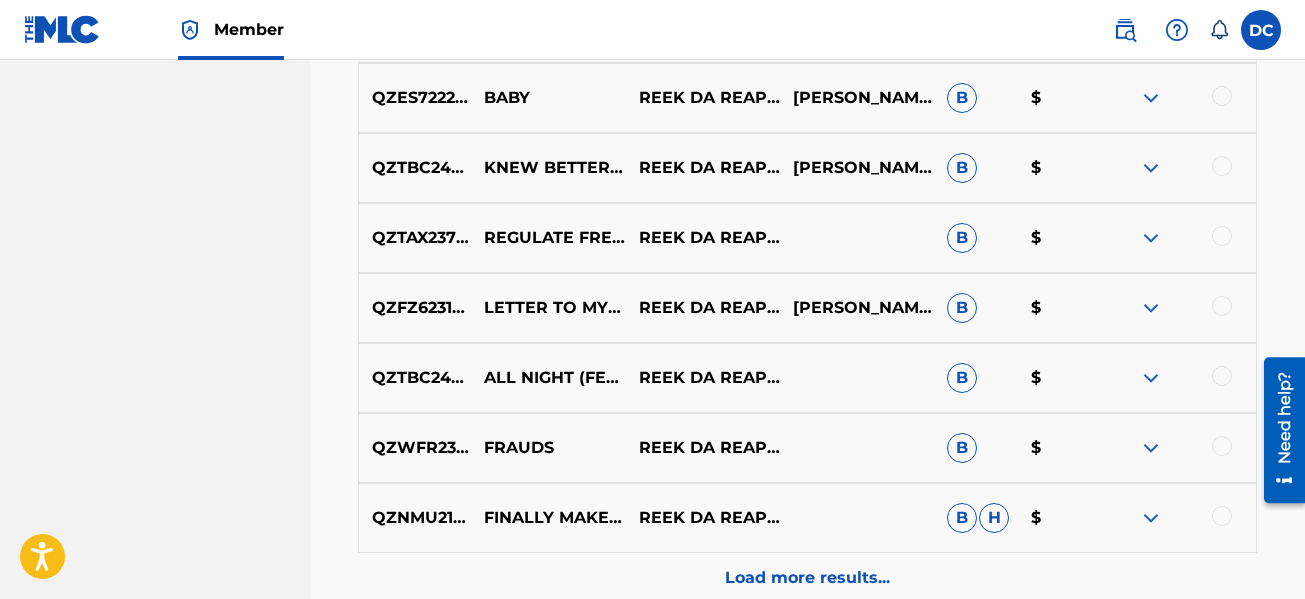 click on "Load more results..." at bounding box center [807, 578] 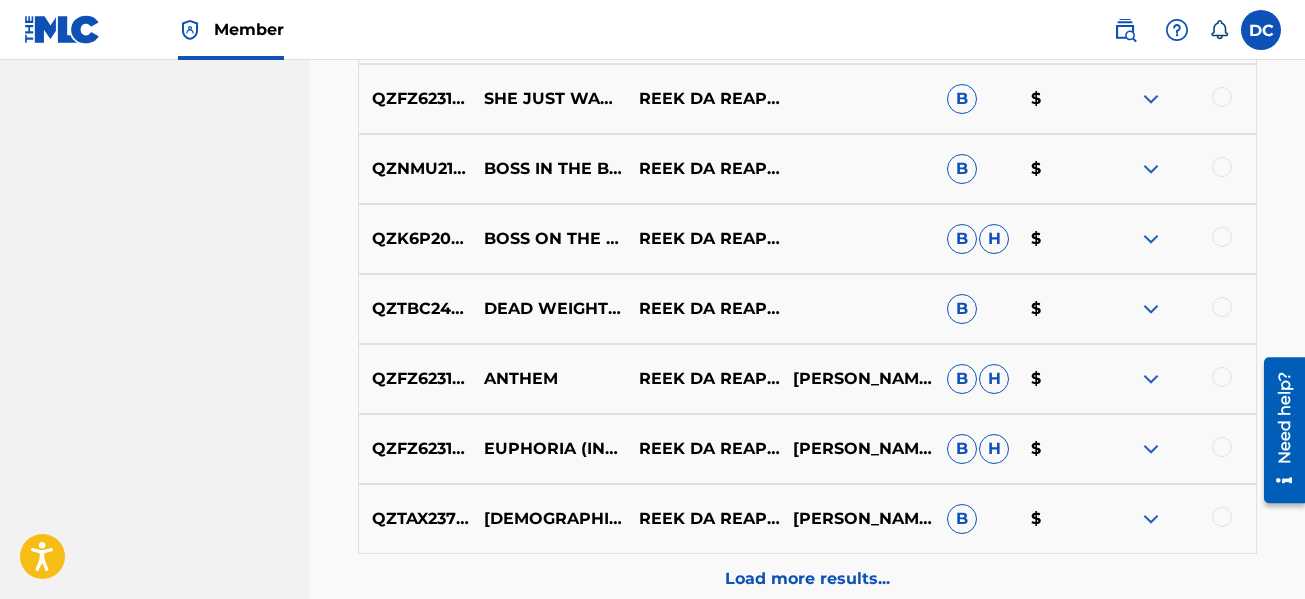 scroll, scrollTop: 9477, scrollLeft: 0, axis: vertical 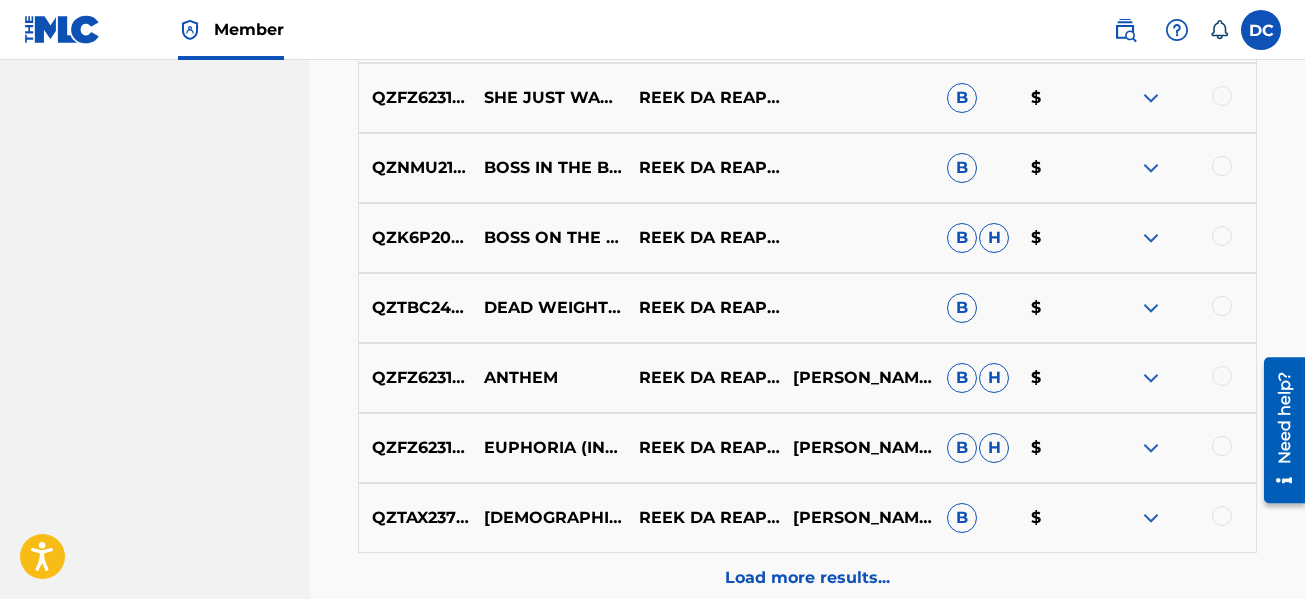 click at bounding box center (1151, 238) 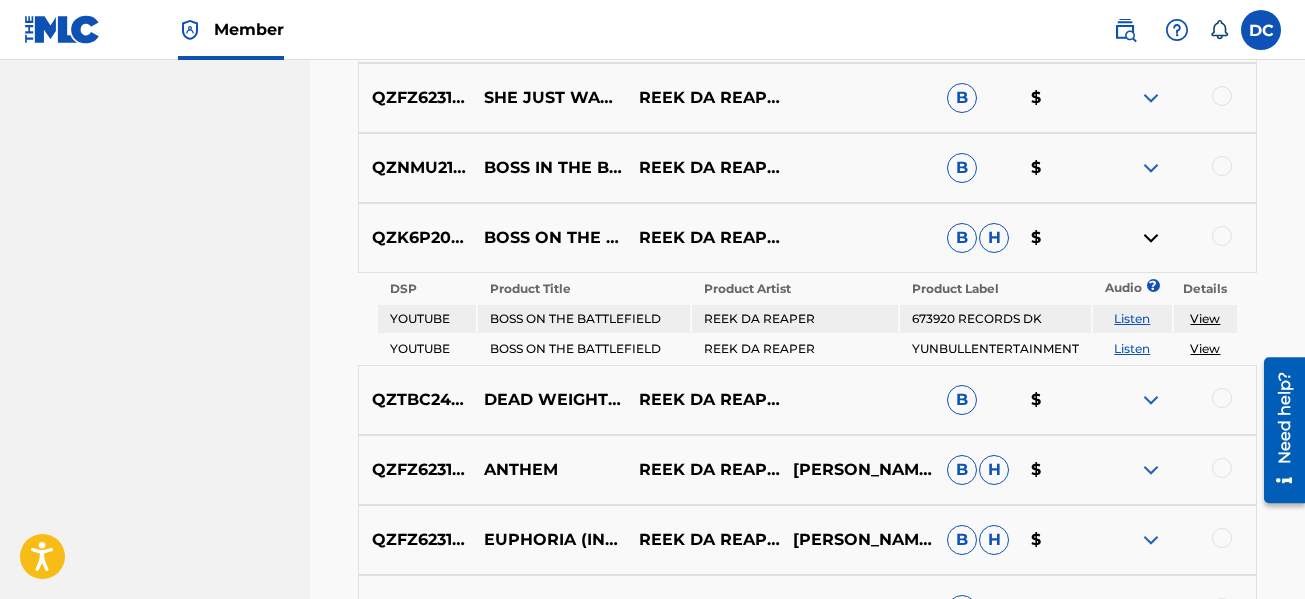 click on "Listen" at bounding box center (1132, 348) 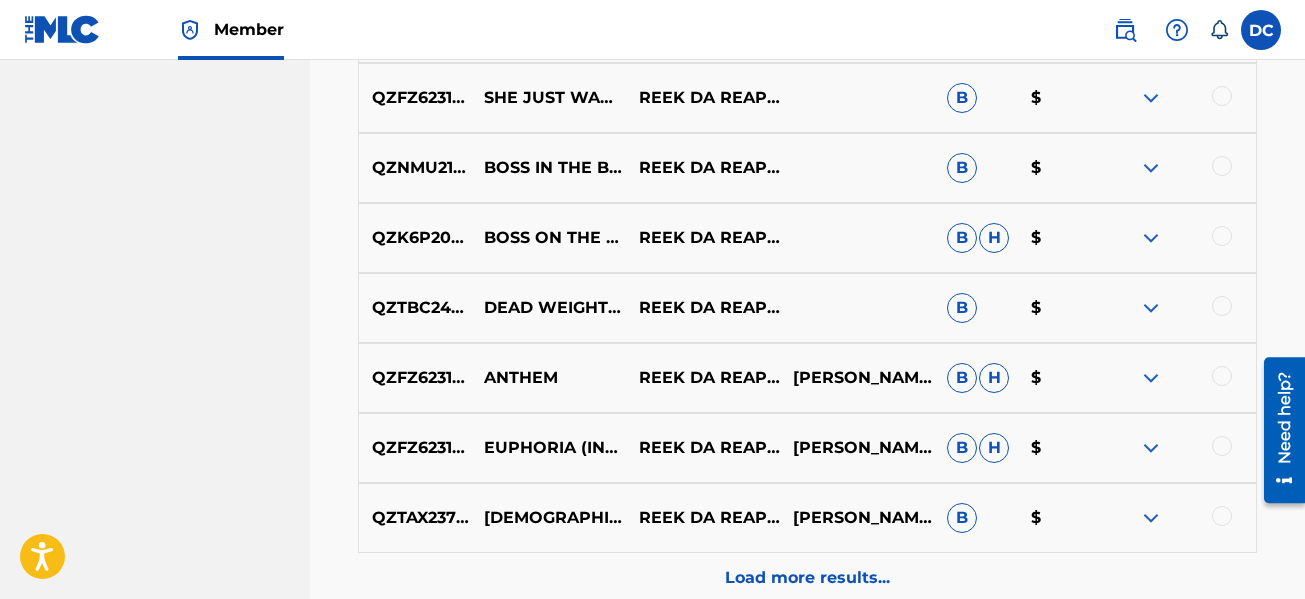 click at bounding box center (1151, 168) 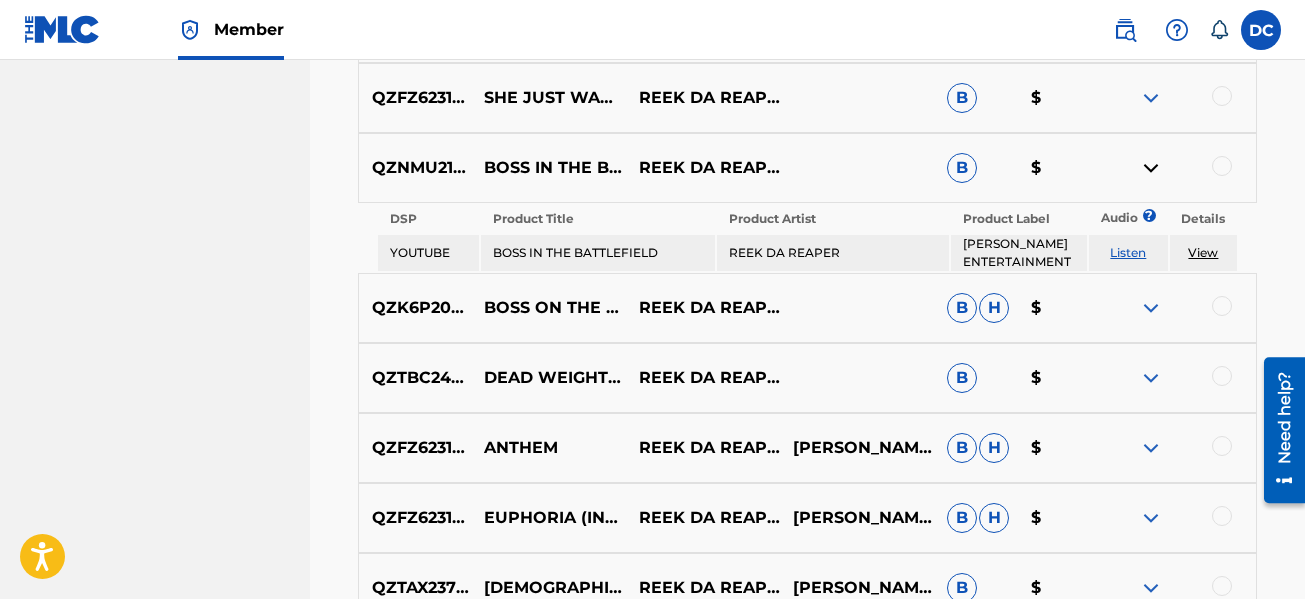 click on "Listen" at bounding box center [1128, 252] 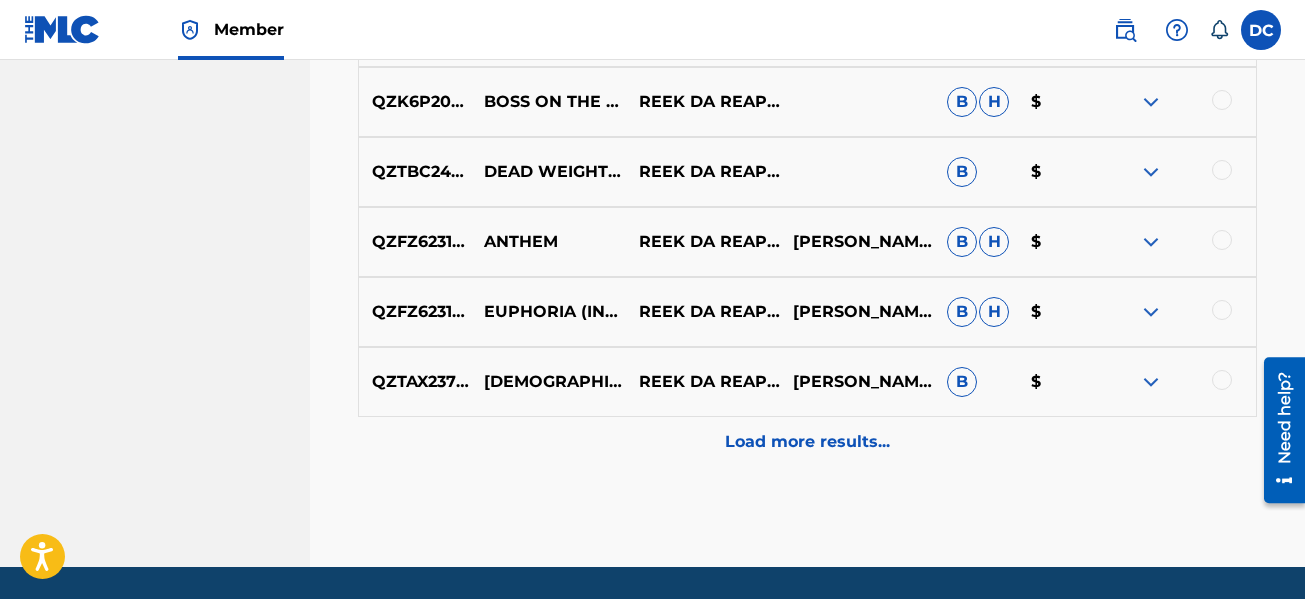 scroll, scrollTop: 9677, scrollLeft: 0, axis: vertical 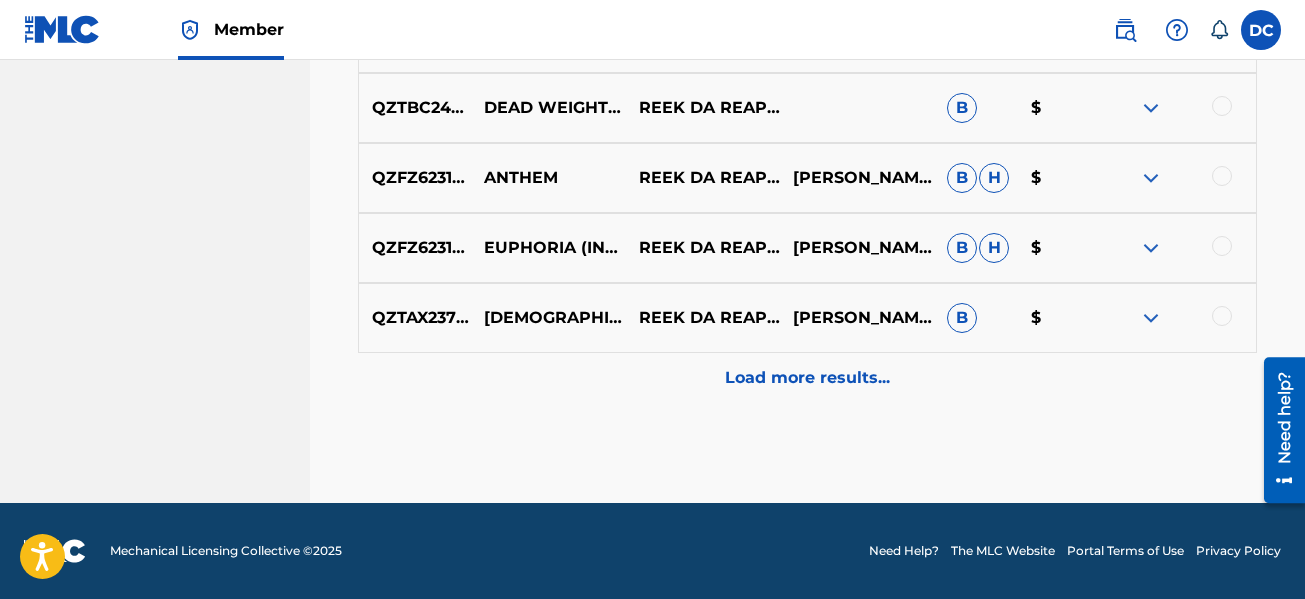 click on "Load more results..." at bounding box center (807, 378) 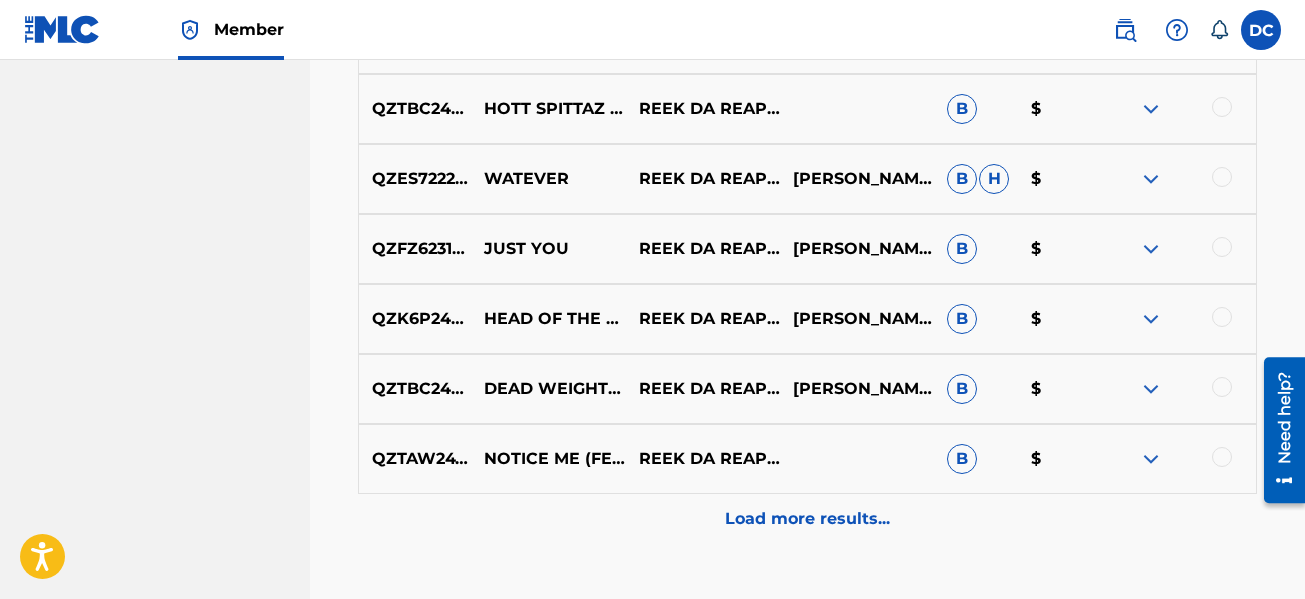 scroll, scrollTop: 10277, scrollLeft: 0, axis: vertical 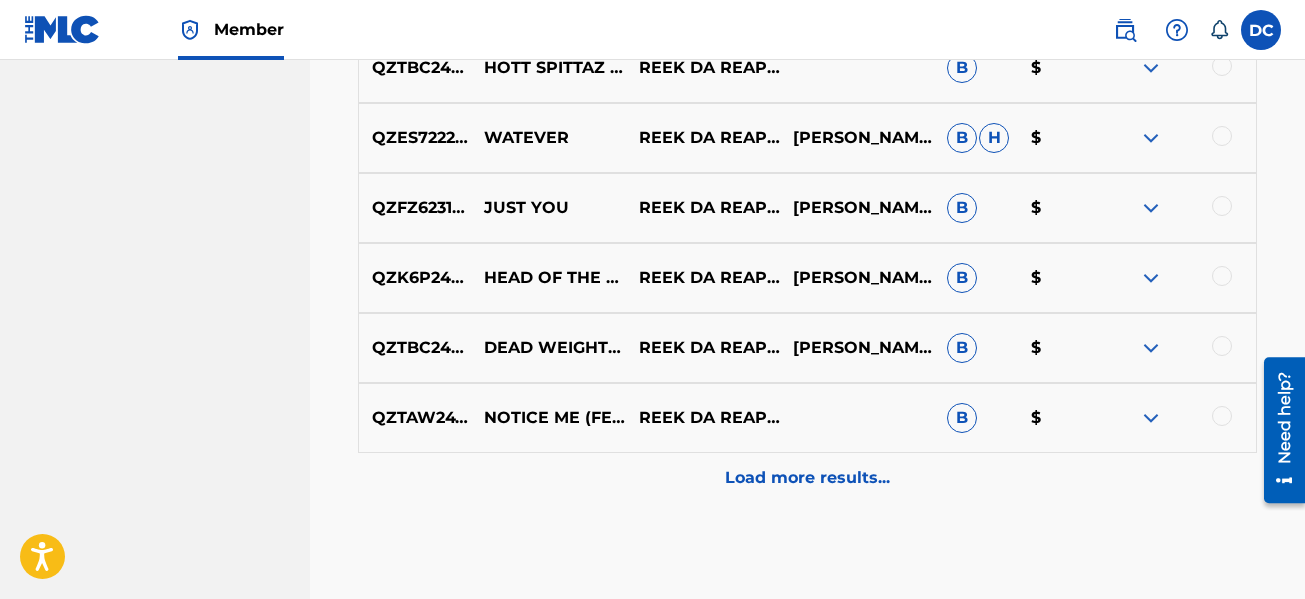click on "Load more results..." at bounding box center (807, 478) 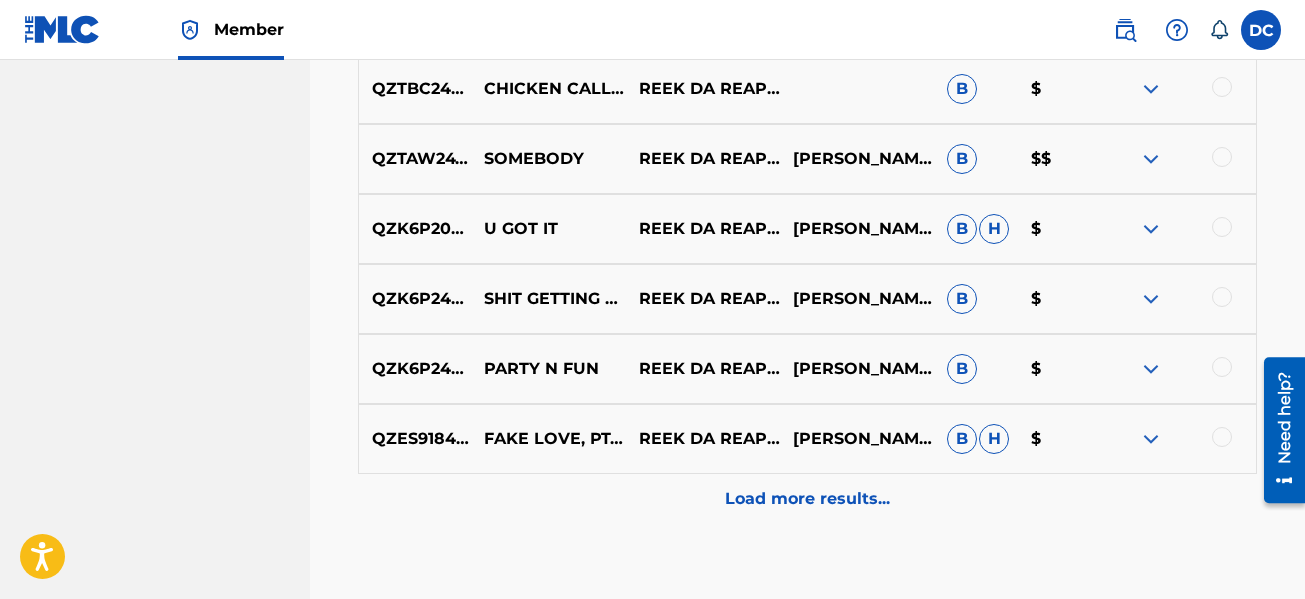 scroll, scrollTop: 10977, scrollLeft: 0, axis: vertical 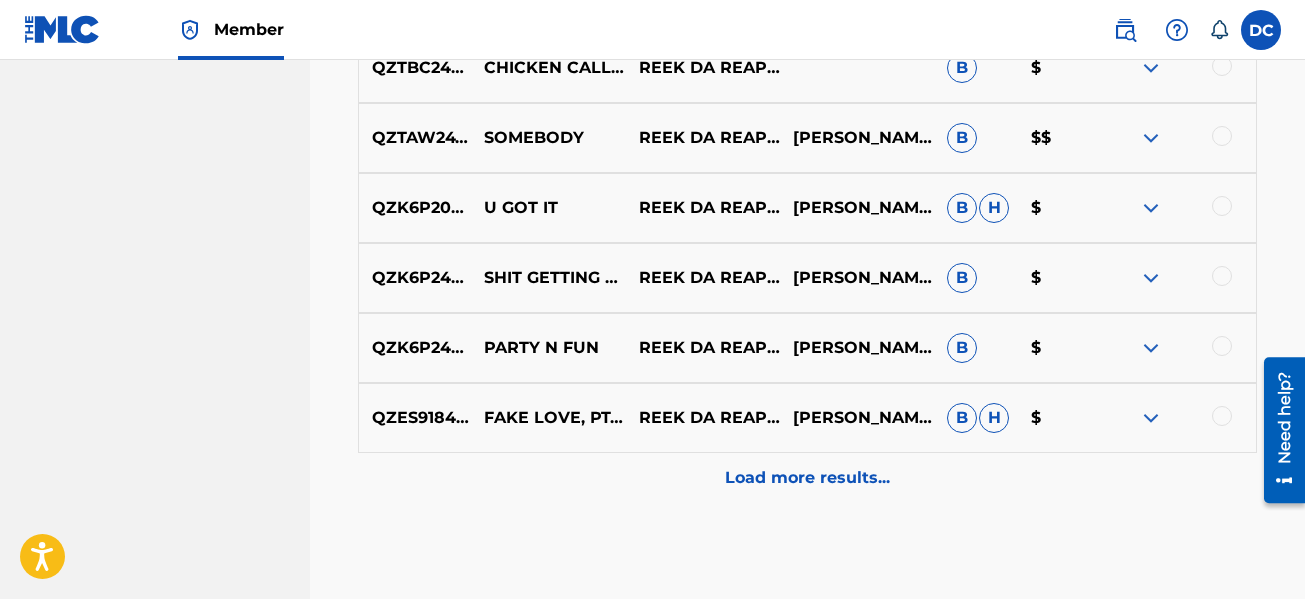 click on "Load more results..." at bounding box center (807, 478) 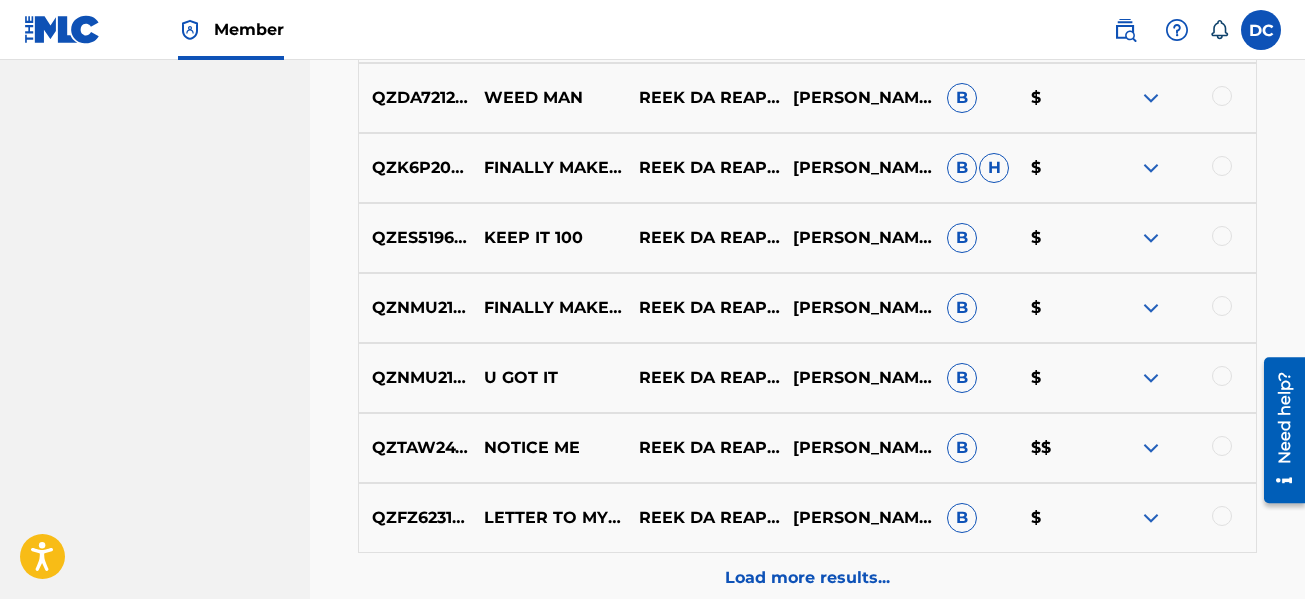 scroll, scrollTop: 11677, scrollLeft: 0, axis: vertical 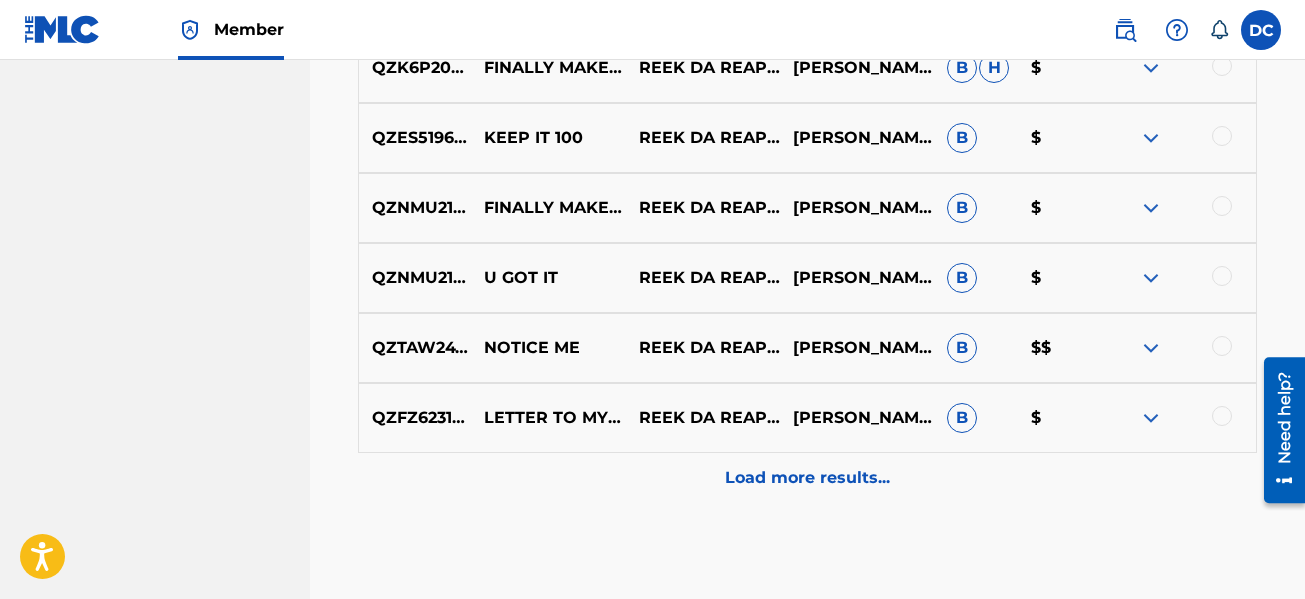 click on "Load more results..." at bounding box center (807, 478) 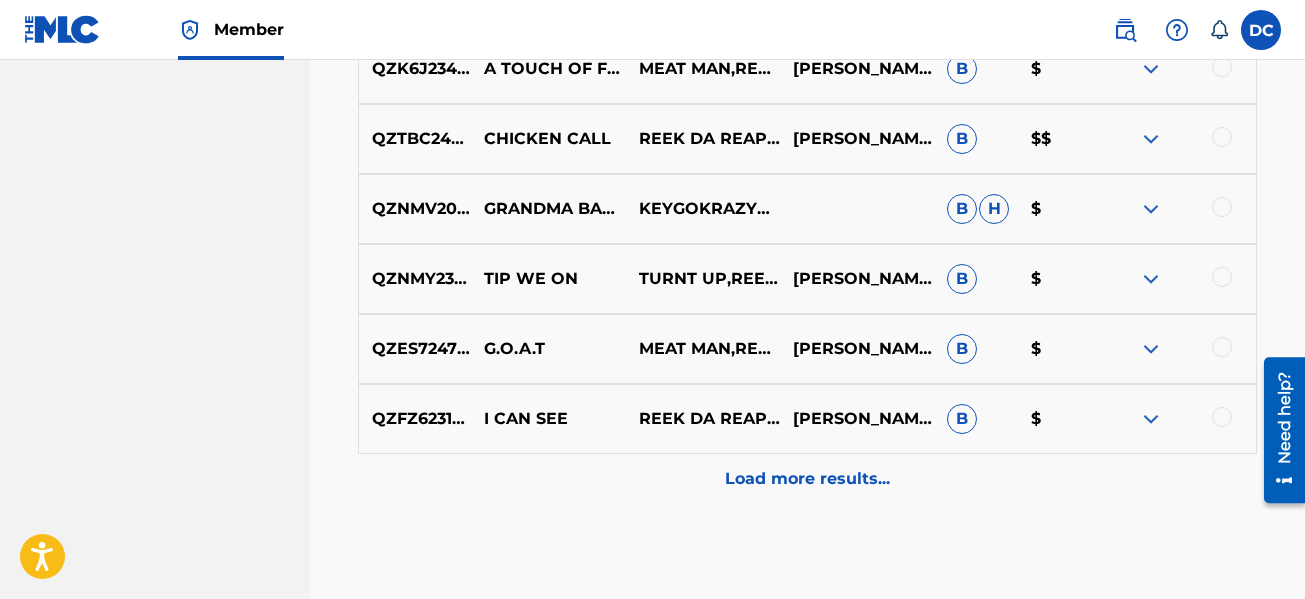 scroll, scrollTop: 12377, scrollLeft: 0, axis: vertical 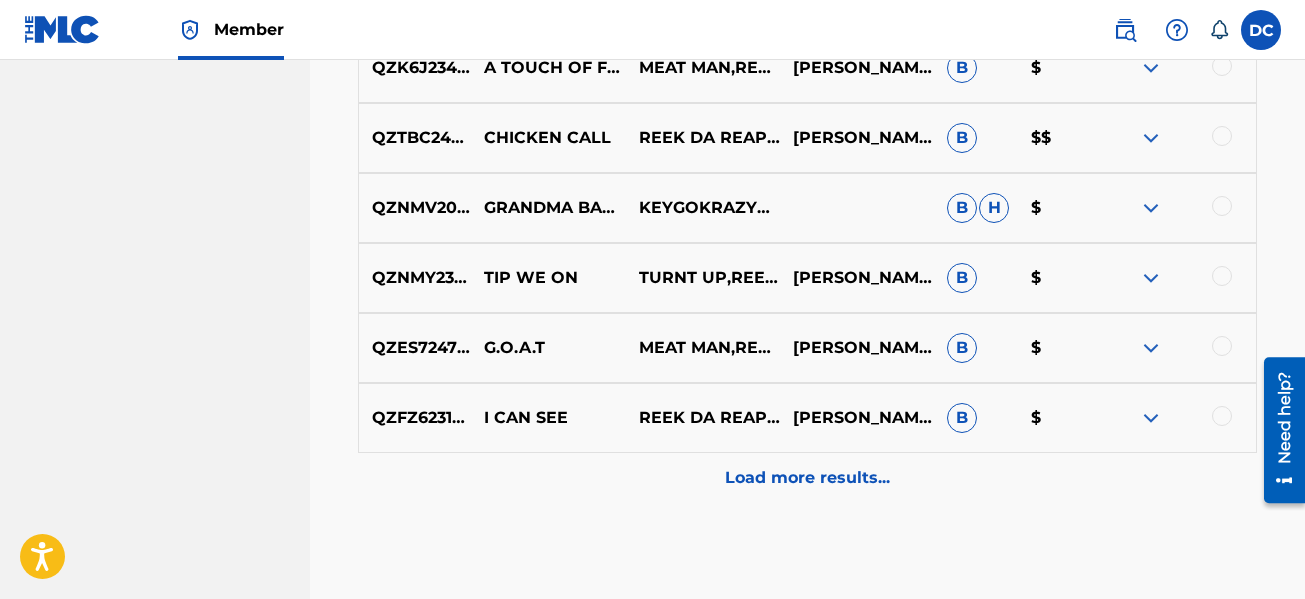 click on "Load more results..." at bounding box center (807, 478) 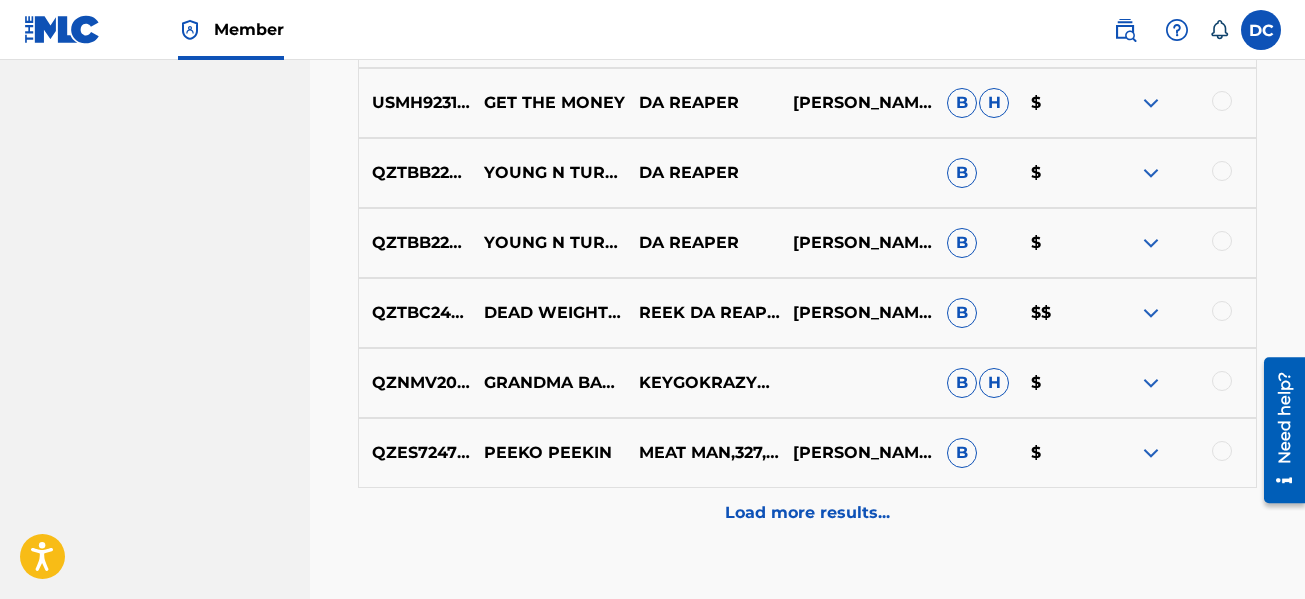 scroll, scrollTop: 13077, scrollLeft: 0, axis: vertical 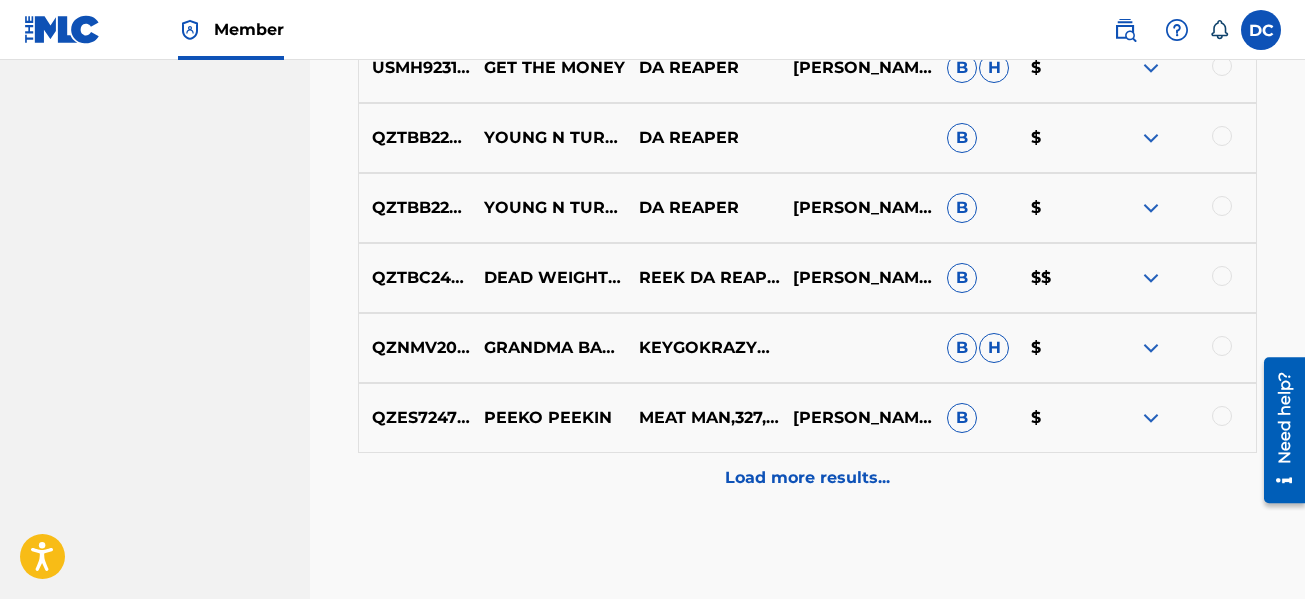 click on "Load more results..." at bounding box center (807, 478) 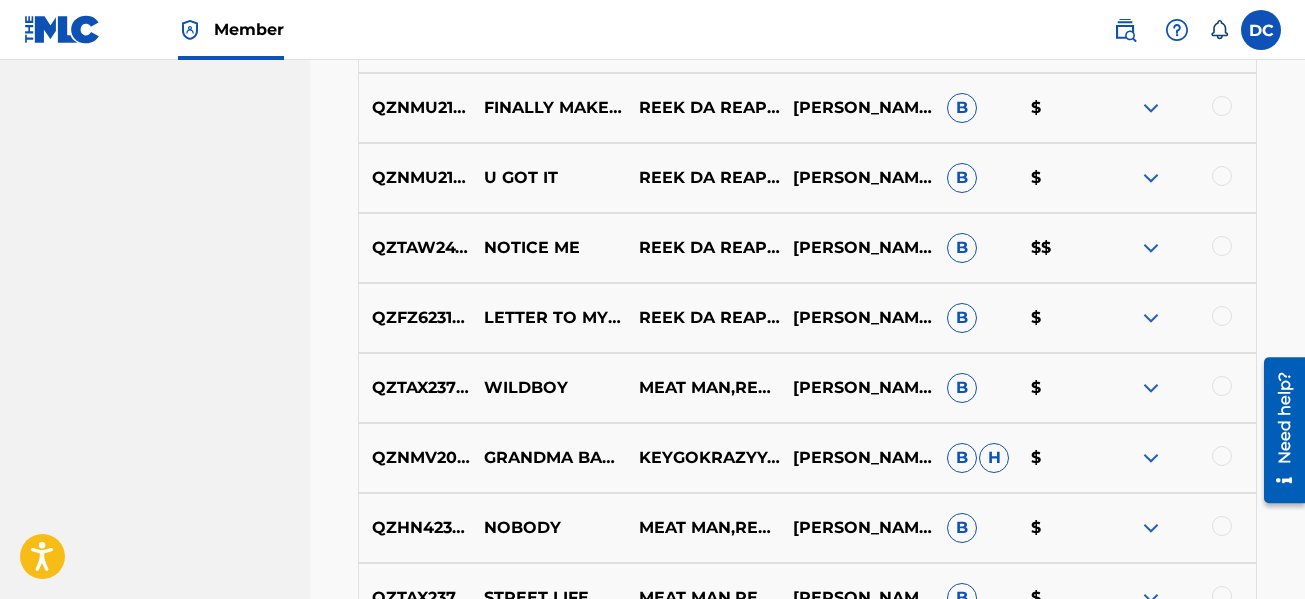 scroll, scrollTop: 11177, scrollLeft: 0, axis: vertical 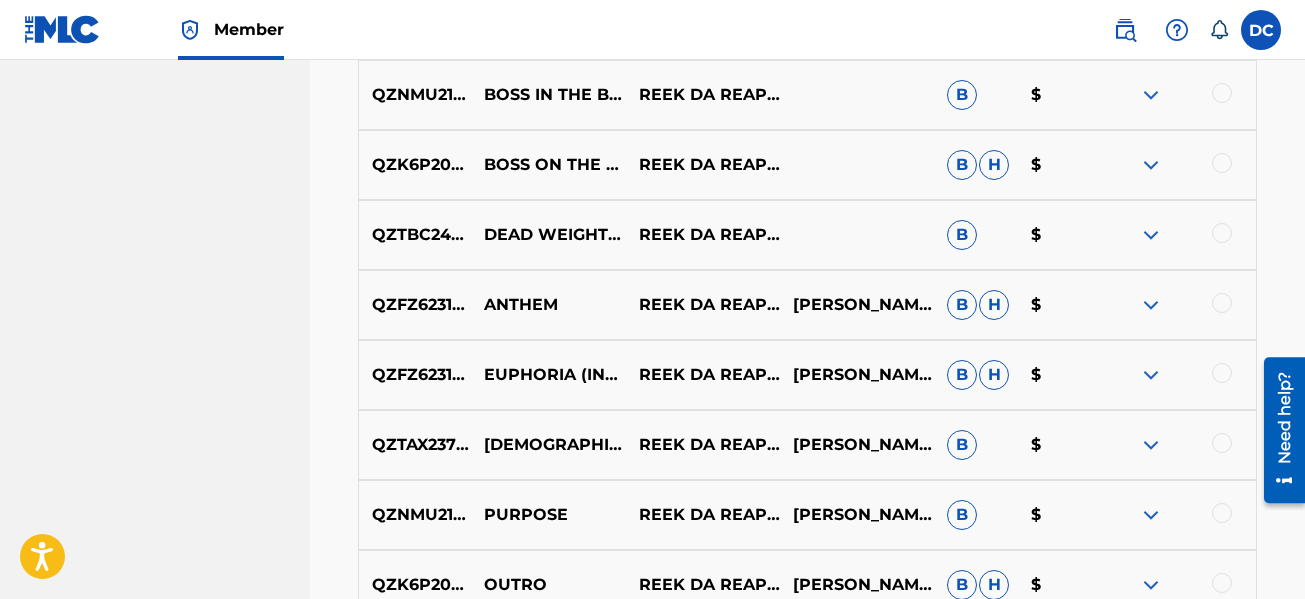 click at bounding box center [1222, 233] 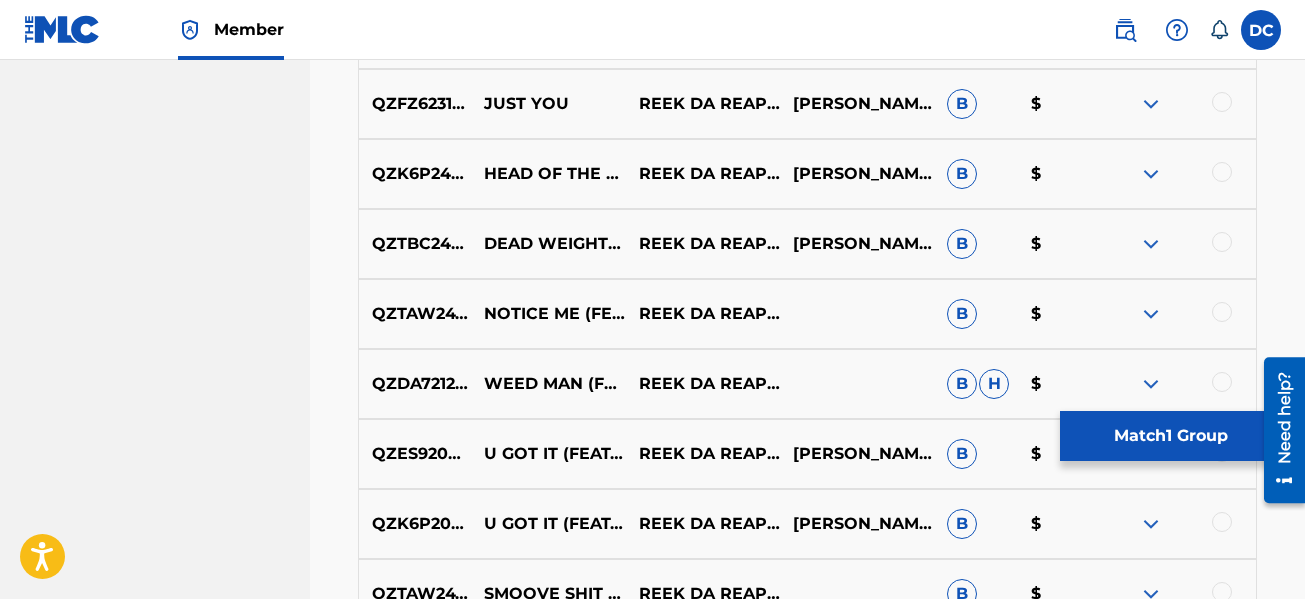 scroll, scrollTop: 10450, scrollLeft: 0, axis: vertical 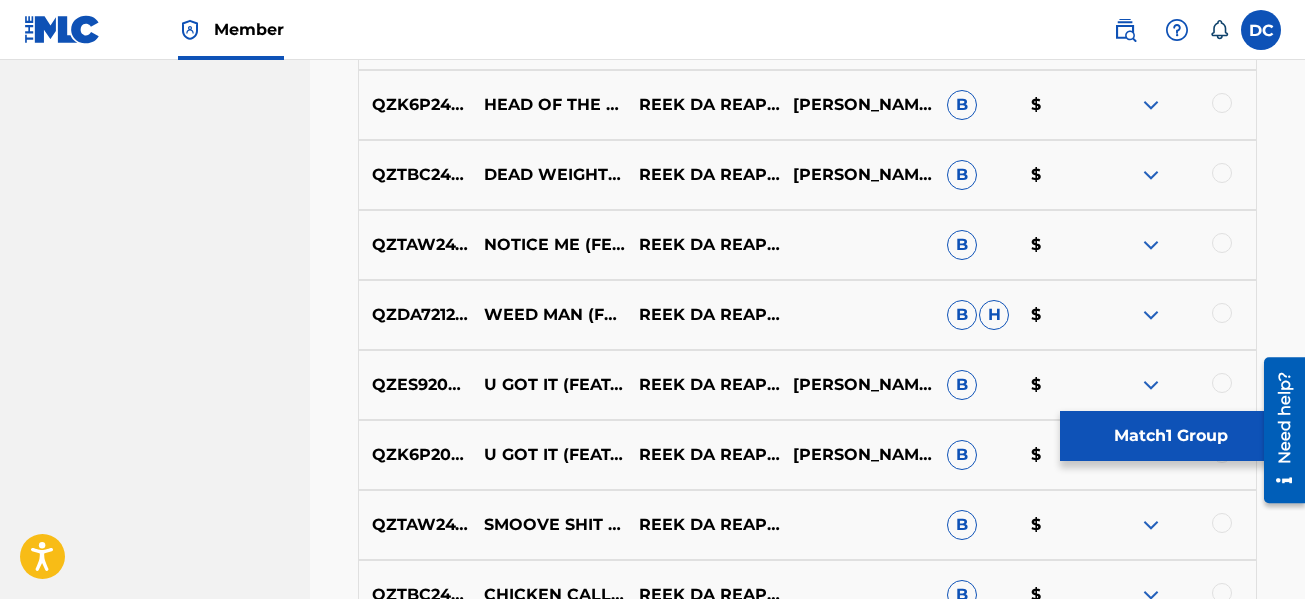 click at bounding box center (1222, 173) 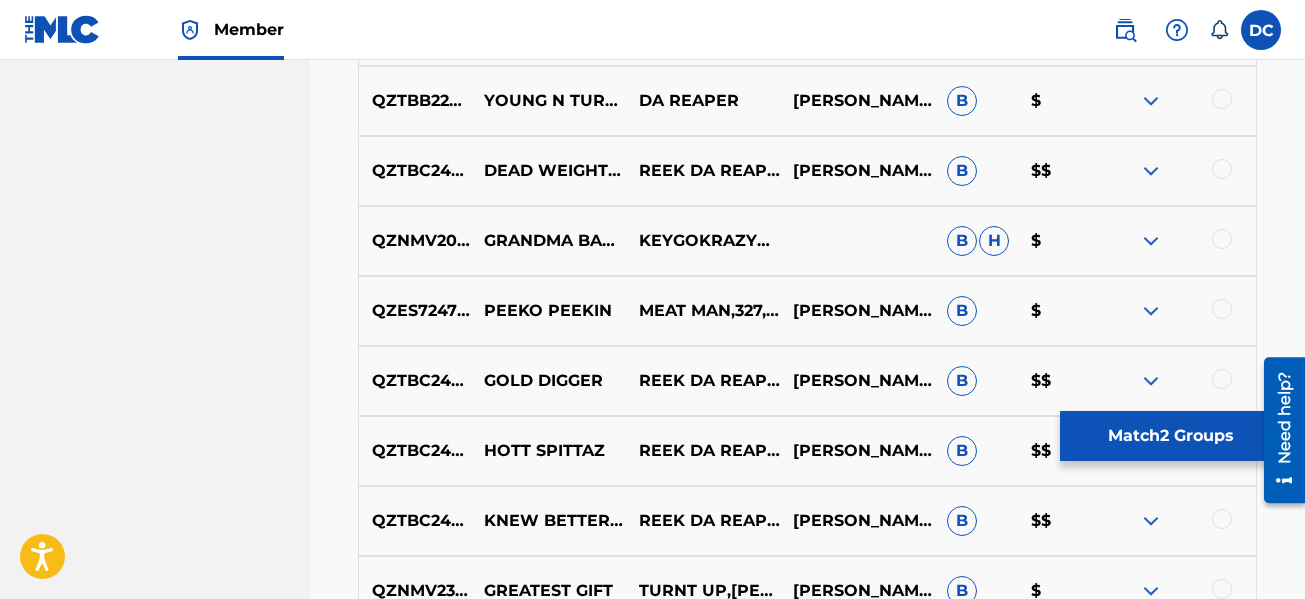 scroll, scrollTop: 13150, scrollLeft: 0, axis: vertical 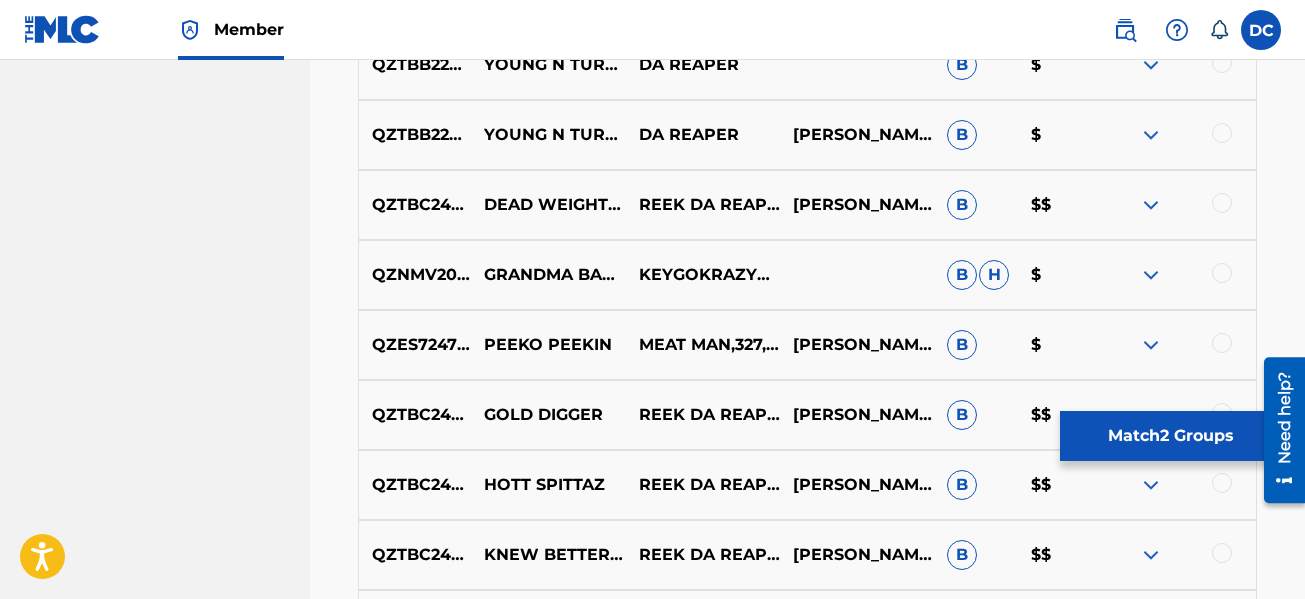 click at bounding box center (1222, 203) 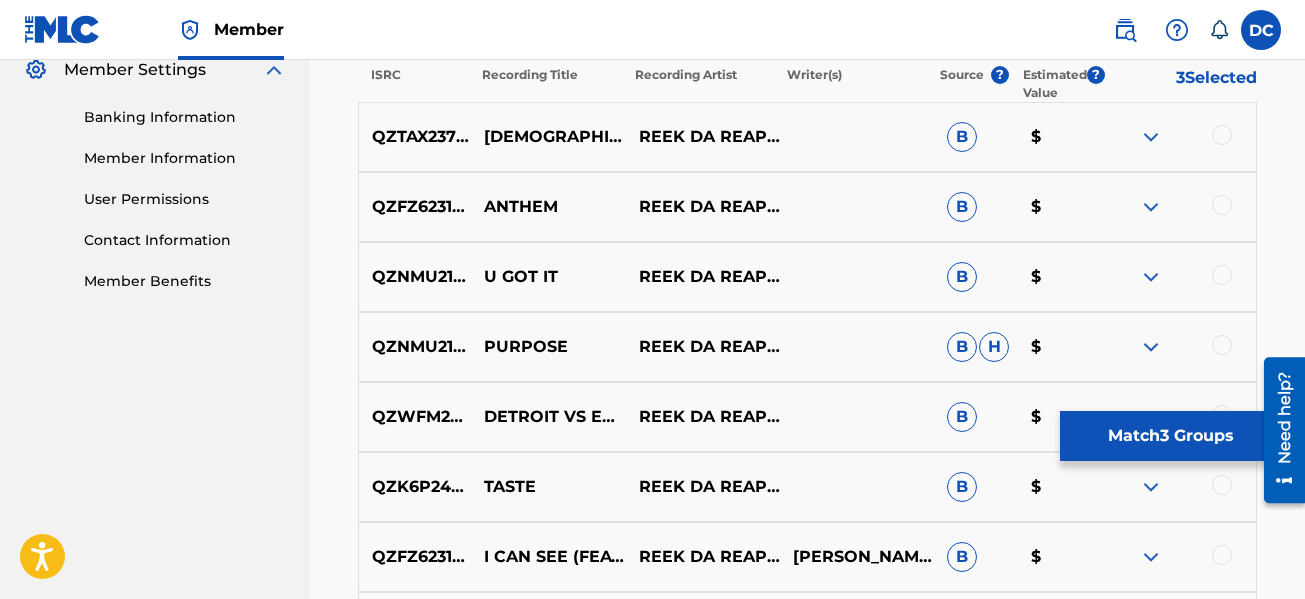 scroll, scrollTop: 850, scrollLeft: 0, axis: vertical 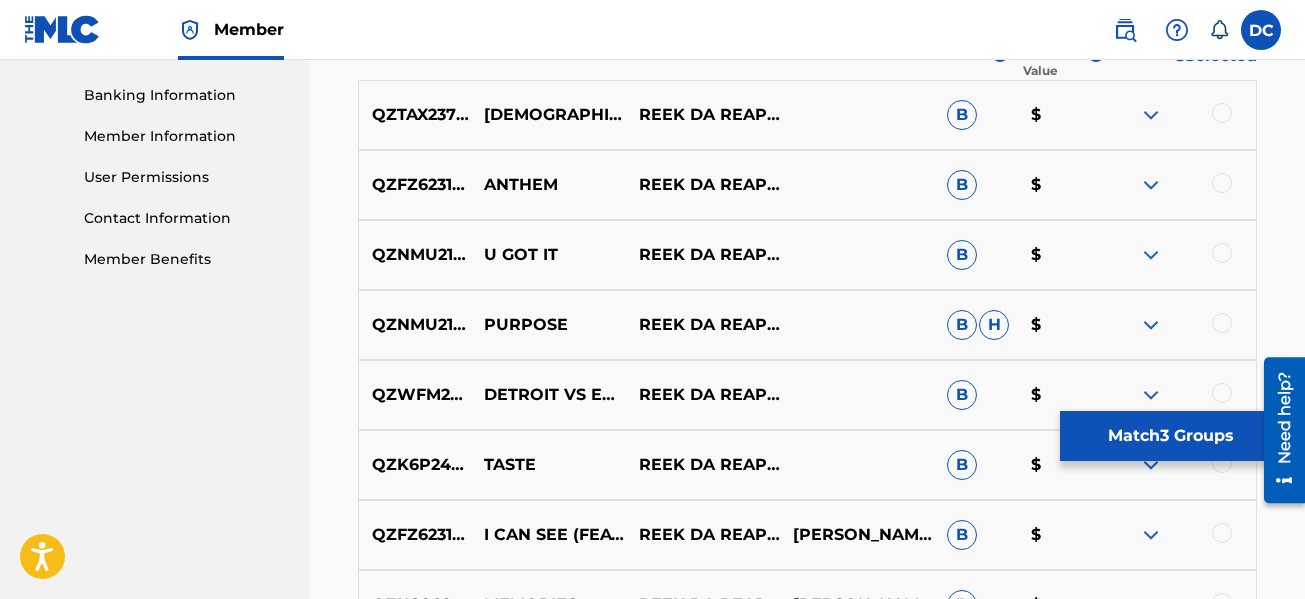 click on "Match  3 Groups" at bounding box center [1170, 436] 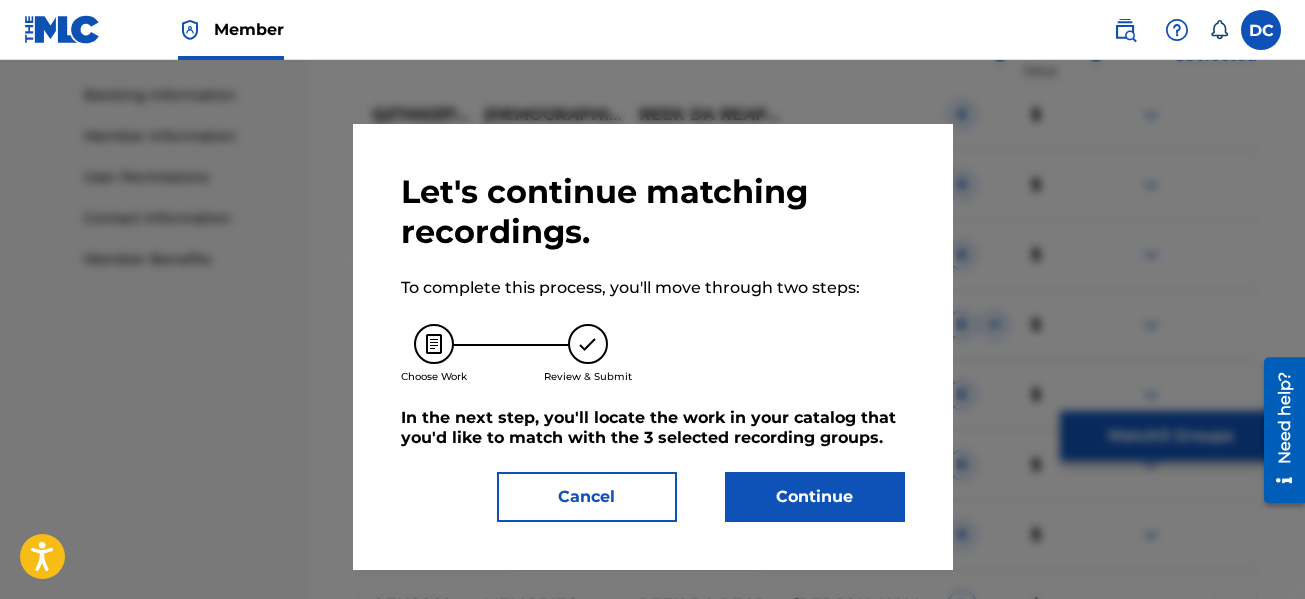 click on "Continue" at bounding box center (815, 497) 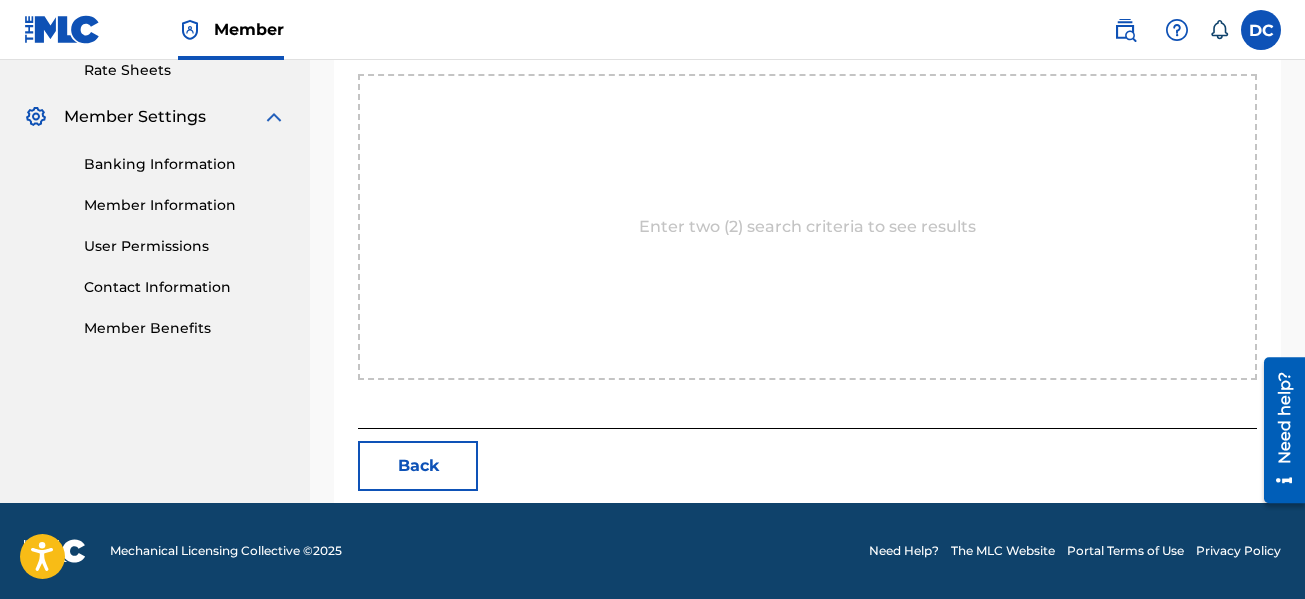 scroll, scrollTop: 581, scrollLeft: 0, axis: vertical 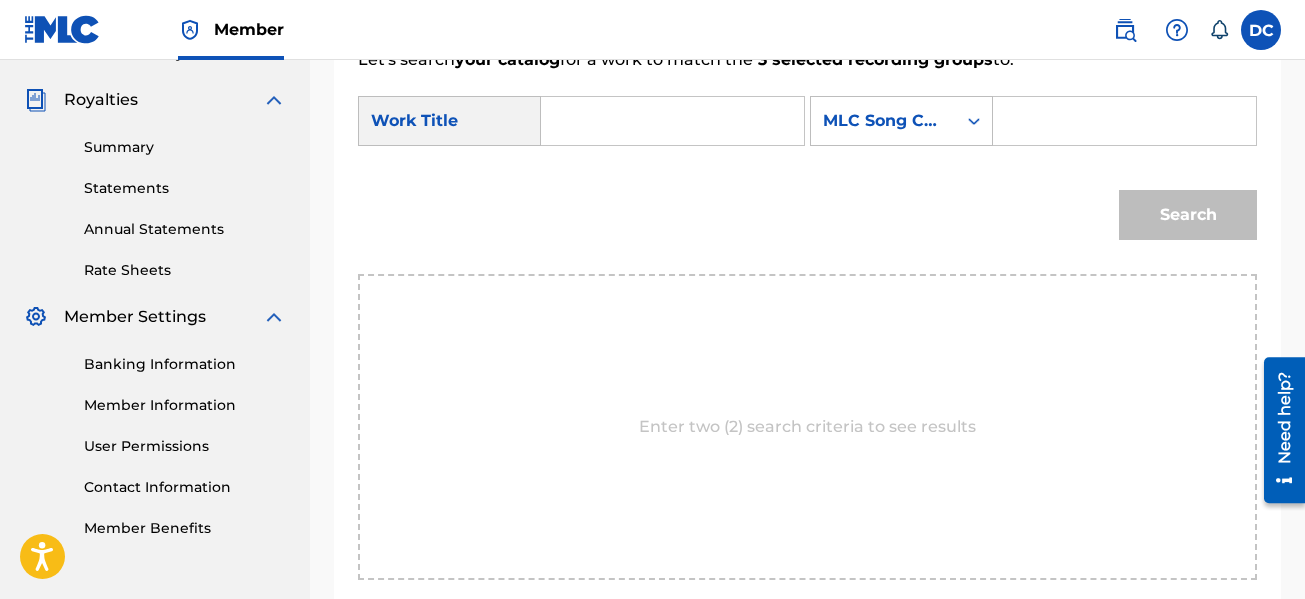click at bounding box center [672, 121] 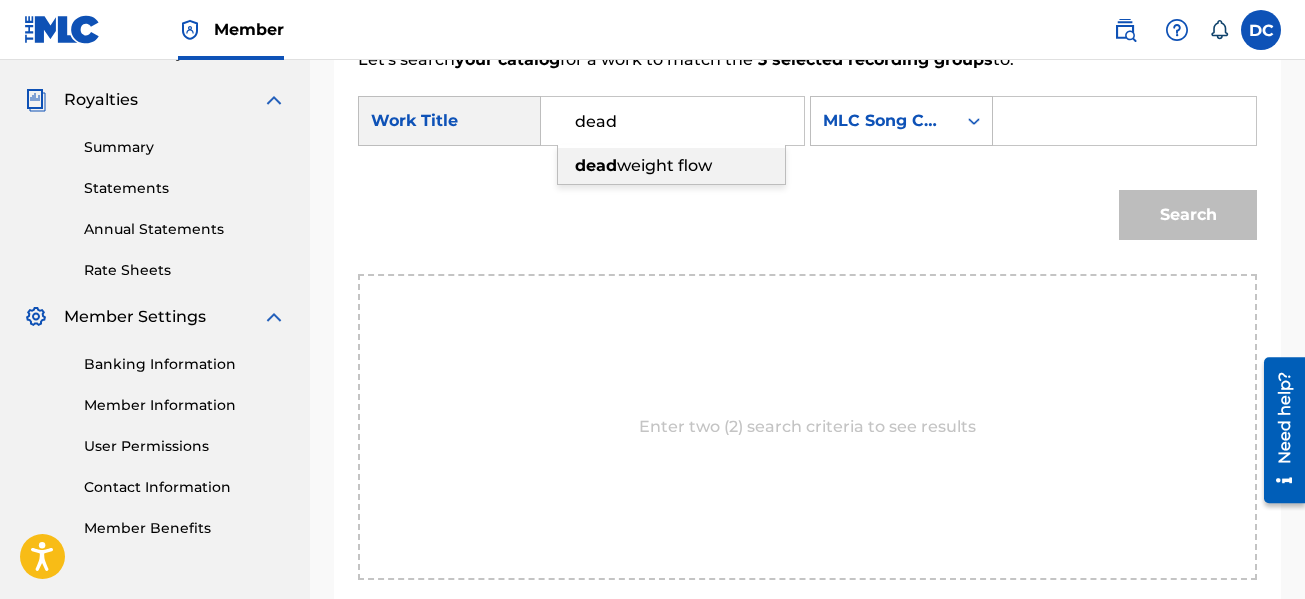 click on "dead  weight flow" at bounding box center [671, 166] 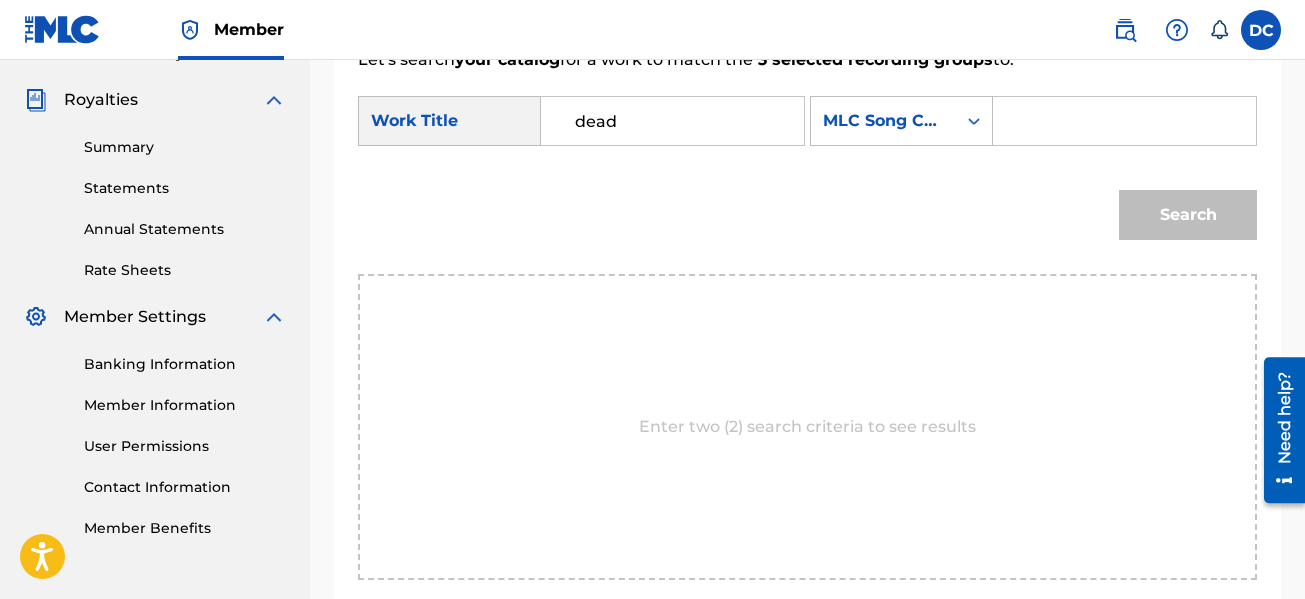 type on "dead weight flow" 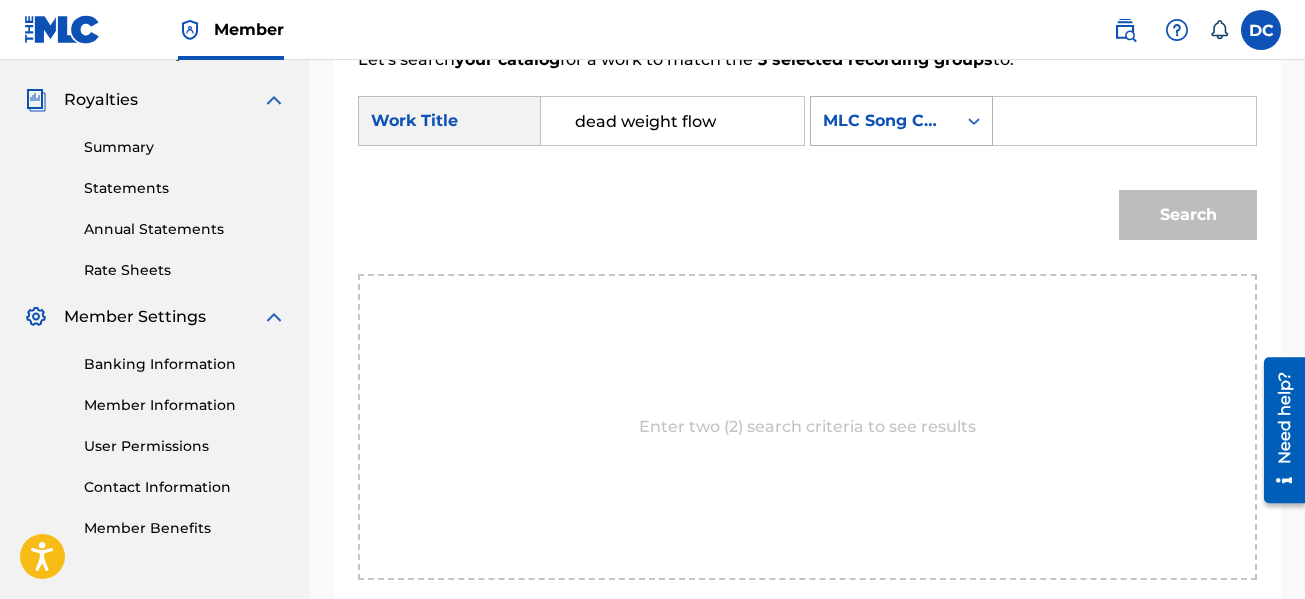 click at bounding box center (974, 121) 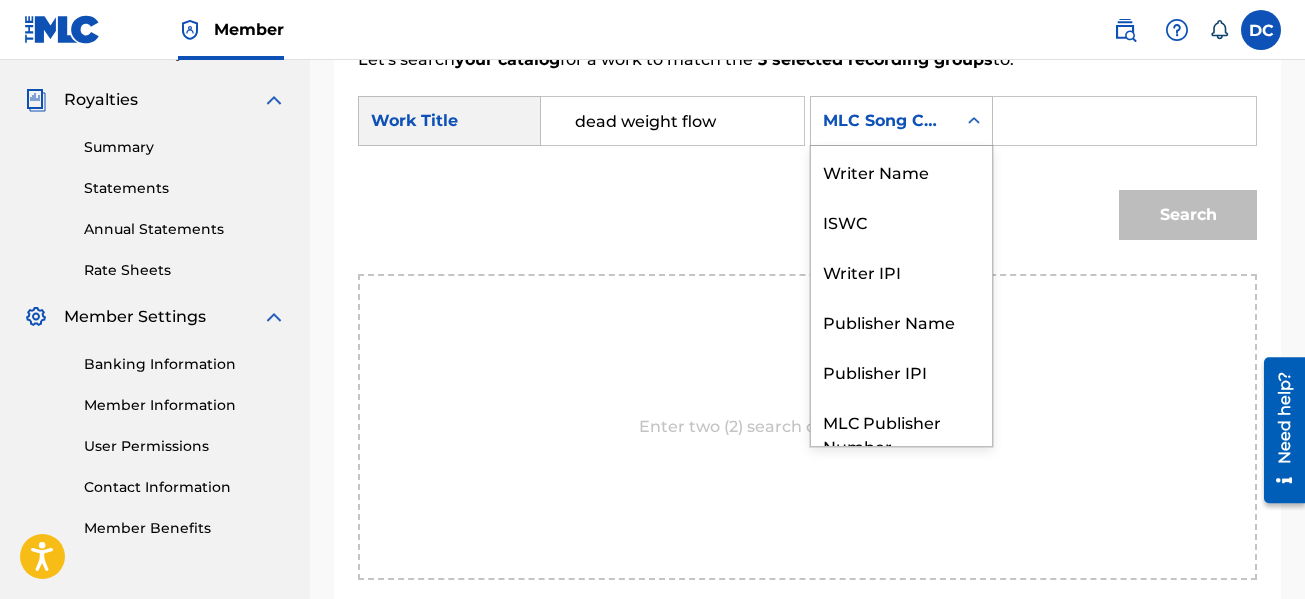 scroll, scrollTop: 74, scrollLeft: 0, axis: vertical 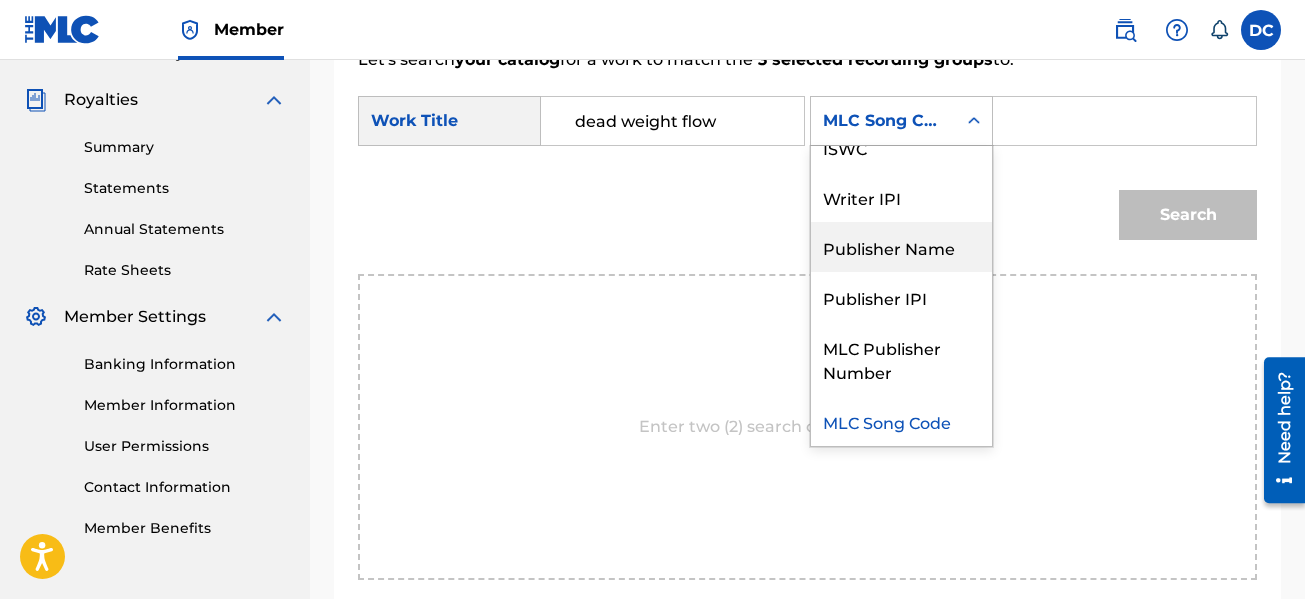 click on "Publisher Name" at bounding box center [901, 247] 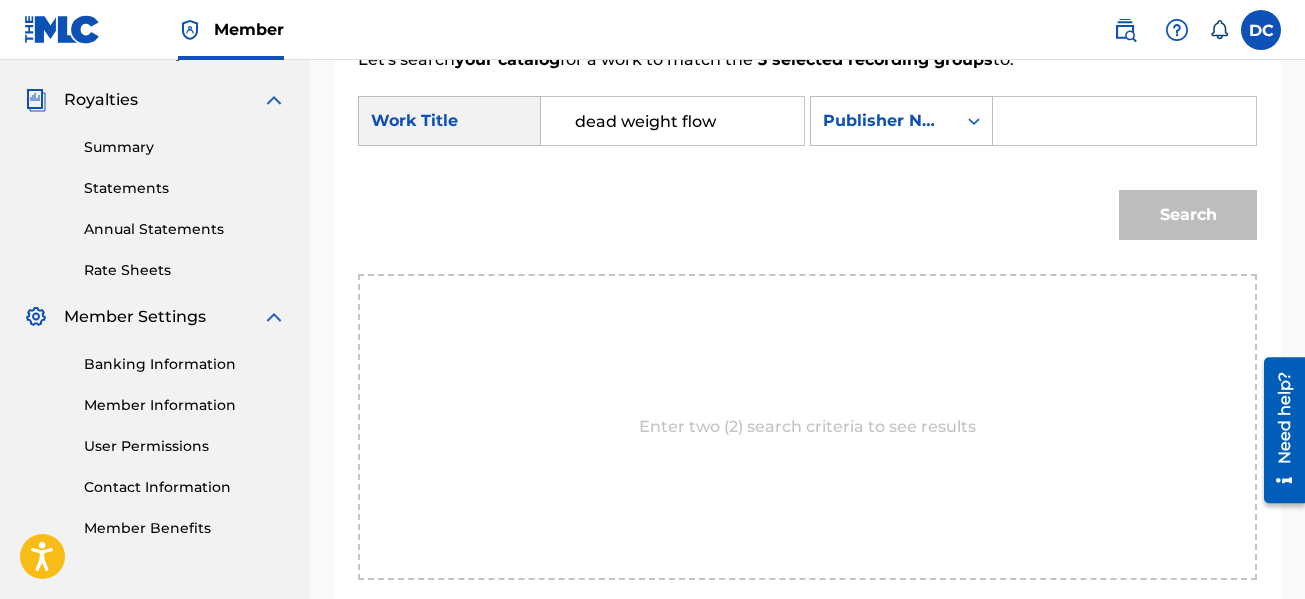 click at bounding box center (1124, 121) 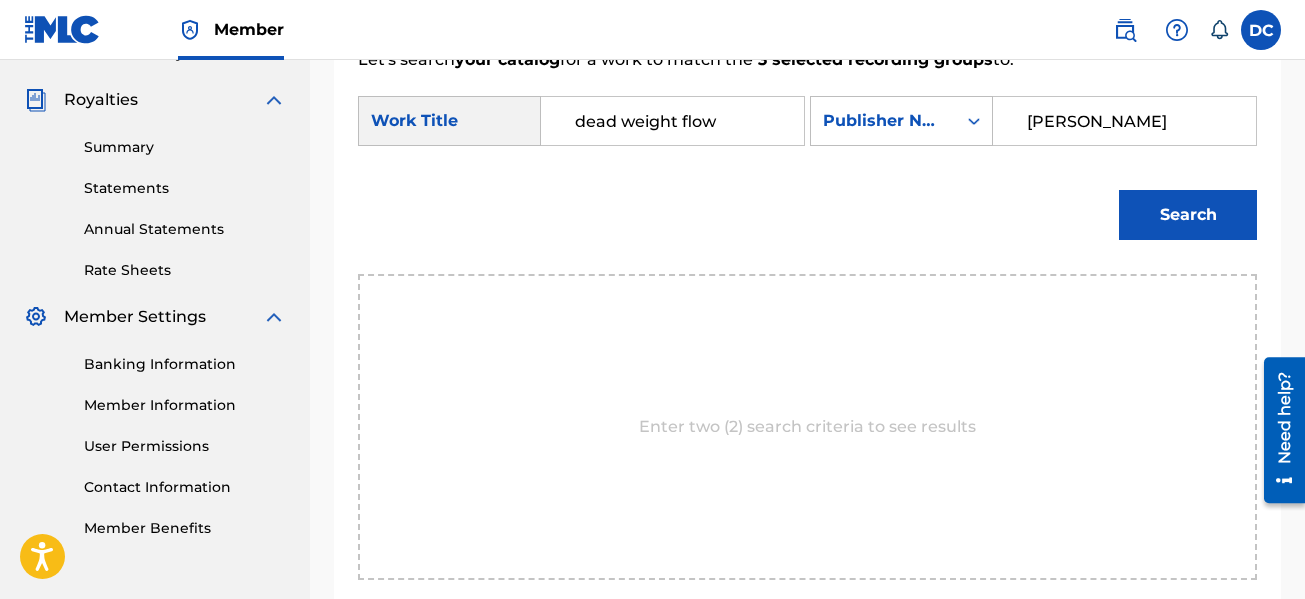 click on "Search" at bounding box center [1188, 215] 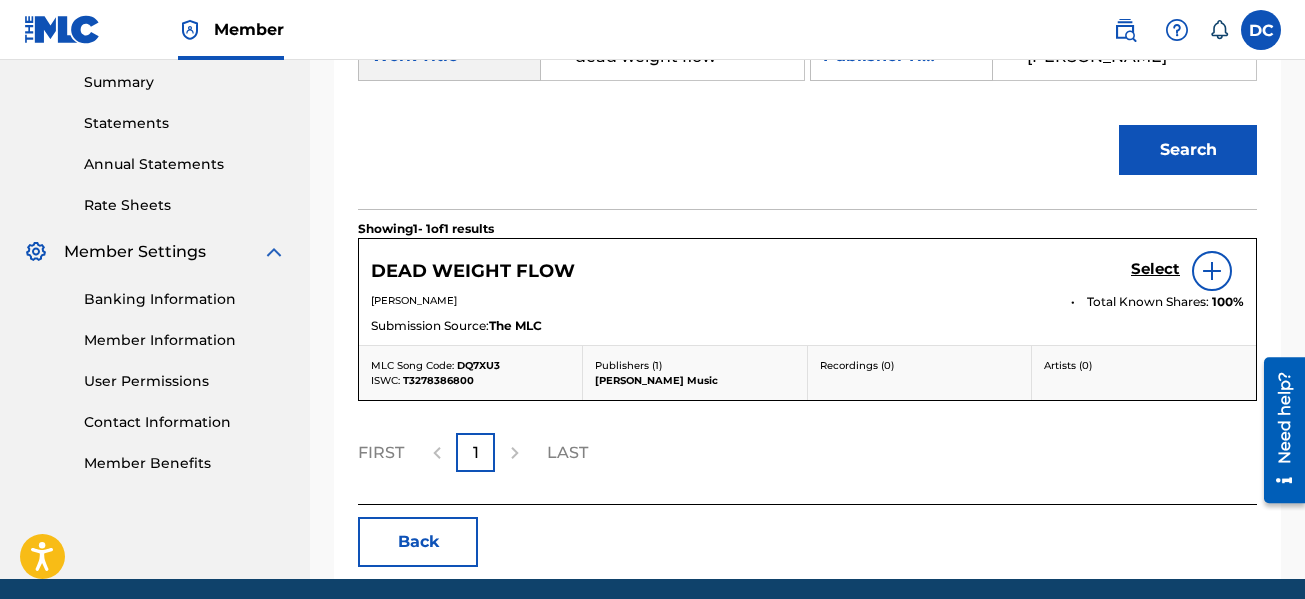 scroll, scrollTop: 681, scrollLeft: 0, axis: vertical 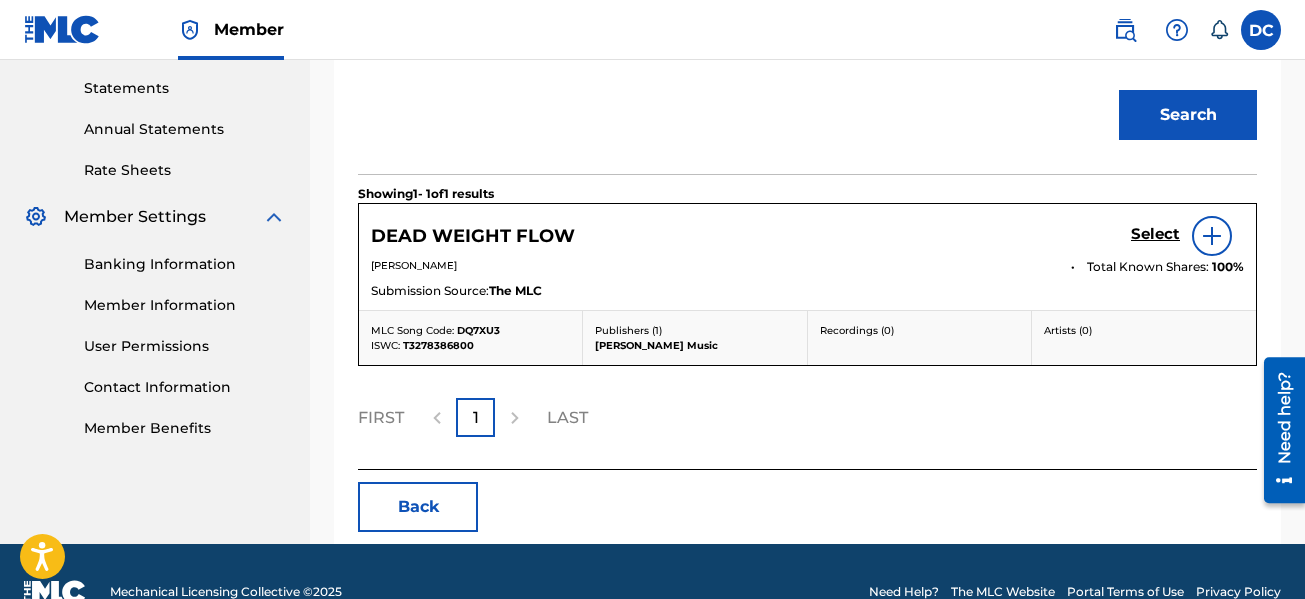 click on "Select" at bounding box center [1155, 234] 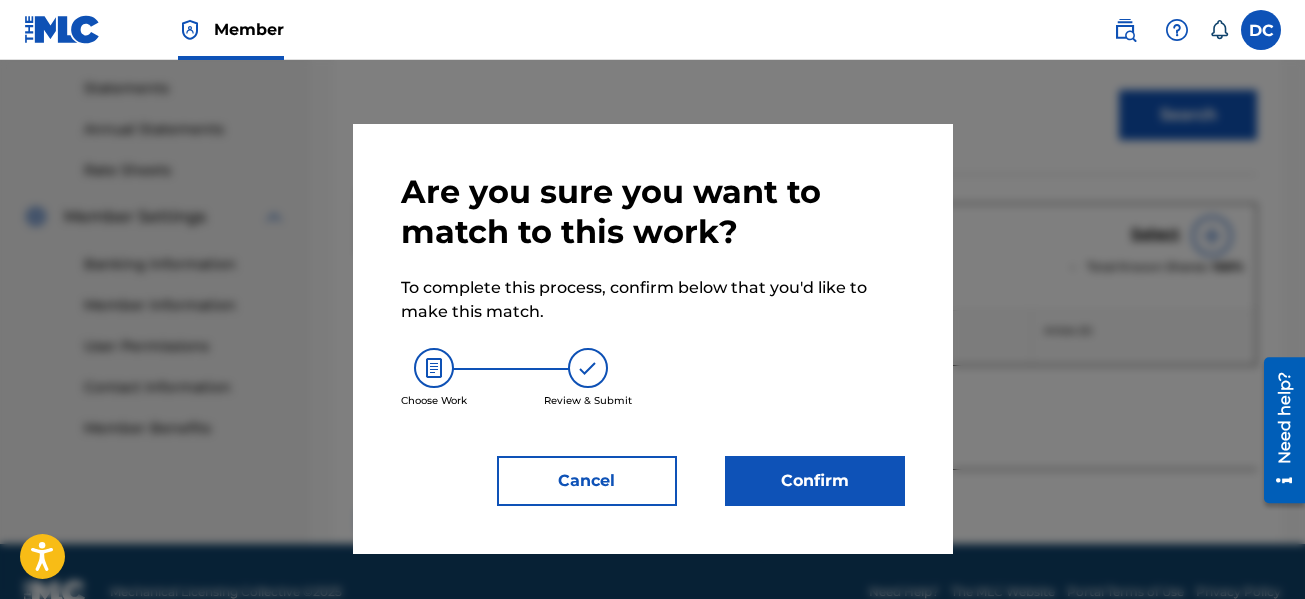 click on "Confirm" at bounding box center [815, 481] 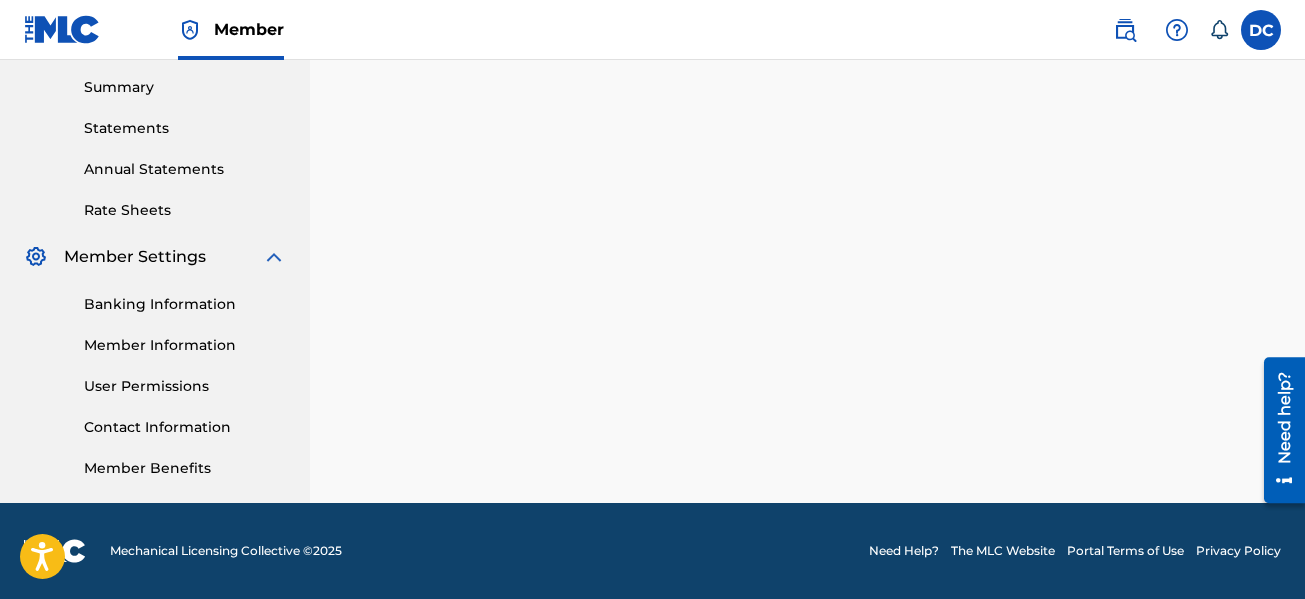 scroll, scrollTop: 141, scrollLeft: 0, axis: vertical 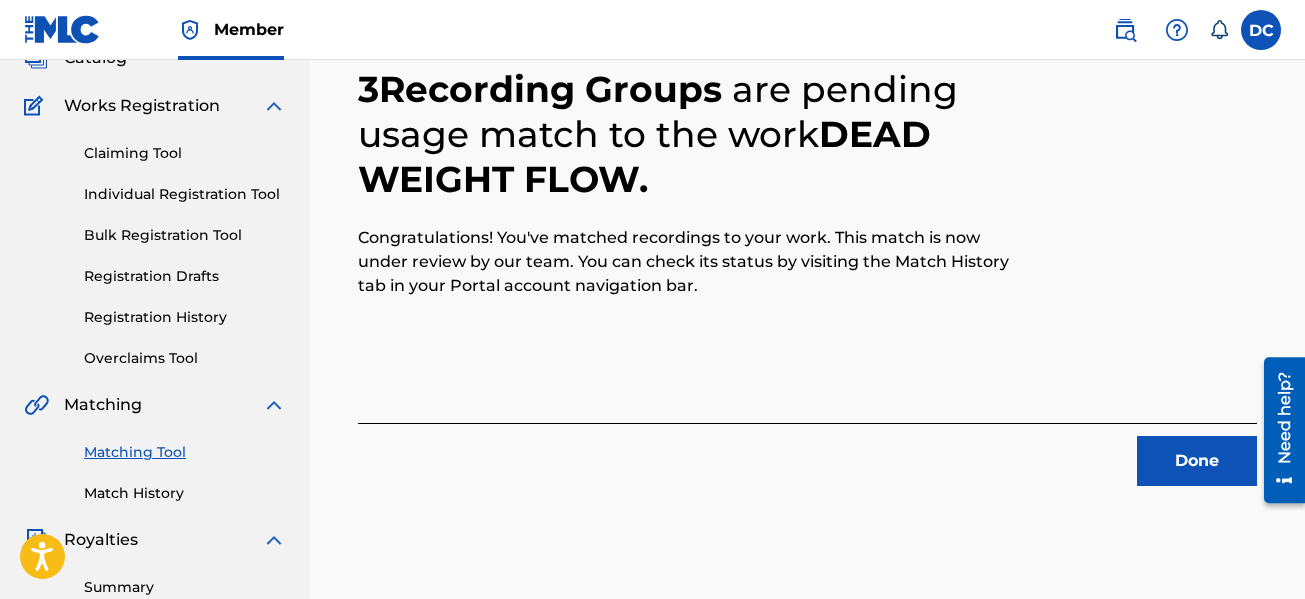 click on "Done" at bounding box center (1197, 461) 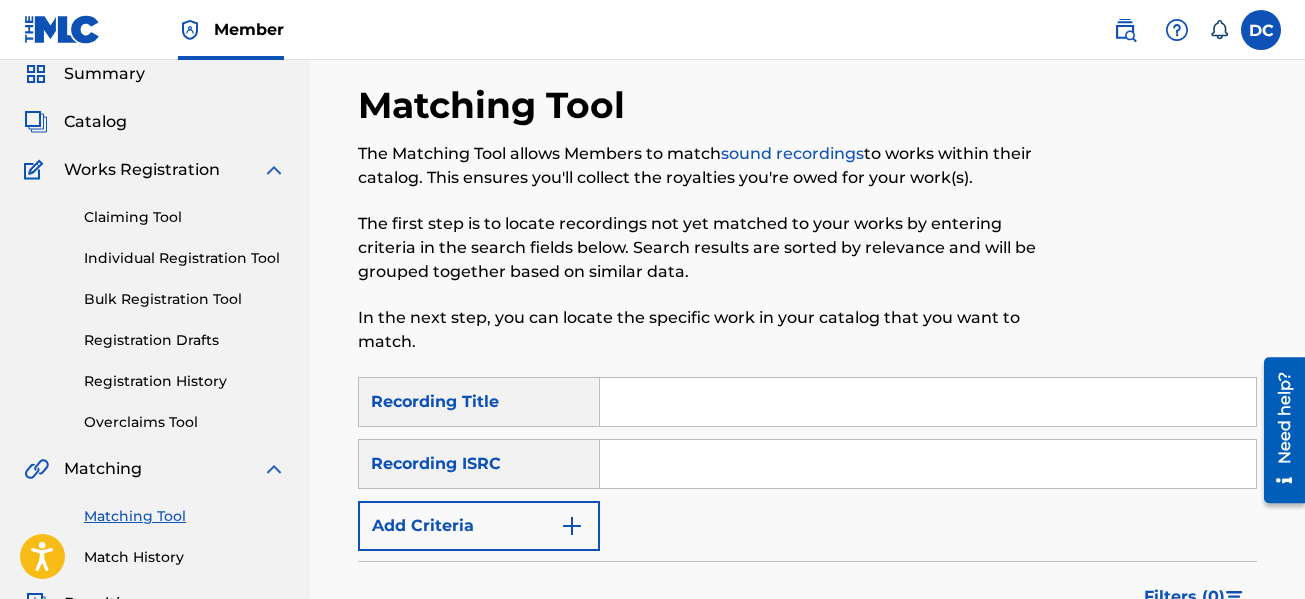 scroll, scrollTop: 0, scrollLeft: 0, axis: both 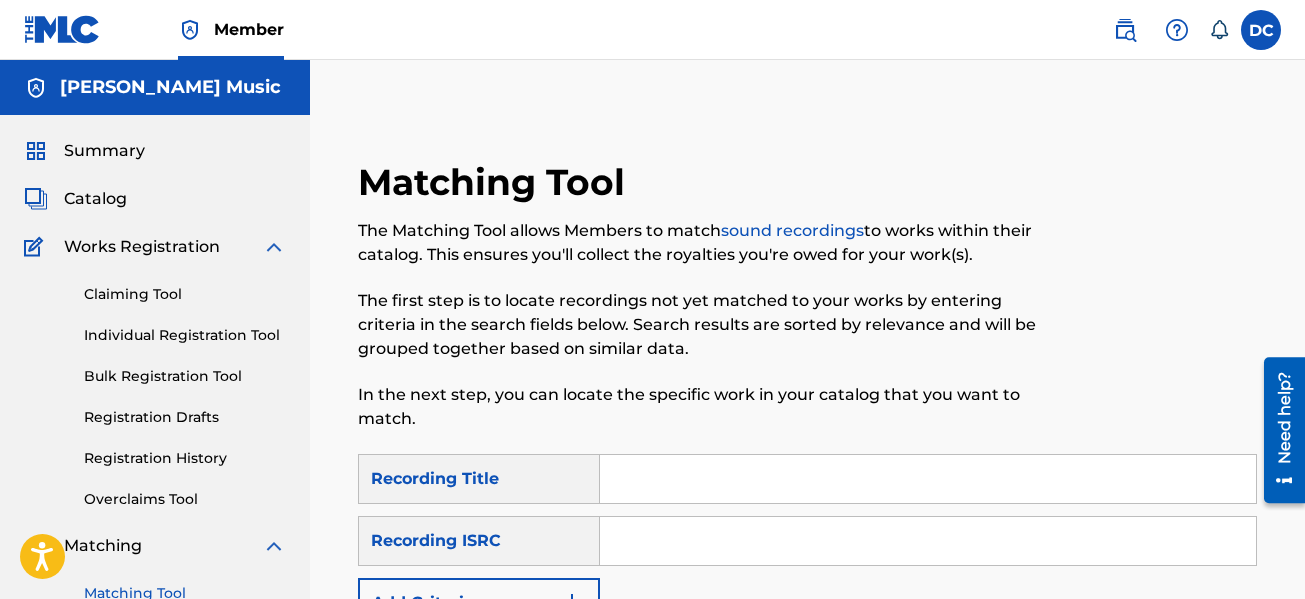 click on "Summary Catalog Works Registration Claiming Tool Individual Registration Tool Bulk Registration Tool Registration Drafts Registration History Overclaims Tool Matching Matching Tool Match History Royalties Summary Statements Annual Statements Rate Sheets Member Settings Banking Information Member Information User Permissions Contact Information Member Benefits" at bounding box center (155, 629) 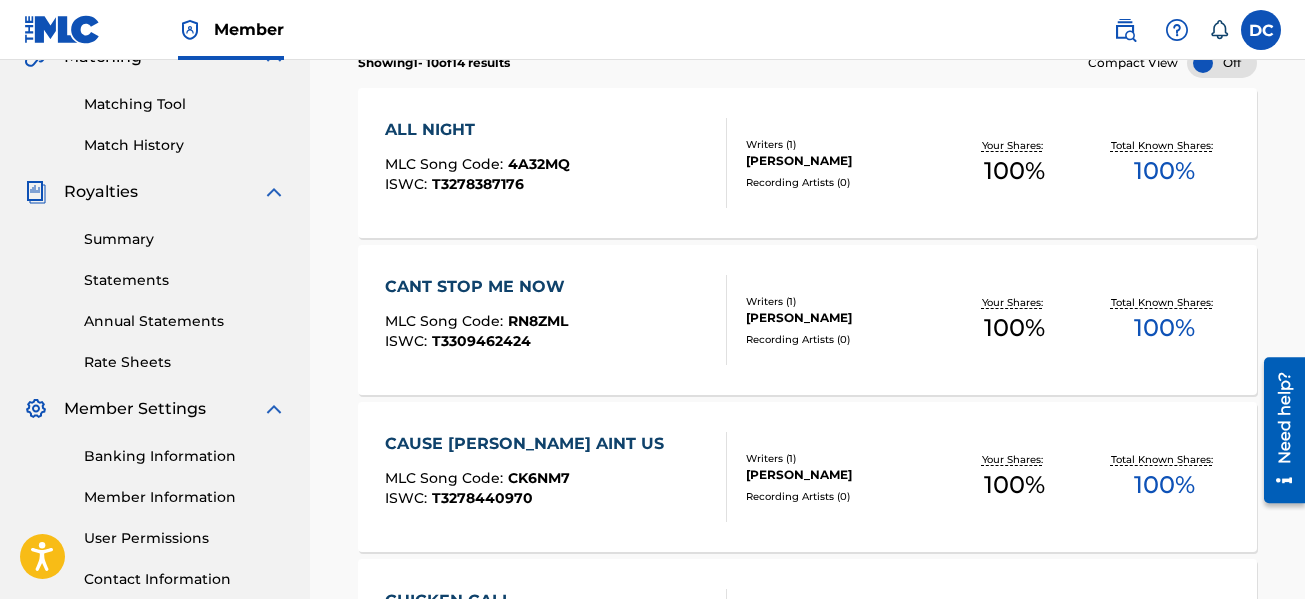 scroll, scrollTop: 400, scrollLeft: 0, axis: vertical 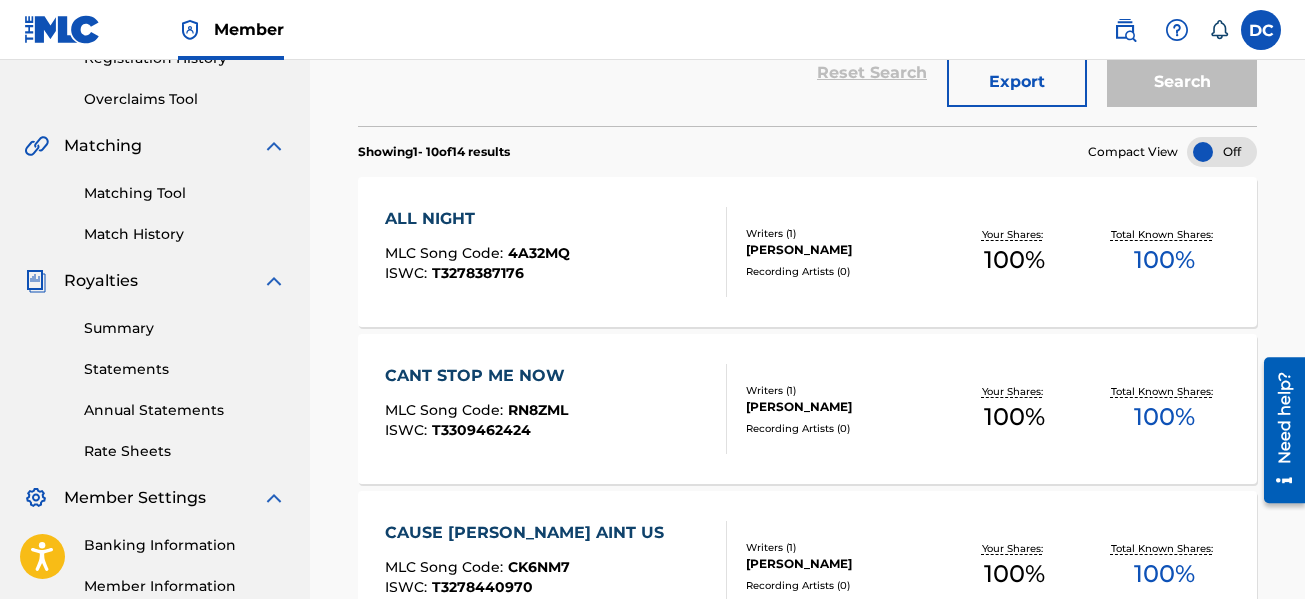 click on "Match History" at bounding box center (185, 234) 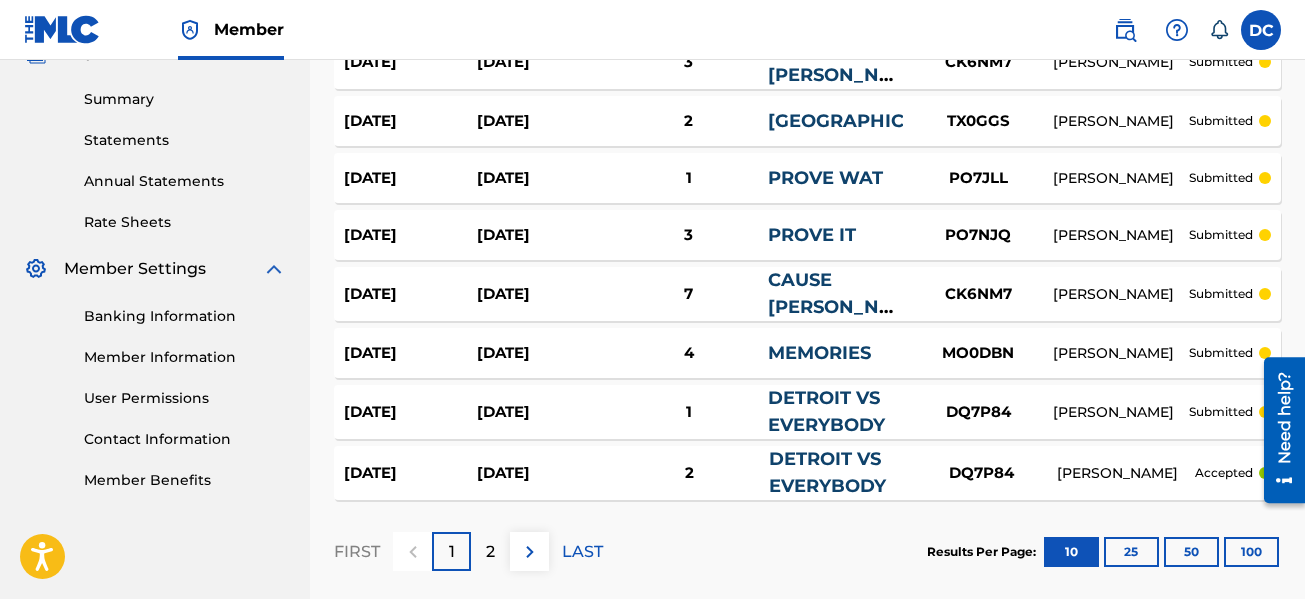 scroll, scrollTop: 729, scrollLeft: 0, axis: vertical 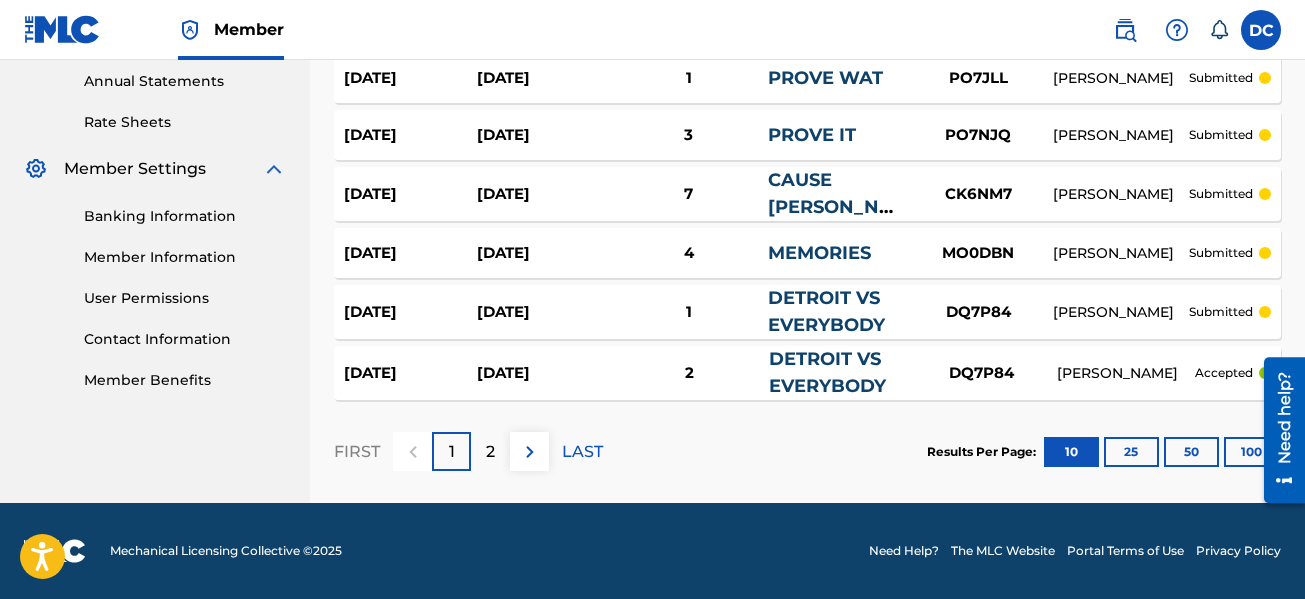 click on "2" at bounding box center (490, 451) 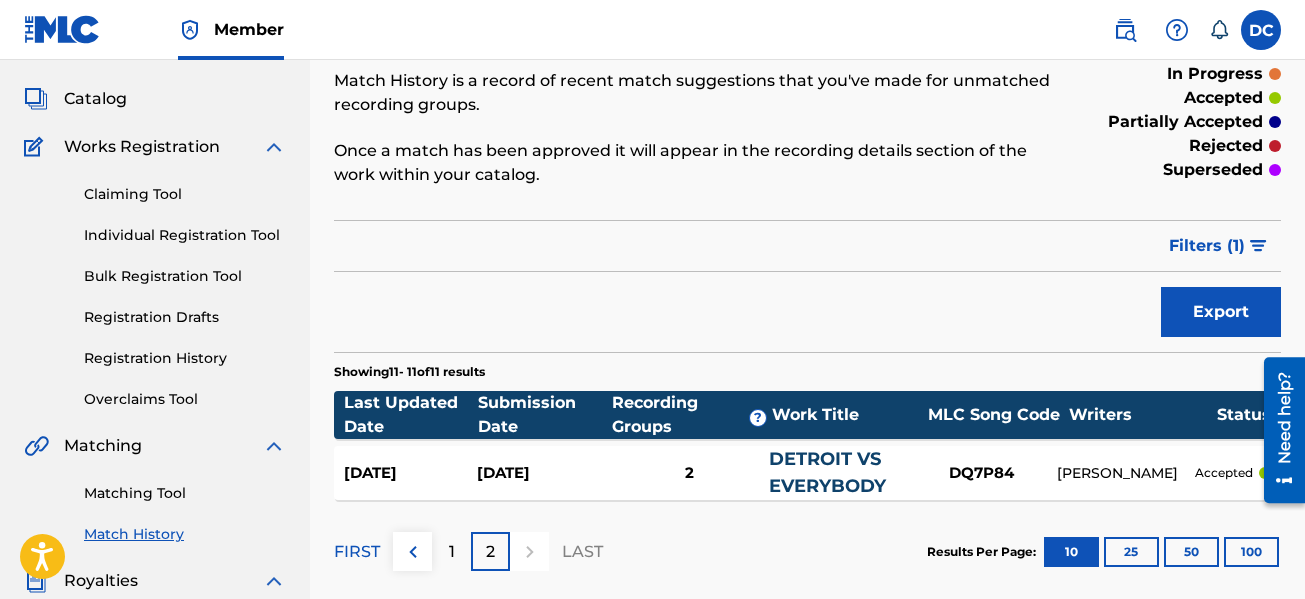 scroll, scrollTop: 500, scrollLeft: 0, axis: vertical 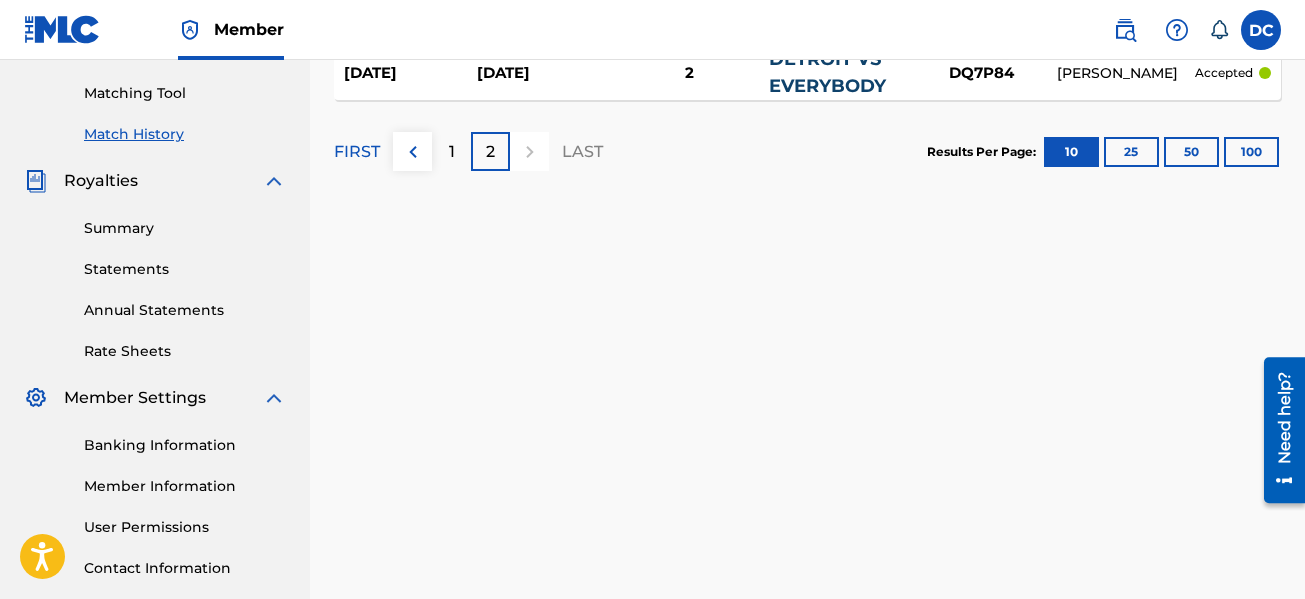 click at bounding box center (413, 152) 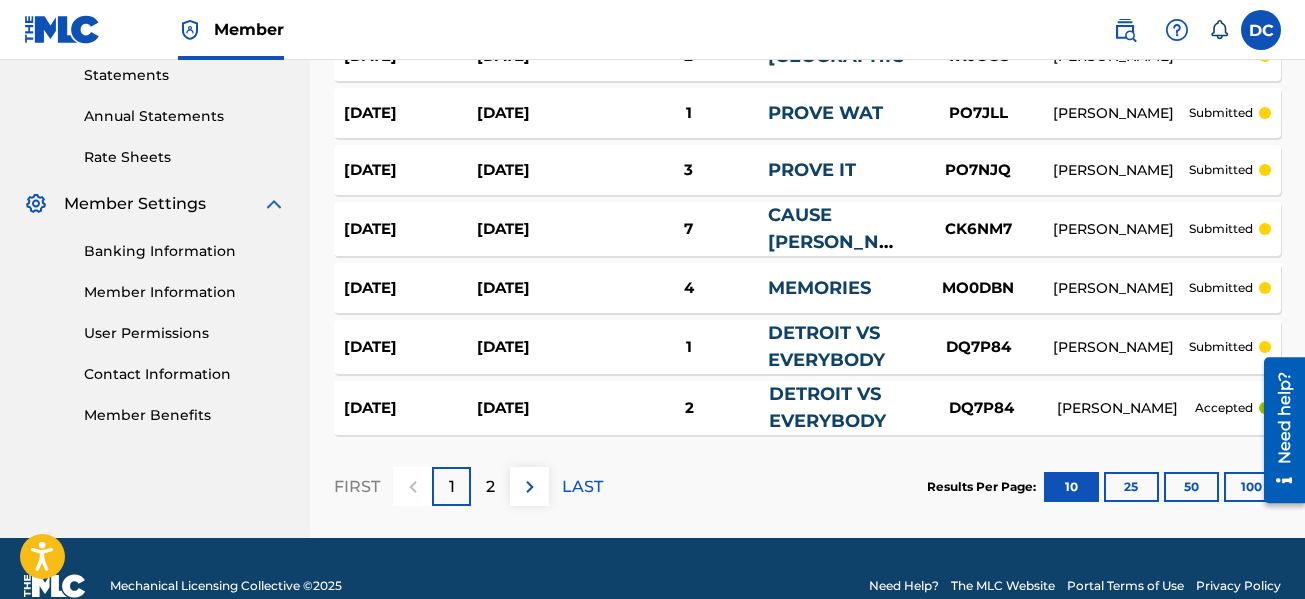 scroll, scrollTop: 729, scrollLeft: 0, axis: vertical 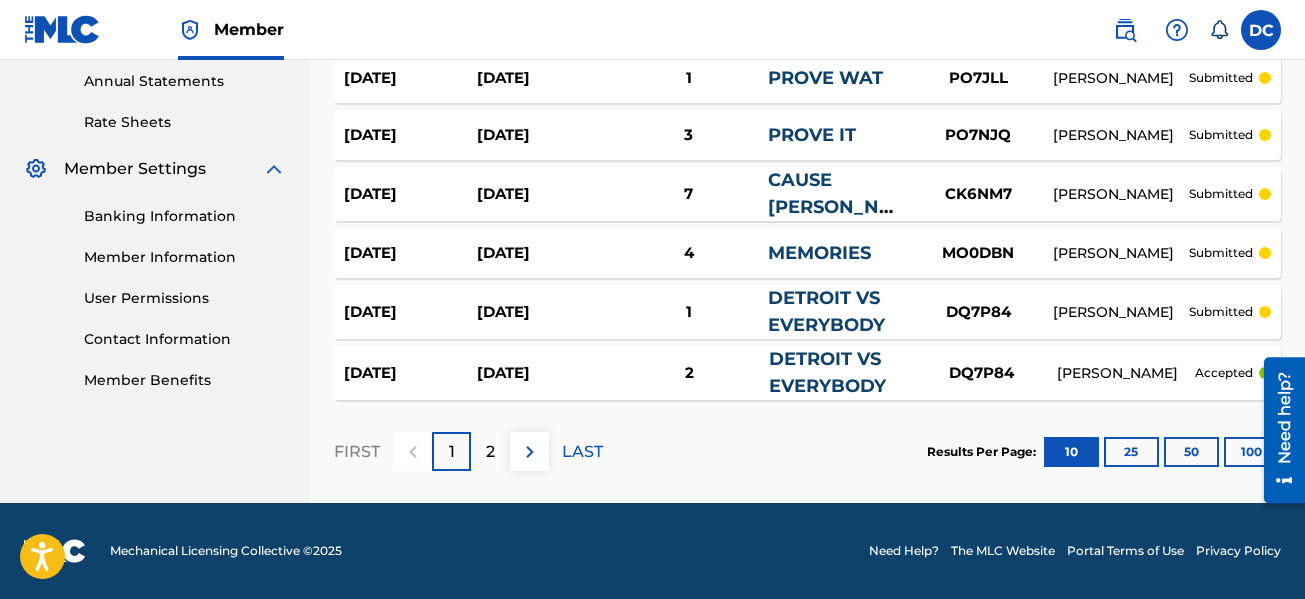 click on "2" at bounding box center [490, 452] 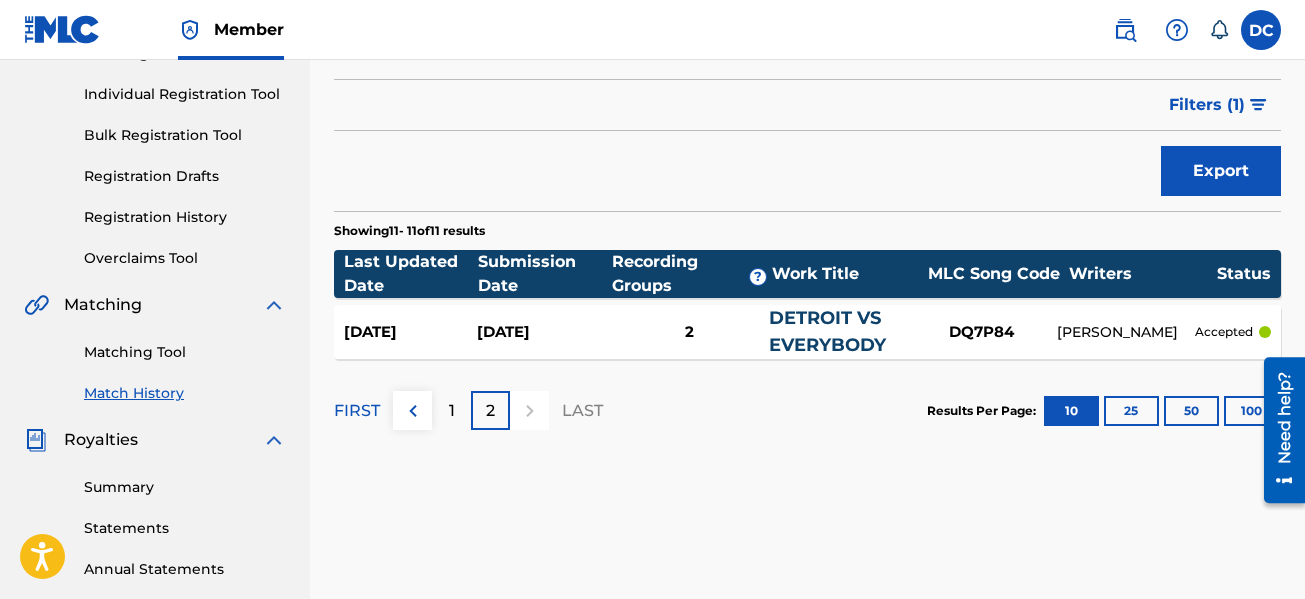 scroll, scrollTop: 0, scrollLeft: 0, axis: both 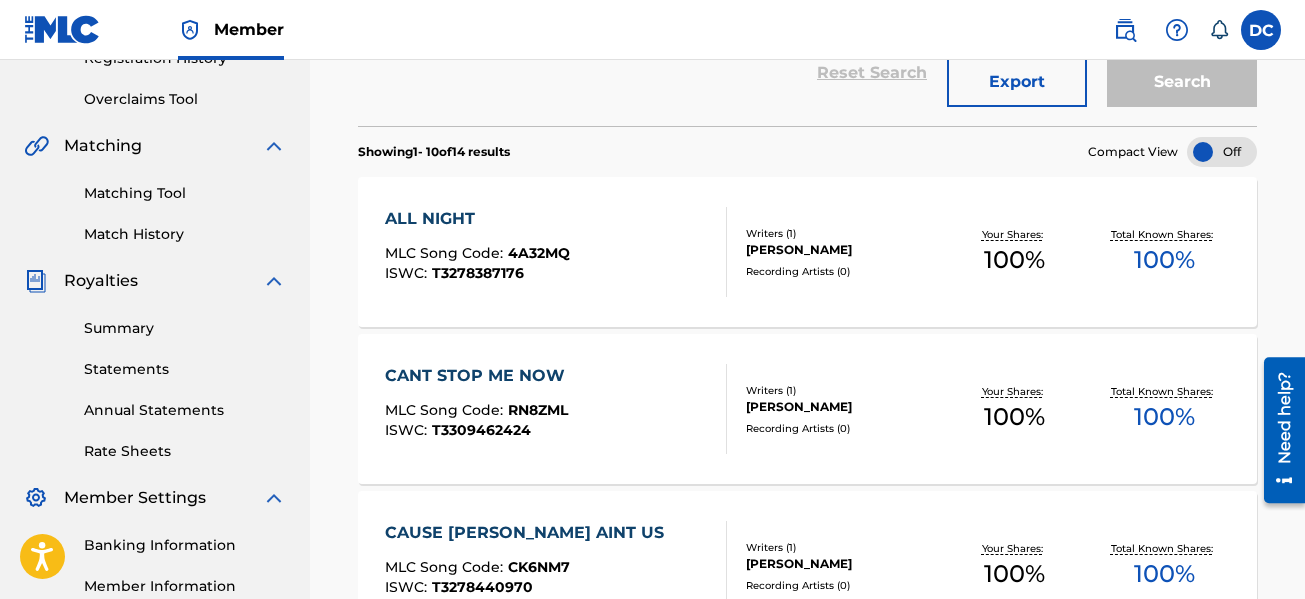 click on "Matching Tool Match History" at bounding box center [155, 201] 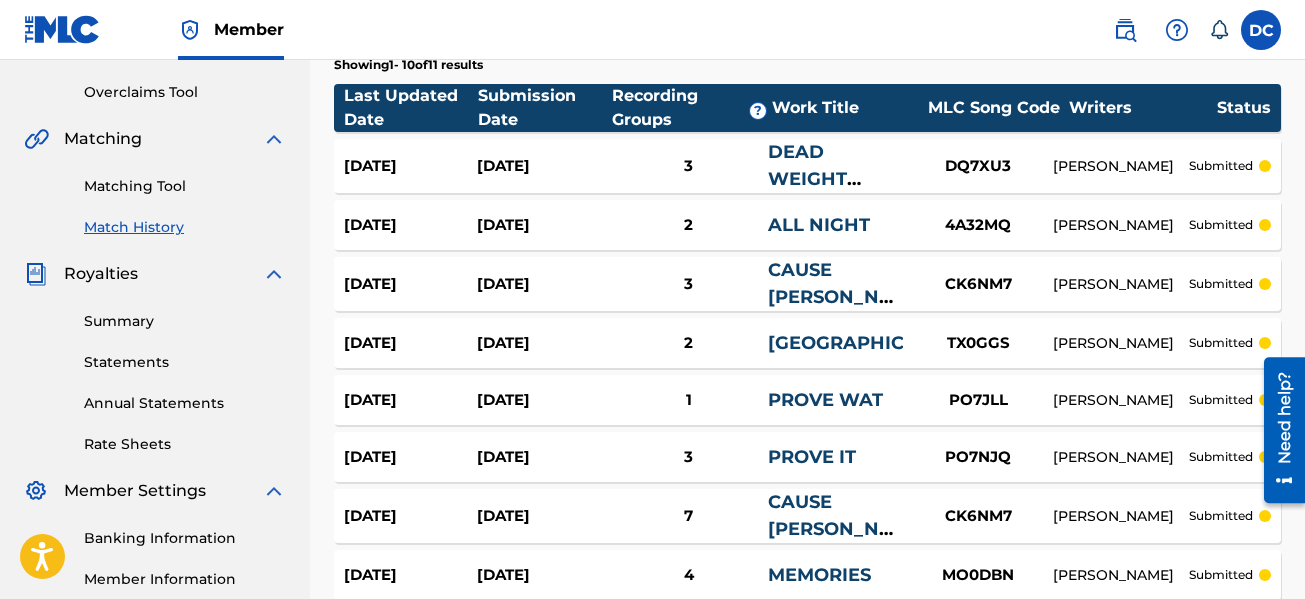 scroll, scrollTop: 600, scrollLeft: 0, axis: vertical 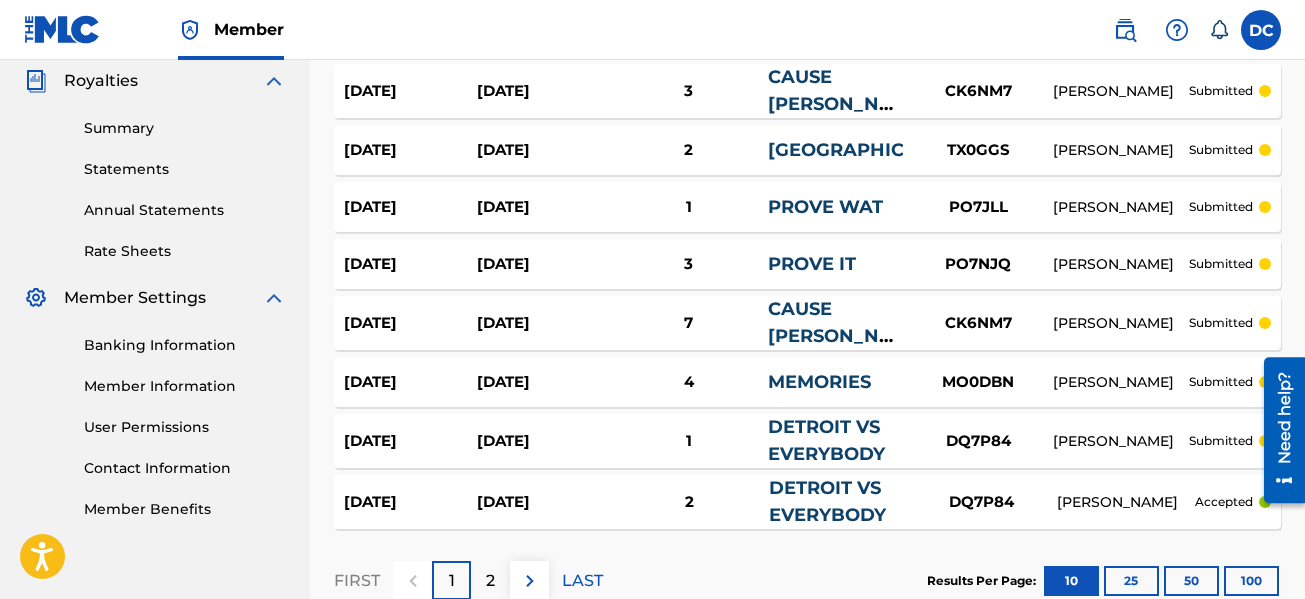 click on "2" at bounding box center (490, 581) 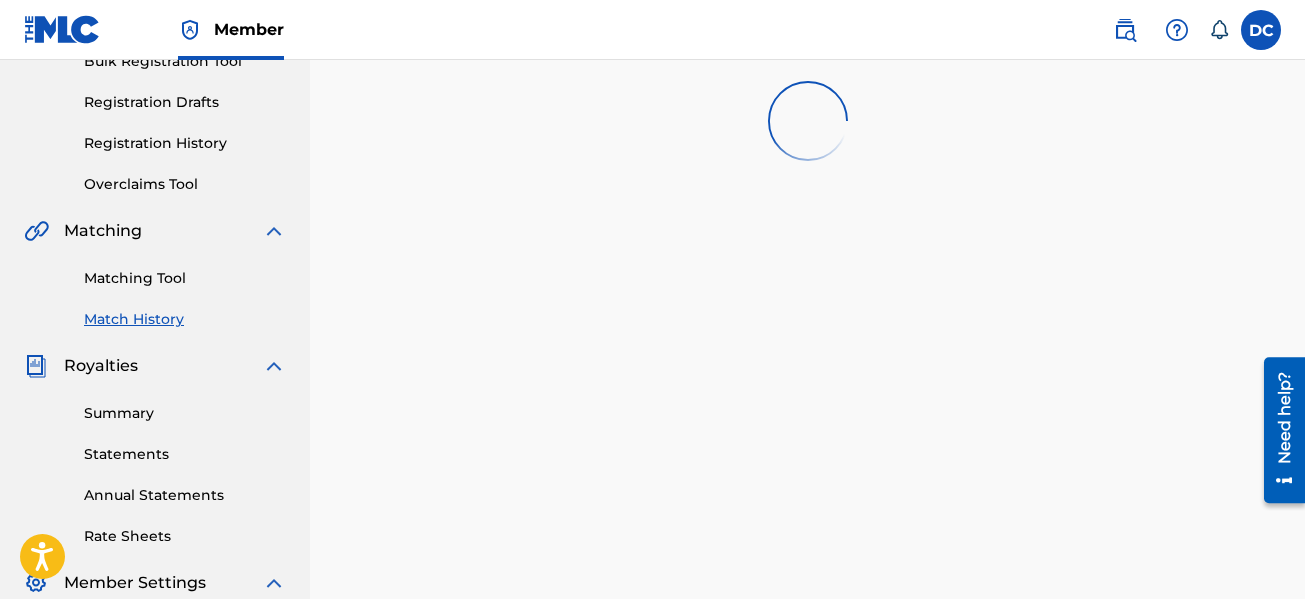scroll, scrollTop: 300, scrollLeft: 0, axis: vertical 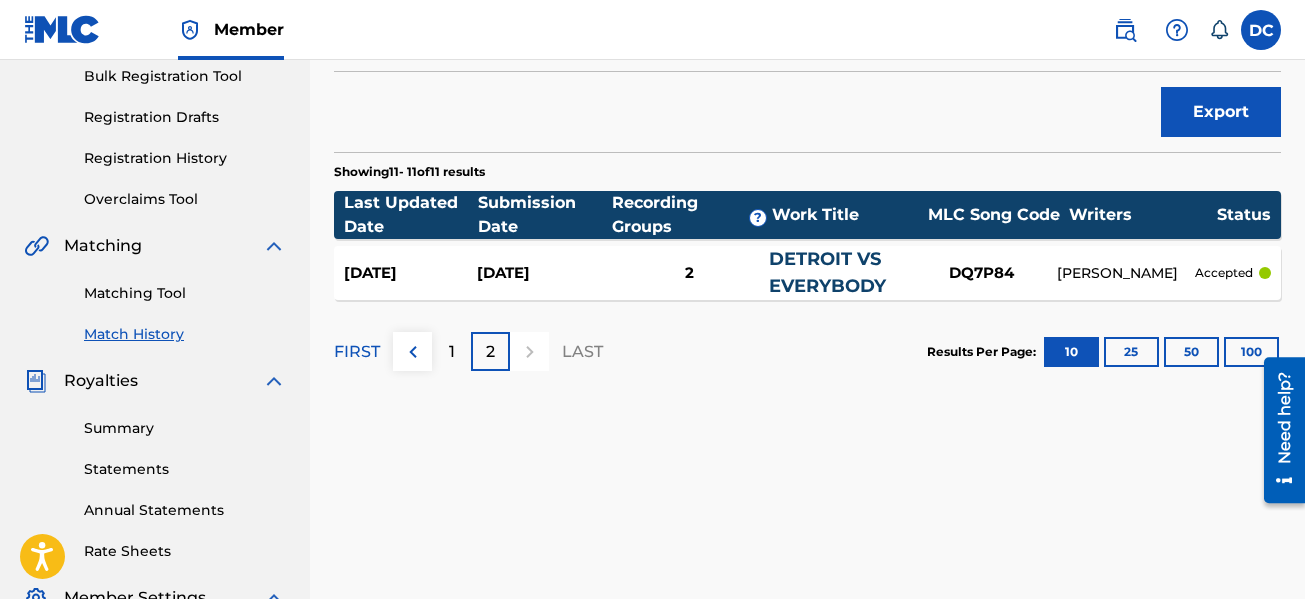 click on "1" at bounding box center (452, 352) 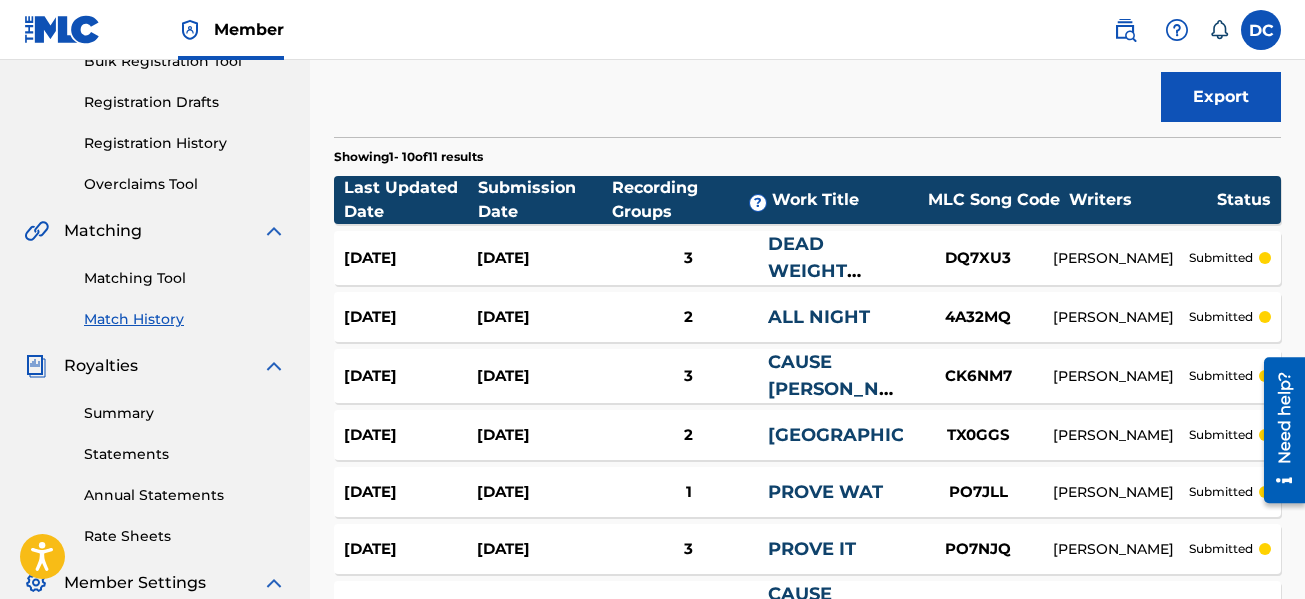scroll, scrollTop: 300, scrollLeft: 0, axis: vertical 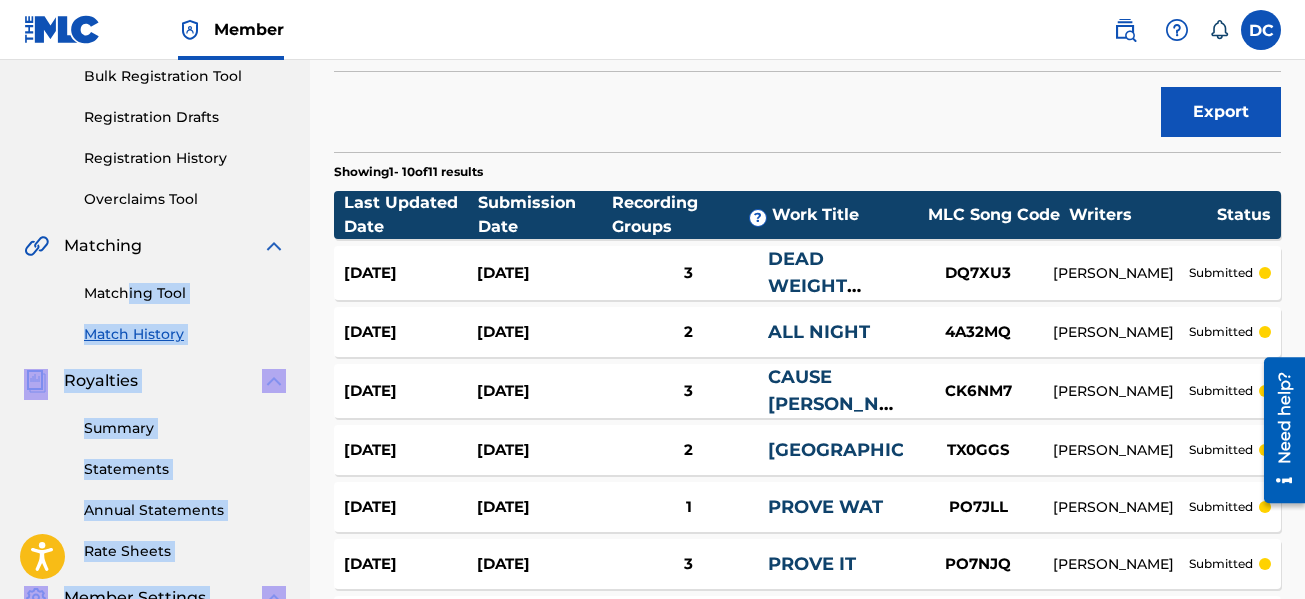 drag, startPoint x: 130, startPoint y: 296, endPoint x: 319, endPoint y: 131, distance: 250.89041 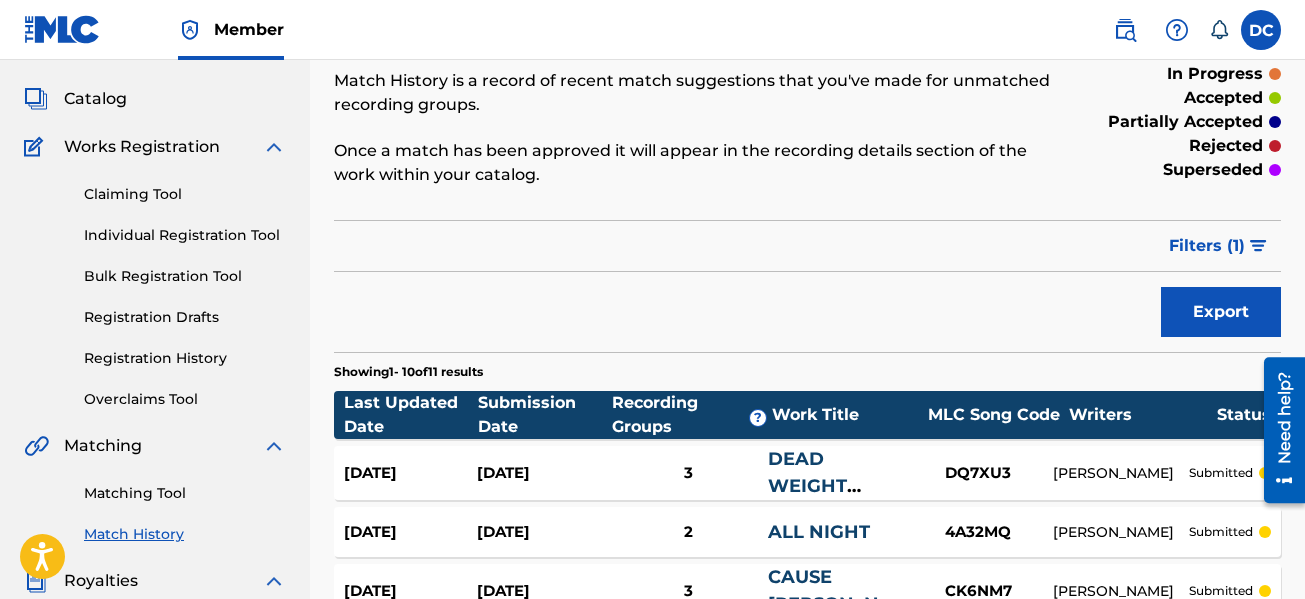 scroll, scrollTop: 0, scrollLeft: 0, axis: both 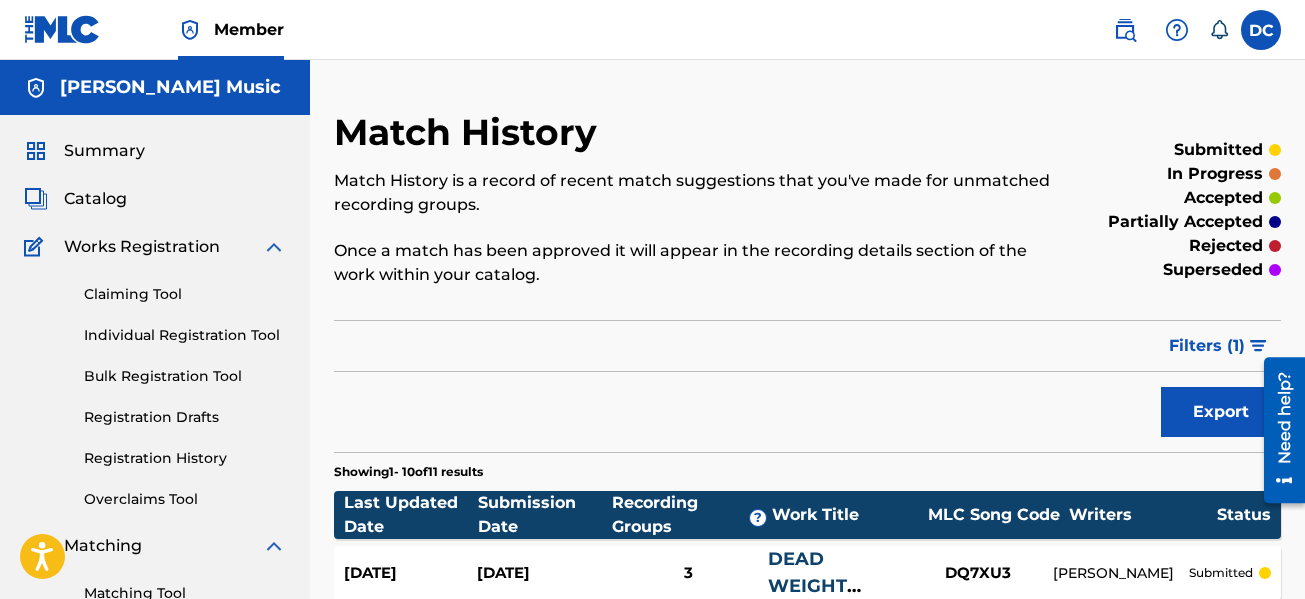 click on "Catalog" at bounding box center [95, 199] 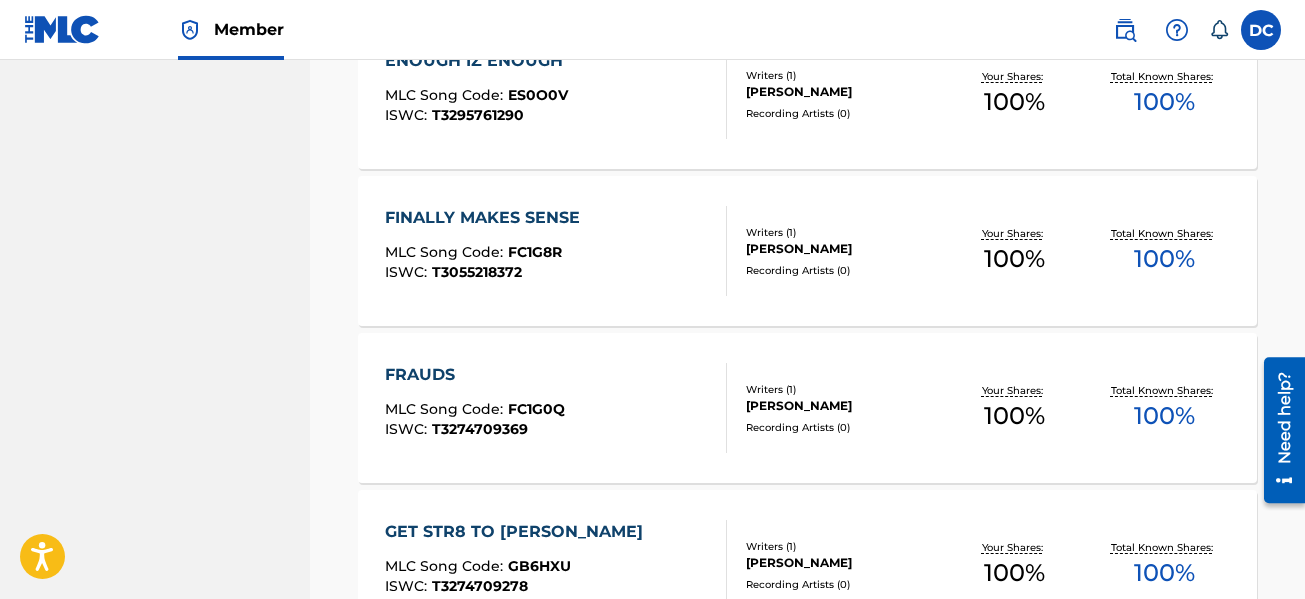 scroll, scrollTop: 1700, scrollLeft: 0, axis: vertical 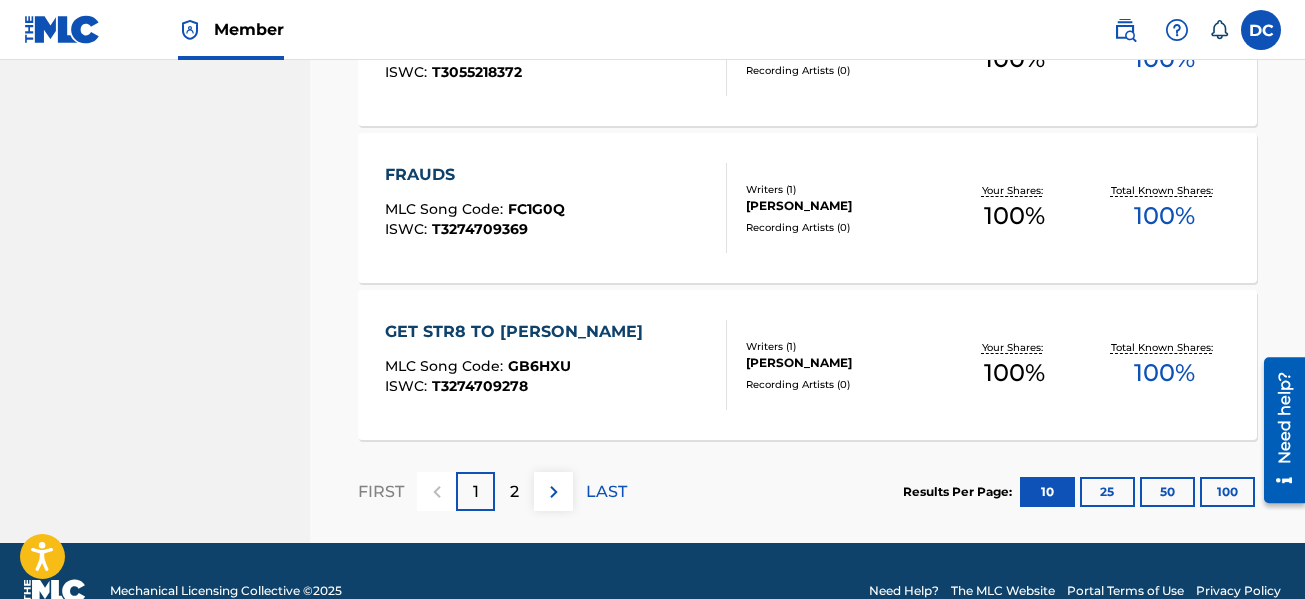 click on "2" at bounding box center (514, 492) 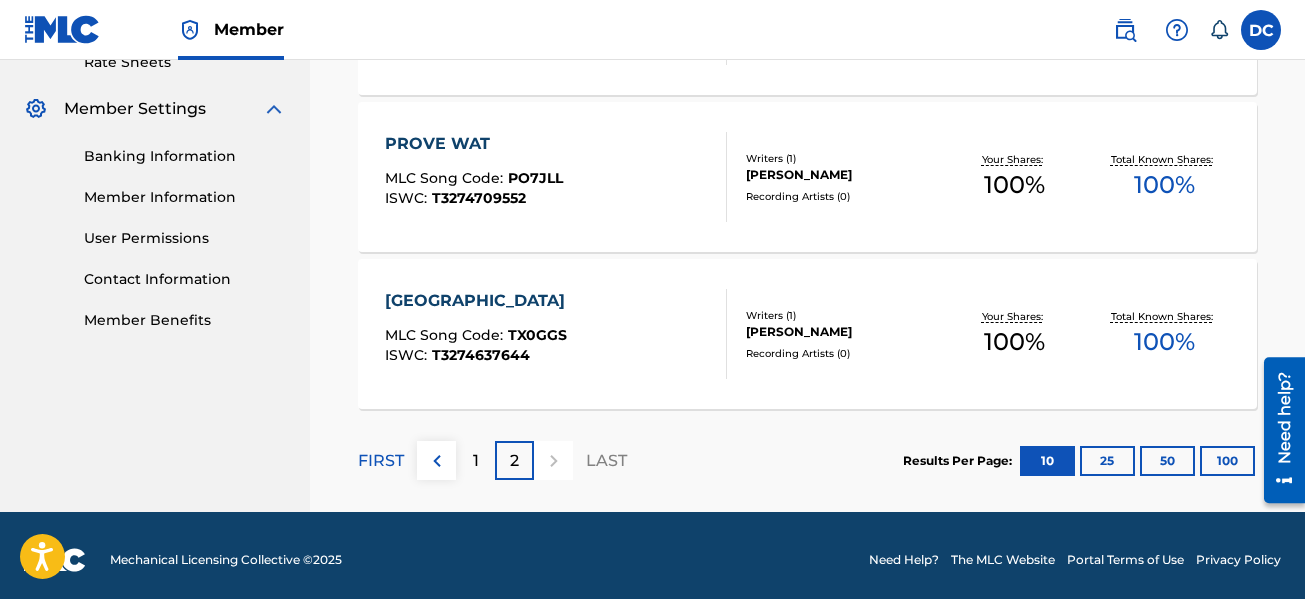 scroll, scrollTop: 798, scrollLeft: 0, axis: vertical 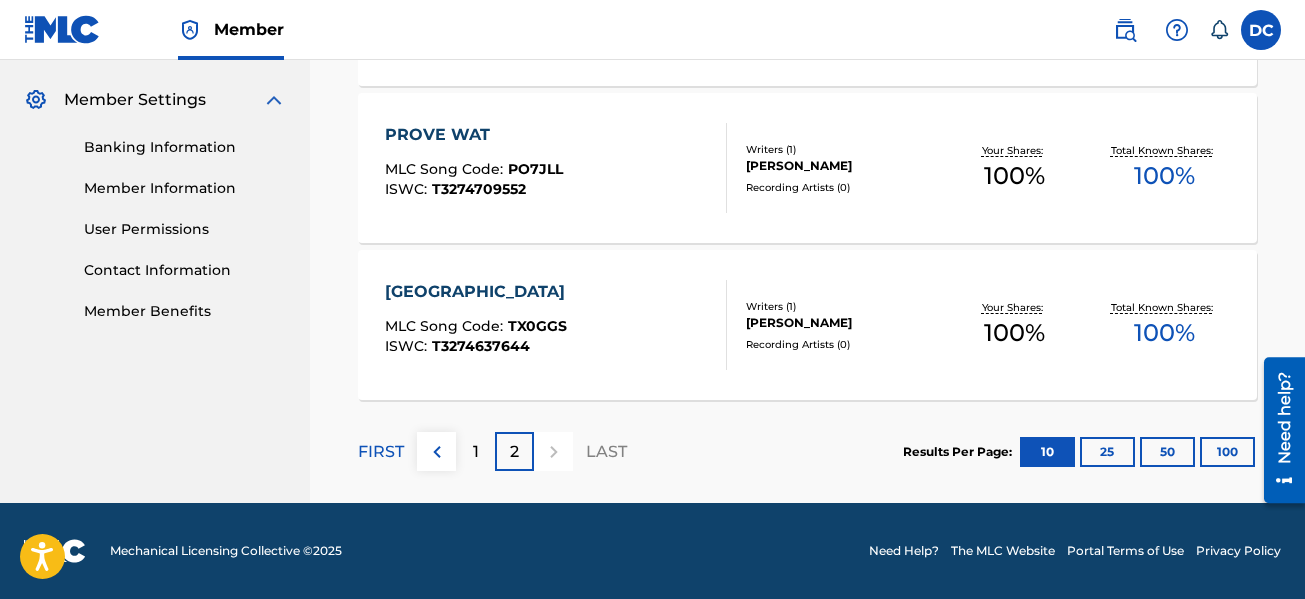 click on "1" at bounding box center [475, 451] 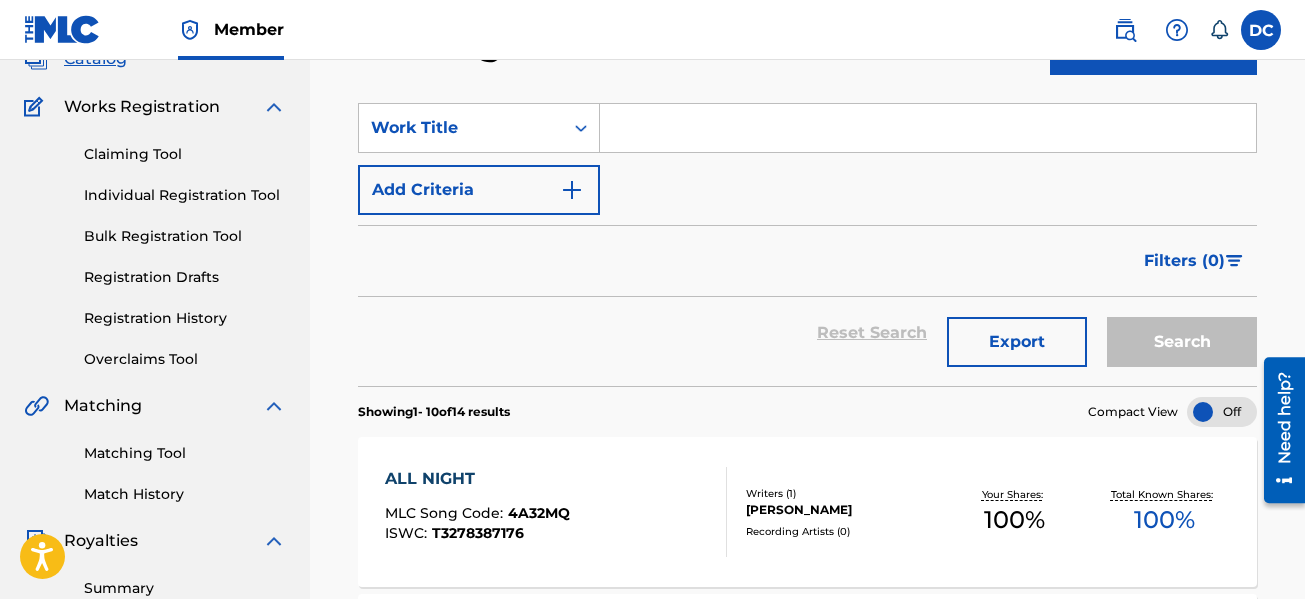 scroll, scrollTop: 340, scrollLeft: 0, axis: vertical 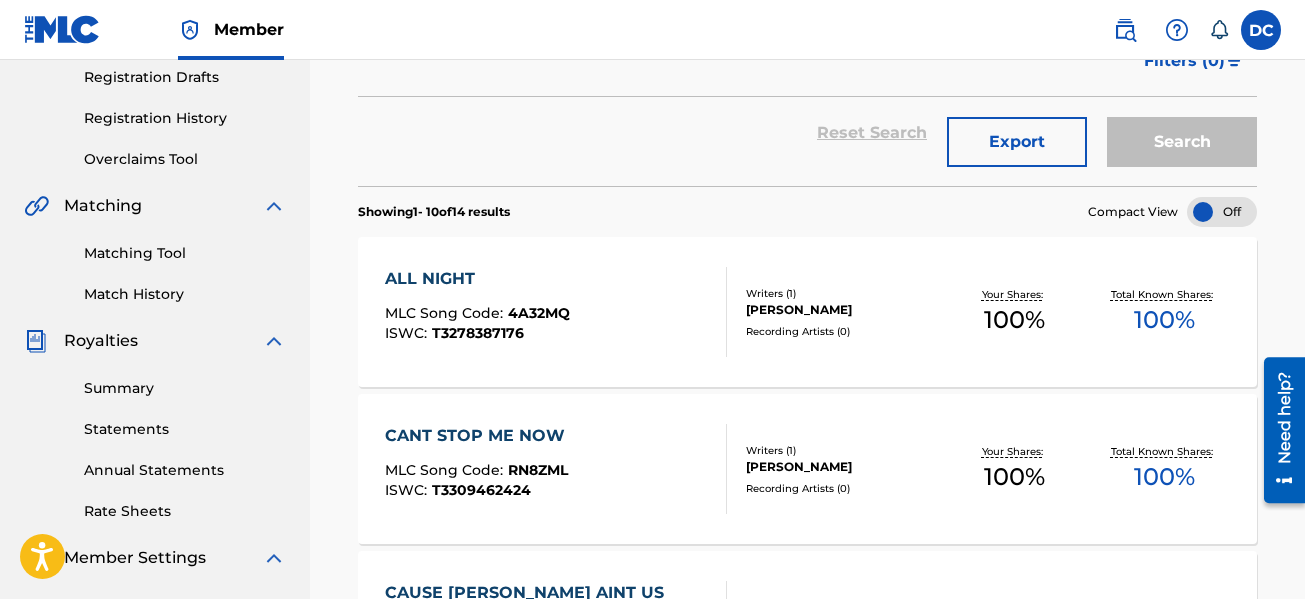 click on "Matching Tool" at bounding box center [185, 253] 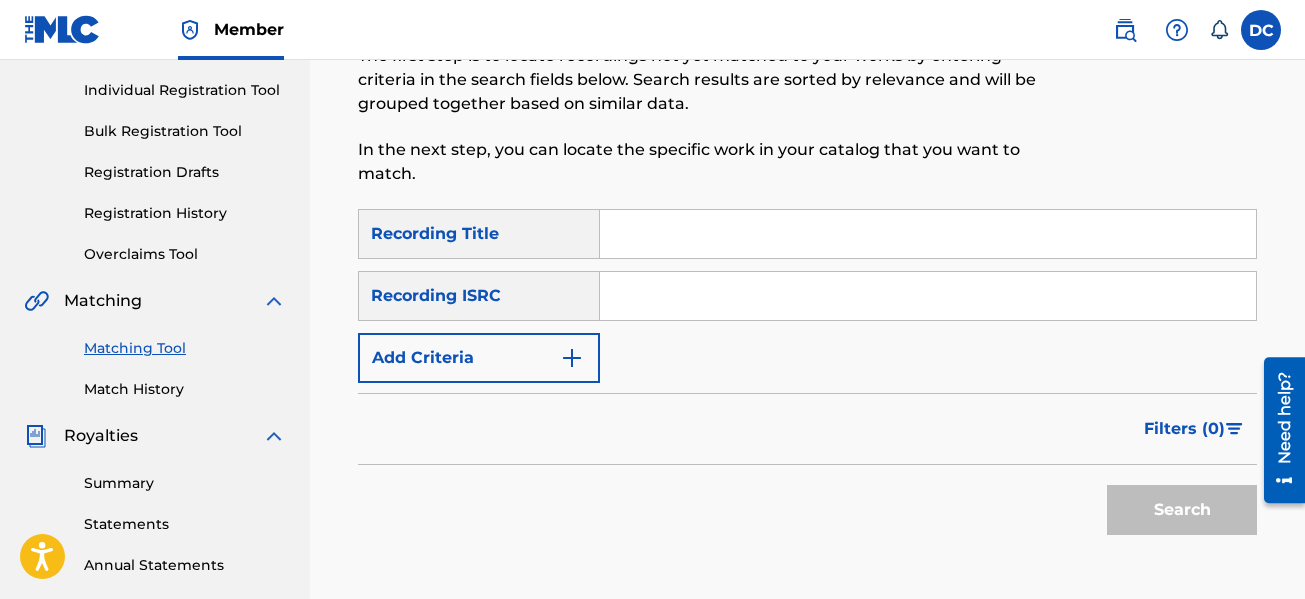 scroll, scrollTop: 300, scrollLeft: 0, axis: vertical 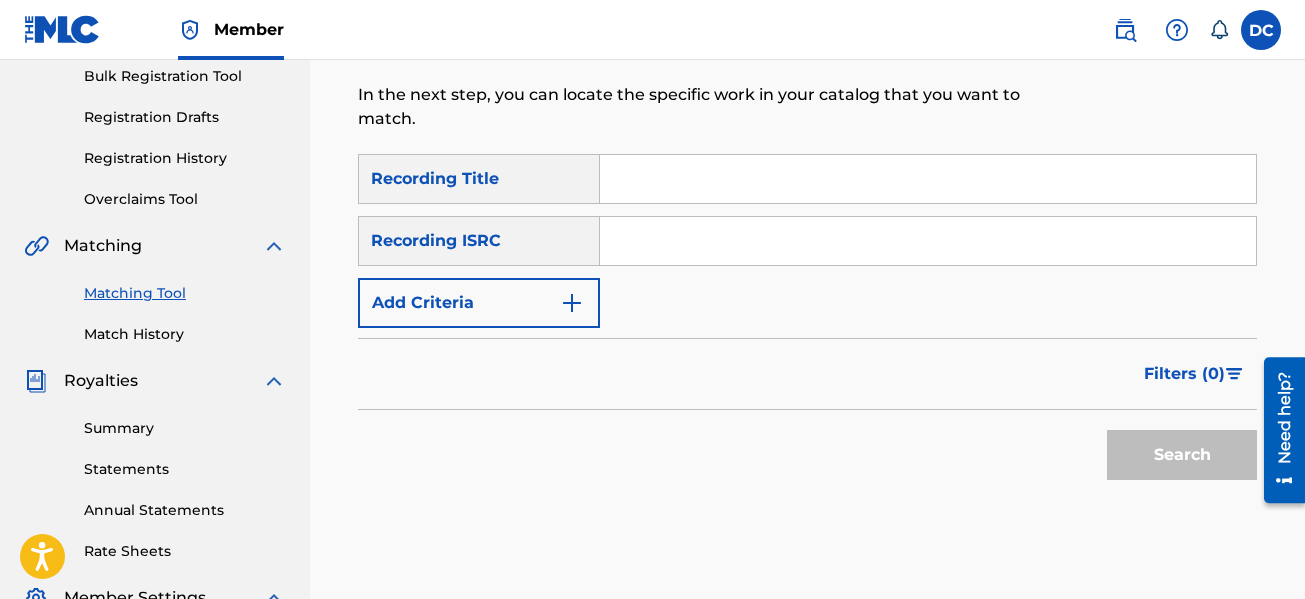 click on "Add Criteria" at bounding box center (479, 303) 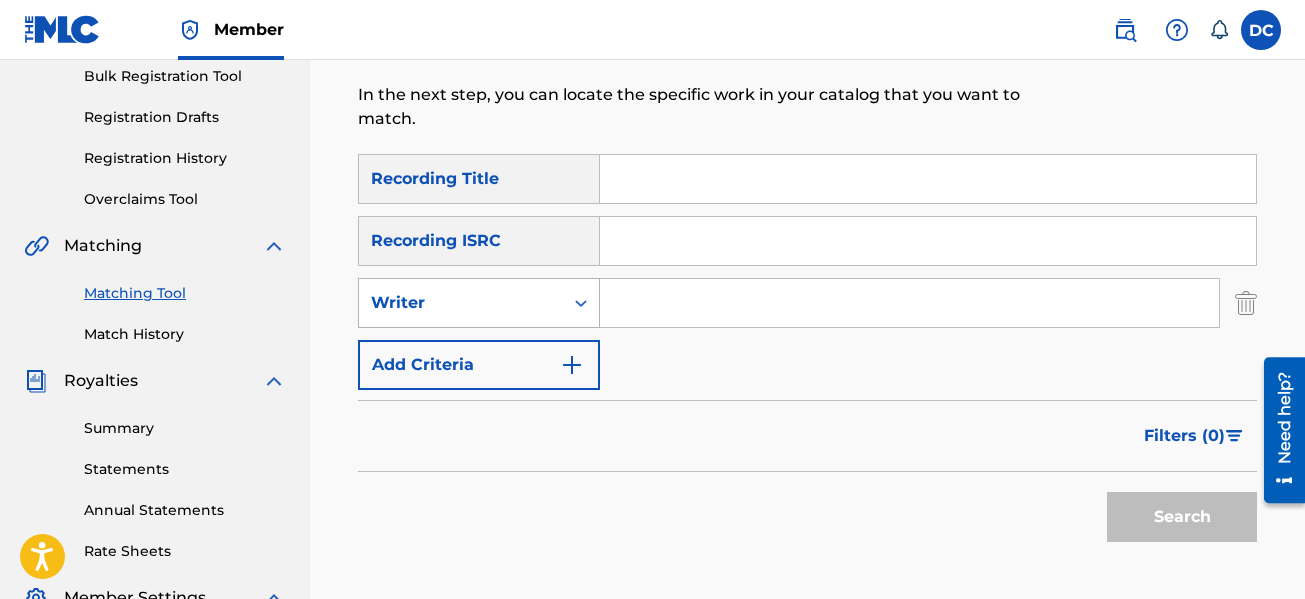 click on "Writer" at bounding box center [461, 303] 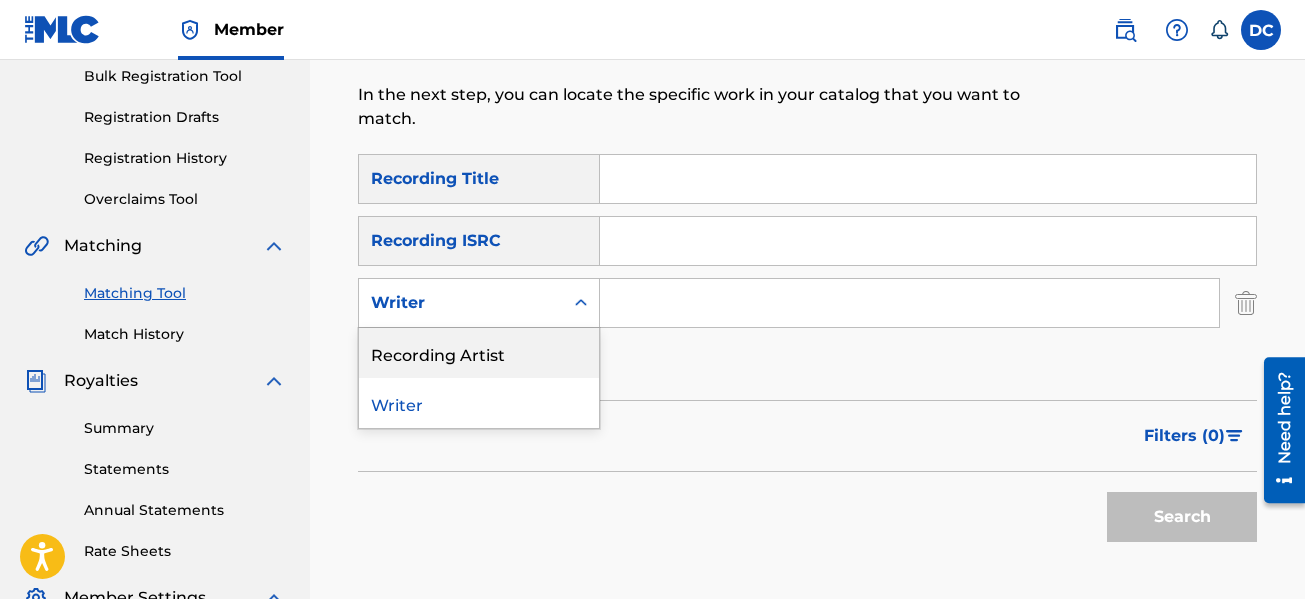 click on "Recording Artist" at bounding box center (479, 353) 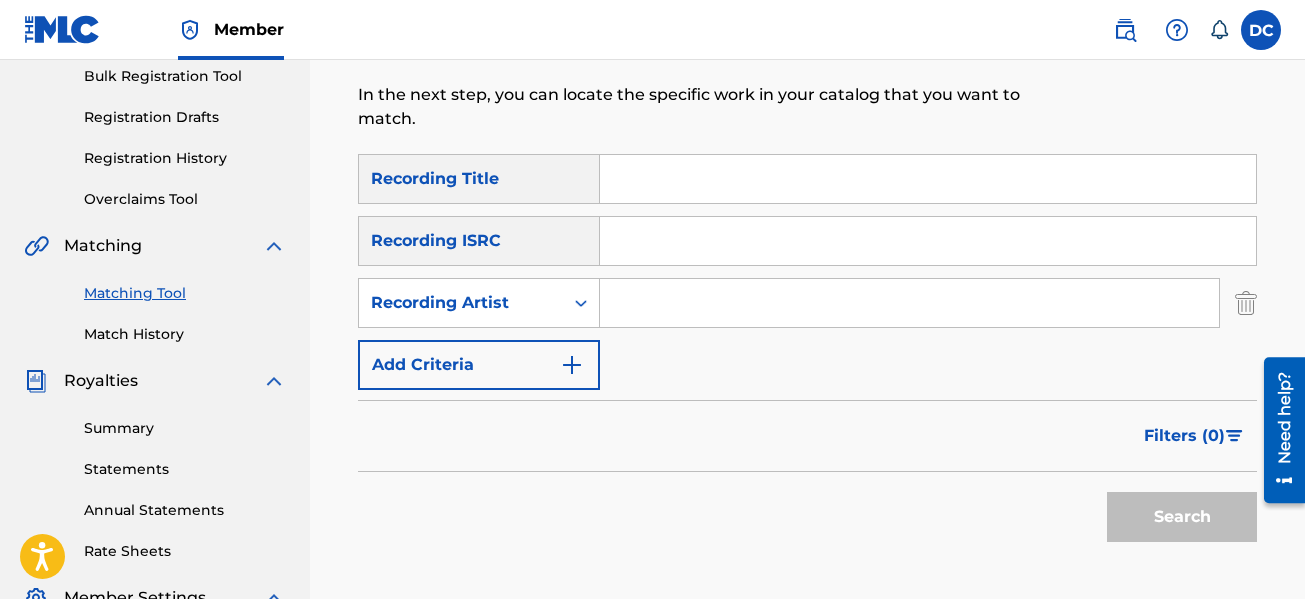 click at bounding box center (909, 303) 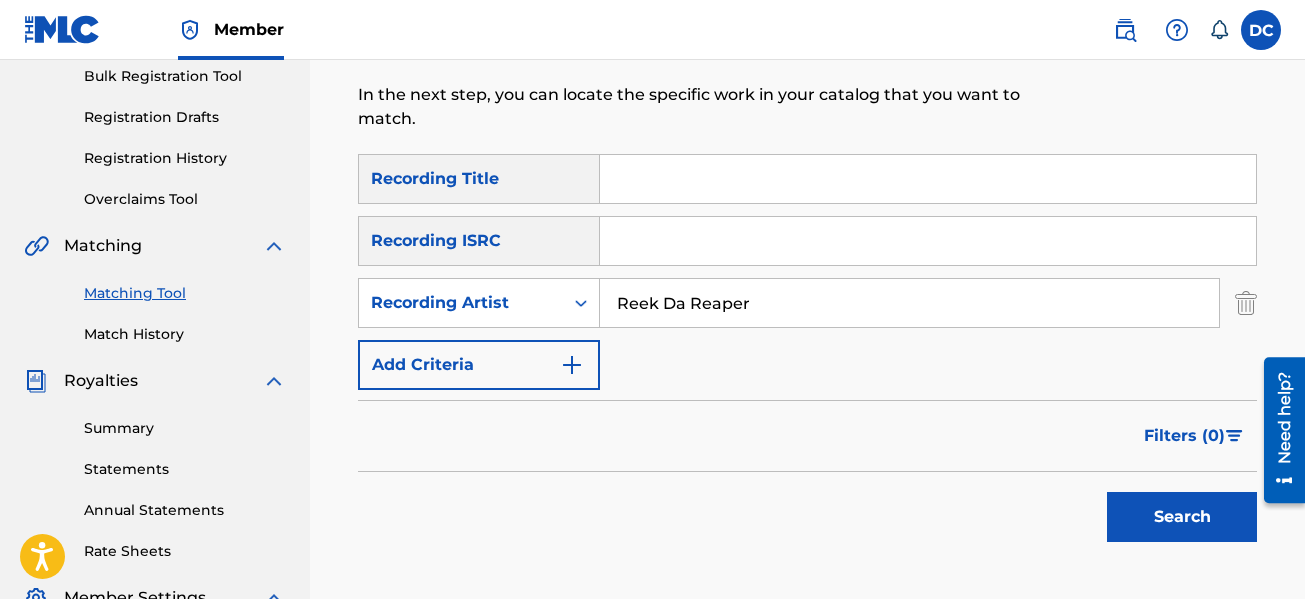 drag, startPoint x: 1195, startPoint y: 542, endPoint x: 1179, endPoint y: 533, distance: 18.35756 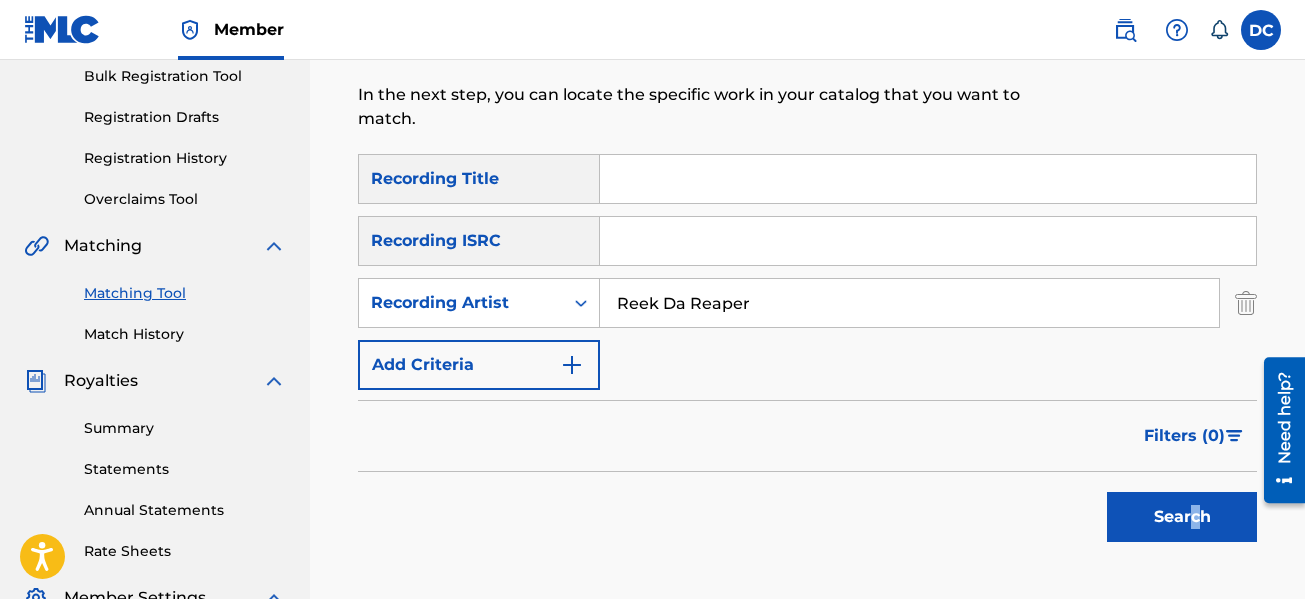 click on "Search" at bounding box center [1182, 517] 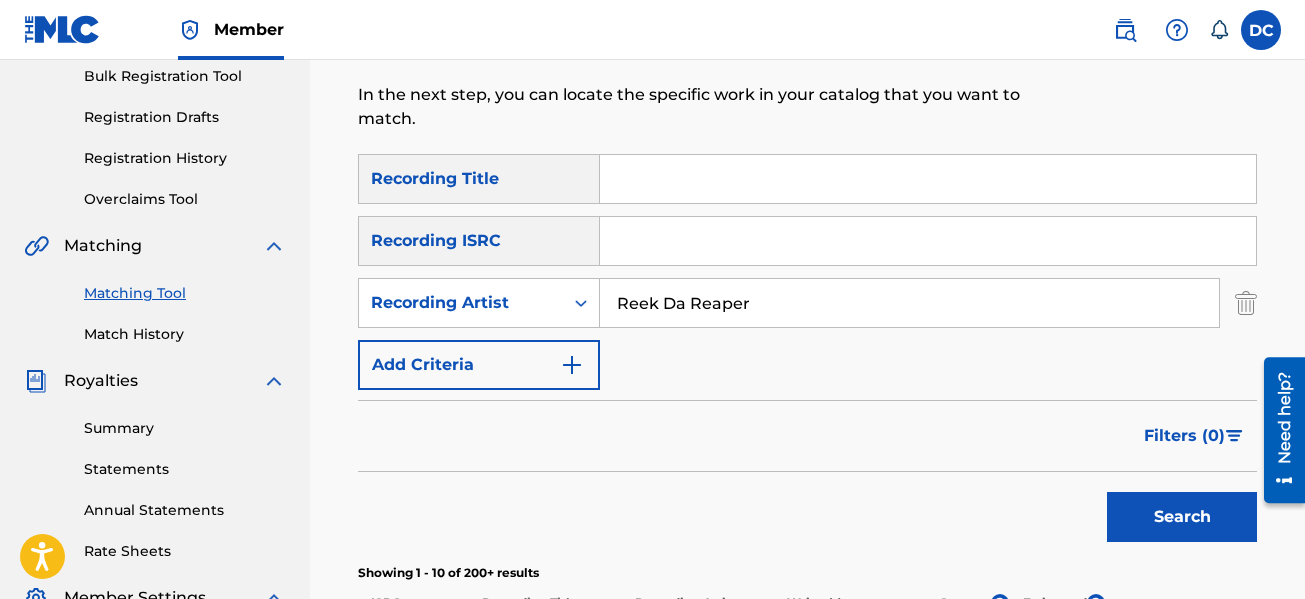 click on "Search" at bounding box center [807, 512] 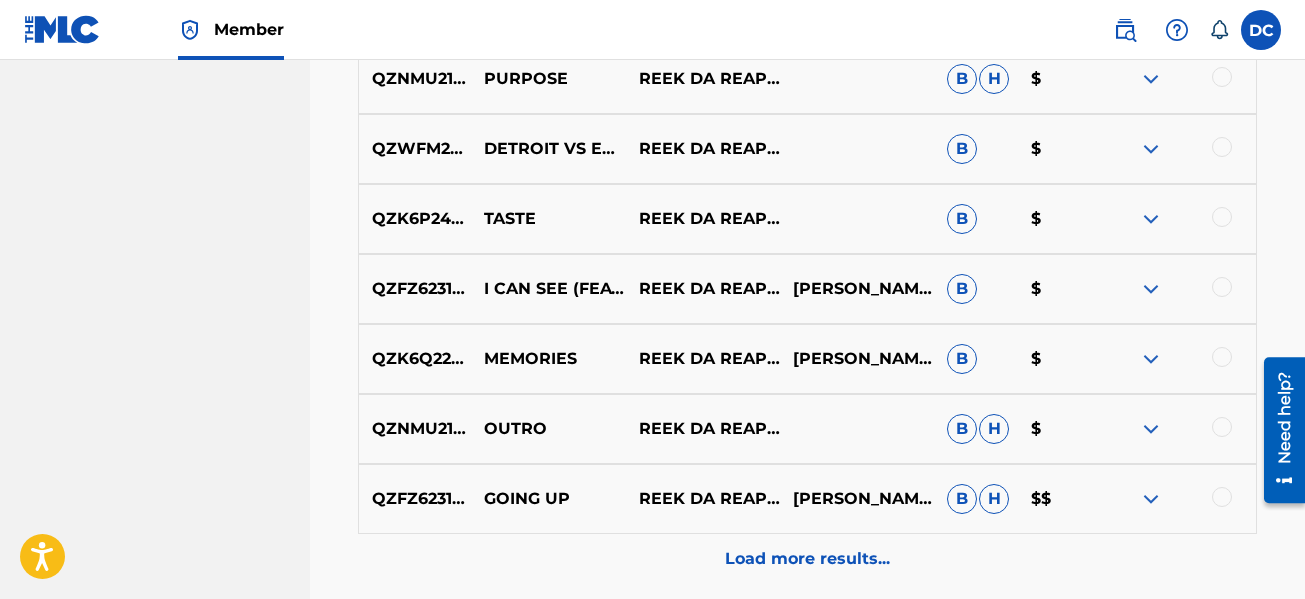 scroll, scrollTop: 1200, scrollLeft: 0, axis: vertical 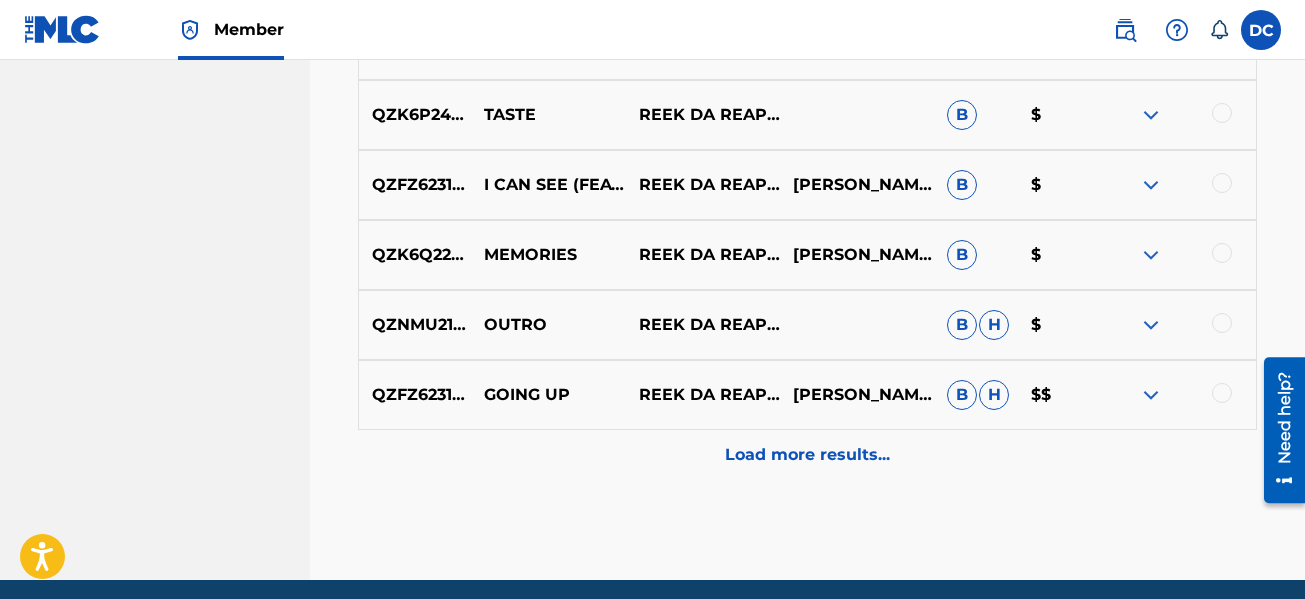 click on "Load more results..." at bounding box center [807, 455] 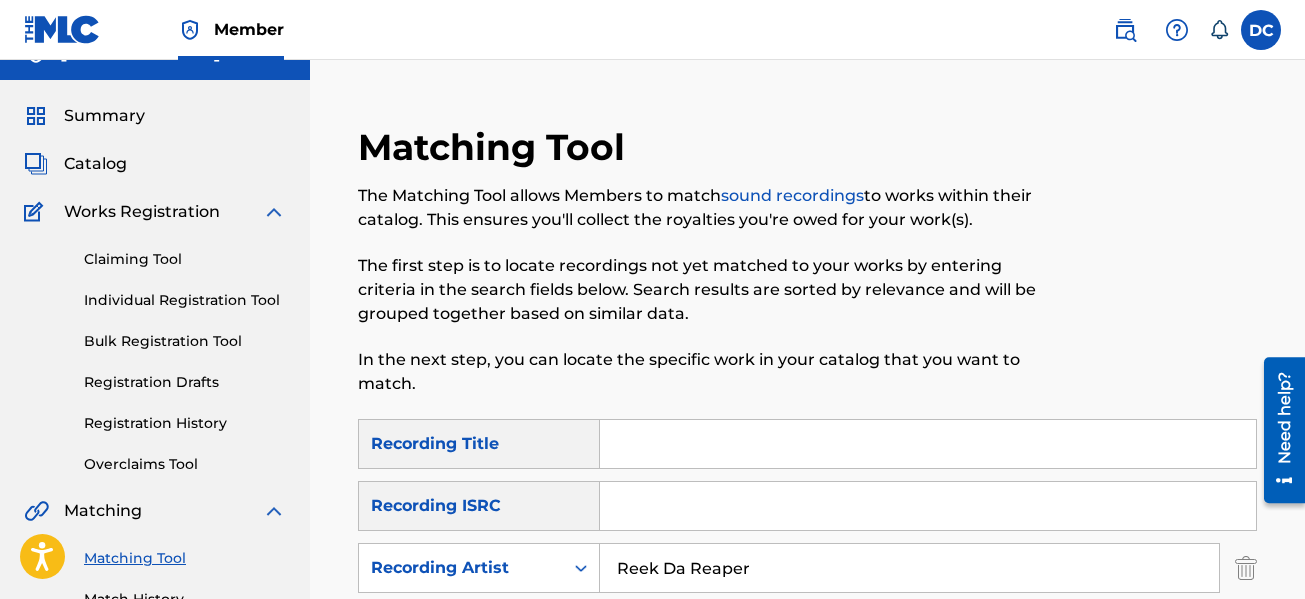 scroll, scrollTop: 0, scrollLeft: 0, axis: both 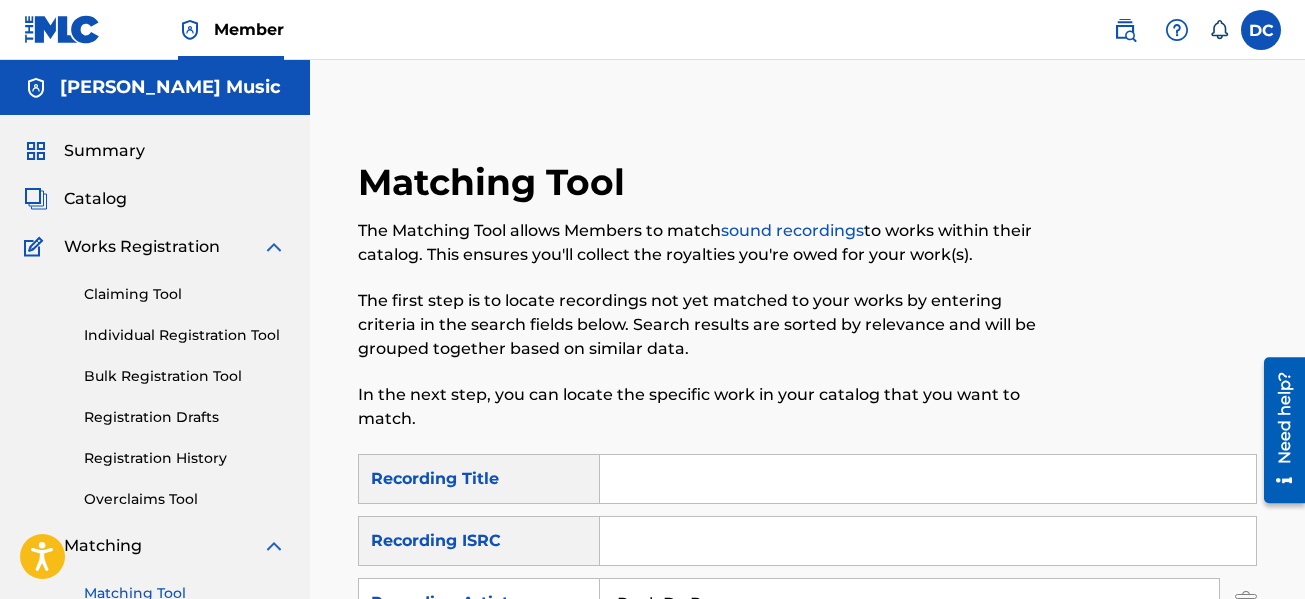 click on "Summary" at bounding box center (104, 151) 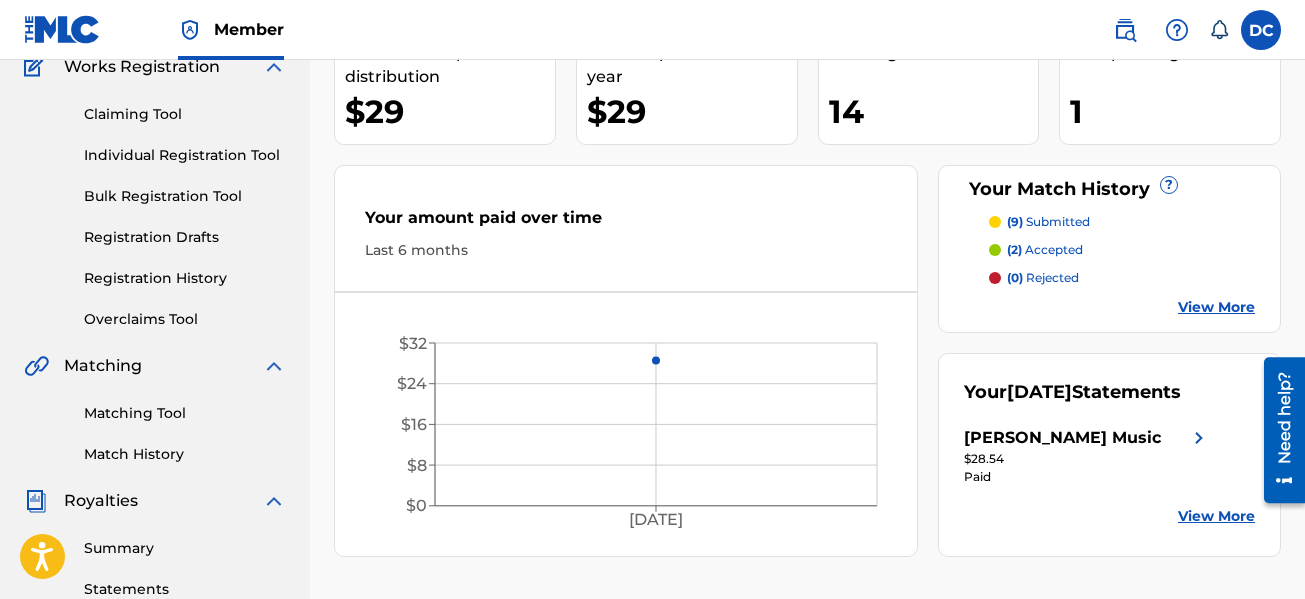 scroll, scrollTop: 200, scrollLeft: 0, axis: vertical 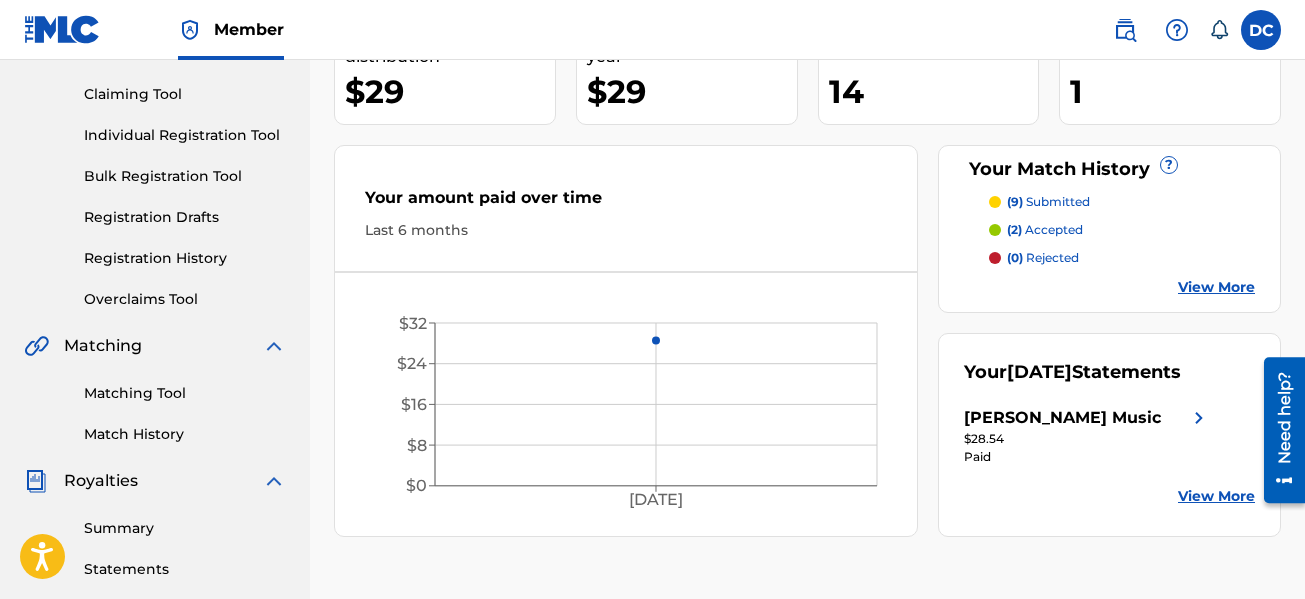 click on "(2)   accepted" at bounding box center [1045, 230] 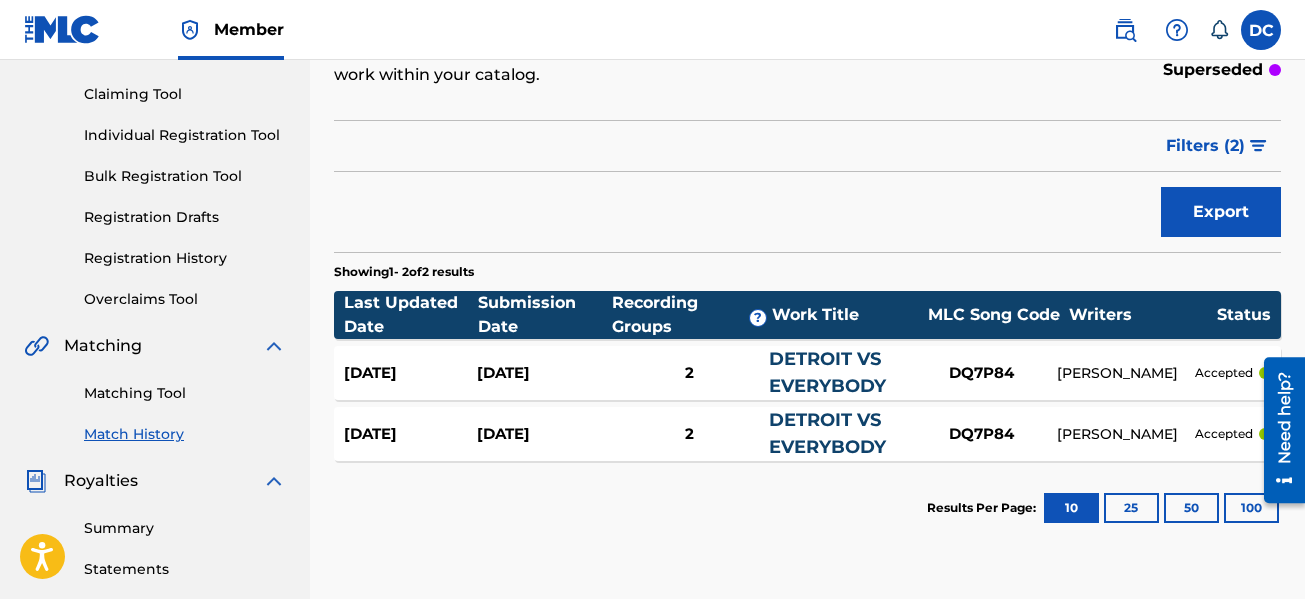 scroll, scrollTop: 0, scrollLeft: 0, axis: both 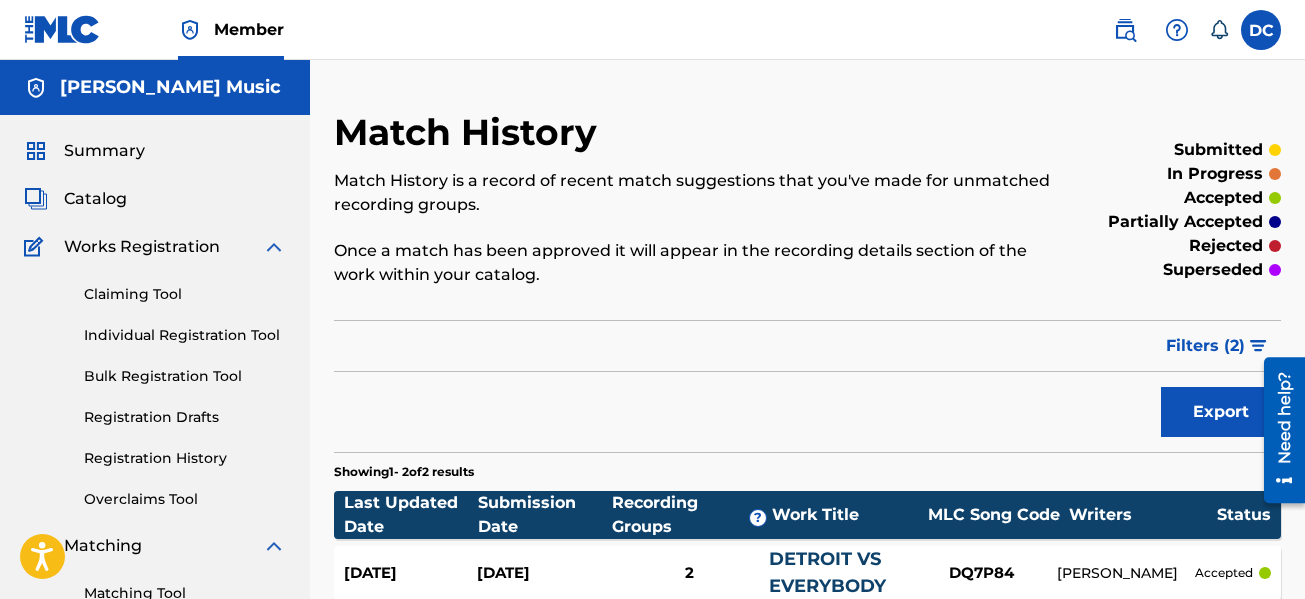 click on "Registration History" at bounding box center (185, 458) 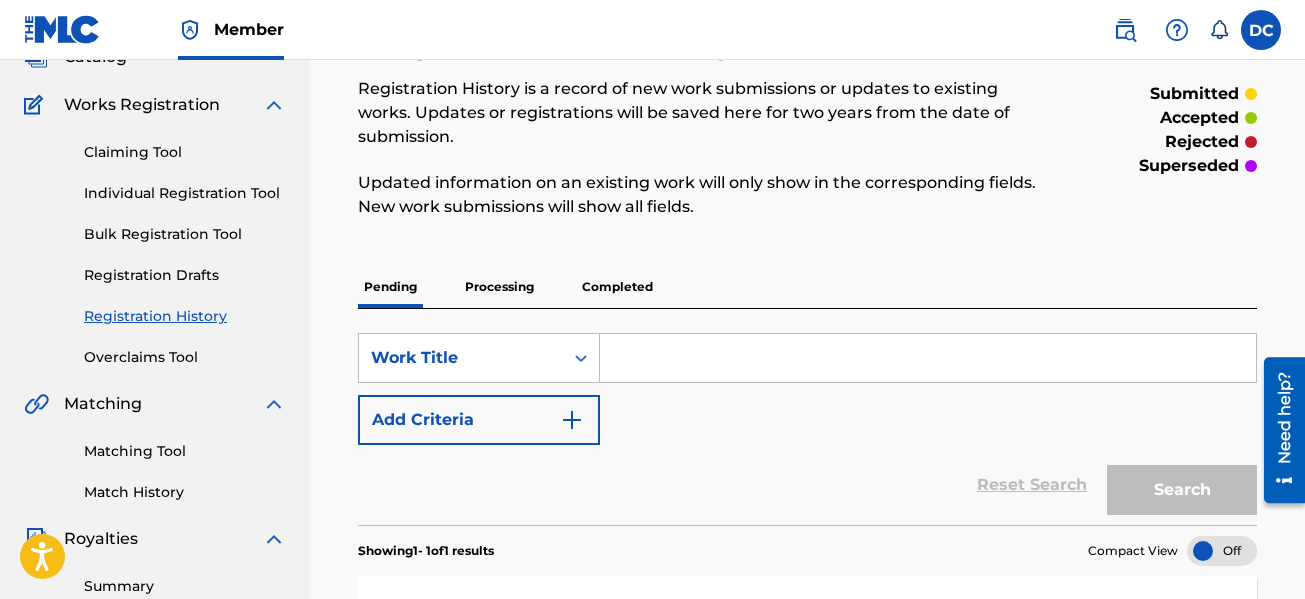 scroll, scrollTop: 141, scrollLeft: 0, axis: vertical 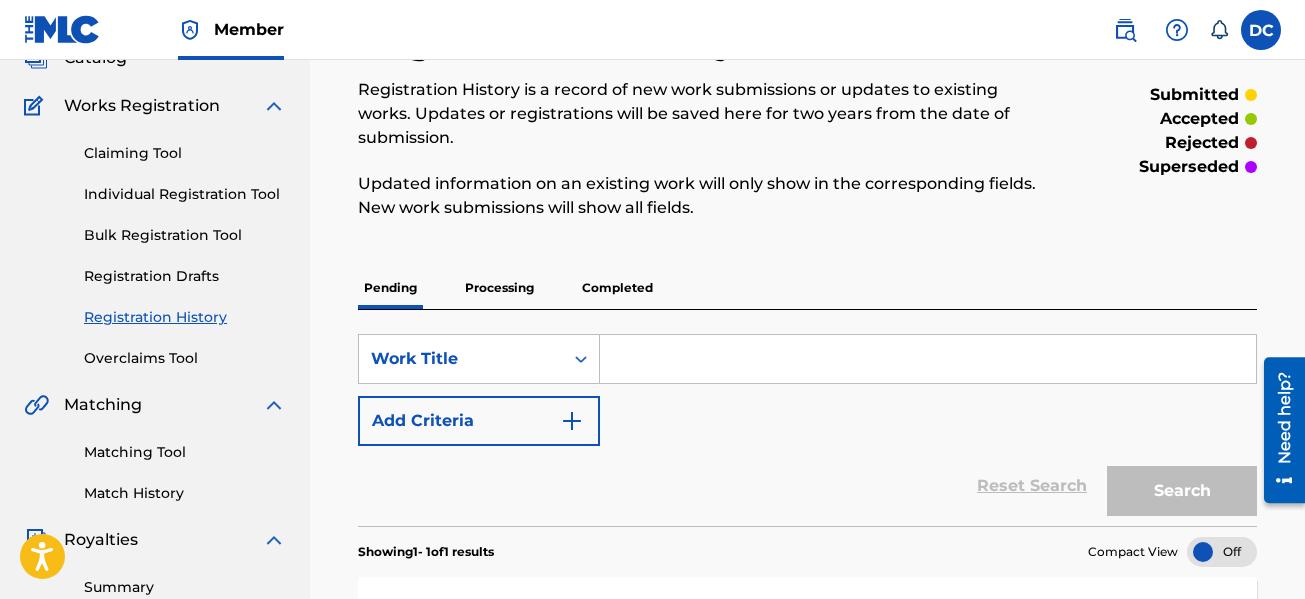 click on "Processing" at bounding box center [499, 288] 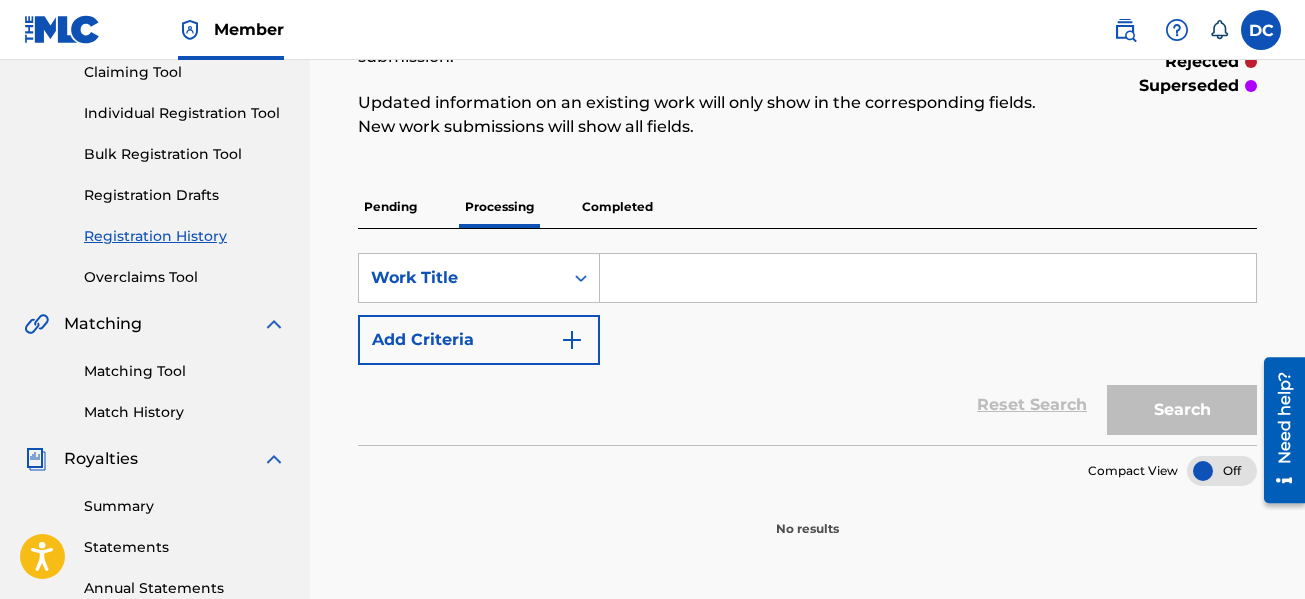 scroll, scrollTop: 0, scrollLeft: 0, axis: both 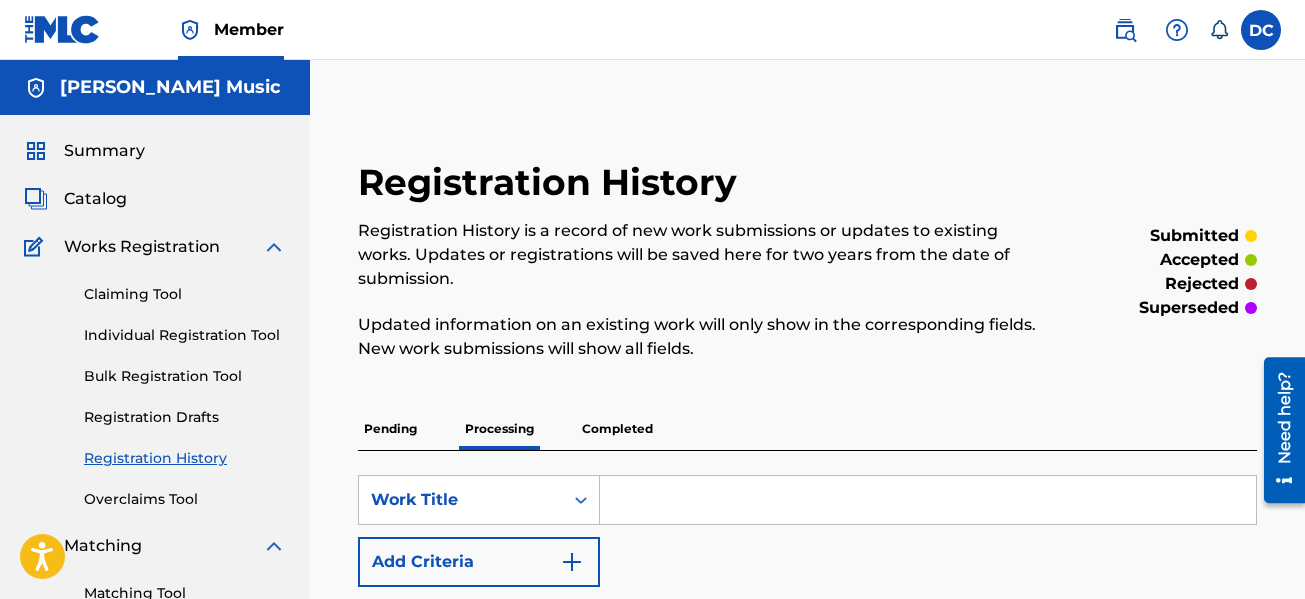 click on "Completed" at bounding box center (617, 429) 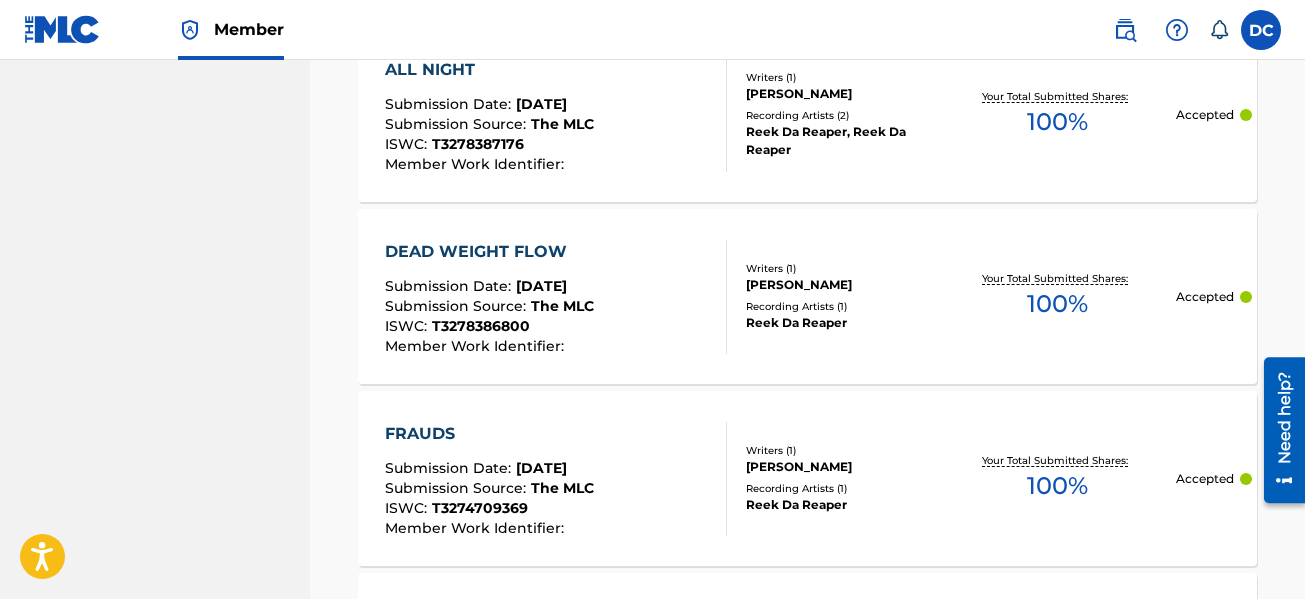 scroll, scrollTop: 1900, scrollLeft: 0, axis: vertical 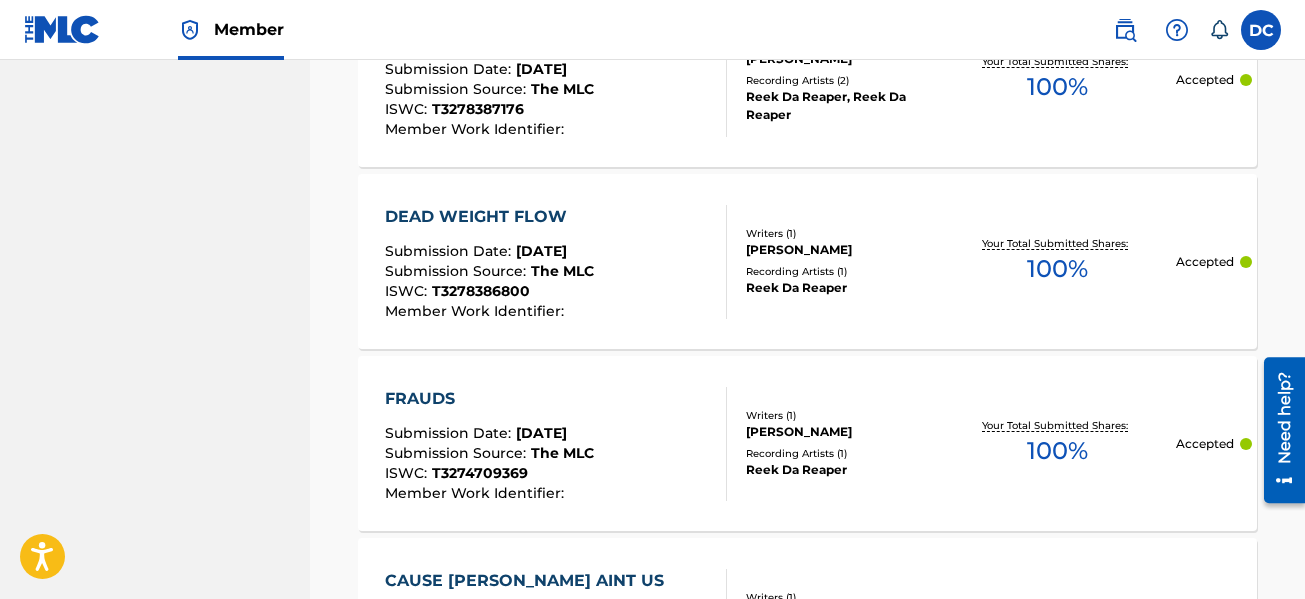 click on "DEAD WEIGHT FLOW Submission Date : [DATE] Submission Source : The MLC ISWC : T3278386800 Member Work Identifier : Writers ( 1 ) [PERSON_NAME] Recording Artists ( 1 ) [PERSON_NAME] Reaper Your Total Submitted Shares: 100 %   Accepted" at bounding box center (807, 261) 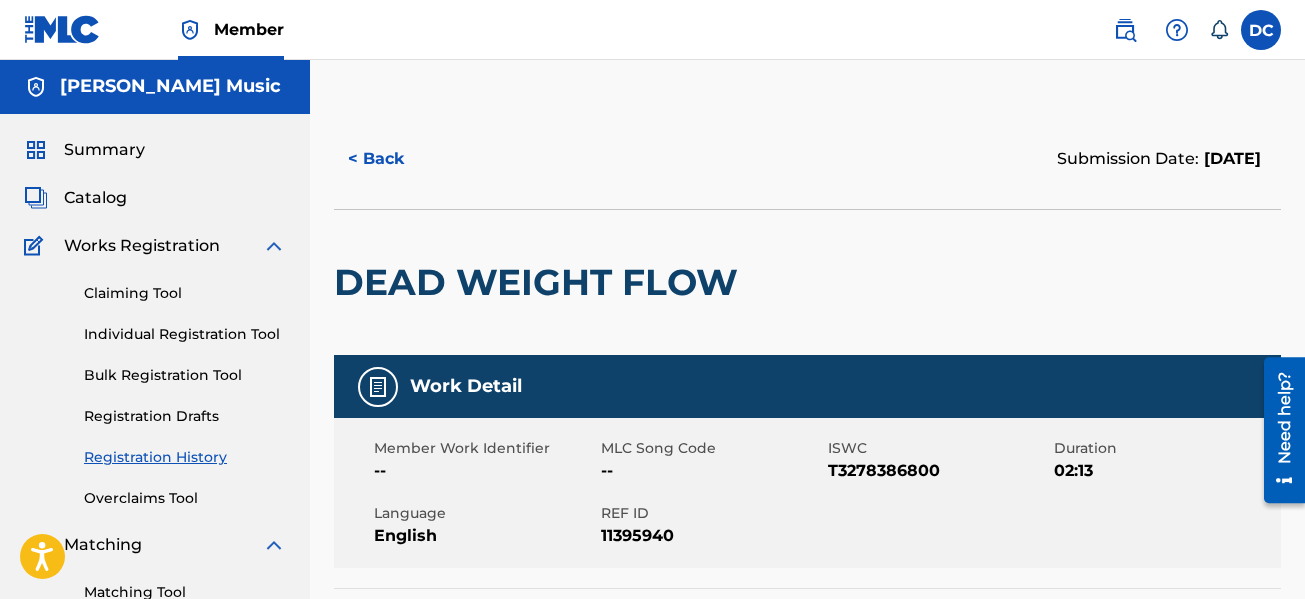 scroll, scrollTop: 0, scrollLeft: 0, axis: both 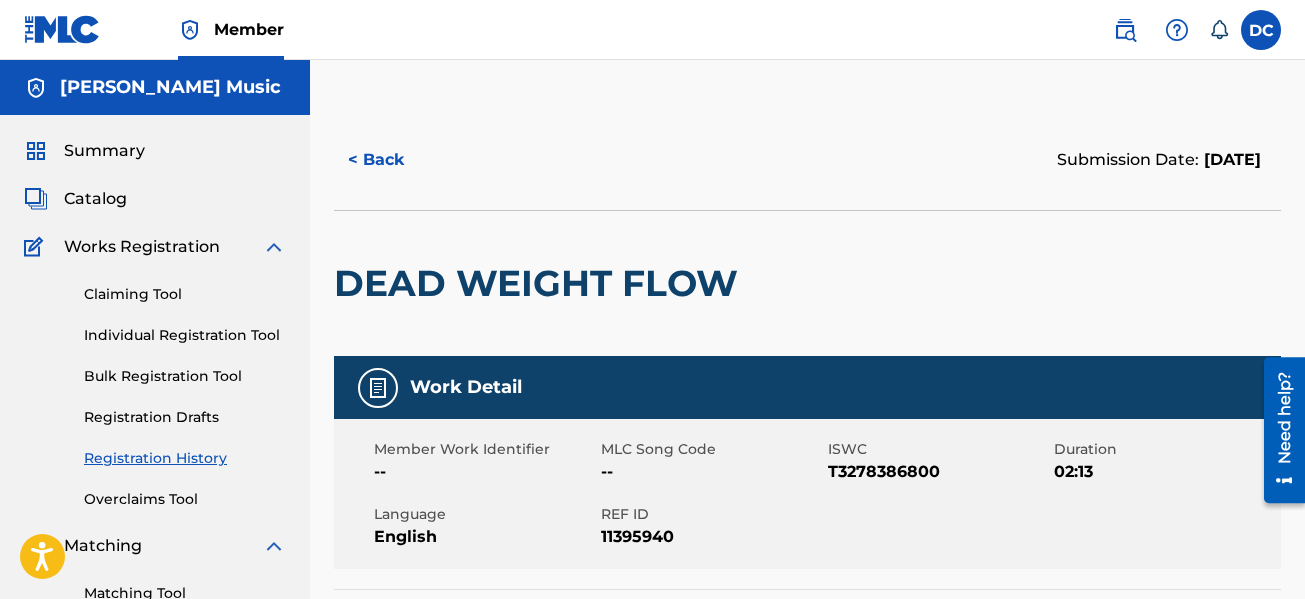 click on "< Back" at bounding box center (394, 160) 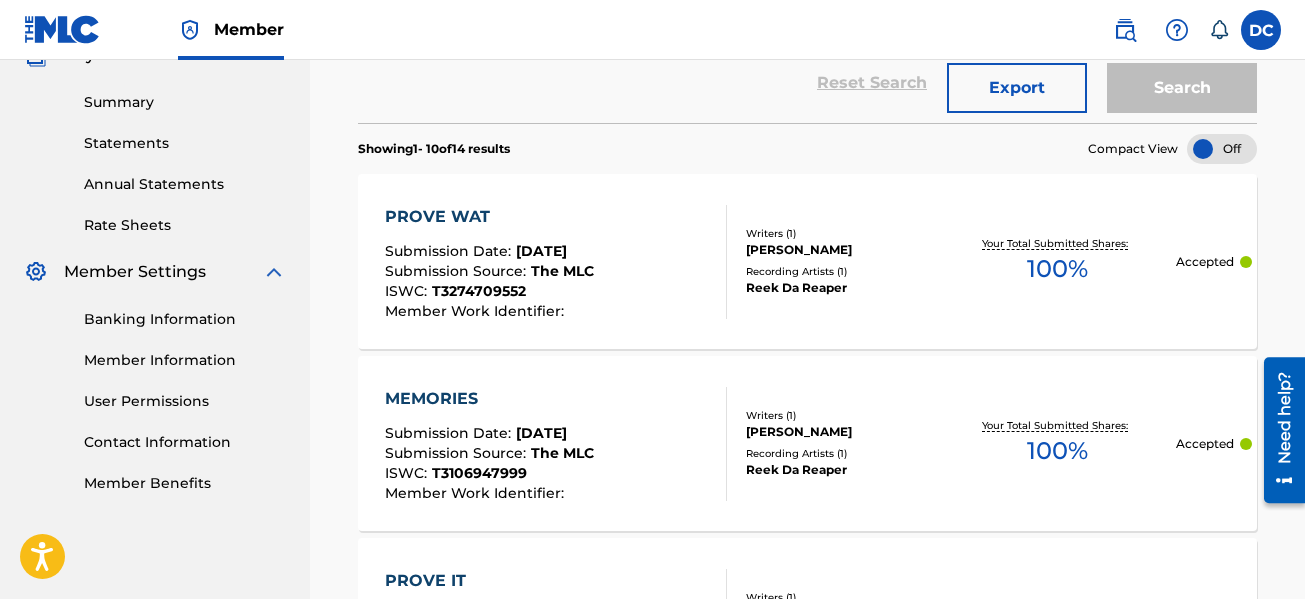 scroll, scrollTop: 741, scrollLeft: 0, axis: vertical 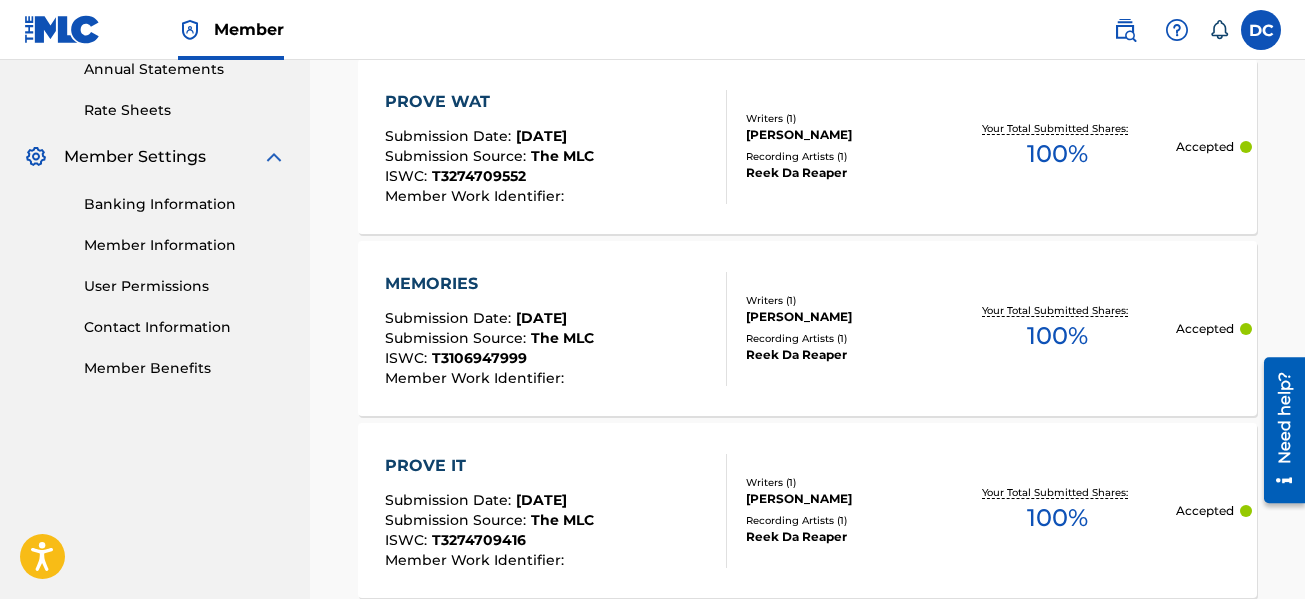 click on "Member Information" at bounding box center [185, 245] 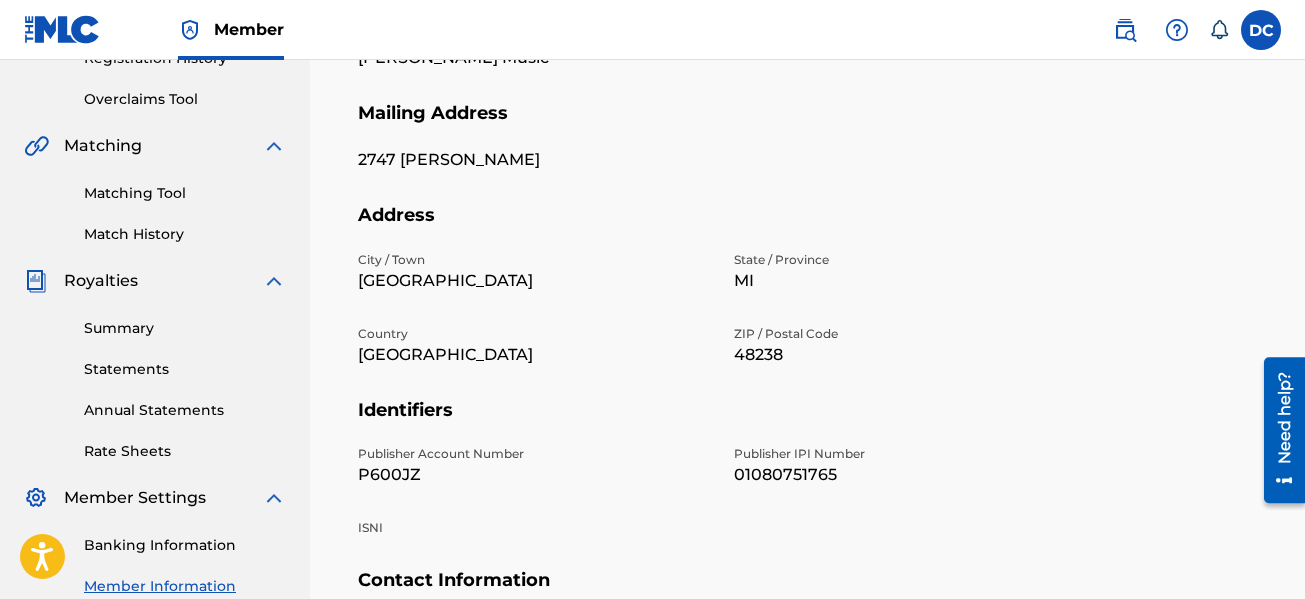 scroll, scrollTop: 641, scrollLeft: 0, axis: vertical 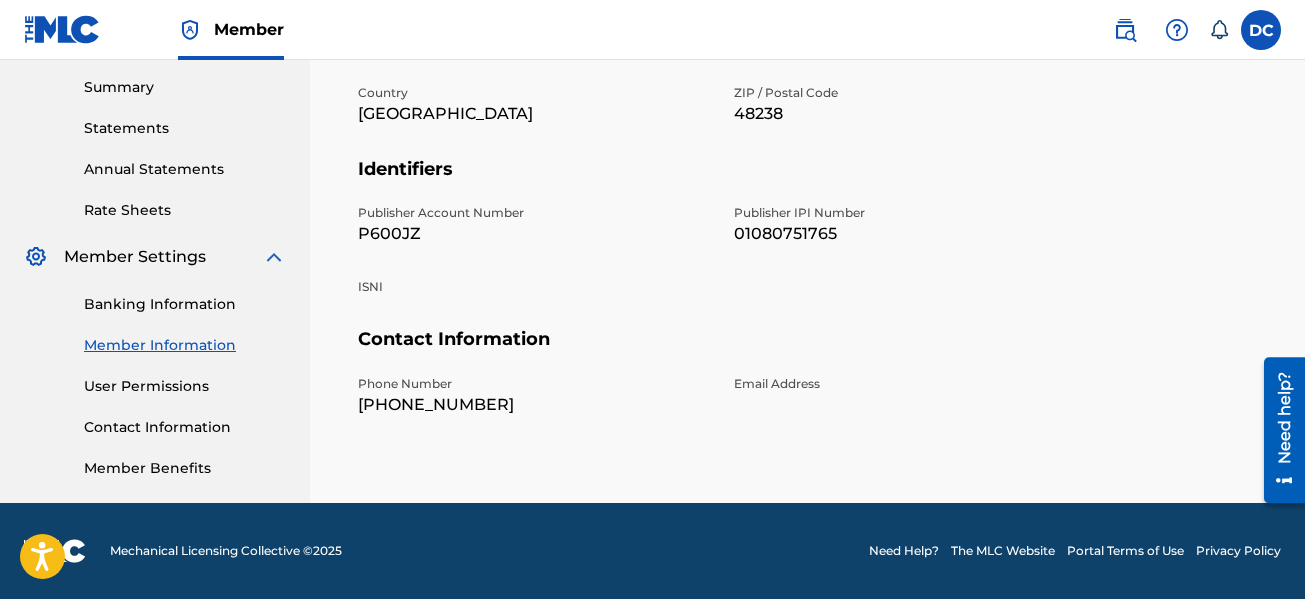 click on "Banking Information" at bounding box center [185, 304] 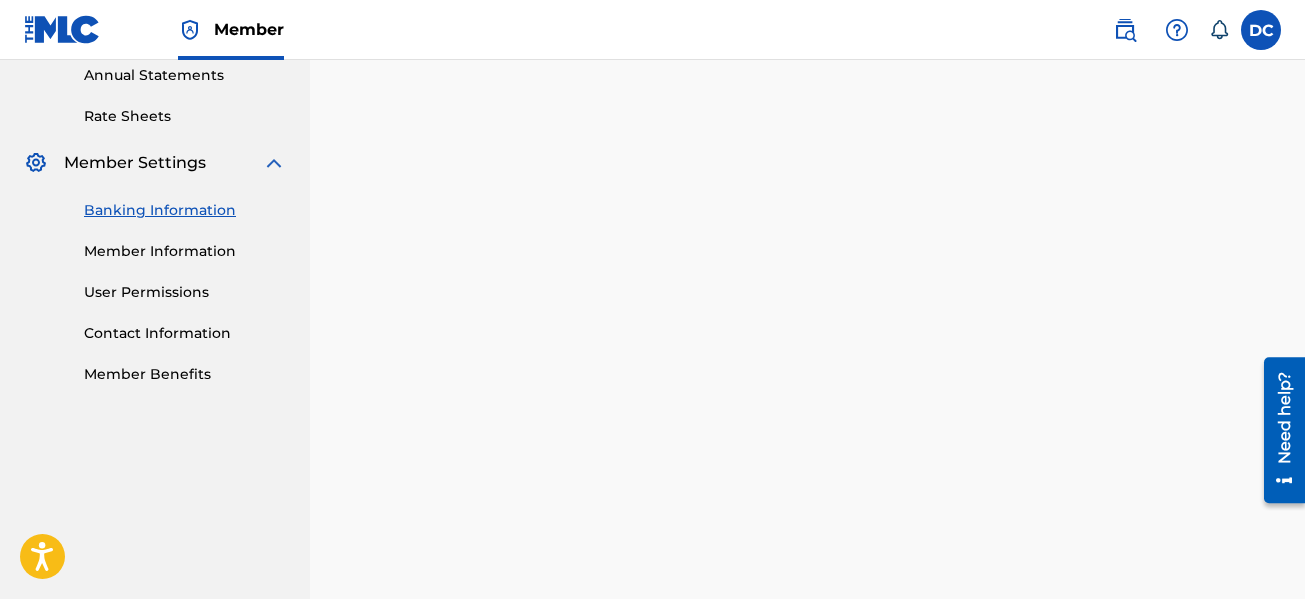 scroll, scrollTop: 700, scrollLeft: 0, axis: vertical 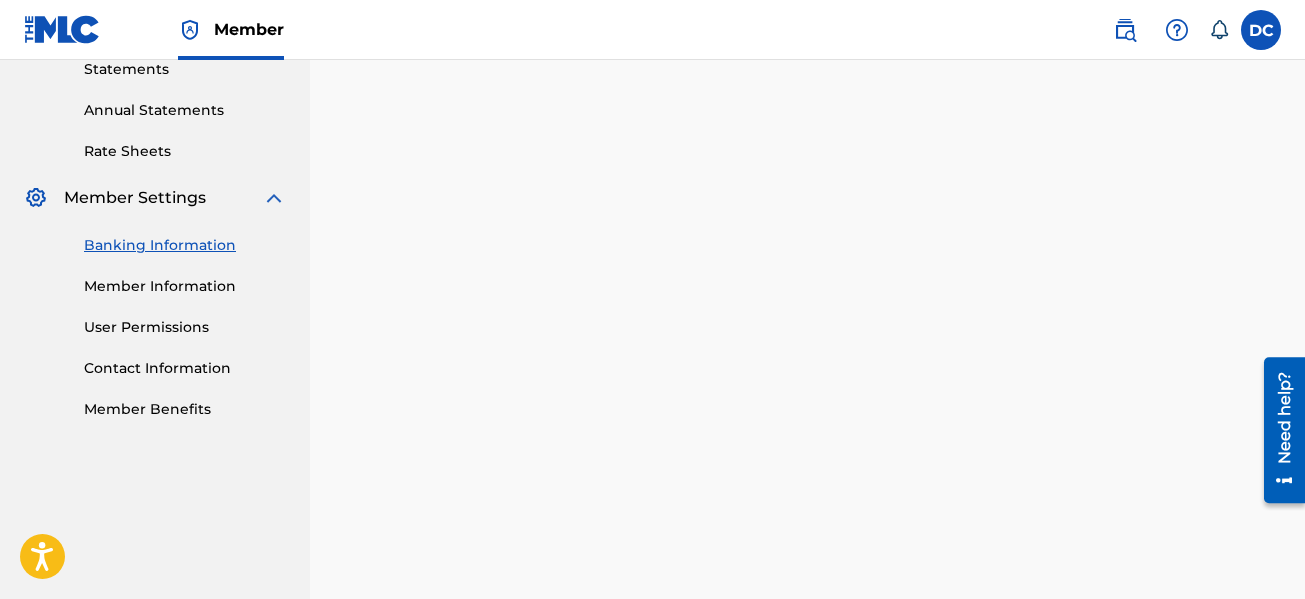 click on "User Permissions" at bounding box center (185, 327) 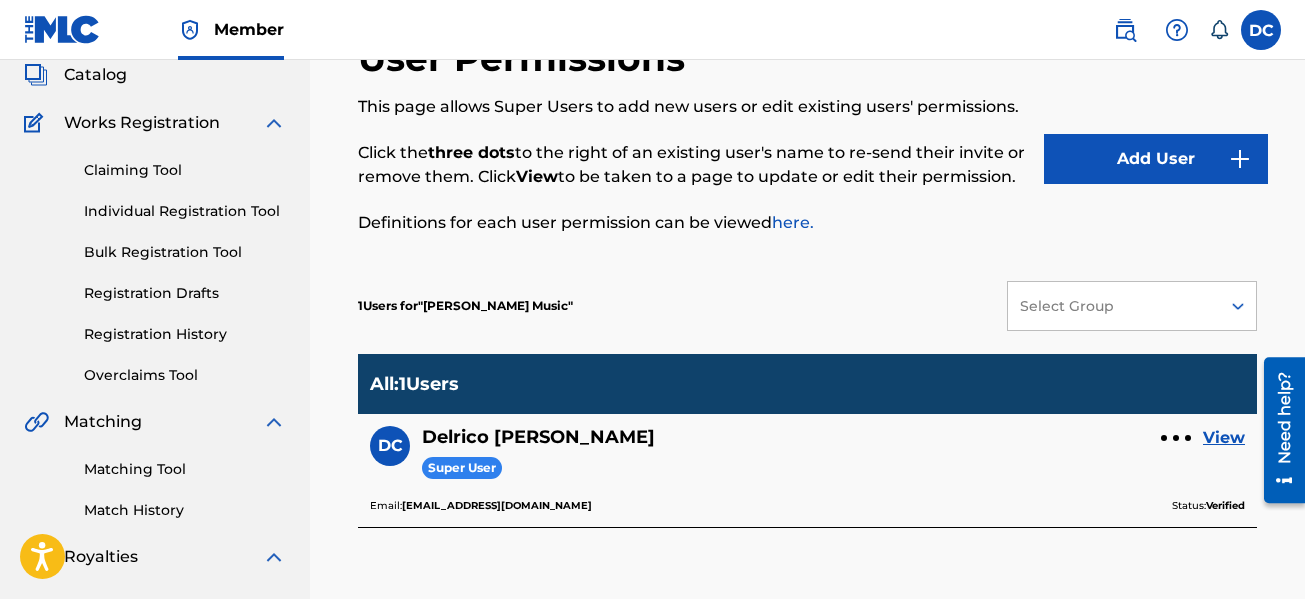 scroll, scrollTop: 300, scrollLeft: 0, axis: vertical 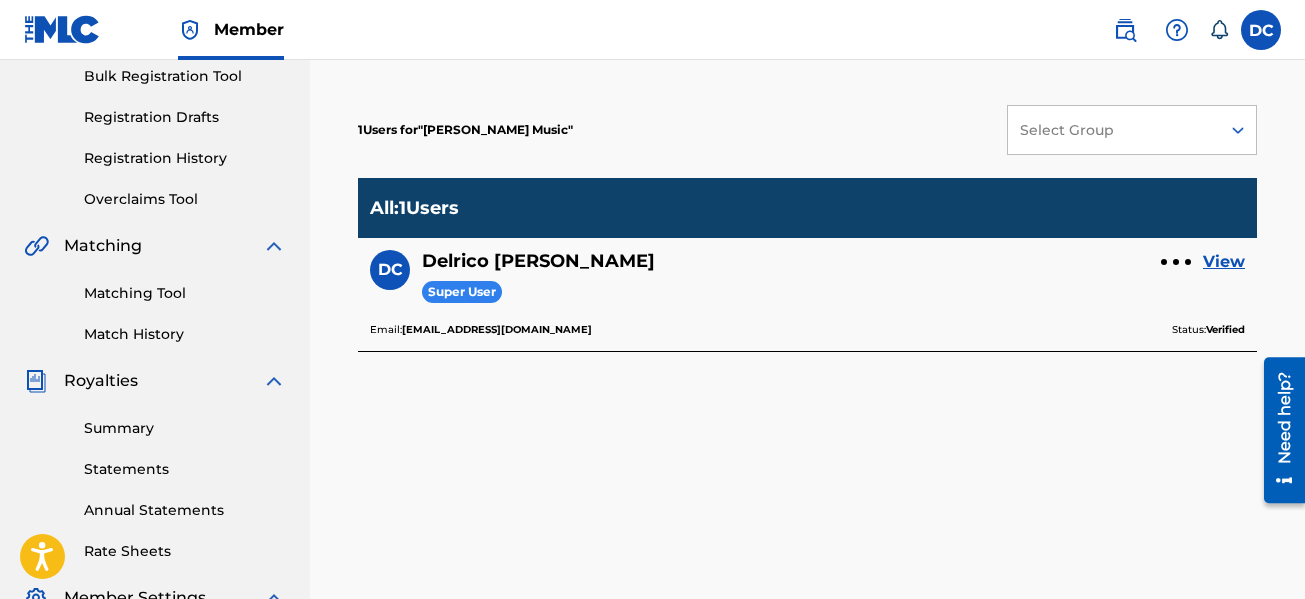 click at bounding box center (1176, 262) 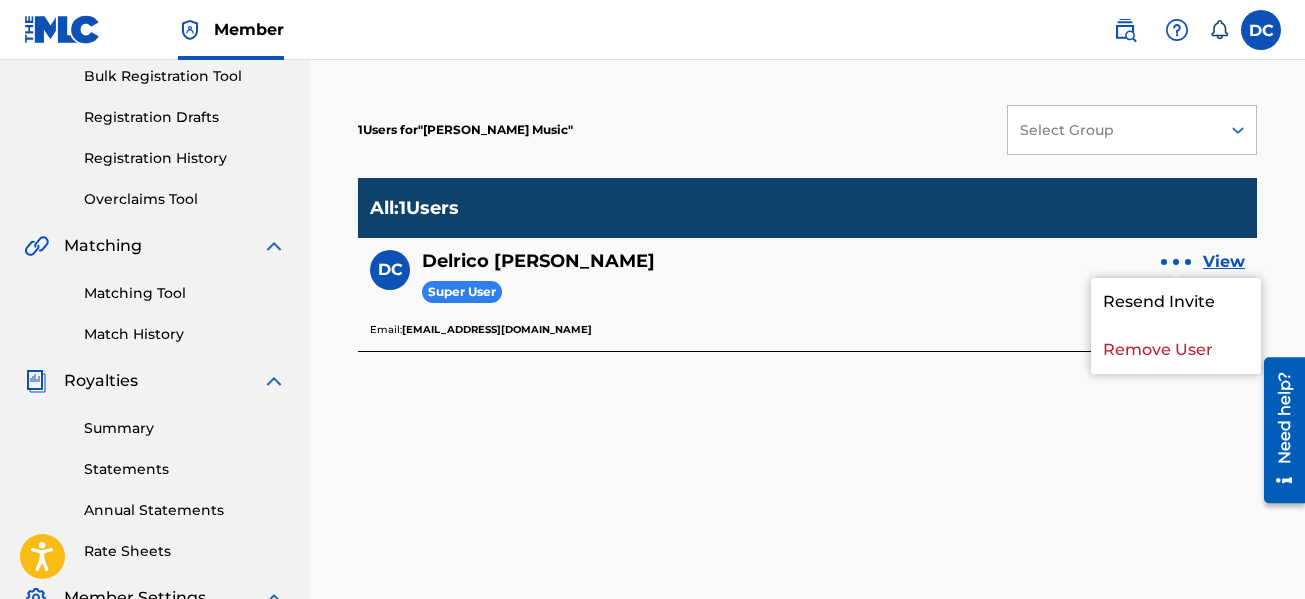 click on "DC [PERSON_NAME] Super User View Email:  [EMAIL_ADDRESS][DOMAIN_NAME] Status:  Verified" at bounding box center [807, 295] 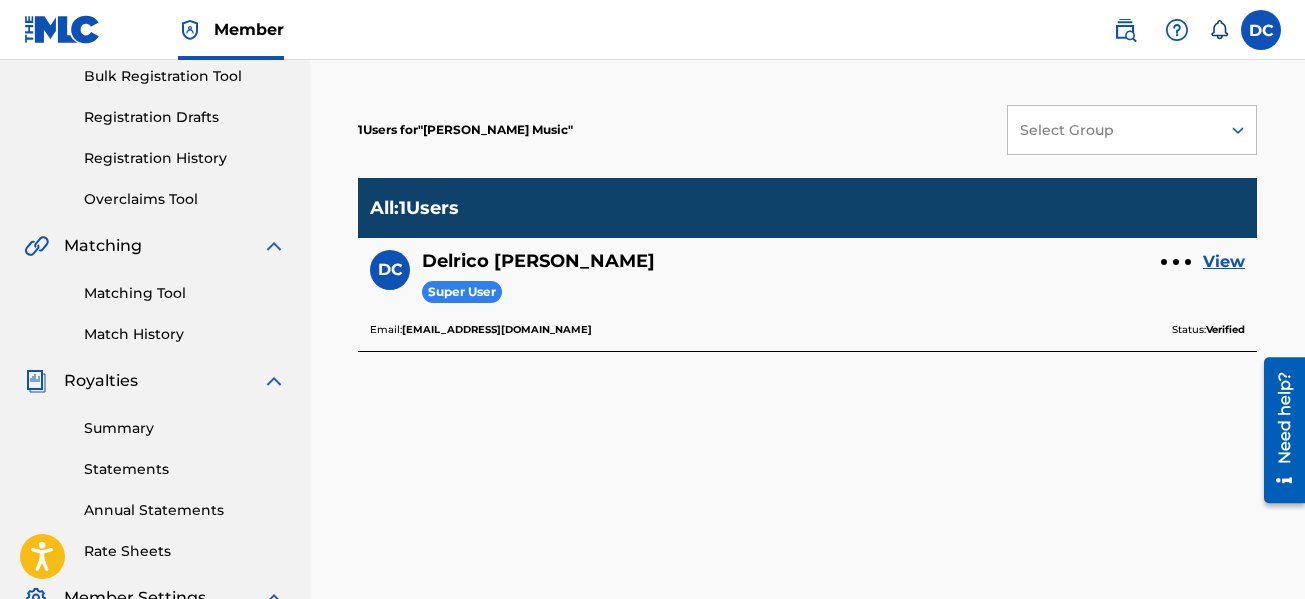 click on "View" at bounding box center (1224, 262) 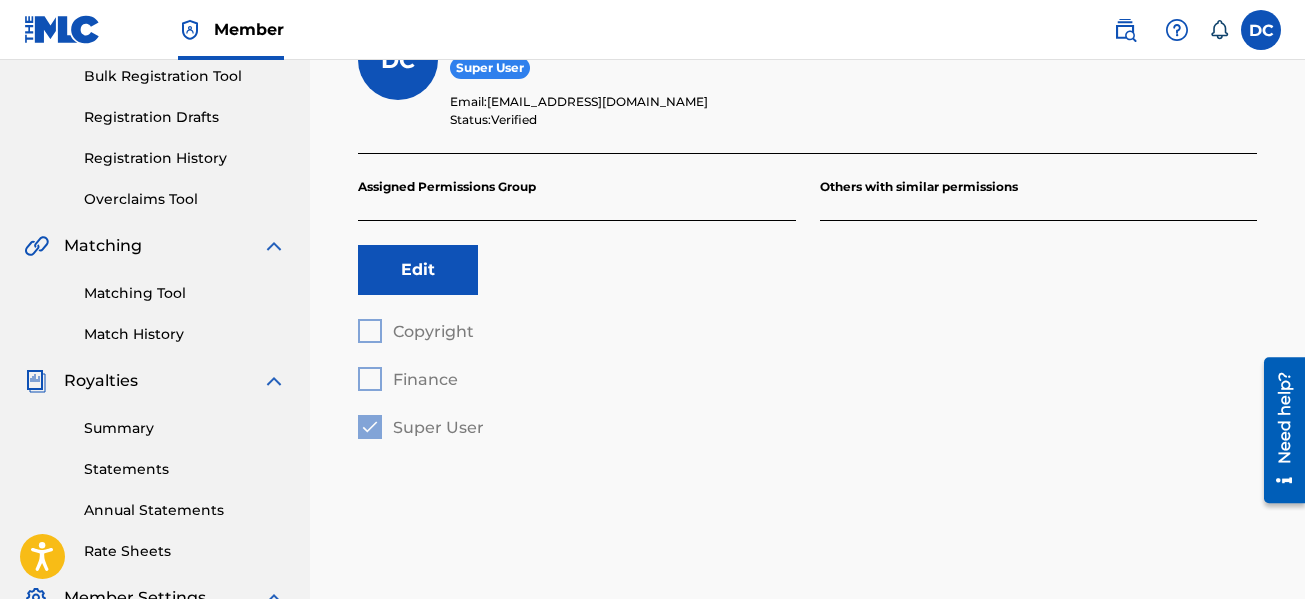 scroll, scrollTop: 0, scrollLeft: 0, axis: both 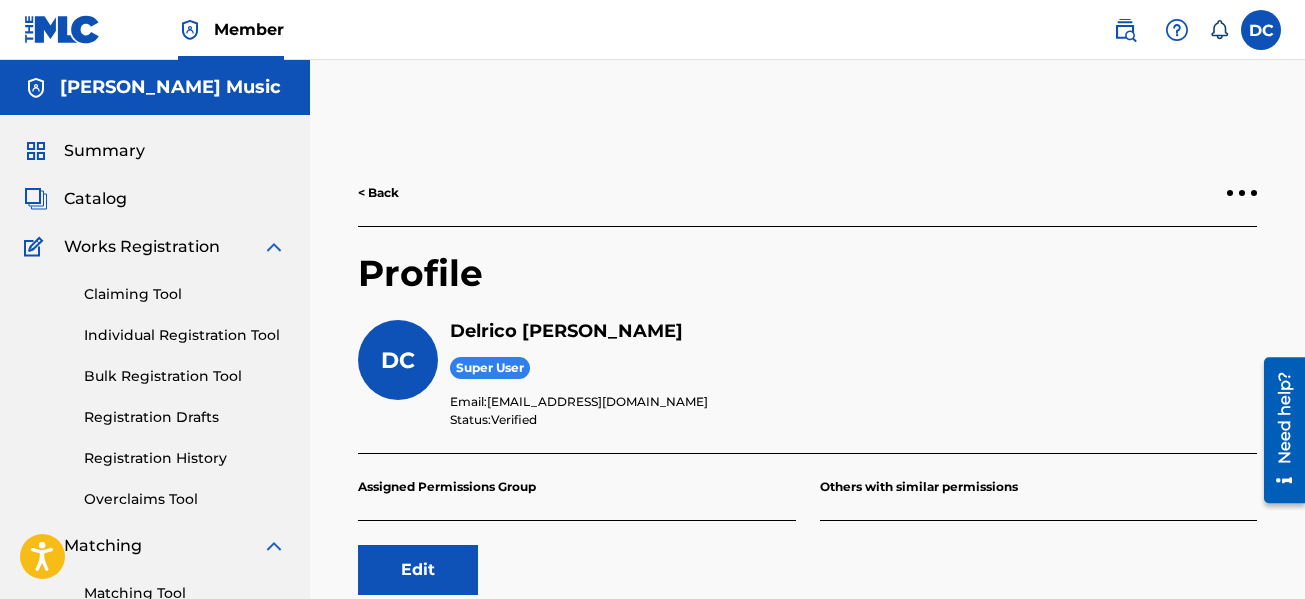 click on "< Back" at bounding box center [378, 193] 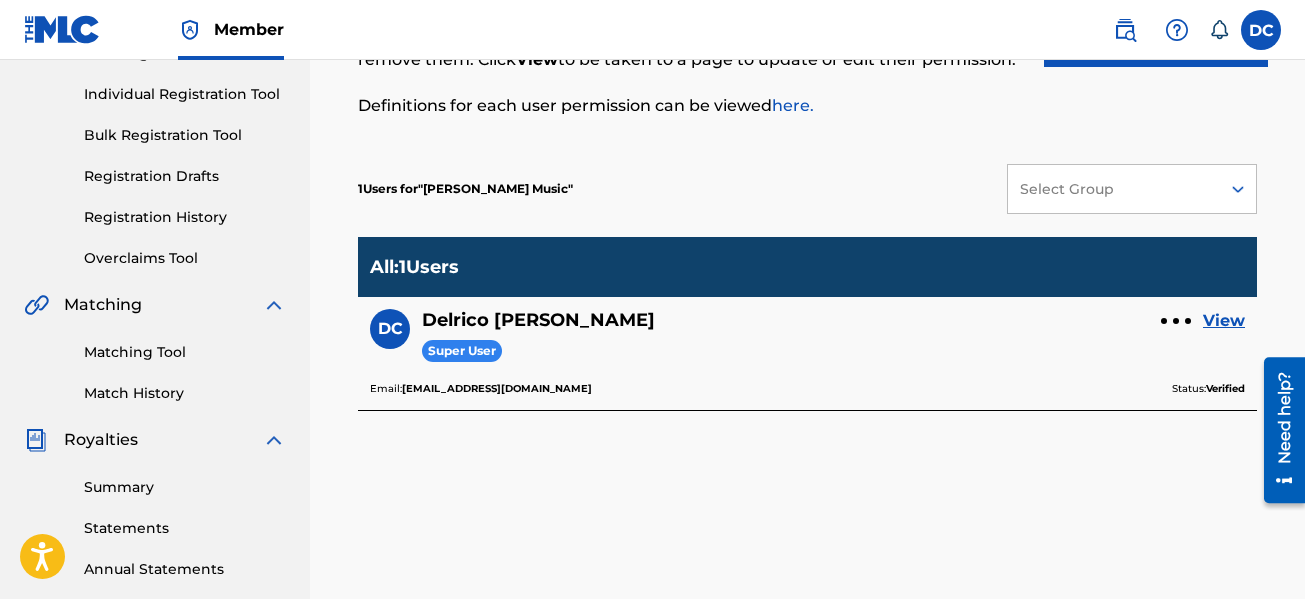 scroll, scrollTop: 441, scrollLeft: 0, axis: vertical 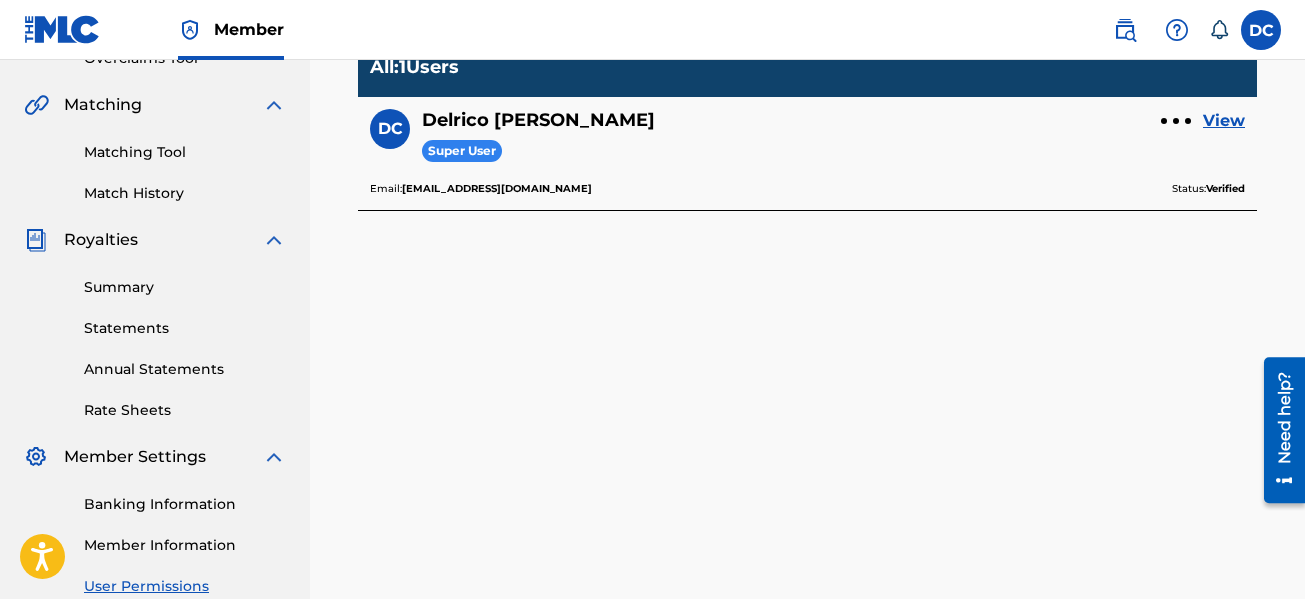 click on "Rate Sheets" at bounding box center [185, 410] 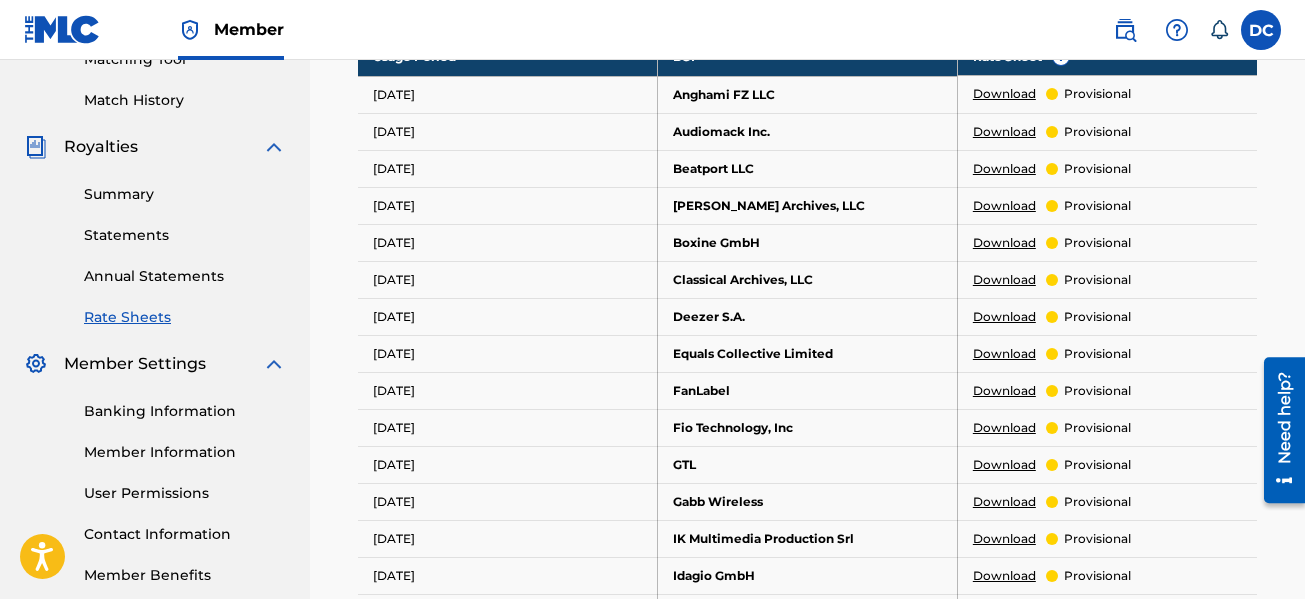 scroll, scrollTop: 499, scrollLeft: 0, axis: vertical 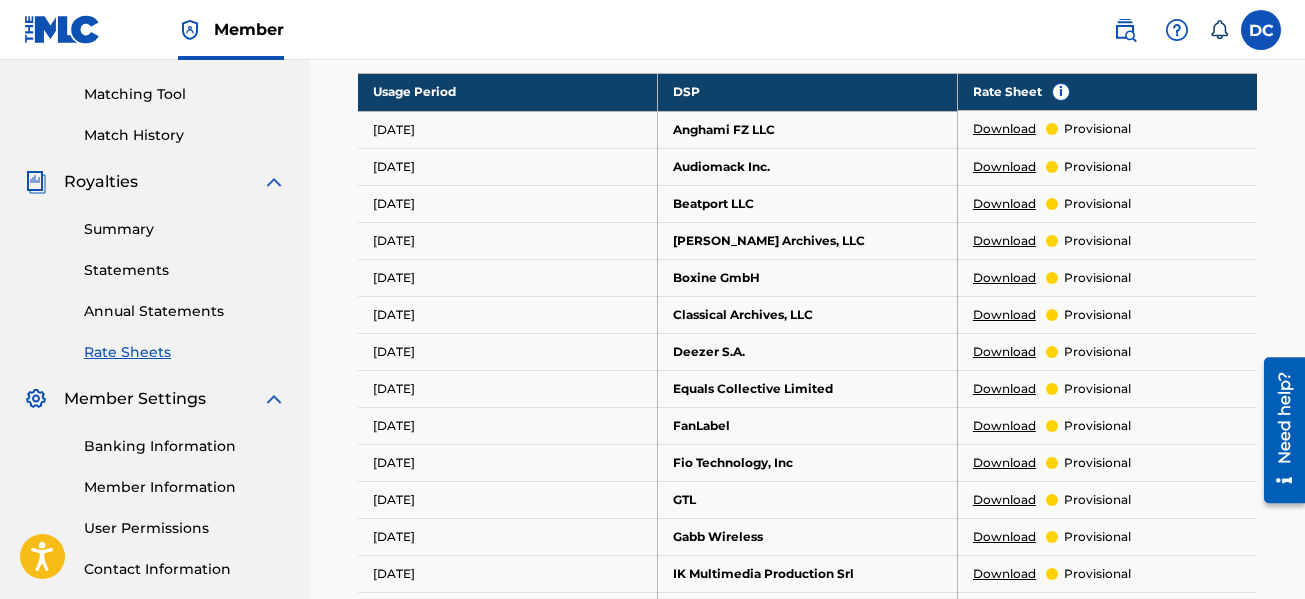 click on "Annual Statements" at bounding box center [185, 311] 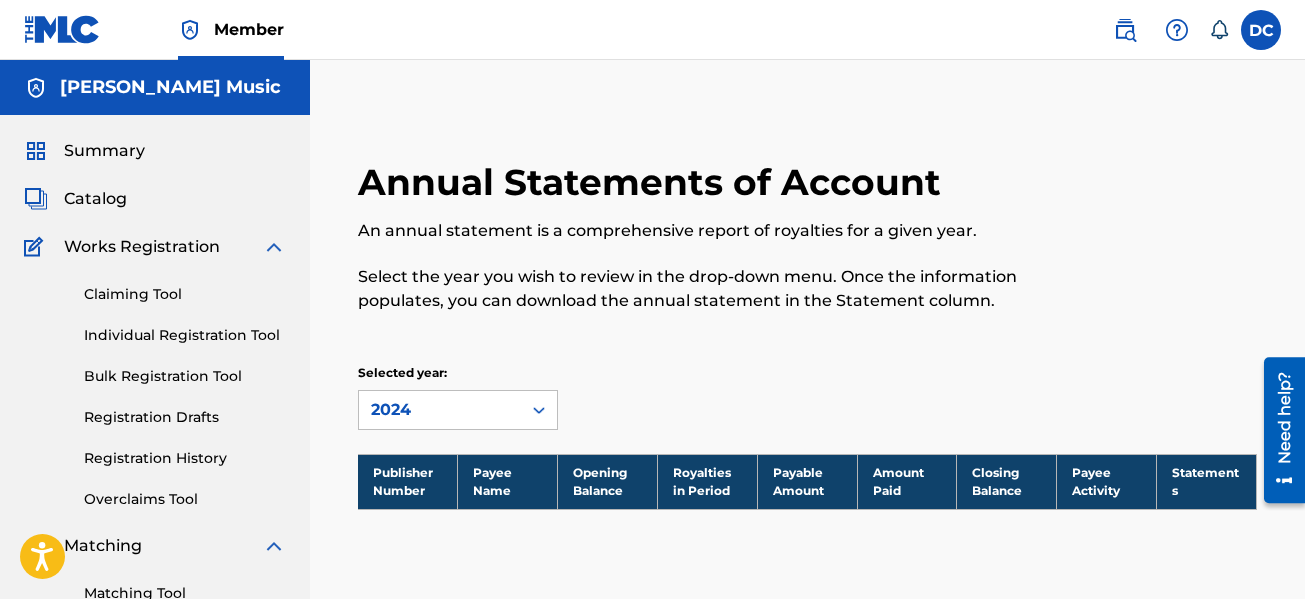 scroll, scrollTop: 500, scrollLeft: 0, axis: vertical 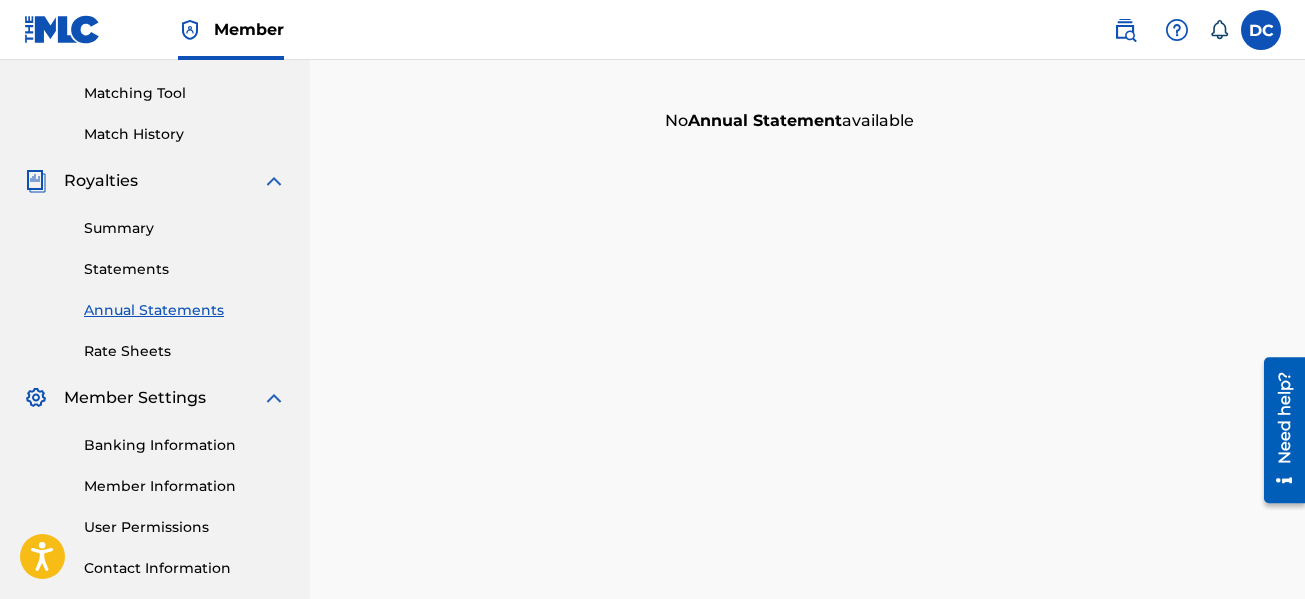click on "Statements" at bounding box center [185, 269] 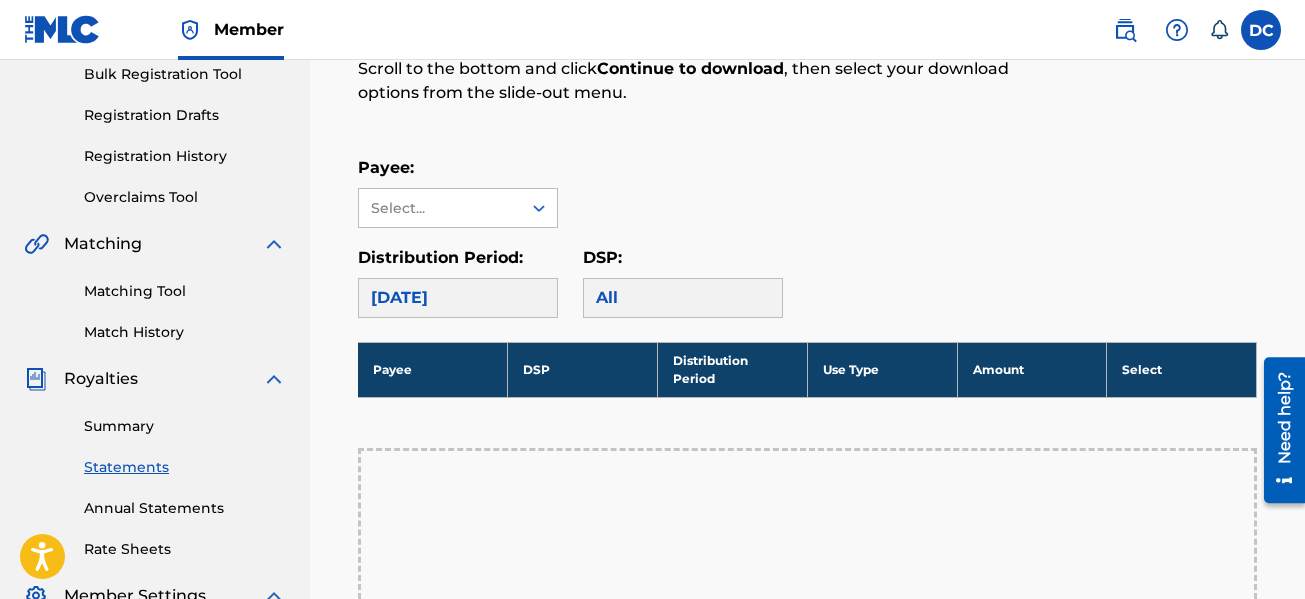 scroll, scrollTop: 189, scrollLeft: 0, axis: vertical 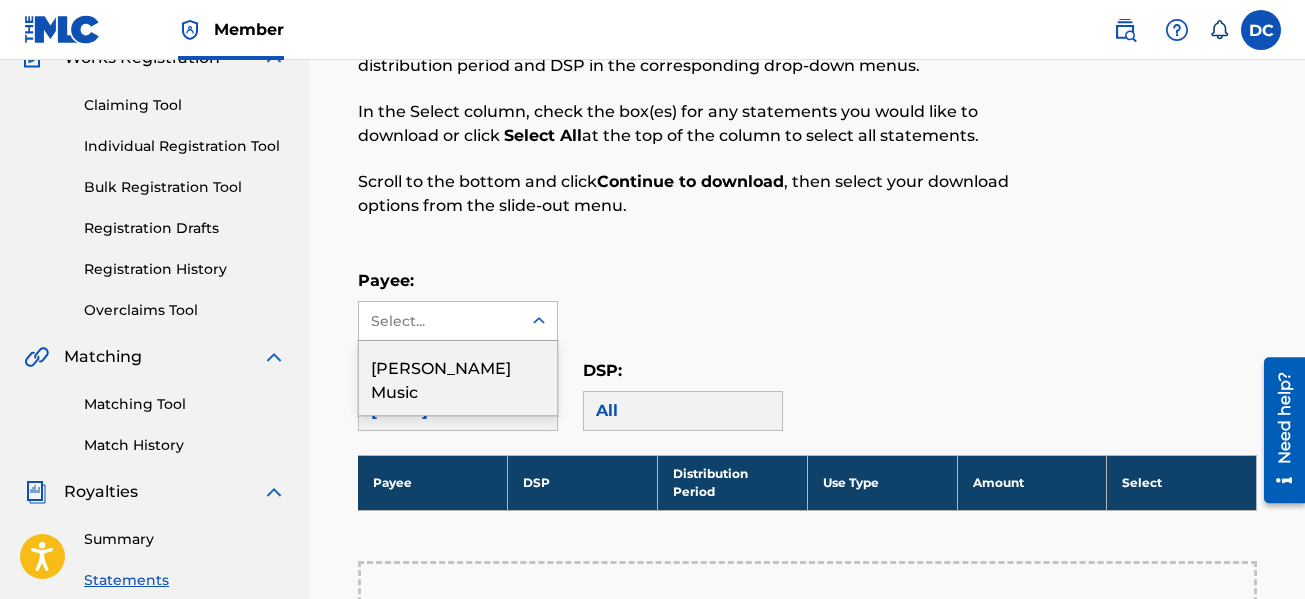 click on "Select..." at bounding box center (440, 321) 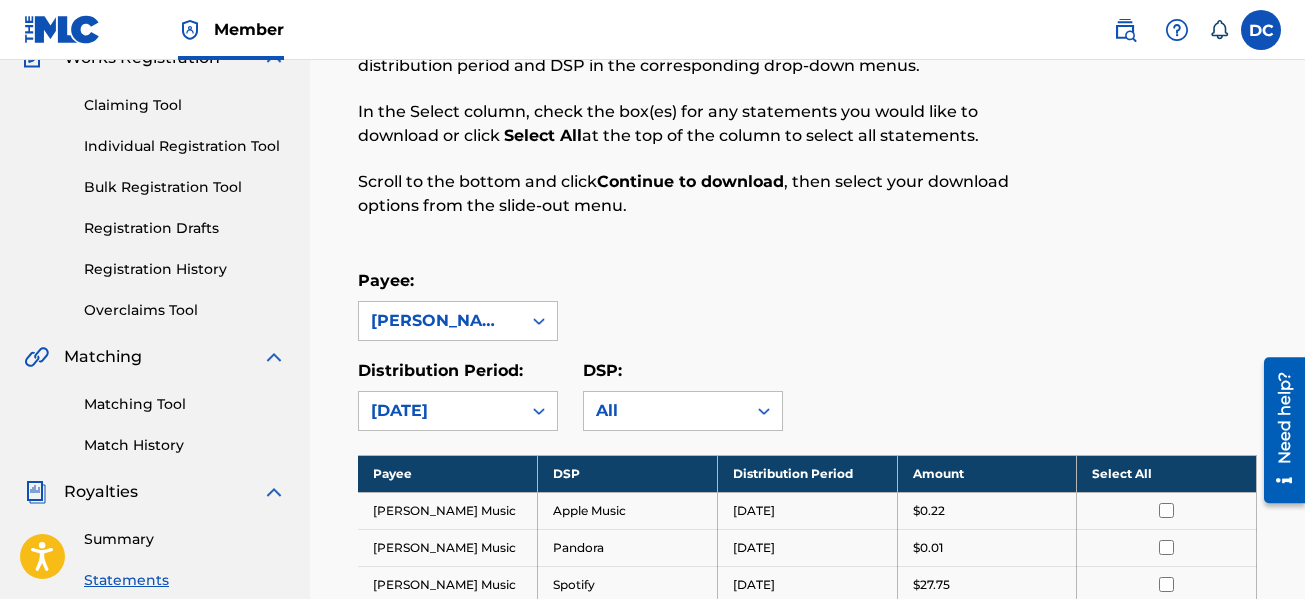 scroll, scrollTop: 589, scrollLeft: 0, axis: vertical 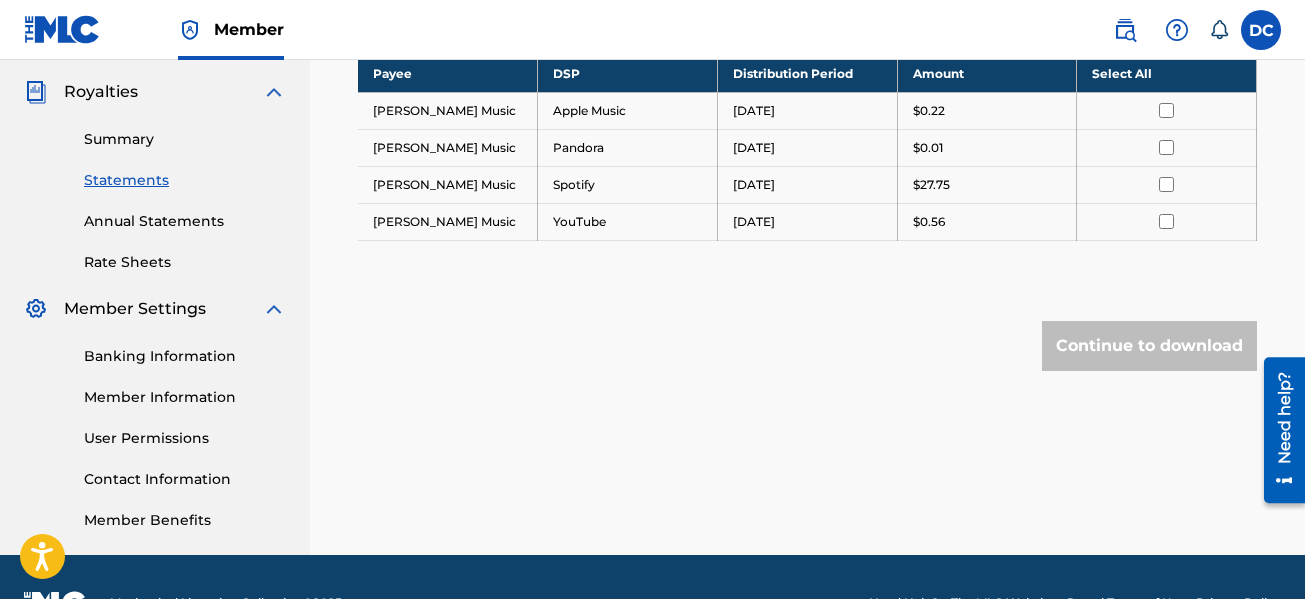 click on "Summary" at bounding box center [185, 139] 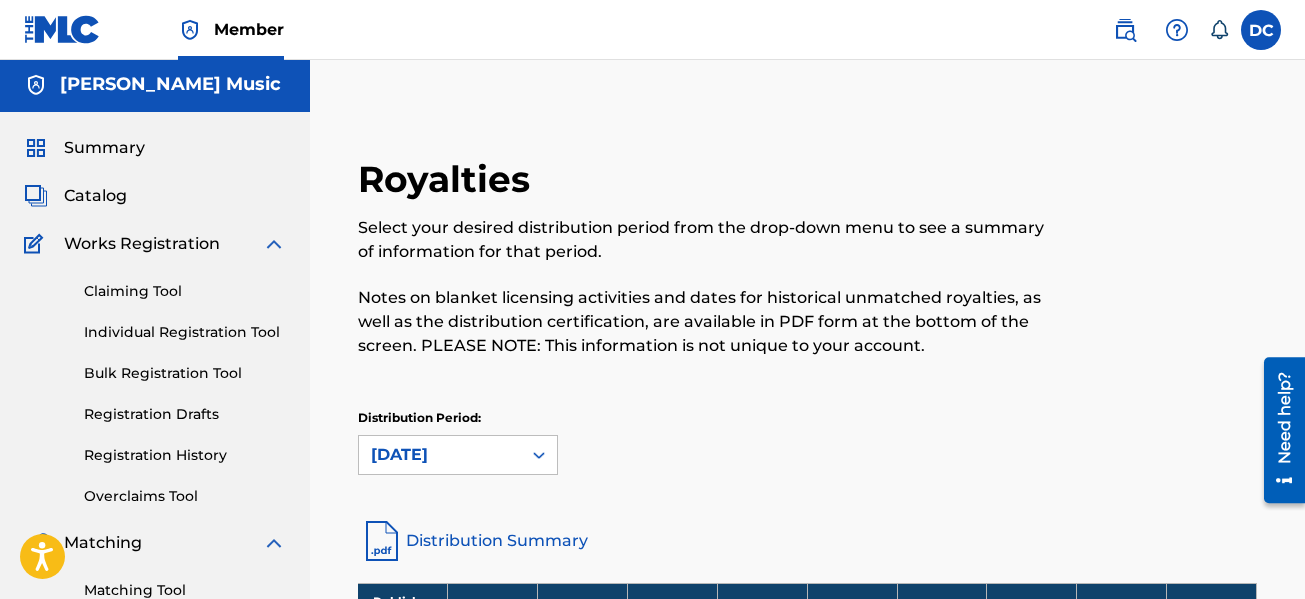 scroll, scrollTop: 0, scrollLeft: 0, axis: both 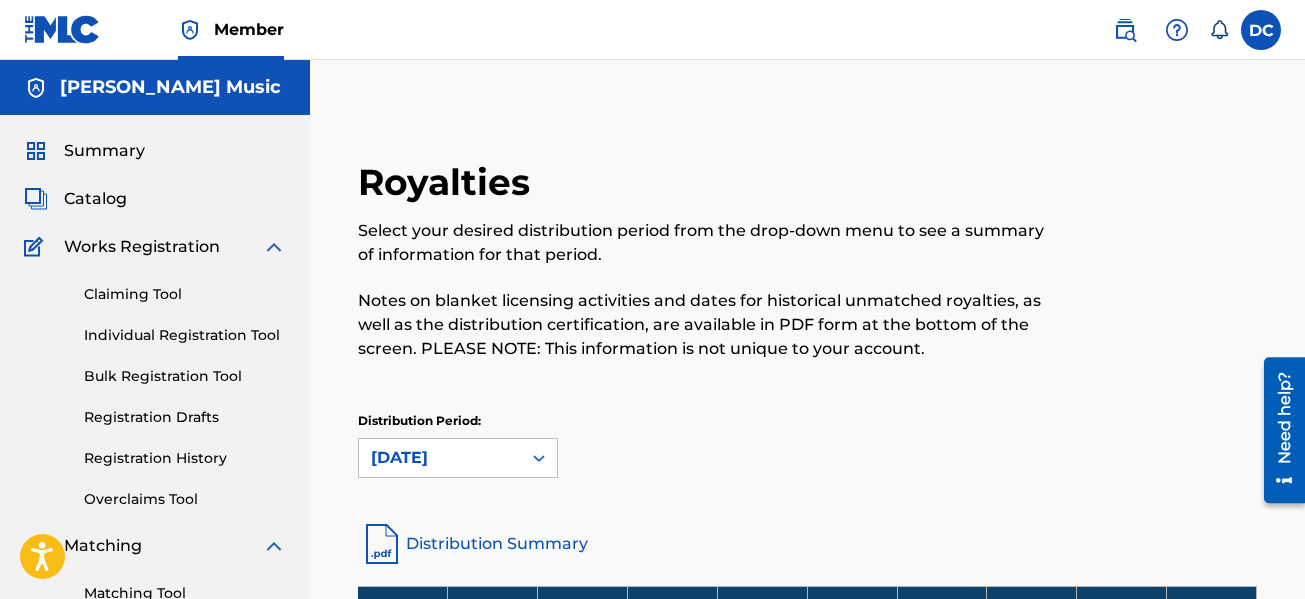 click on "Overclaims Tool" at bounding box center (185, 499) 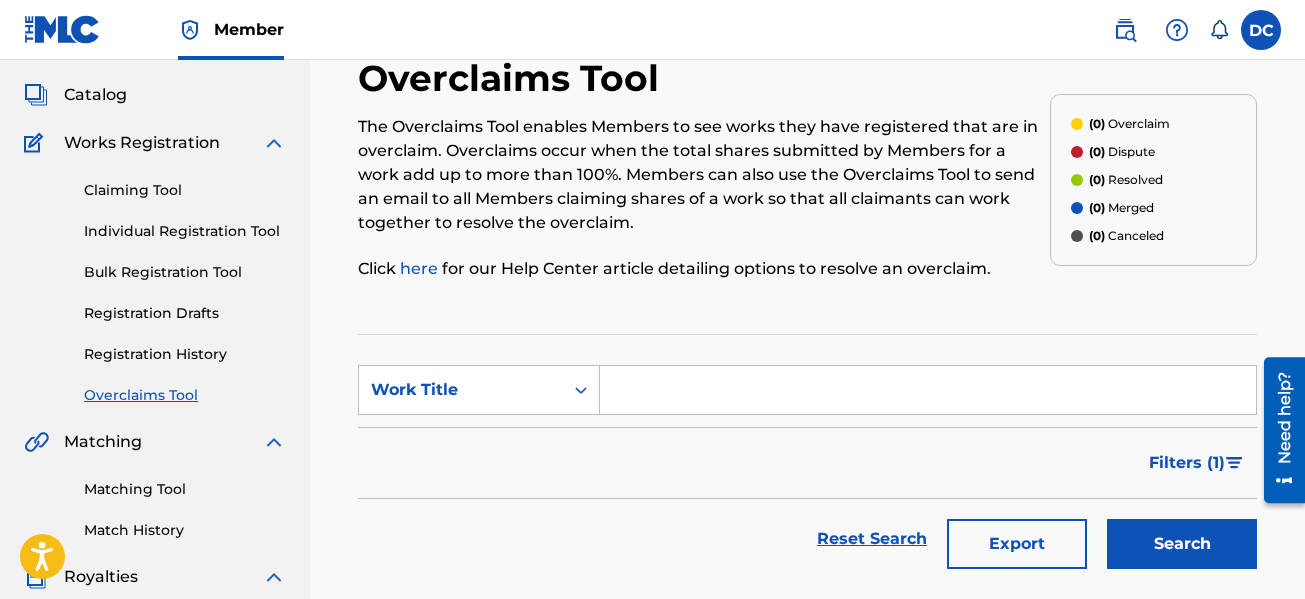 scroll, scrollTop: 200, scrollLeft: 0, axis: vertical 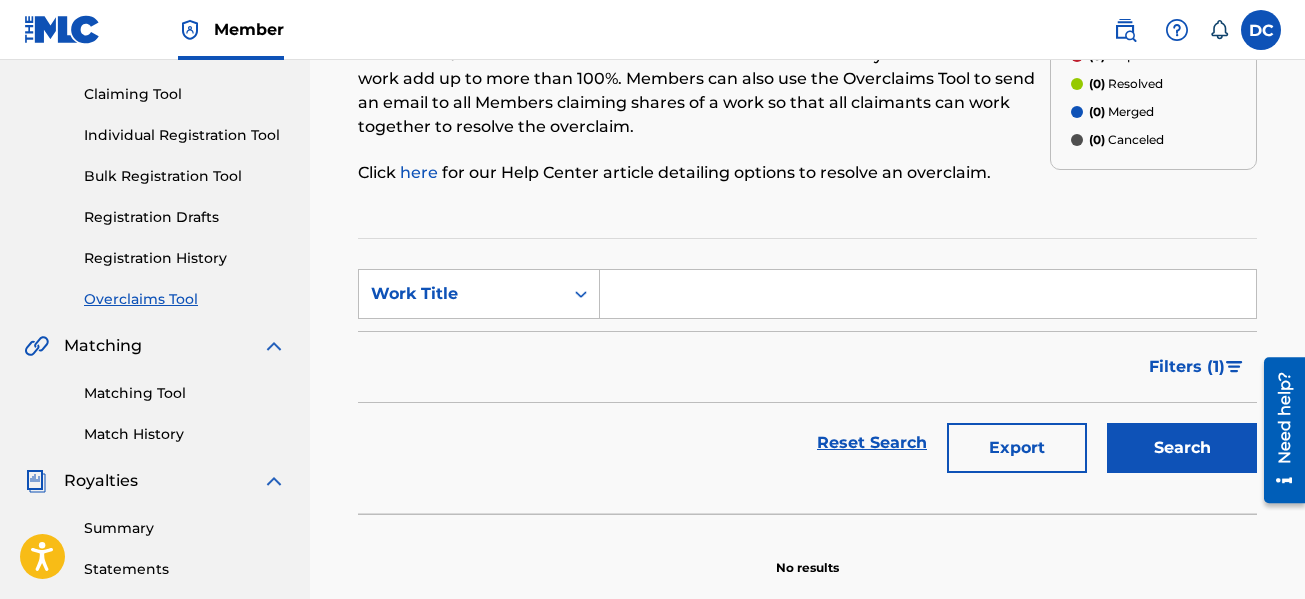 click on "Registration History" at bounding box center (185, 258) 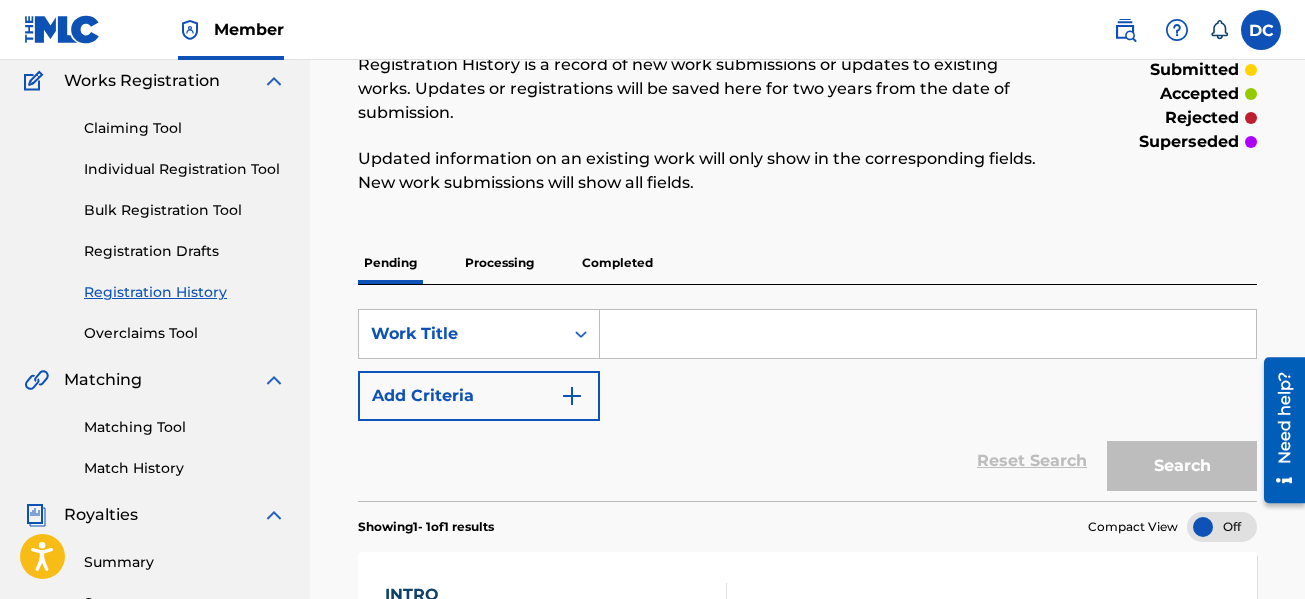 scroll, scrollTop: 100, scrollLeft: 0, axis: vertical 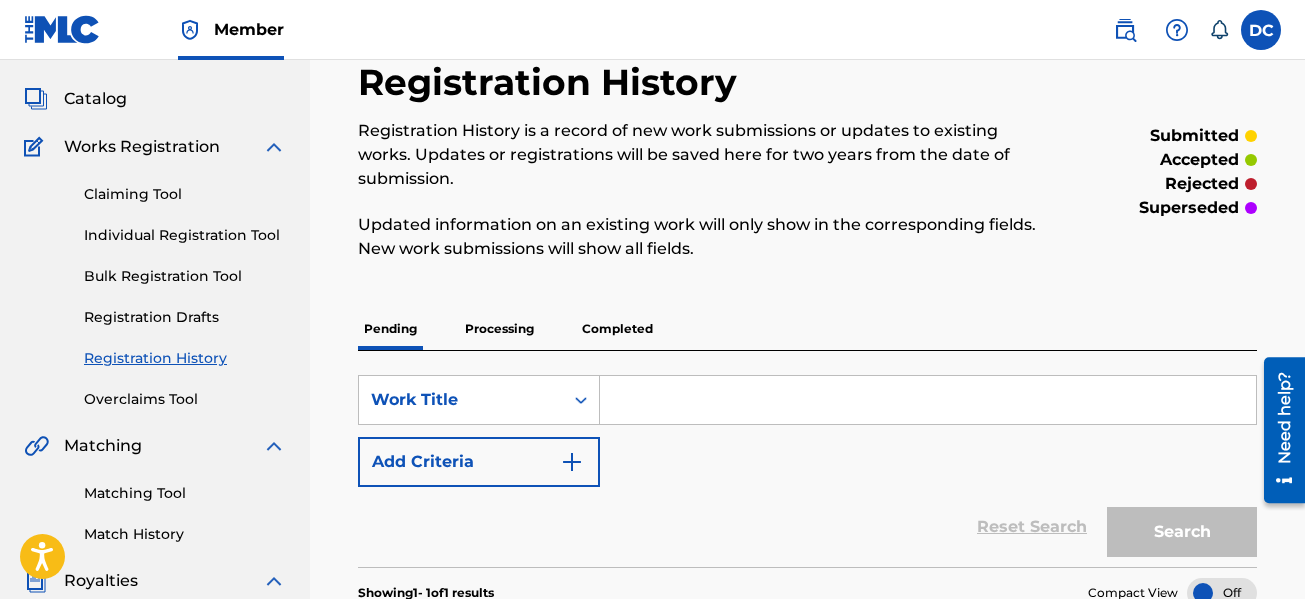 click on "Registration Drafts" at bounding box center [185, 317] 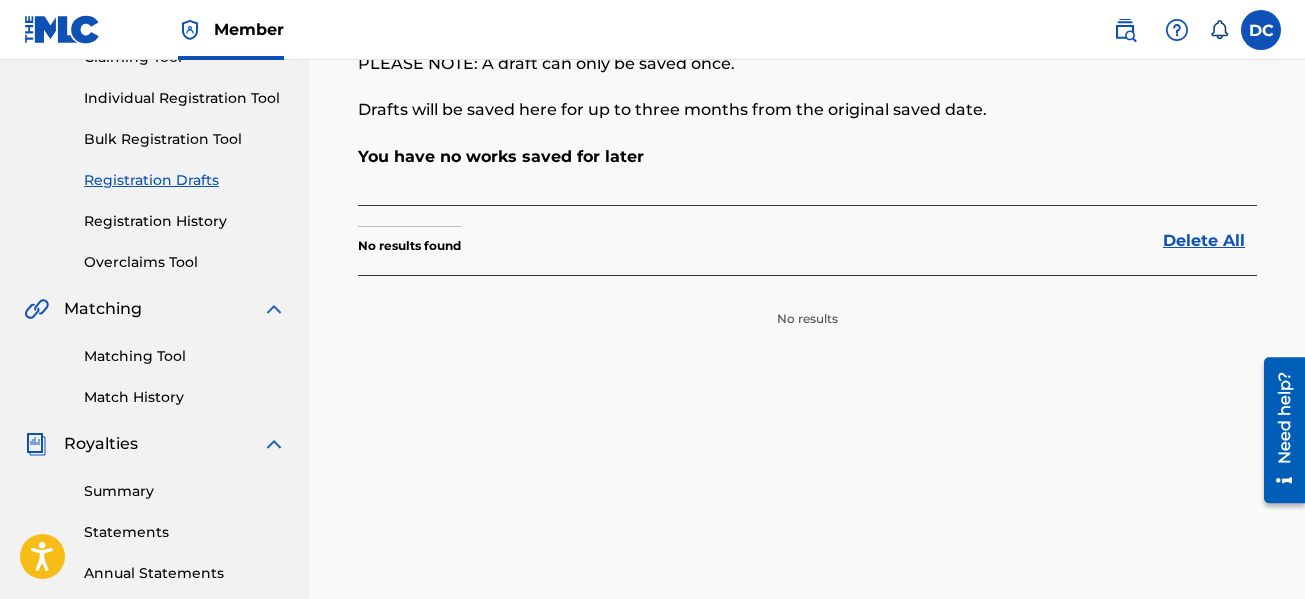 scroll, scrollTop: 100, scrollLeft: 0, axis: vertical 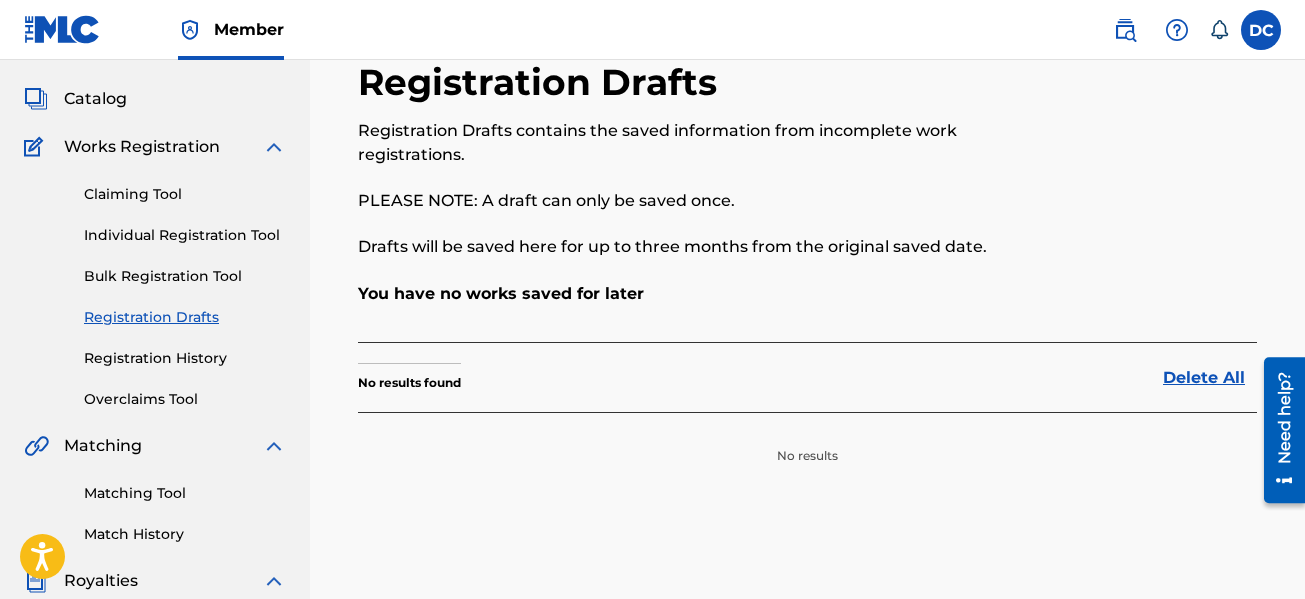 click on "Bulk Registration Tool" at bounding box center (185, 276) 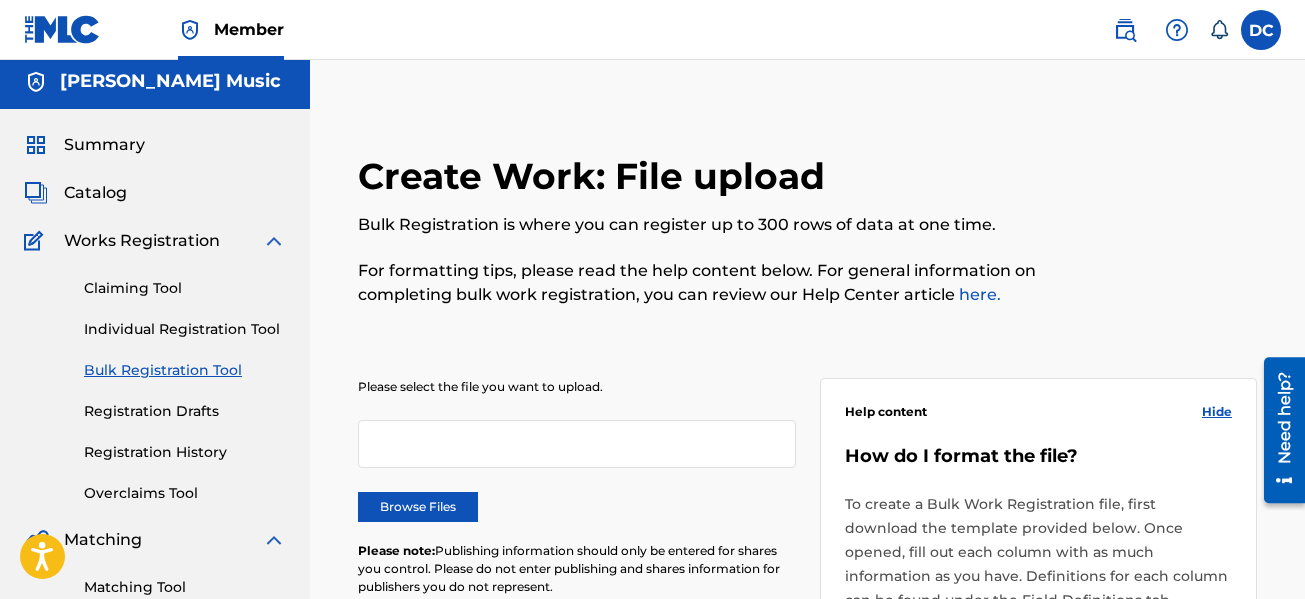 scroll, scrollTop: 0, scrollLeft: 0, axis: both 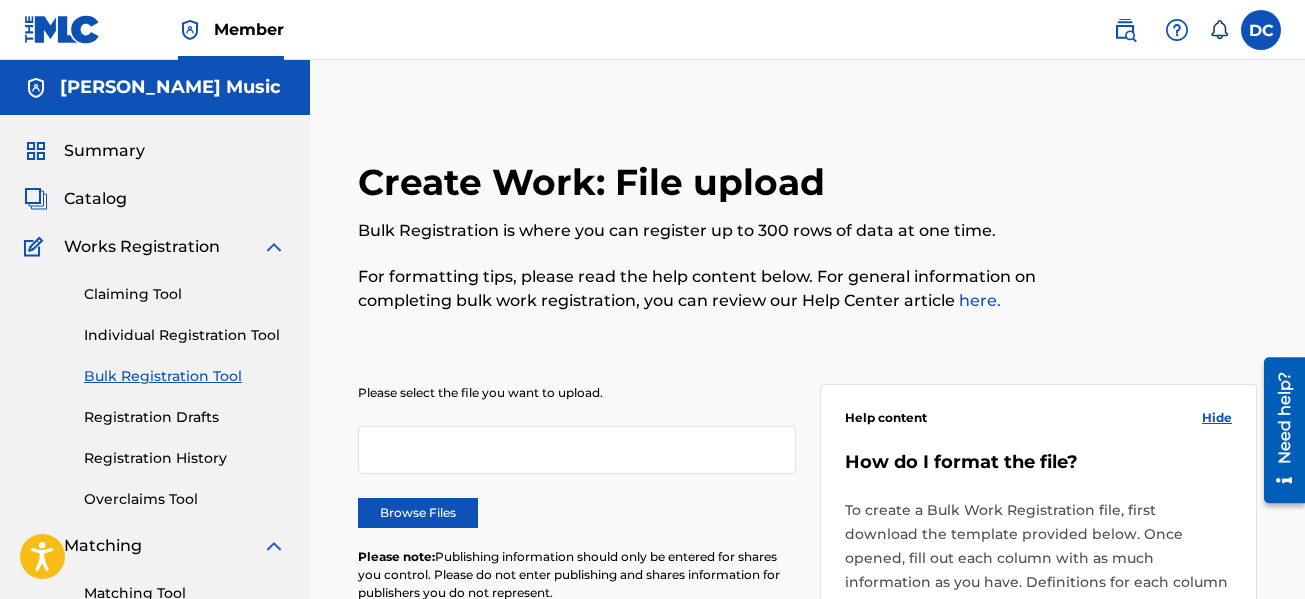 click on "Individual Registration Tool" at bounding box center (185, 335) 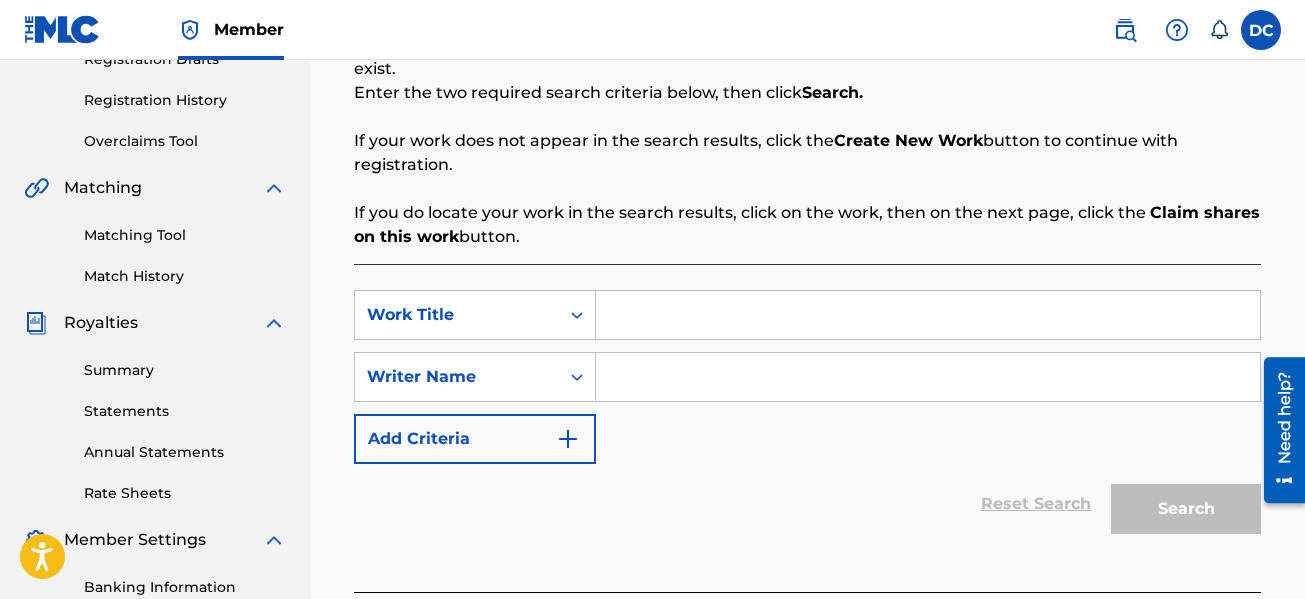 scroll, scrollTop: 500, scrollLeft: 0, axis: vertical 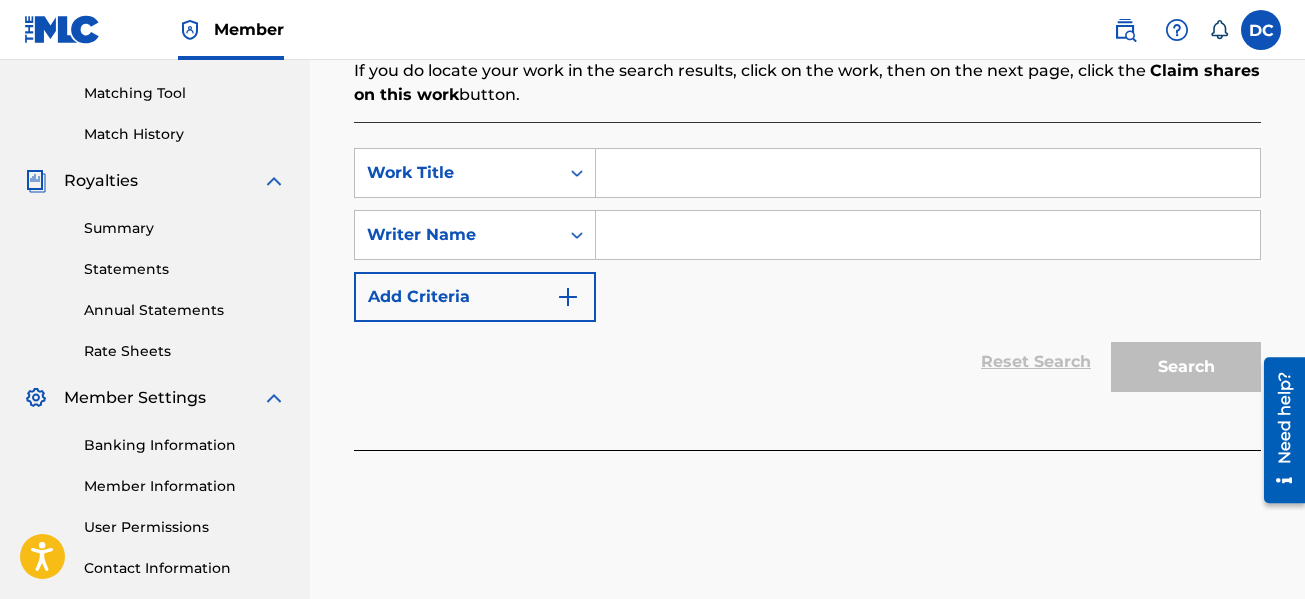 click on "Add Criteria" at bounding box center [475, 297] 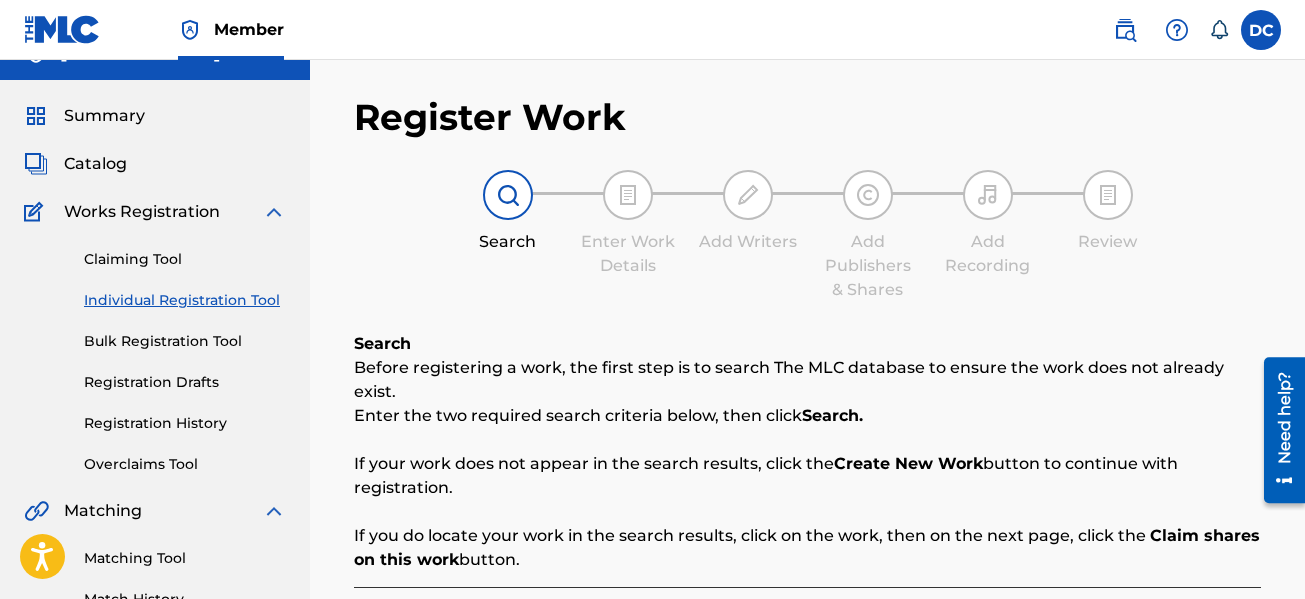 scroll, scrollTop: 0, scrollLeft: 0, axis: both 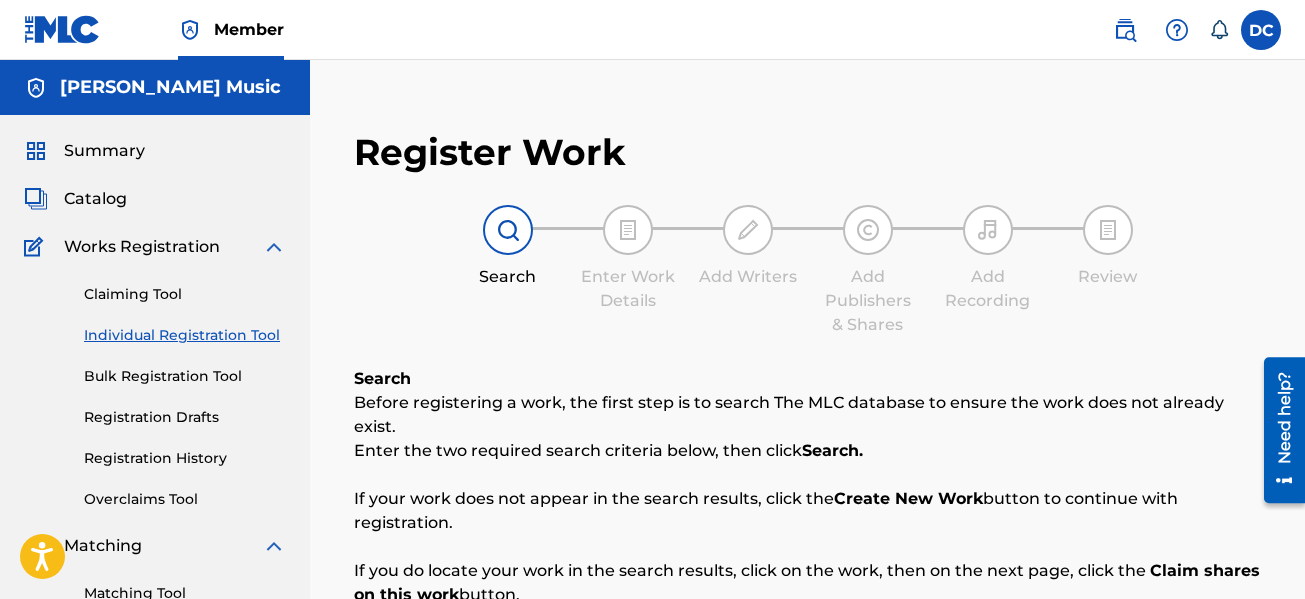 click on "Catalog" at bounding box center (95, 199) 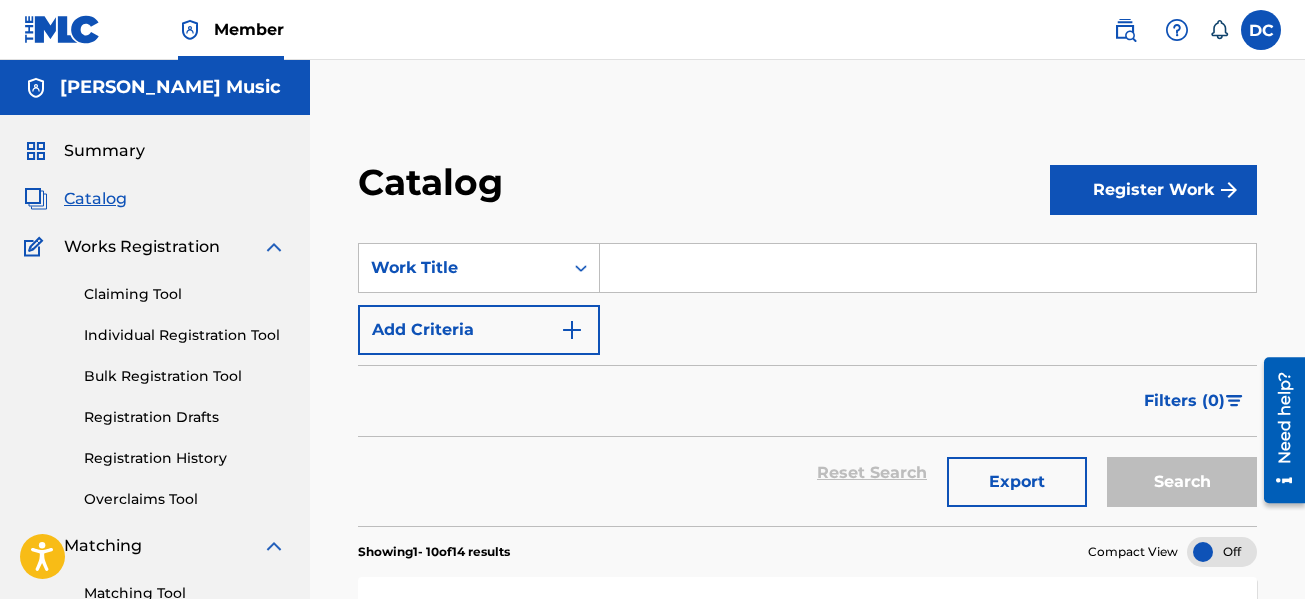 click on "Register Work" at bounding box center (1153, 190) 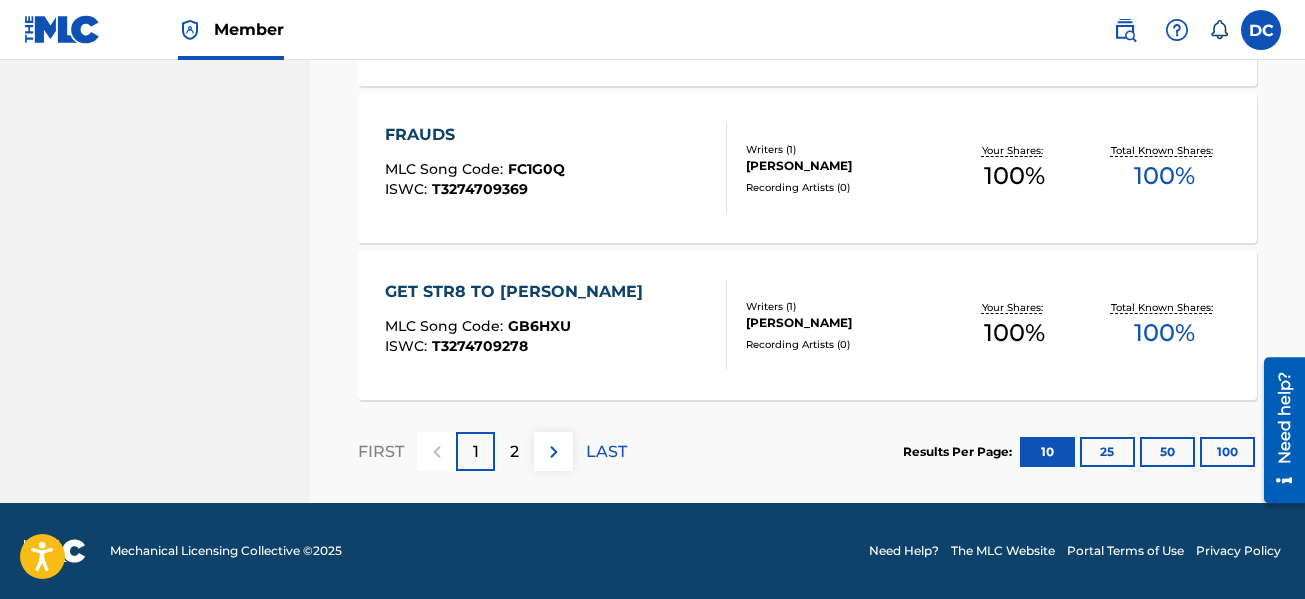 scroll, scrollTop: 1340, scrollLeft: 0, axis: vertical 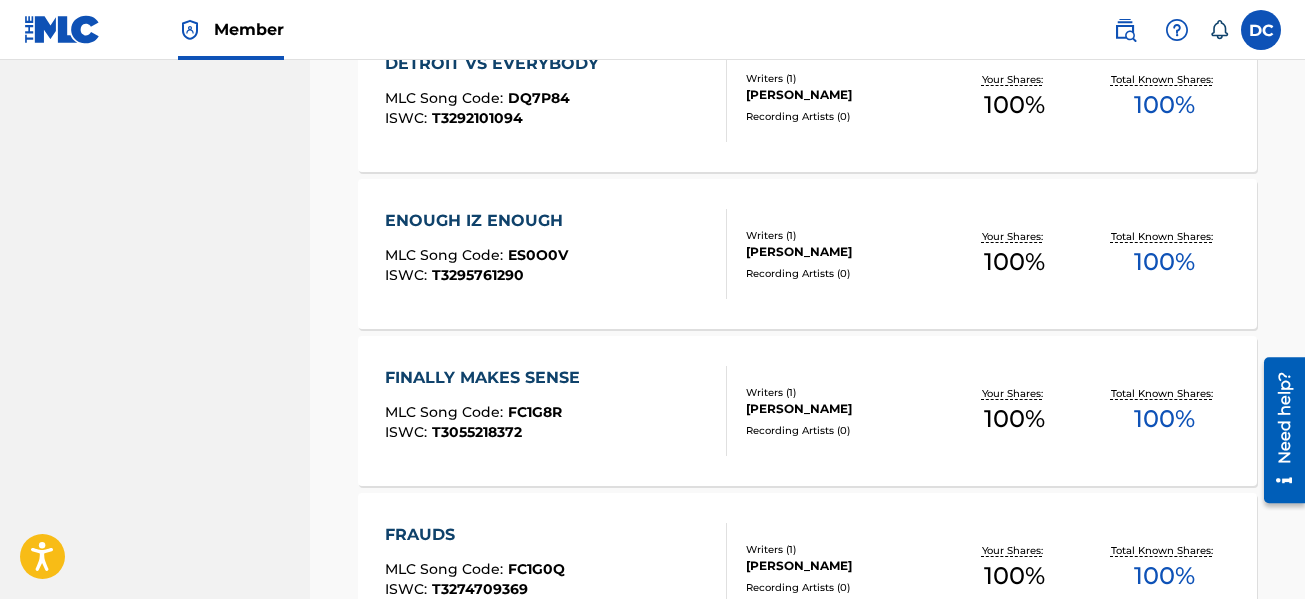 click on "FINALLY MAKES SENSE" at bounding box center [487, 378] 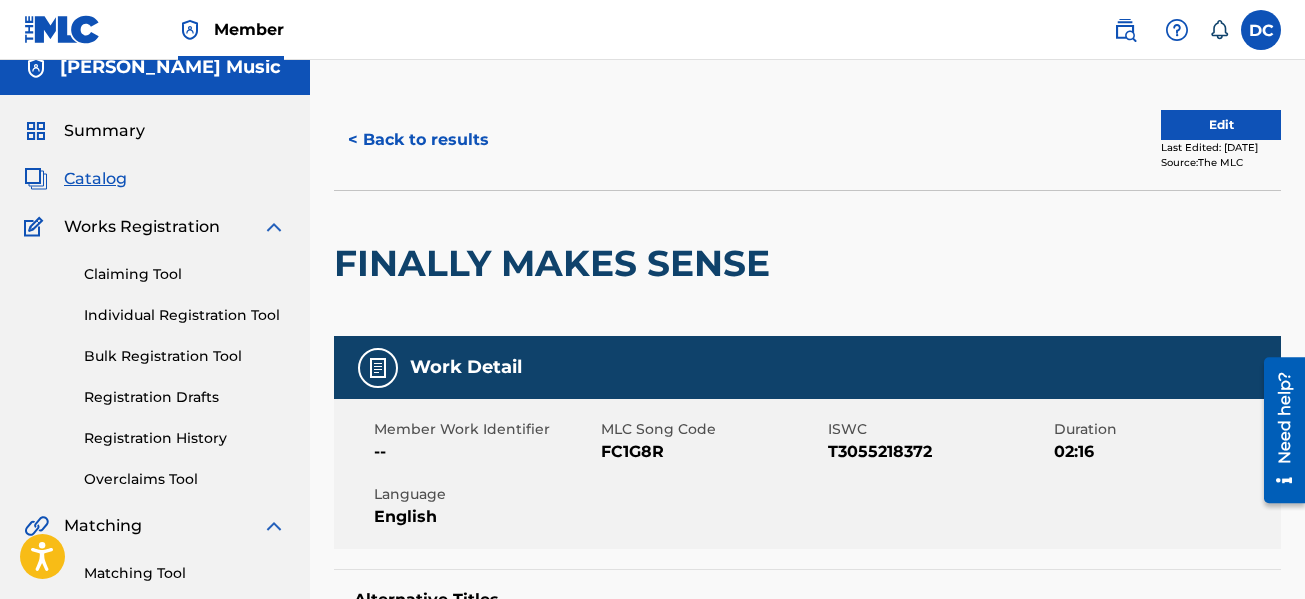 scroll, scrollTop: 0, scrollLeft: 0, axis: both 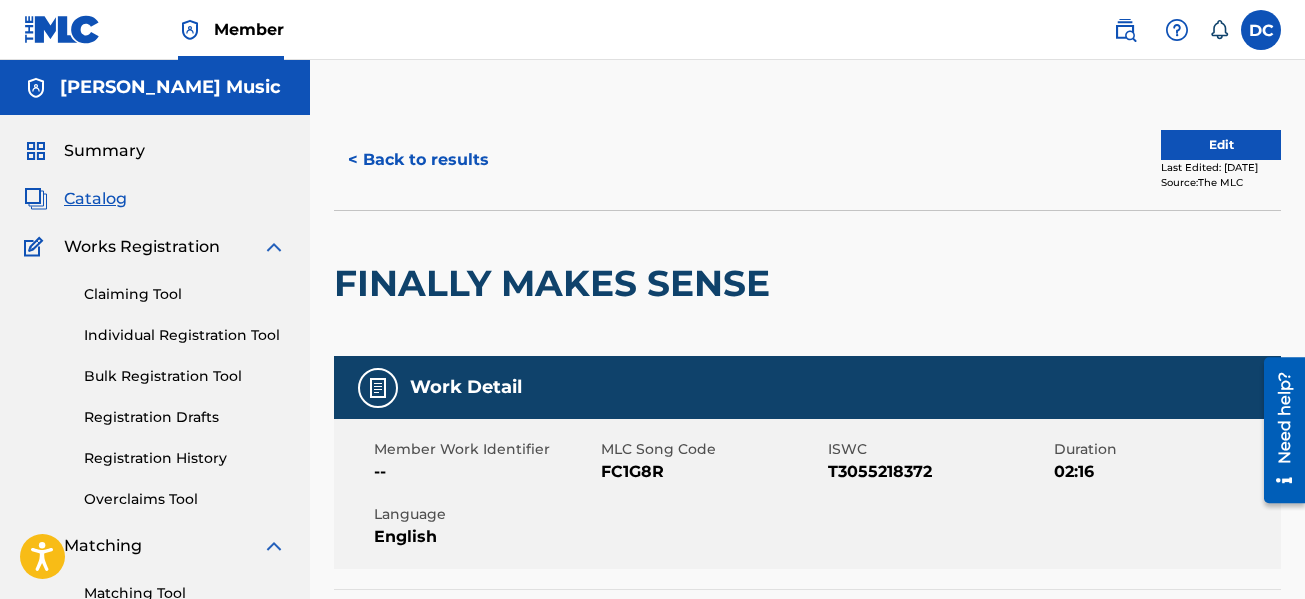 click on "< Back to results" at bounding box center (418, 160) 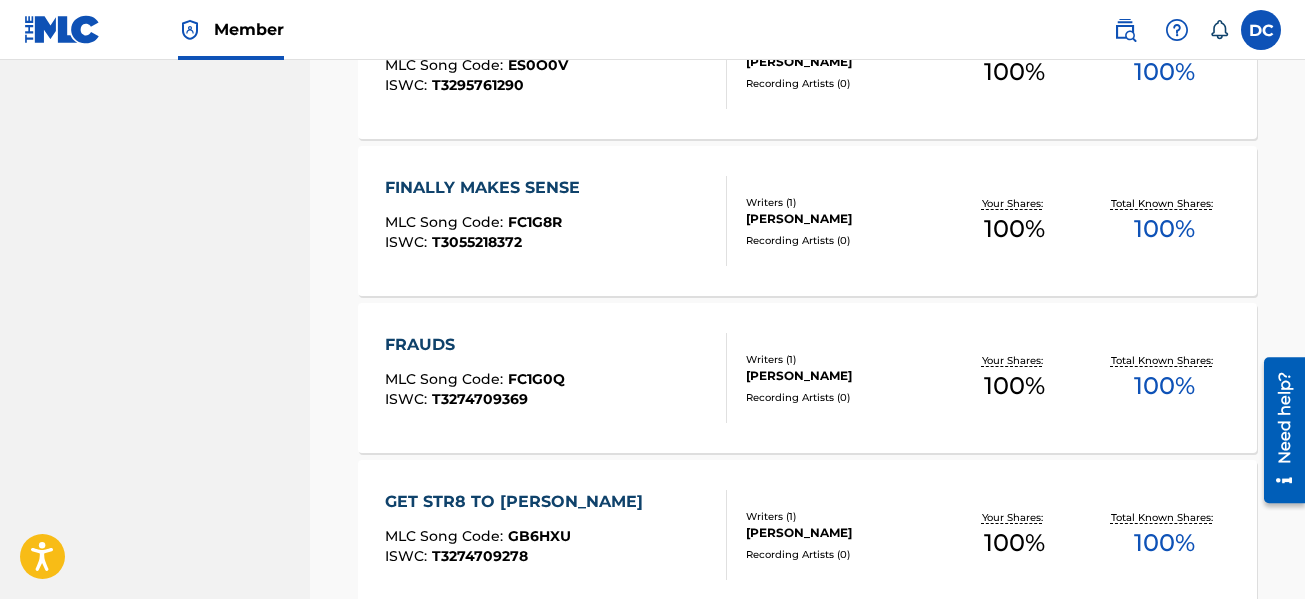 scroll, scrollTop: 1240, scrollLeft: 0, axis: vertical 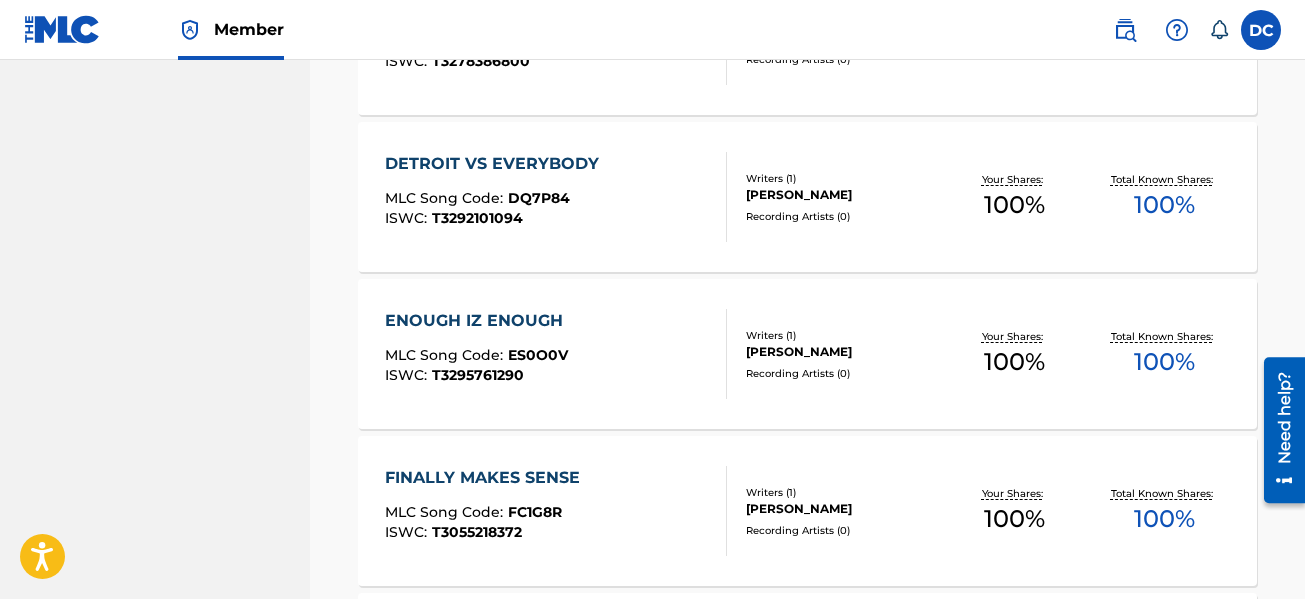 click on "DETROIT VS EVERYBODY MLC Song Code : DQ7P84 ISWC : T3292101094" at bounding box center [556, 197] 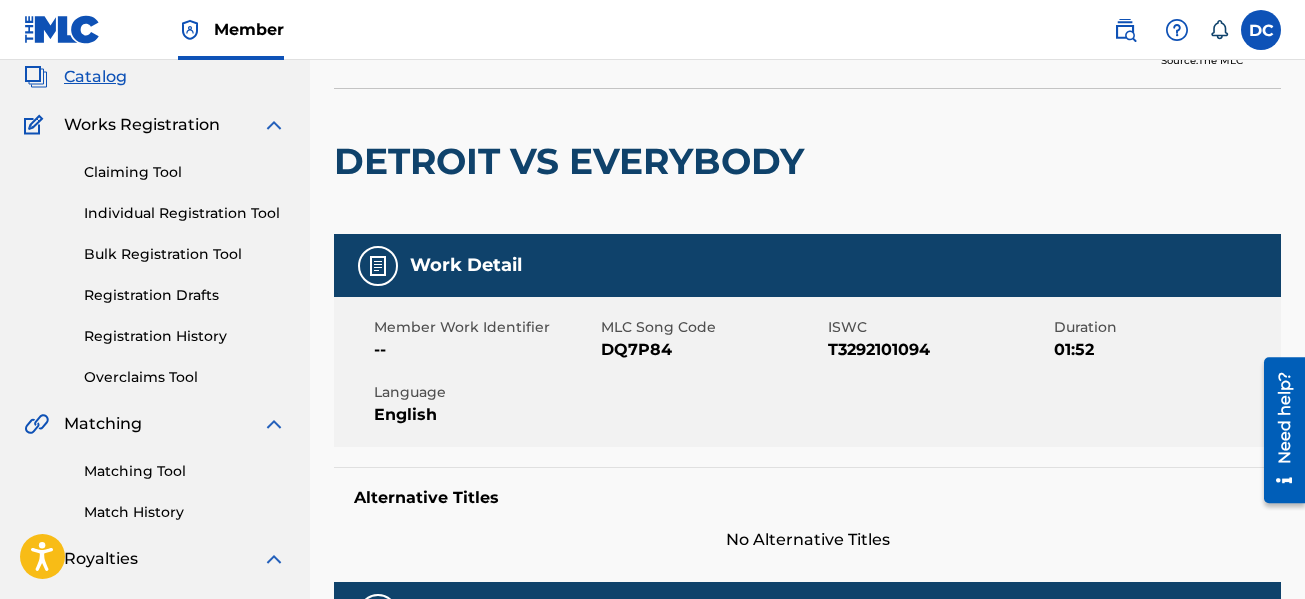 scroll, scrollTop: 120, scrollLeft: 0, axis: vertical 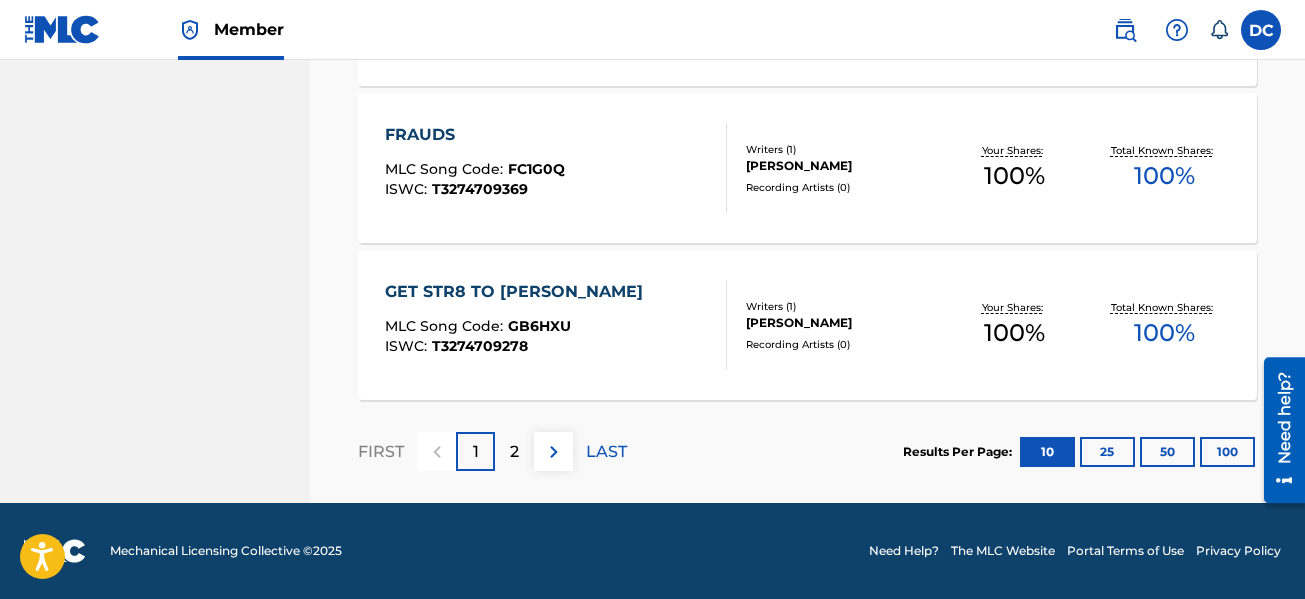 click on "2" at bounding box center [514, 452] 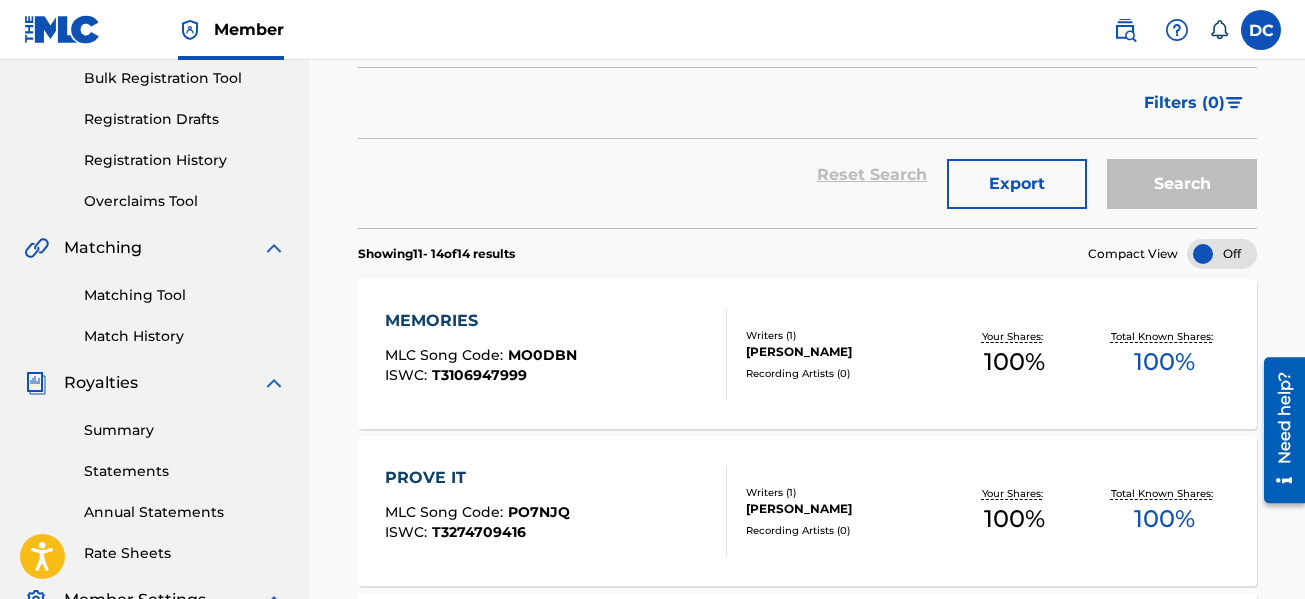 scroll, scrollTop: 100, scrollLeft: 0, axis: vertical 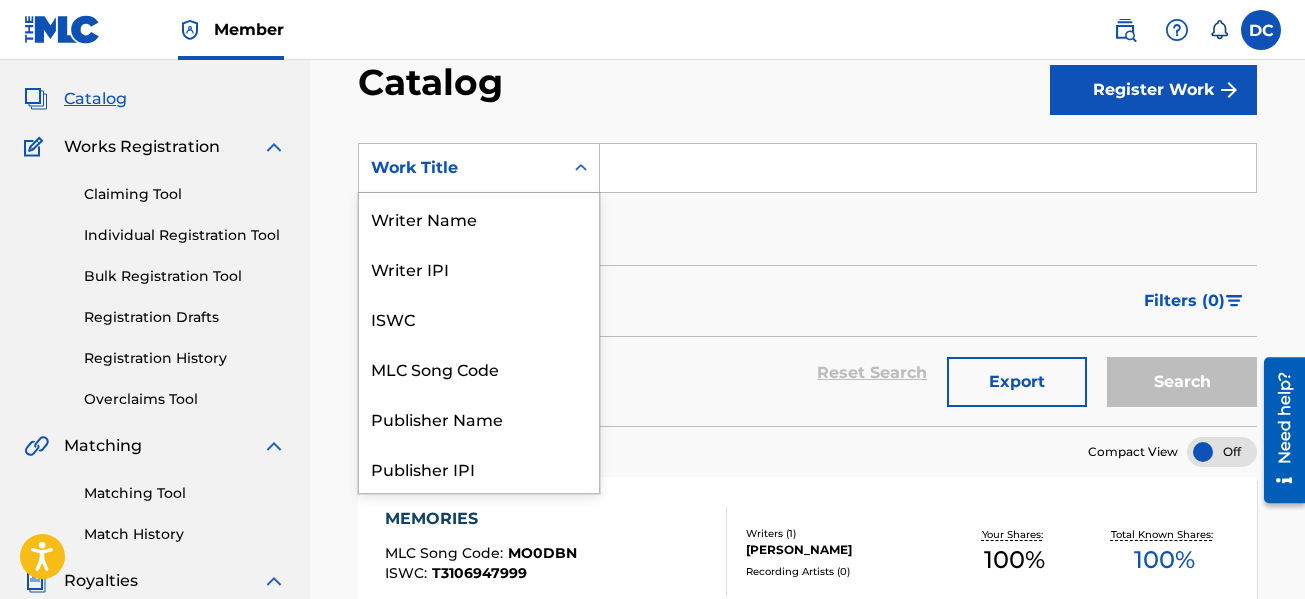 click at bounding box center [581, 168] 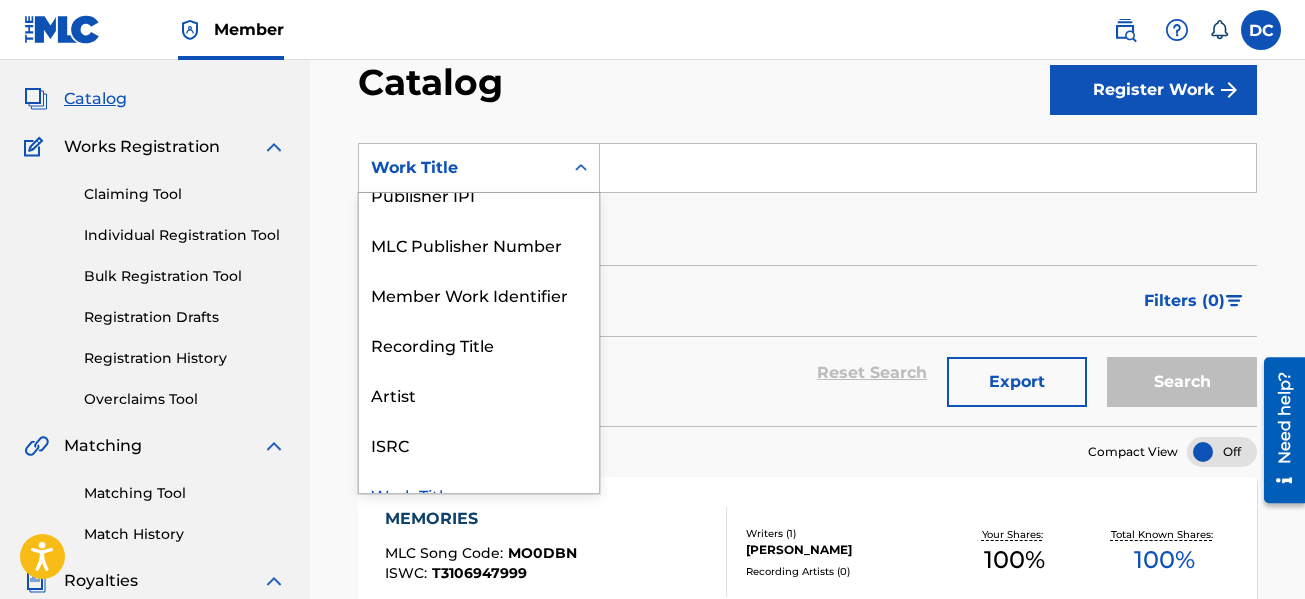 scroll, scrollTop: 300, scrollLeft: 0, axis: vertical 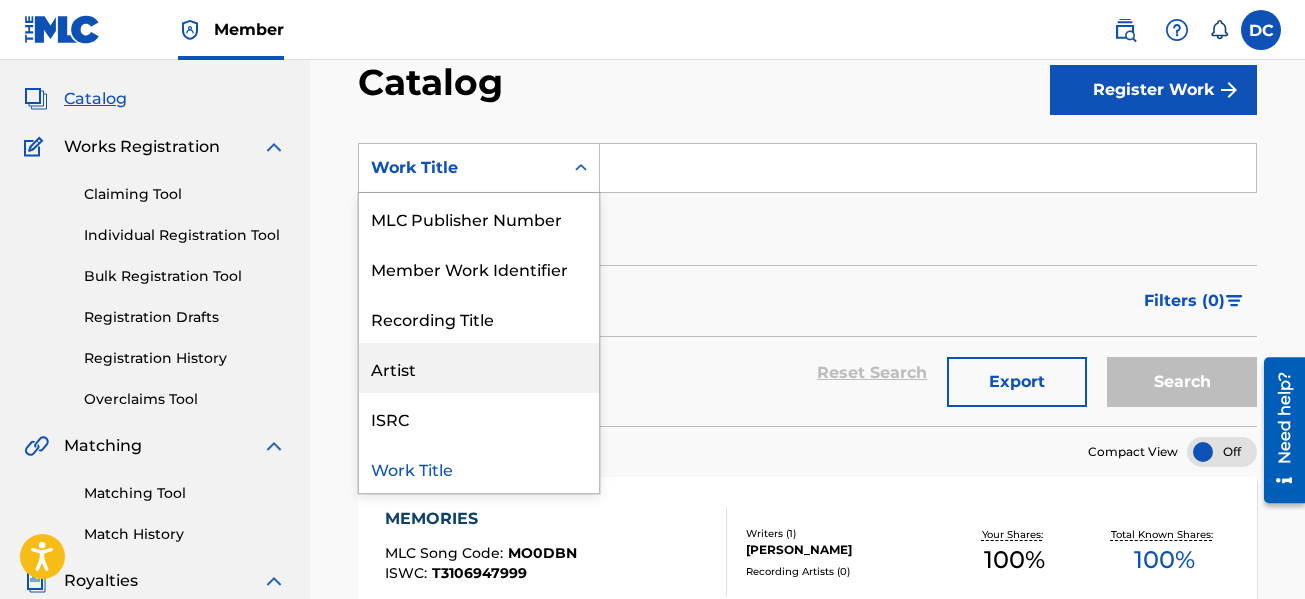 click on "Artist" at bounding box center [479, 368] 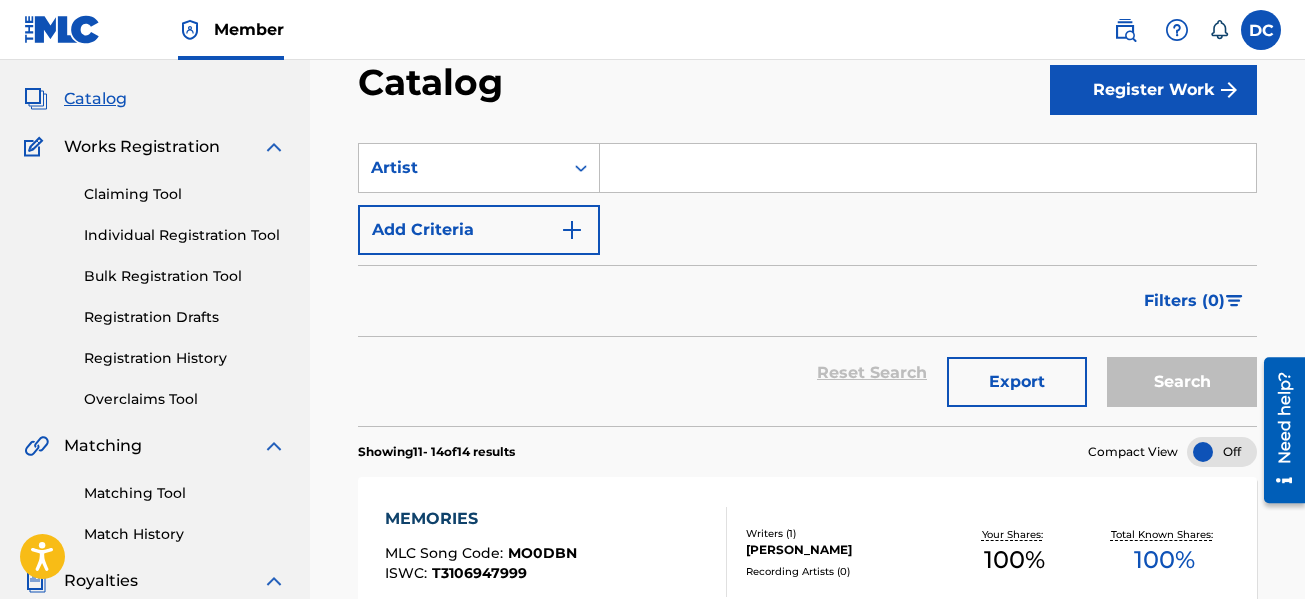click at bounding box center [928, 168] 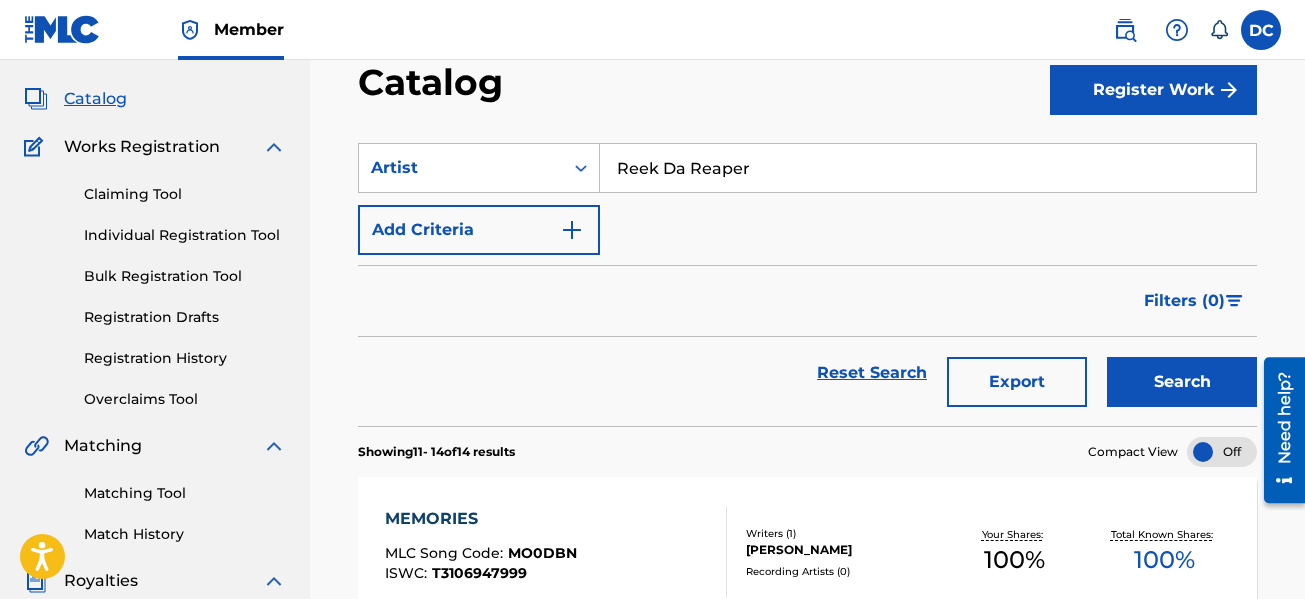 type on "Reek Da Reaper" 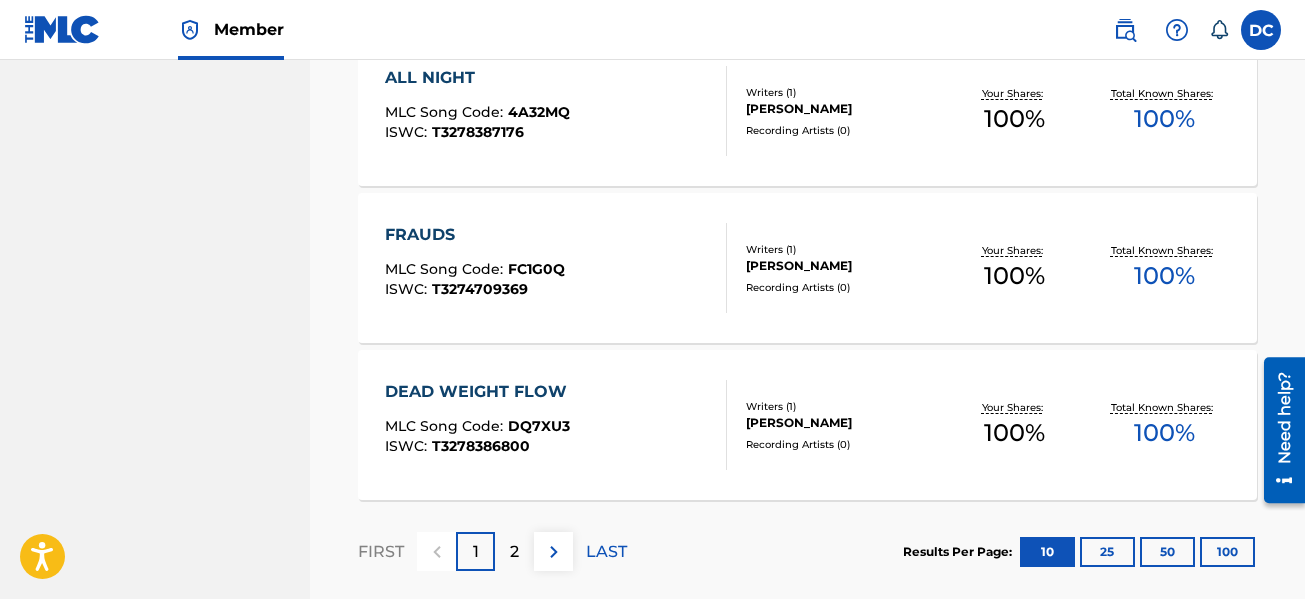 scroll, scrollTop: 1740, scrollLeft: 0, axis: vertical 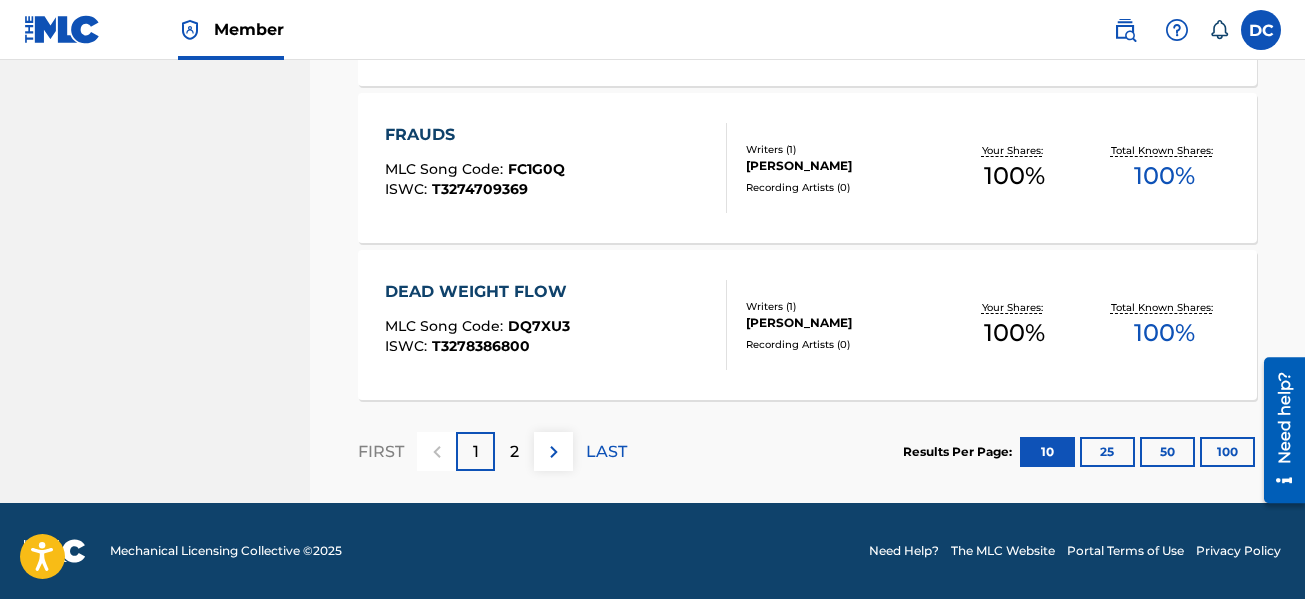 click on "2" at bounding box center [514, 451] 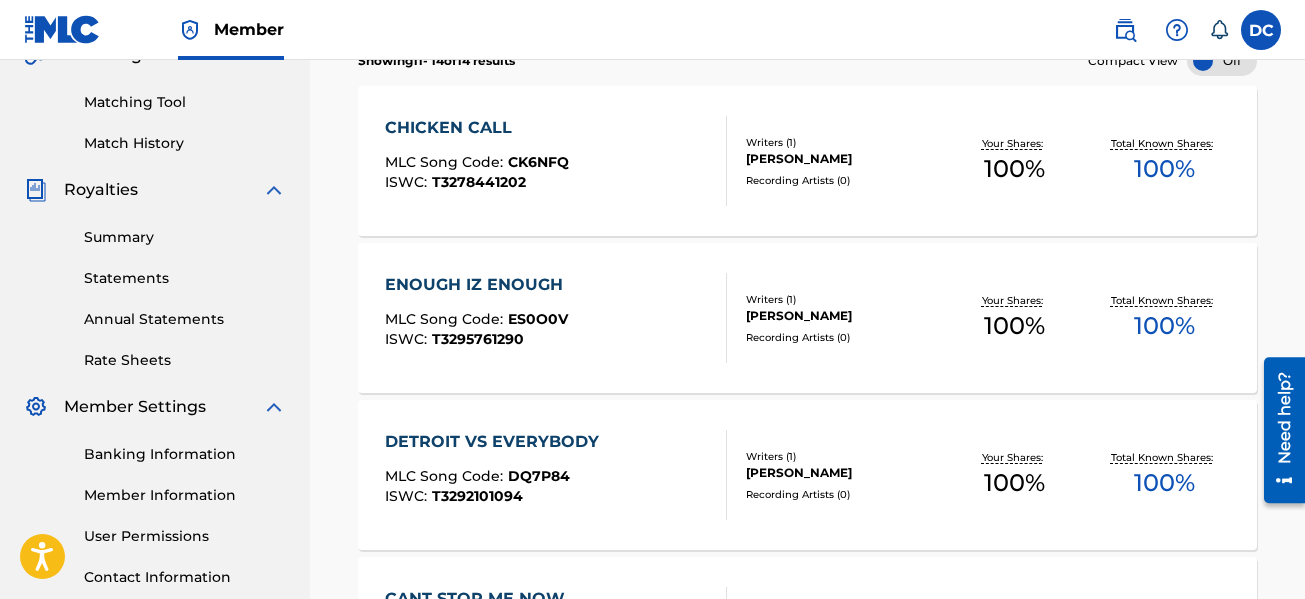 scroll, scrollTop: 698, scrollLeft: 0, axis: vertical 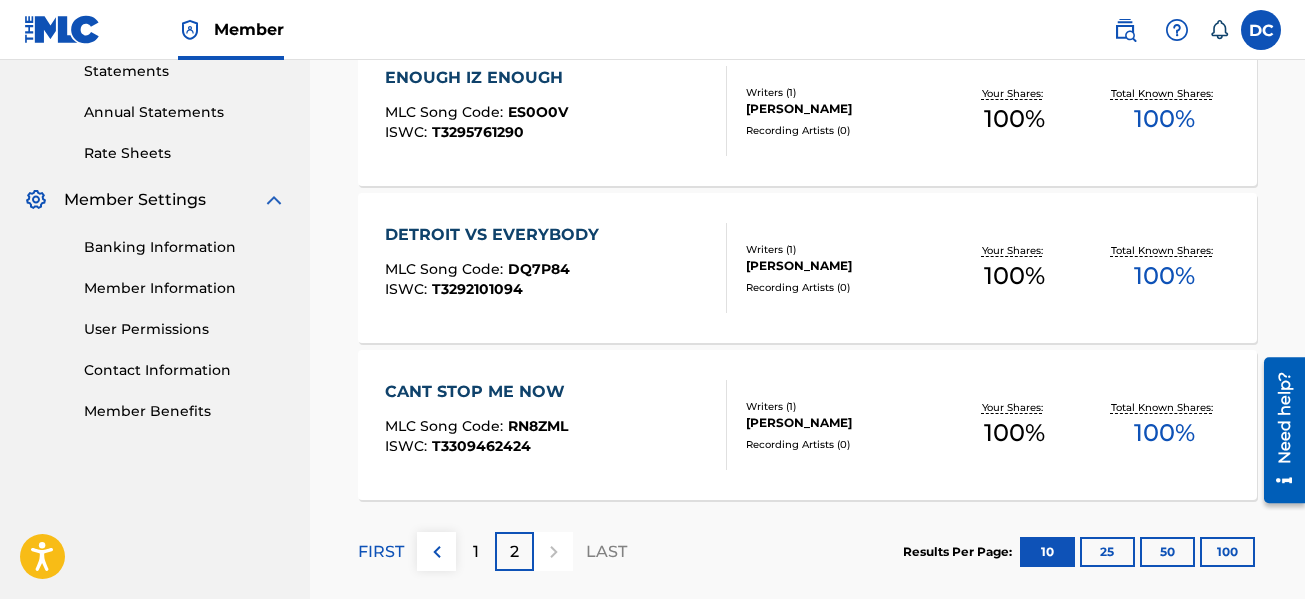 click on "1" at bounding box center (475, 551) 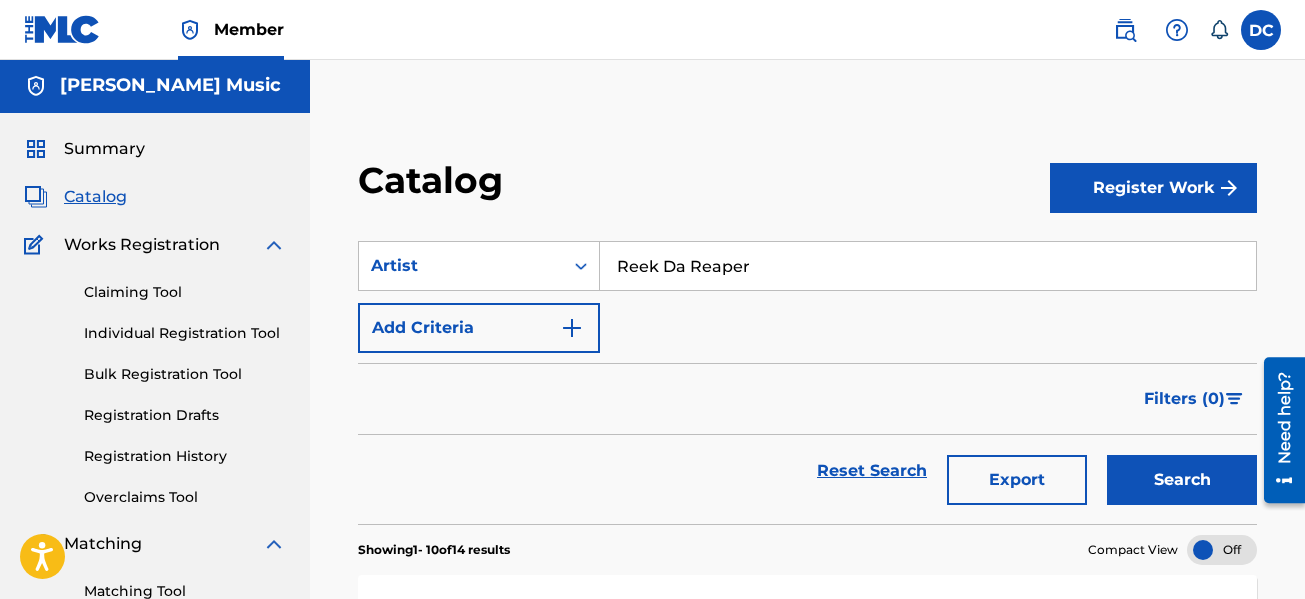 scroll, scrollTop: 0, scrollLeft: 0, axis: both 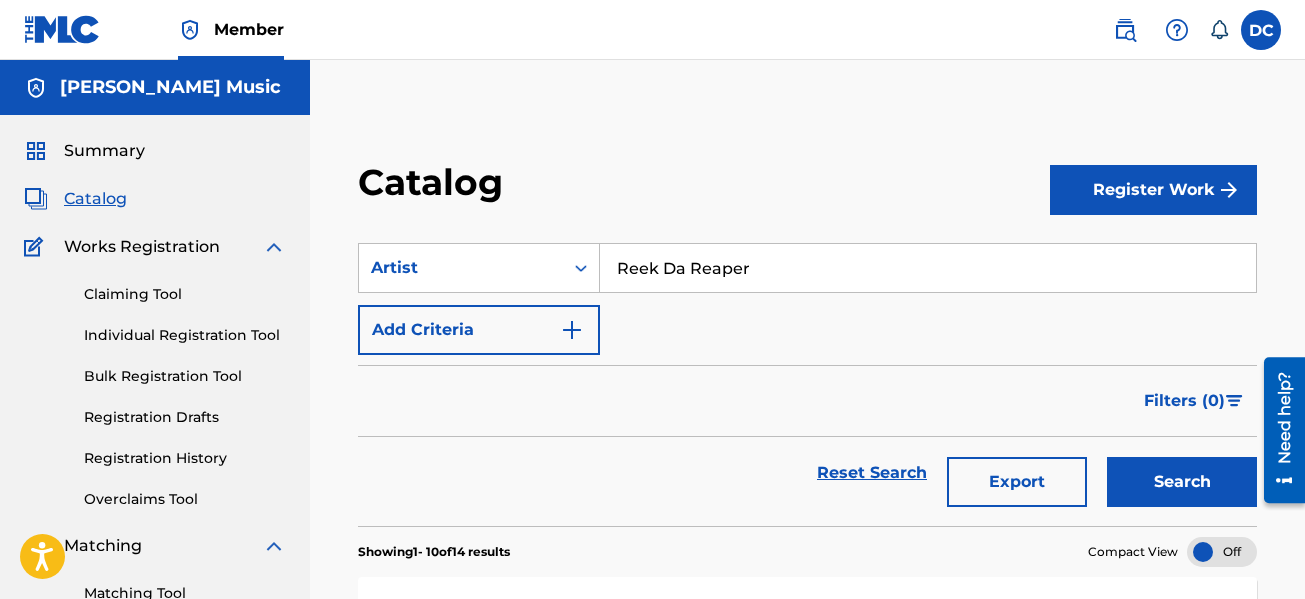 click on "Catalog" at bounding box center [95, 199] 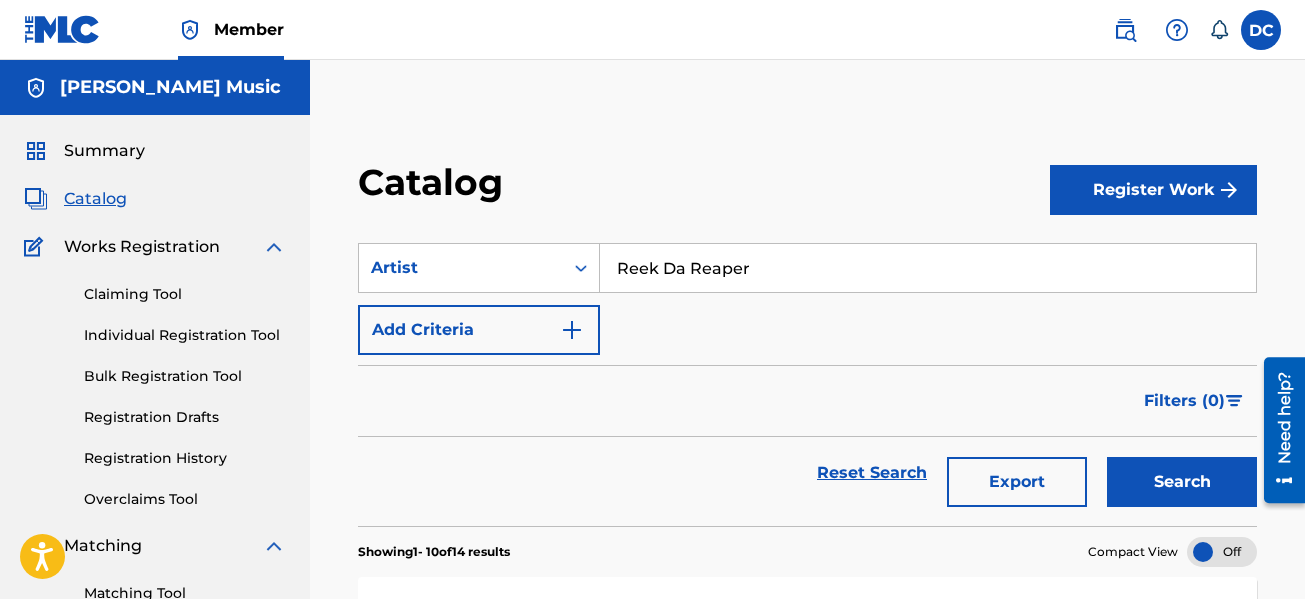 click on "Summary" at bounding box center (104, 151) 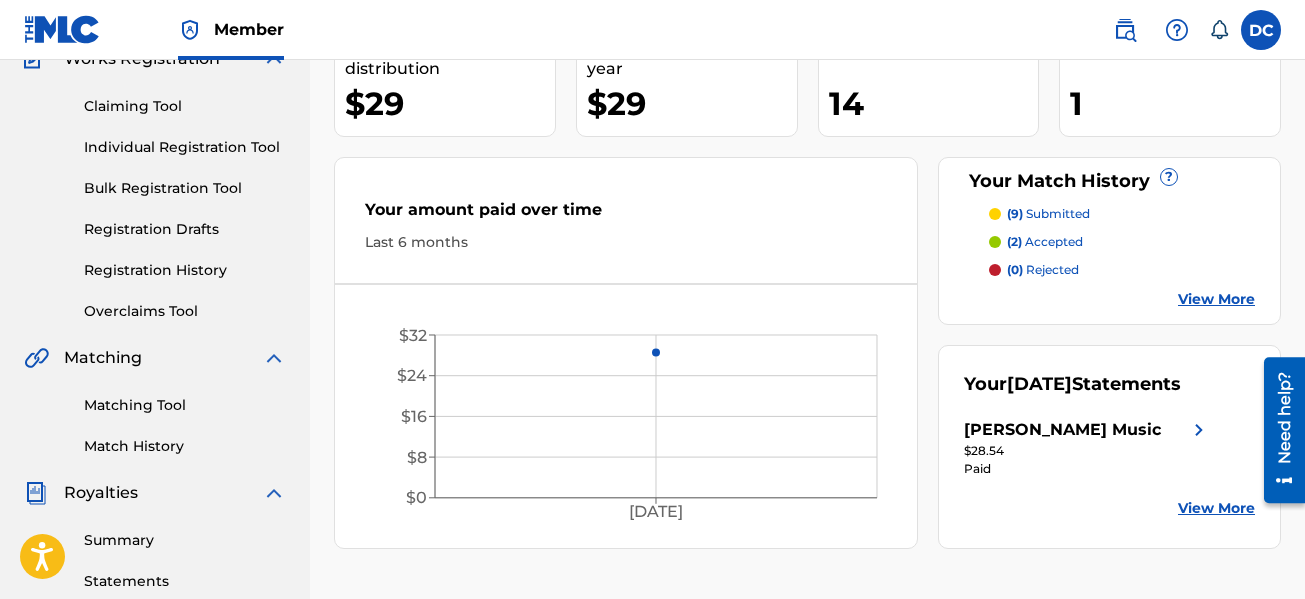 scroll, scrollTop: 0, scrollLeft: 0, axis: both 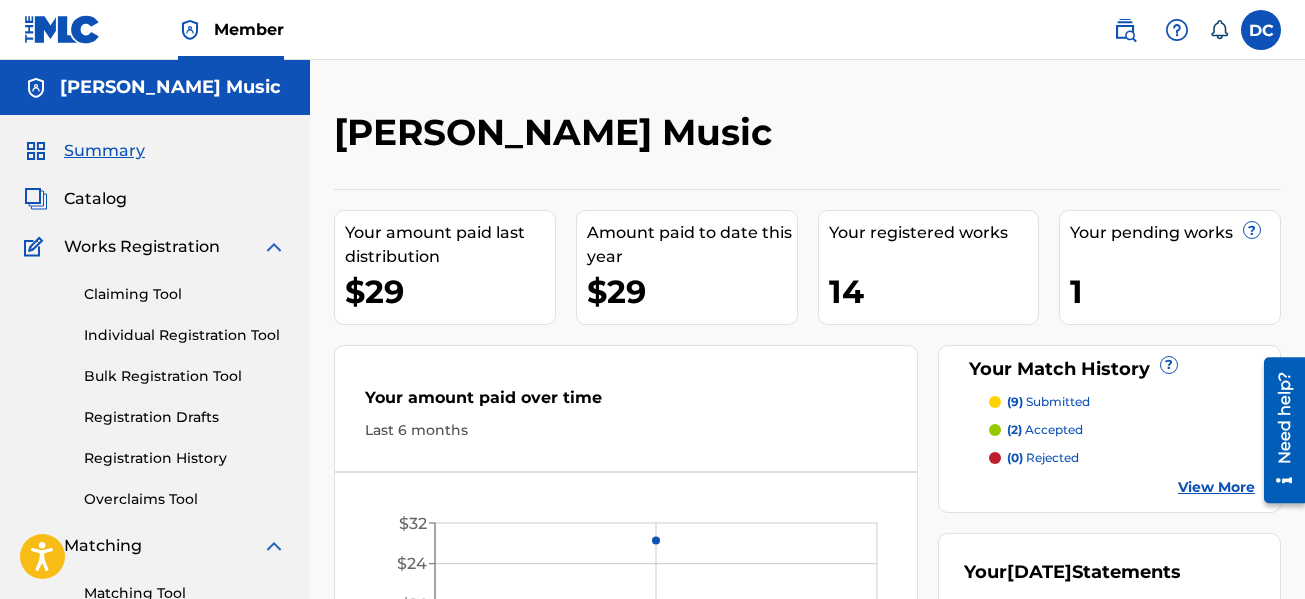 click on "(2)   accepted" at bounding box center (1045, 430) 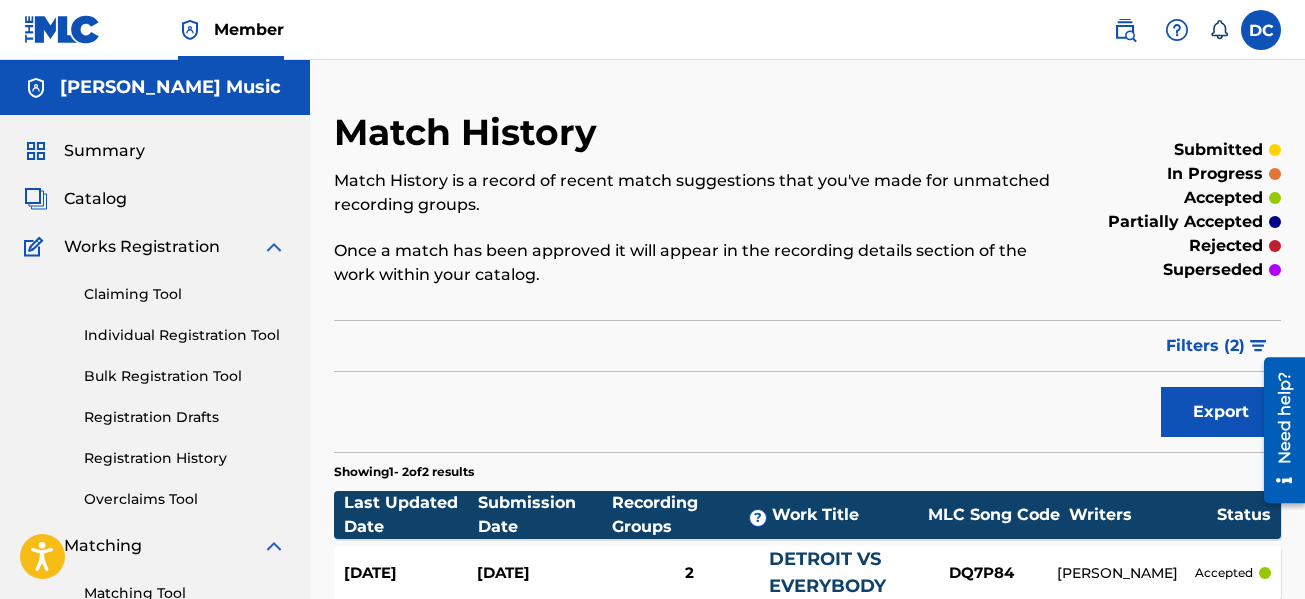 scroll, scrollTop: 400, scrollLeft: 0, axis: vertical 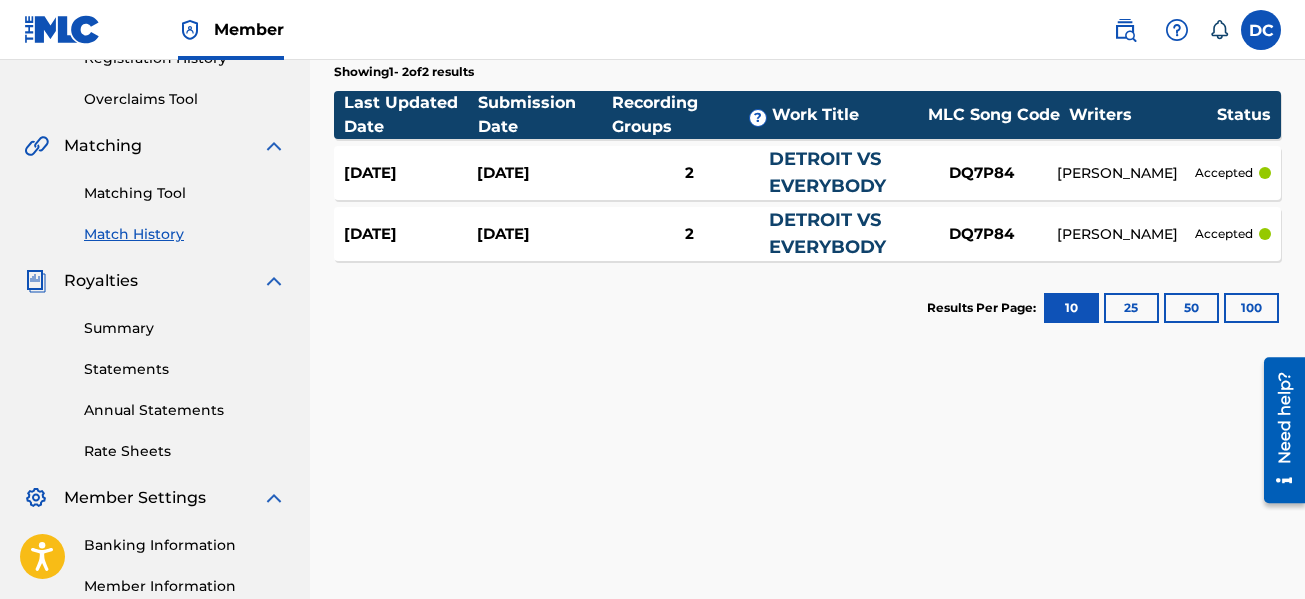 click on "[DATE]" at bounding box center (543, 173) 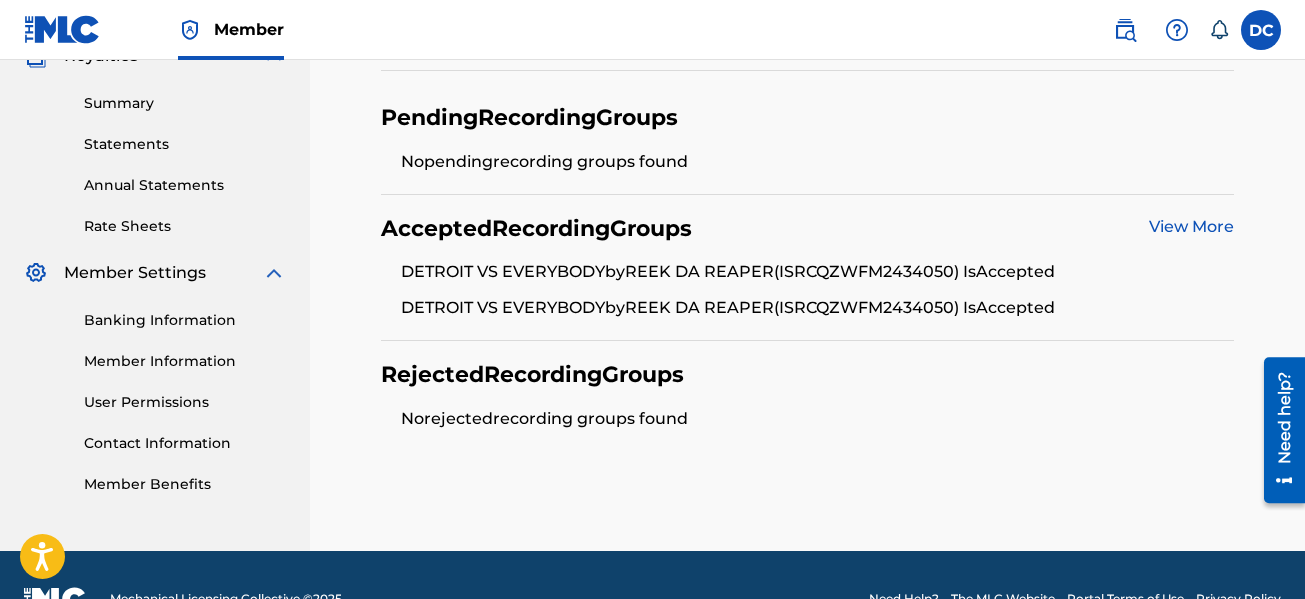 scroll, scrollTop: 673, scrollLeft: 0, axis: vertical 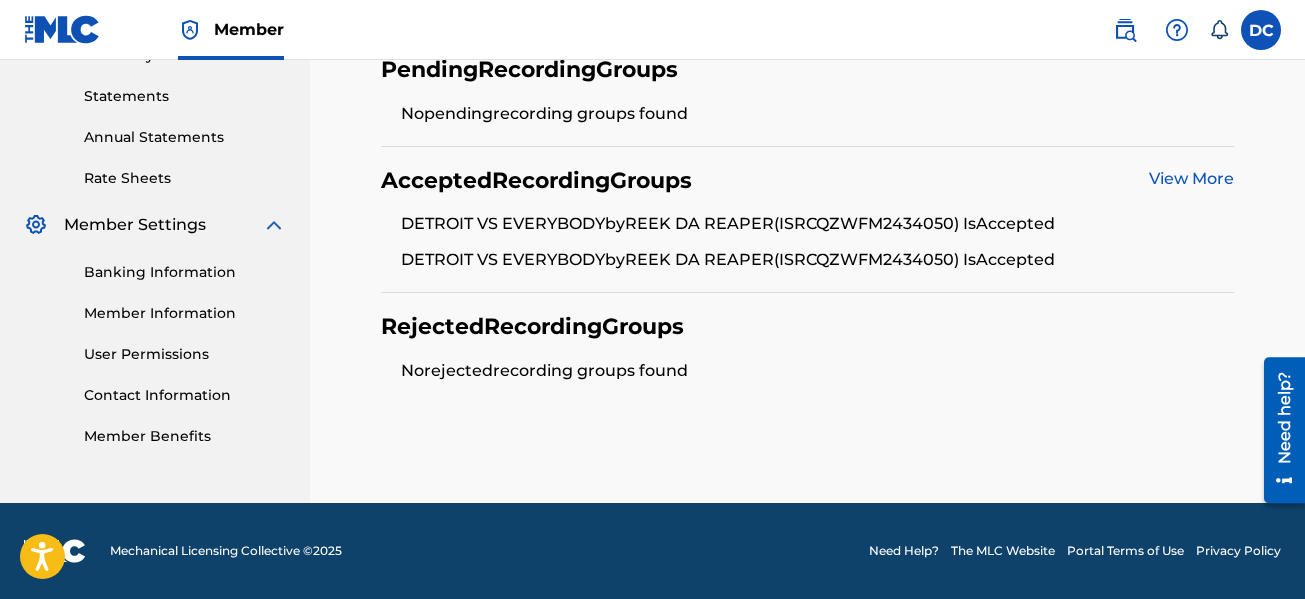 click on "View More" at bounding box center (1191, 178) 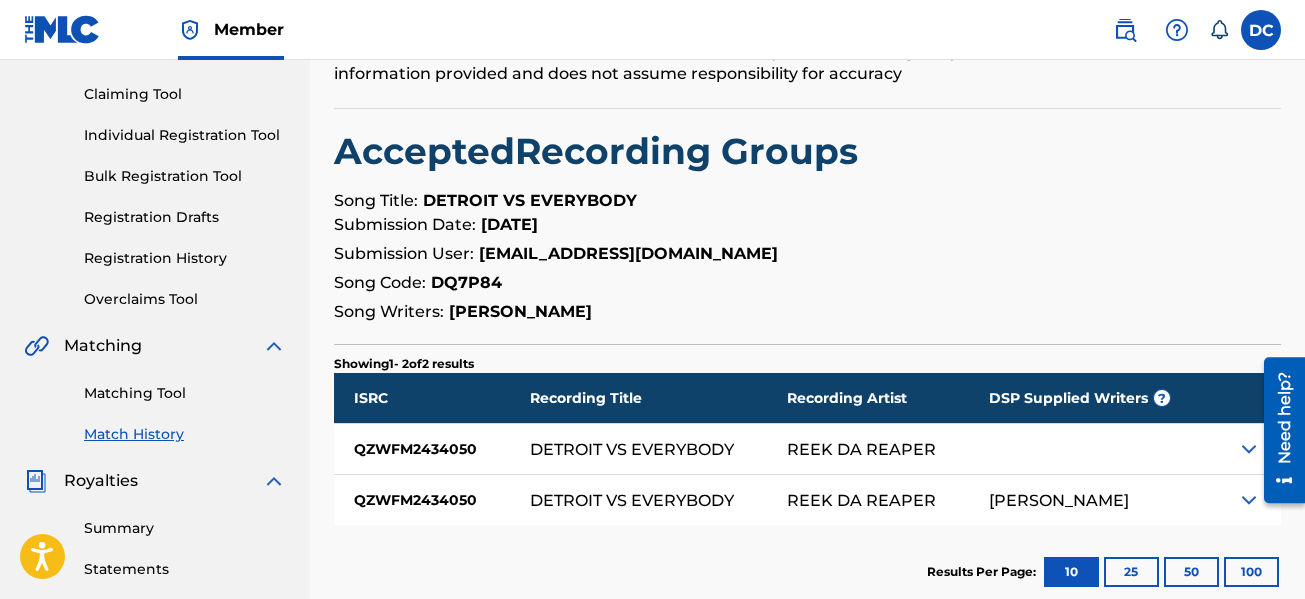 scroll, scrollTop: 400, scrollLeft: 0, axis: vertical 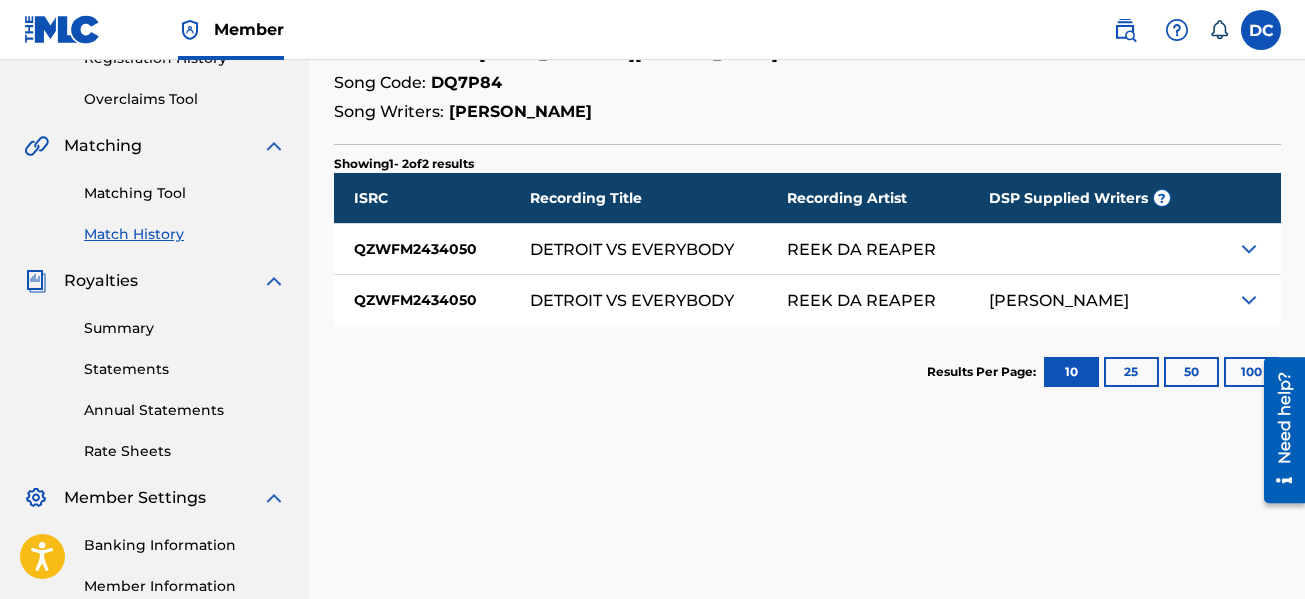 click at bounding box center (1249, 249) 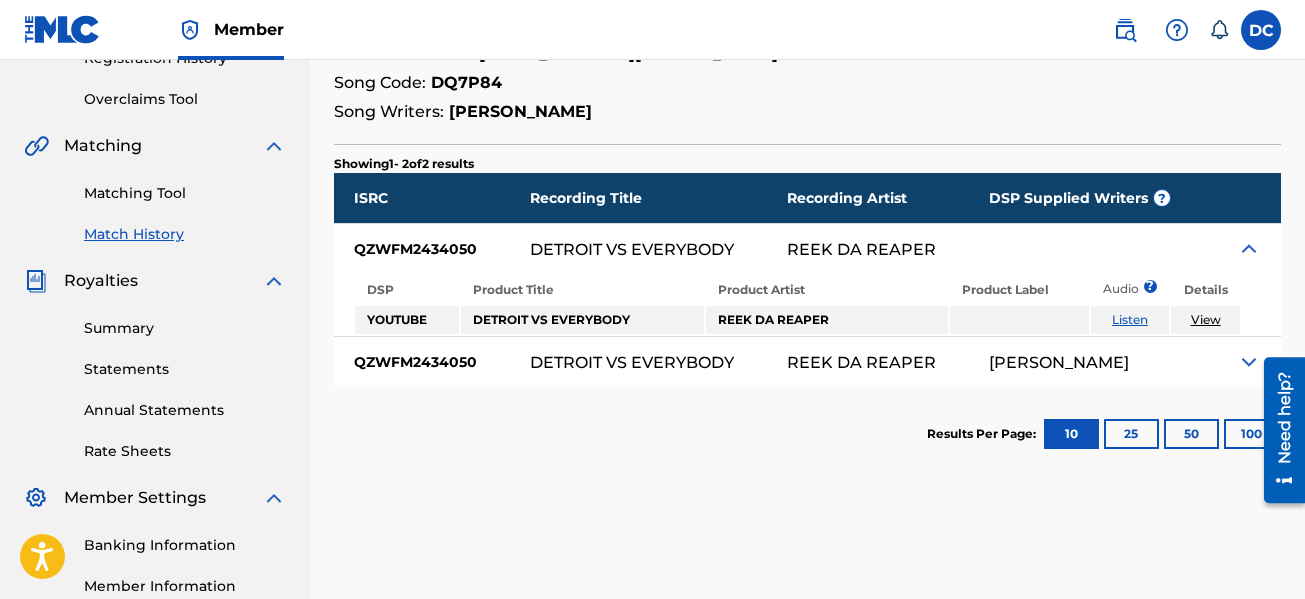 click at bounding box center (1249, 249) 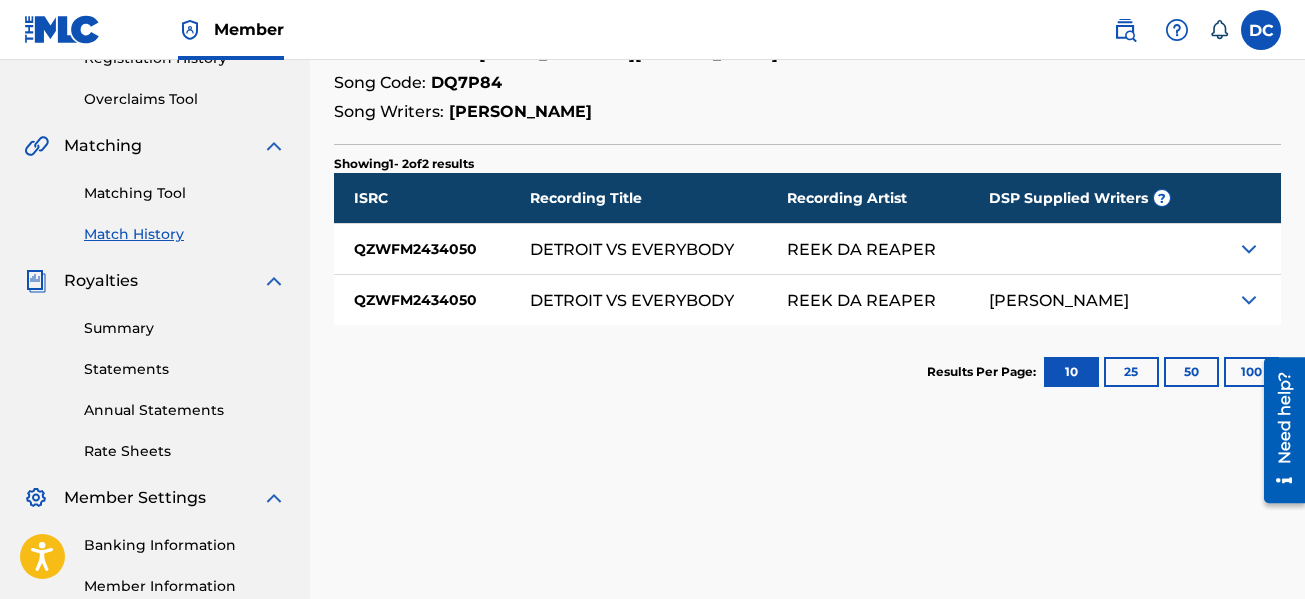 click at bounding box center (1249, 300) 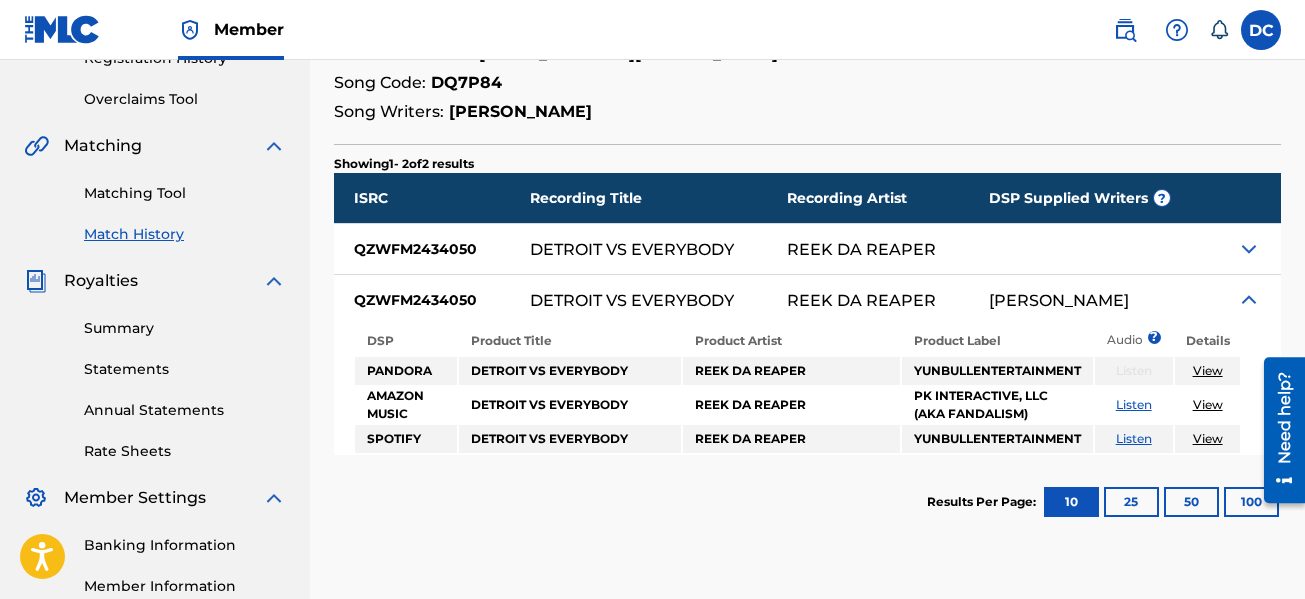 click at bounding box center (1249, 300) 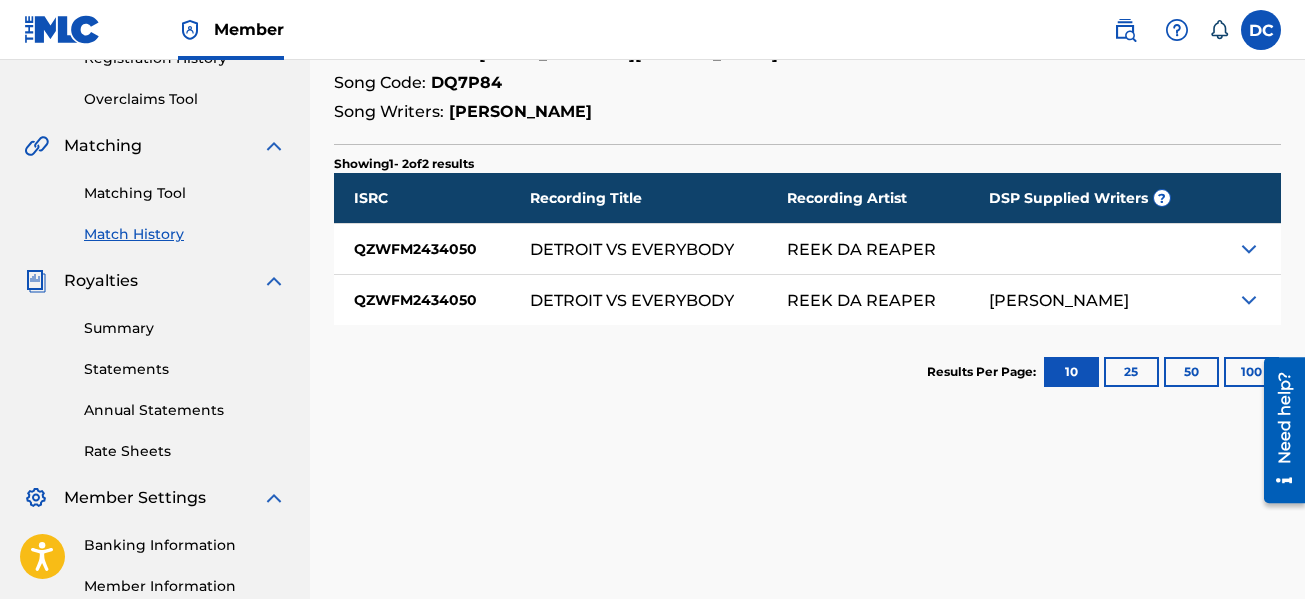 scroll, scrollTop: 0, scrollLeft: 0, axis: both 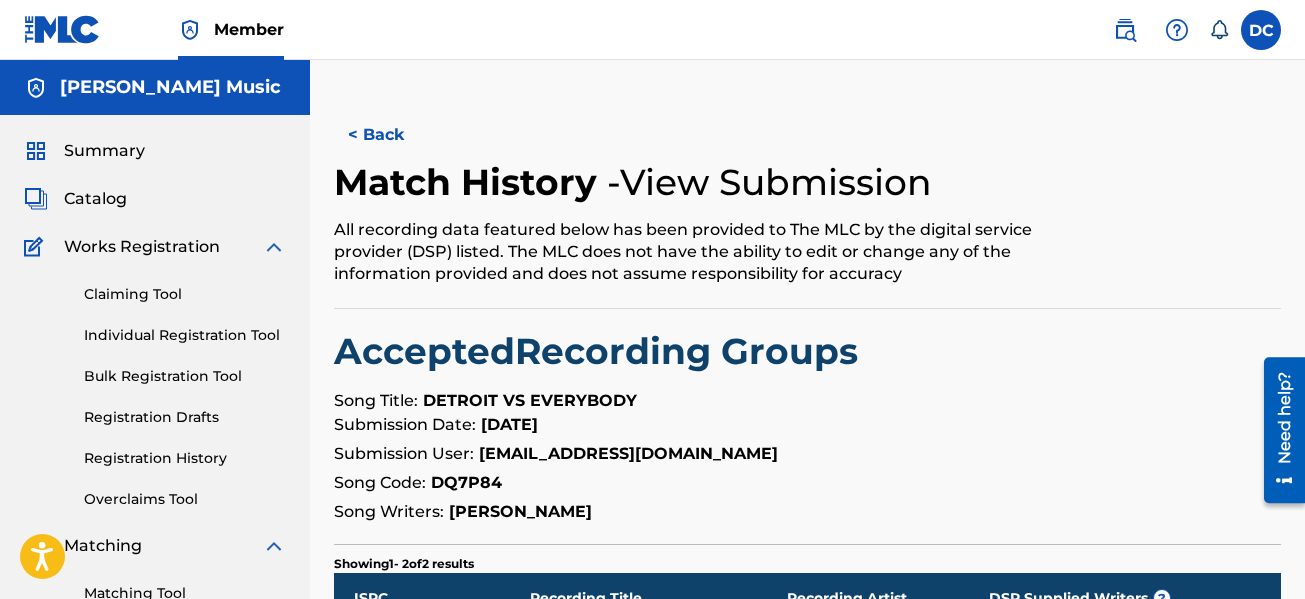 click on "< Back" at bounding box center [394, 135] 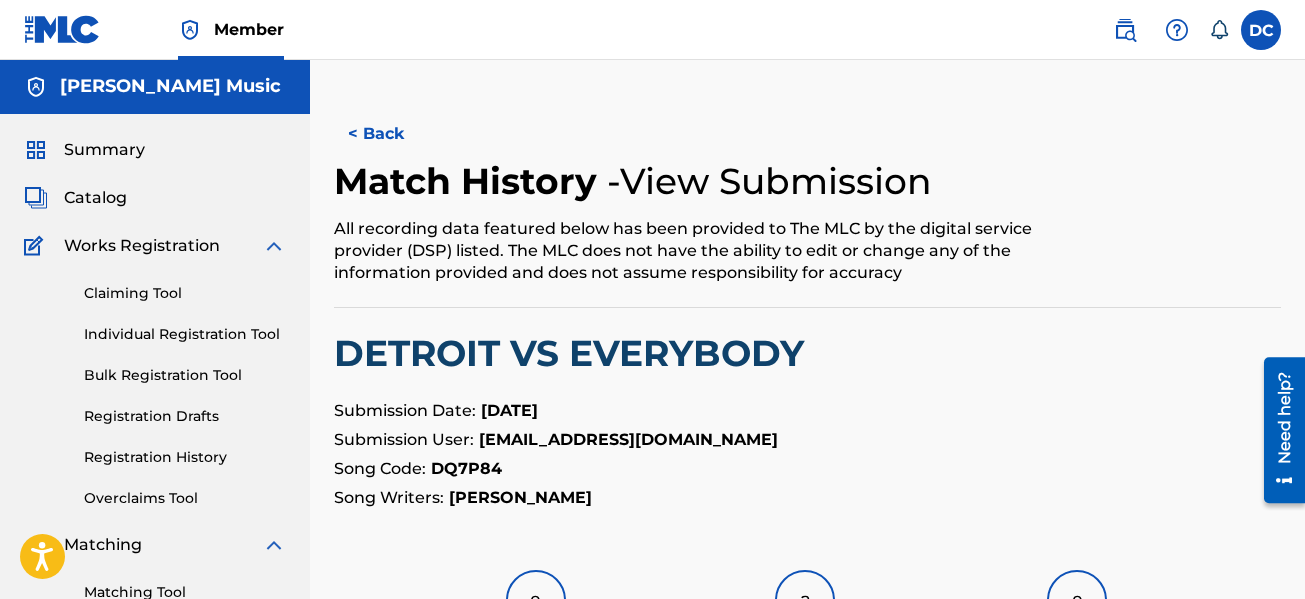 scroll, scrollTop: 0, scrollLeft: 0, axis: both 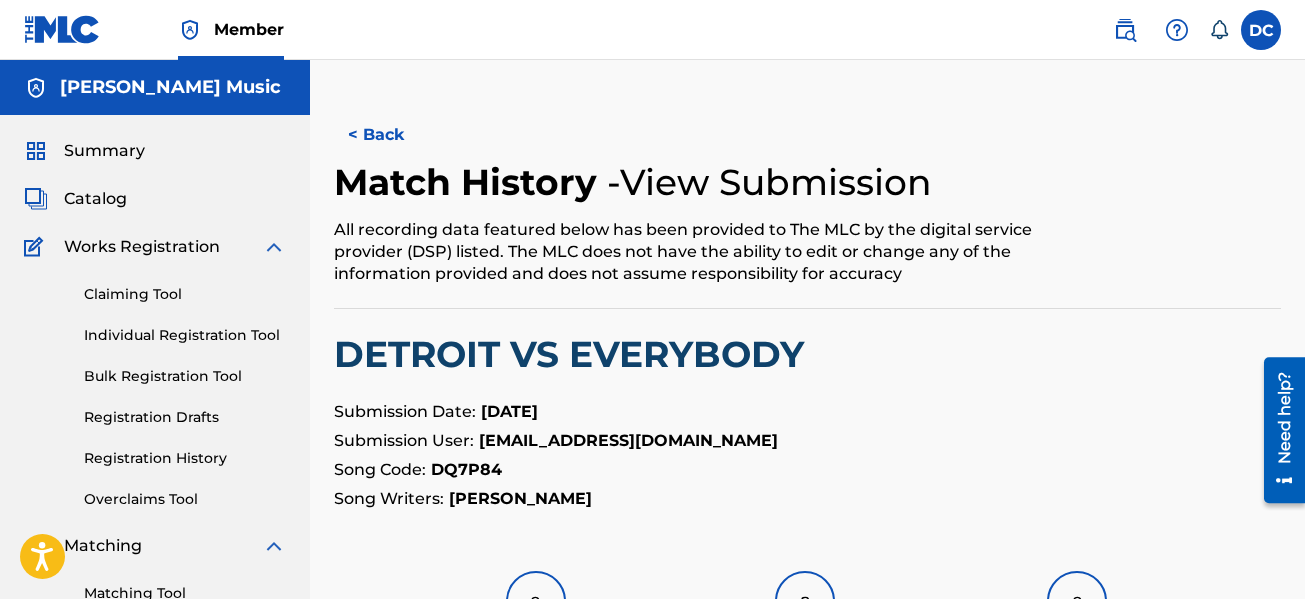 click on "< Back" at bounding box center (394, 135) 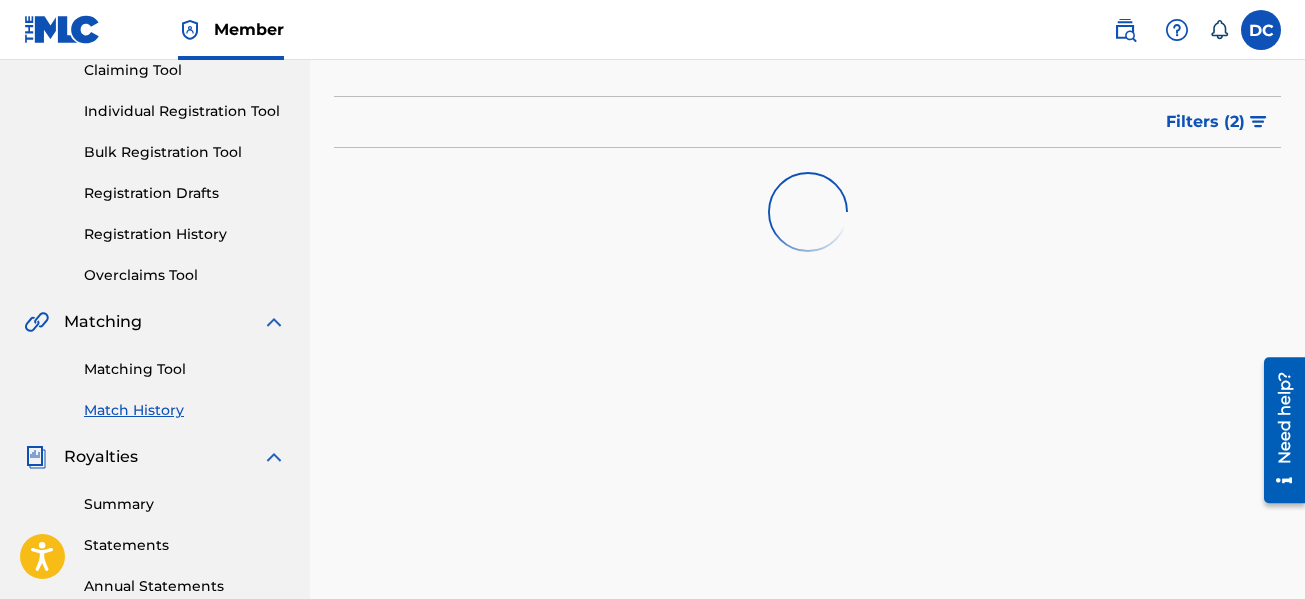scroll, scrollTop: 0, scrollLeft: 0, axis: both 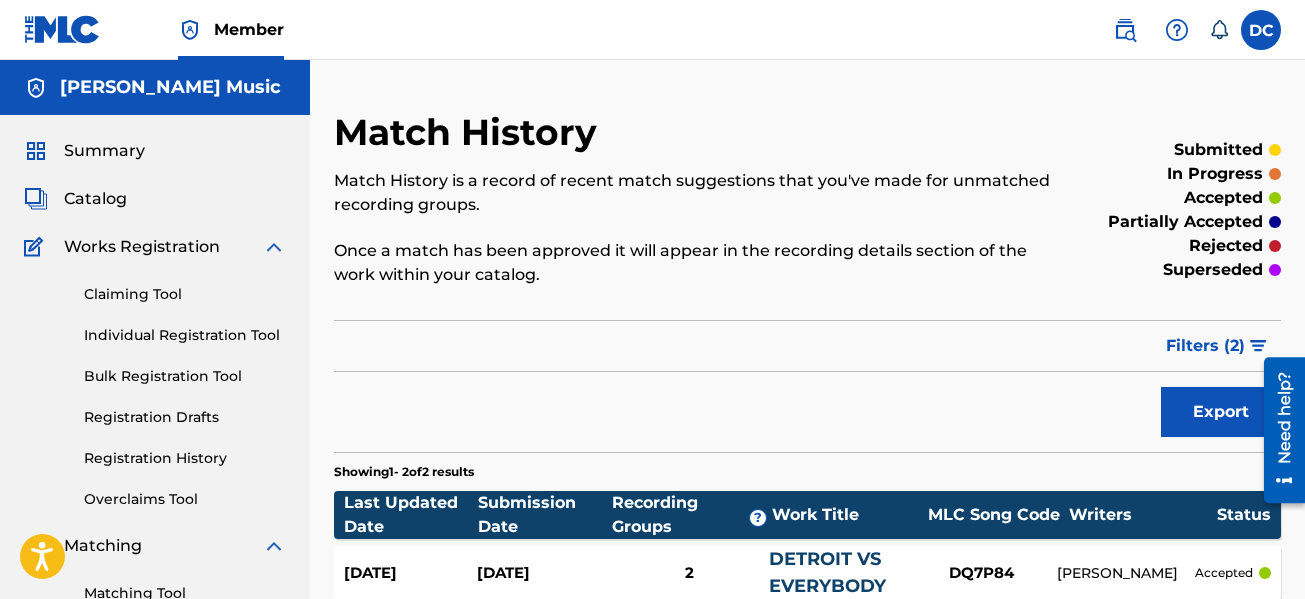 click on "Catalog" at bounding box center [95, 199] 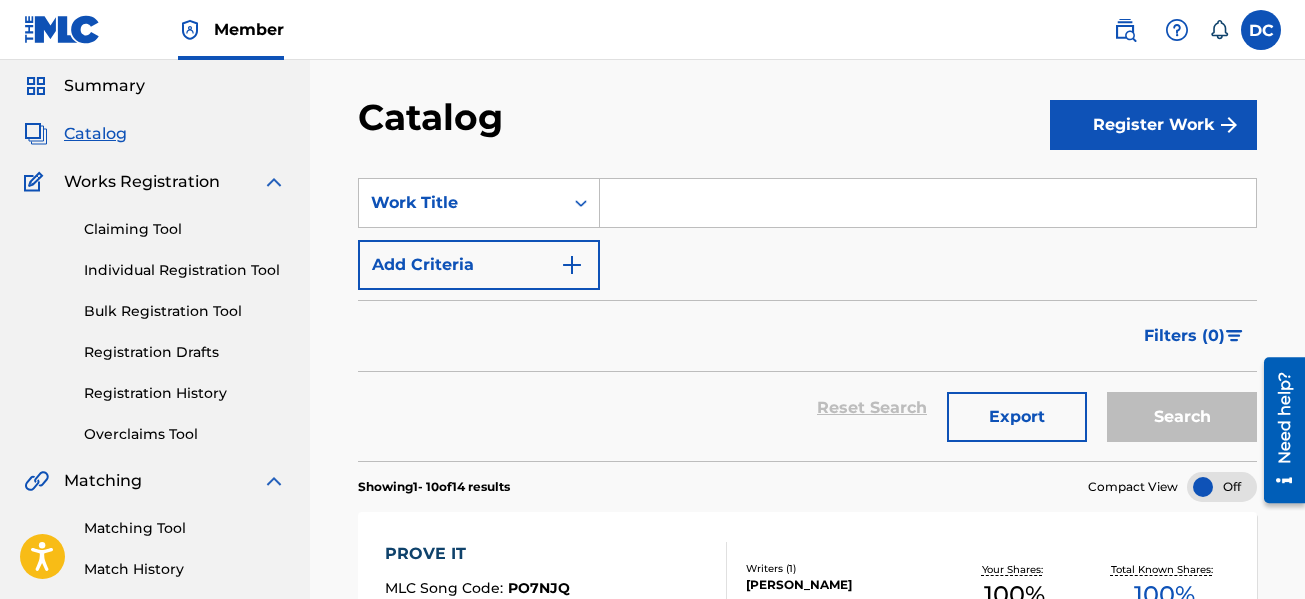 scroll, scrollTop: 100, scrollLeft: 0, axis: vertical 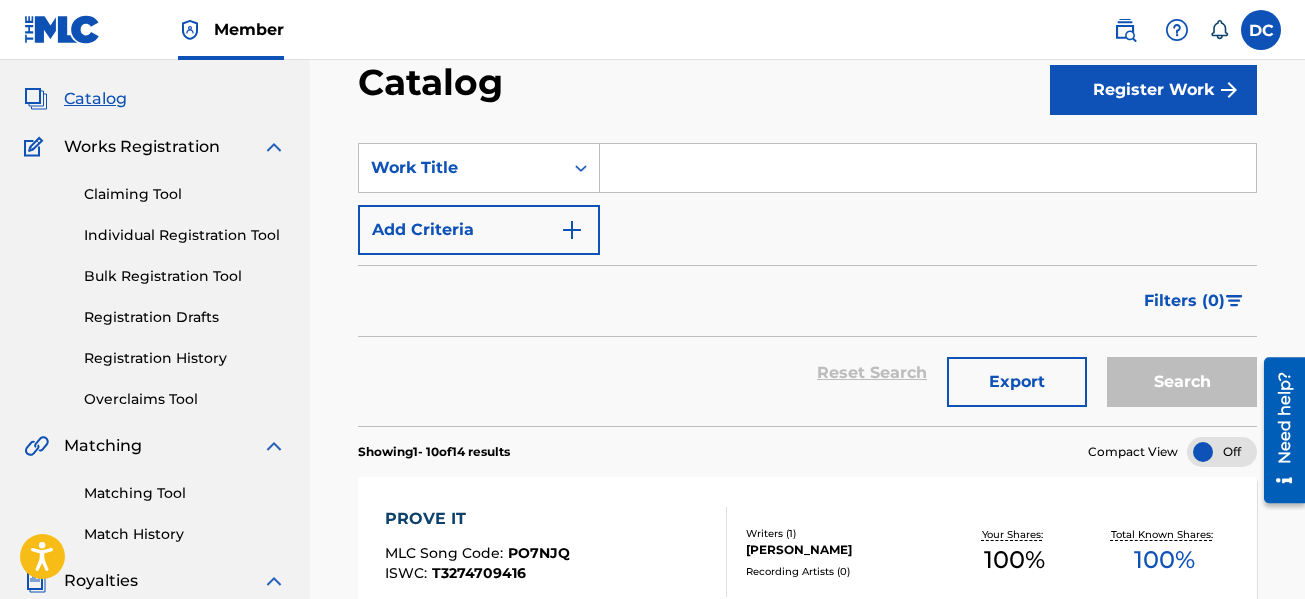 click on "Registration History" at bounding box center [185, 358] 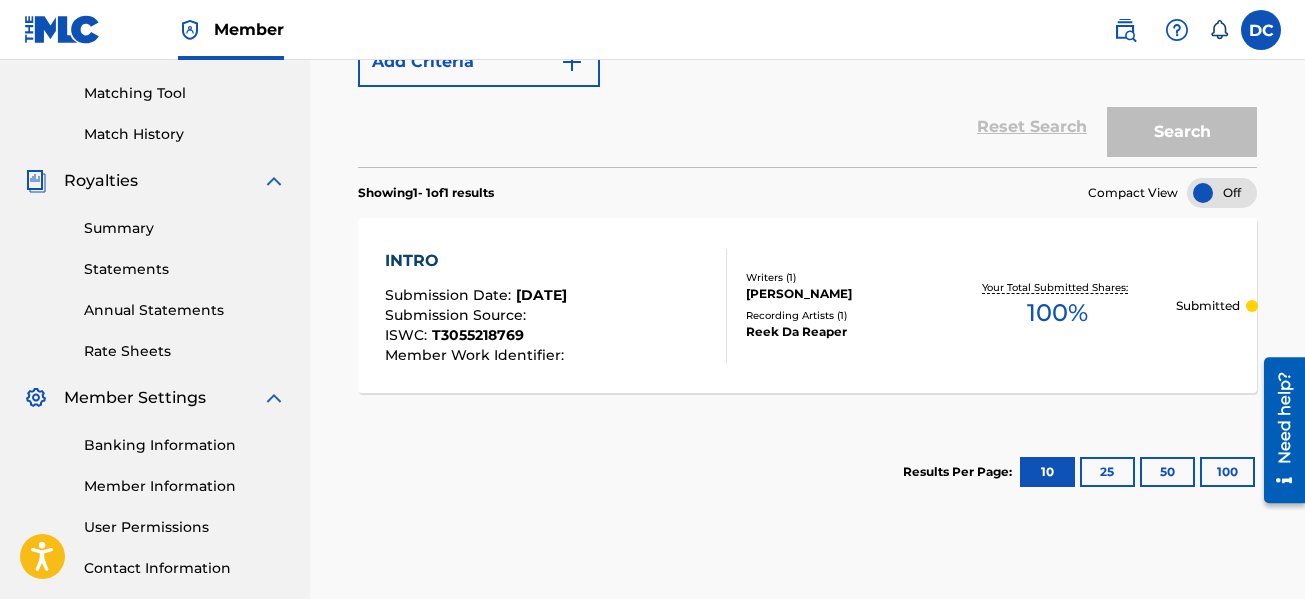 scroll, scrollTop: 100, scrollLeft: 0, axis: vertical 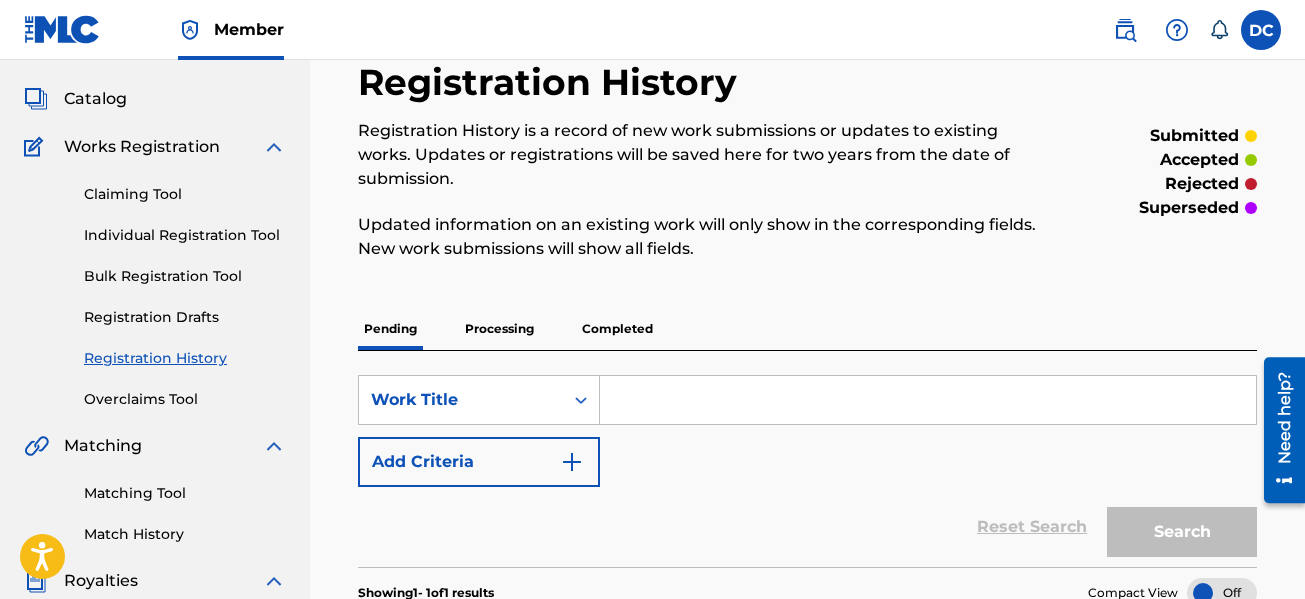 click on "Completed" at bounding box center (617, 329) 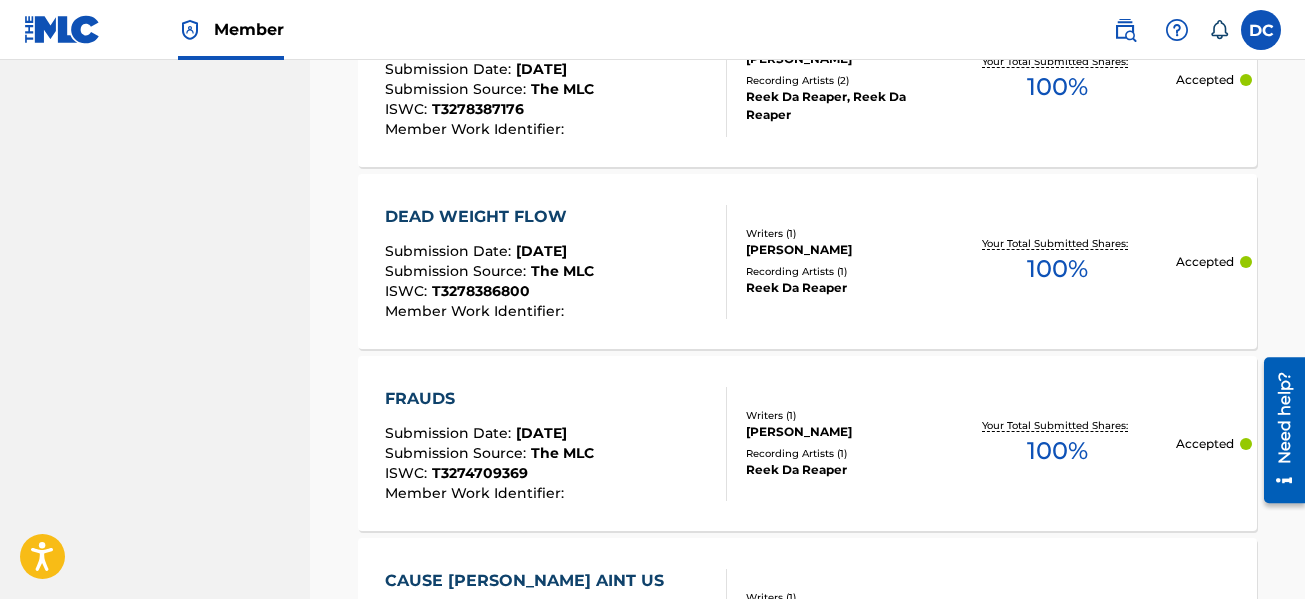 scroll, scrollTop: 2200, scrollLeft: 0, axis: vertical 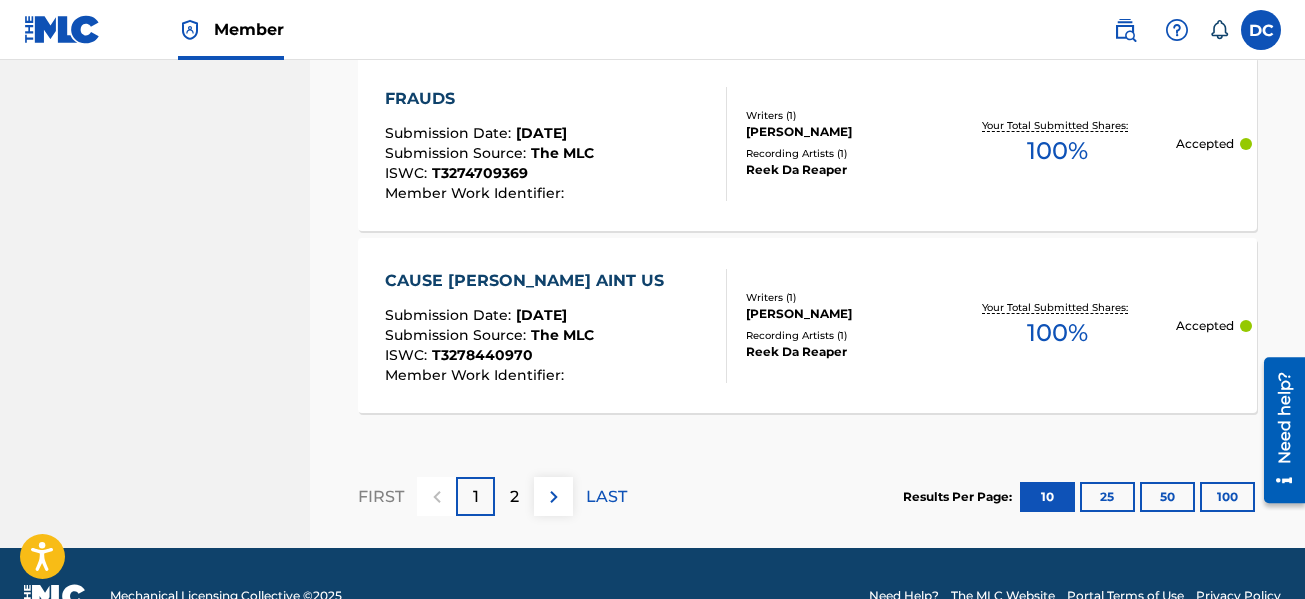 click on "2" at bounding box center [514, 497] 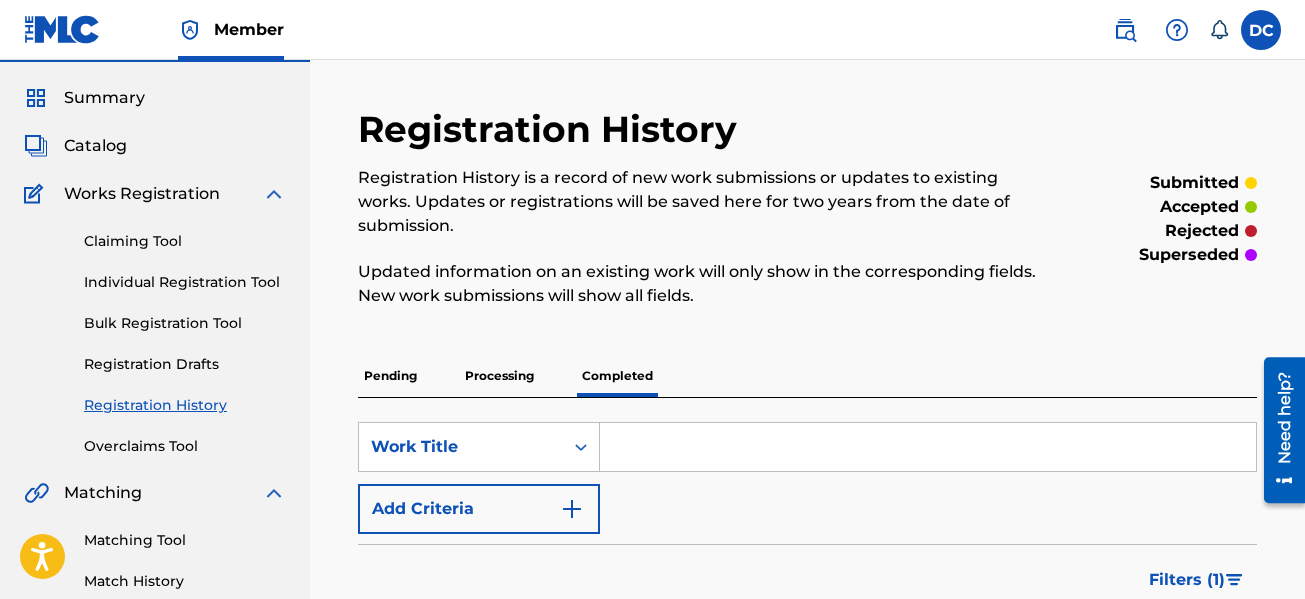 scroll, scrollTop: 0, scrollLeft: 0, axis: both 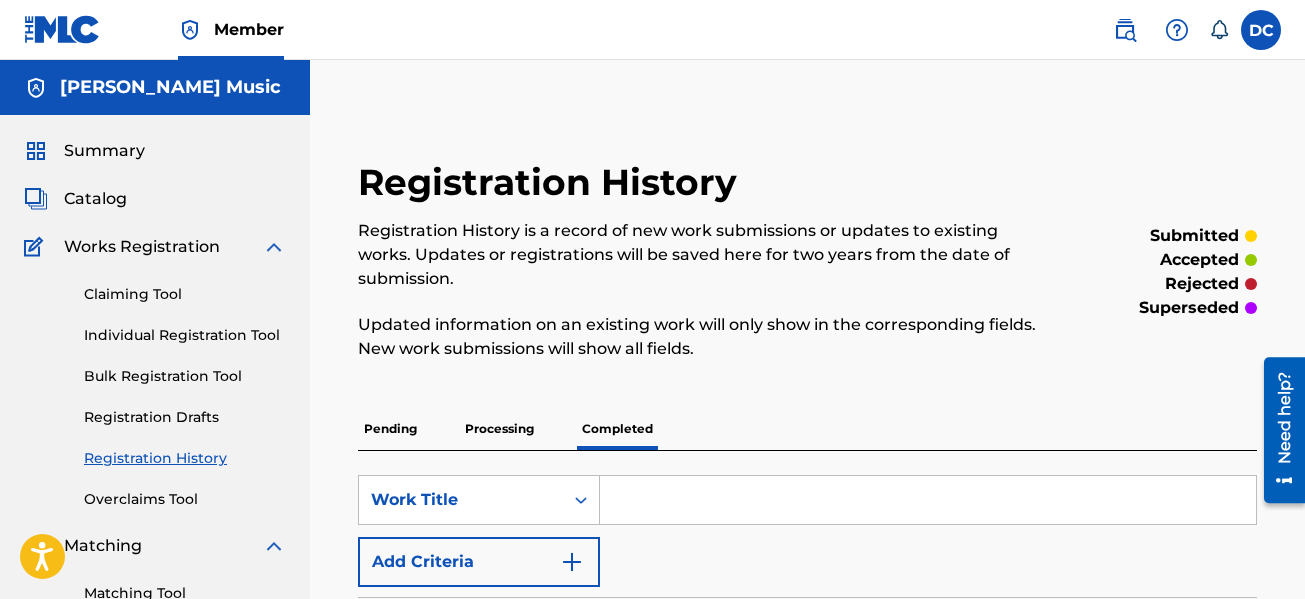 click on "Pending" at bounding box center [390, 429] 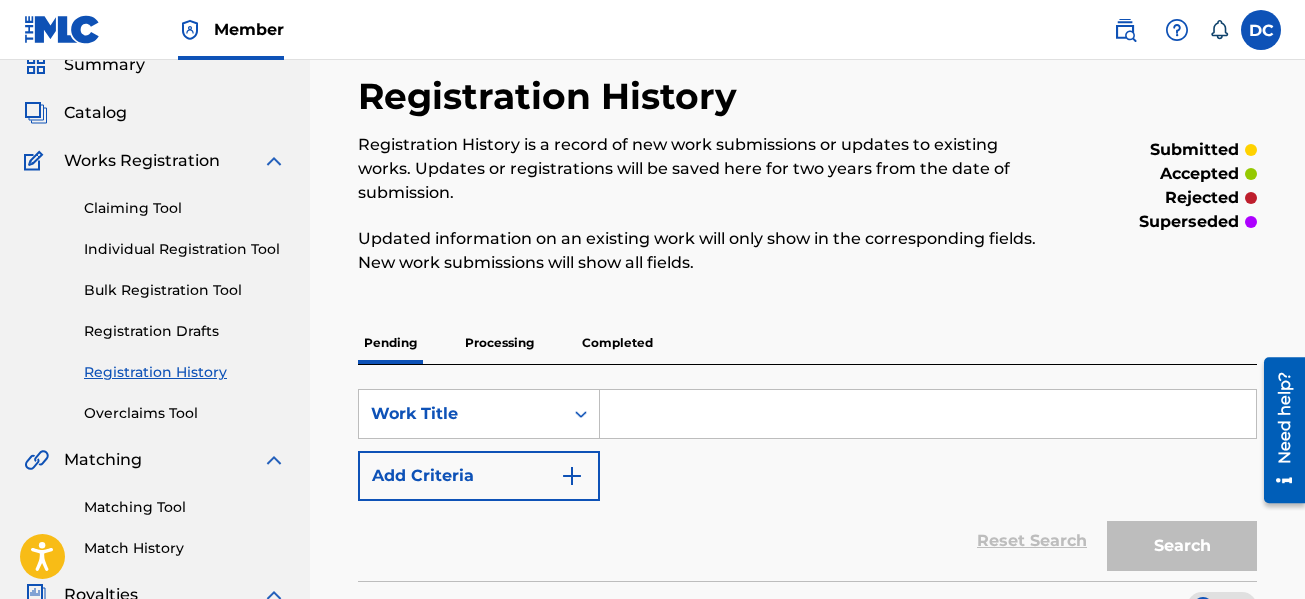scroll, scrollTop: 0, scrollLeft: 0, axis: both 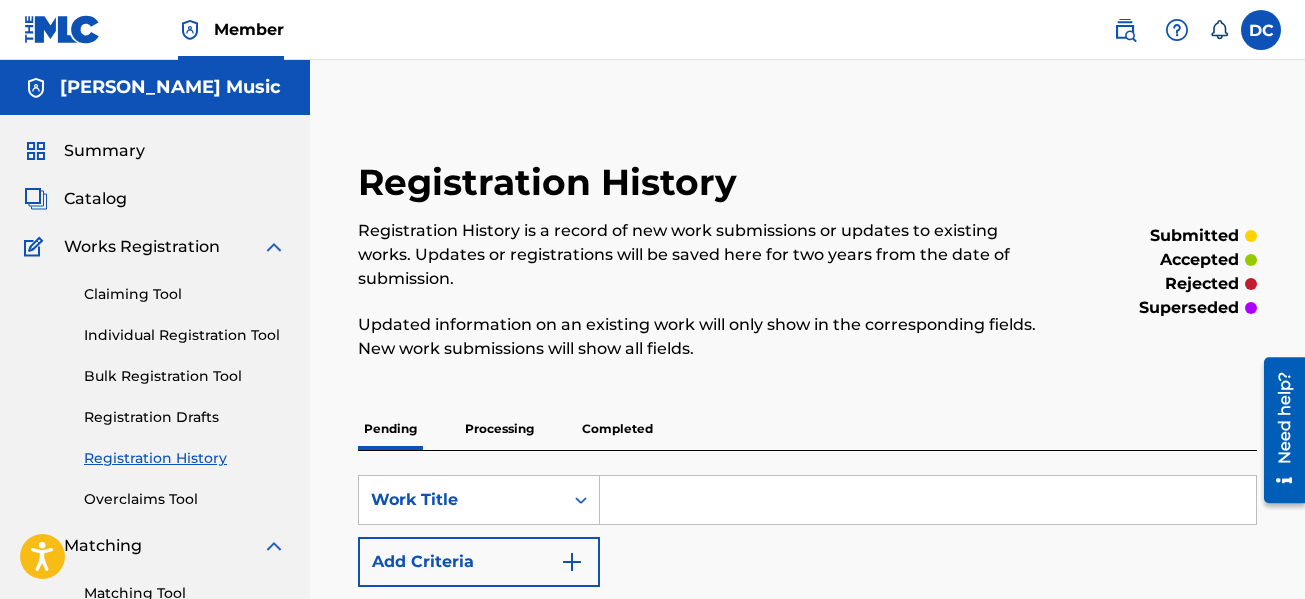 click on "Catalog" at bounding box center [95, 199] 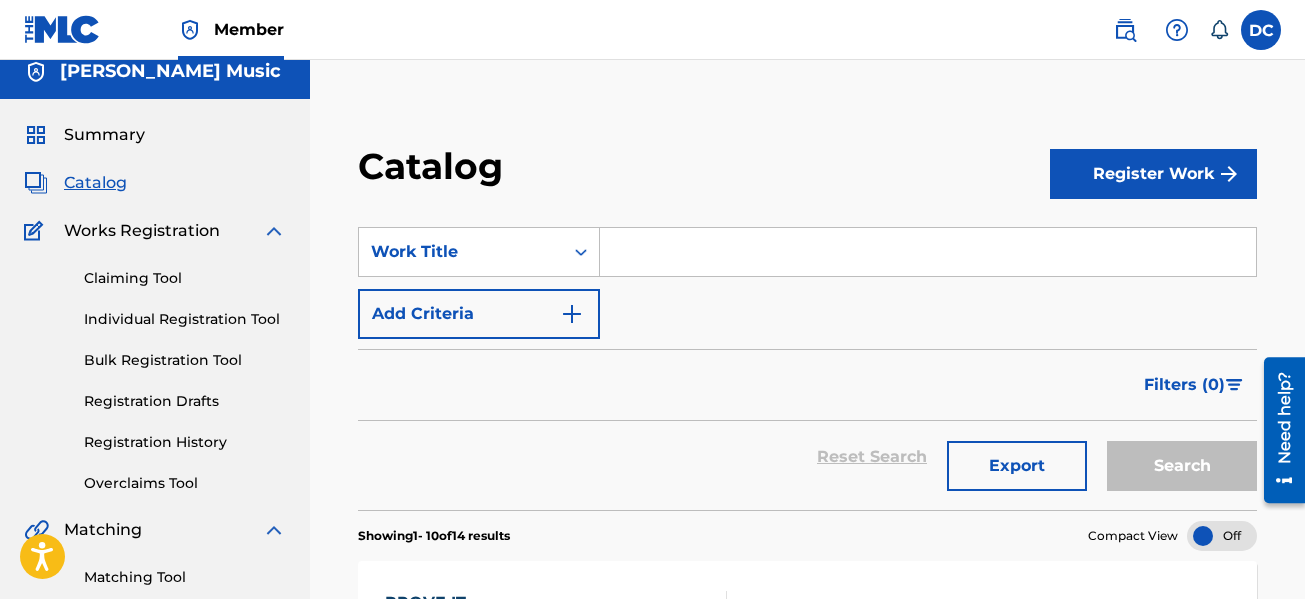 scroll, scrollTop: 0, scrollLeft: 0, axis: both 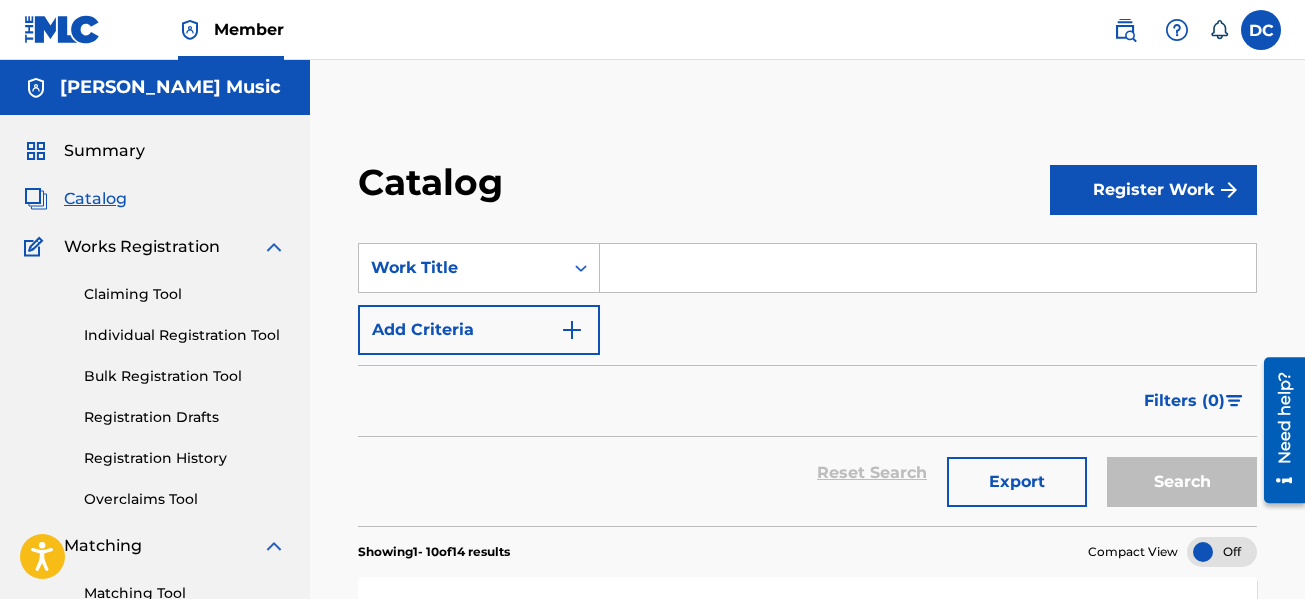 click on "Catalog" at bounding box center [95, 199] 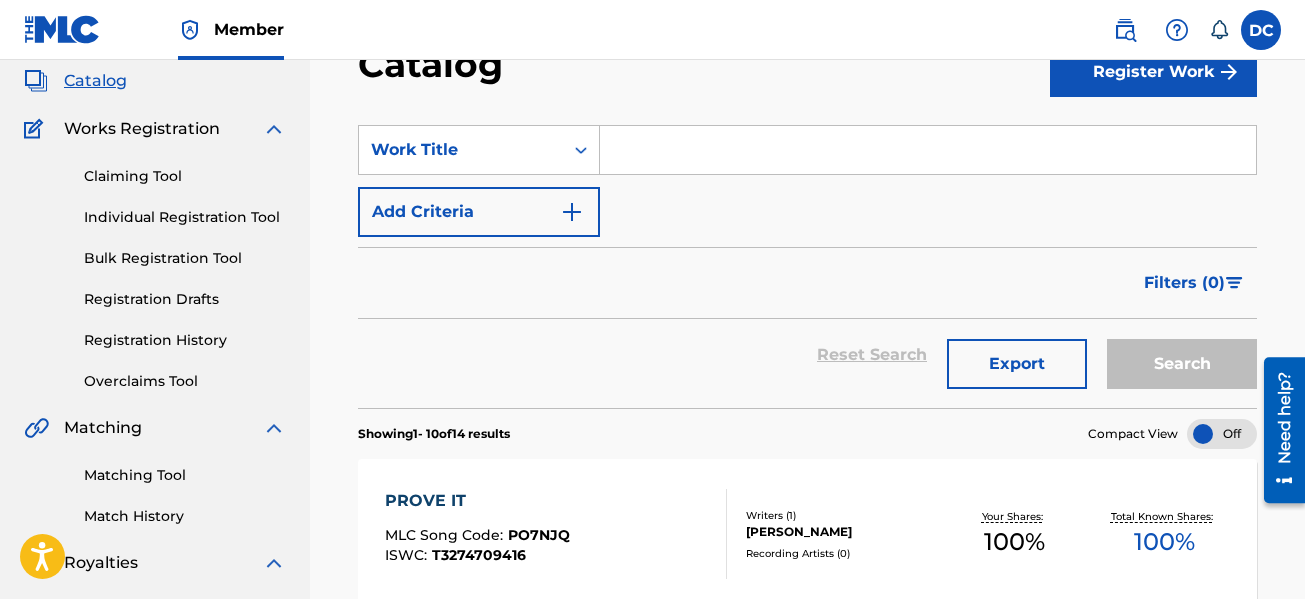 scroll, scrollTop: 100, scrollLeft: 0, axis: vertical 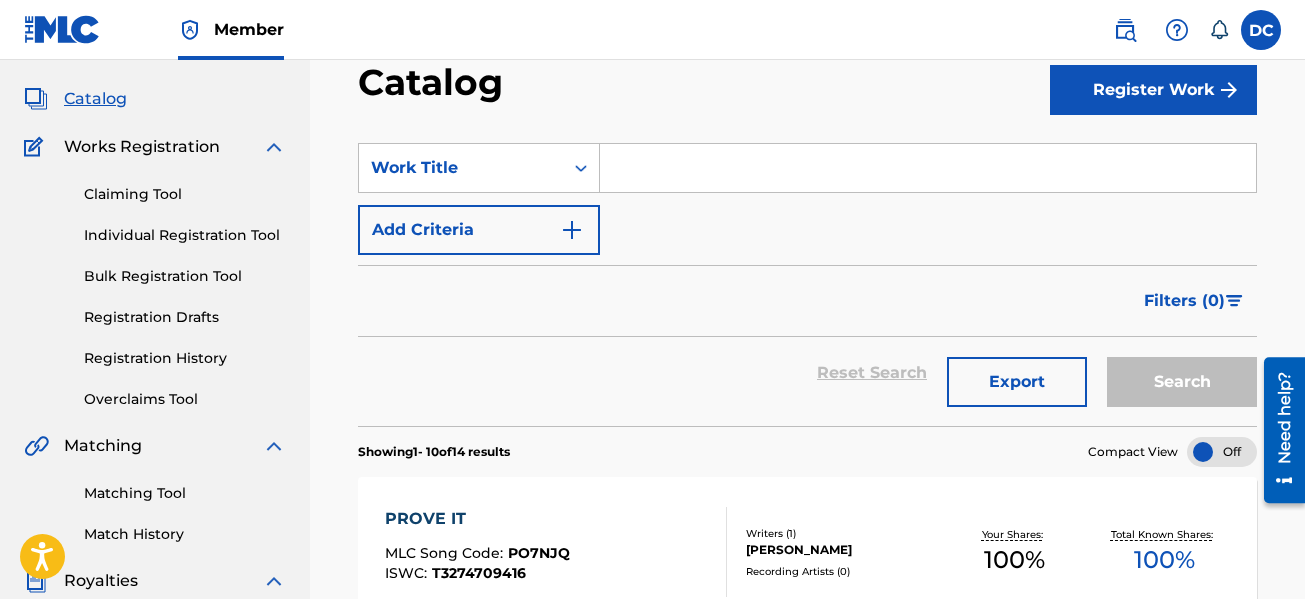 click on "Filters ( 0 )" at bounding box center [1194, 301] 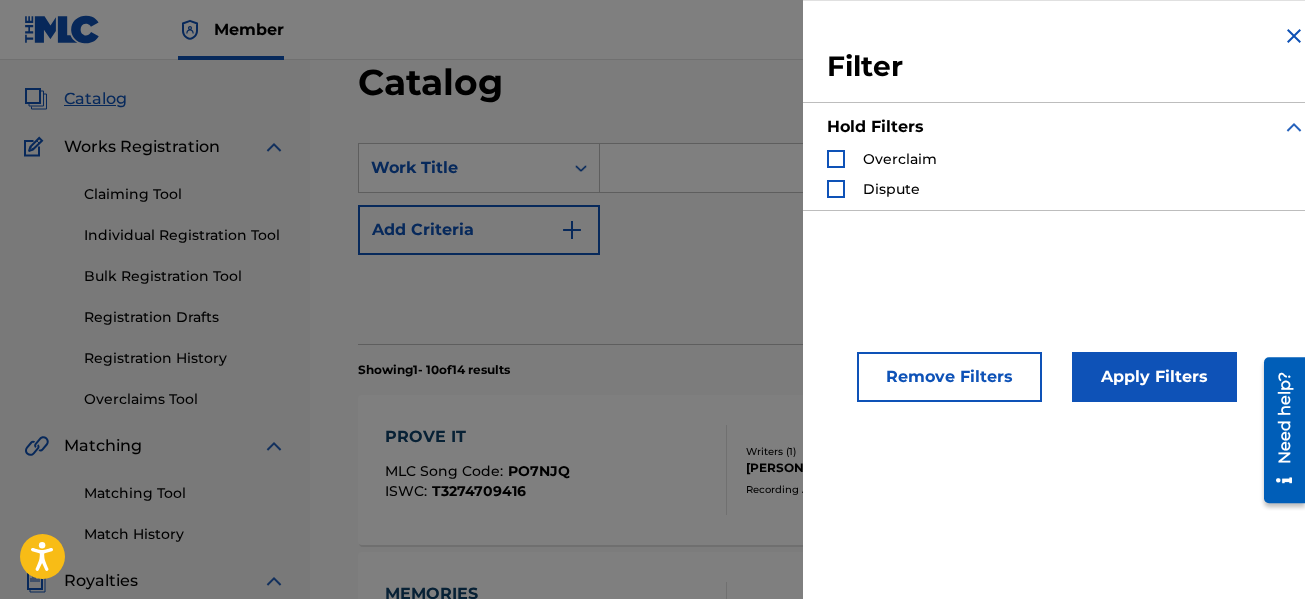 click at bounding box center [1294, 127] 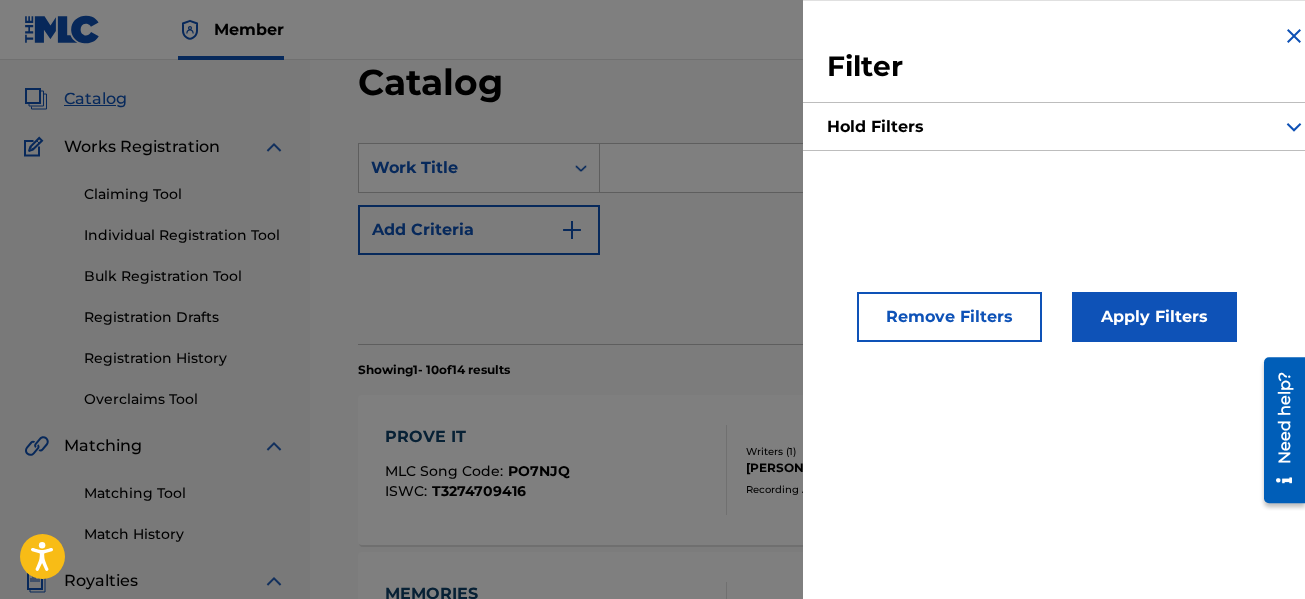 click on "Remove Filters" at bounding box center [949, 317] 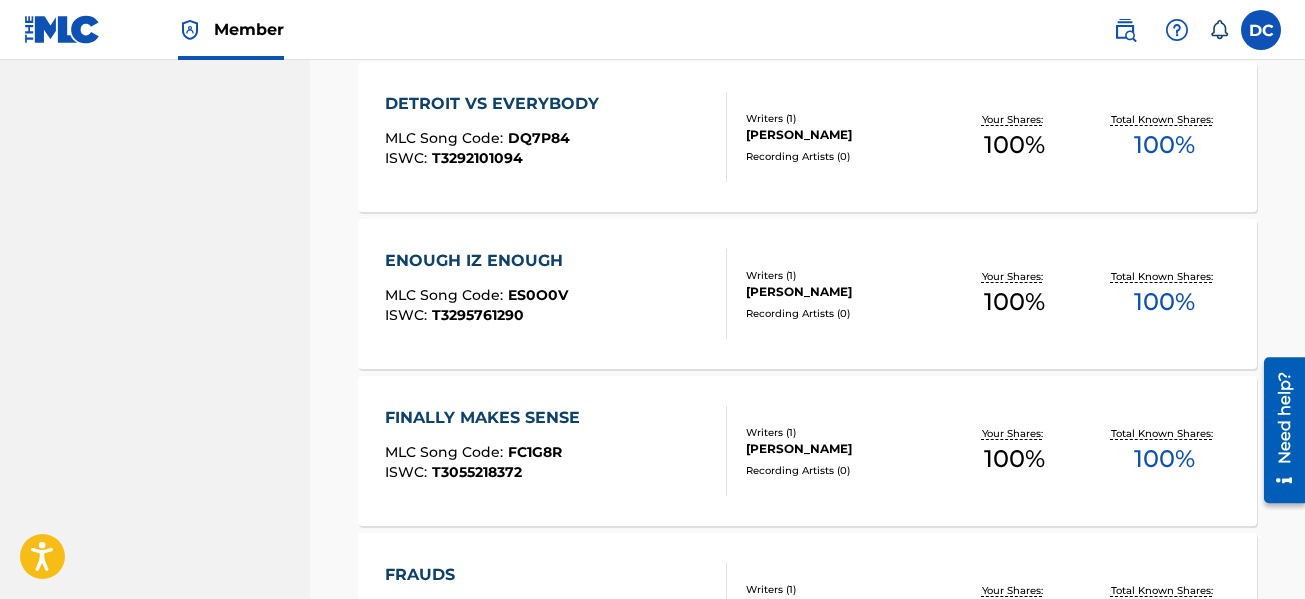 scroll, scrollTop: 1740, scrollLeft: 0, axis: vertical 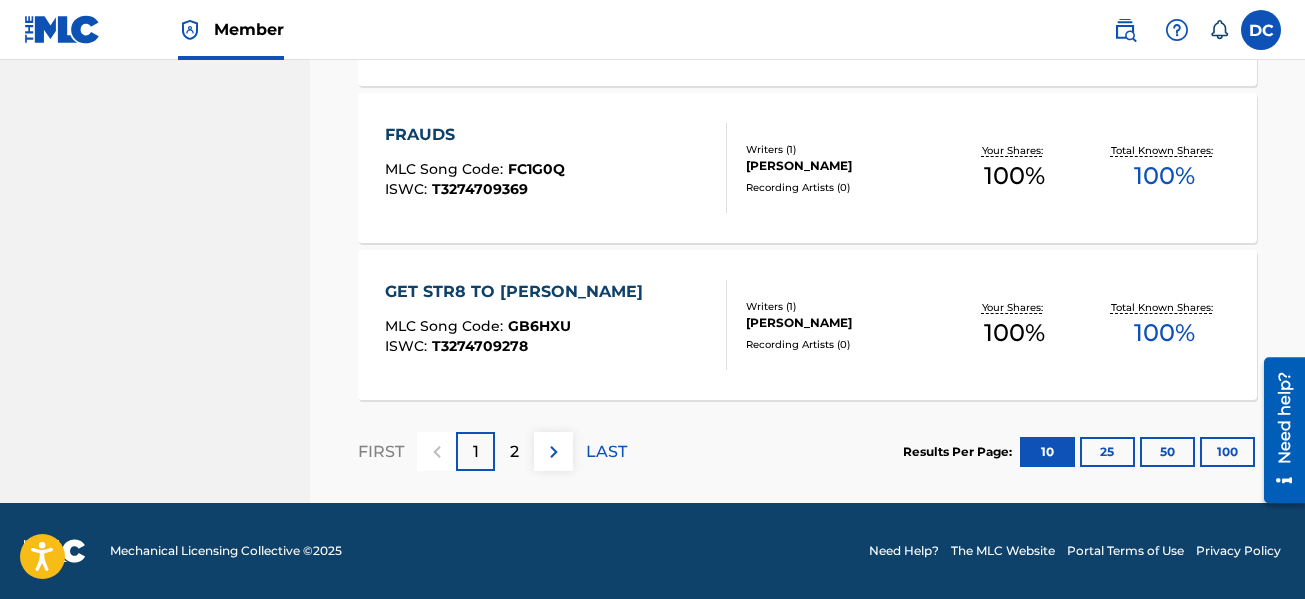click on "2" at bounding box center (514, 451) 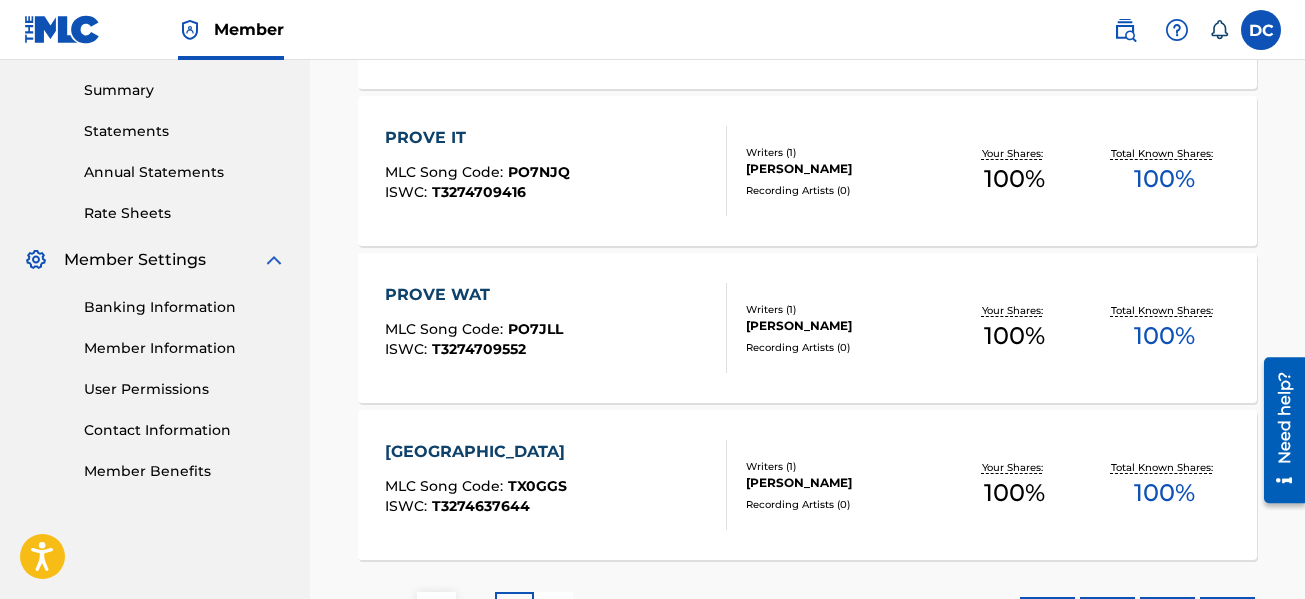 scroll, scrollTop: 798, scrollLeft: 0, axis: vertical 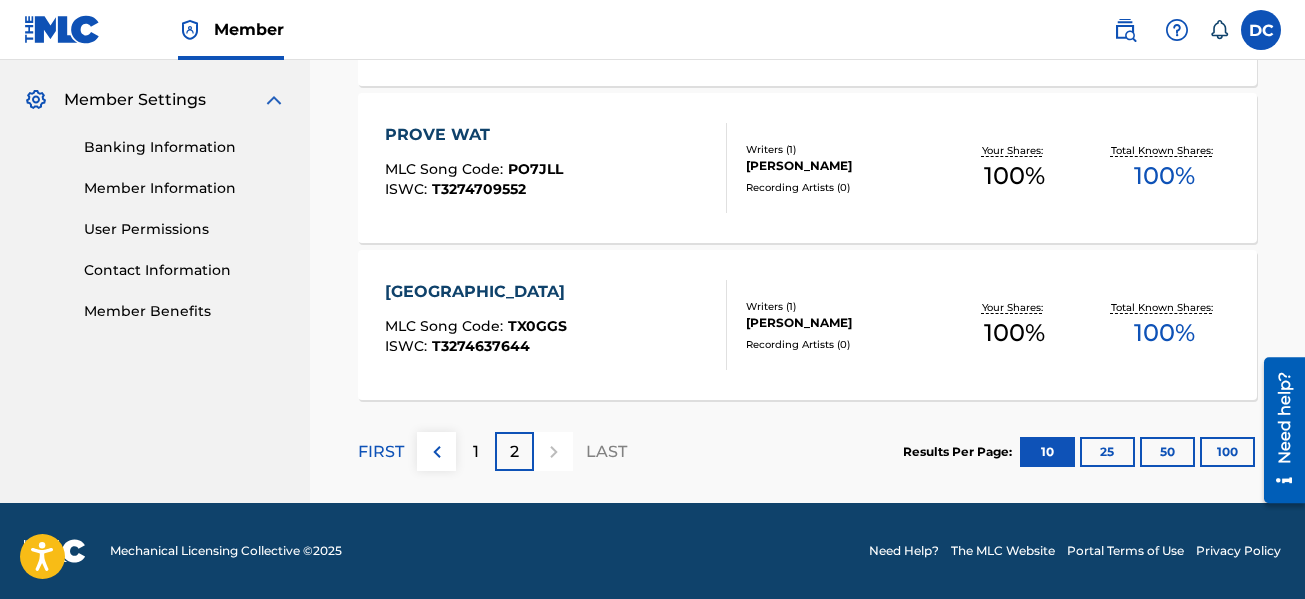 click on "1" at bounding box center (475, 451) 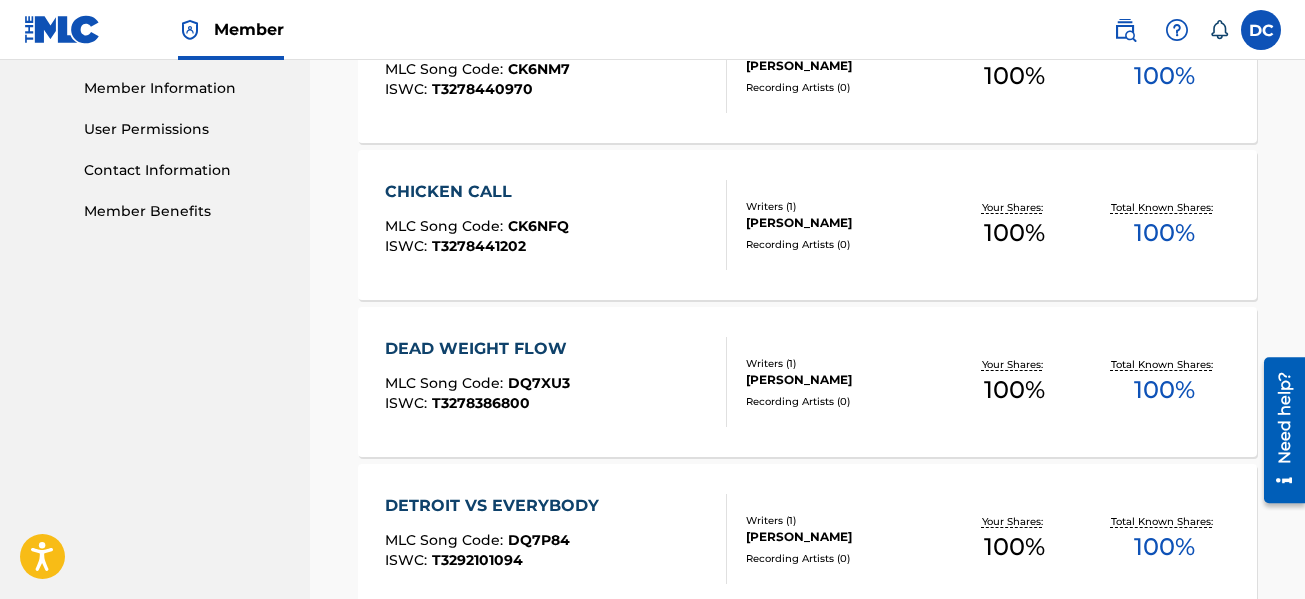 scroll, scrollTop: 398, scrollLeft: 0, axis: vertical 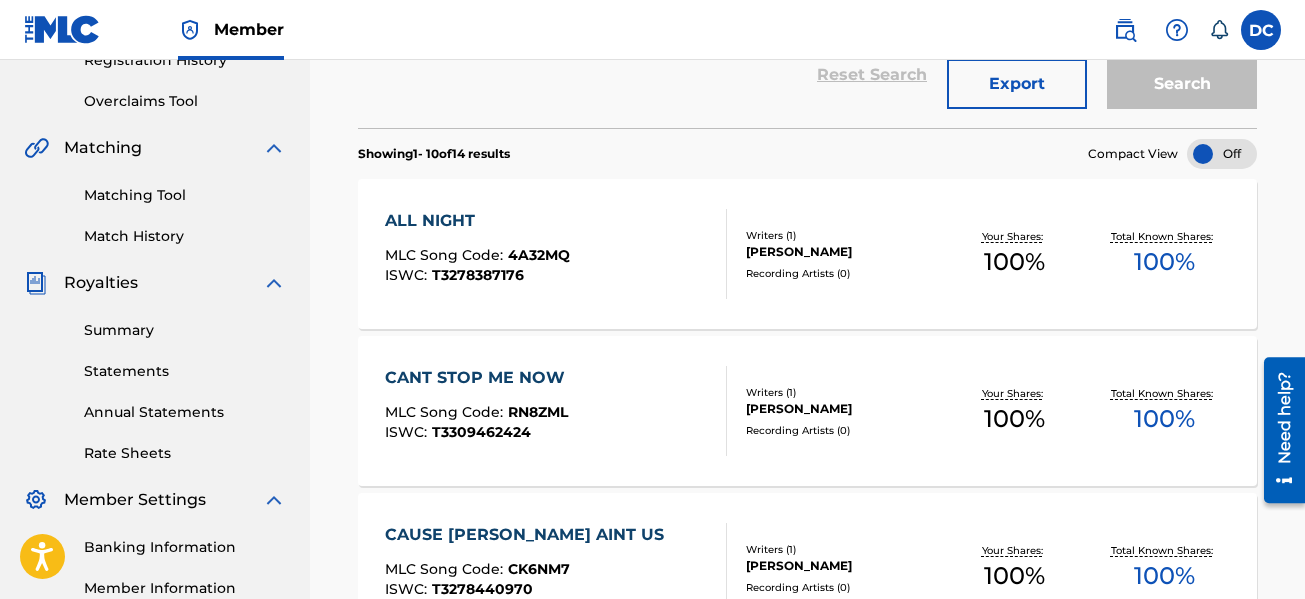 click on "Matching Tool" at bounding box center (185, 195) 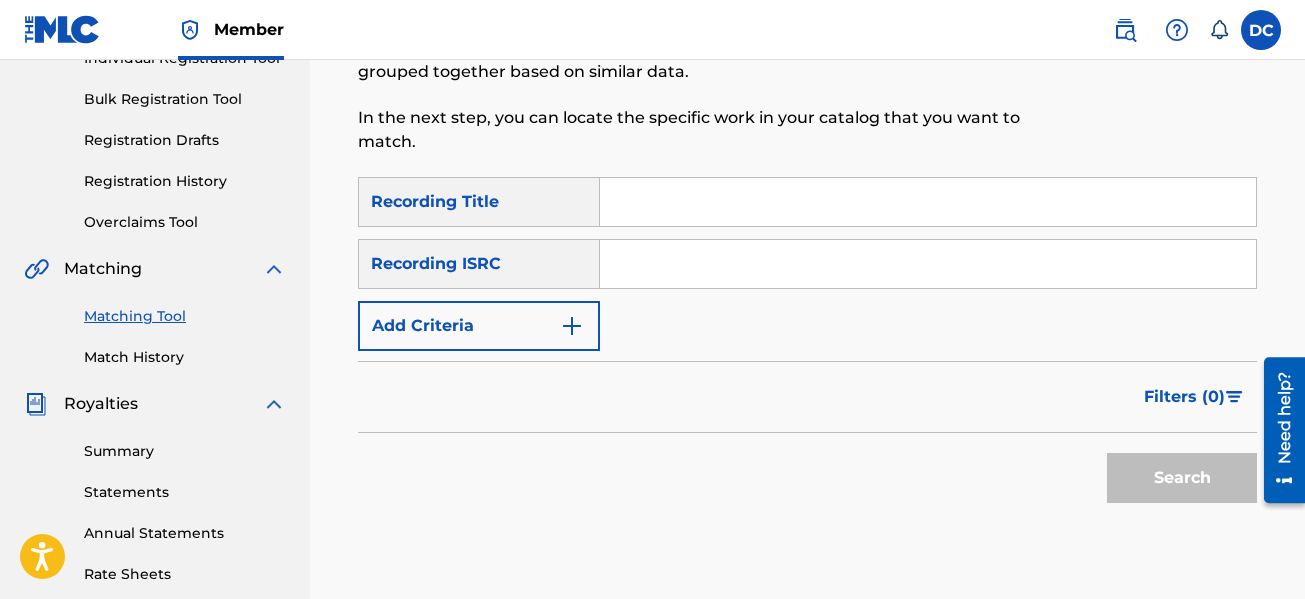 scroll, scrollTop: 300, scrollLeft: 0, axis: vertical 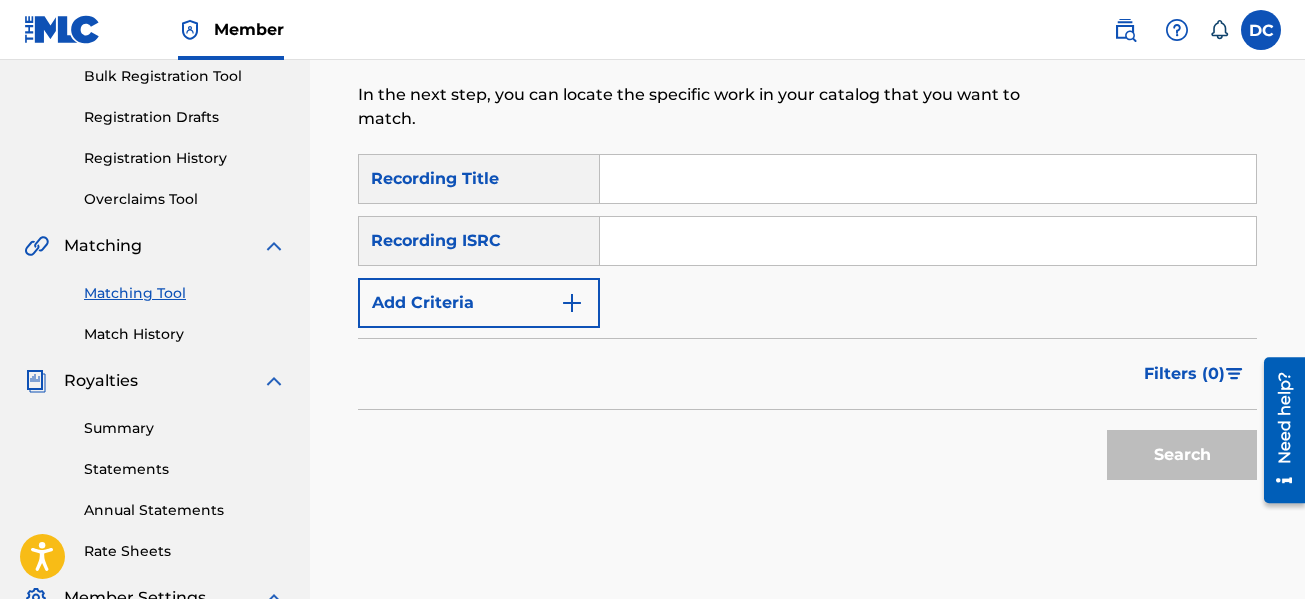 click on "Add Criteria" at bounding box center (479, 303) 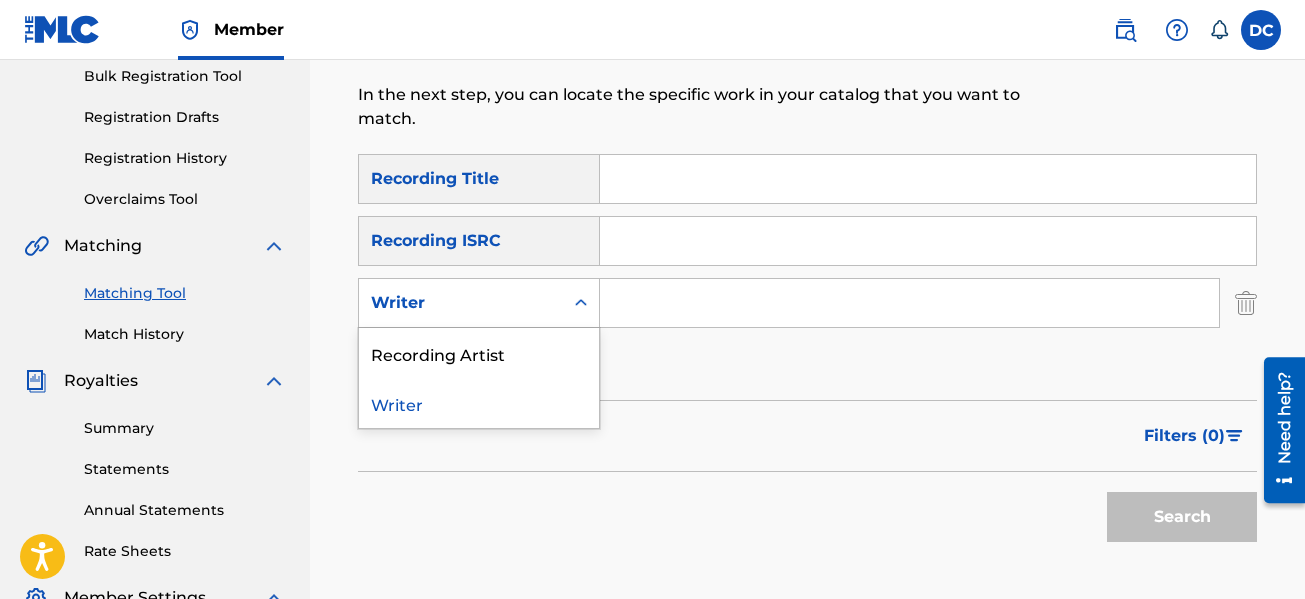 click on "Writer" at bounding box center (461, 303) 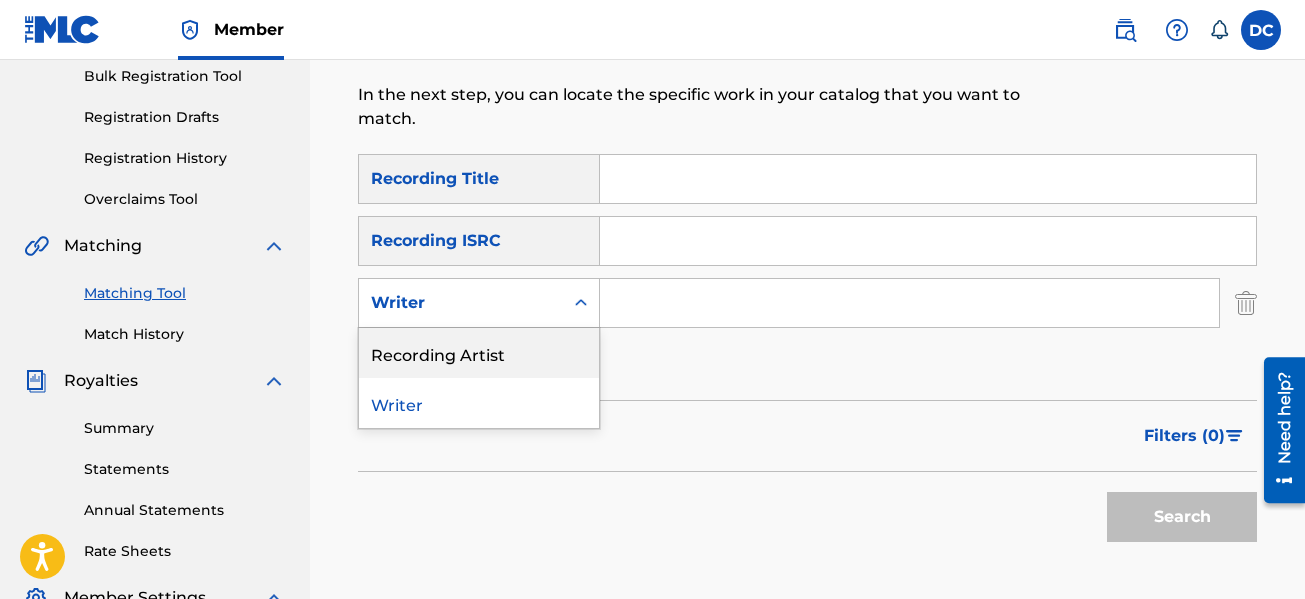 click on "Recording Artist" at bounding box center (479, 353) 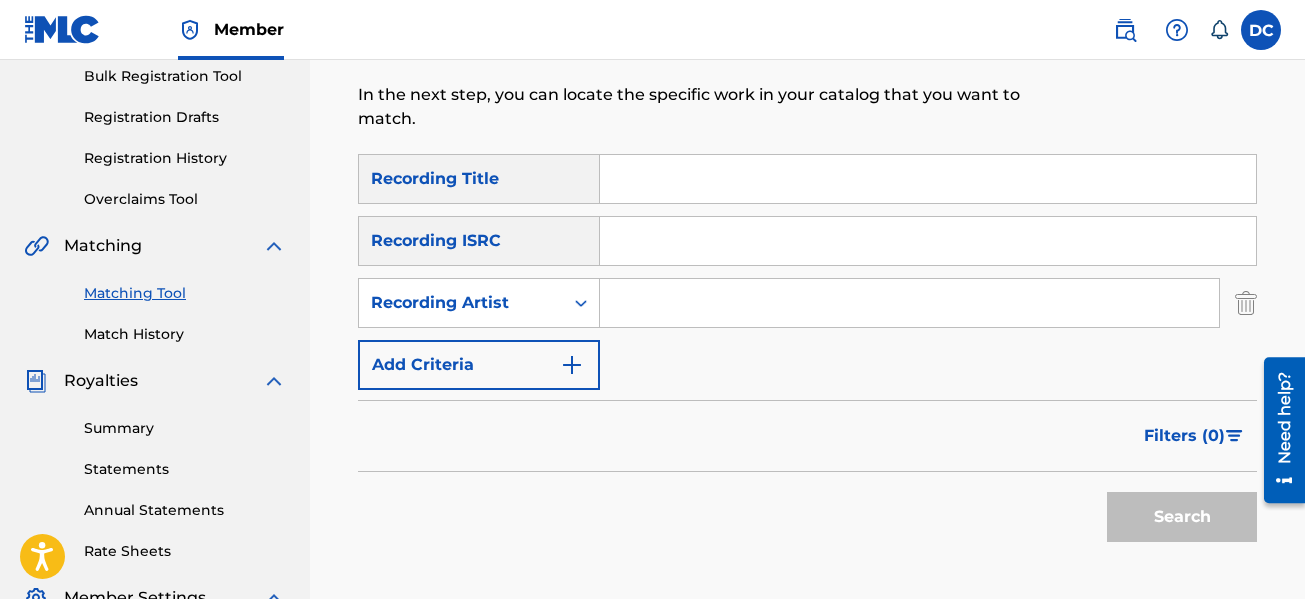 click at bounding box center [909, 303] 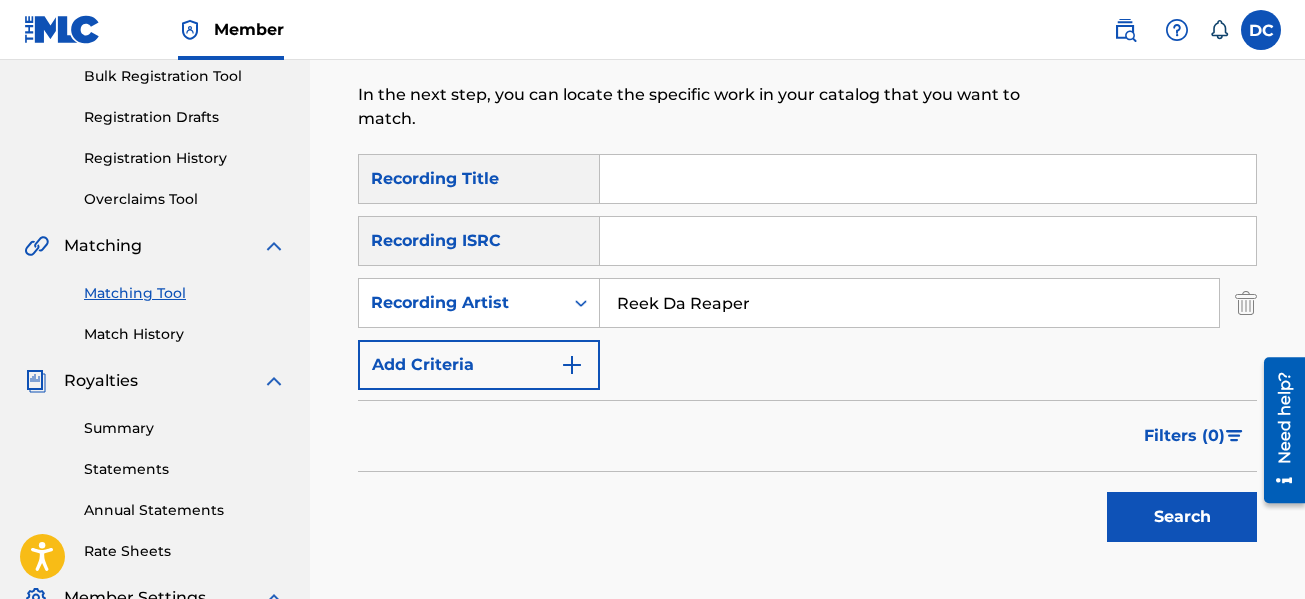 click on "Search" at bounding box center (1182, 517) 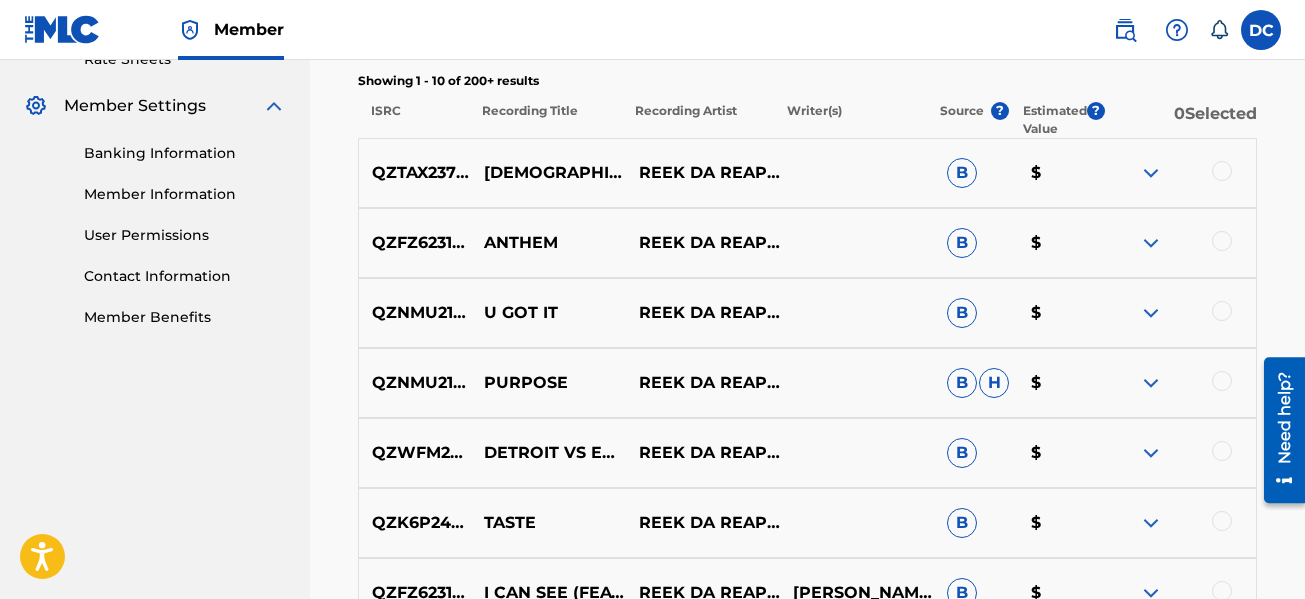scroll, scrollTop: 800, scrollLeft: 0, axis: vertical 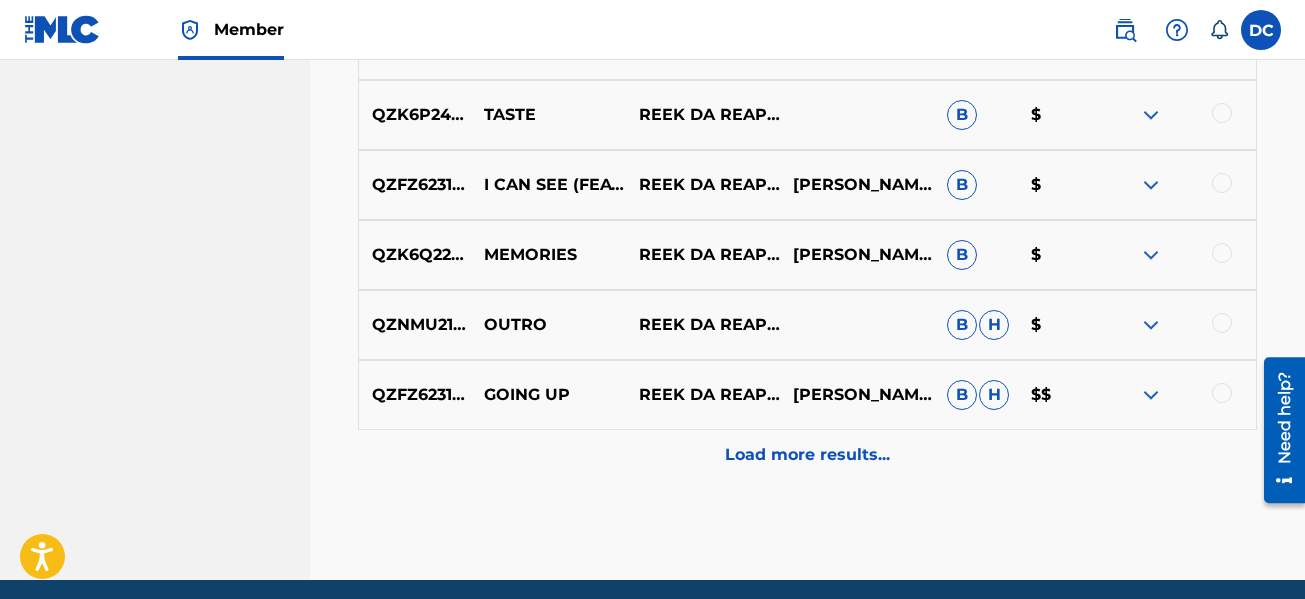 click on "Load more results..." at bounding box center [807, 455] 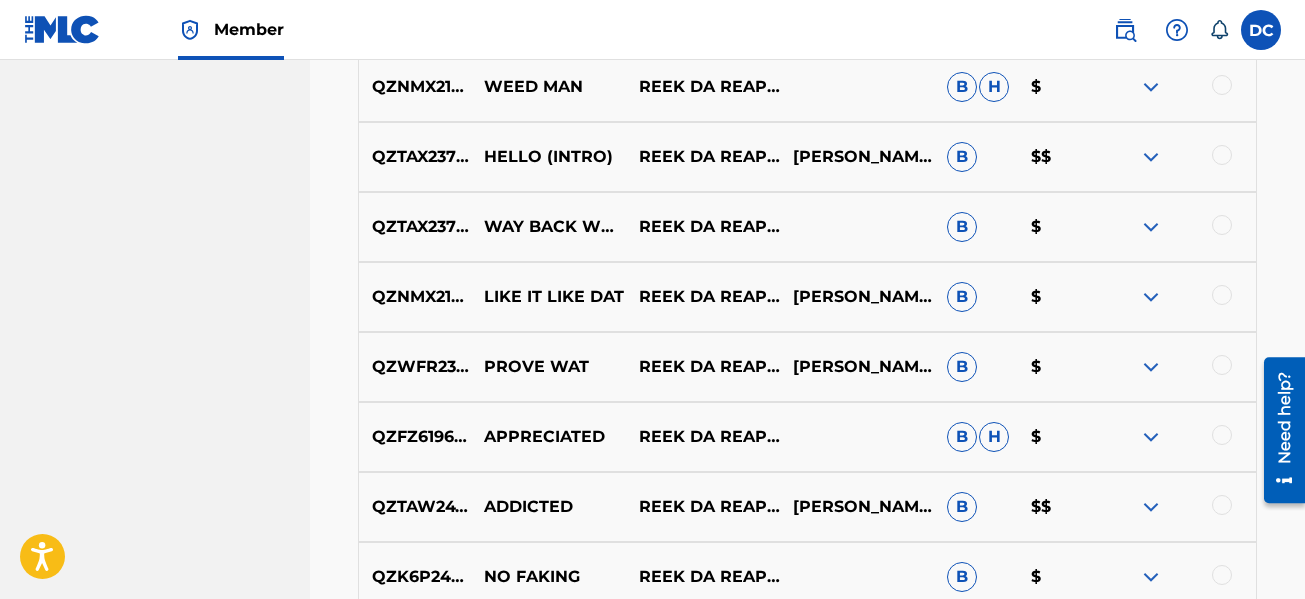 scroll, scrollTop: 1900, scrollLeft: 0, axis: vertical 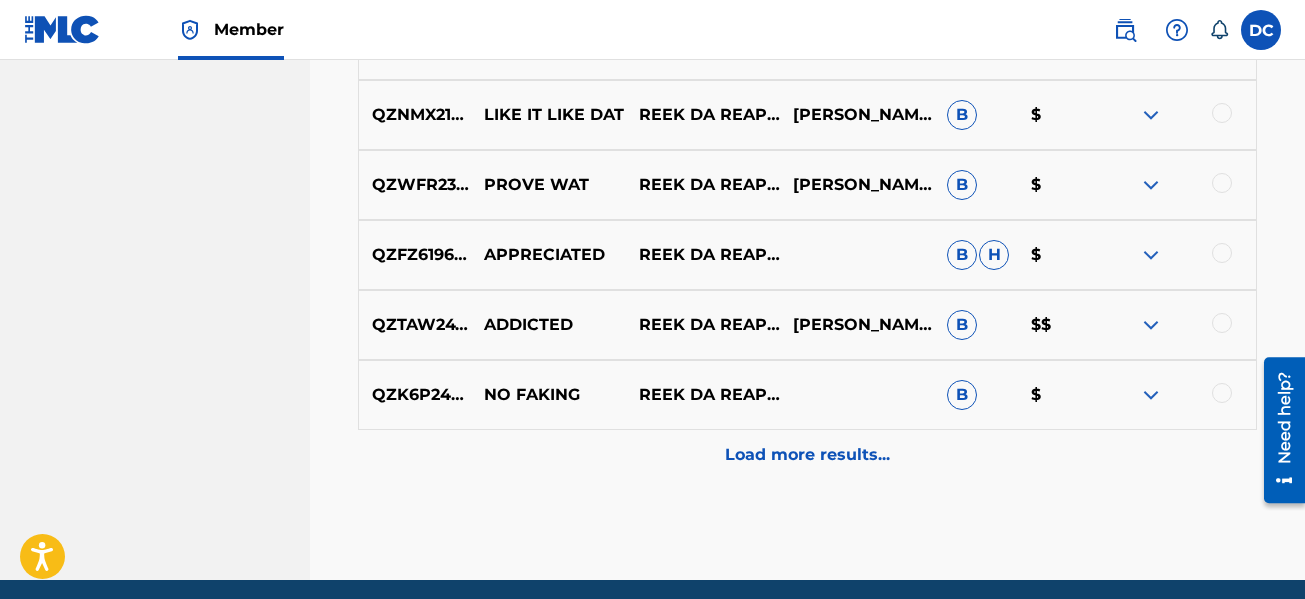 click on "Load more results..." at bounding box center (807, 455) 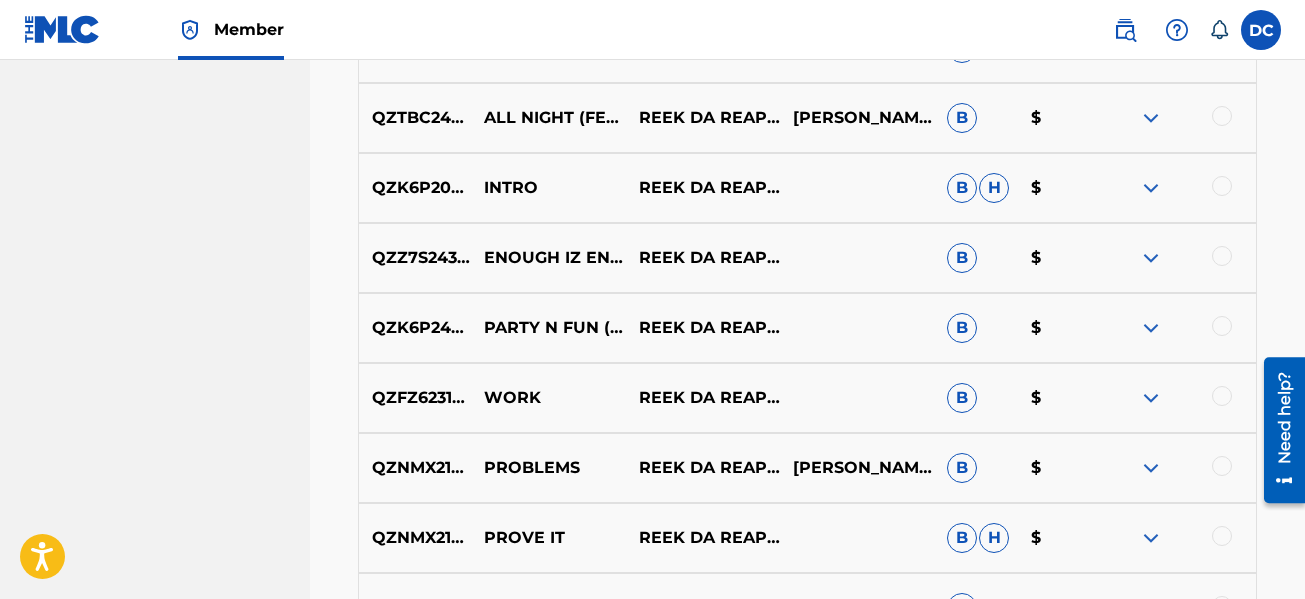 scroll, scrollTop: 2577, scrollLeft: 0, axis: vertical 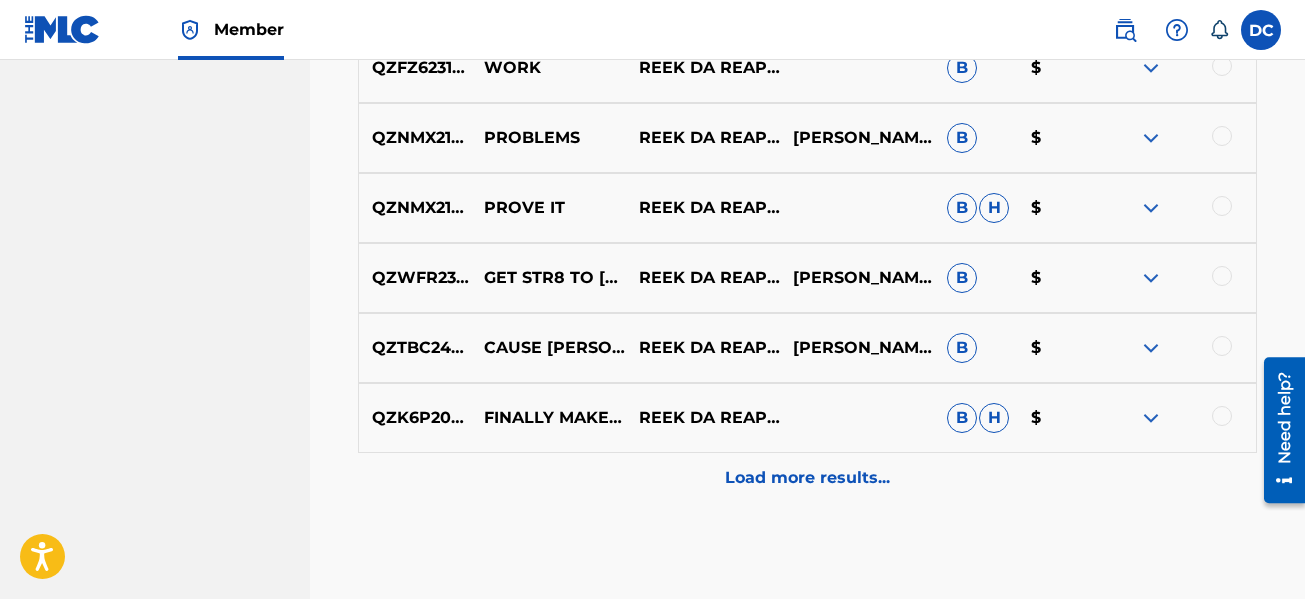 click on "Load more results..." at bounding box center (807, 478) 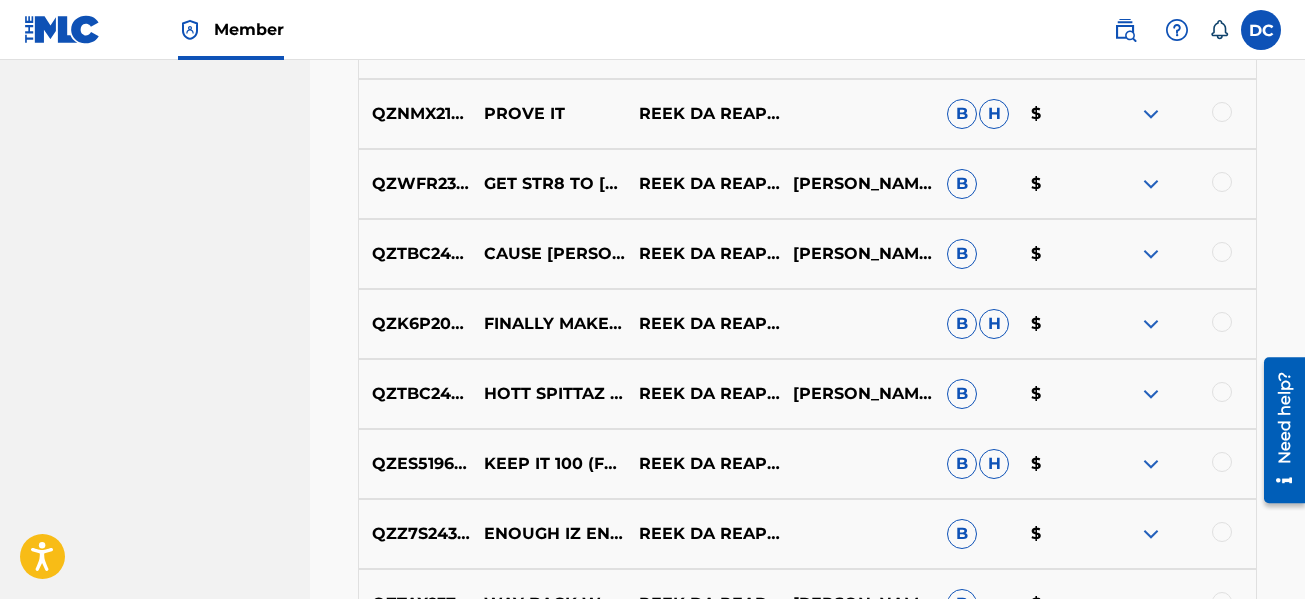 scroll, scrollTop: 2677, scrollLeft: 0, axis: vertical 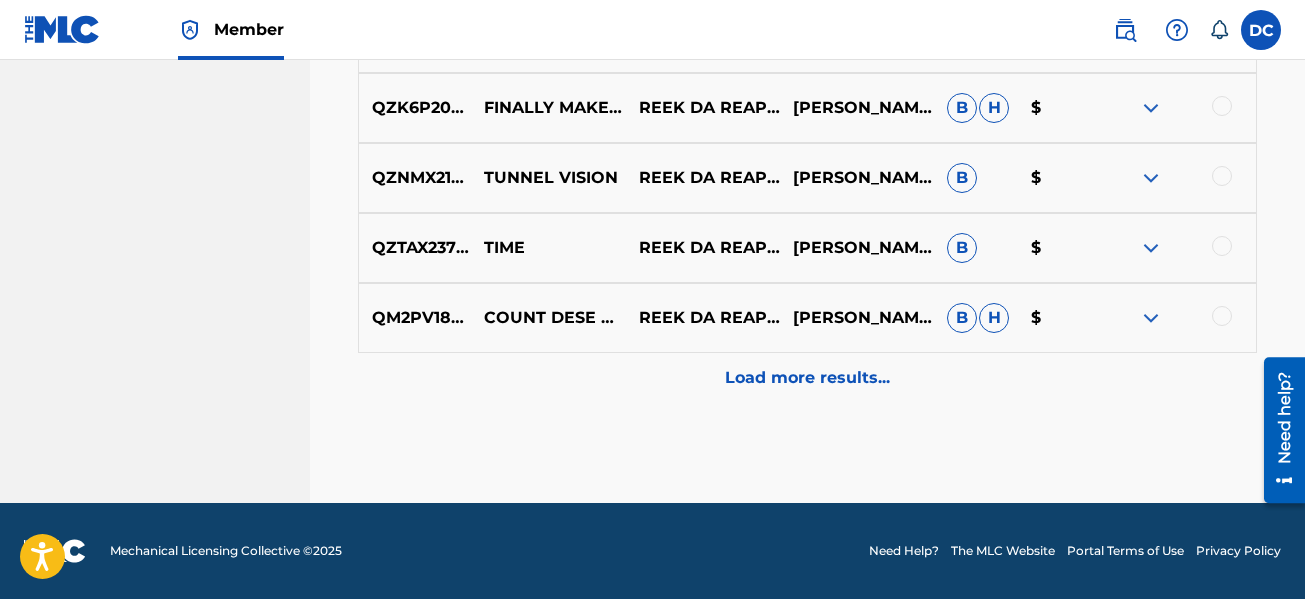 click on "Load more results..." at bounding box center [807, 378] 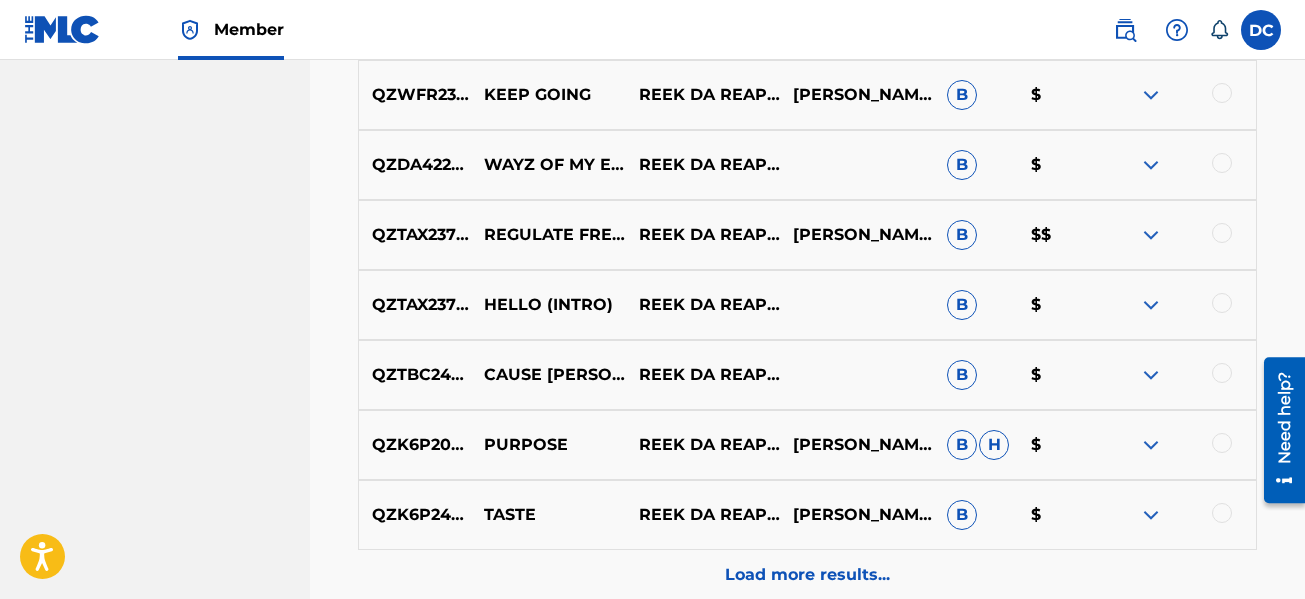 scroll, scrollTop: 3977, scrollLeft: 0, axis: vertical 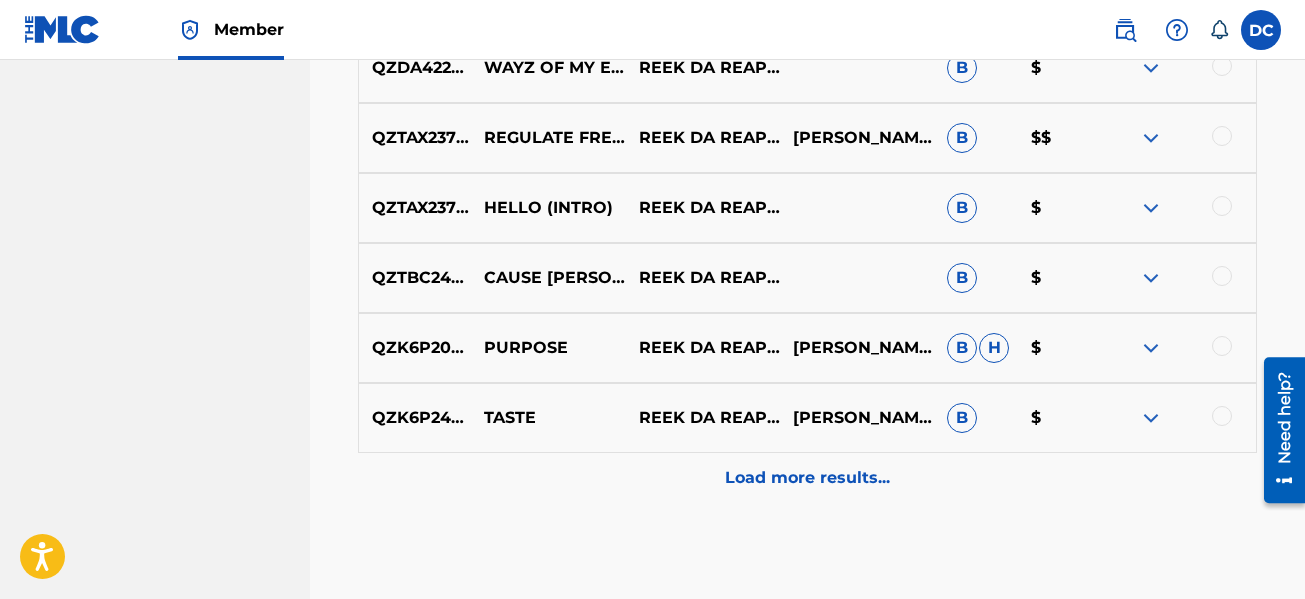 click on "Load more results..." at bounding box center (807, 478) 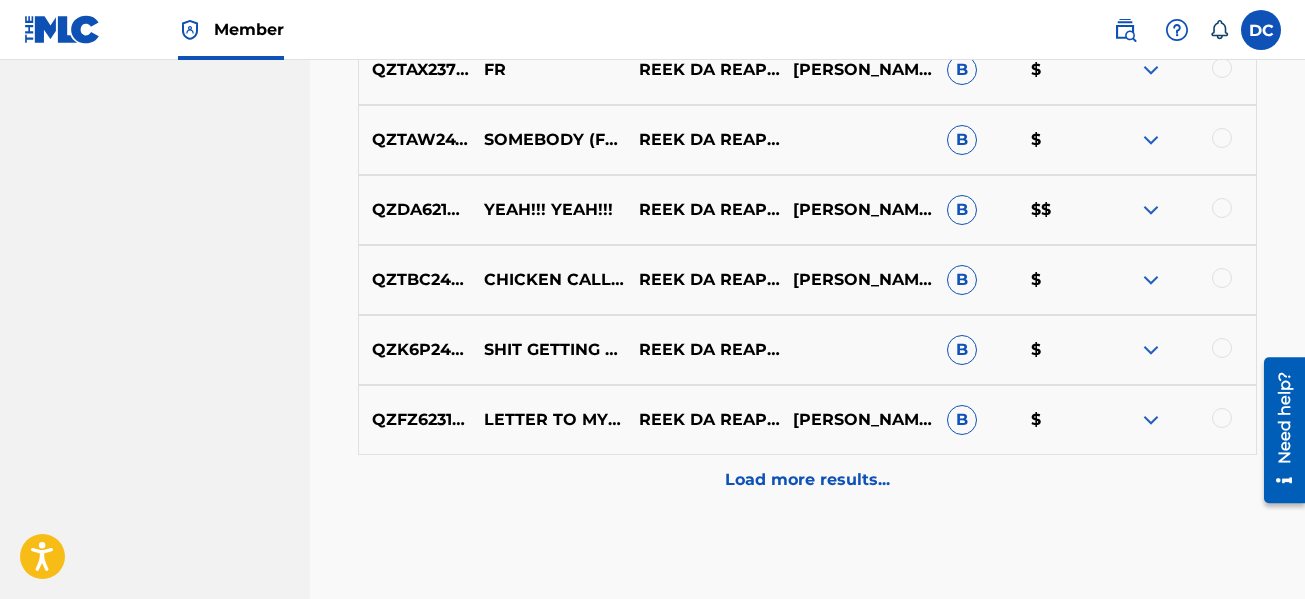 scroll, scrollTop: 4677, scrollLeft: 0, axis: vertical 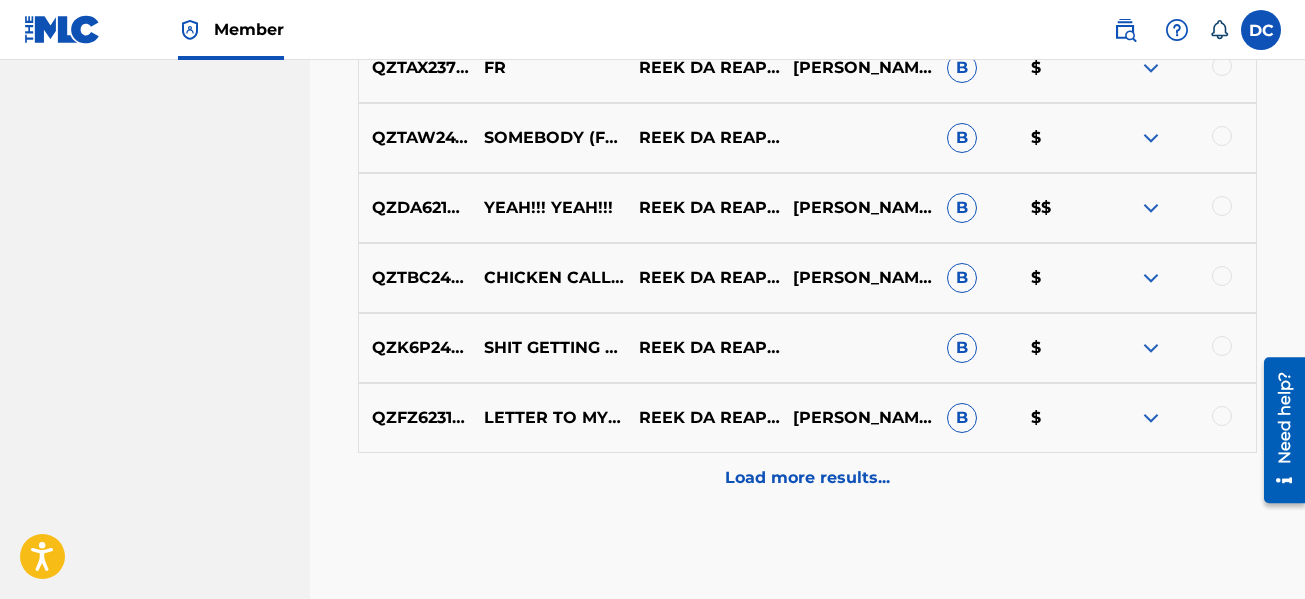 click on "Load more results..." at bounding box center [807, 478] 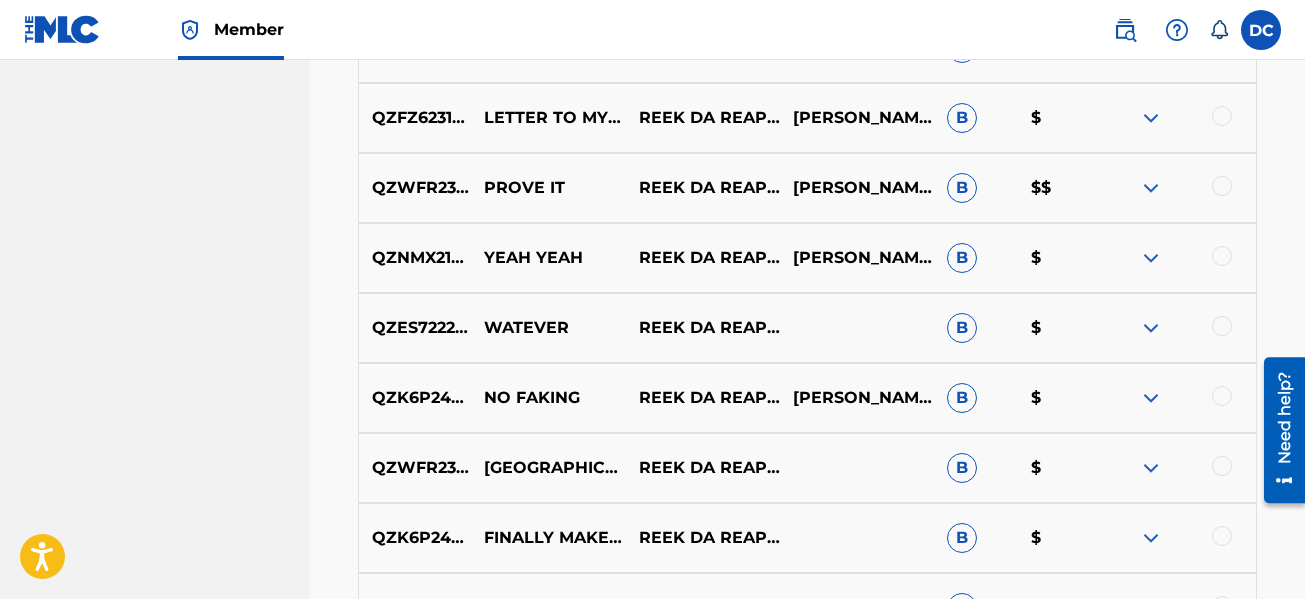 scroll, scrollTop: 5377, scrollLeft: 0, axis: vertical 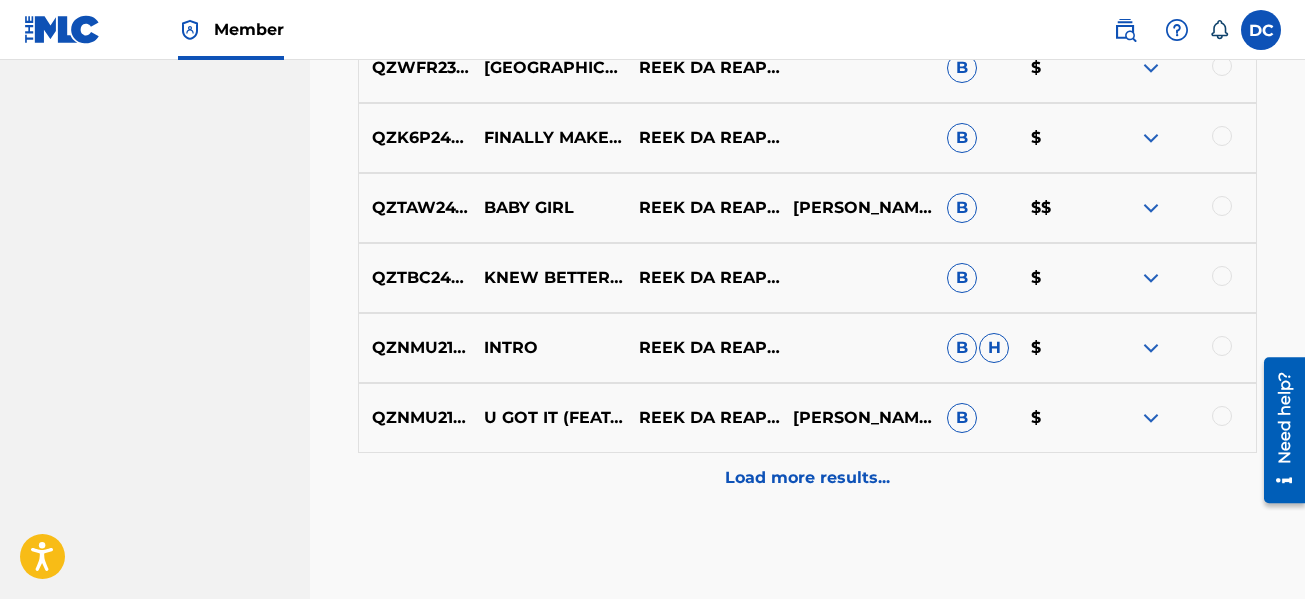 click on "Load more results..." at bounding box center [807, 478] 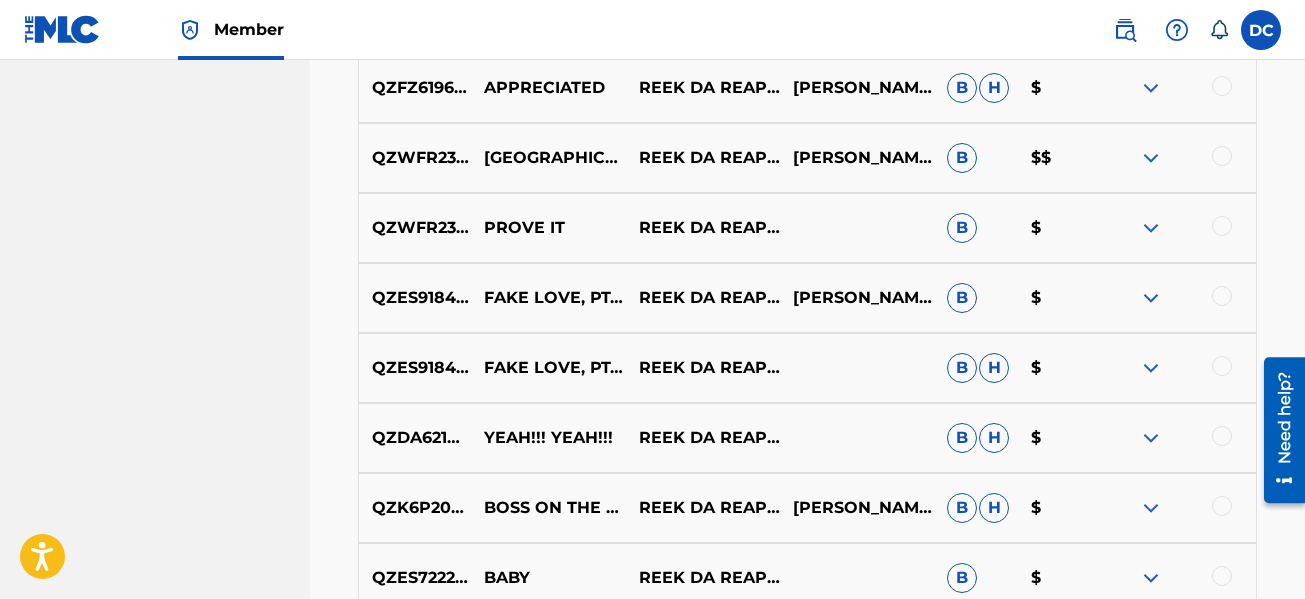 scroll, scrollTop: 6077, scrollLeft: 0, axis: vertical 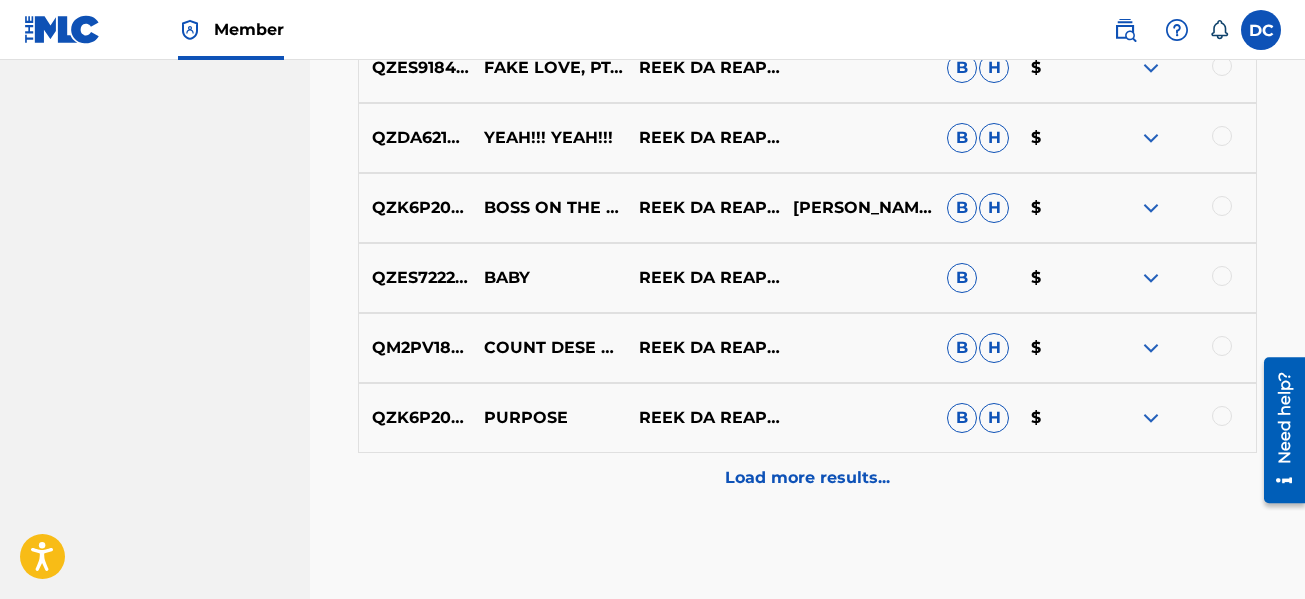 click on "Load more results..." at bounding box center (807, 478) 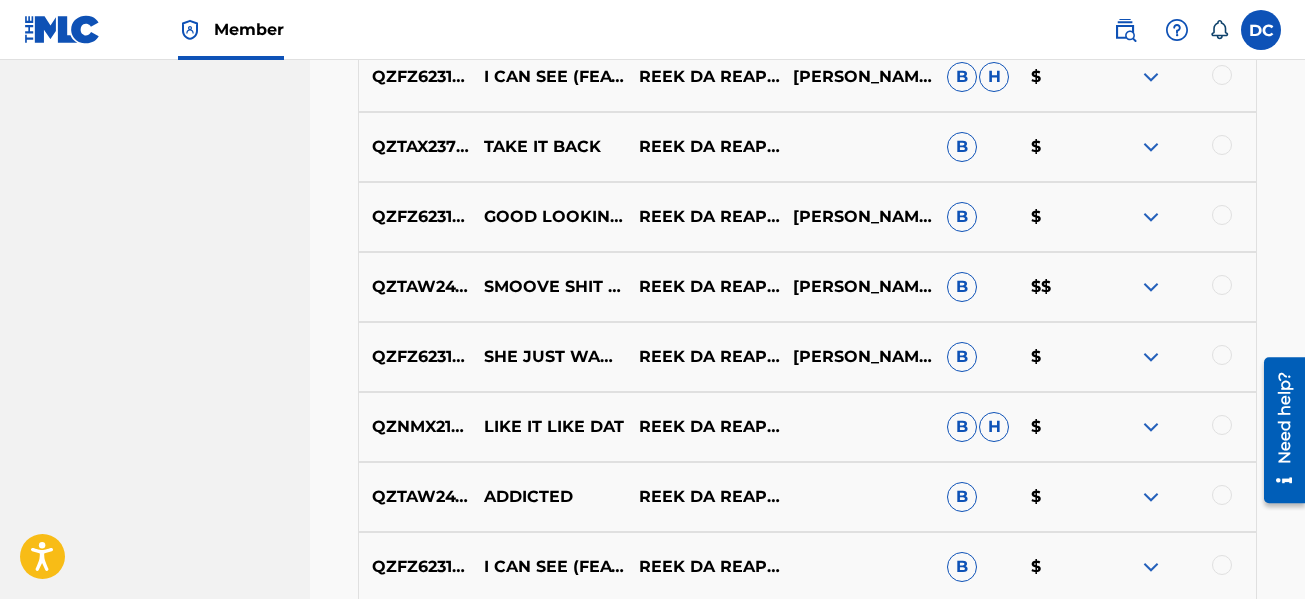 scroll, scrollTop: 6777, scrollLeft: 0, axis: vertical 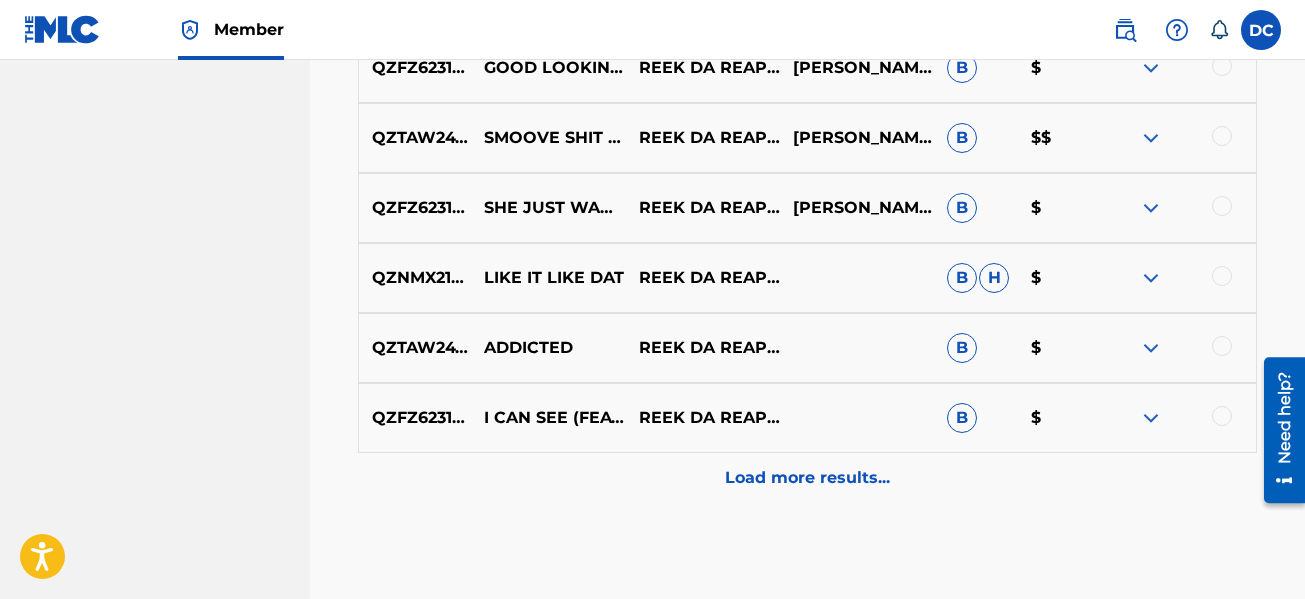 click at bounding box center (1151, 138) 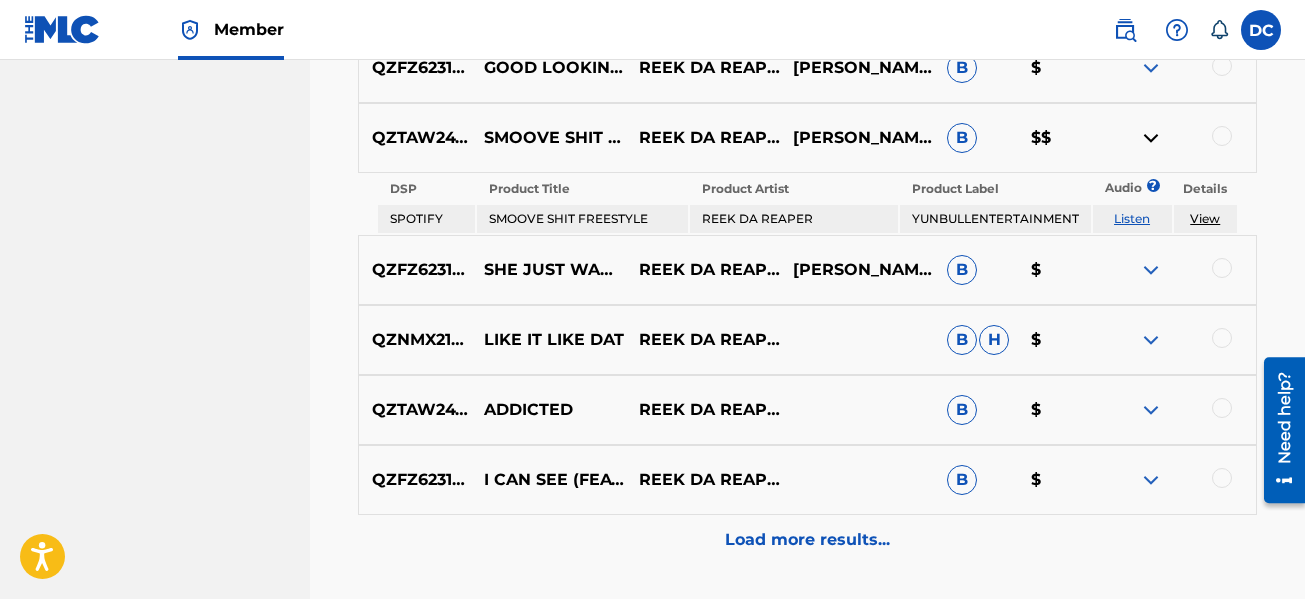 click at bounding box center (1151, 138) 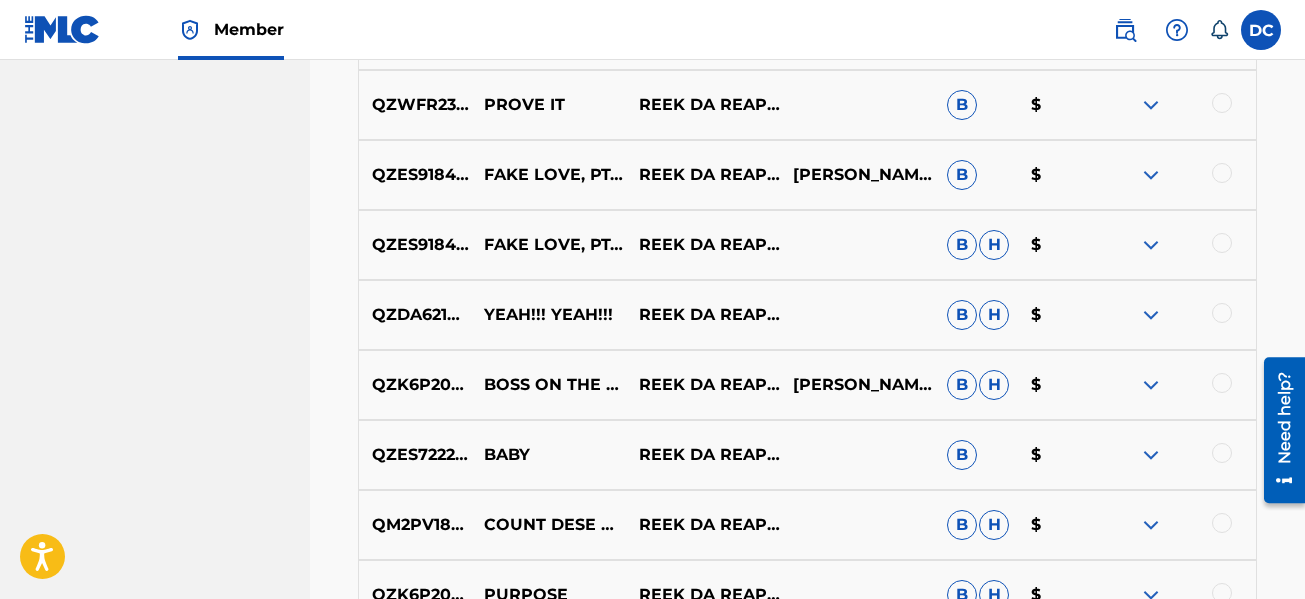scroll, scrollTop: 5777, scrollLeft: 0, axis: vertical 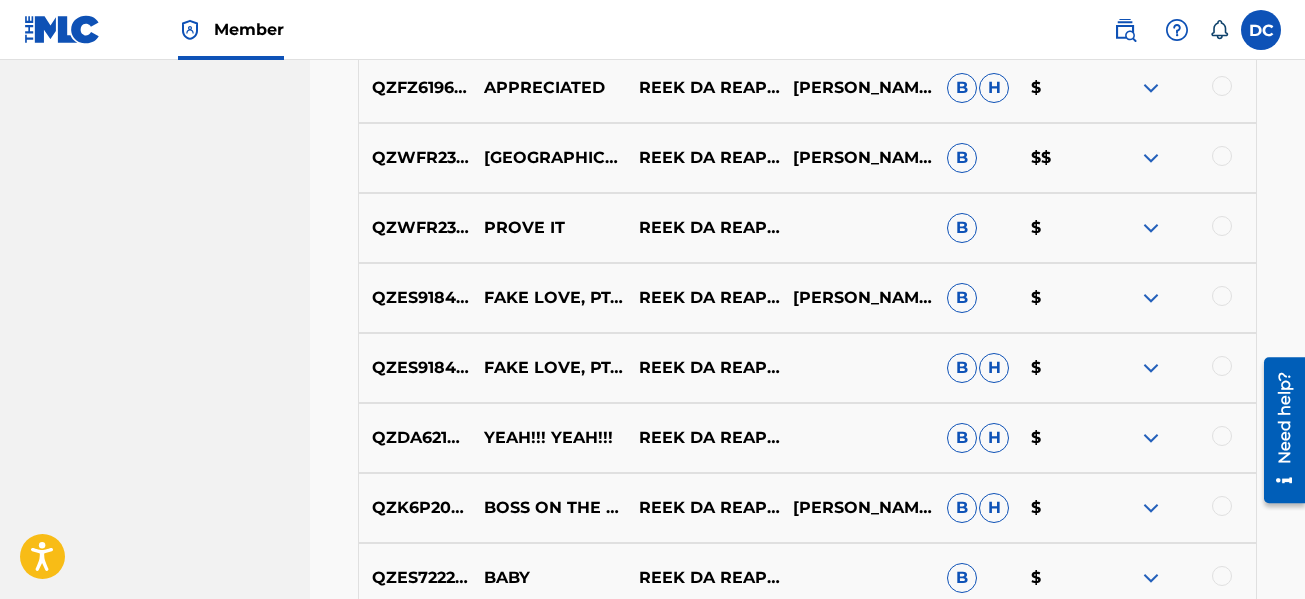 click at bounding box center (1151, 158) 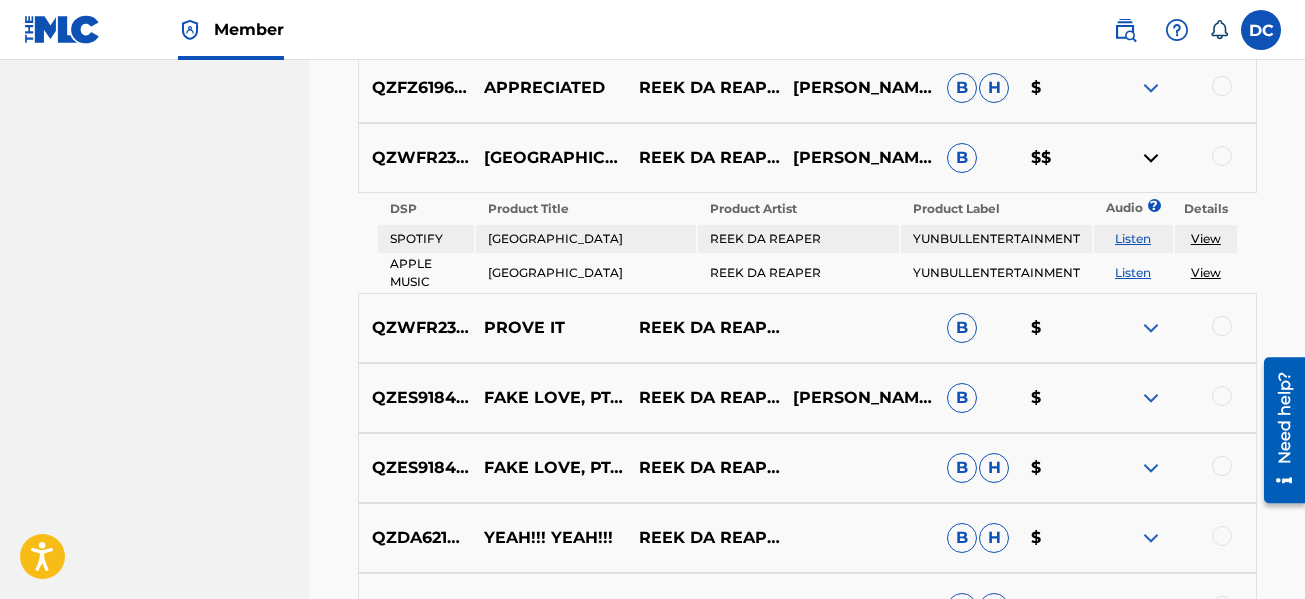 click at bounding box center (1151, 158) 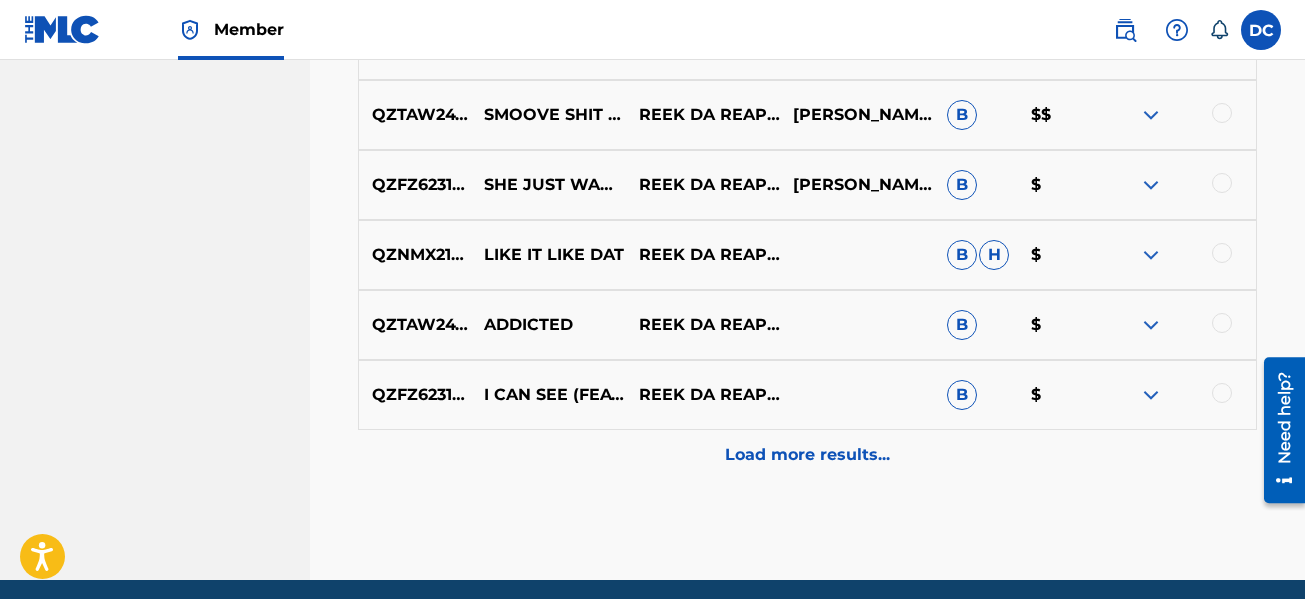 scroll, scrollTop: 6877, scrollLeft: 0, axis: vertical 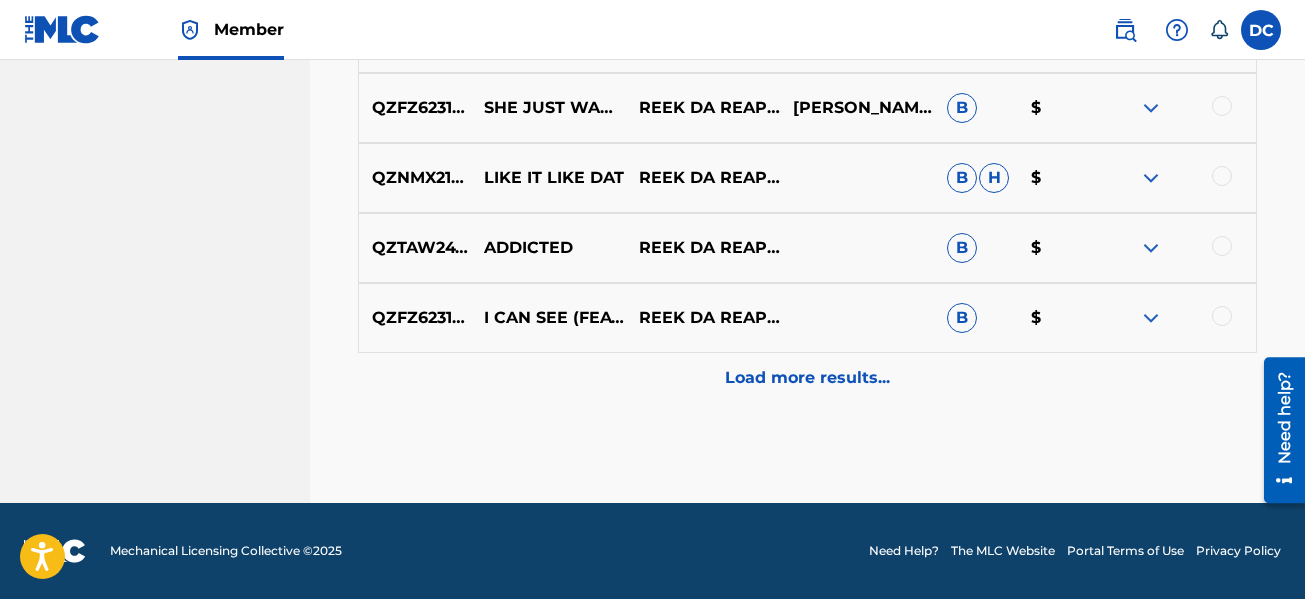 click on "Load more results..." at bounding box center [807, 378] 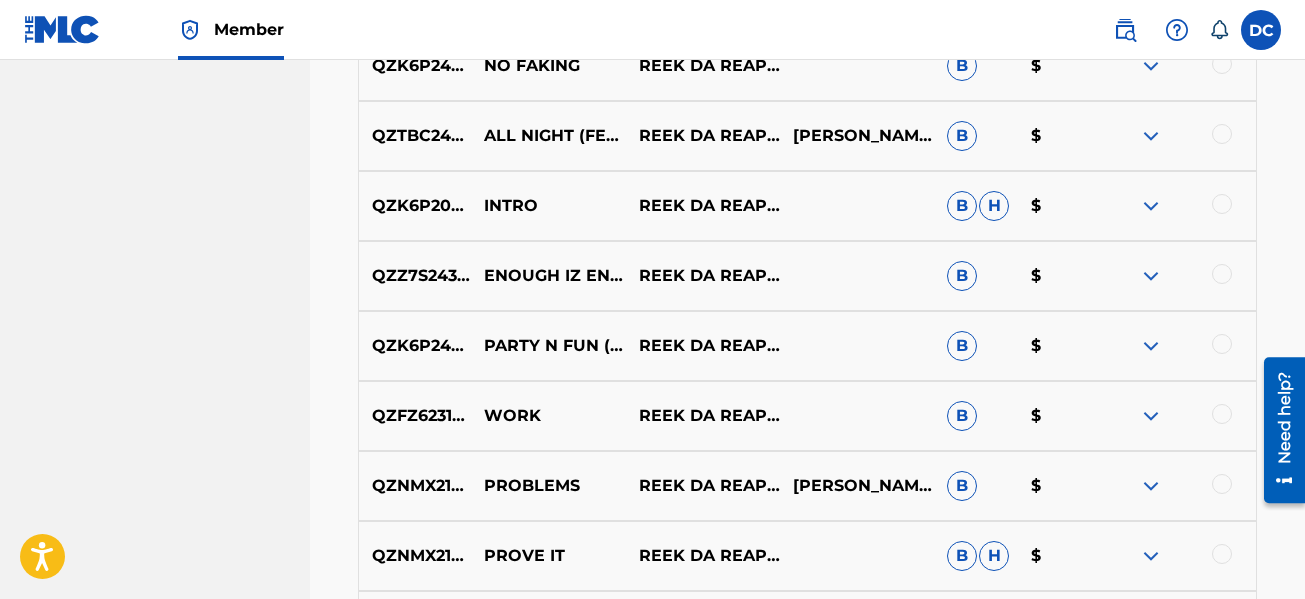 scroll, scrollTop: 2277, scrollLeft: 0, axis: vertical 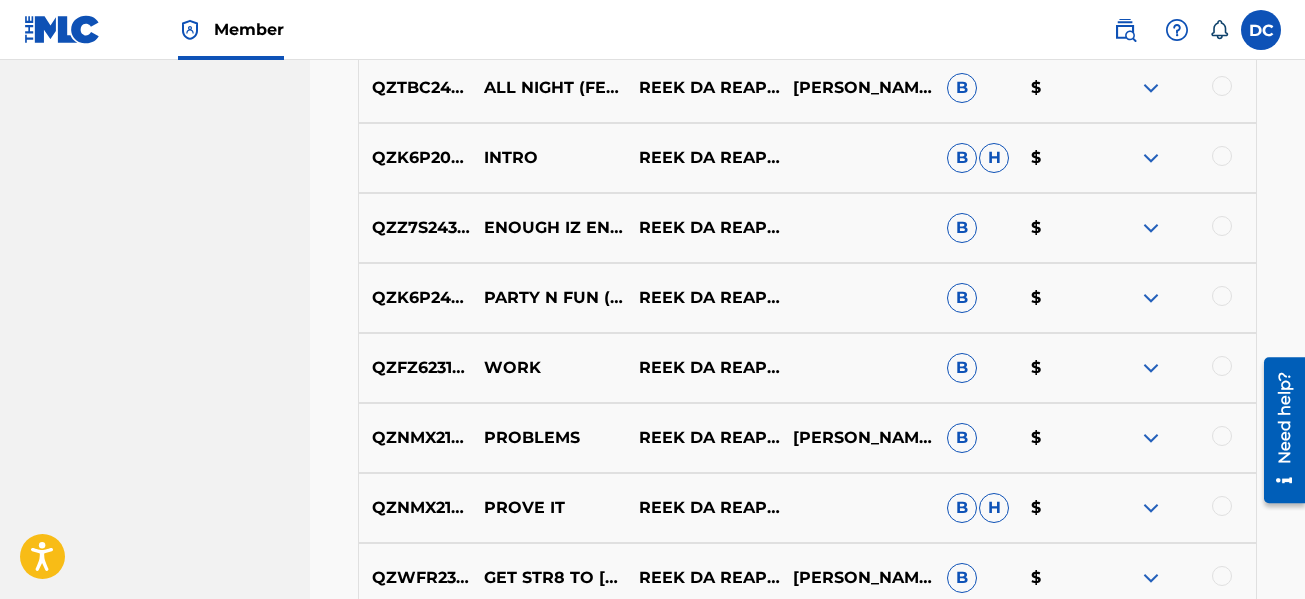 click at bounding box center [1151, 228] 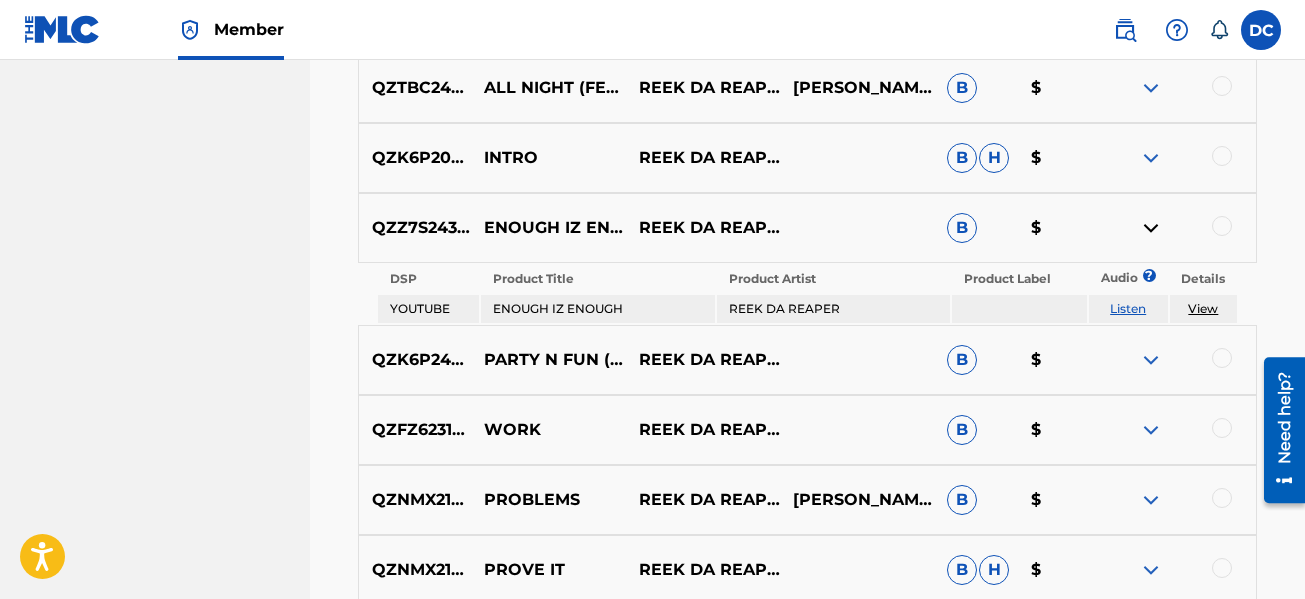 click at bounding box center [1151, 228] 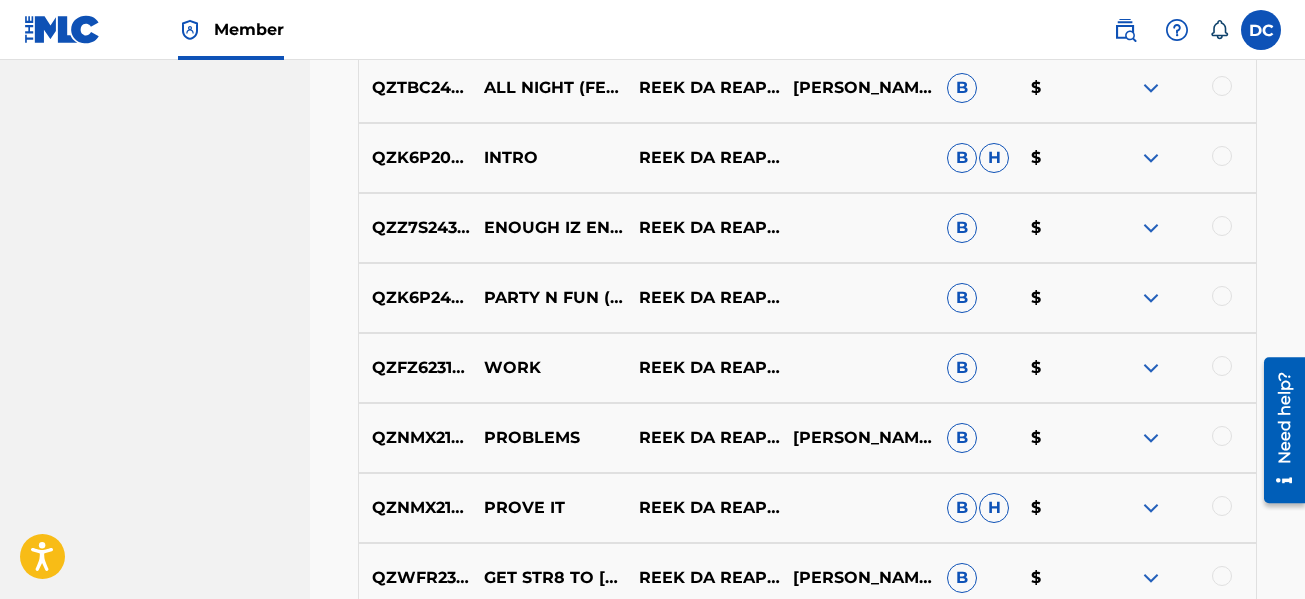 click at bounding box center (1222, 226) 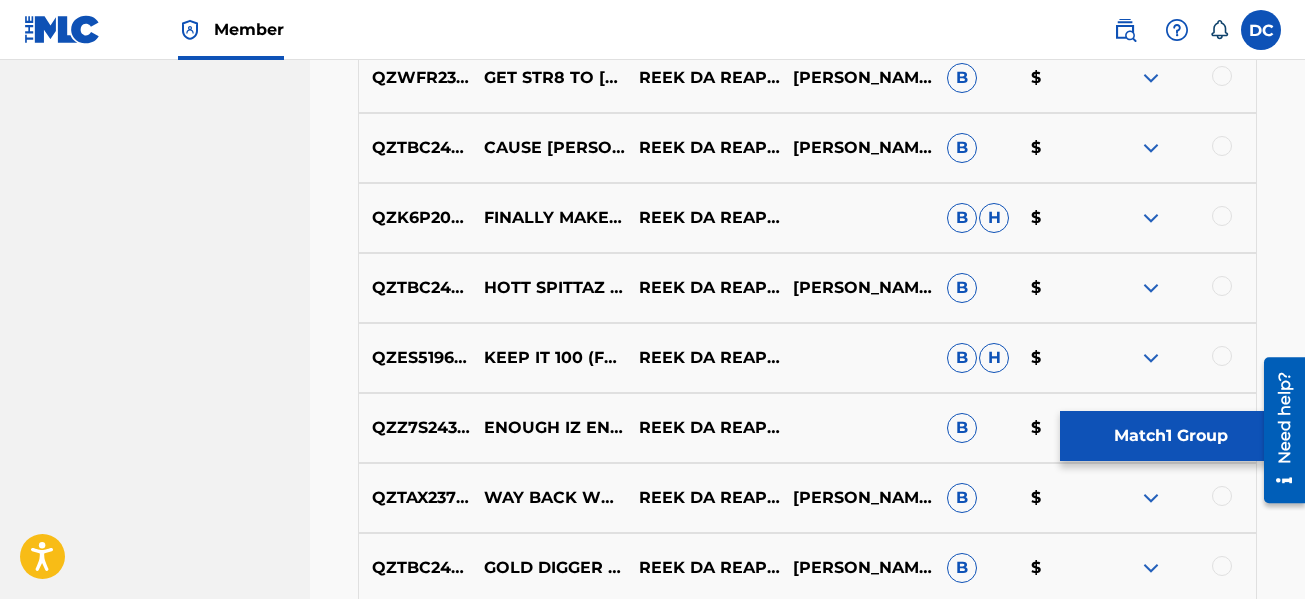 scroll, scrollTop: 2877, scrollLeft: 0, axis: vertical 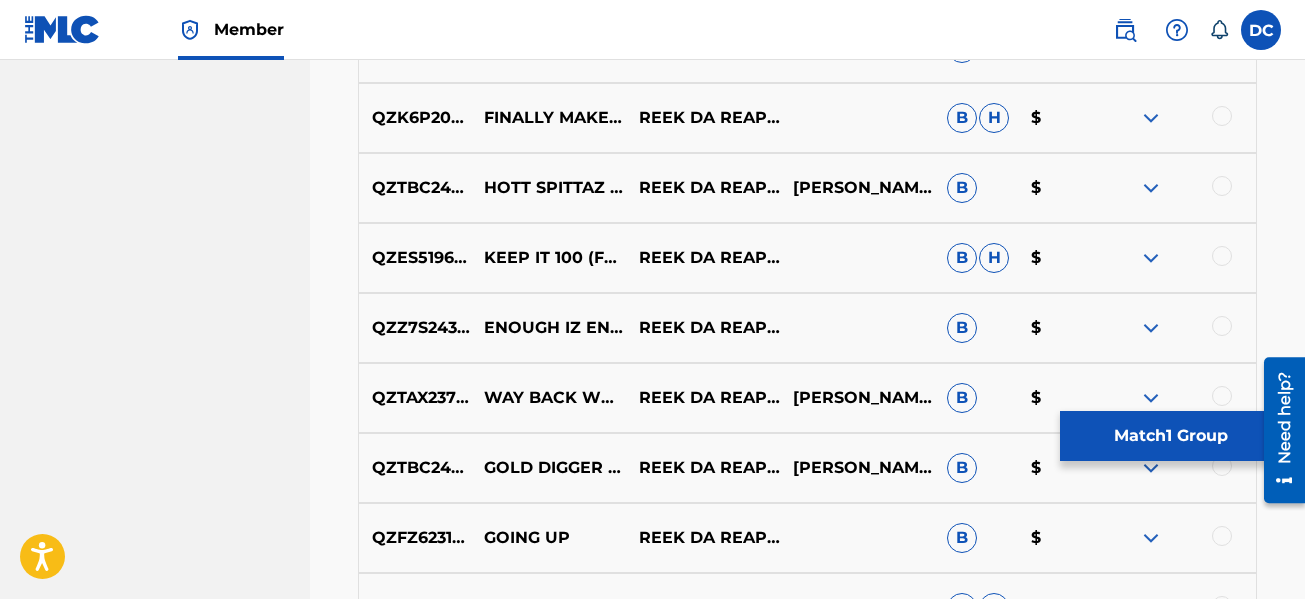 click at bounding box center (1222, 326) 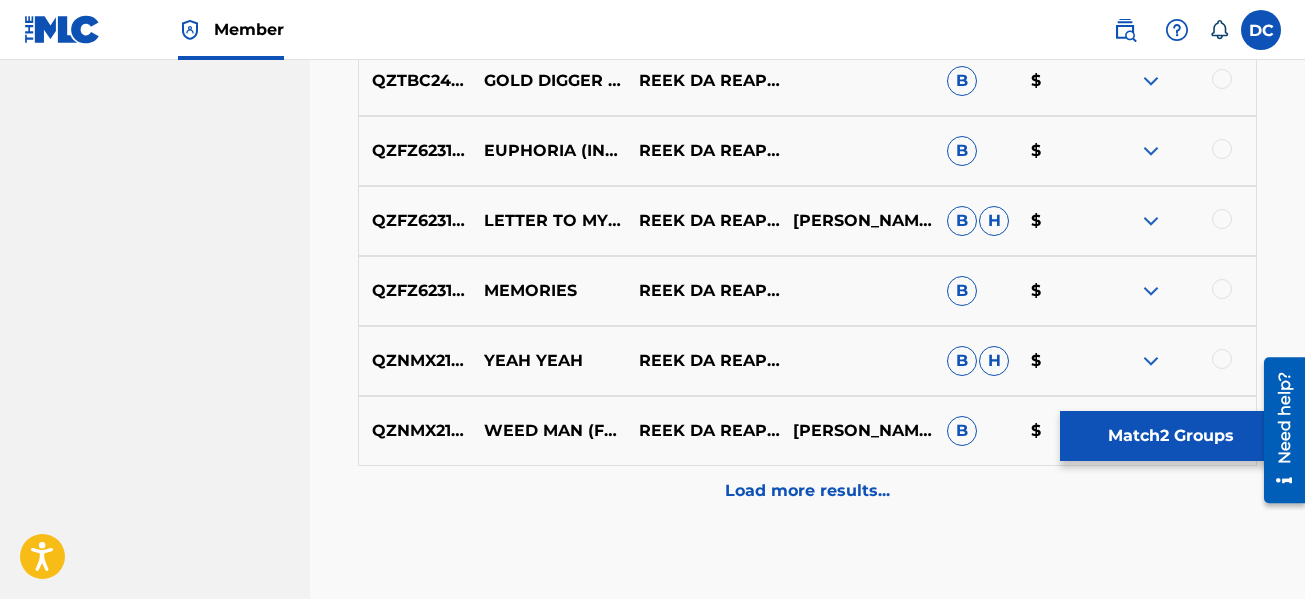 scroll, scrollTop: 7577, scrollLeft: 0, axis: vertical 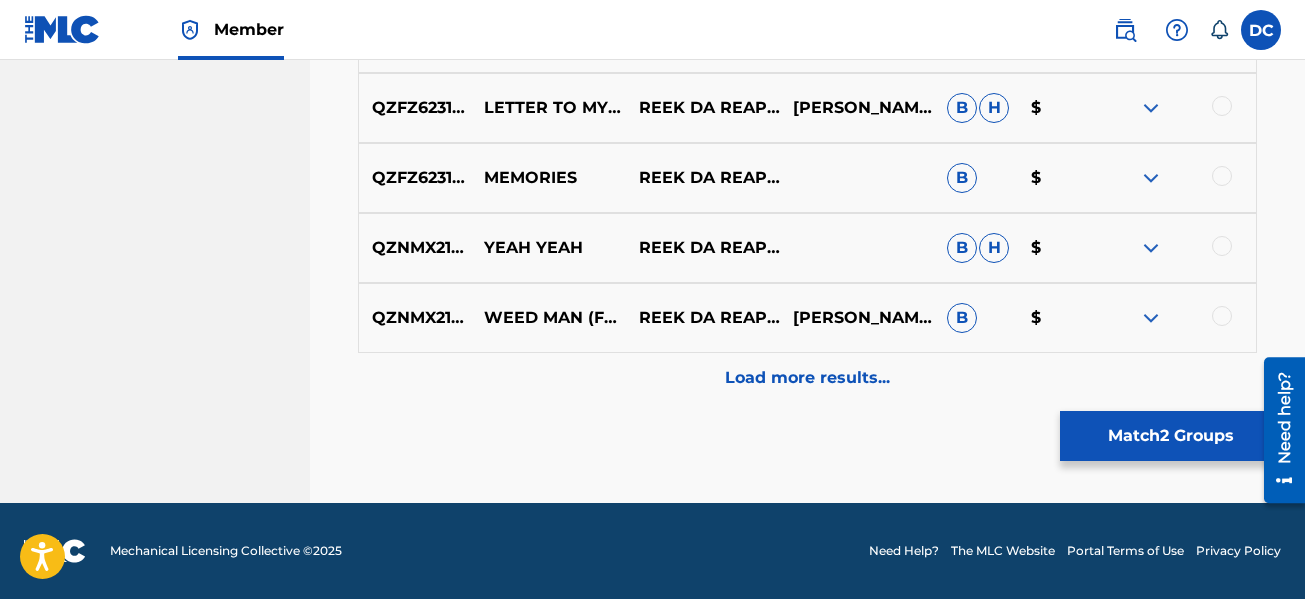 click on "Load more results..." at bounding box center [807, 378] 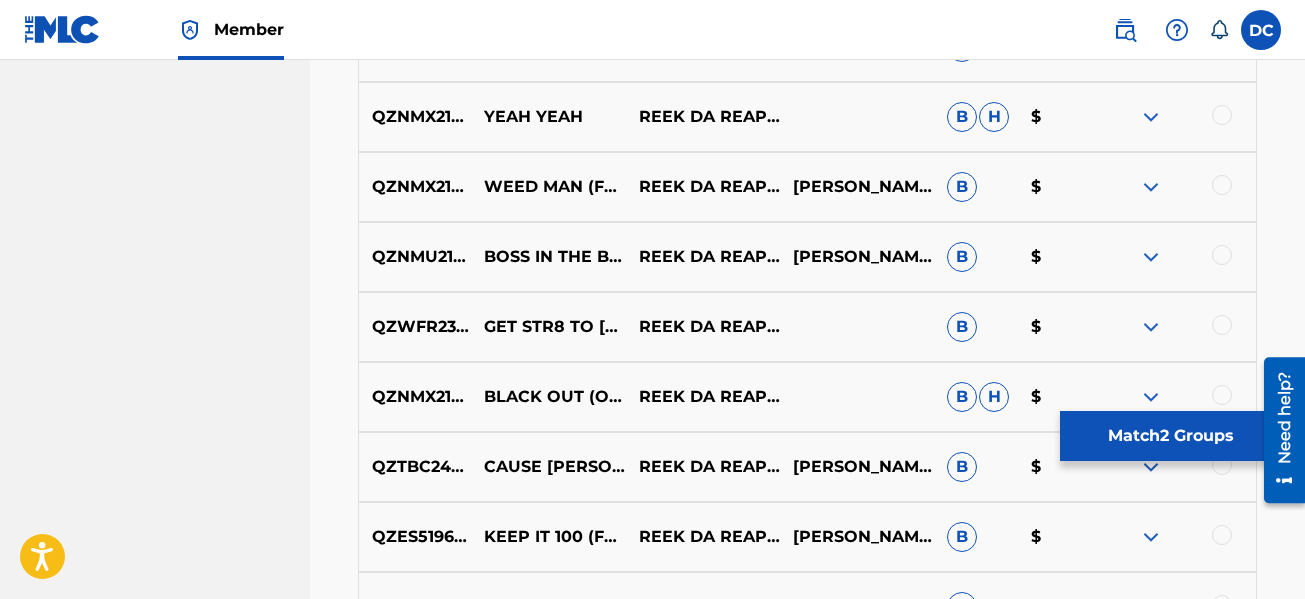 scroll, scrollTop: 7877, scrollLeft: 0, axis: vertical 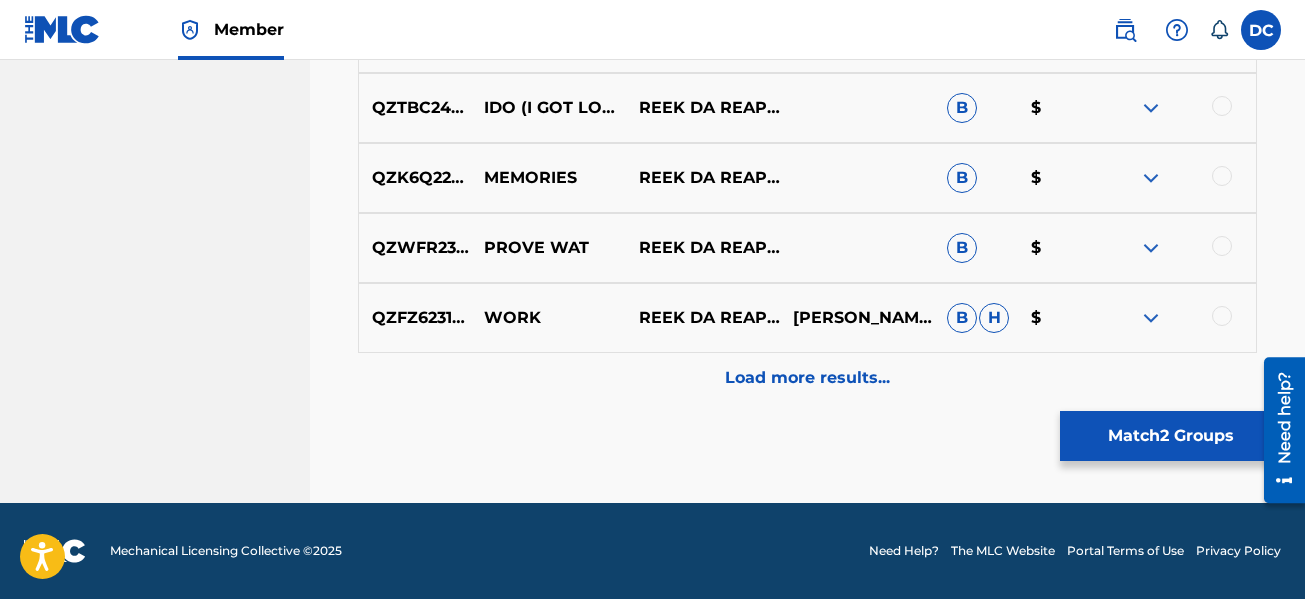 click on "Load more results..." at bounding box center (807, 378) 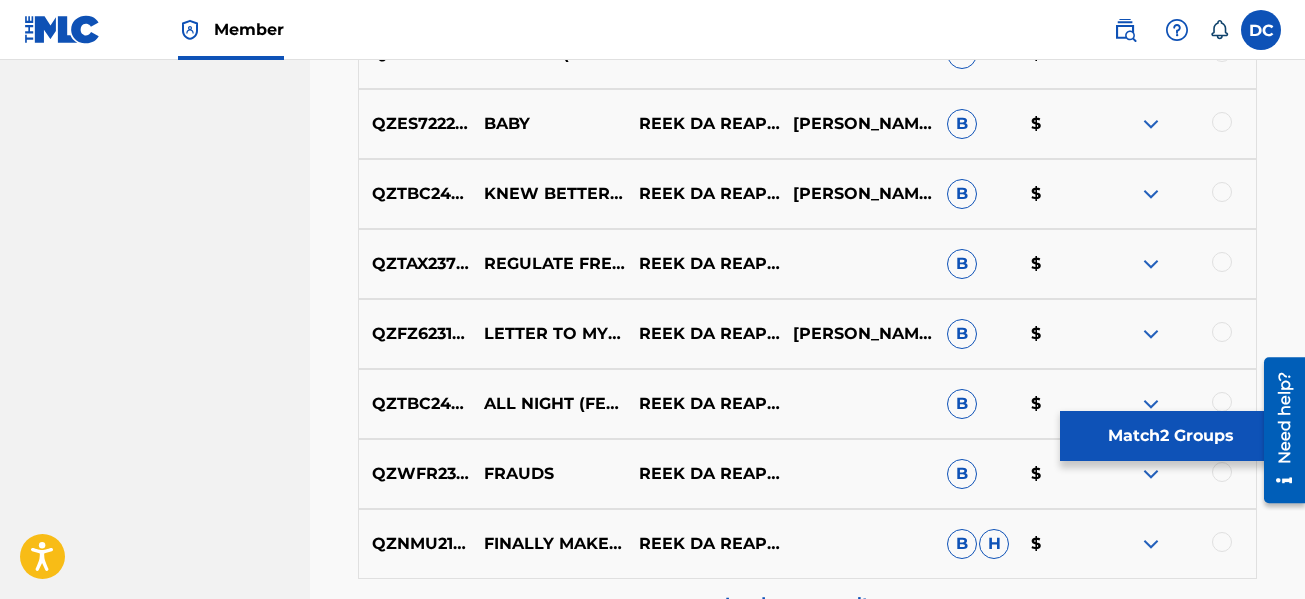 scroll, scrollTop: 8877, scrollLeft: 0, axis: vertical 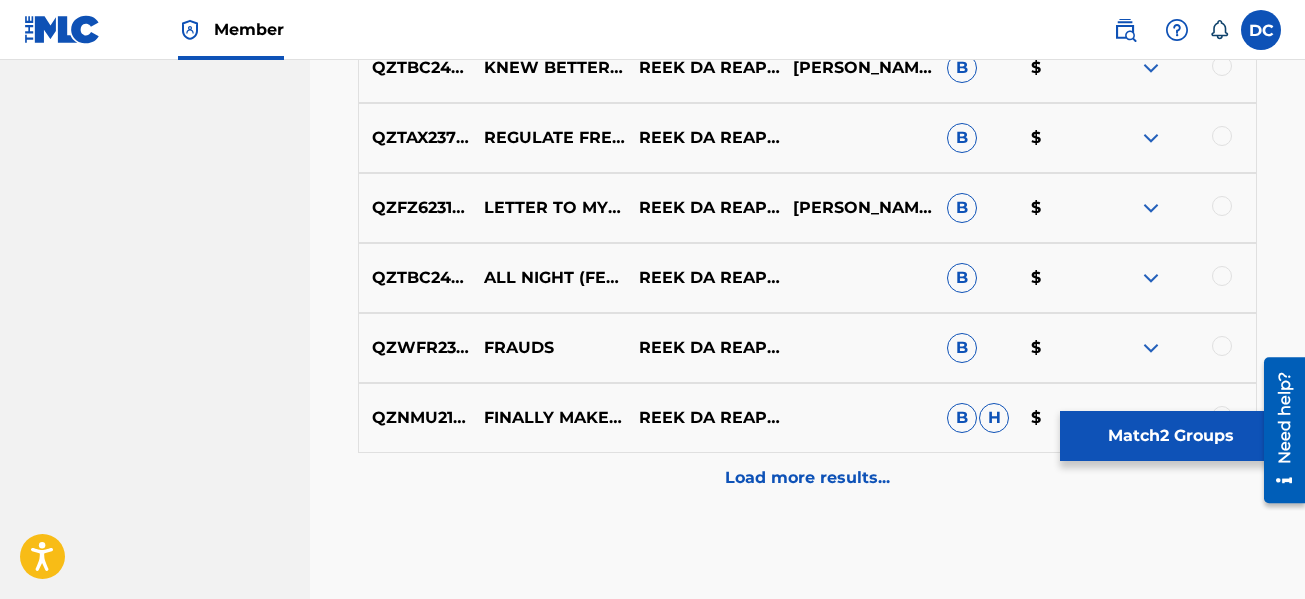 click on "Load more results..." at bounding box center (807, 478) 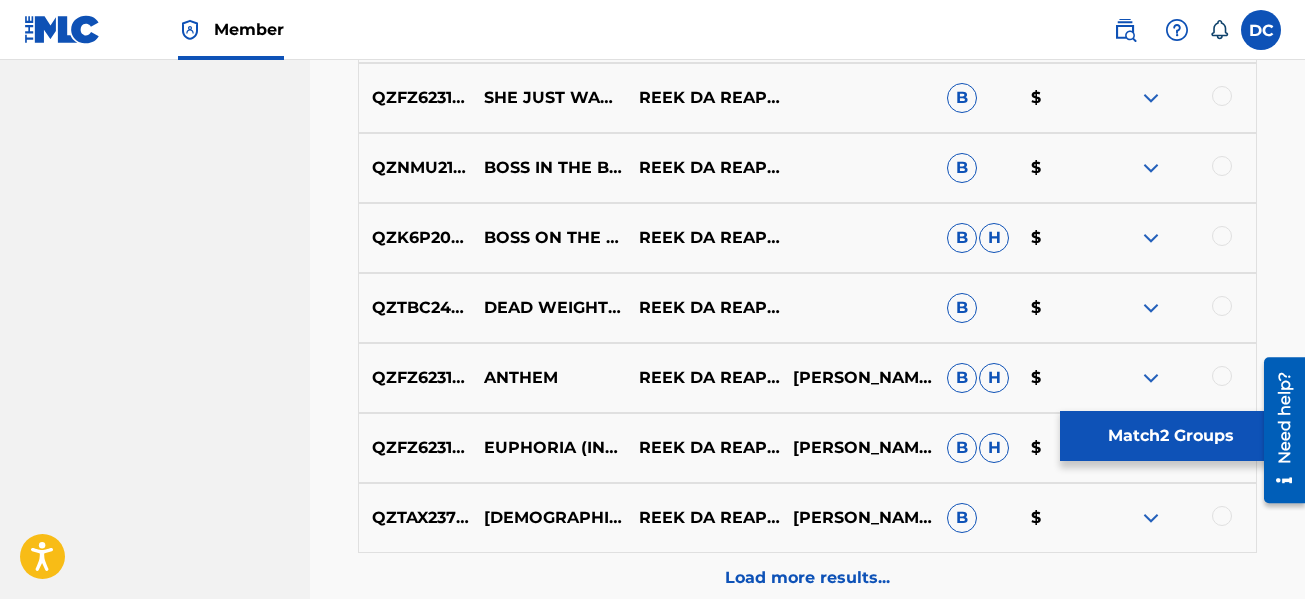 scroll, scrollTop: 9677, scrollLeft: 0, axis: vertical 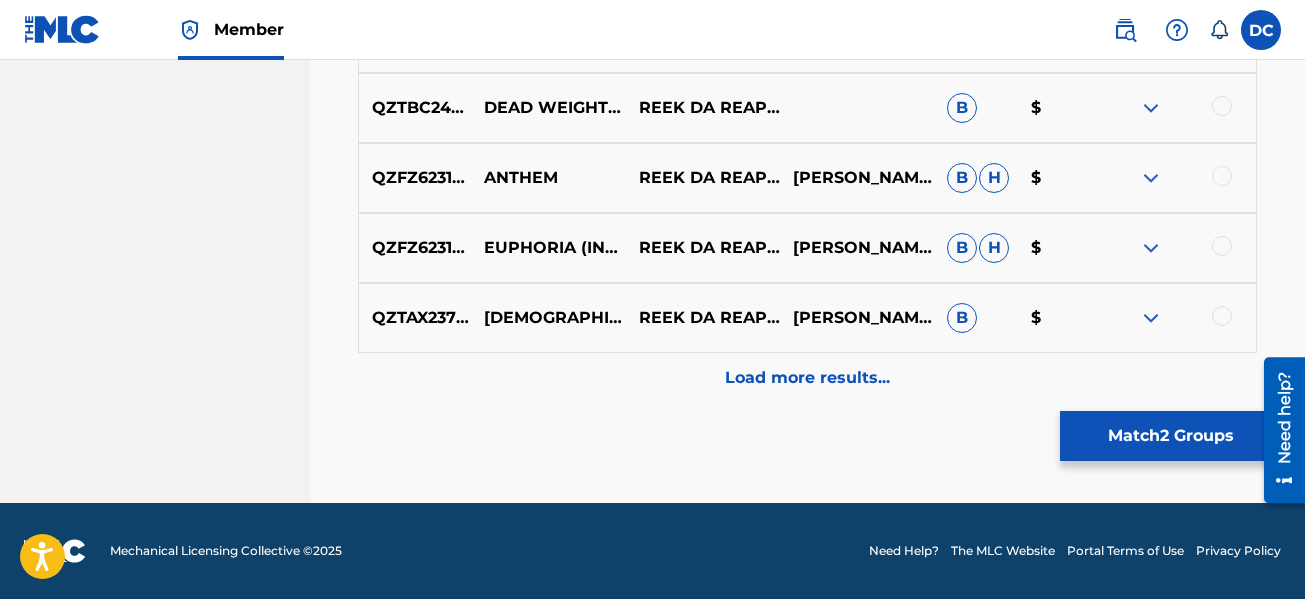 click on "Load more results..." at bounding box center (807, 378) 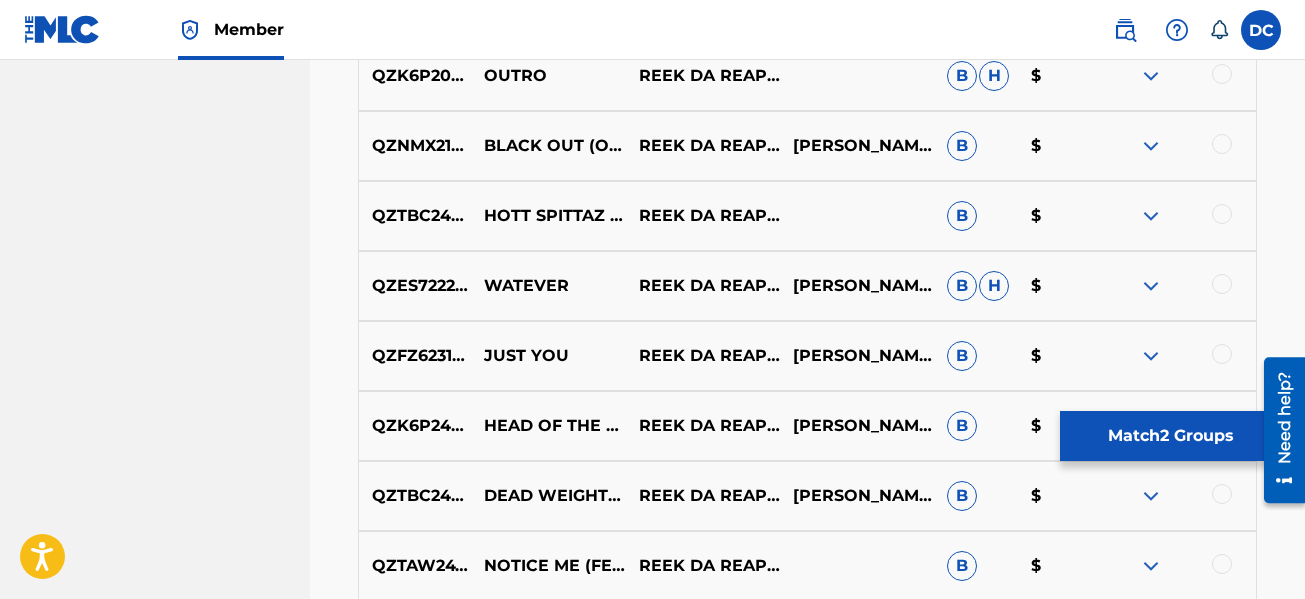 scroll, scrollTop: 10277, scrollLeft: 0, axis: vertical 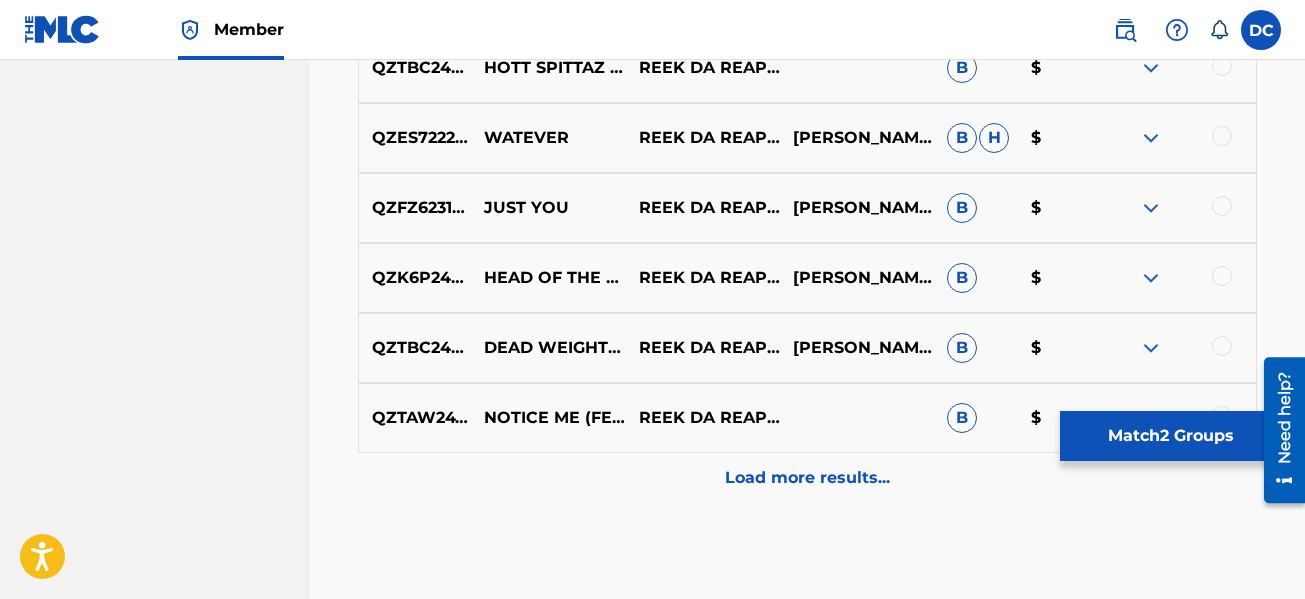 click on "Load more results..." at bounding box center (807, 478) 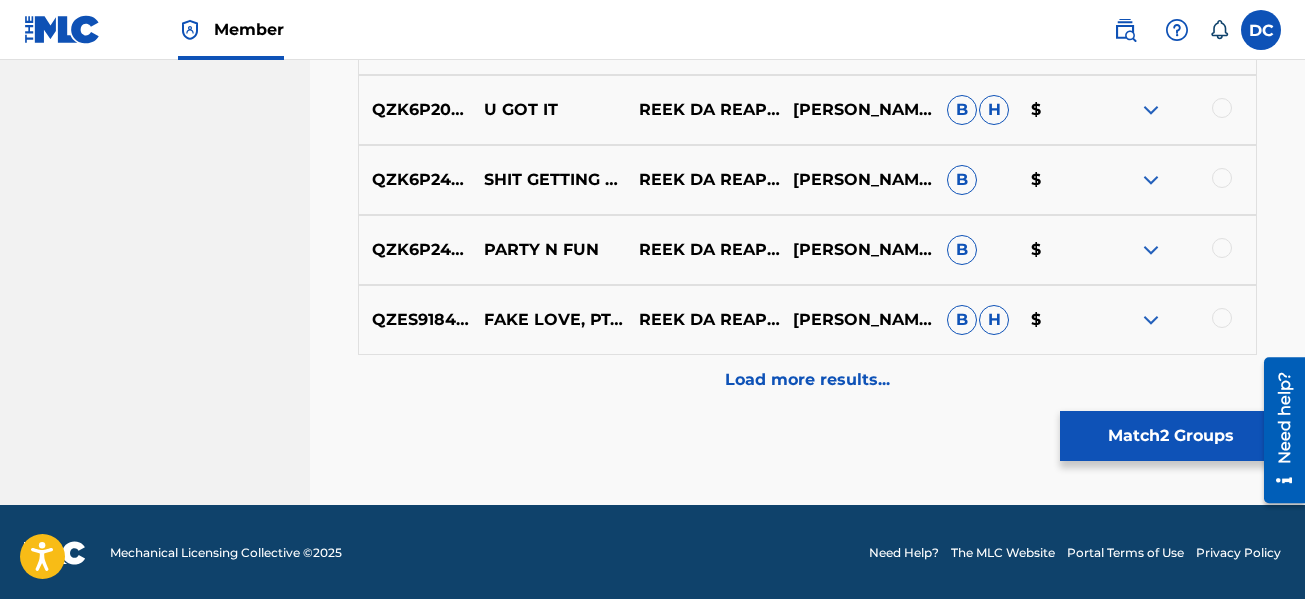 scroll, scrollTop: 11077, scrollLeft: 0, axis: vertical 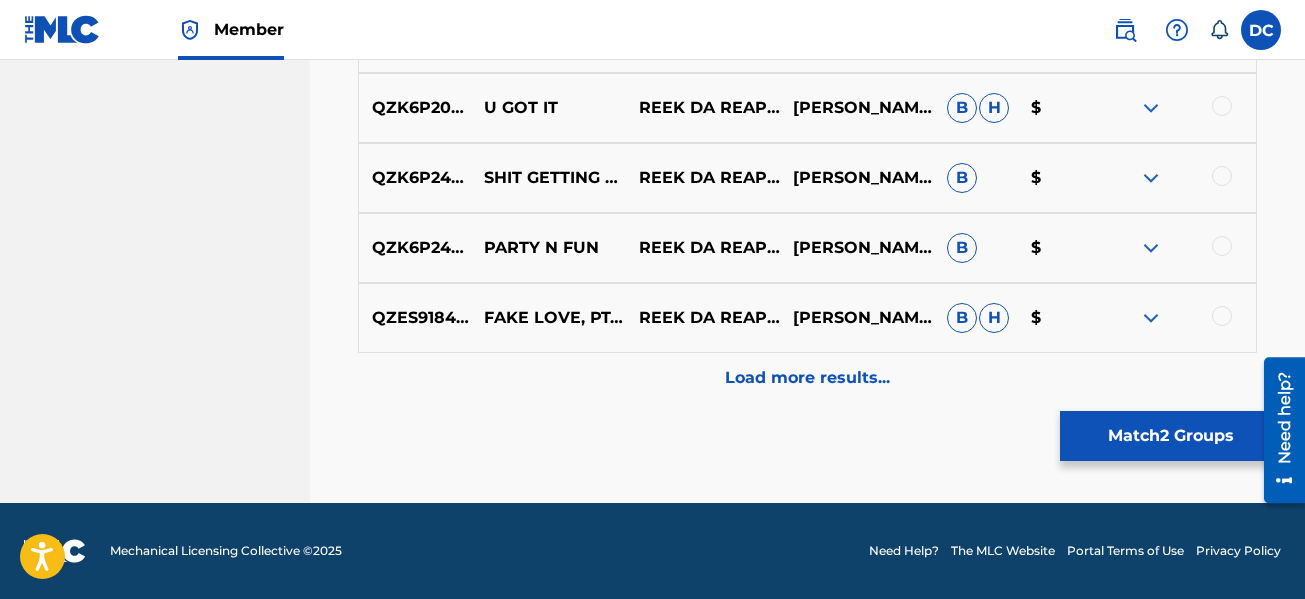 click on "Load more results..." at bounding box center [807, 378] 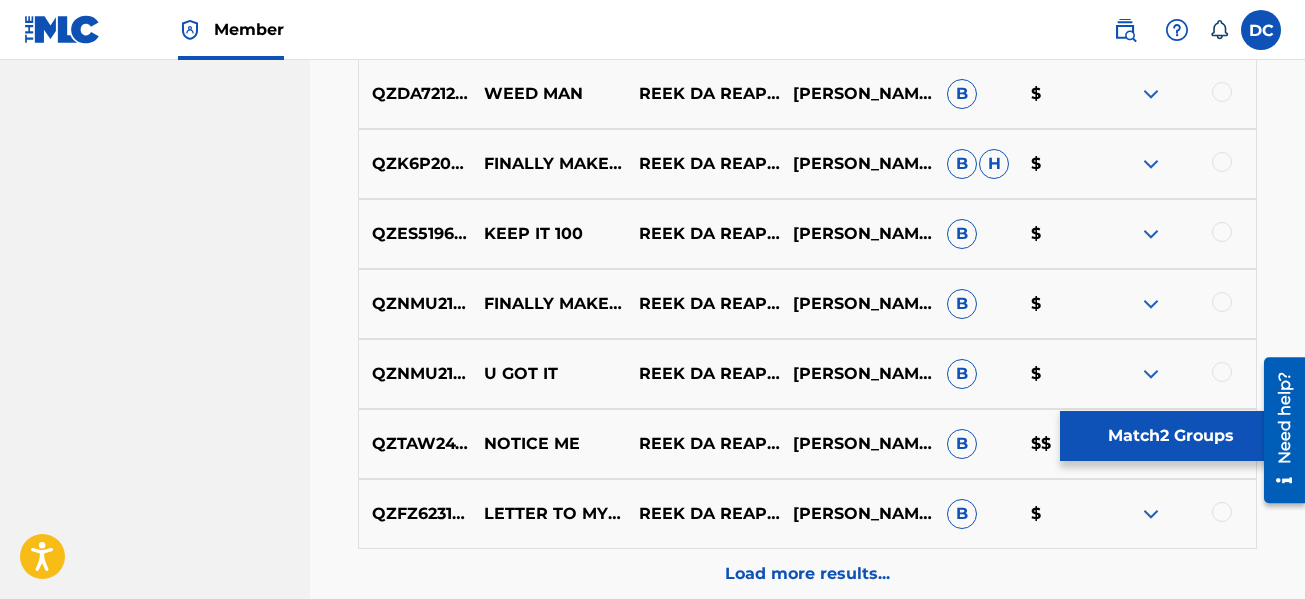 scroll, scrollTop: 11677, scrollLeft: 0, axis: vertical 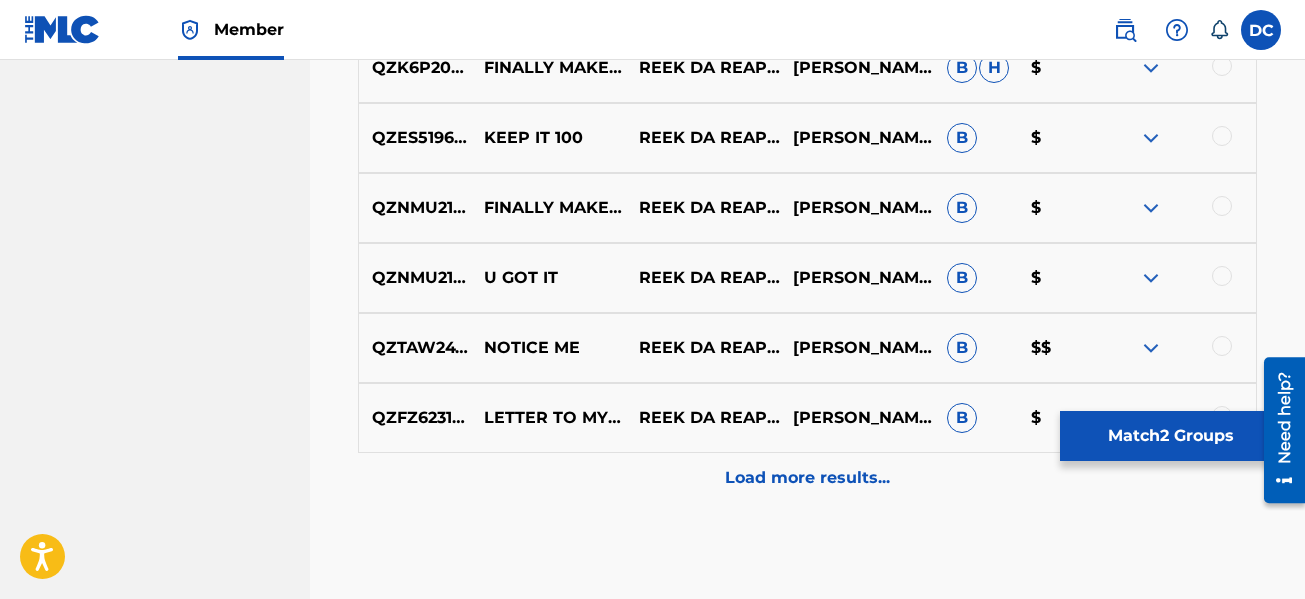 click on "Load more results..." at bounding box center (807, 478) 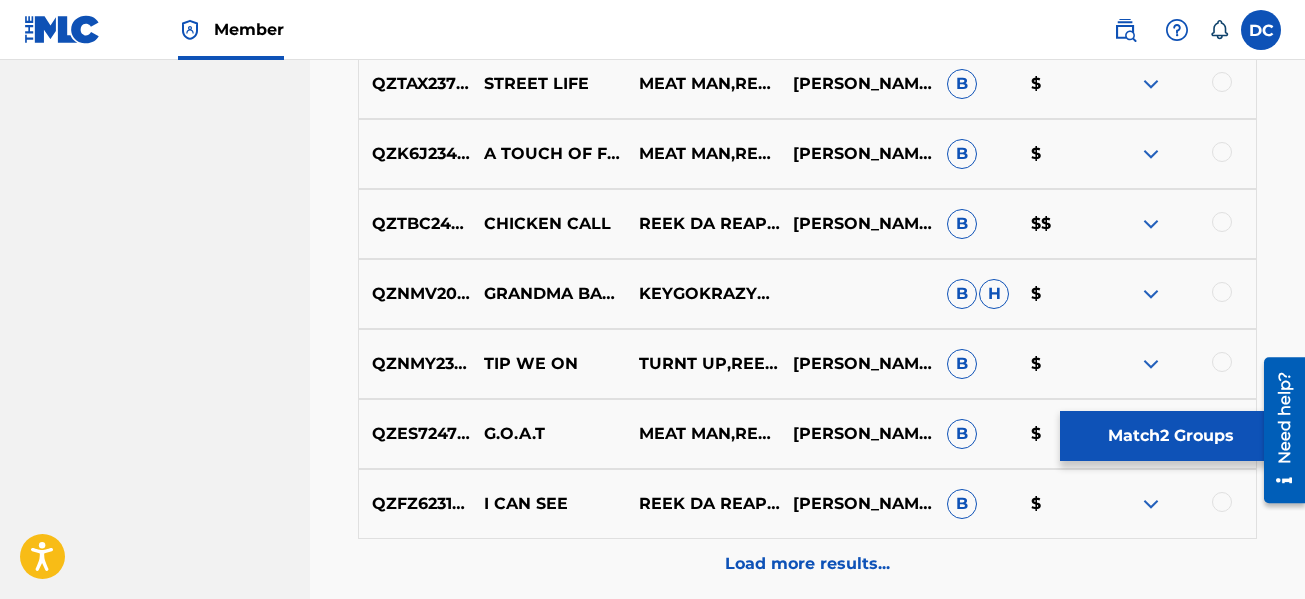 scroll, scrollTop: 12477, scrollLeft: 0, axis: vertical 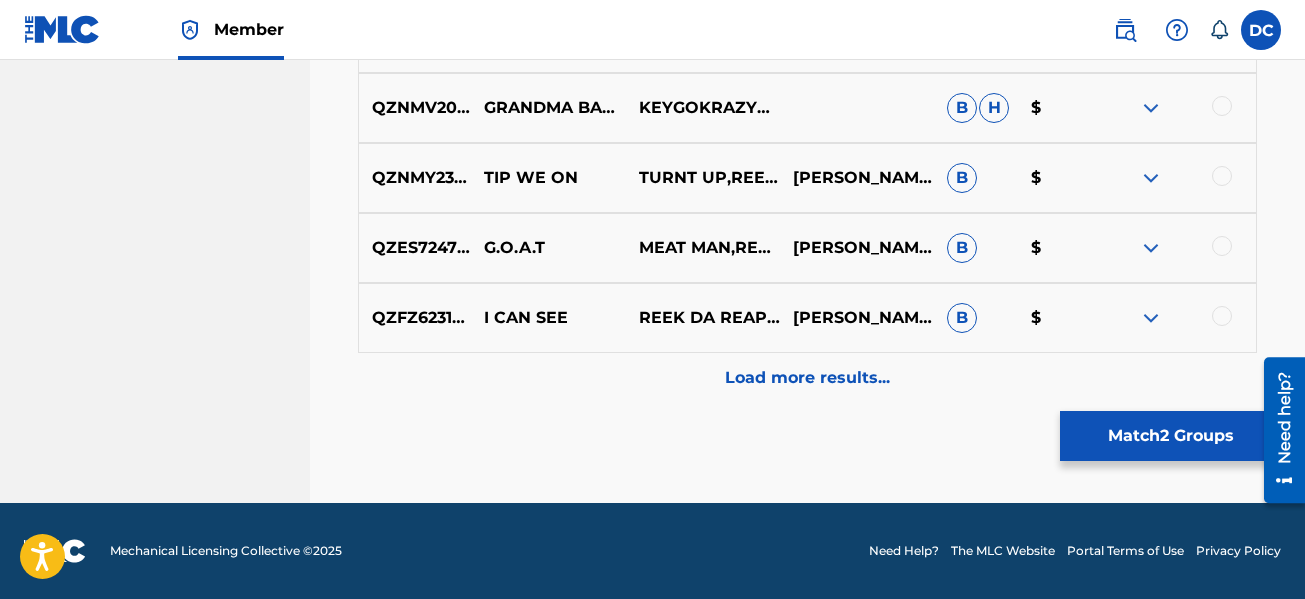 click on "Load more results..." at bounding box center (807, 378) 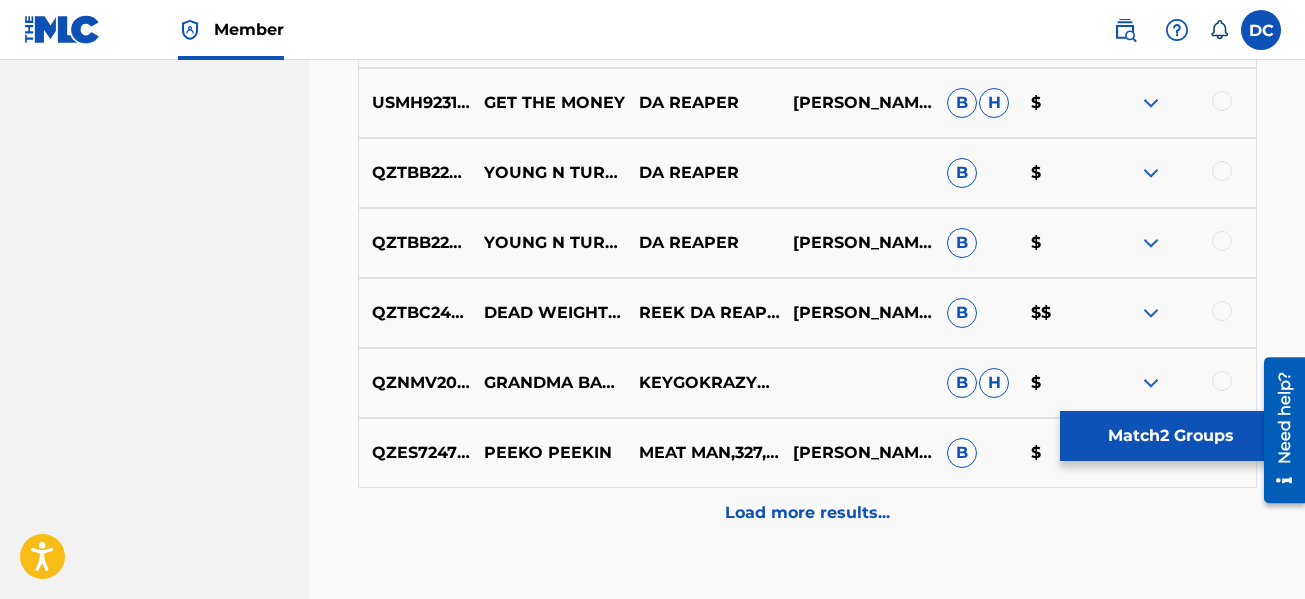 scroll, scrollTop: 13077, scrollLeft: 0, axis: vertical 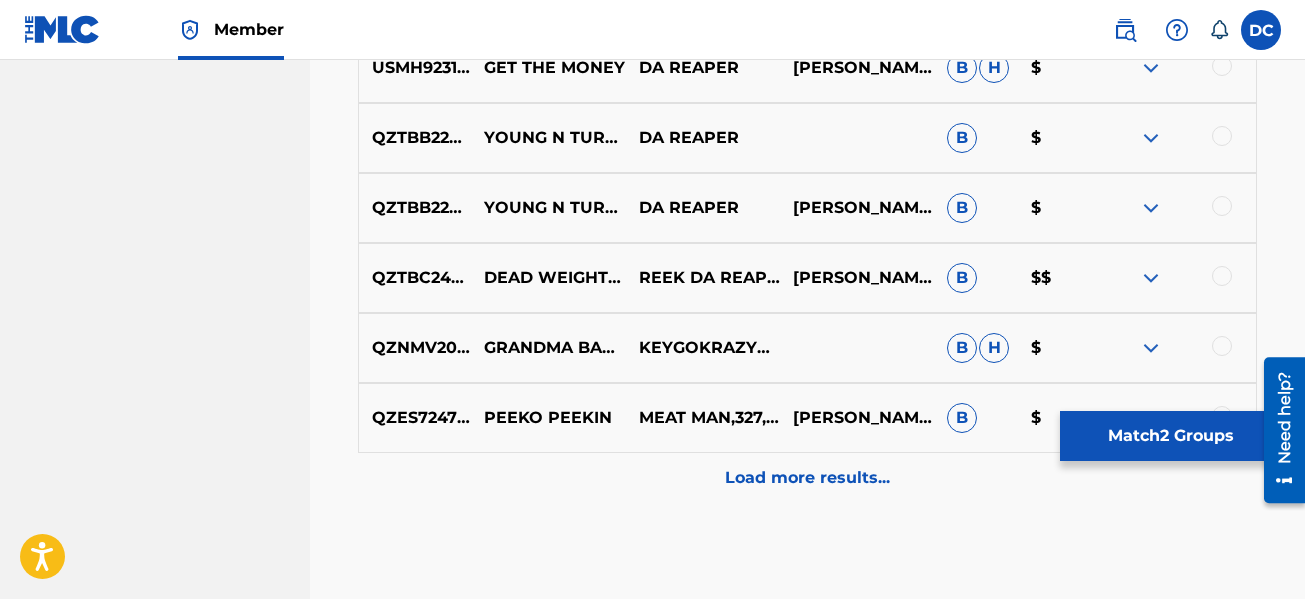 click on "Load more results..." at bounding box center [807, 478] 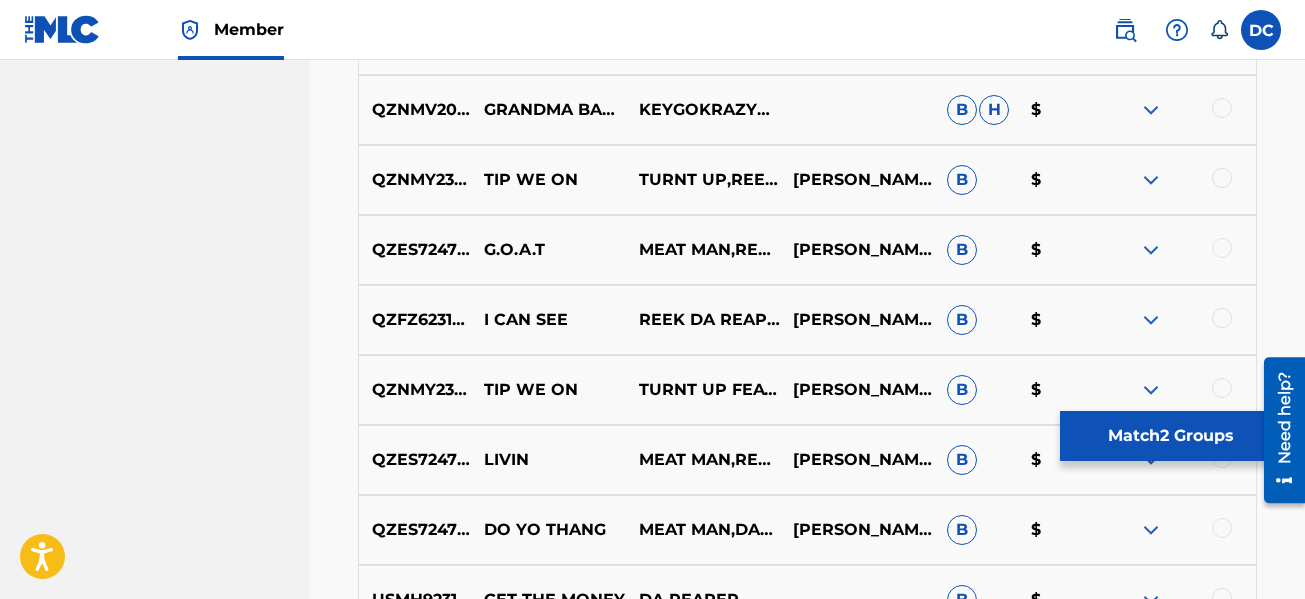 scroll, scrollTop: 12377, scrollLeft: 0, axis: vertical 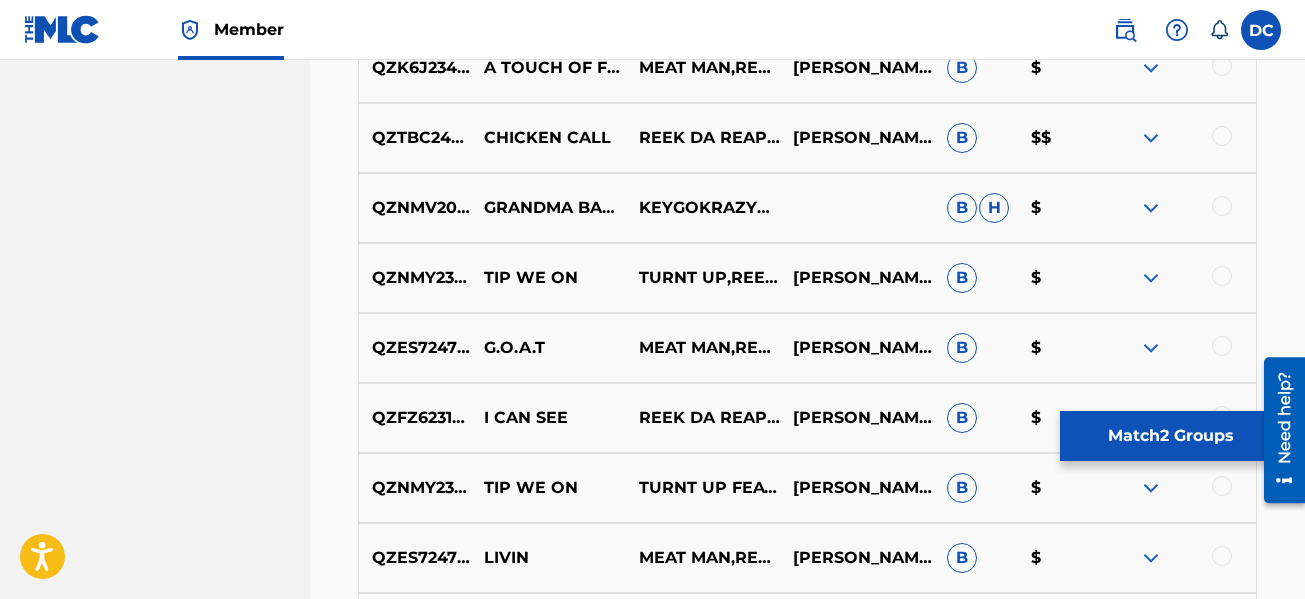 click at bounding box center [1151, 488] 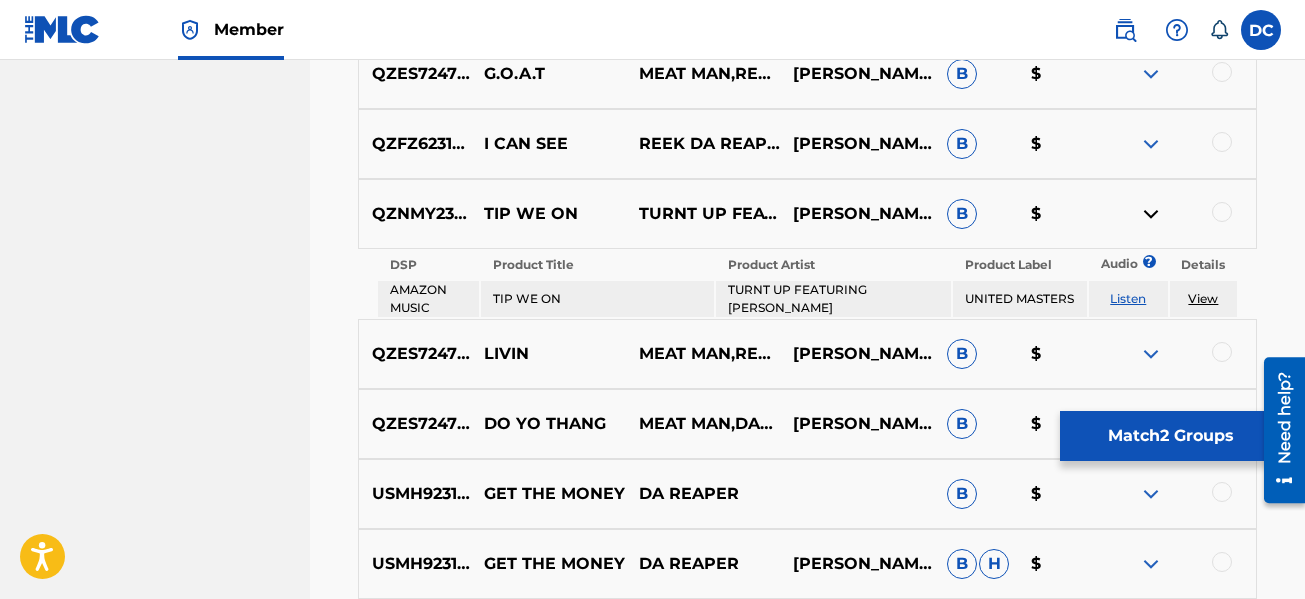 scroll, scrollTop: 12677, scrollLeft: 0, axis: vertical 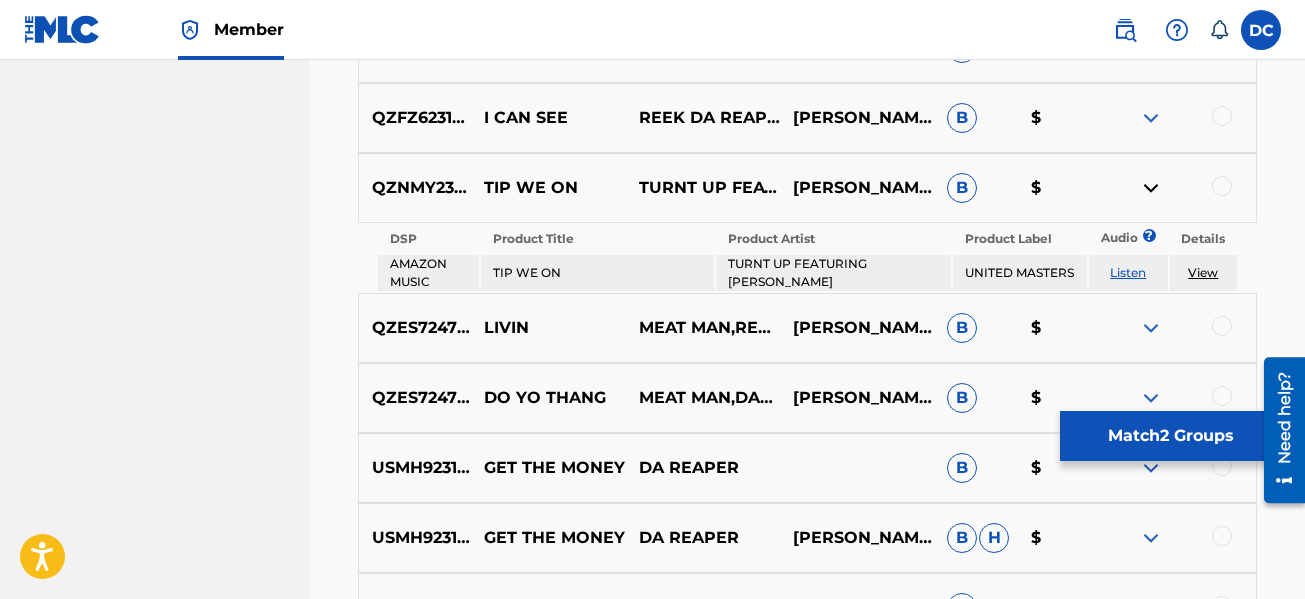 click at bounding box center (1151, 188) 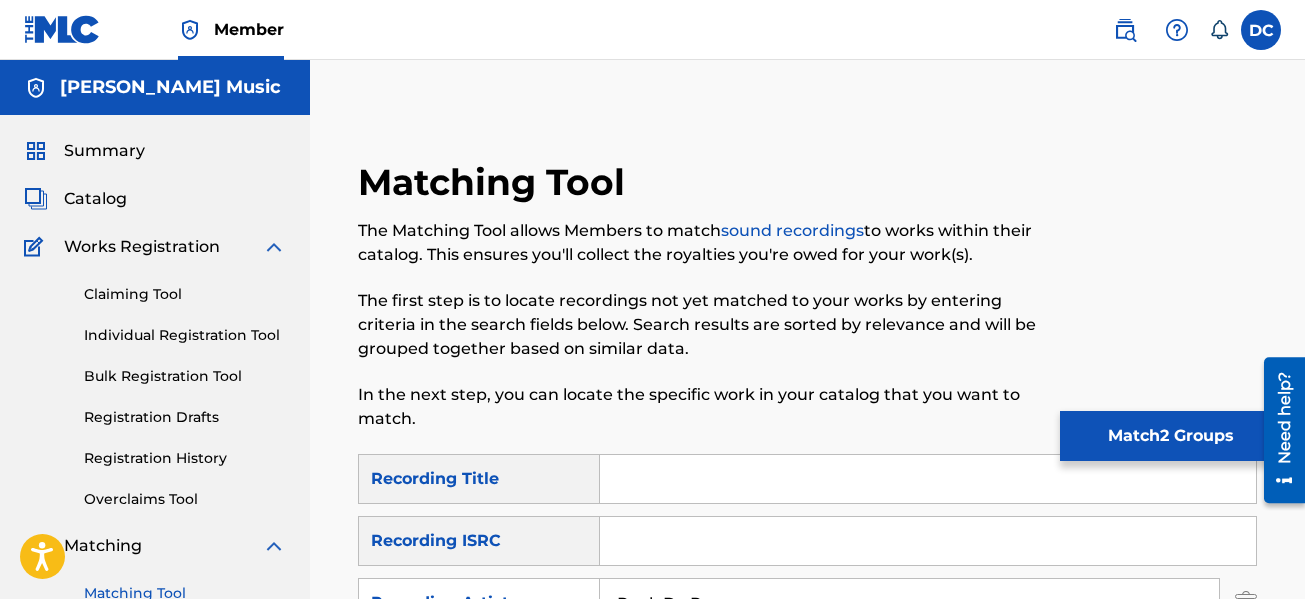 scroll, scrollTop: 500, scrollLeft: 0, axis: vertical 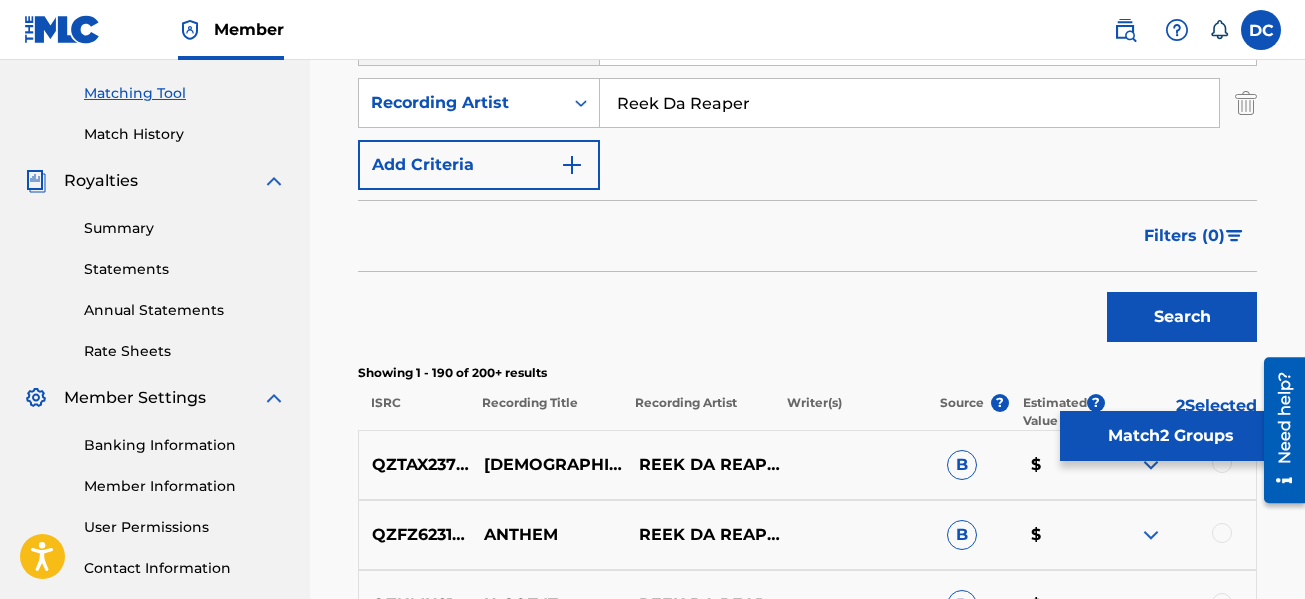 click on "Match  2 Groups" at bounding box center (1170, 436) 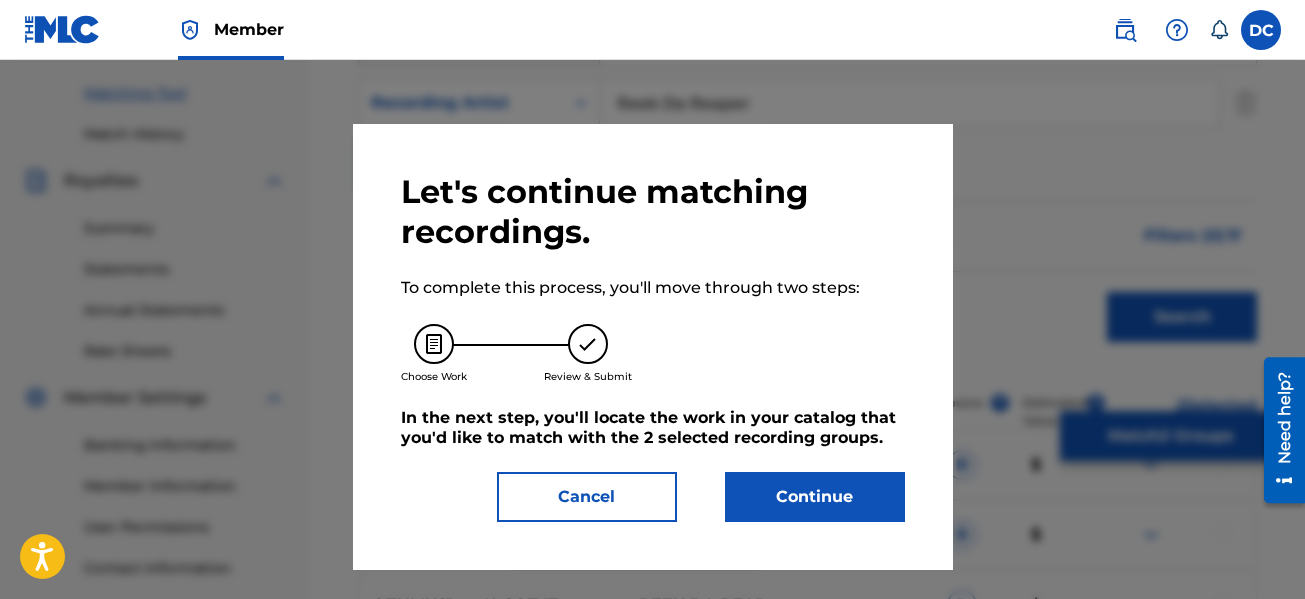 click on "Continue" at bounding box center (815, 497) 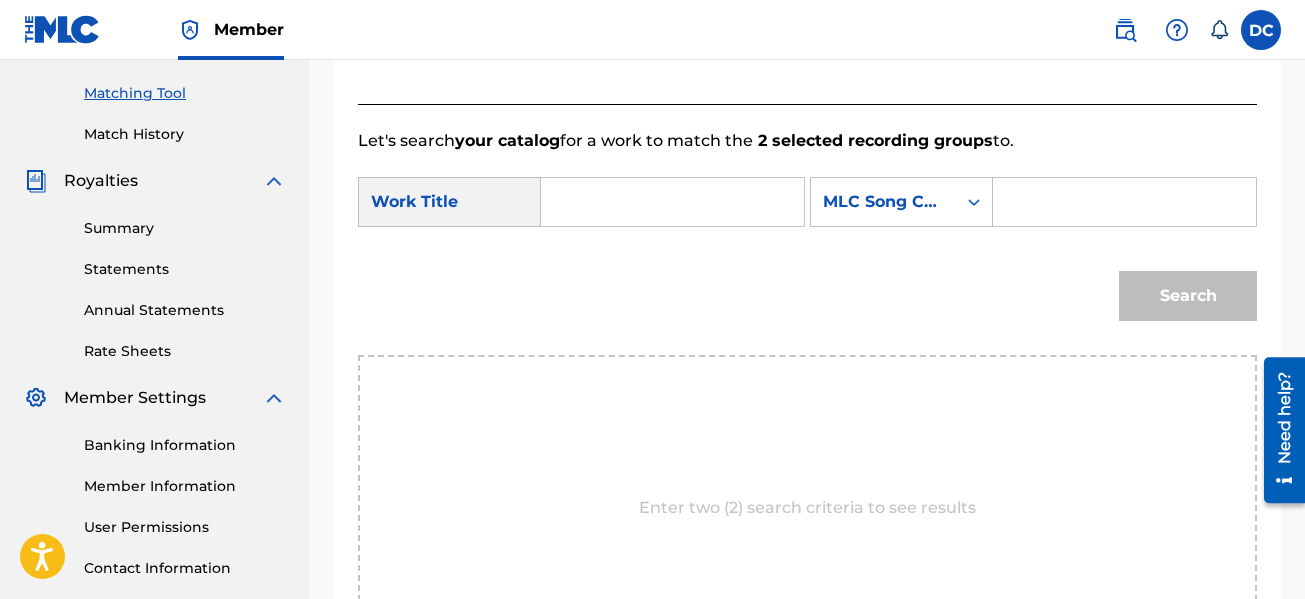 click at bounding box center (672, 202) 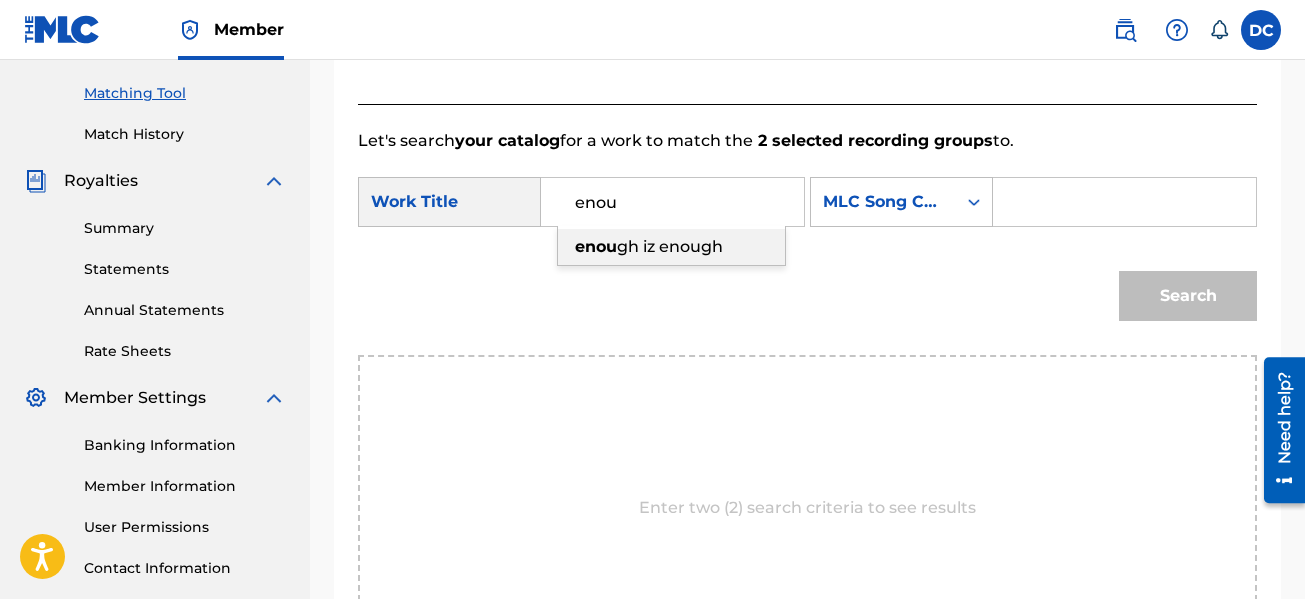 click on "enou" at bounding box center (596, 246) 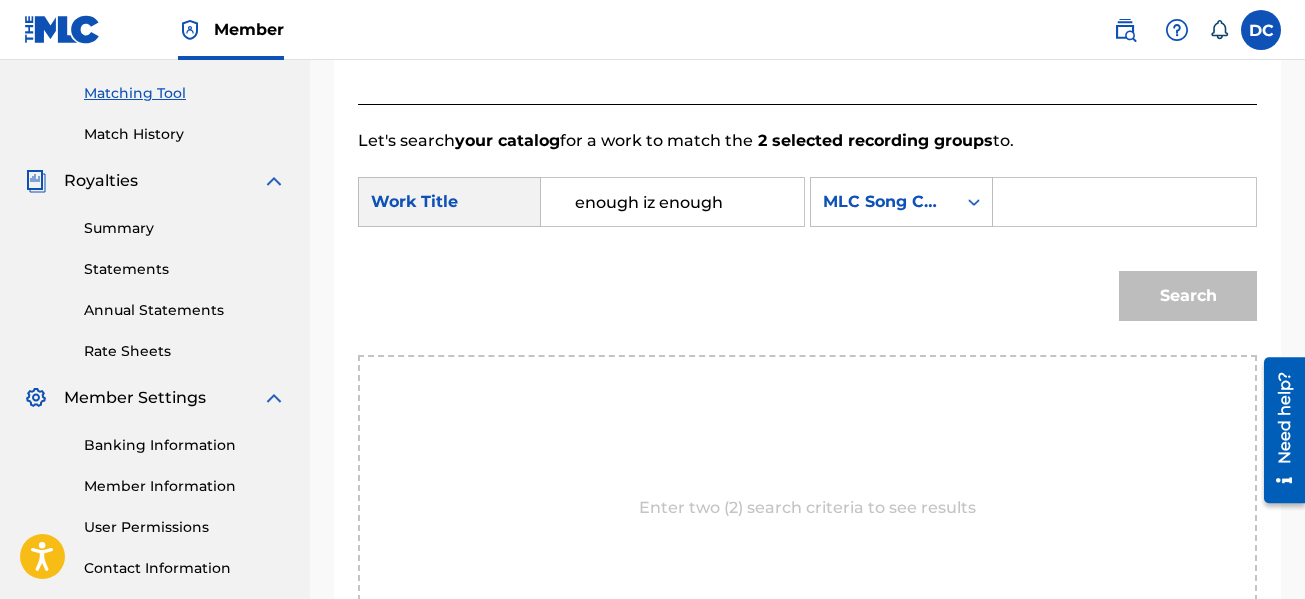 click at bounding box center (1124, 202) 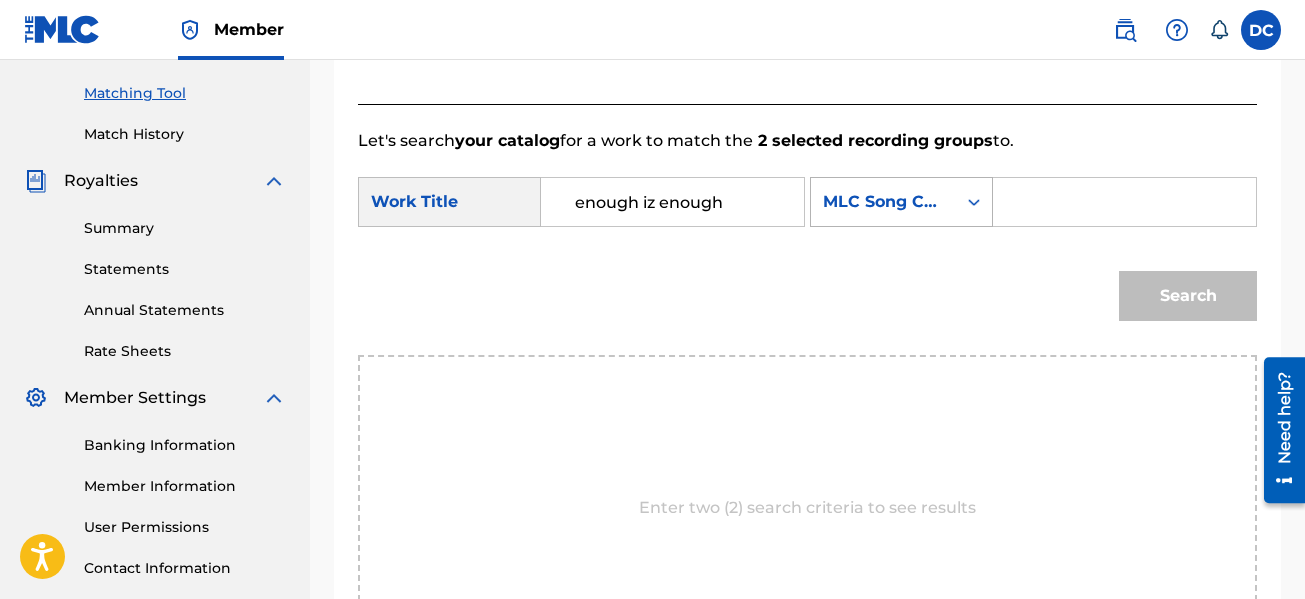 click on "MLC Song Code" at bounding box center (883, 202) 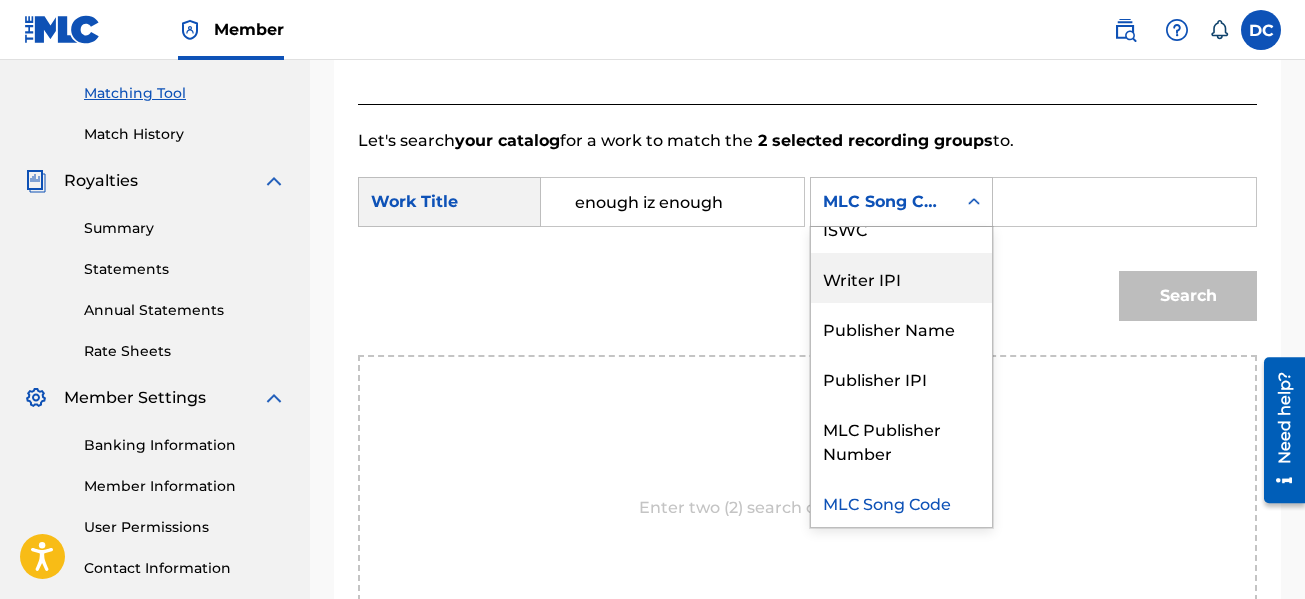 scroll, scrollTop: 0, scrollLeft: 0, axis: both 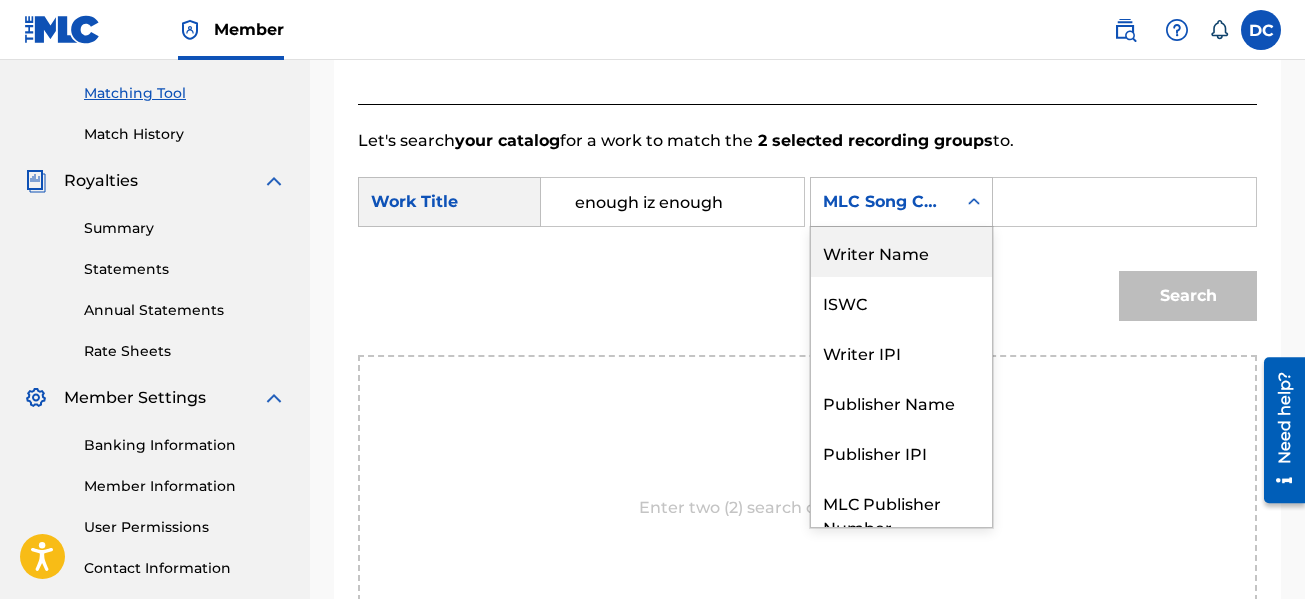 click on "Writer Name" at bounding box center (901, 252) 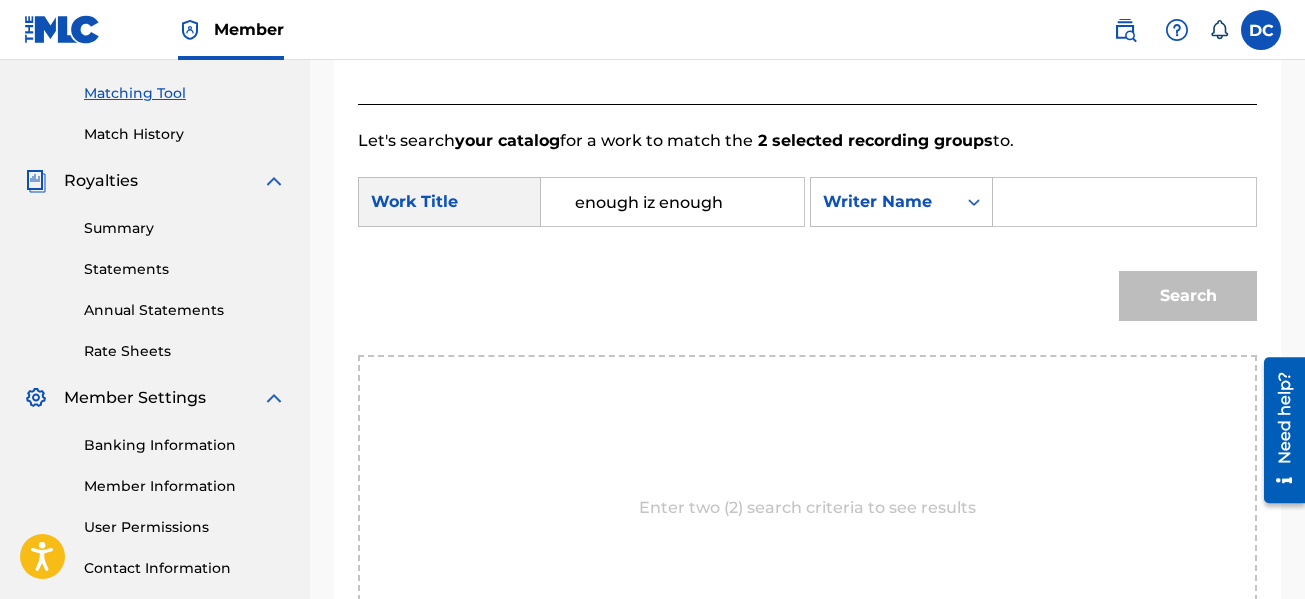 click at bounding box center [1124, 202] 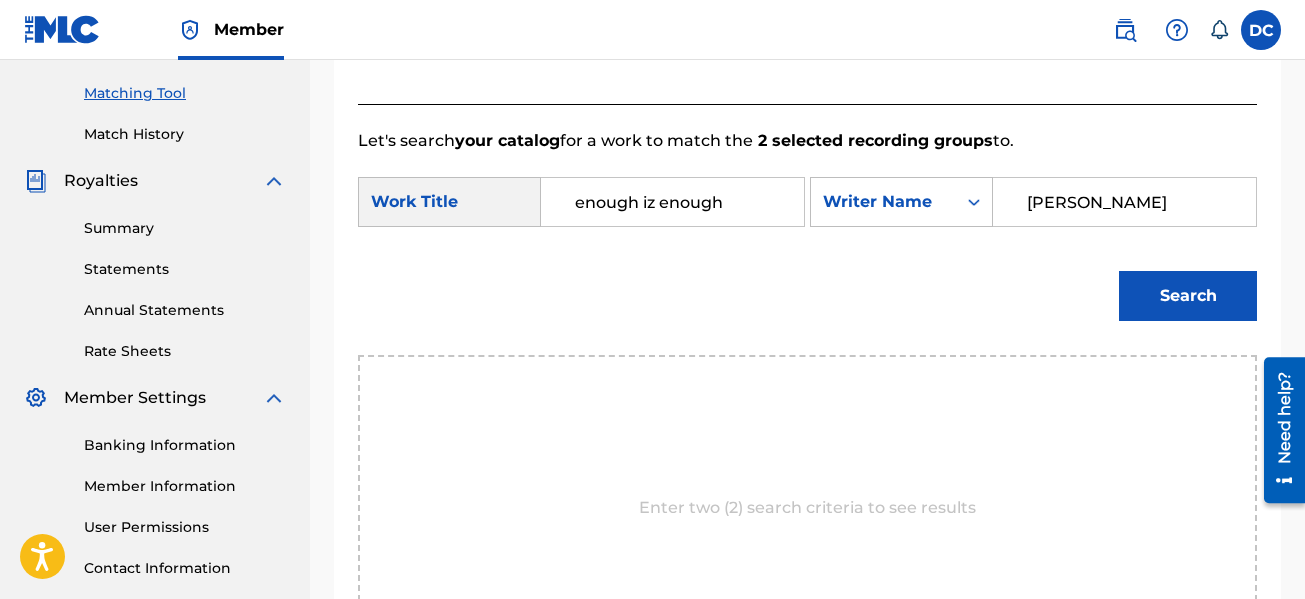 click on "Search" at bounding box center [1188, 296] 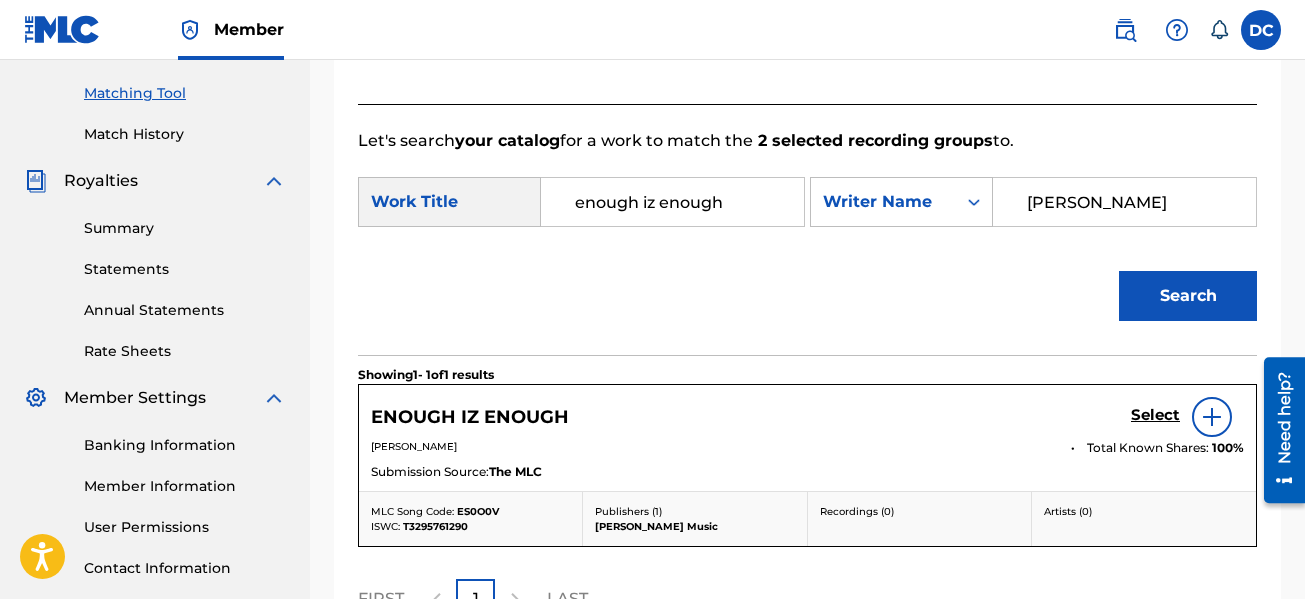 scroll, scrollTop: 722, scrollLeft: 0, axis: vertical 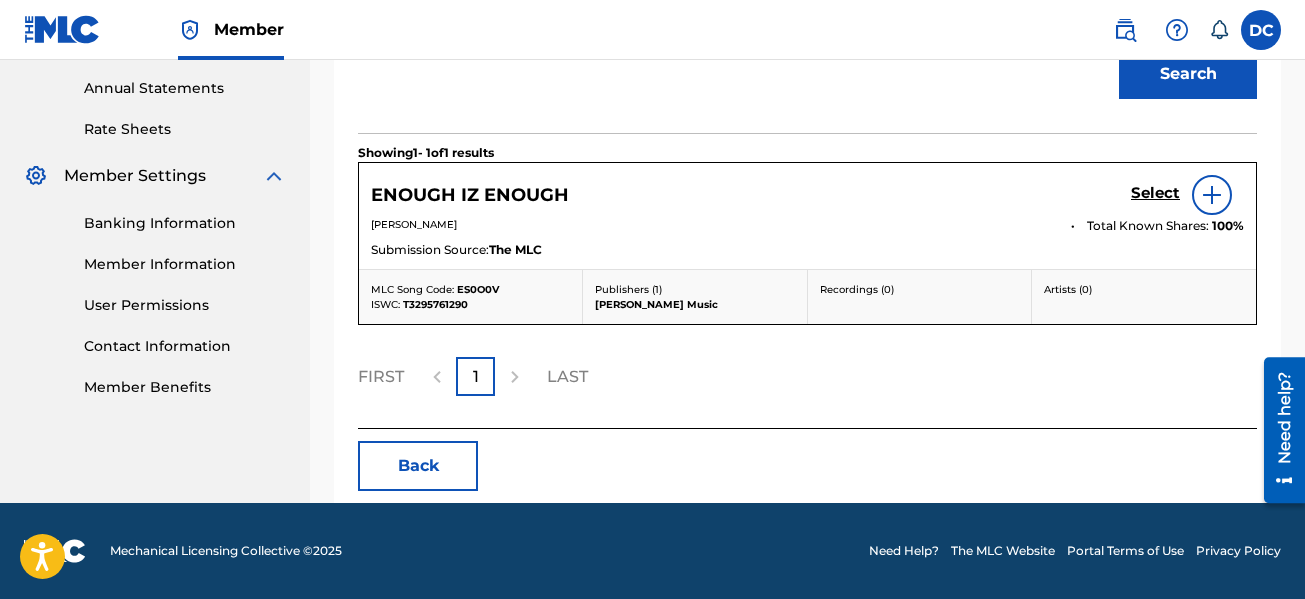 click on "Select" at bounding box center (1155, 193) 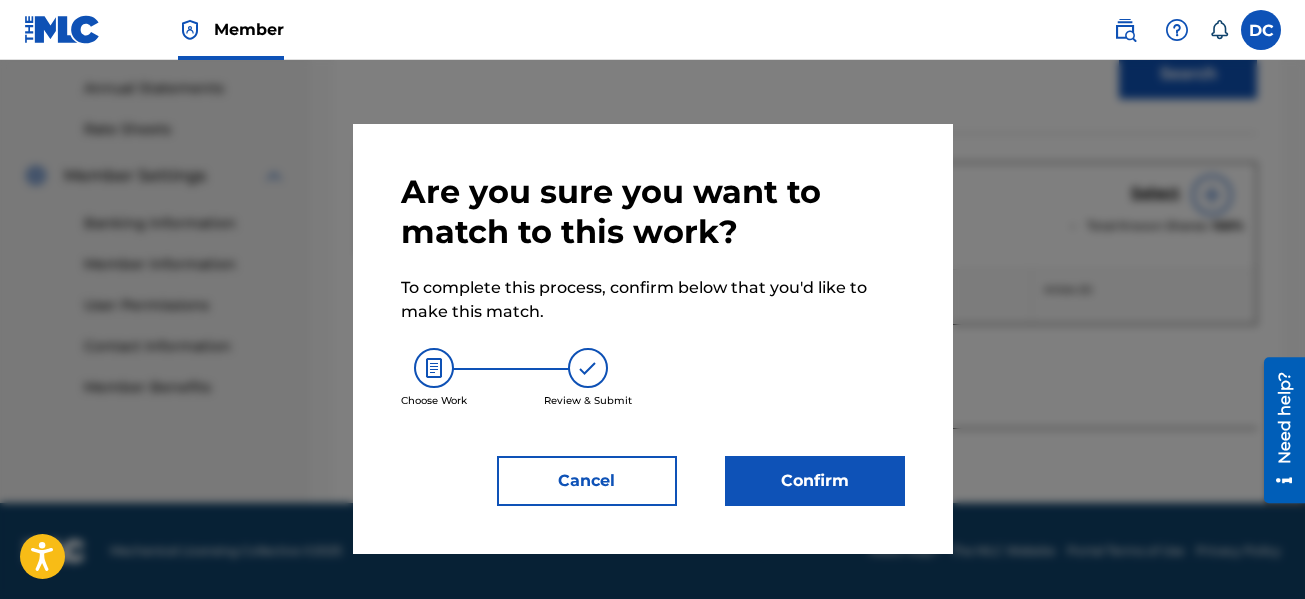 click on "Confirm" at bounding box center [815, 481] 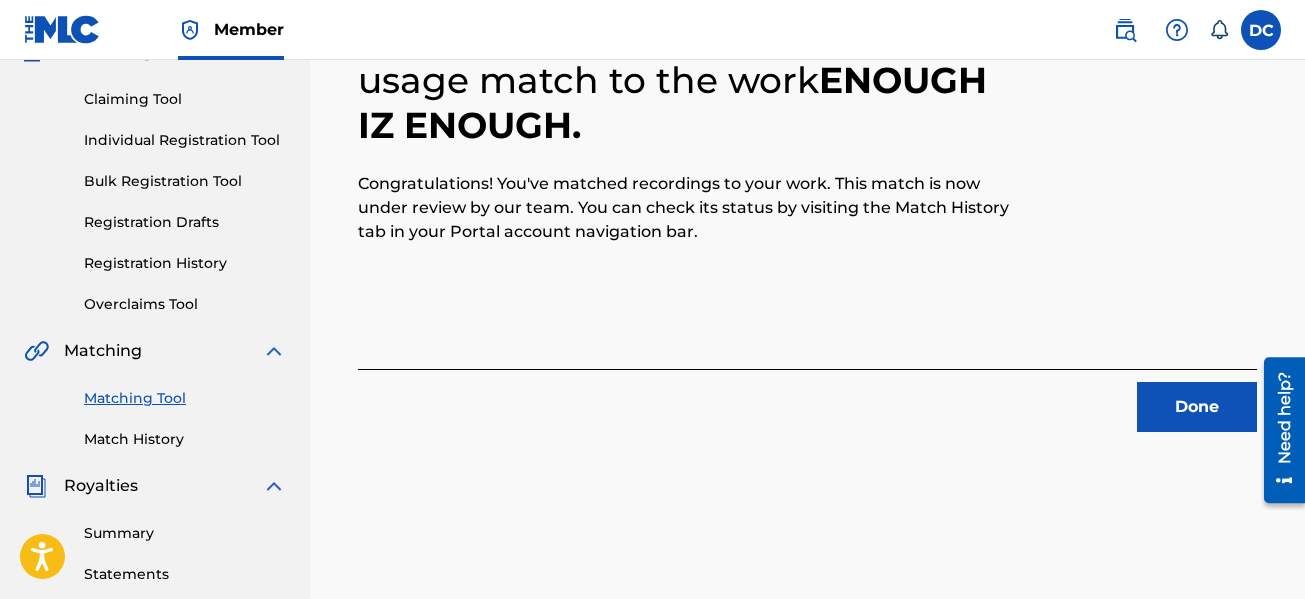 scroll, scrollTop: 441, scrollLeft: 0, axis: vertical 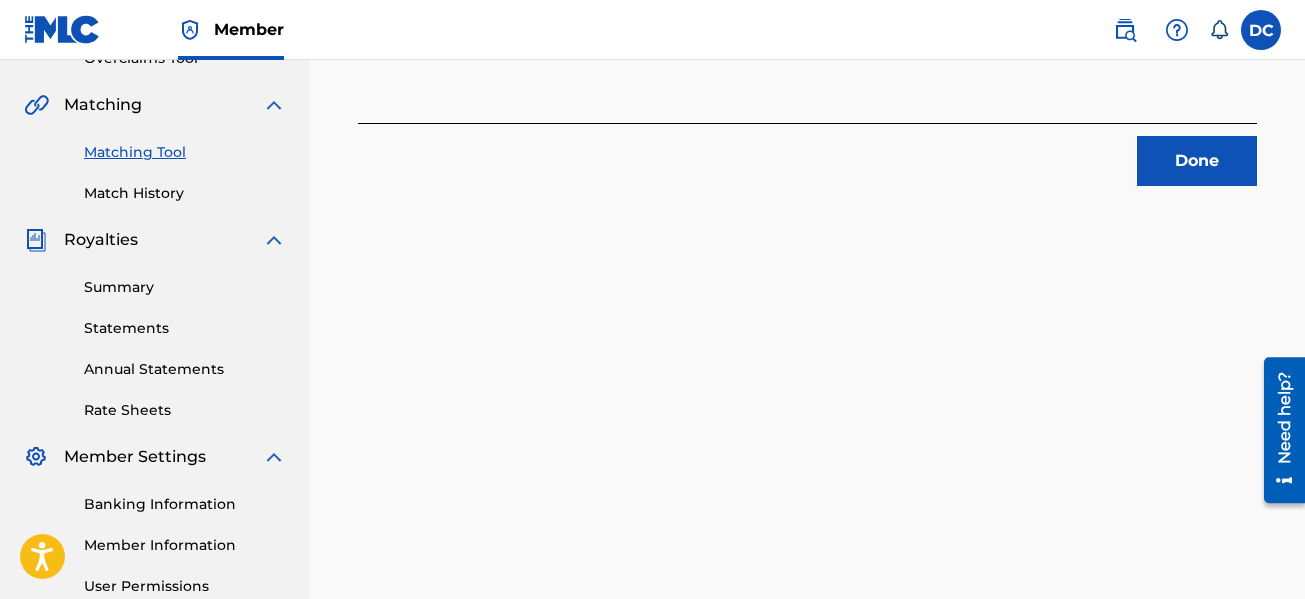 click on "2  Recording Groups   are pending usage match to the work  ENOUGH IZ ENOUGH . Congratulations! You've matched recordings to your work. This match is now under review by our team. You can check its status by visiting the Match History tab in your Portal account navigation bar. Done" at bounding box center (807, 186) 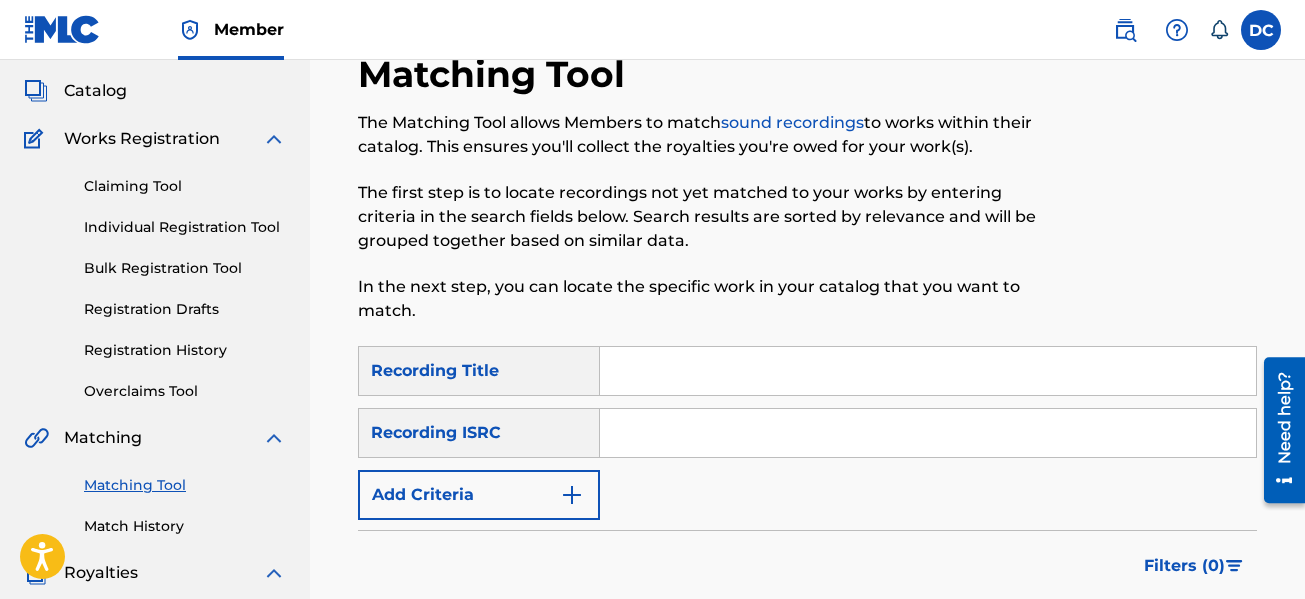 scroll, scrollTop: 100, scrollLeft: 0, axis: vertical 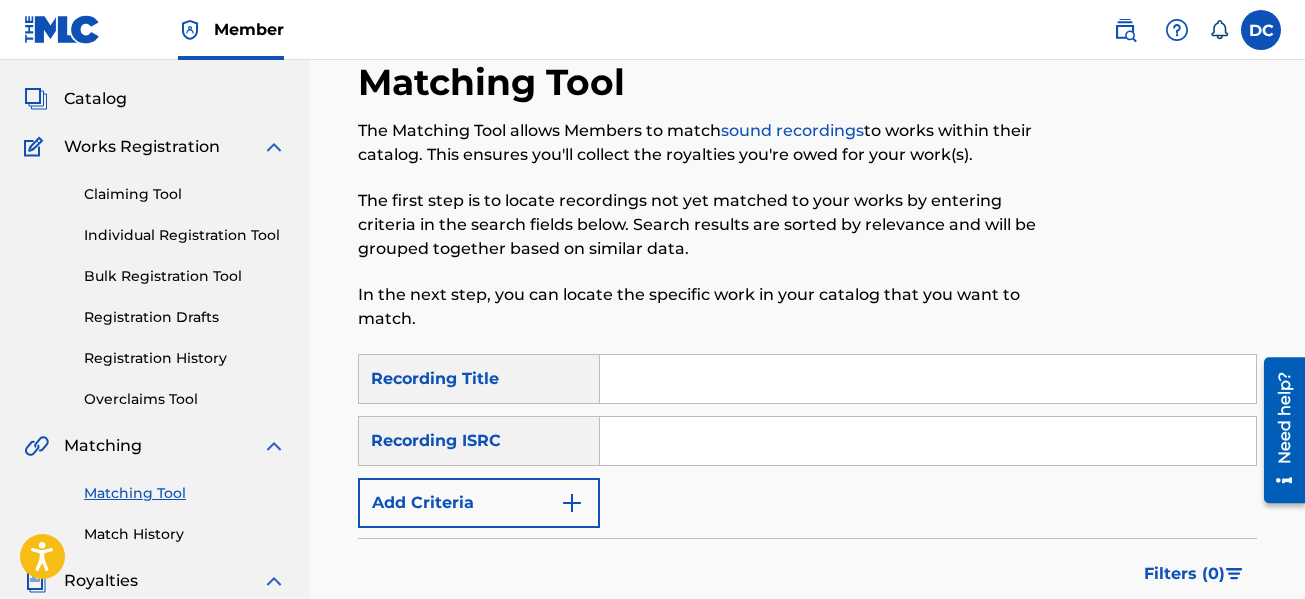 click on "Catalog" at bounding box center (95, 99) 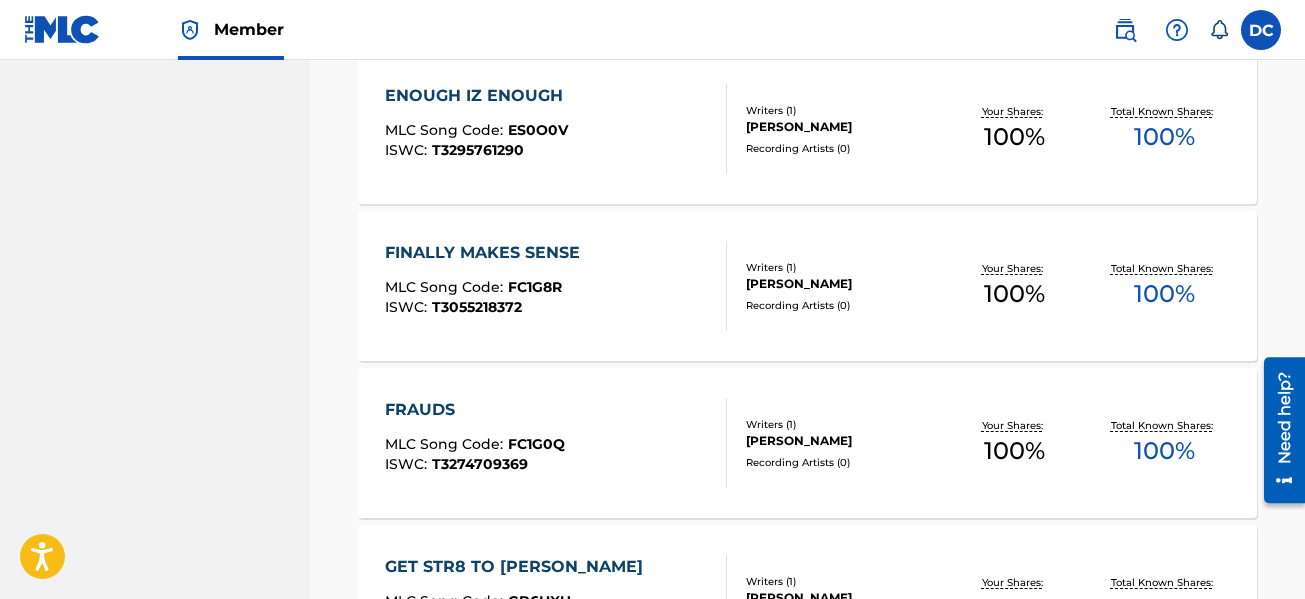 scroll, scrollTop: 1500, scrollLeft: 0, axis: vertical 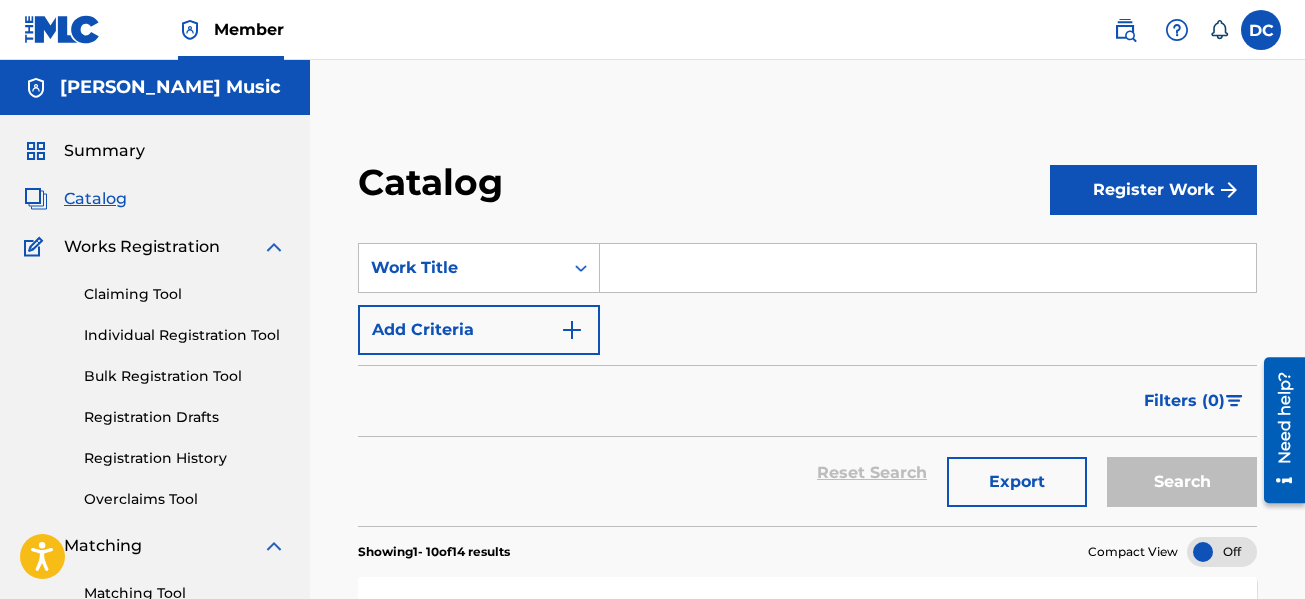 click on "Showing  1  -   10  of  14   results   Compact View" at bounding box center (807, 546) 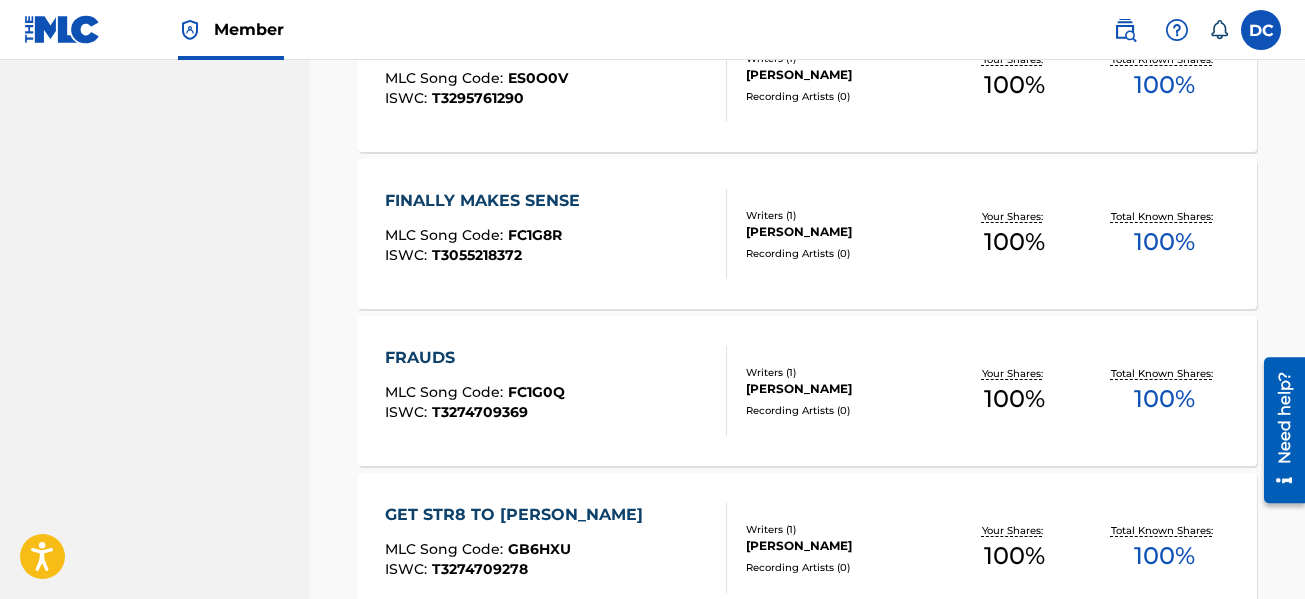 scroll, scrollTop: 1740, scrollLeft: 0, axis: vertical 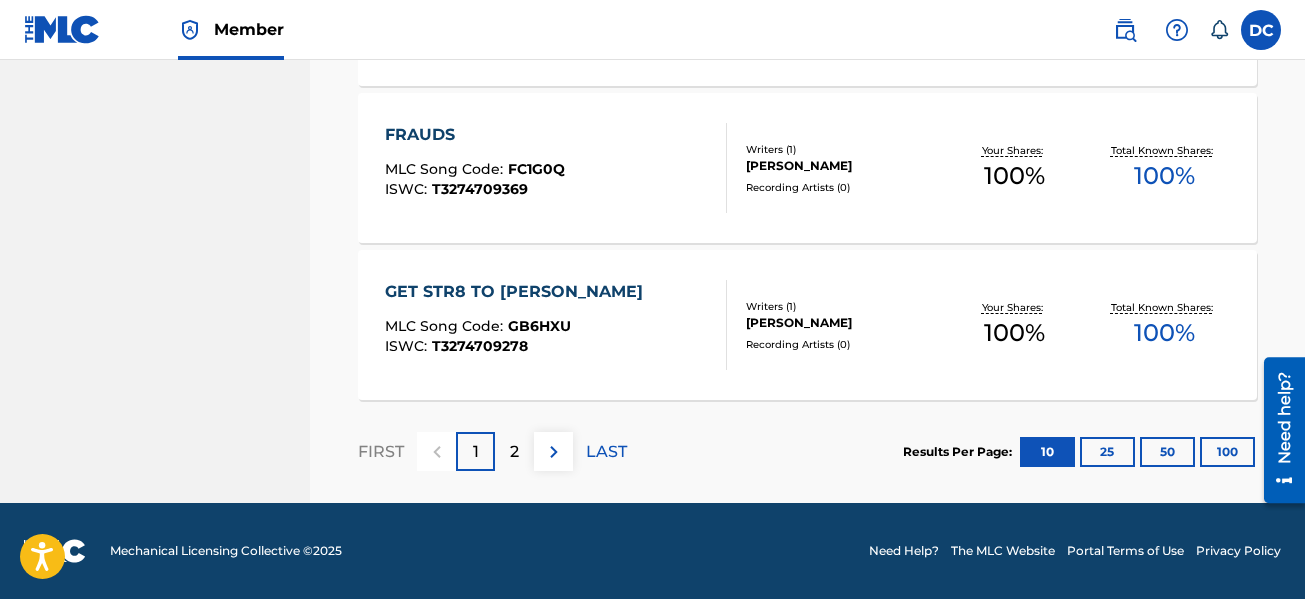 click on "2" at bounding box center (514, 451) 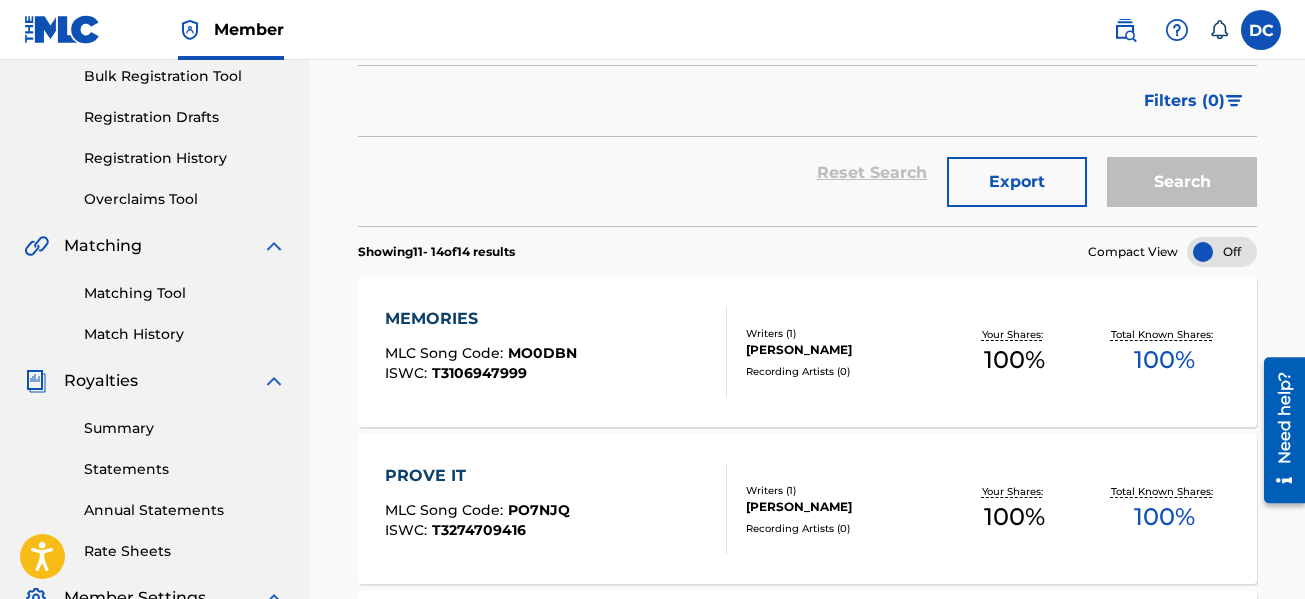 scroll, scrollTop: 700, scrollLeft: 0, axis: vertical 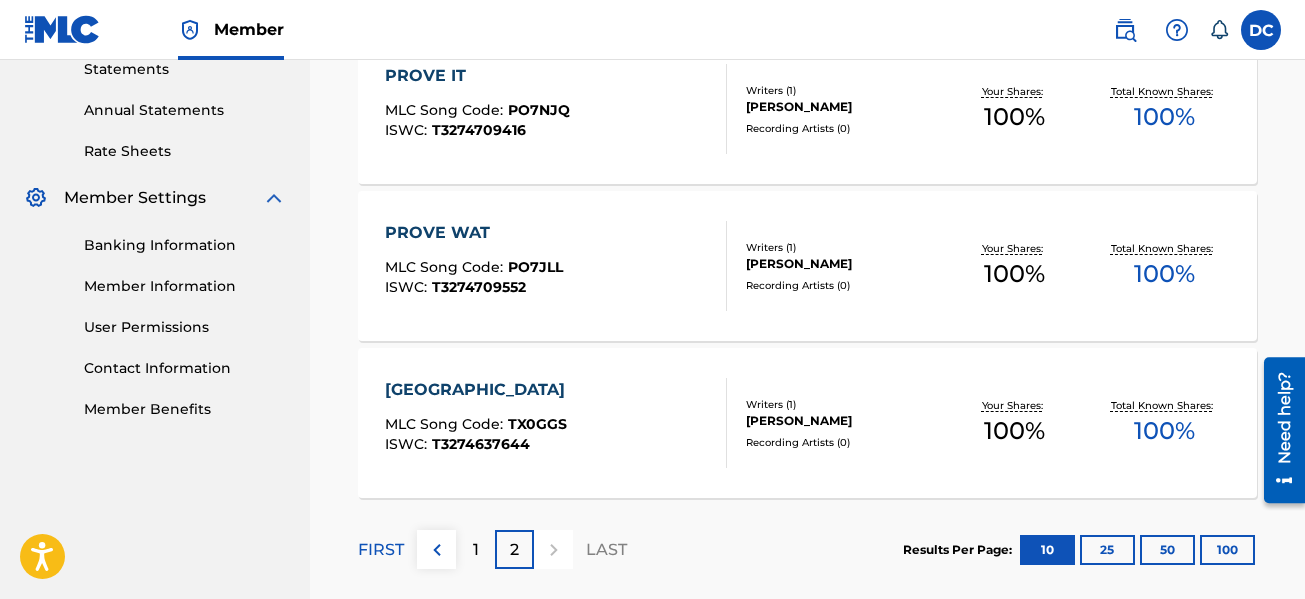 click on "1" at bounding box center [475, 549] 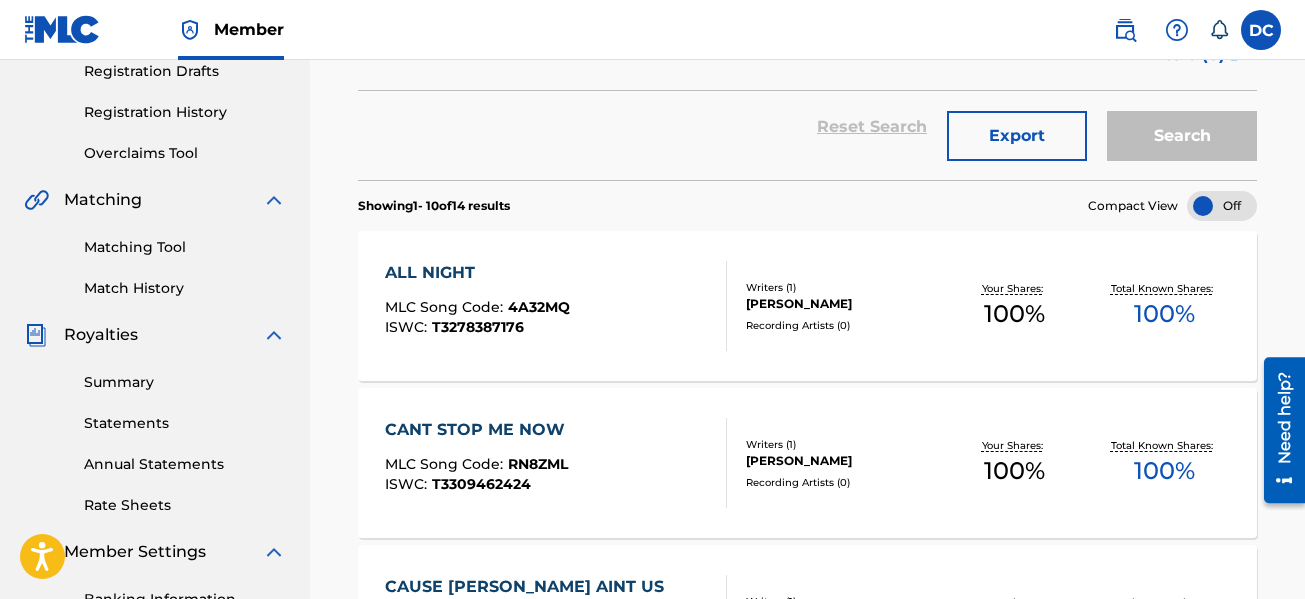 scroll, scrollTop: 340, scrollLeft: 0, axis: vertical 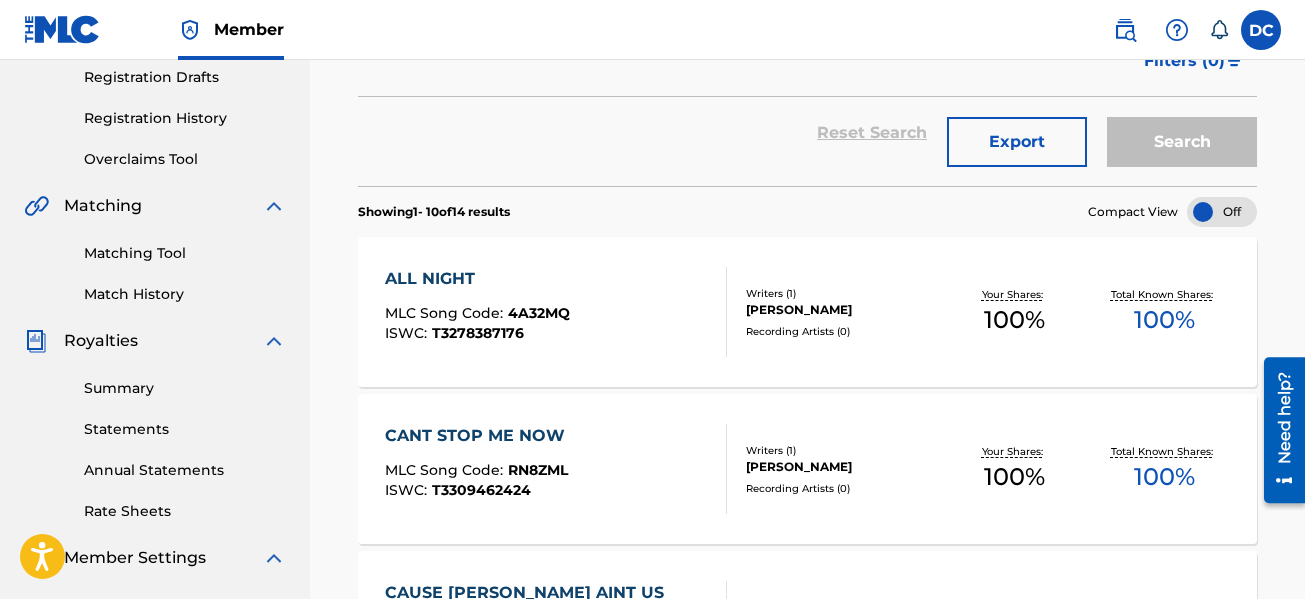 click on "Matching Tool" at bounding box center (185, 253) 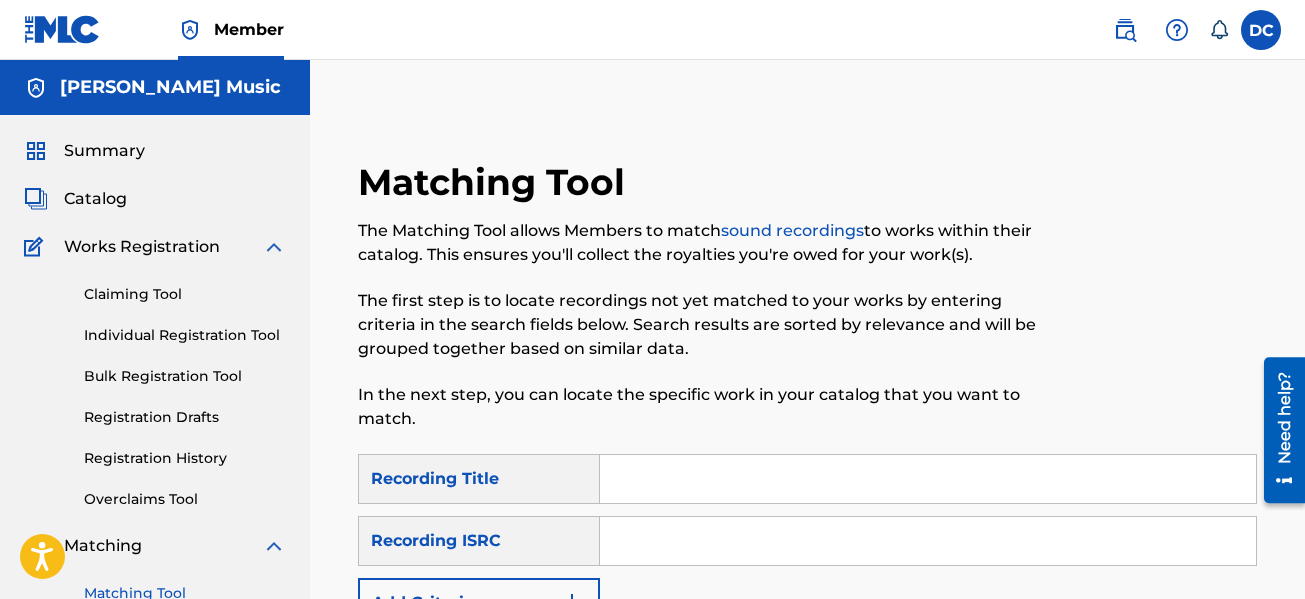 scroll, scrollTop: 200, scrollLeft: 0, axis: vertical 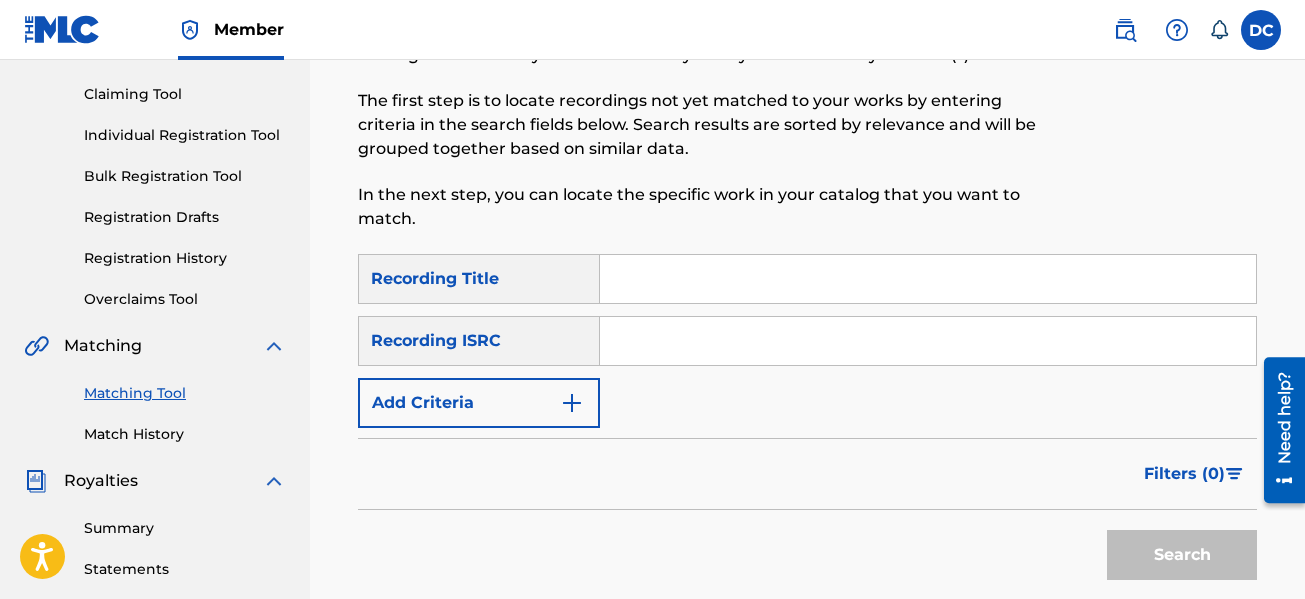 click on "Add Criteria" at bounding box center (479, 403) 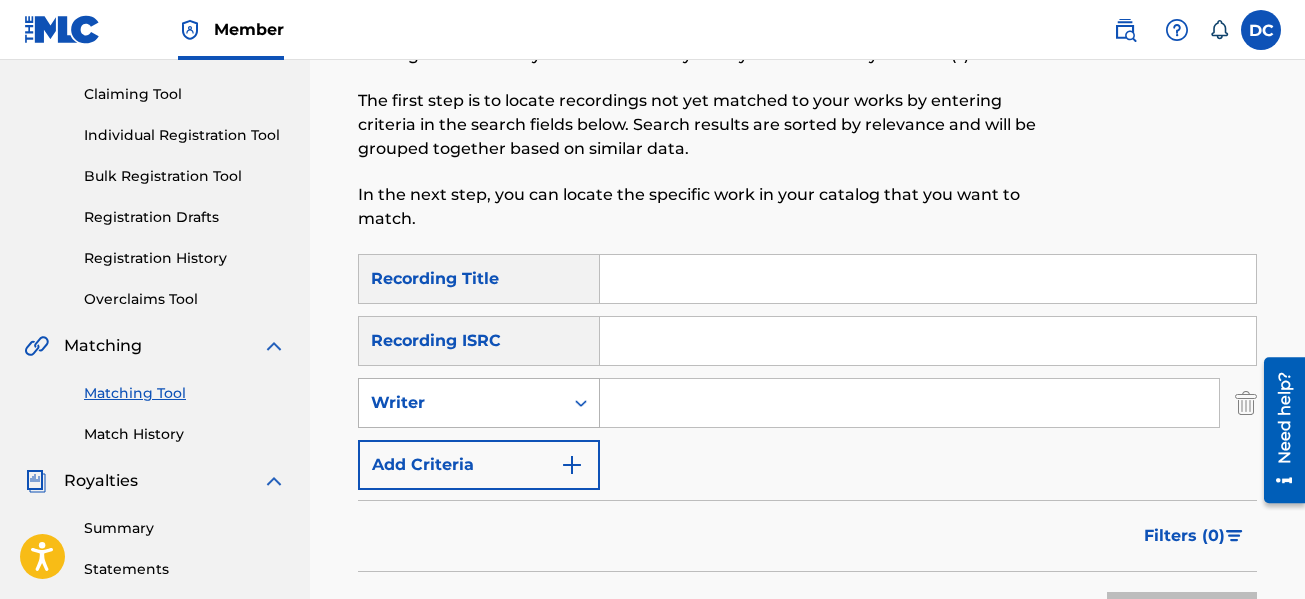 click on "Writer" at bounding box center (461, 403) 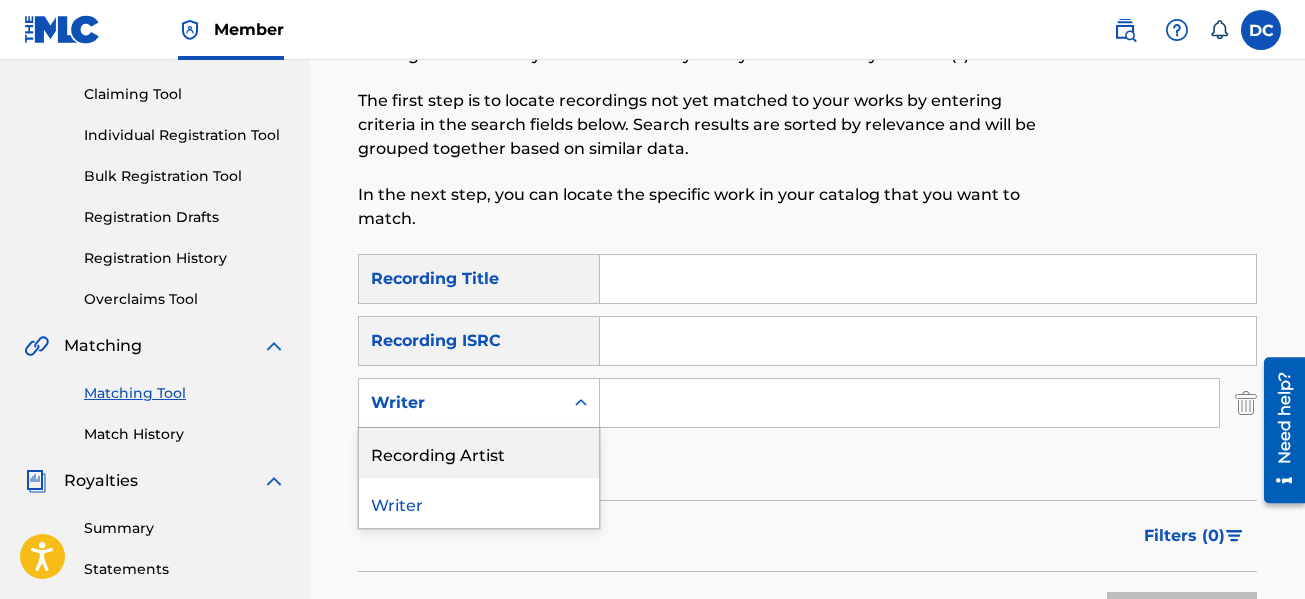 click on "Recording Artist" at bounding box center [479, 453] 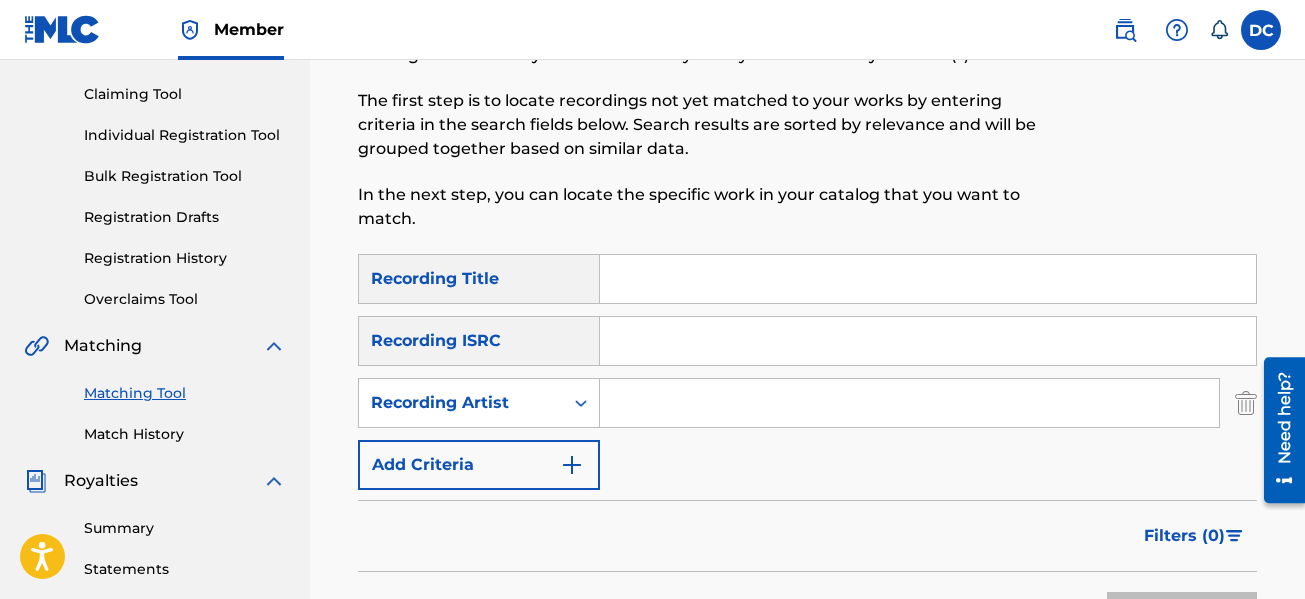 click at bounding box center [909, 403] 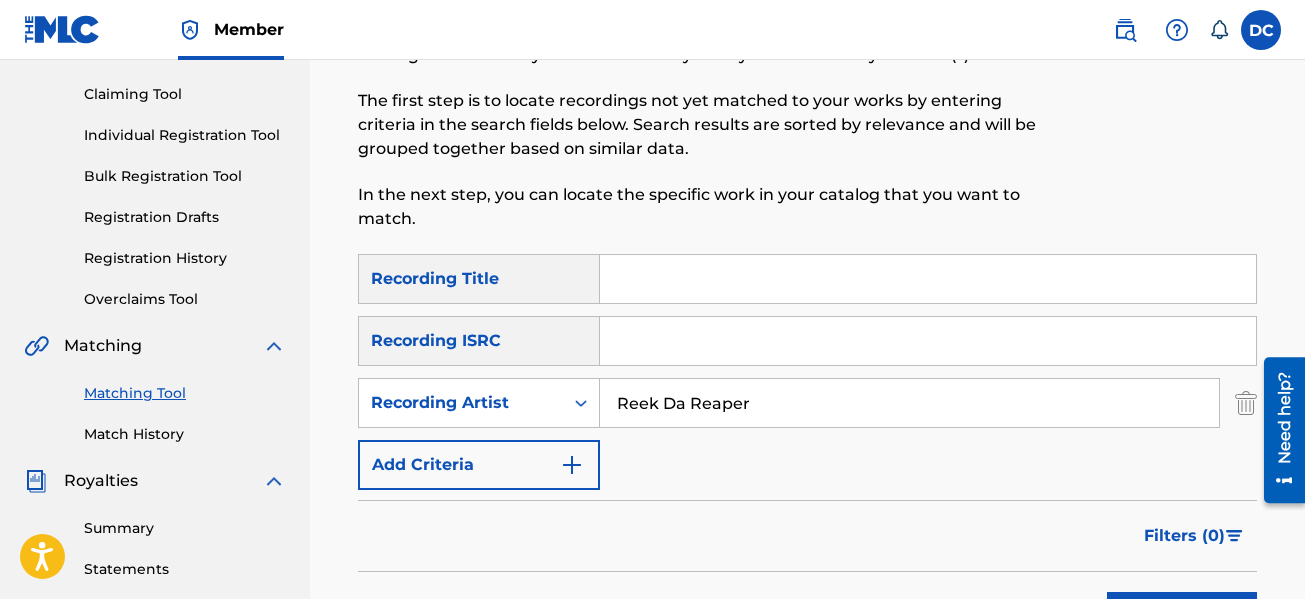 scroll, scrollTop: 500, scrollLeft: 0, axis: vertical 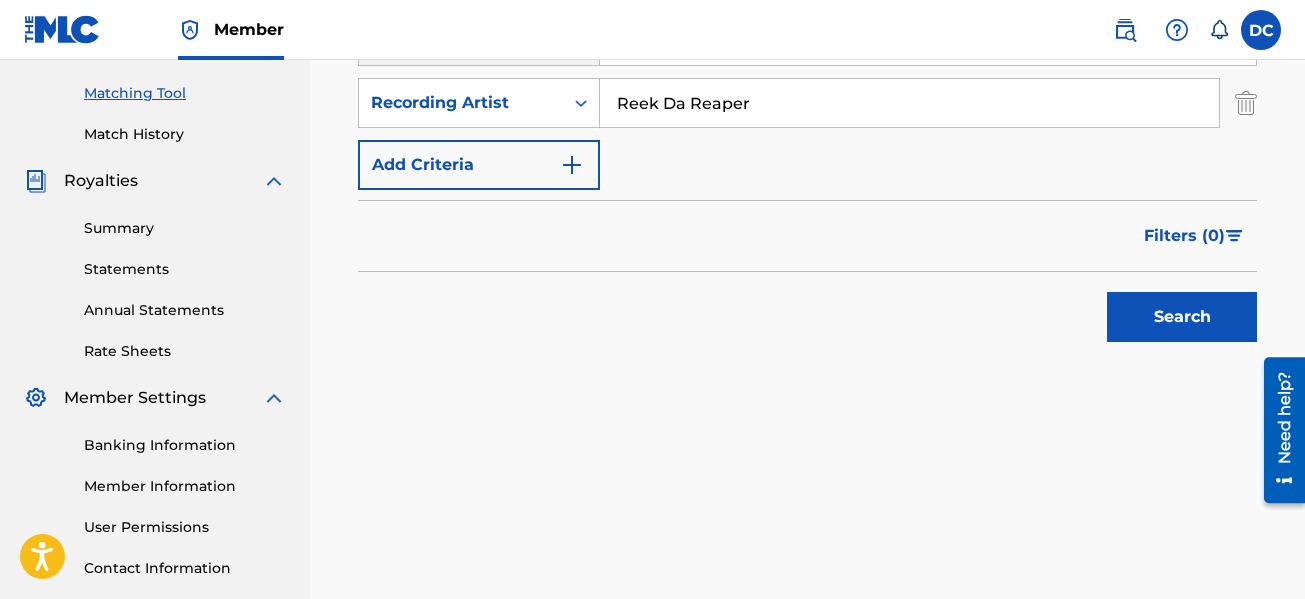 click on "Search" at bounding box center [1182, 317] 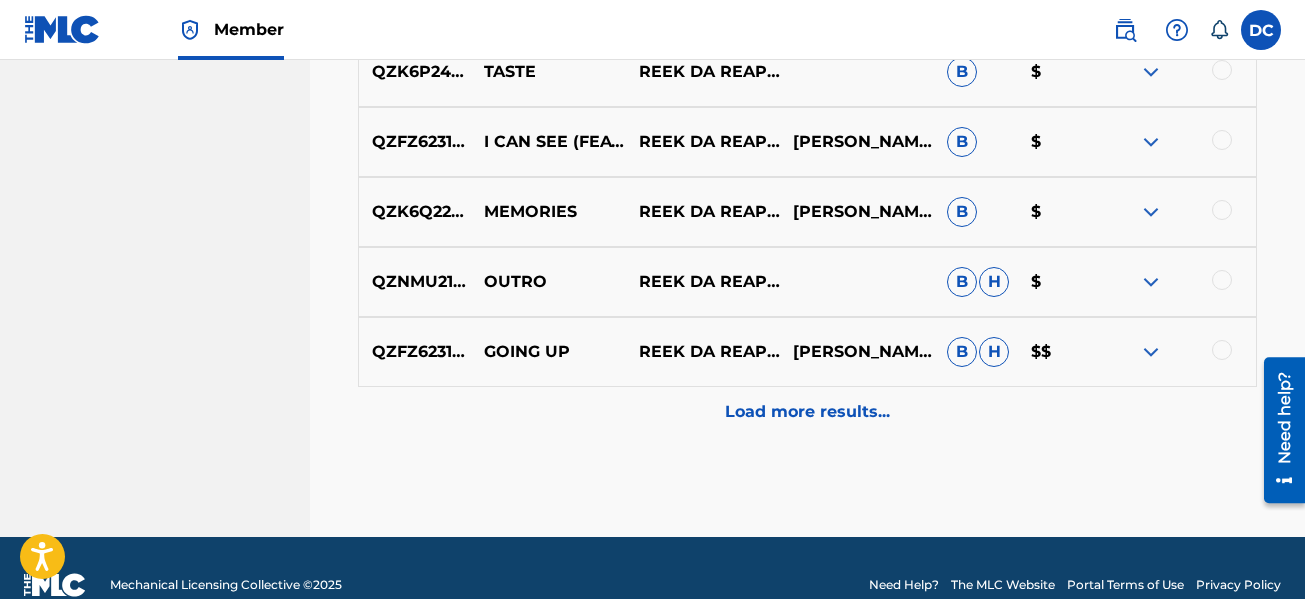 scroll, scrollTop: 1277, scrollLeft: 0, axis: vertical 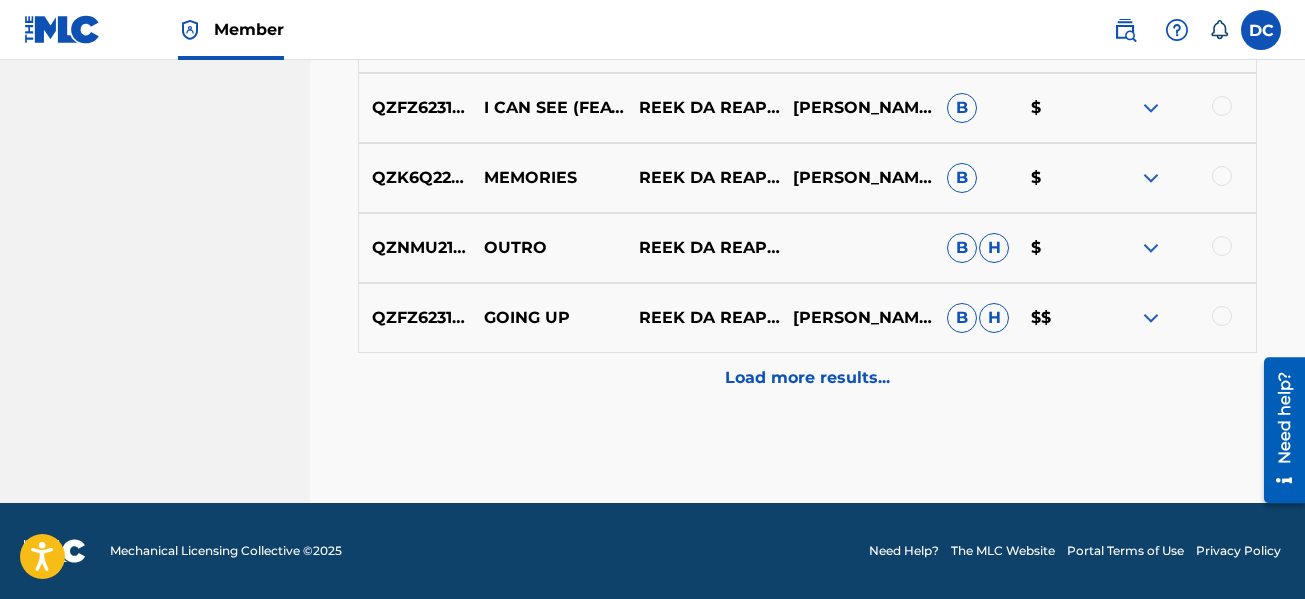 click on "Load more results..." at bounding box center [807, 378] 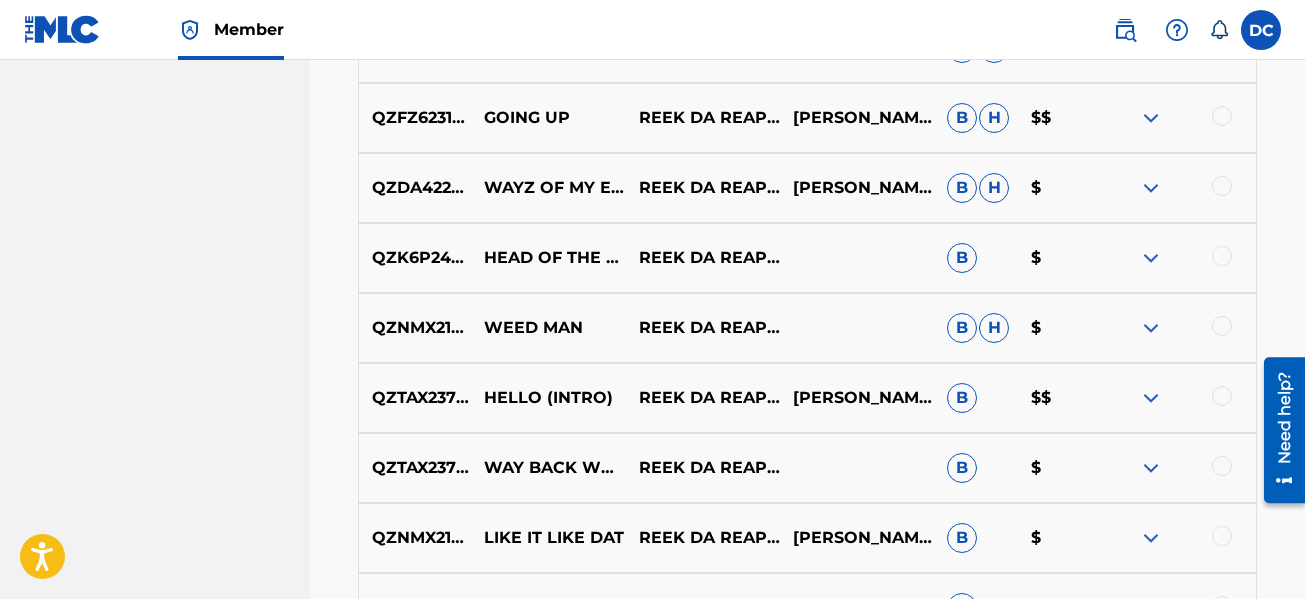 scroll, scrollTop: 1877, scrollLeft: 0, axis: vertical 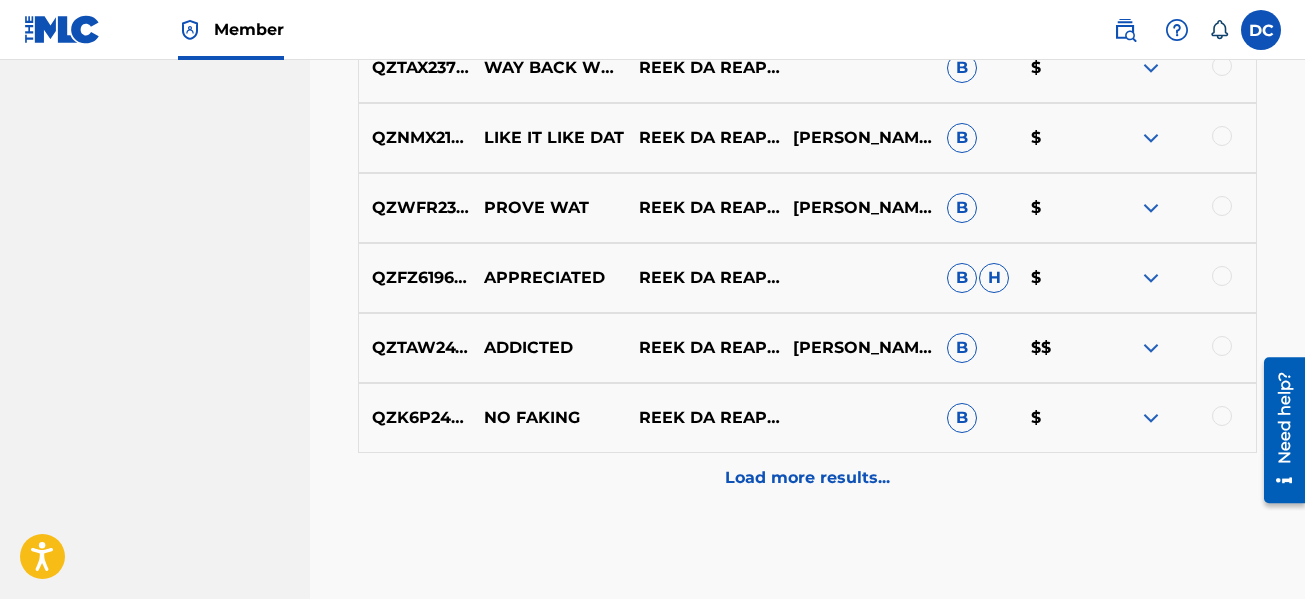 click on "Load more results..." at bounding box center [807, 478] 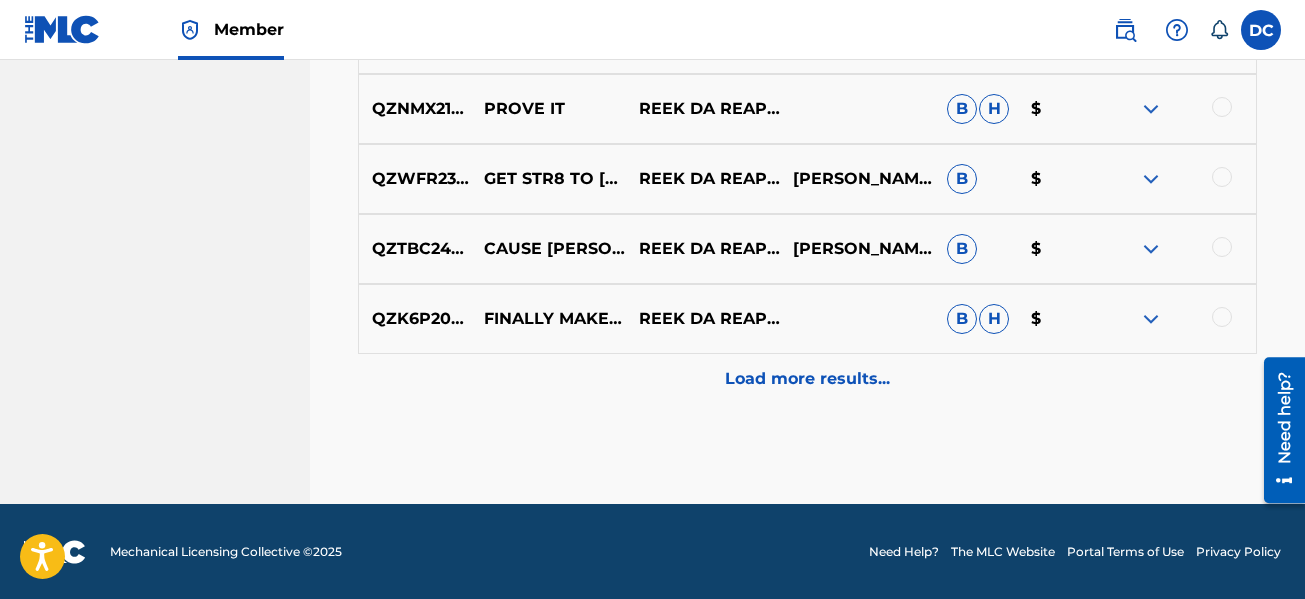 scroll, scrollTop: 2677, scrollLeft: 0, axis: vertical 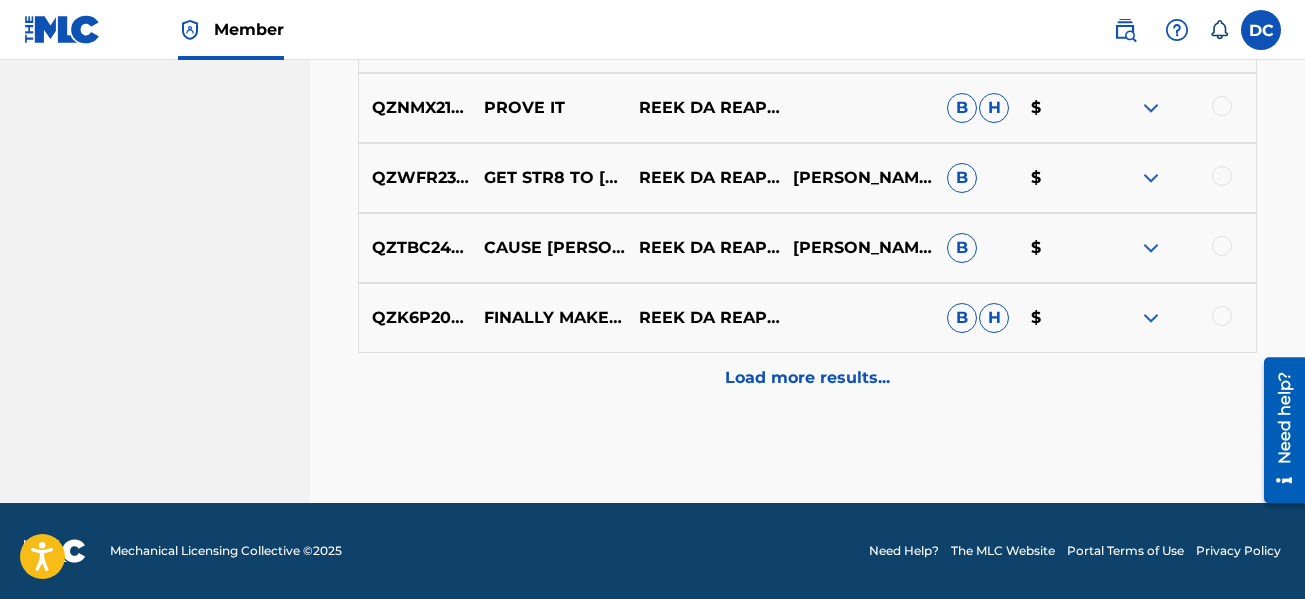 click on "Load more results..." at bounding box center (807, 378) 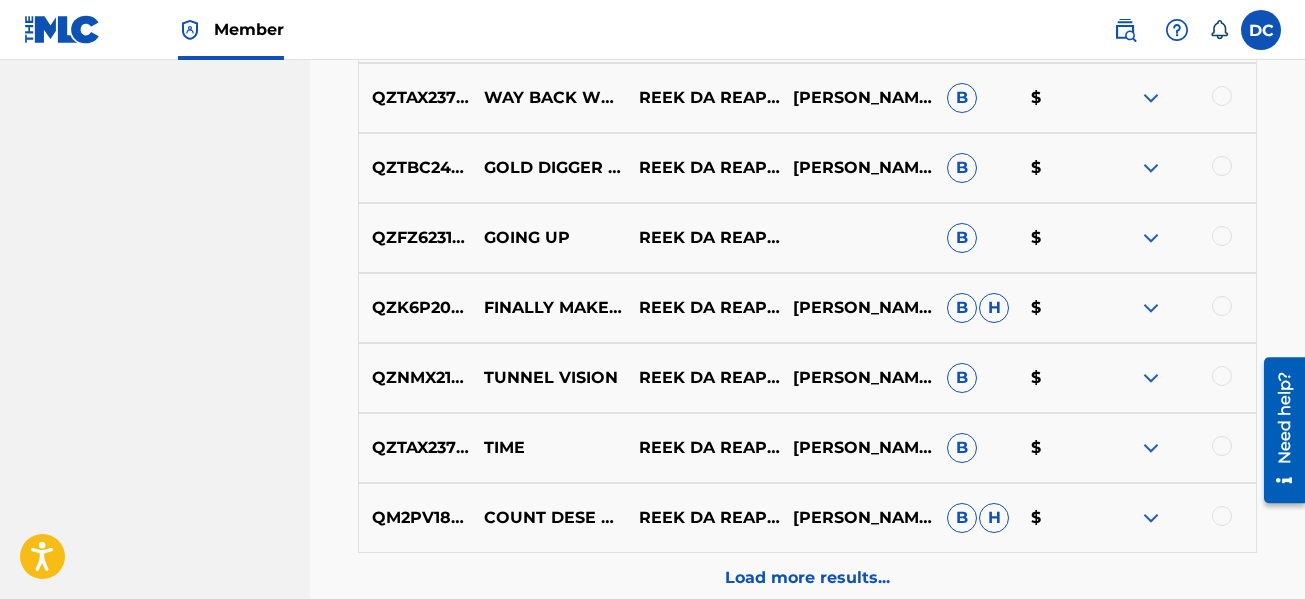 scroll, scrollTop: 3377, scrollLeft: 0, axis: vertical 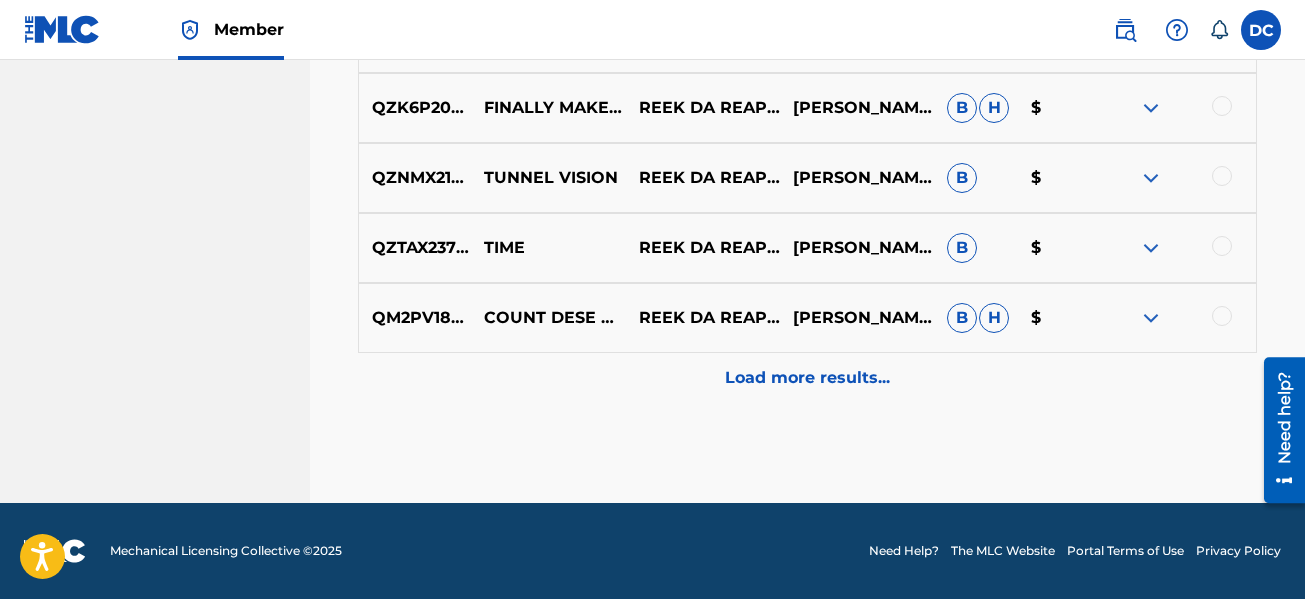 click on "Load more results..." at bounding box center [807, 378] 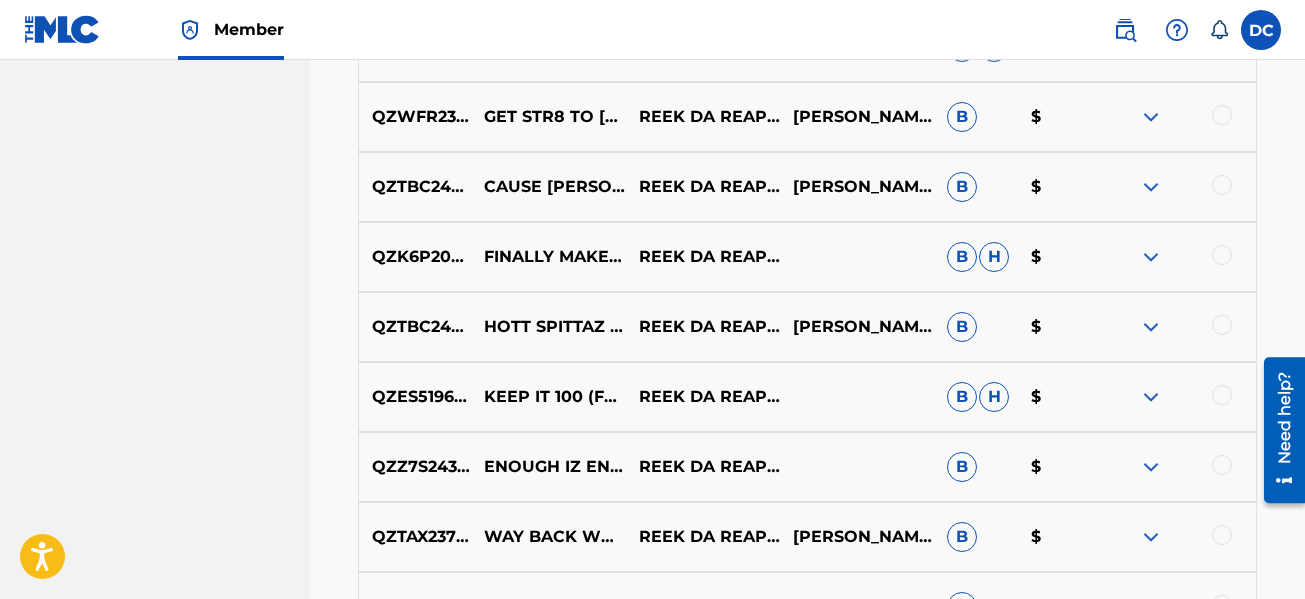scroll, scrollTop: 2777, scrollLeft: 0, axis: vertical 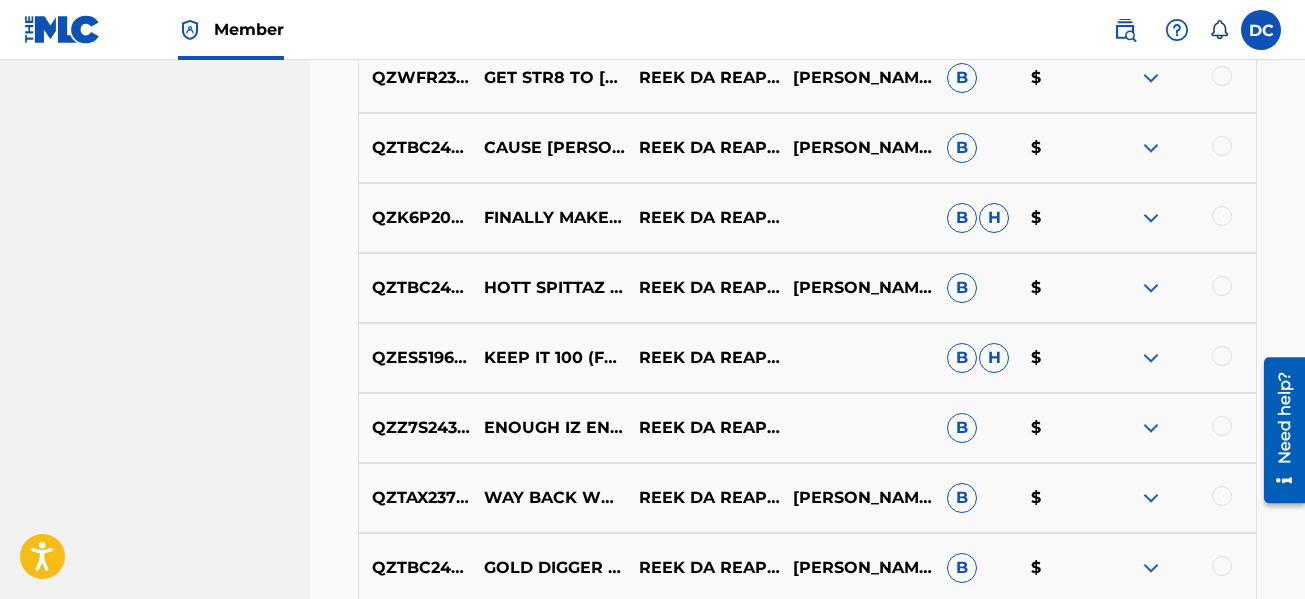 click at bounding box center [1151, 218] 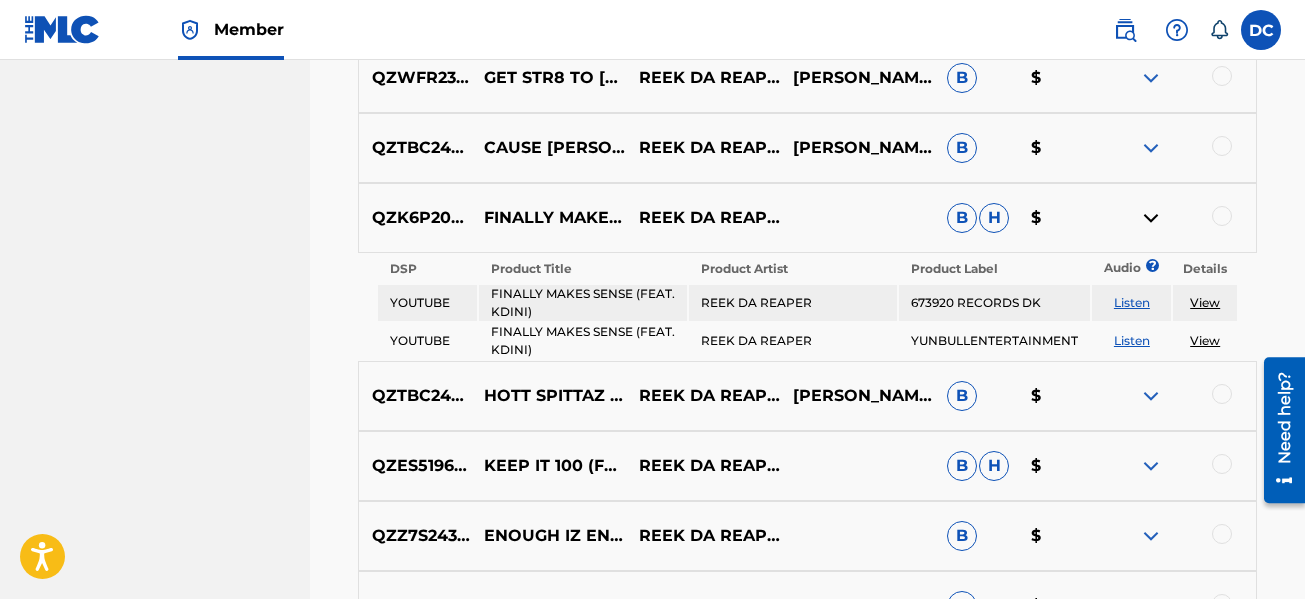 click at bounding box center [1151, 218] 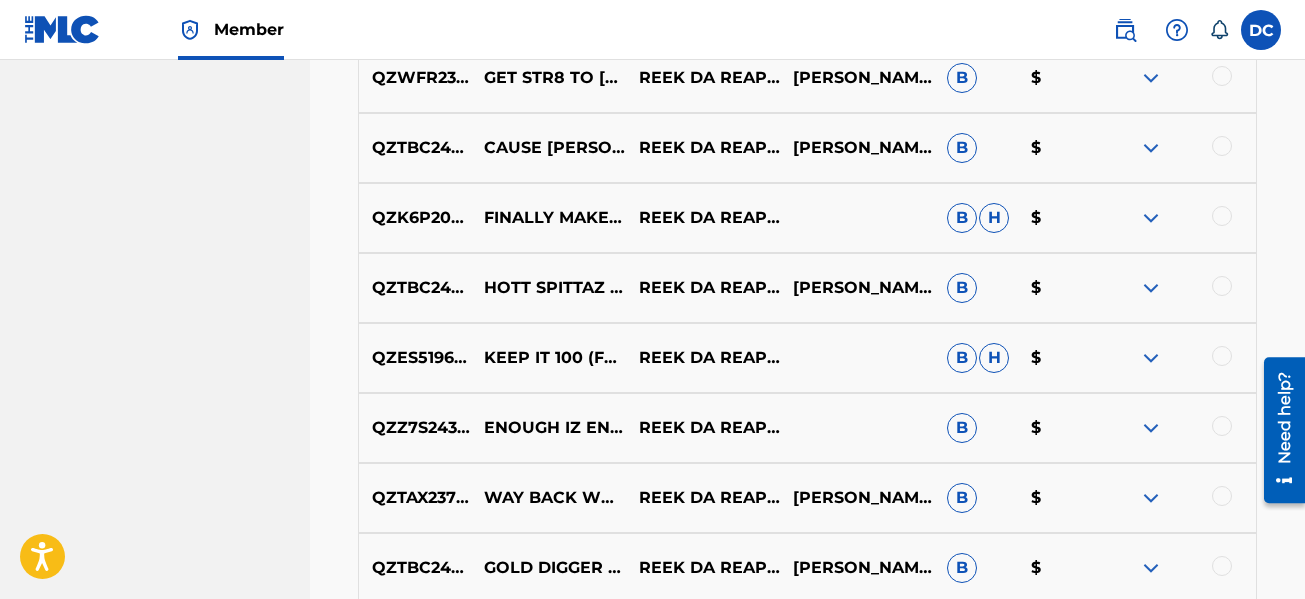 click at bounding box center (1222, 216) 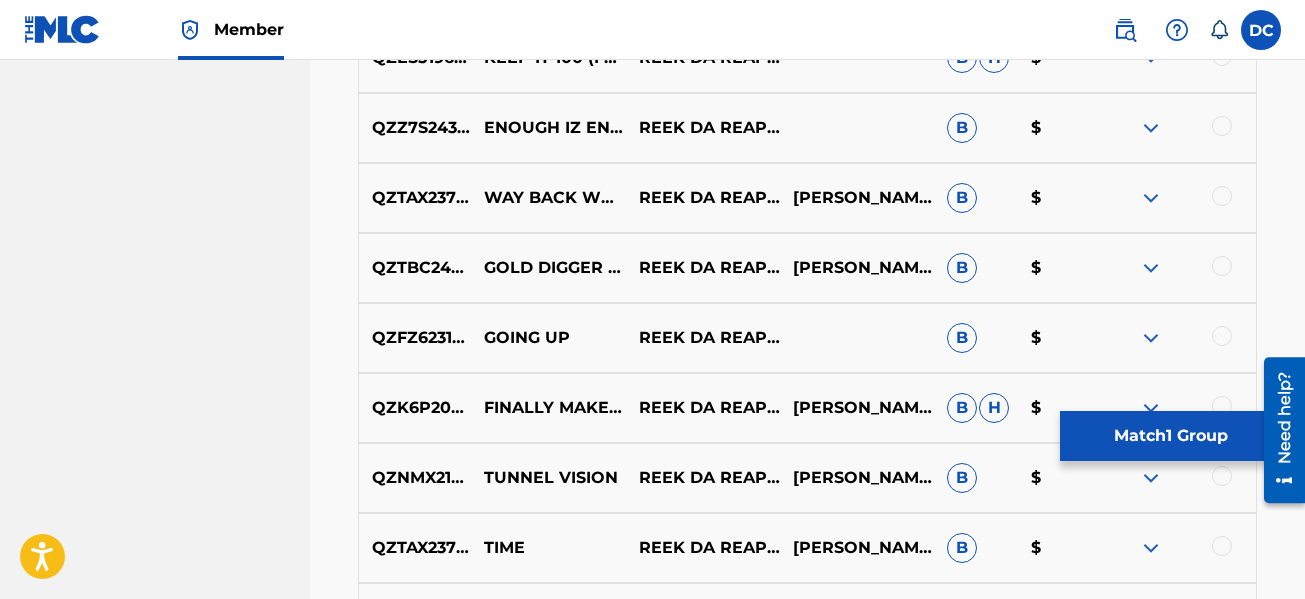 scroll, scrollTop: 3177, scrollLeft: 0, axis: vertical 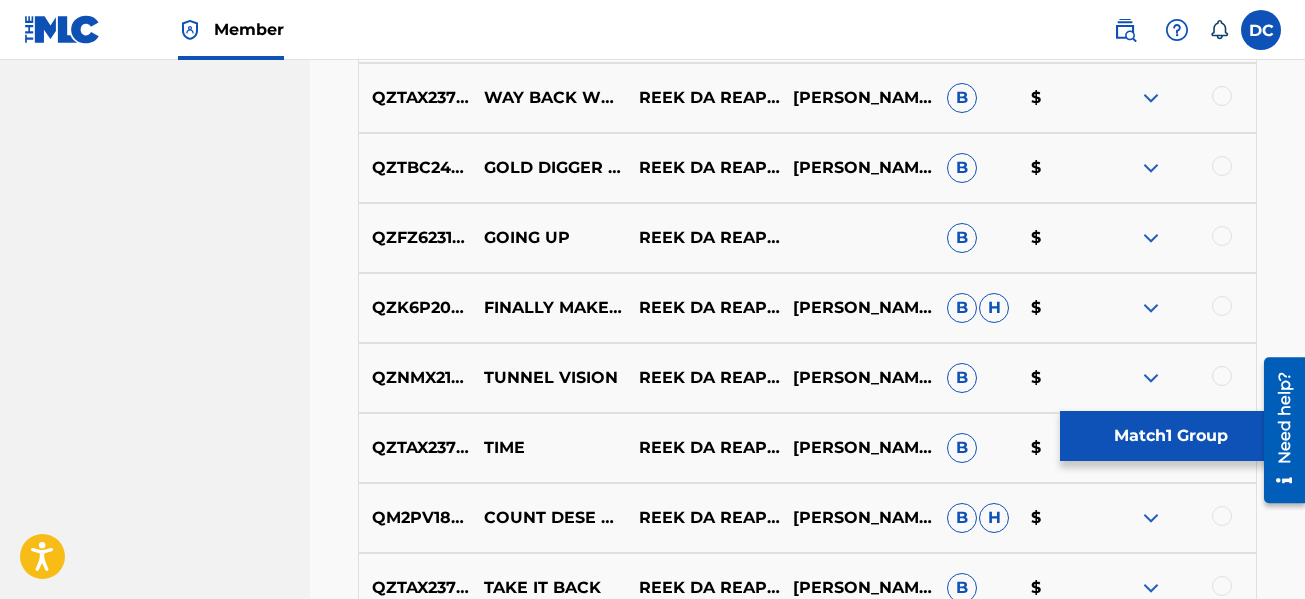 click at bounding box center (1222, 306) 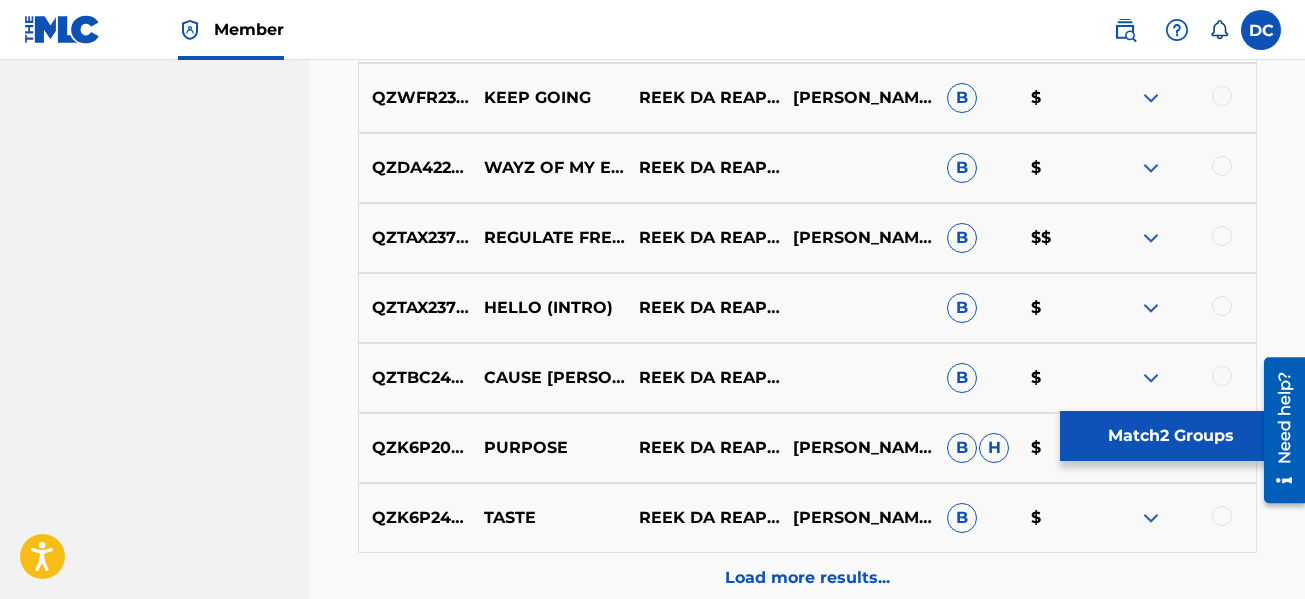 scroll, scrollTop: 4077, scrollLeft: 0, axis: vertical 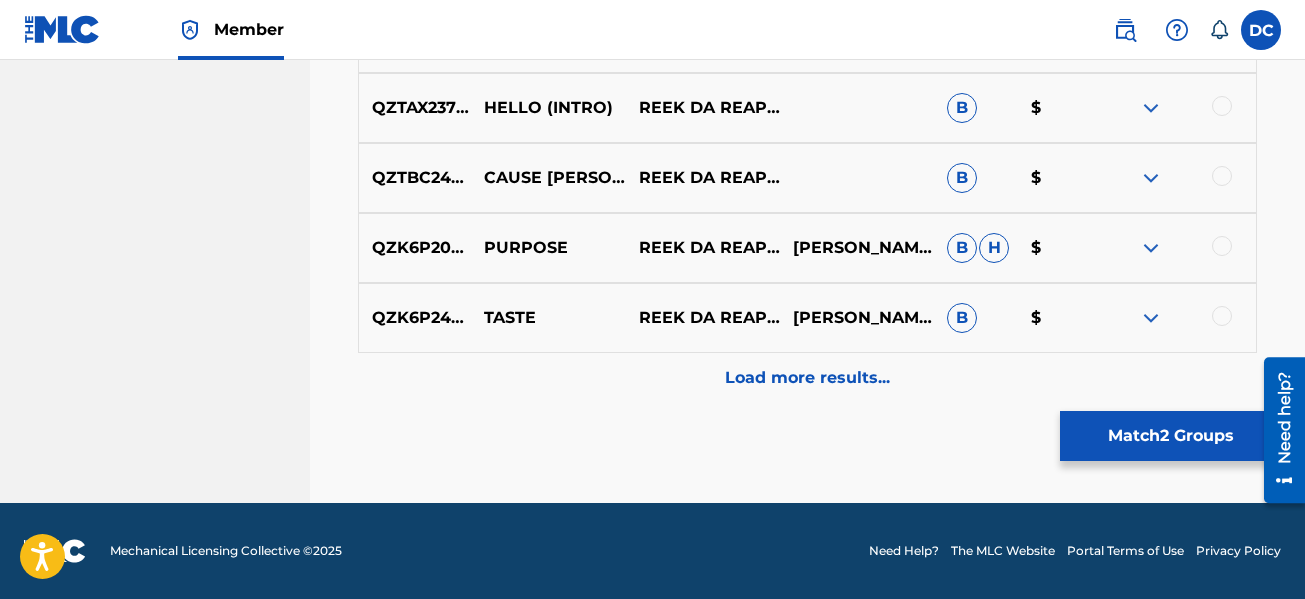 click on "Load more results..." at bounding box center [807, 378] 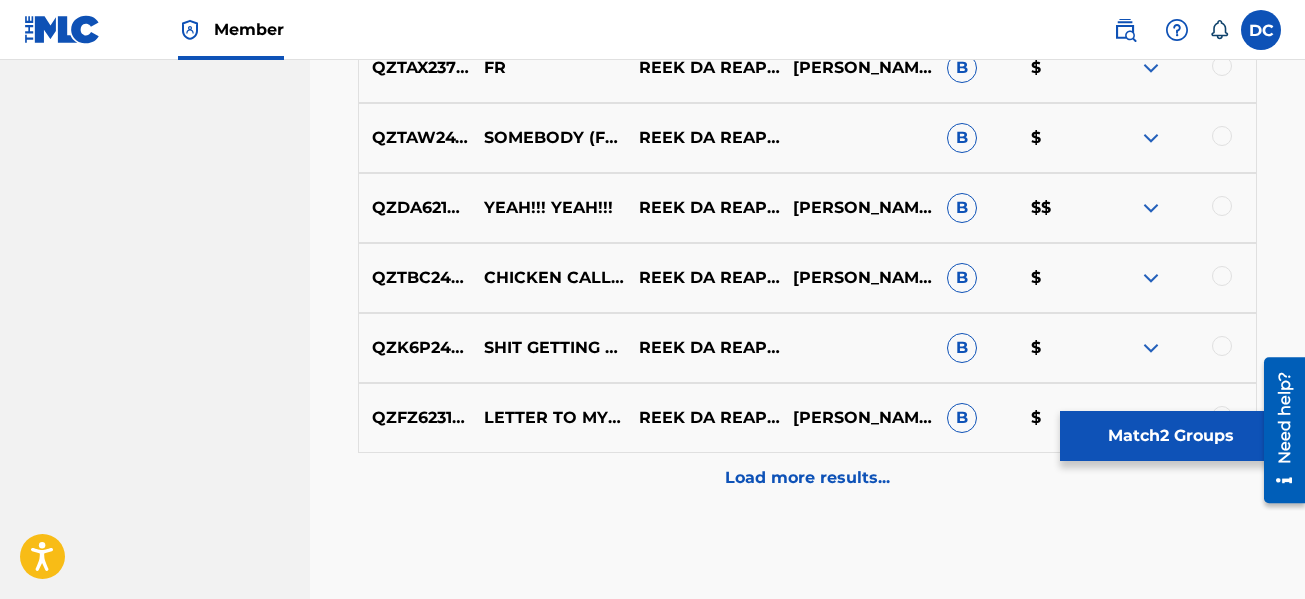 scroll, scrollTop: 4777, scrollLeft: 0, axis: vertical 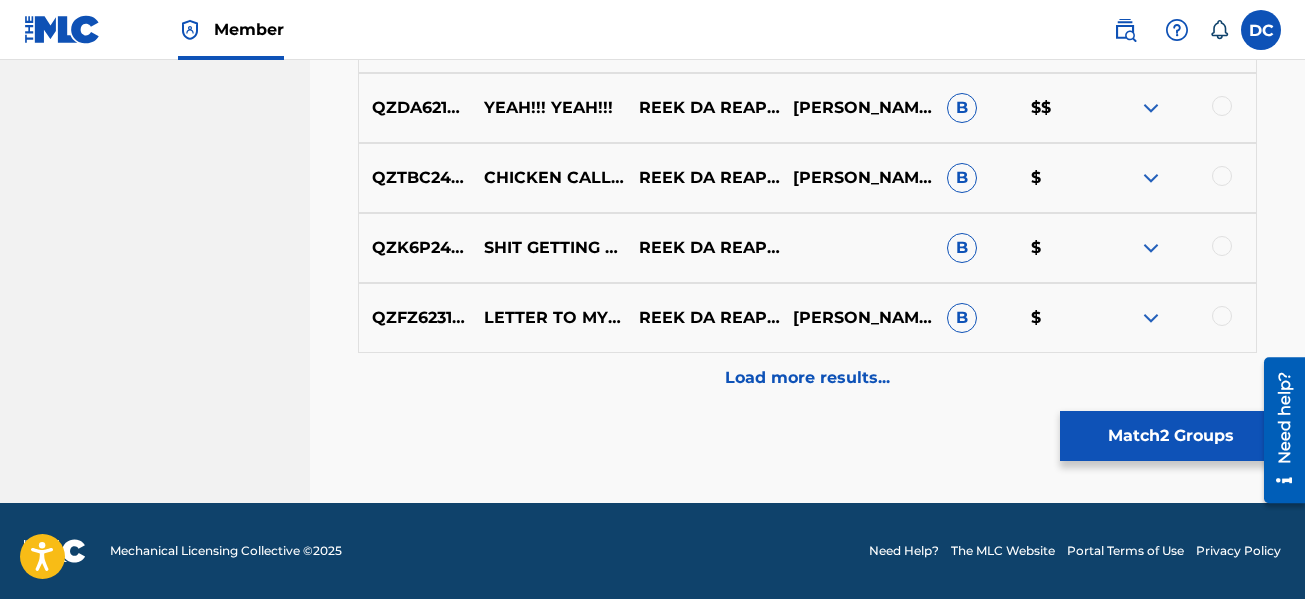 click on "Load more results..." at bounding box center (807, 378) 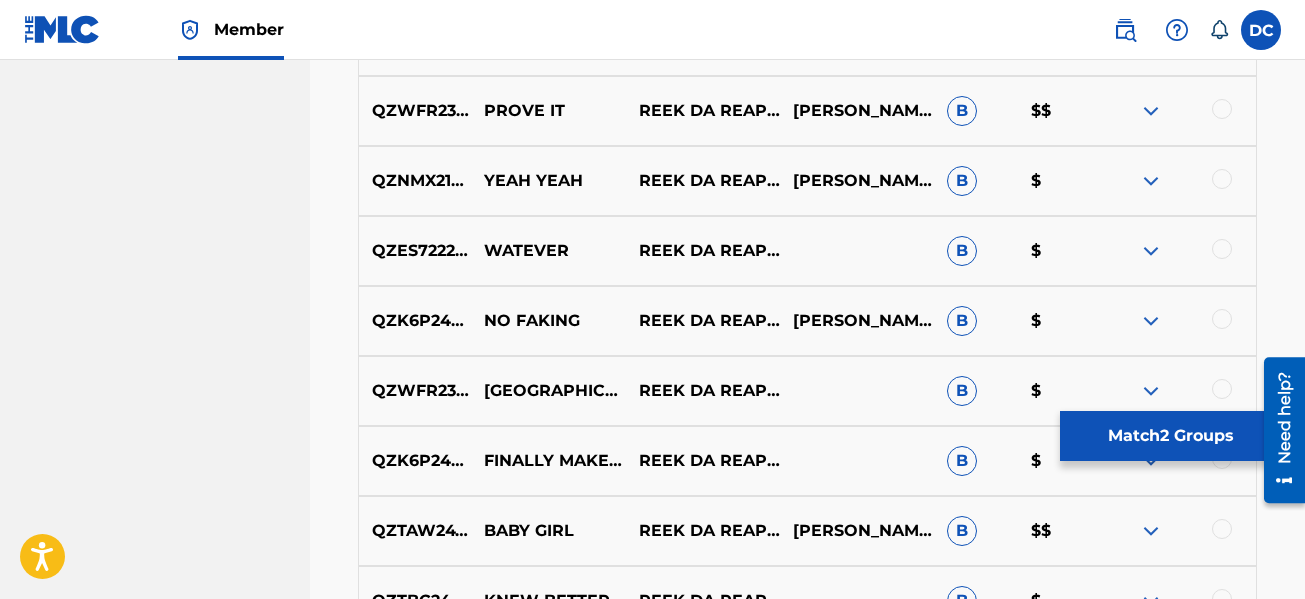 scroll, scrollTop: 5177, scrollLeft: 0, axis: vertical 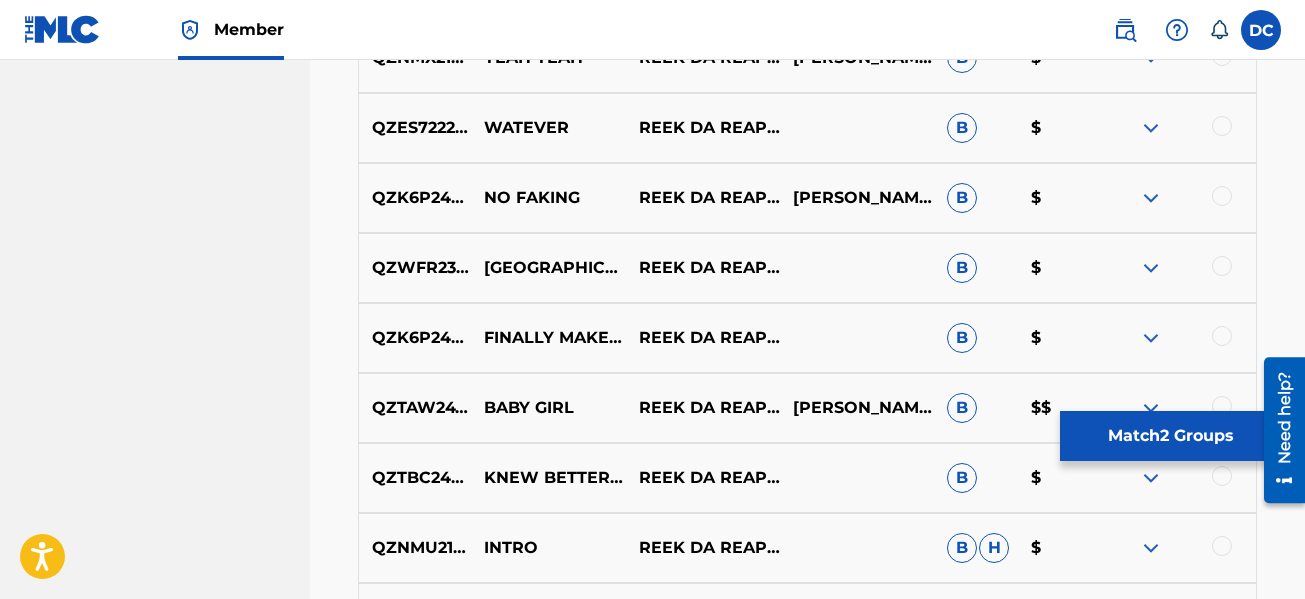 click at bounding box center (1222, 336) 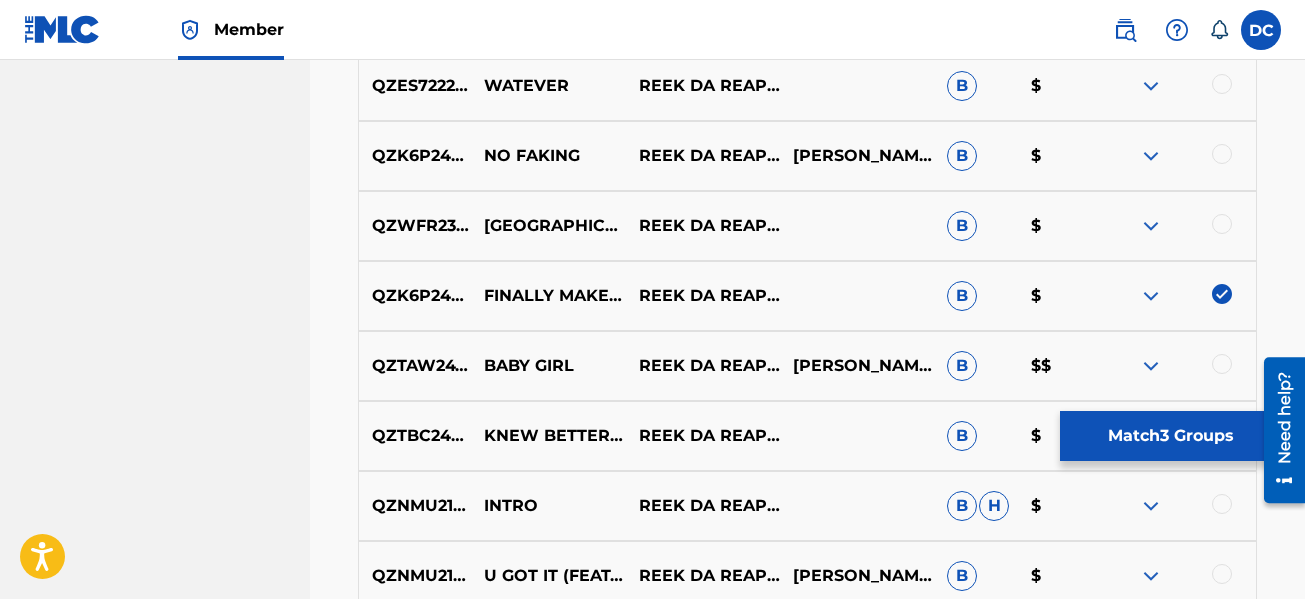 scroll, scrollTop: 5377, scrollLeft: 0, axis: vertical 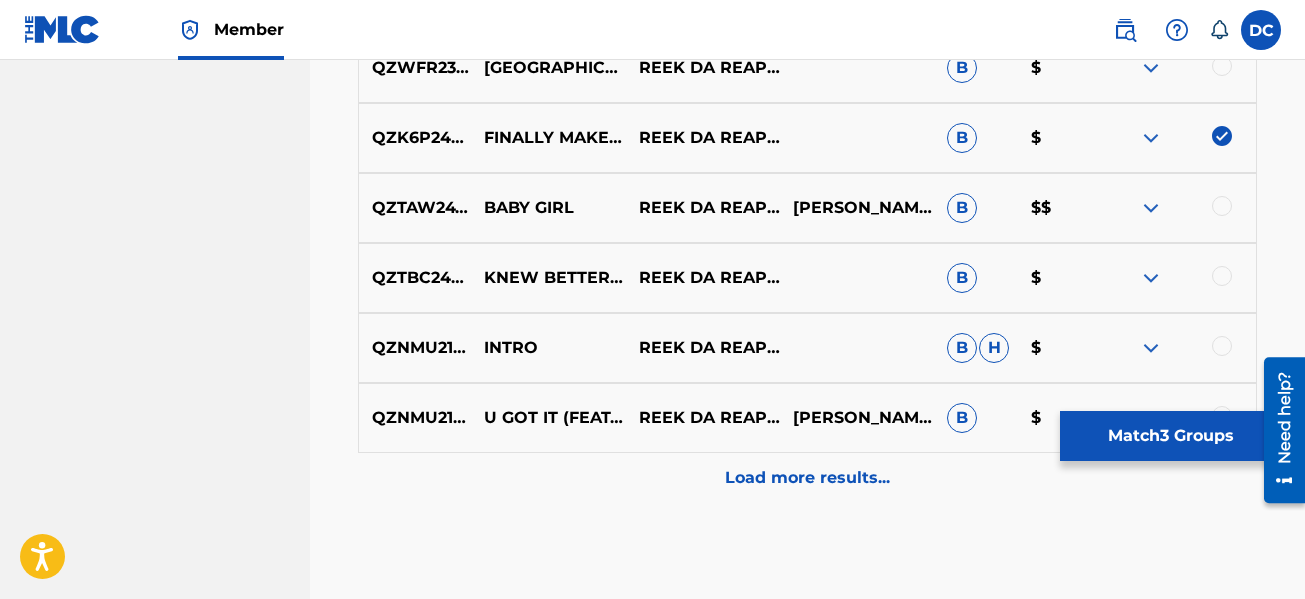 click on "Load more results..." at bounding box center [807, 478] 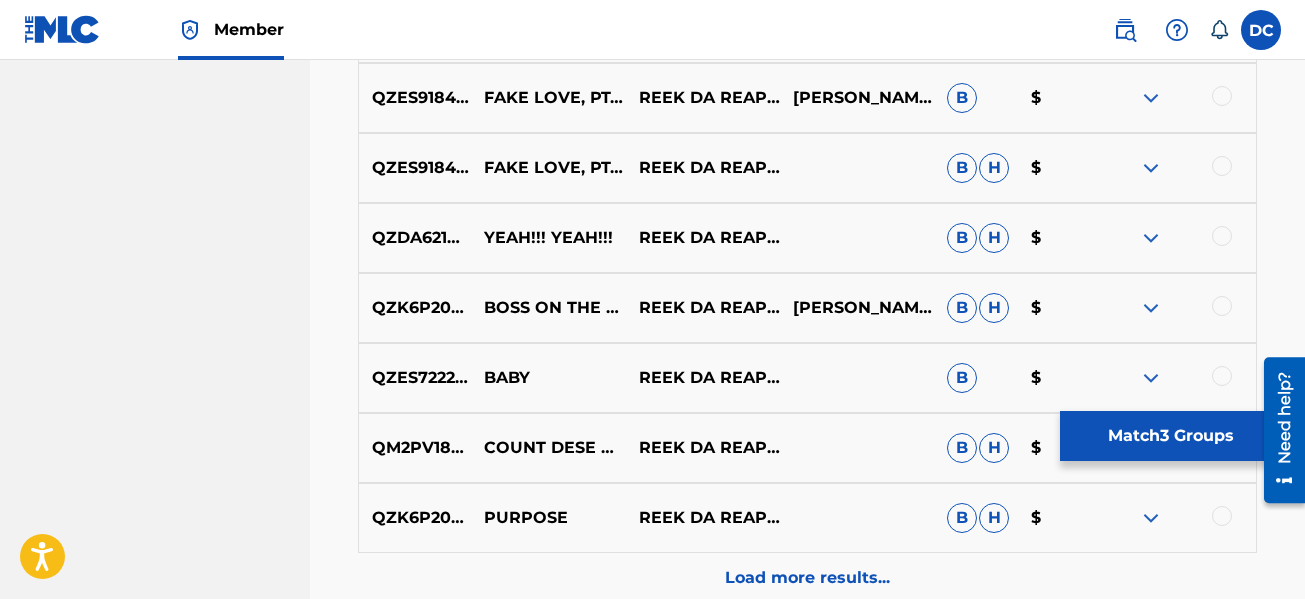 scroll, scrollTop: 6177, scrollLeft: 0, axis: vertical 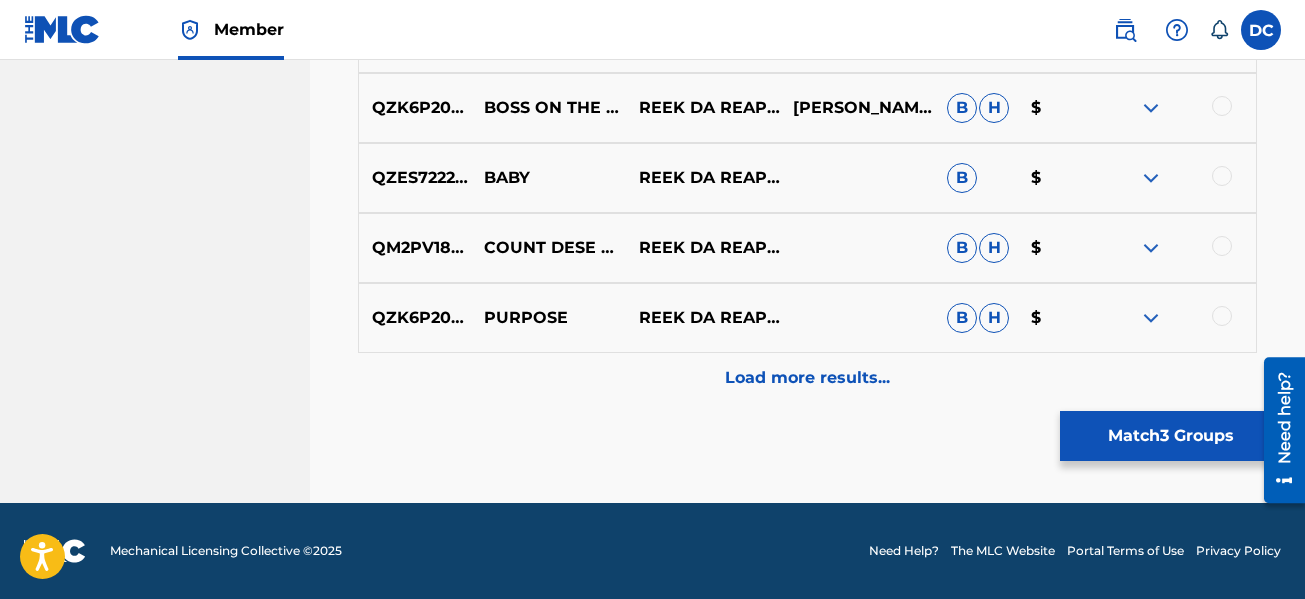 click on "Load more results..." at bounding box center [807, 378] 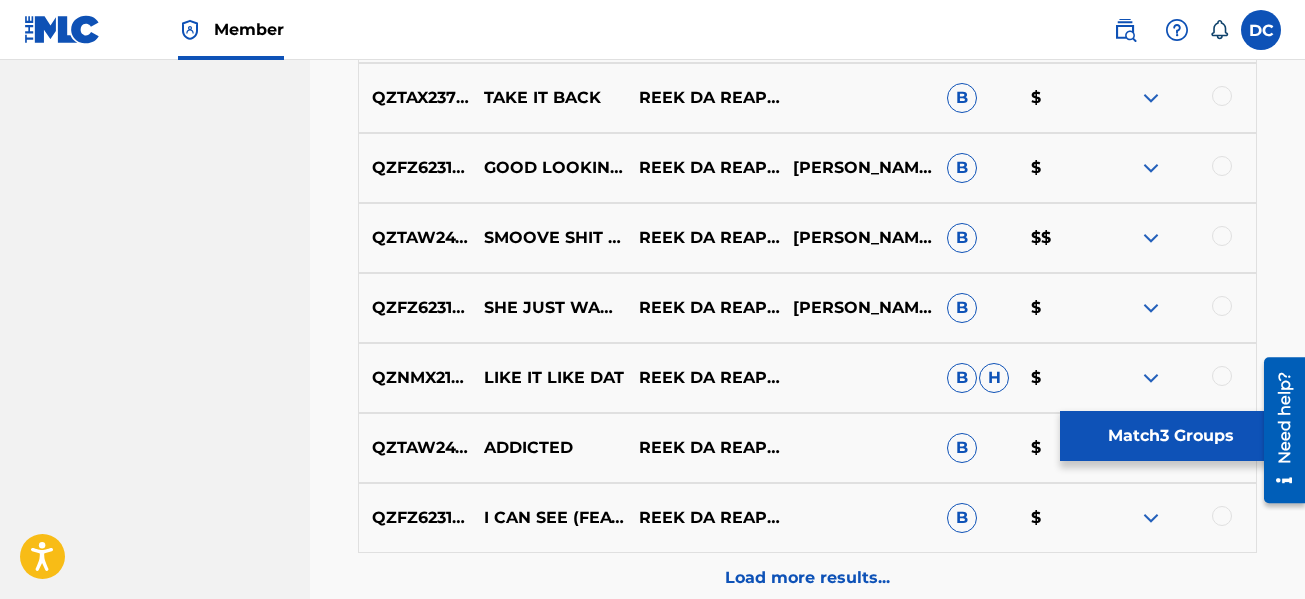 scroll, scrollTop: 6877, scrollLeft: 0, axis: vertical 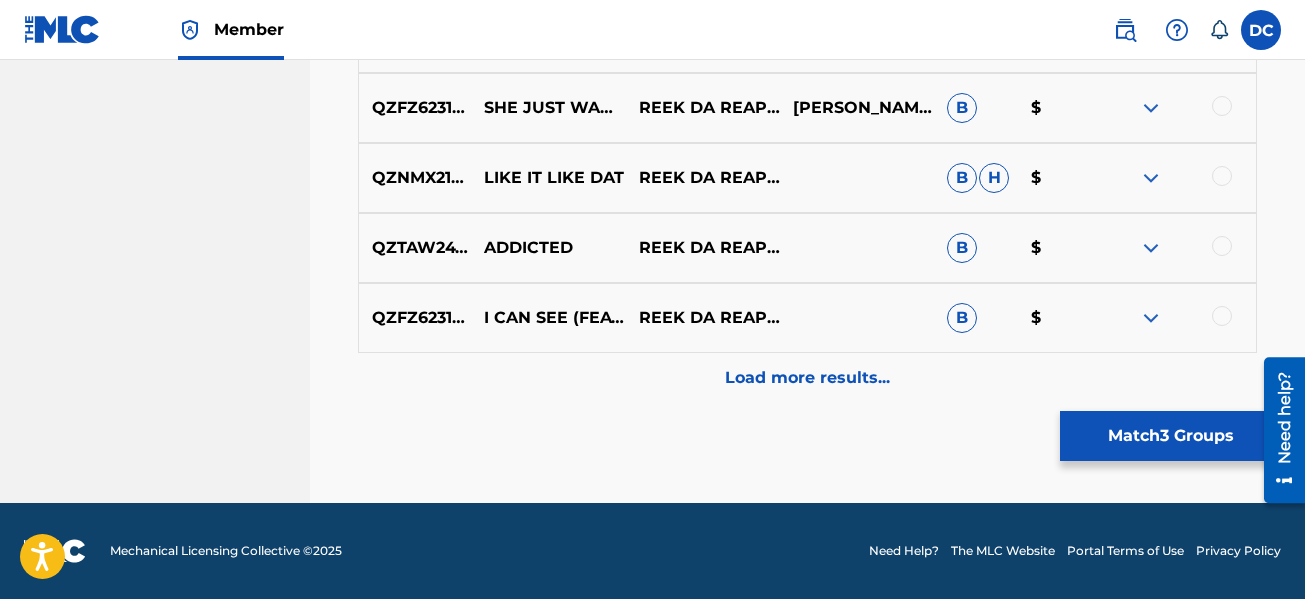 click on "Load more results..." at bounding box center (807, 378) 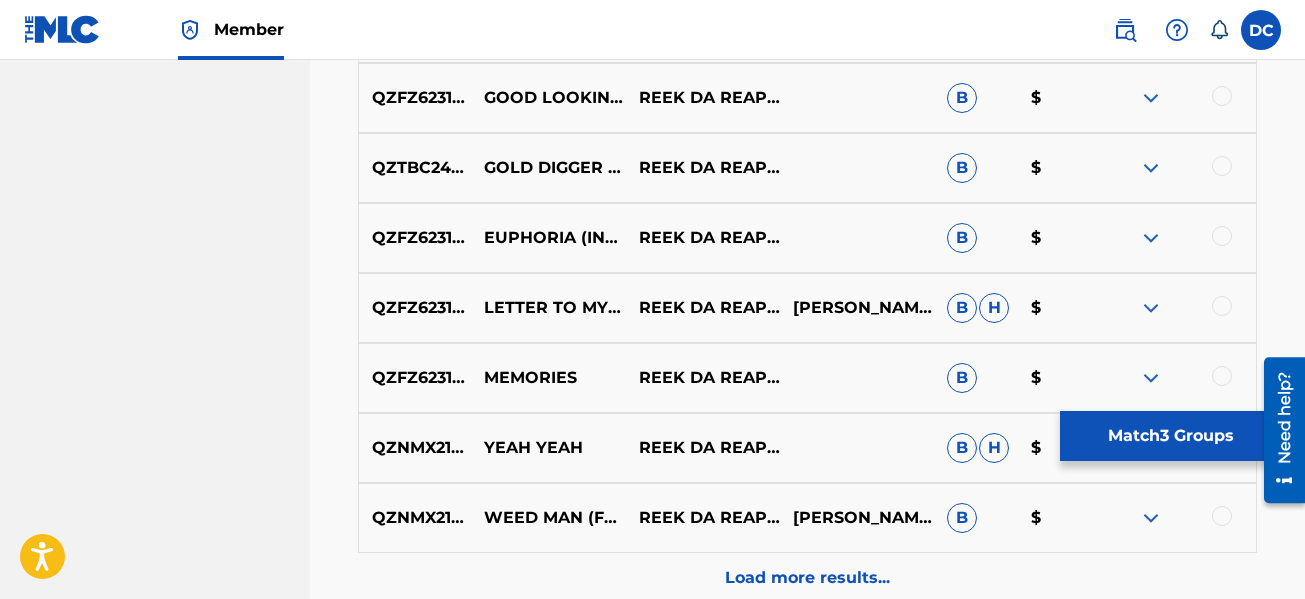 scroll, scrollTop: 7577, scrollLeft: 0, axis: vertical 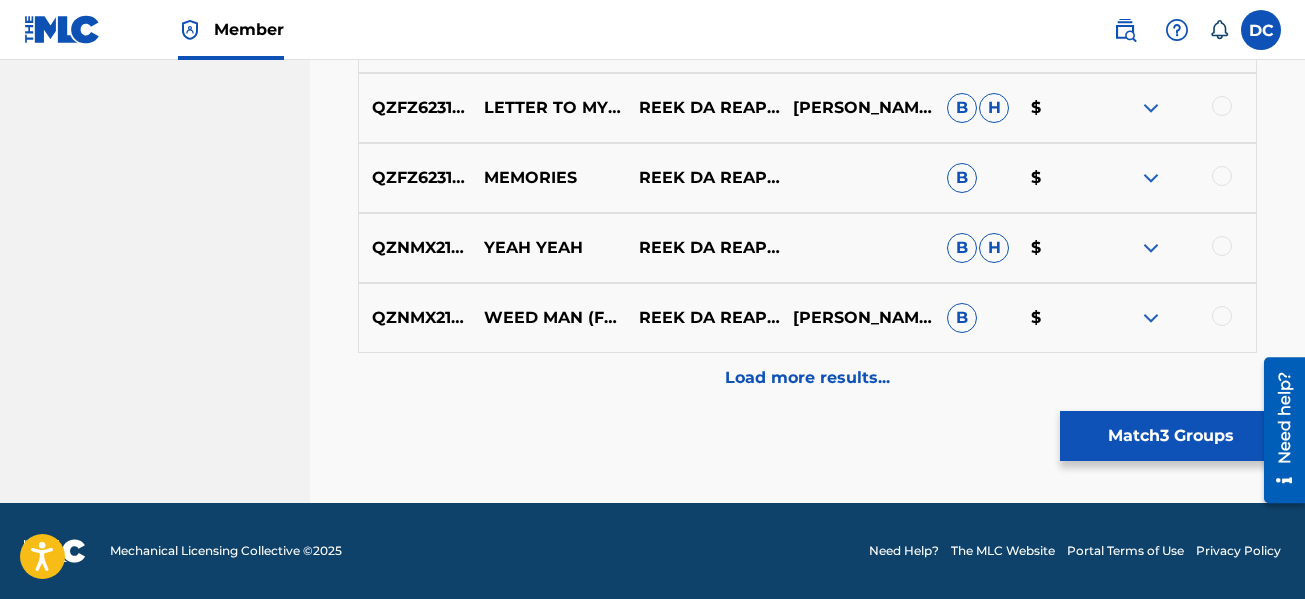 click on "Load more results..." at bounding box center (807, 378) 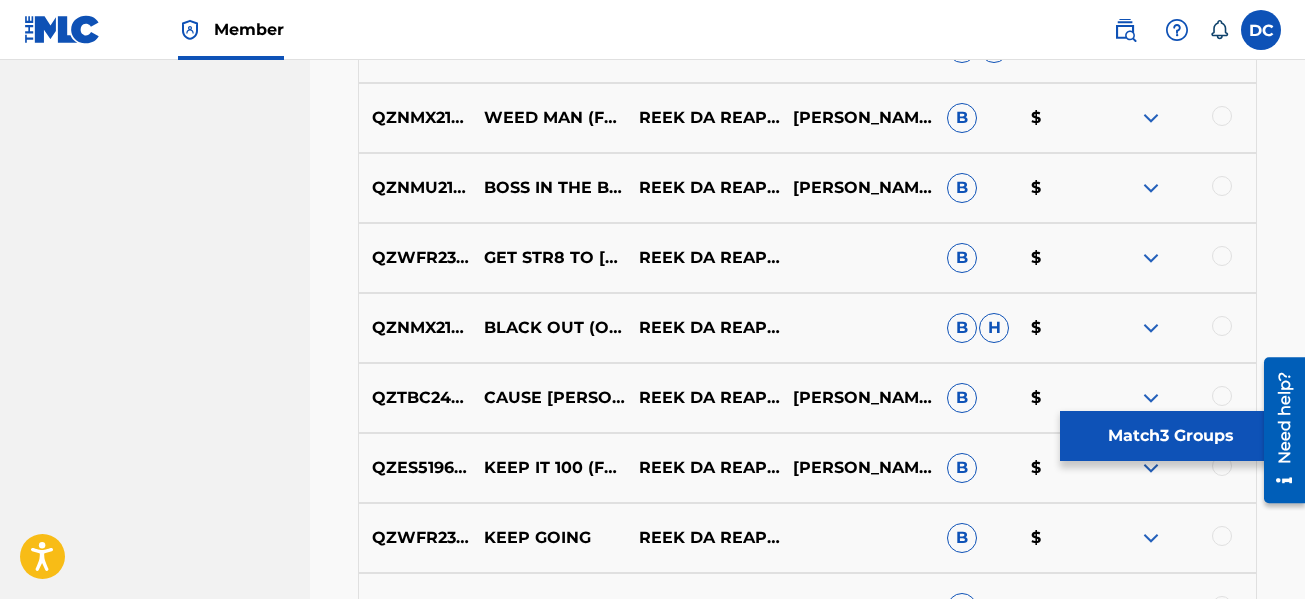 scroll, scrollTop: 8077, scrollLeft: 0, axis: vertical 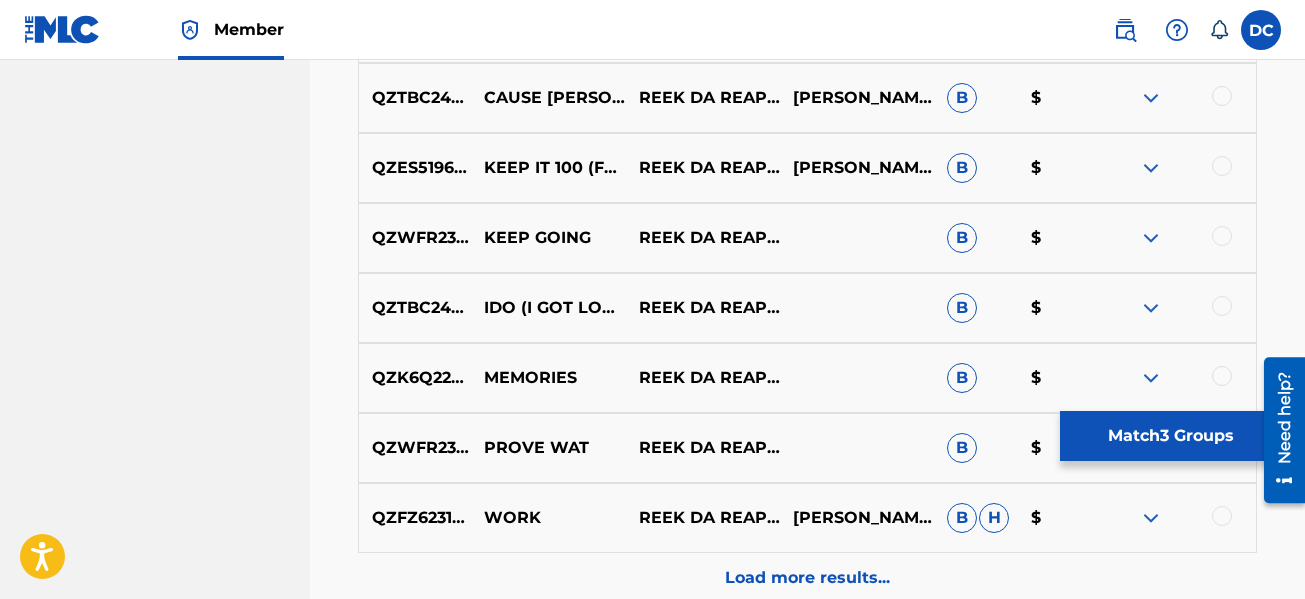 click on "Load more results..." at bounding box center (807, 578) 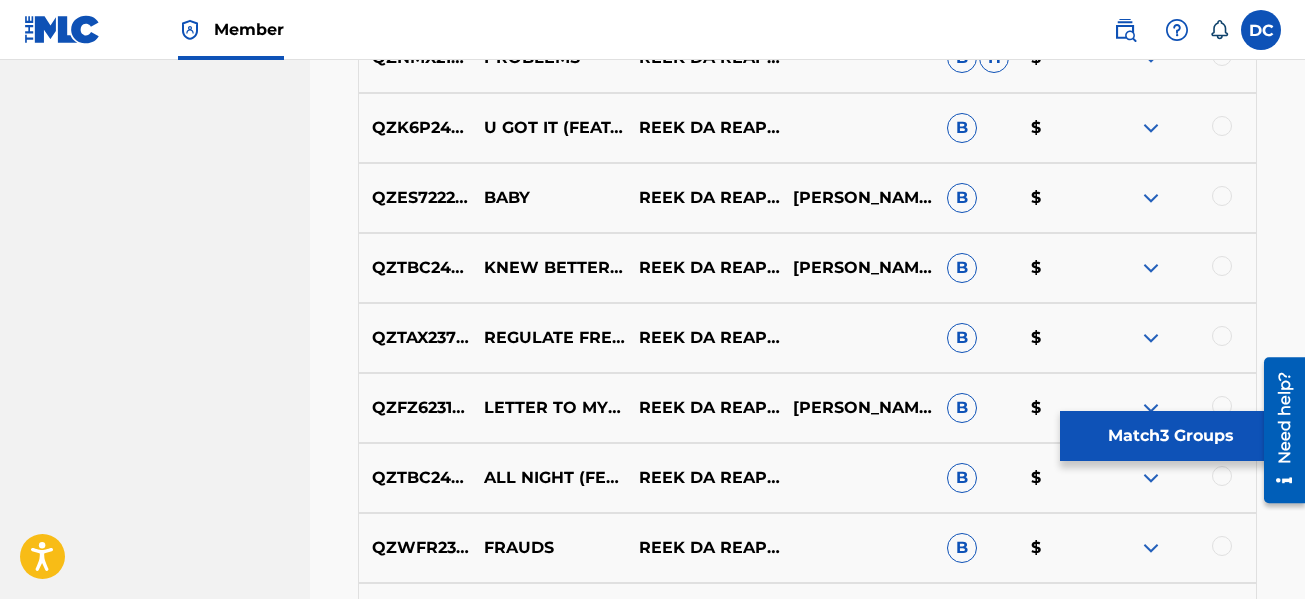 scroll, scrollTop: 8877, scrollLeft: 0, axis: vertical 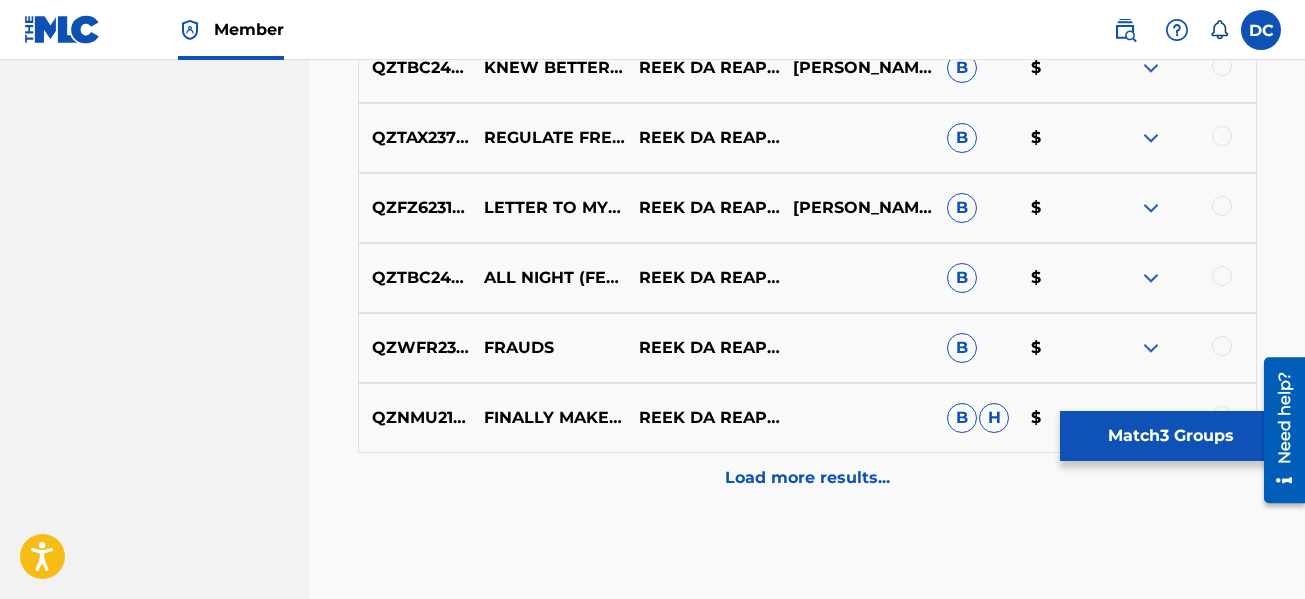 click on "Load more results..." at bounding box center [807, 478] 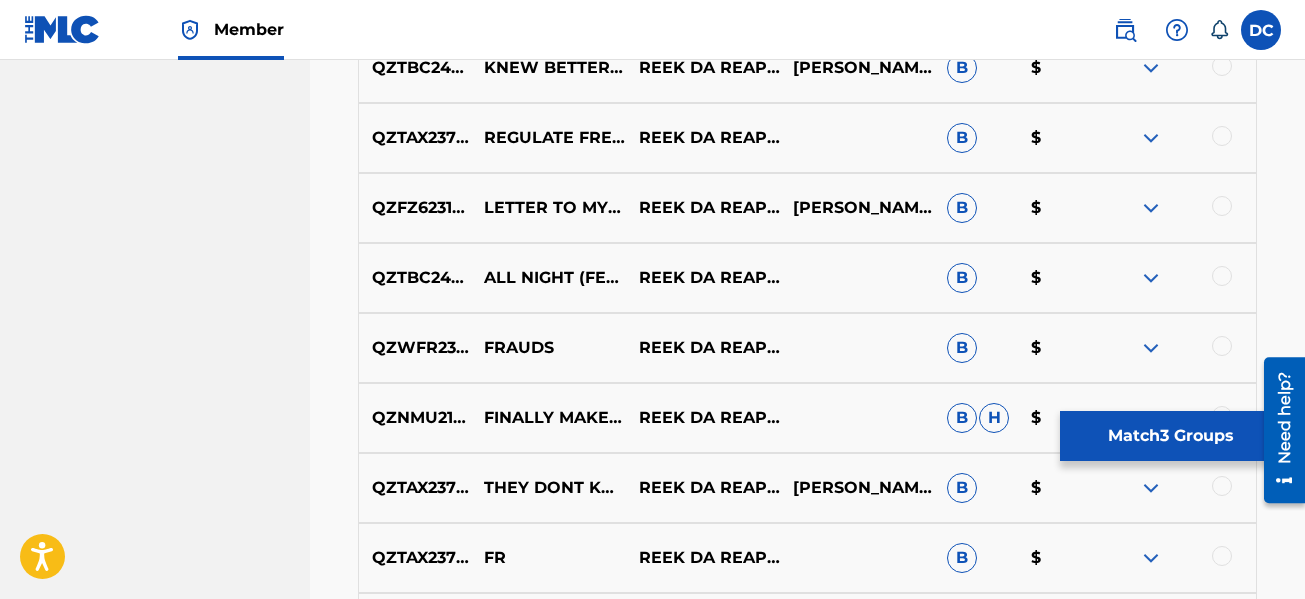 scroll, scrollTop: 9077, scrollLeft: 0, axis: vertical 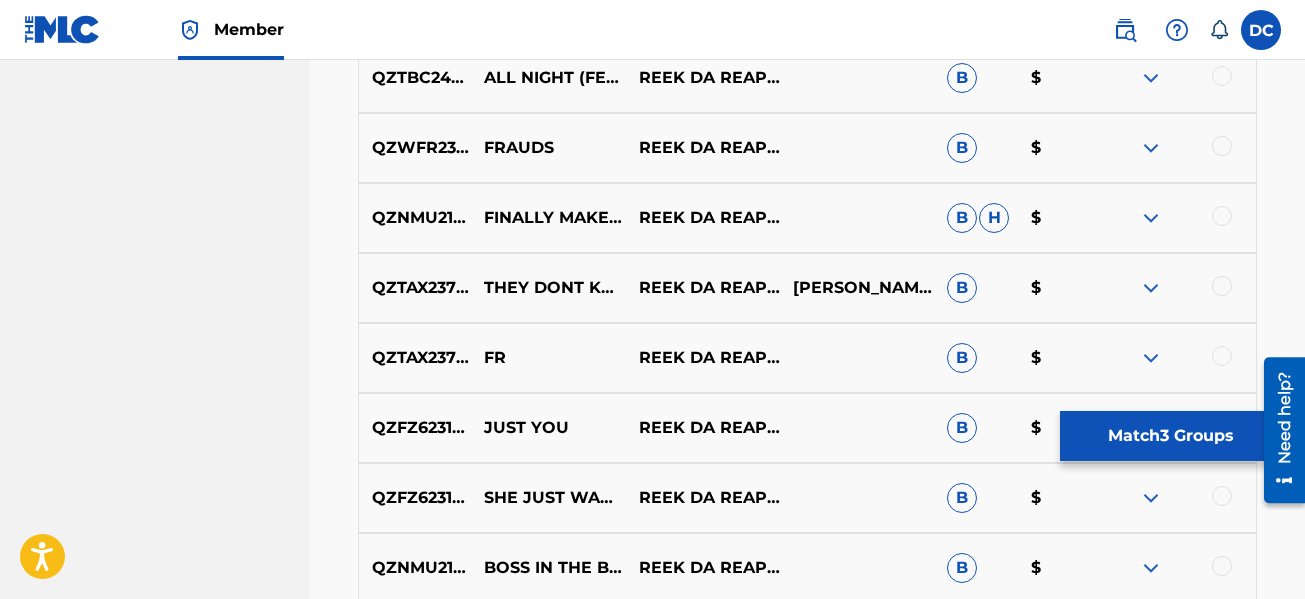 click at bounding box center (1222, 216) 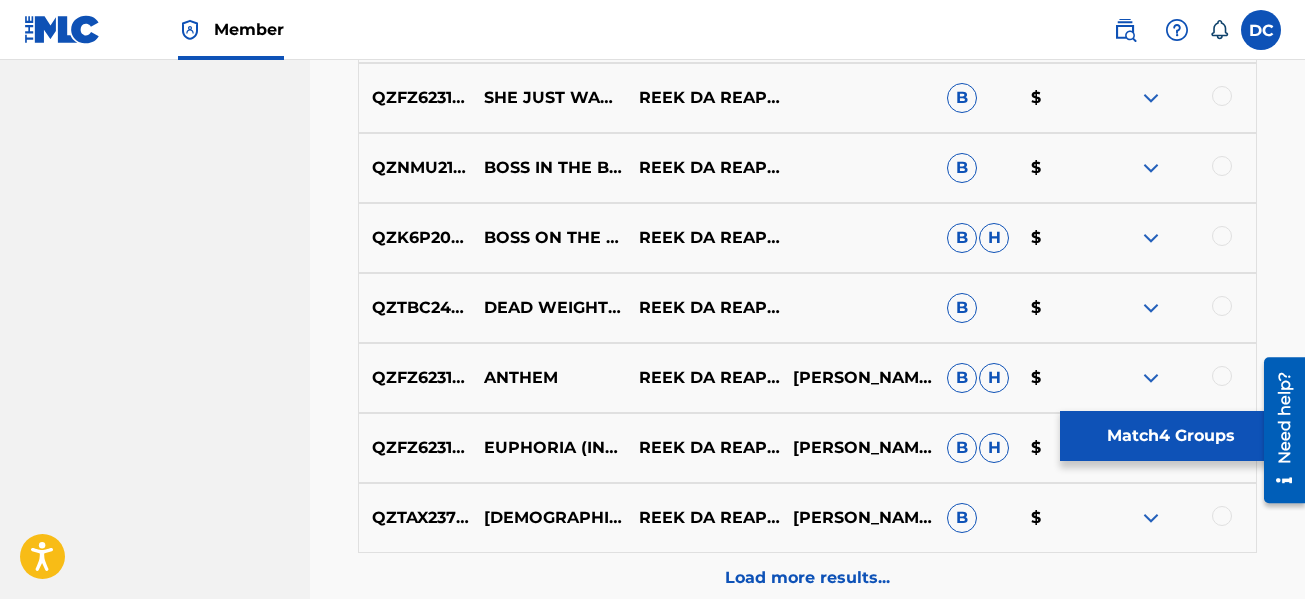 scroll, scrollTop: 9577, scrollLeft: 0, axis: vertical 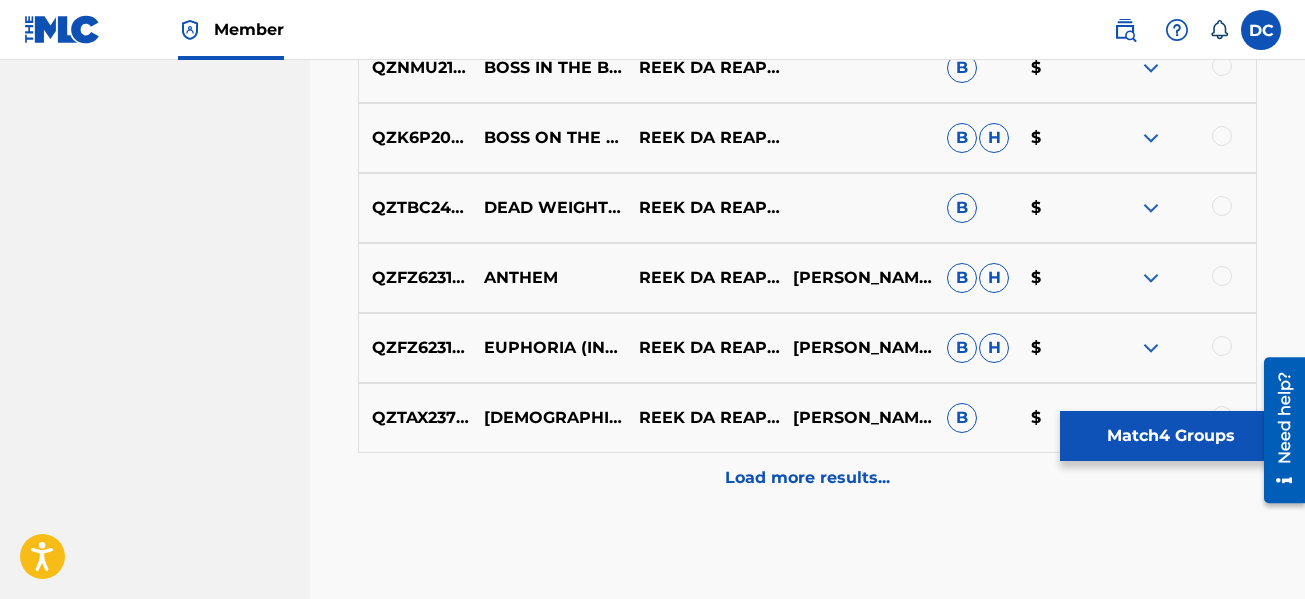 click on "Load more results..." at bounding box center (807, 478) 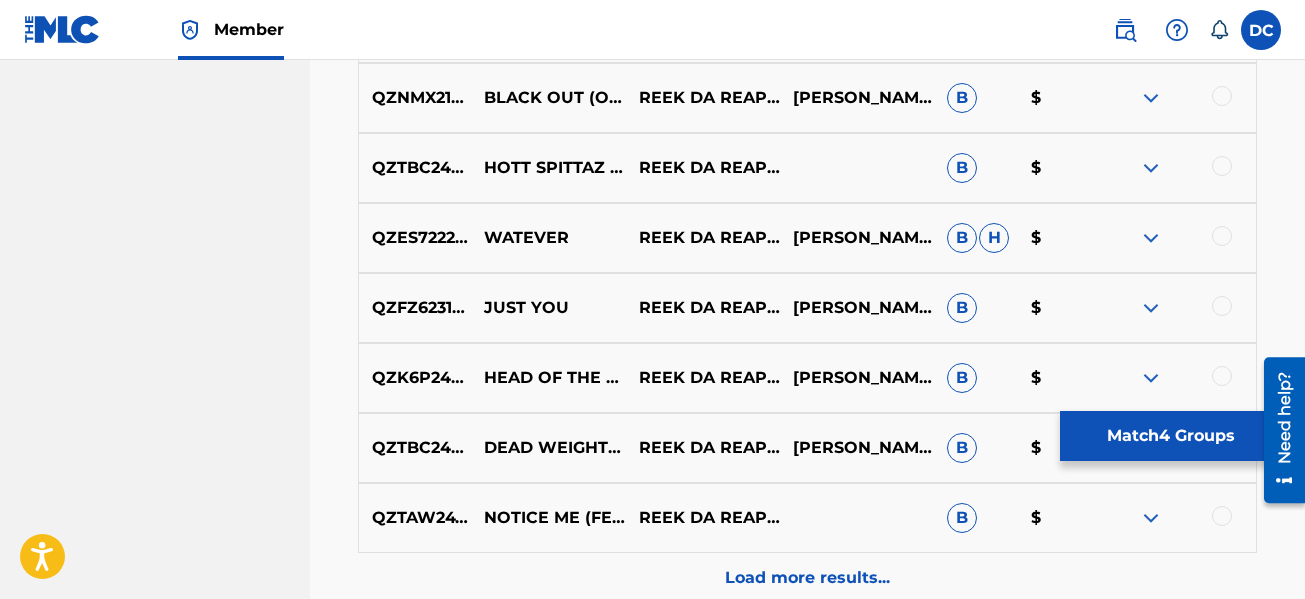 scroll, scrollTop: 10377, scrollLeft: 0, axis: vertical 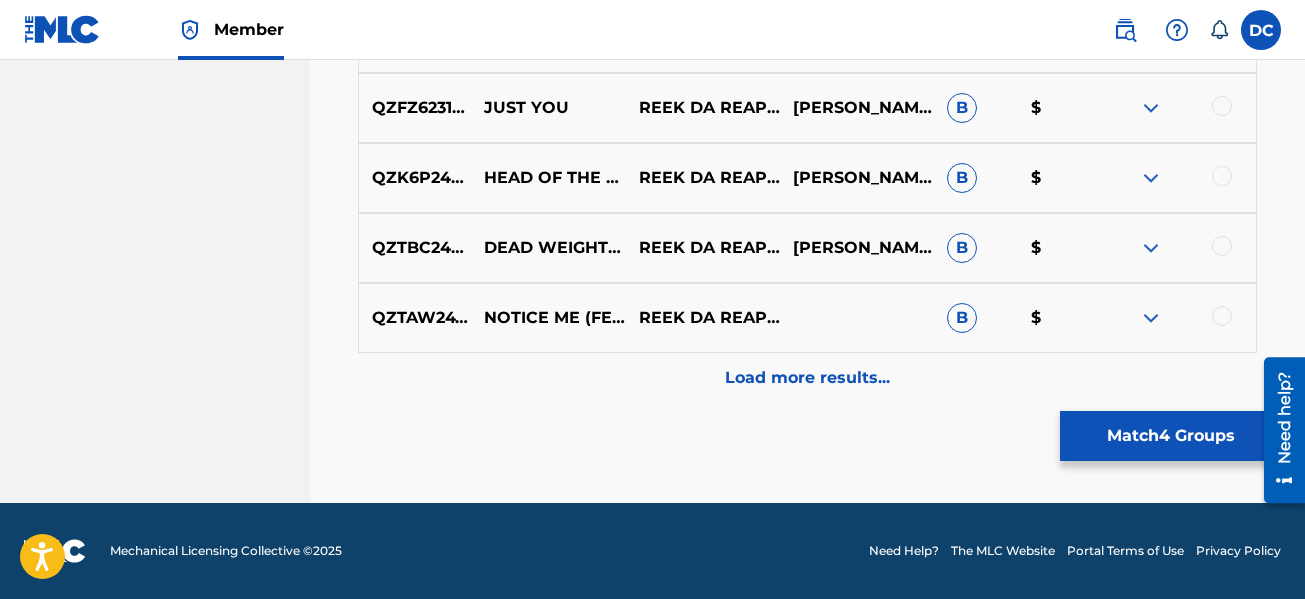click on "Load more results..." at bounding box center (807, 378) 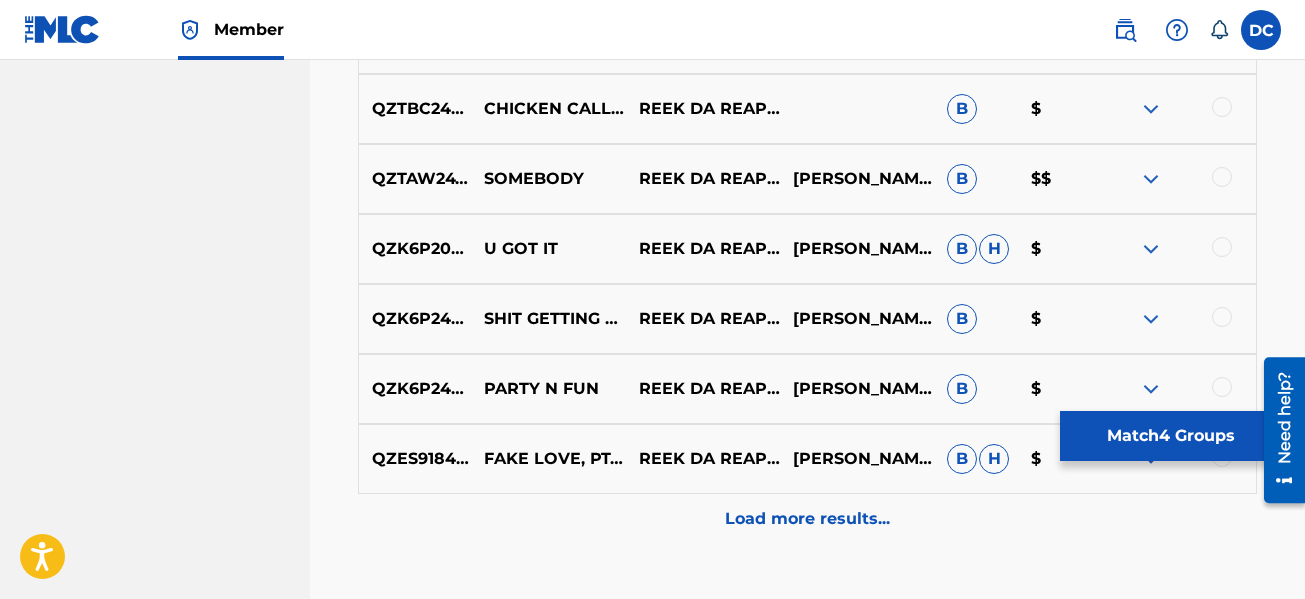 scroll, scrollTop: 11077, scrollLeft: 0, axis: vertical 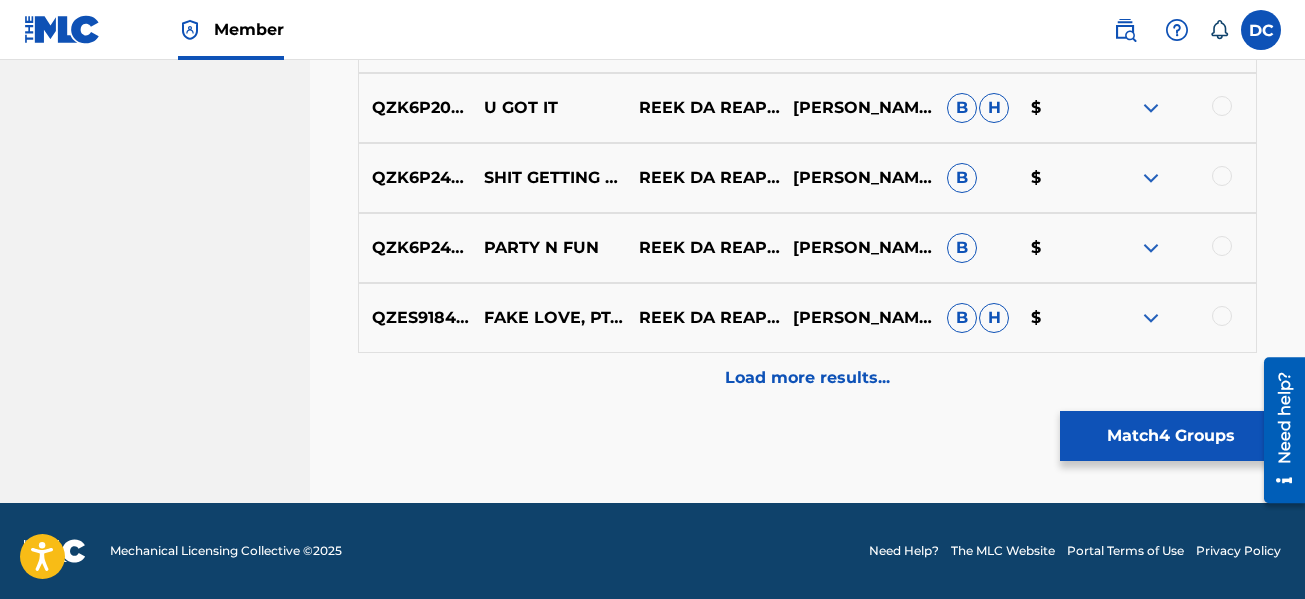 click on "Load more results..." at bounding box center (807, 378) 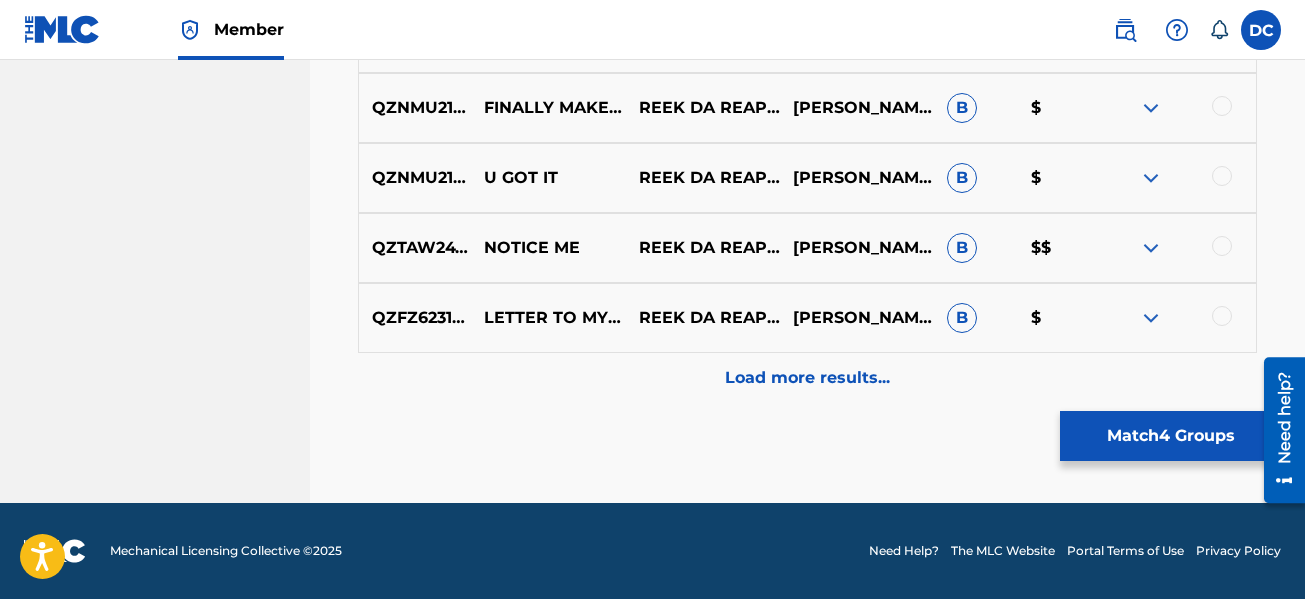 scroll, scrollTop: 11577, scrollLeft: 0, axis: vertical 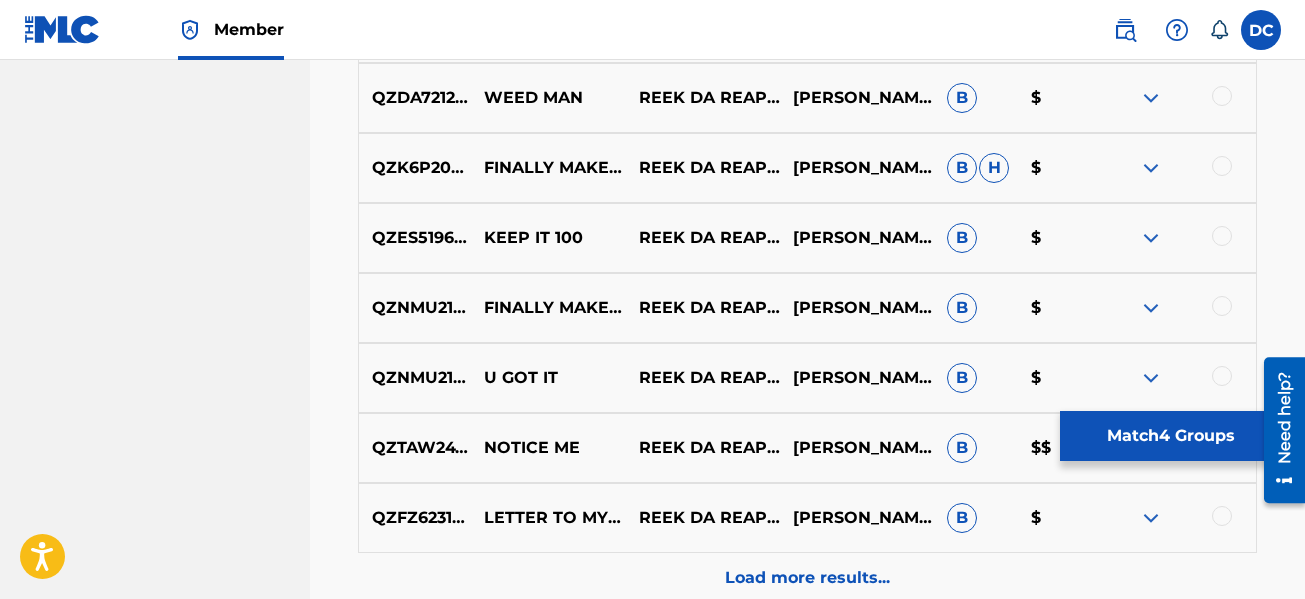 click at bounding box center [1222, 306] 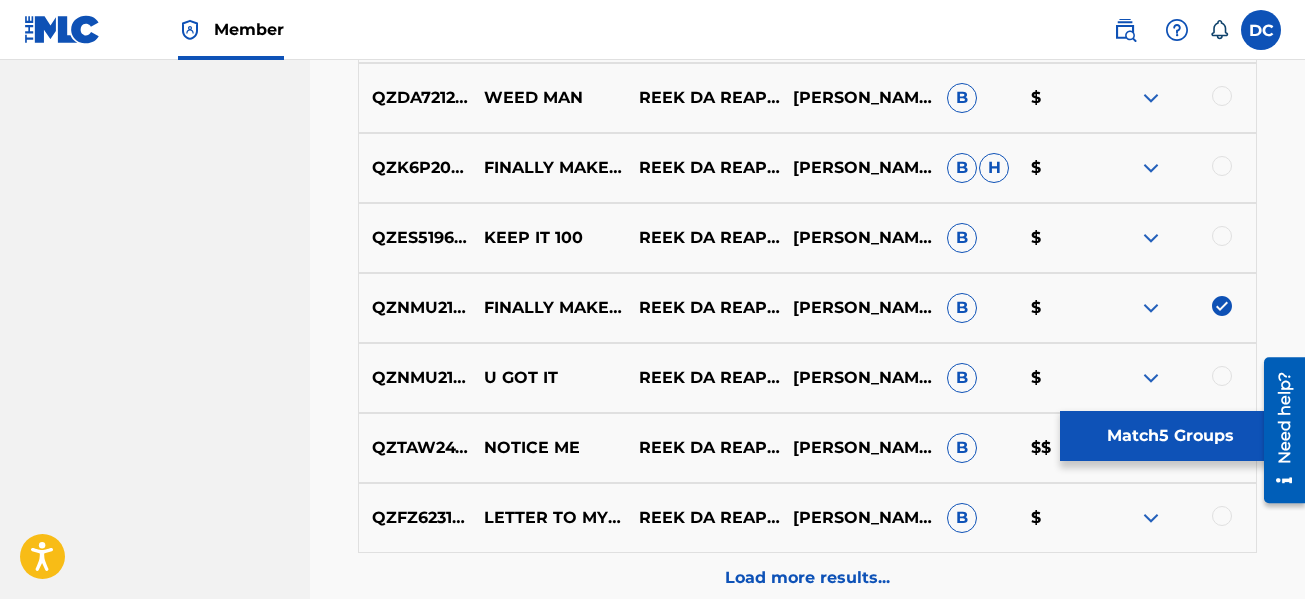 scroll, scrollTop: 11677, scrollLeft: 0, axis: vertical 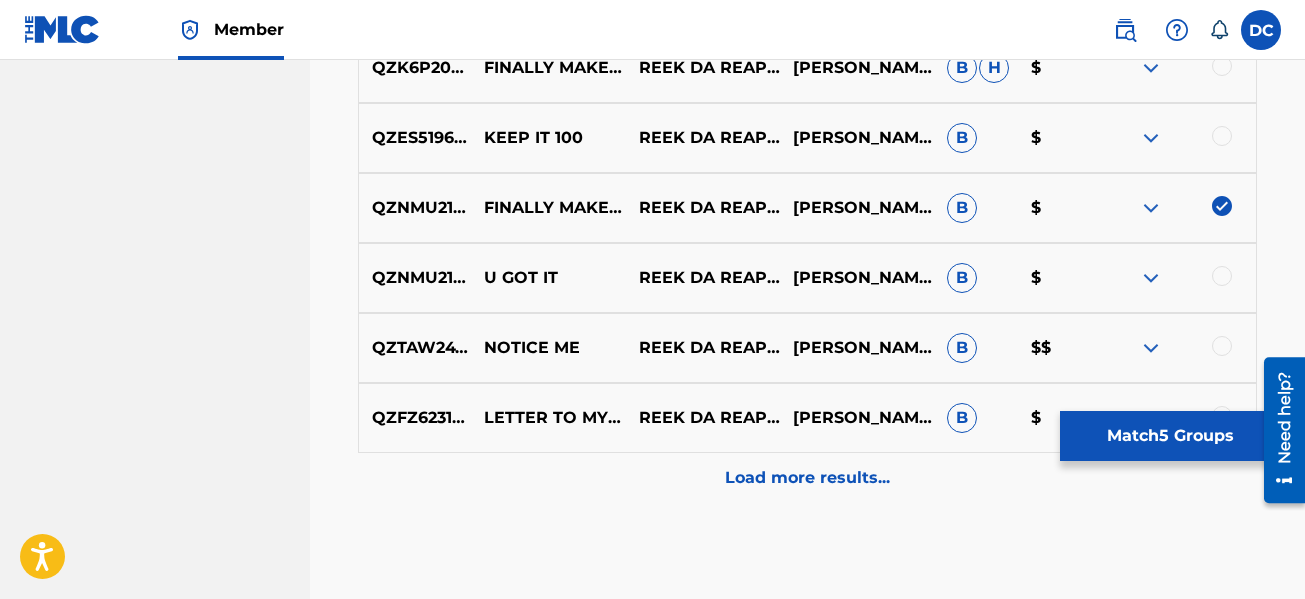 click on "Load more results..." at bounding box center [807, 478] 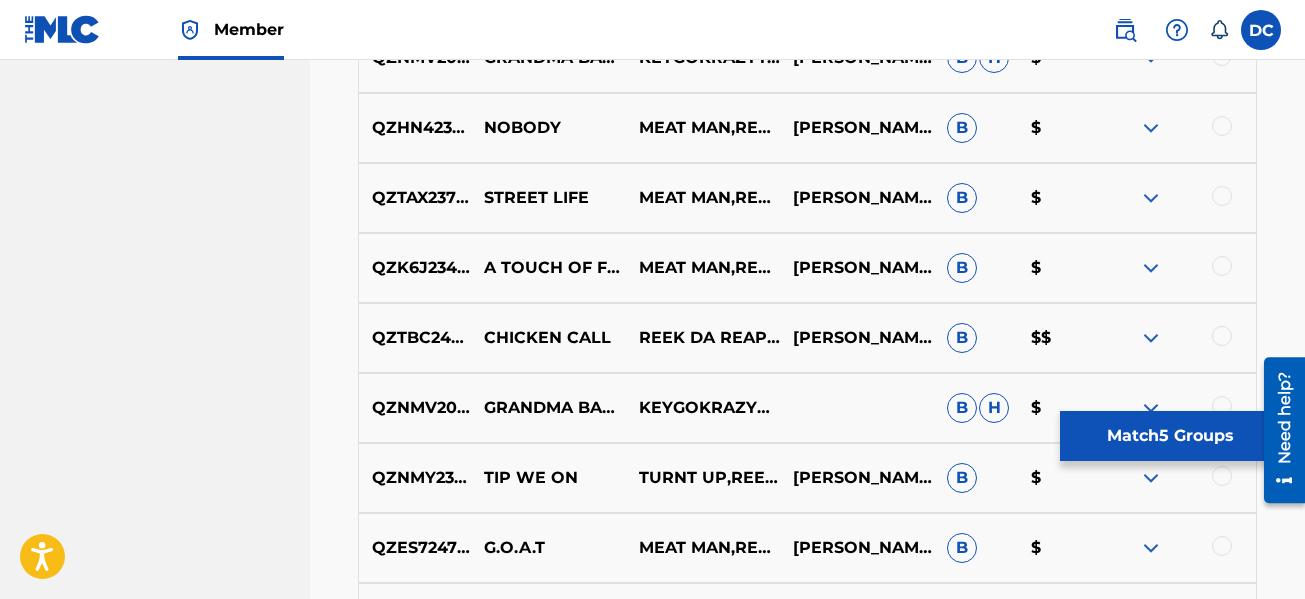 scroll, scrollTop: 12477, scrollLeft: 0, axis: vertical 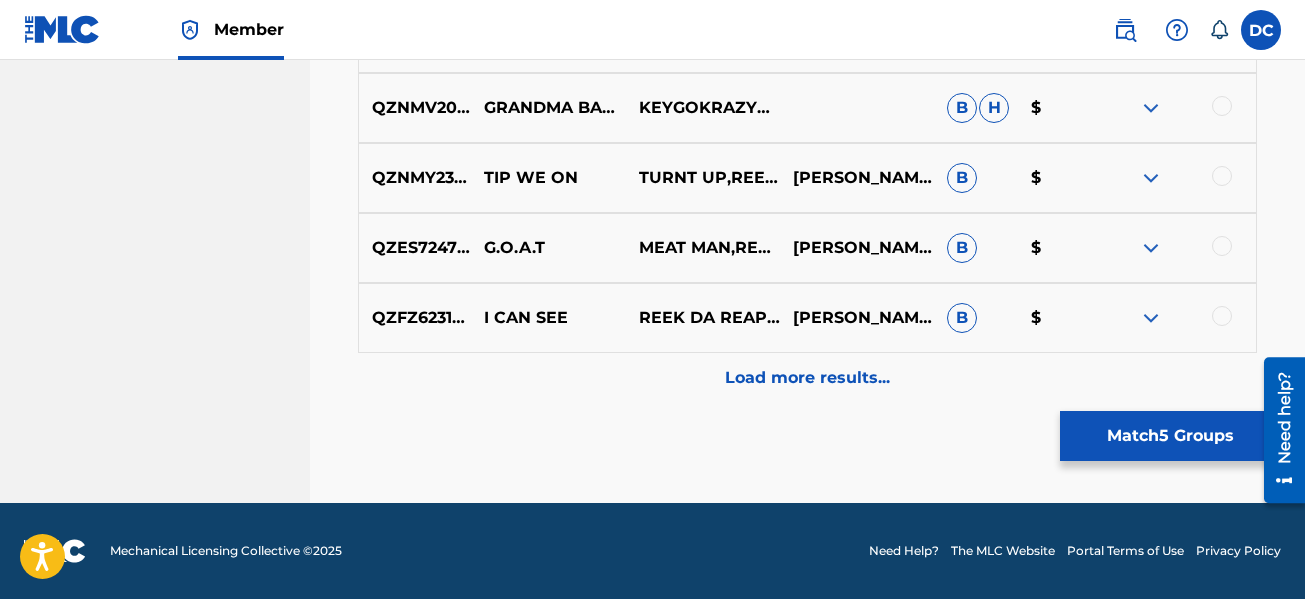click on "Load more results..." at bounding box center (807, 378) 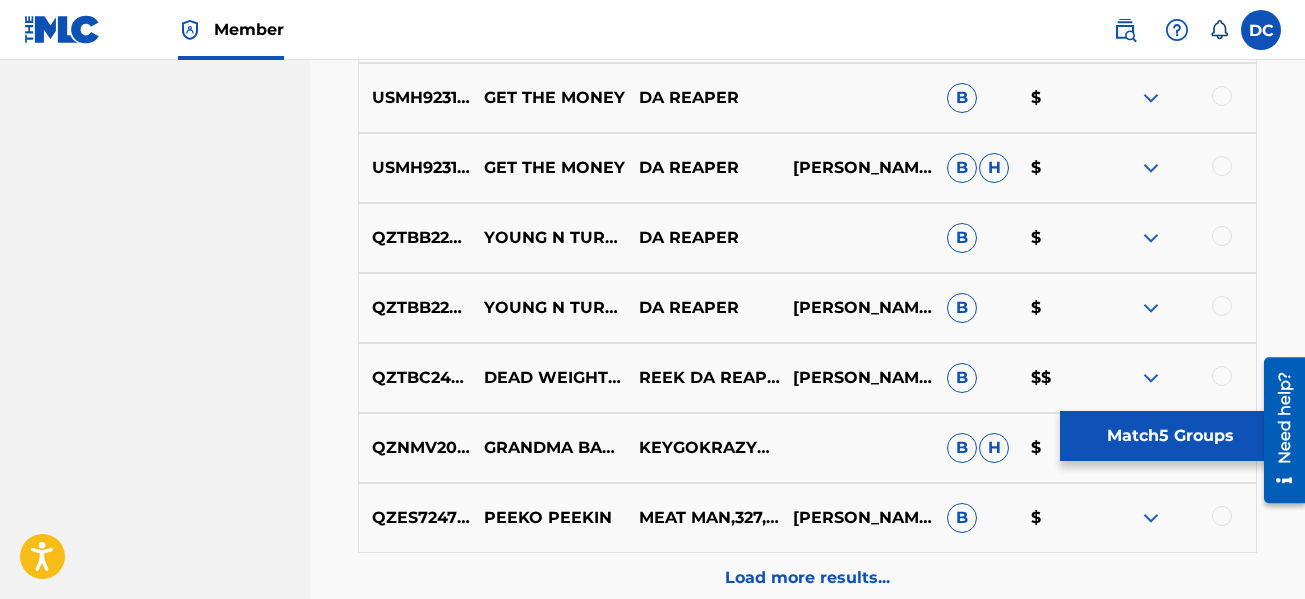 scroll, scrollTop: 13177, scrollLeft: 0, axis: vertical 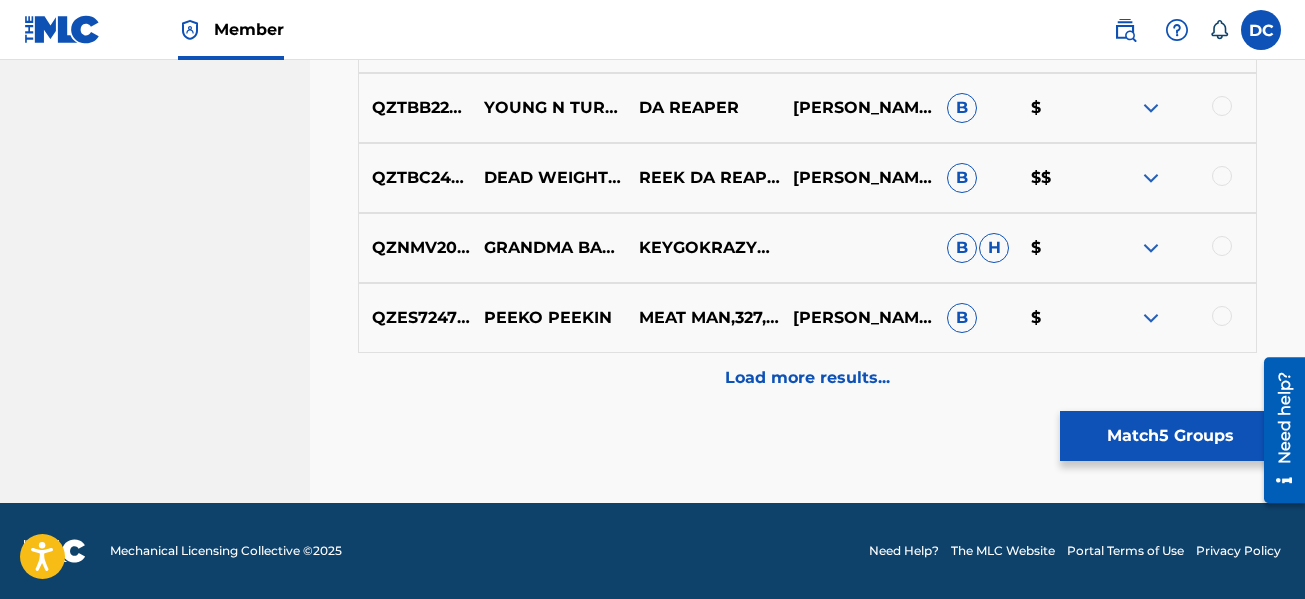 click on "Load more results..." at bounding box center (807, 378) 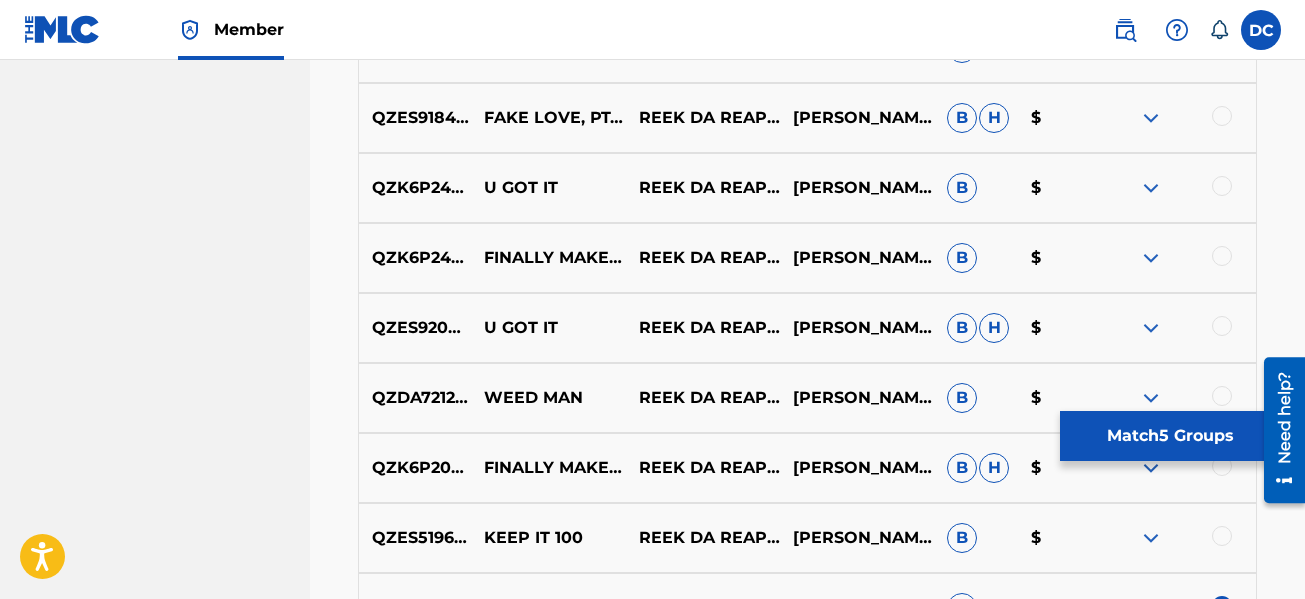 scroll, scrollTop: 11177, scrollLeft: 0, axis: vertical 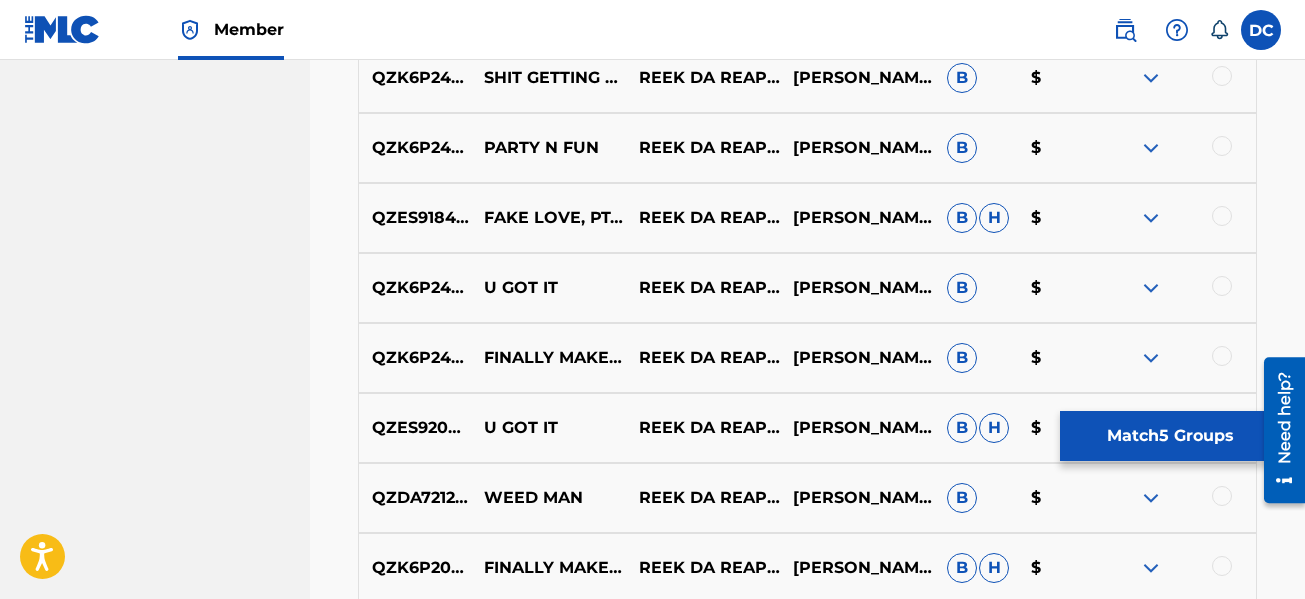 click at bounding box center (1222, 566) 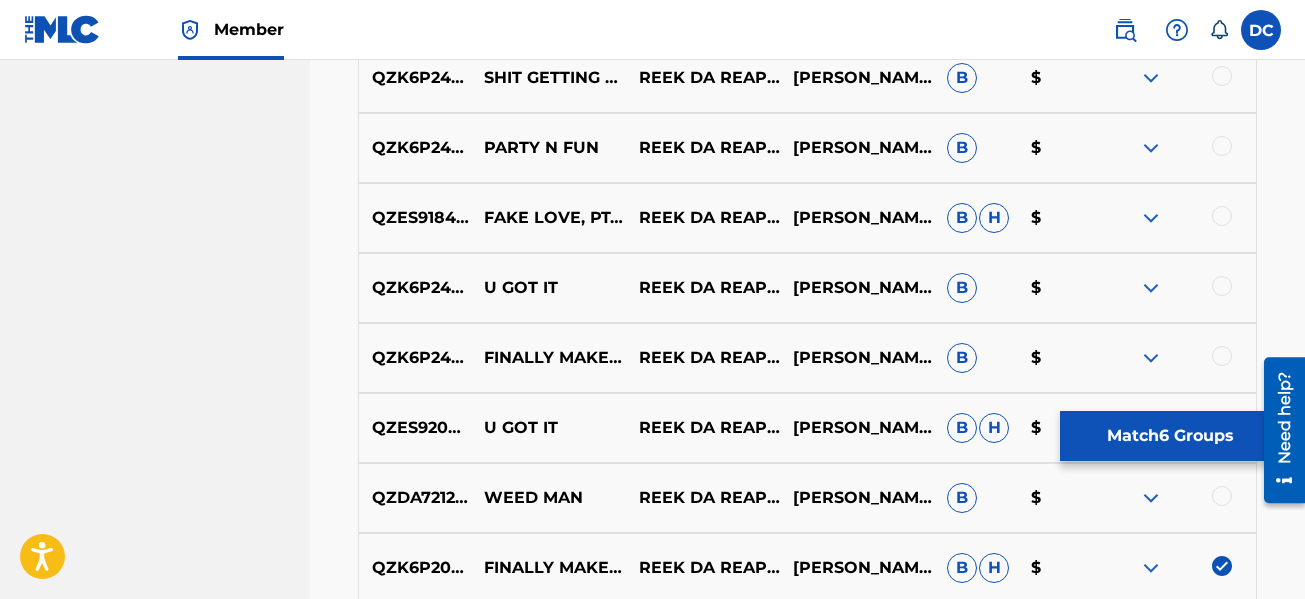 click at bounding box center [1222, 356] 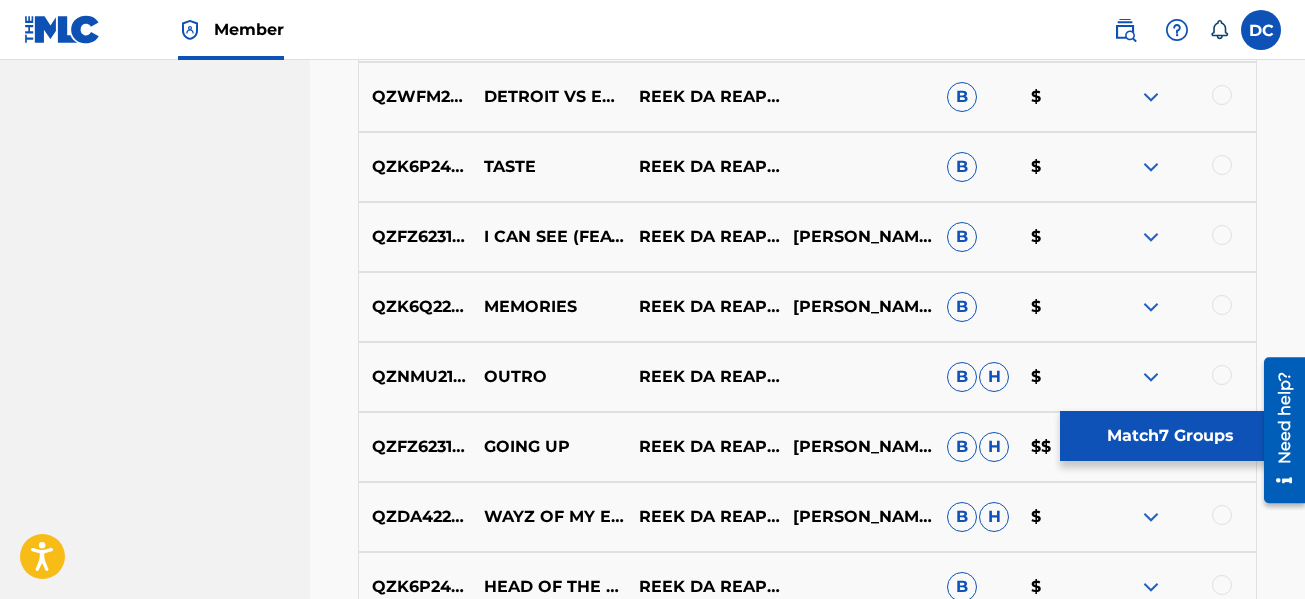 scroll, scrollTop: 777, scrollLeft: 0, axis: vertical 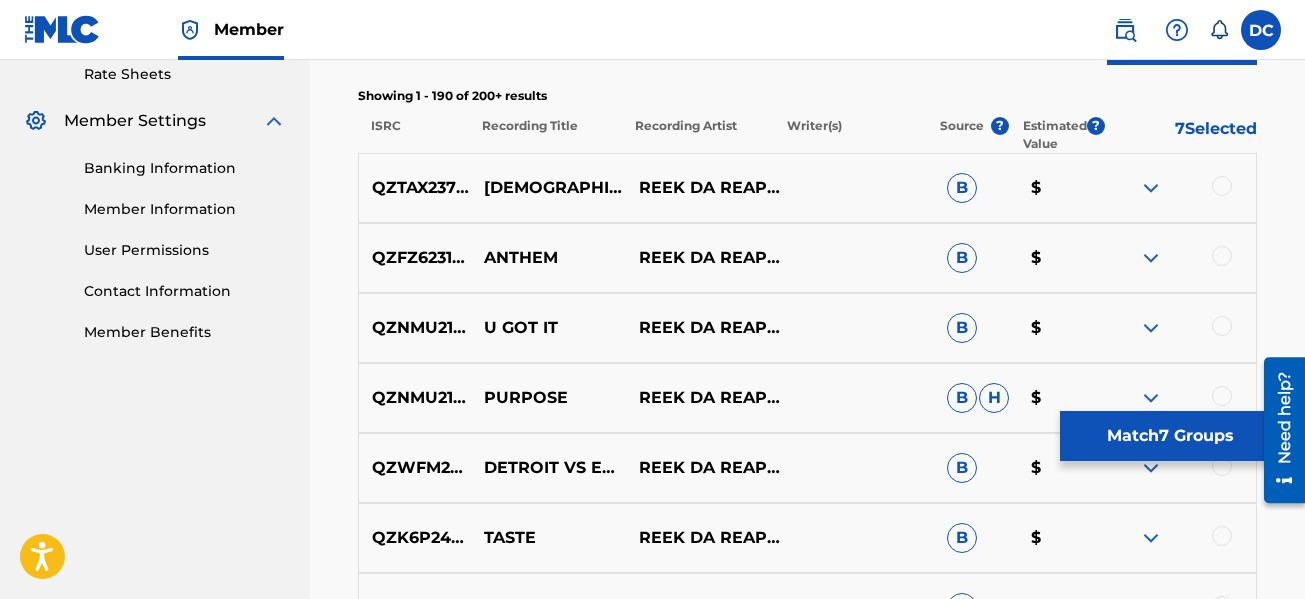 click on "Match  7 Groups" at bounding box center [1170, 436] 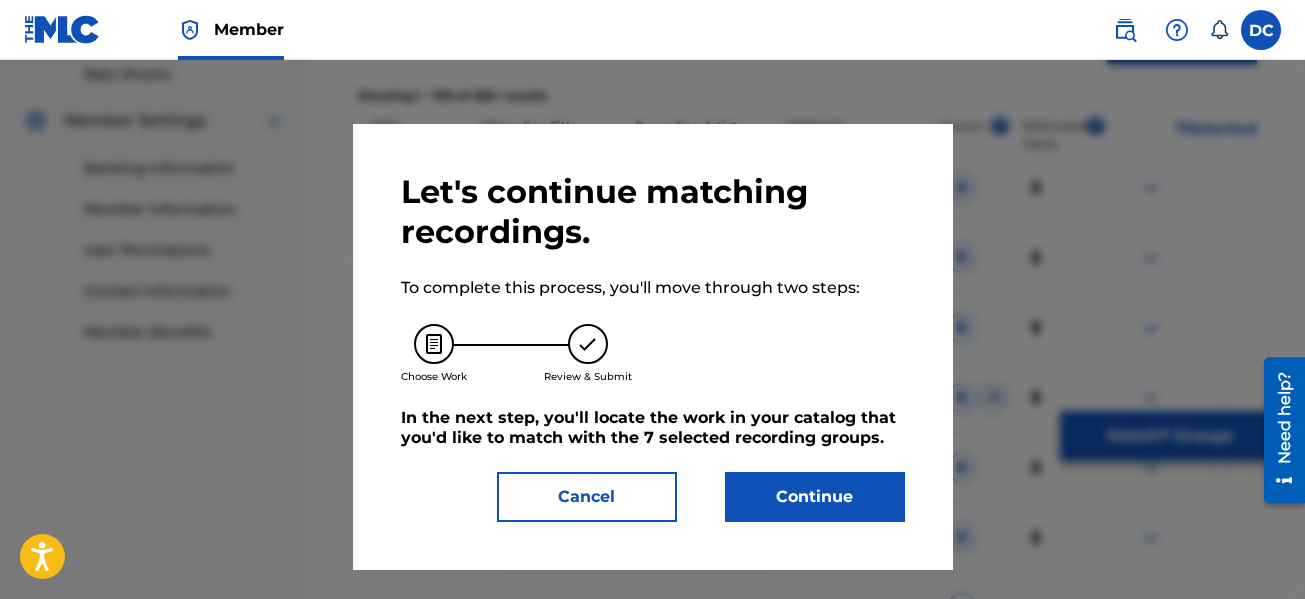 click on "Continue" at bounding box center (815, 497) 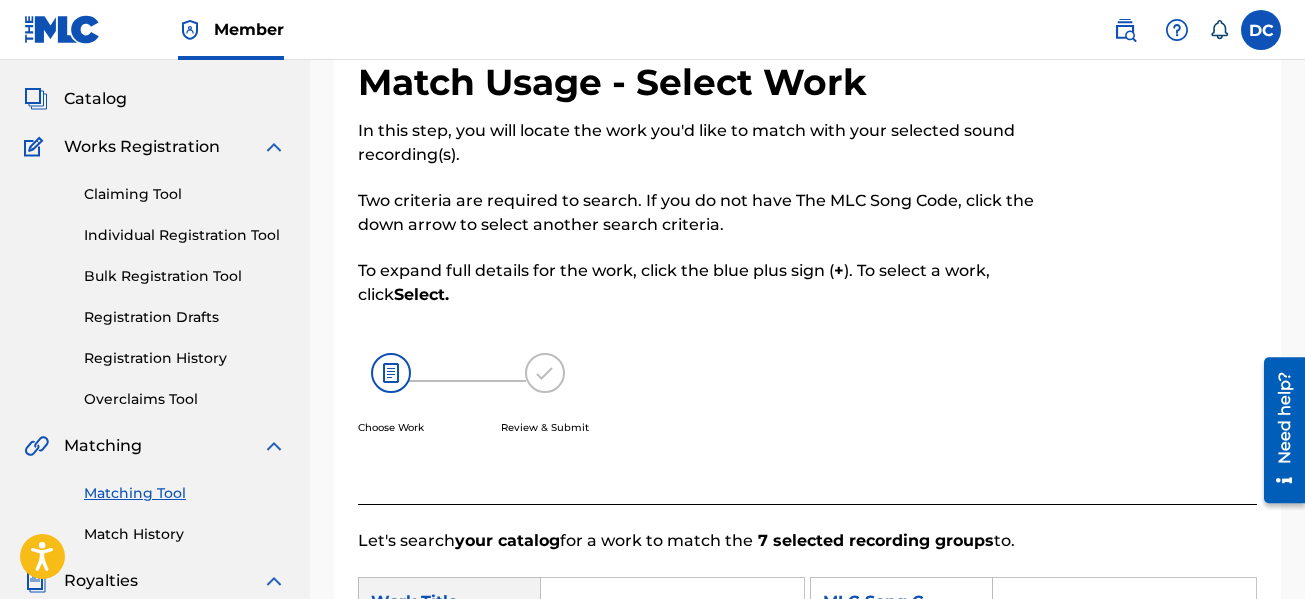scroll, scrollTop: 300, scrollLeft: 0, axis: vertical 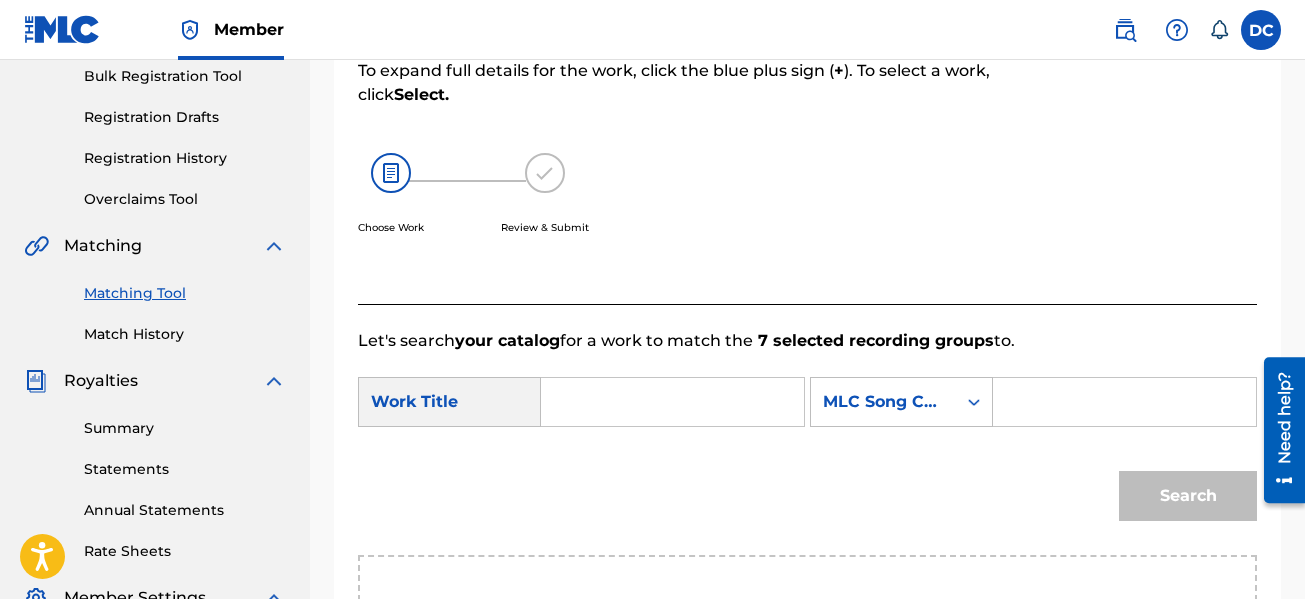click at bounding box center [672, 402] 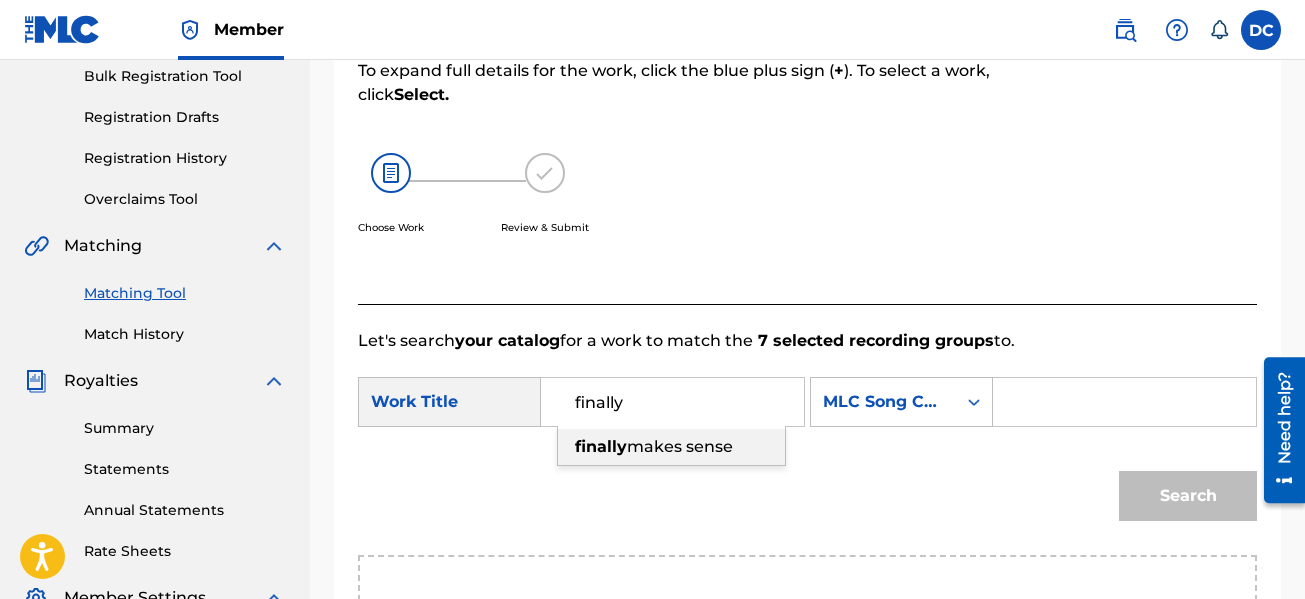click on "makes sense" at bounding box center [680, 446] 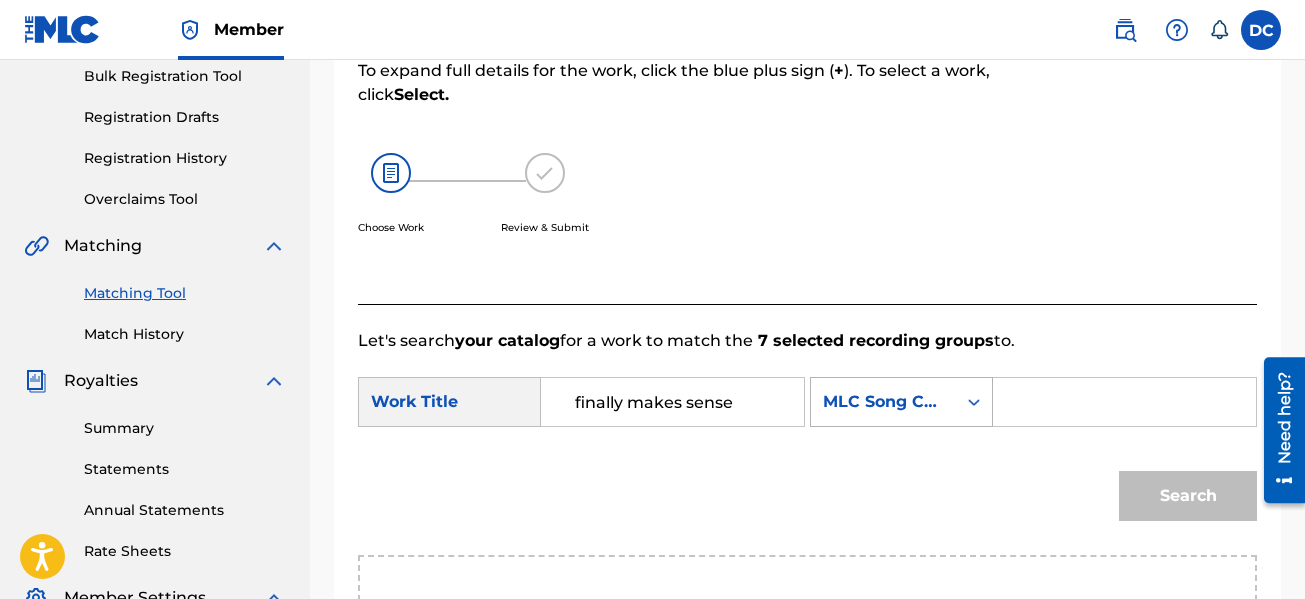 click on "MLC Song Code" at bounding box center (883, 402) 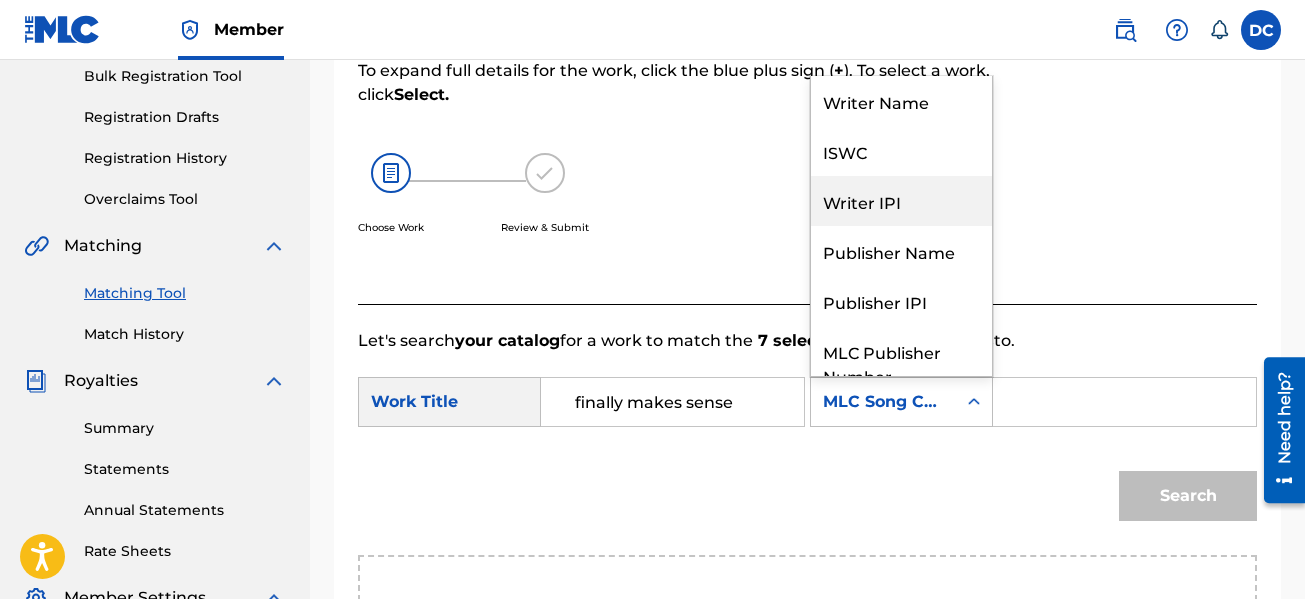 scroll, scrollTop: 74, scrollLeft: 0, axis: vertical 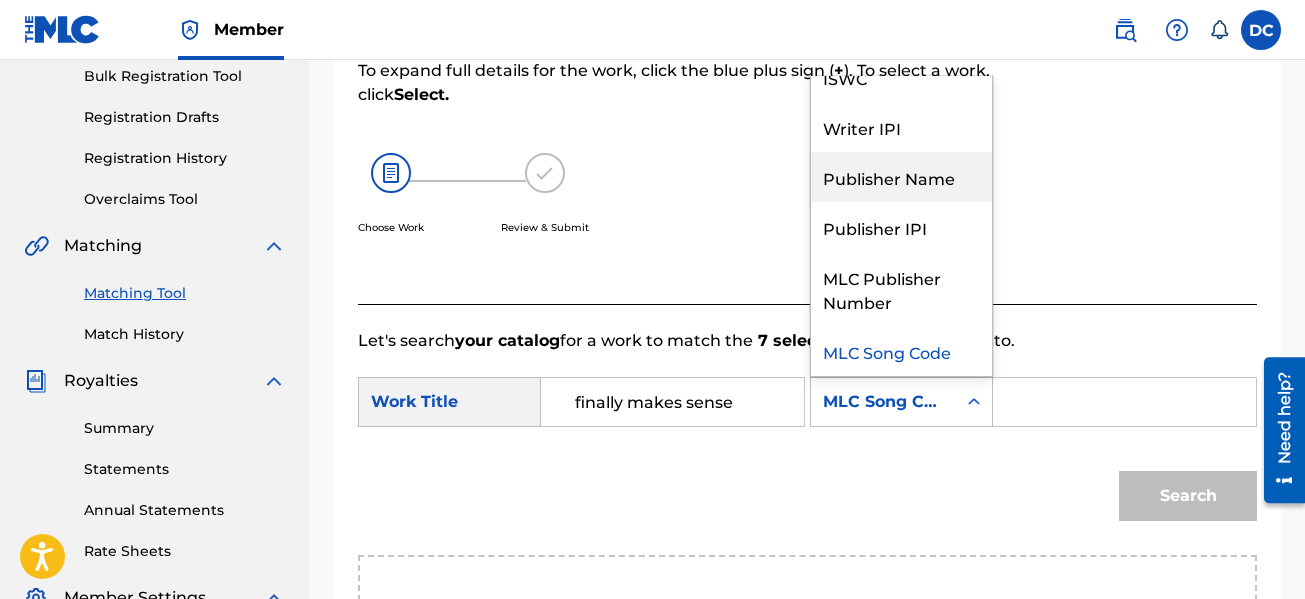 click on "Publisher Name" at bounding box center (901, 177) 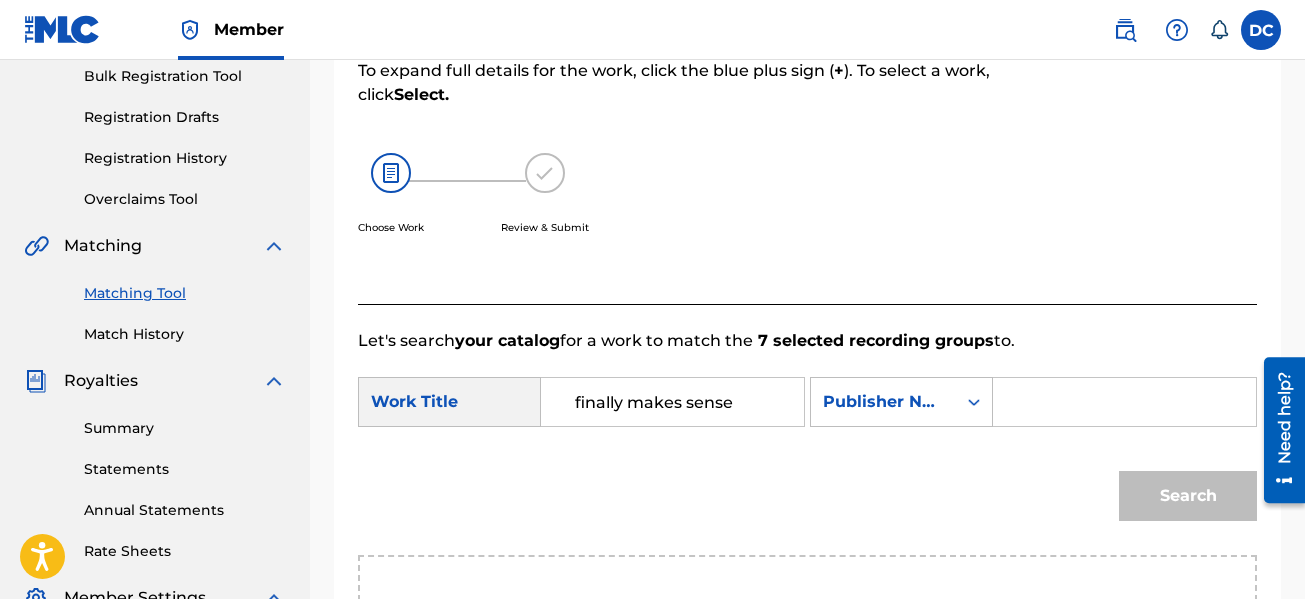 click at bounding box center [1124, 402] 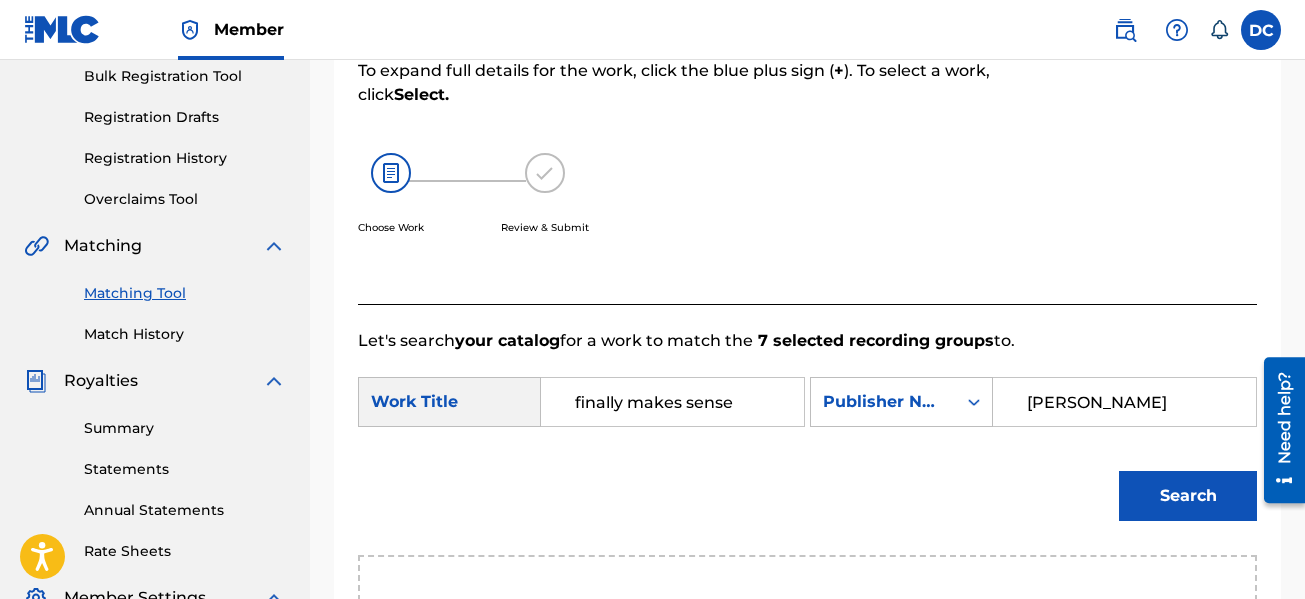 click on "Search" at bounding box center (1188, 496) 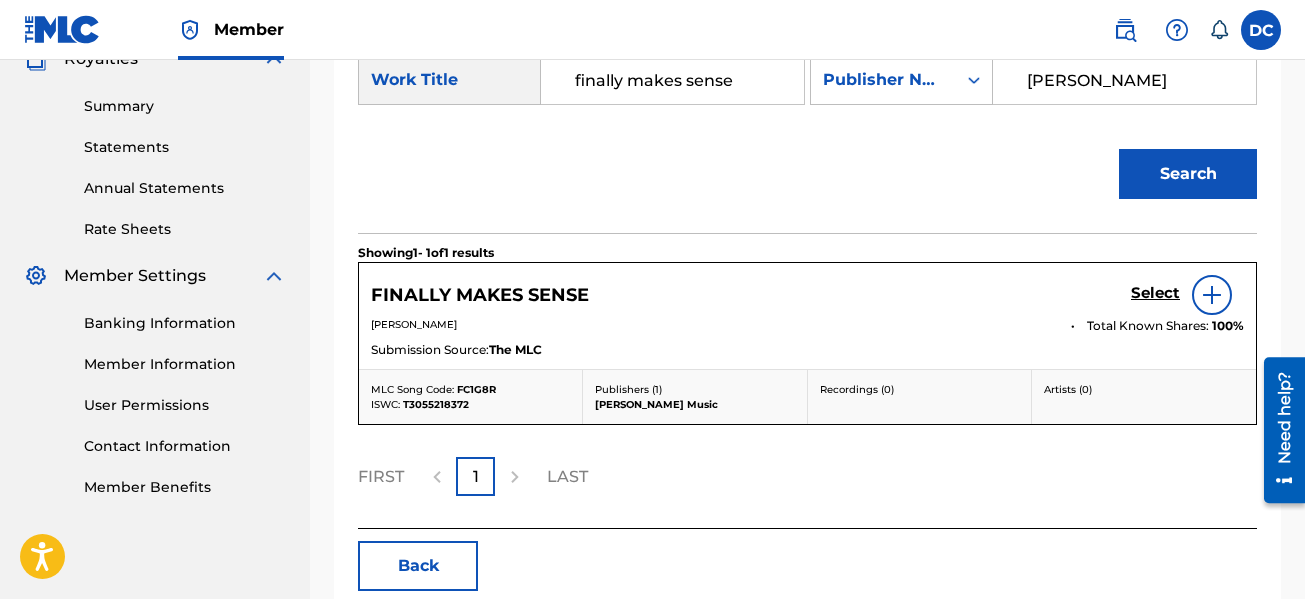 scroll, scrollTop: 522, scrollLeft: 0, axis: vertical 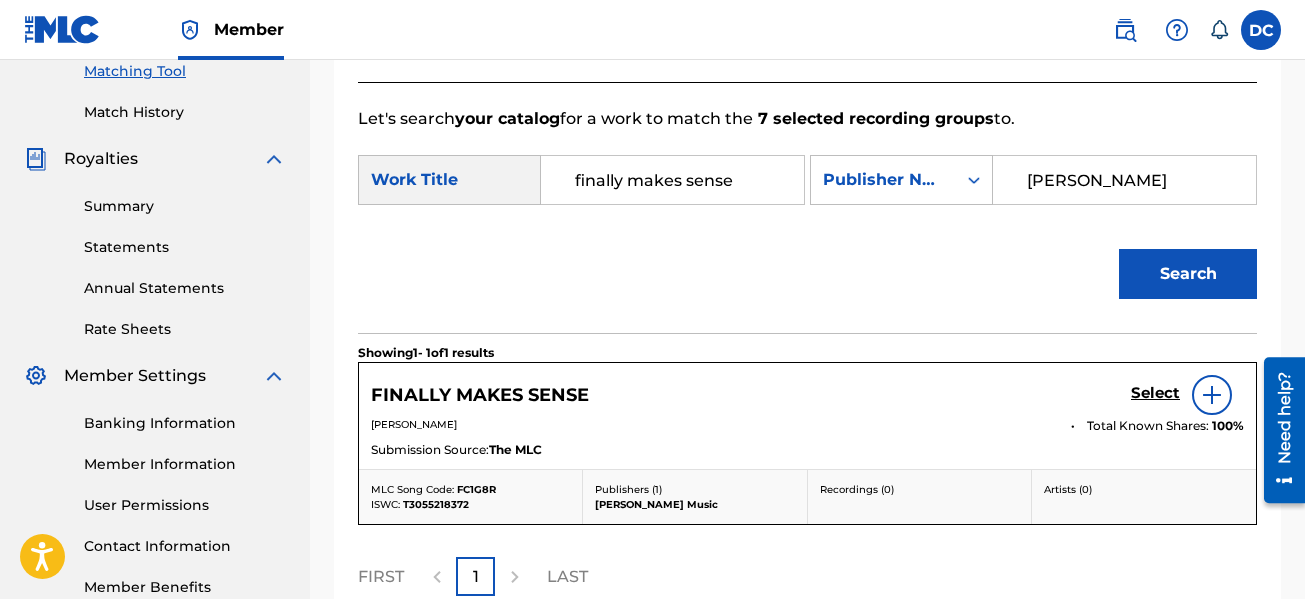 click on "Select" at bounding box center [1155, 393] 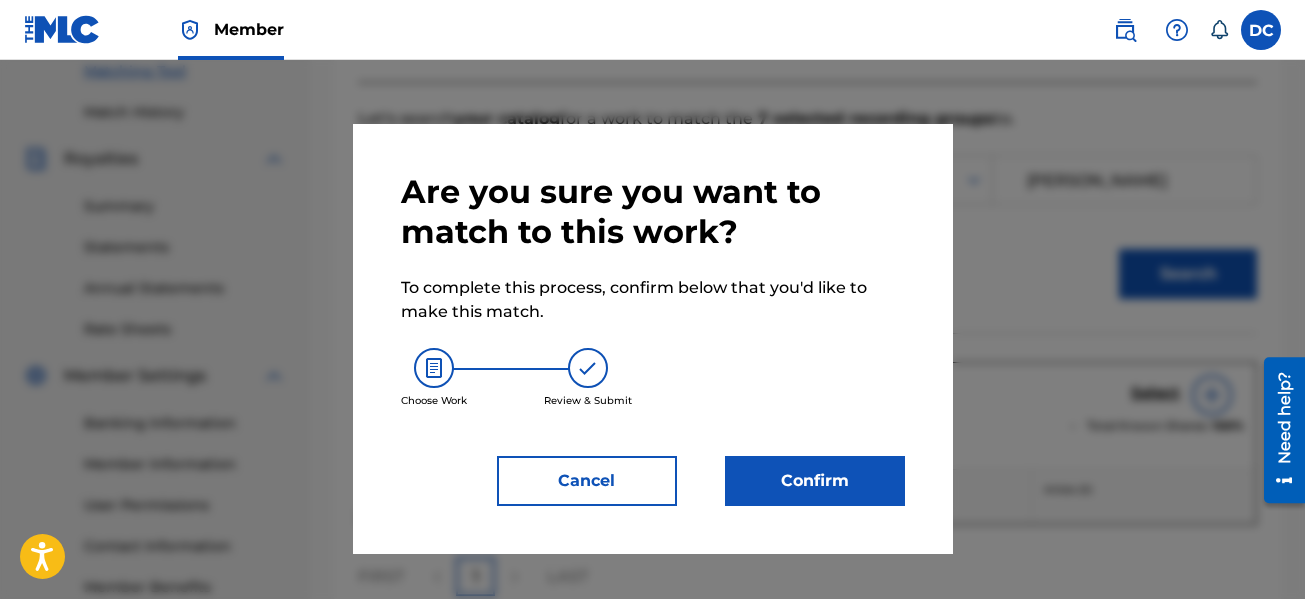 click on "Cancel" at bounding box center (587, 481) 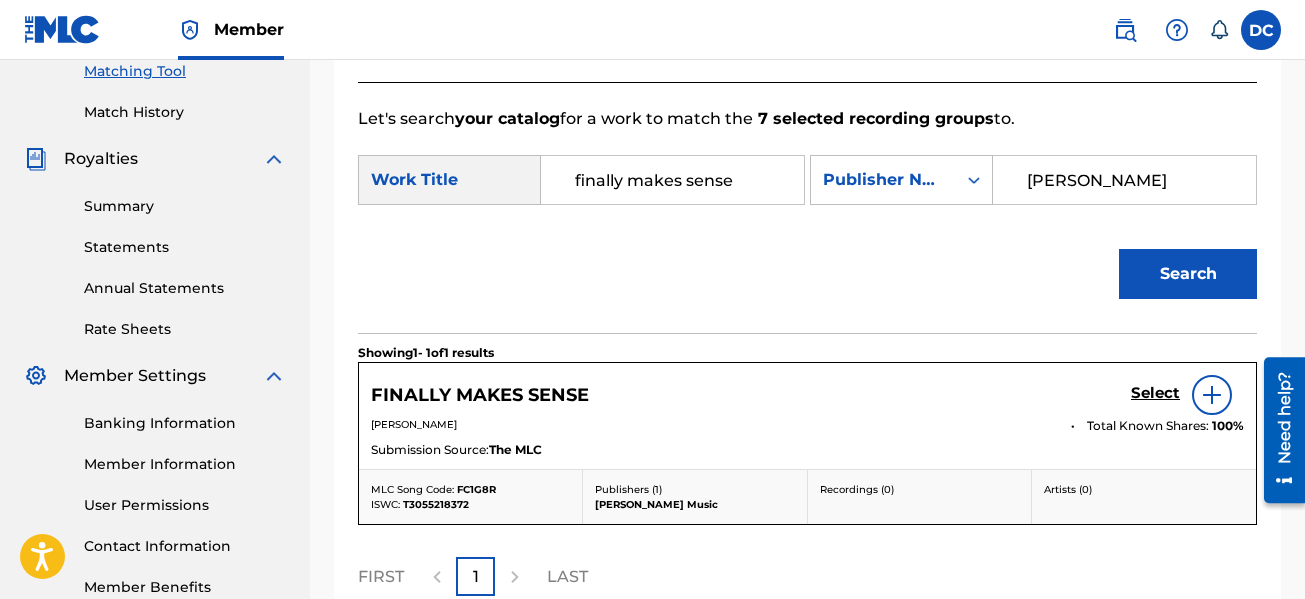 click at bounding box center [1212, 395] 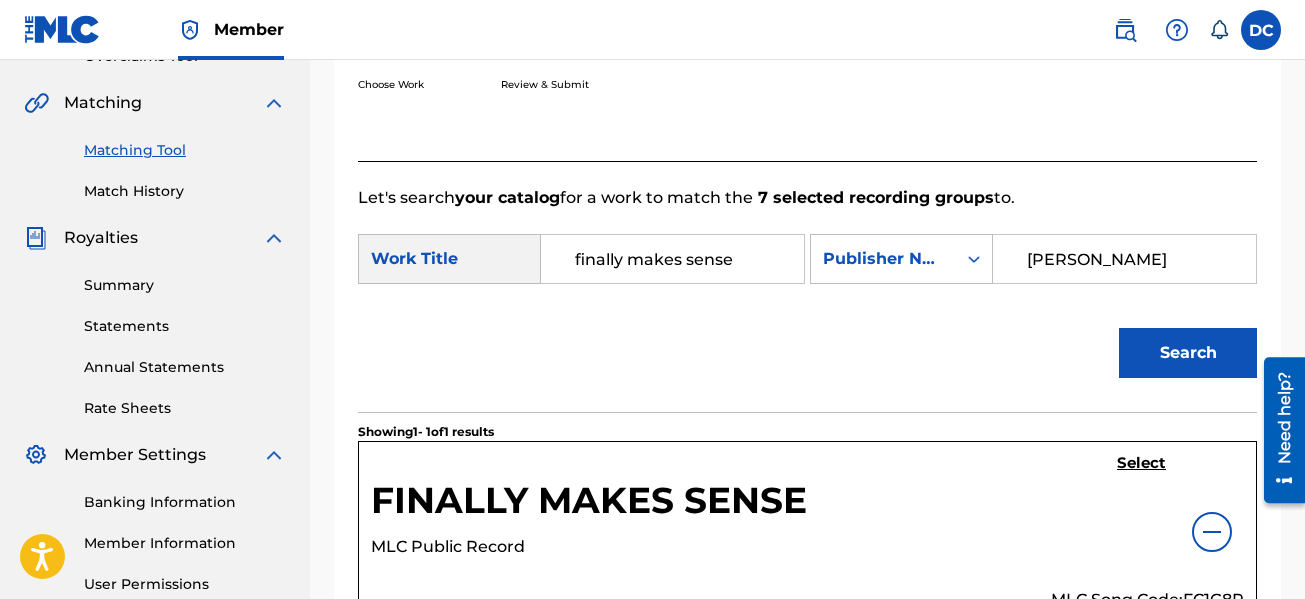 scroll, scrollTop: 539, scrollLeft: 0, axis: vertical 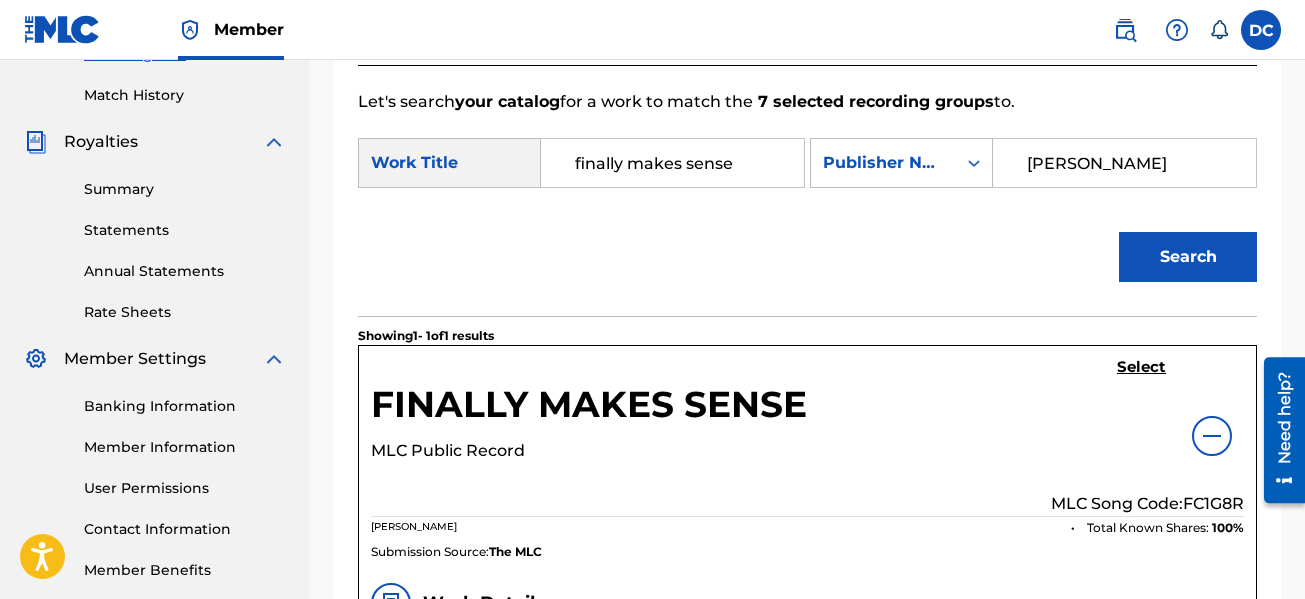 click at bounding box center (1212, 436) 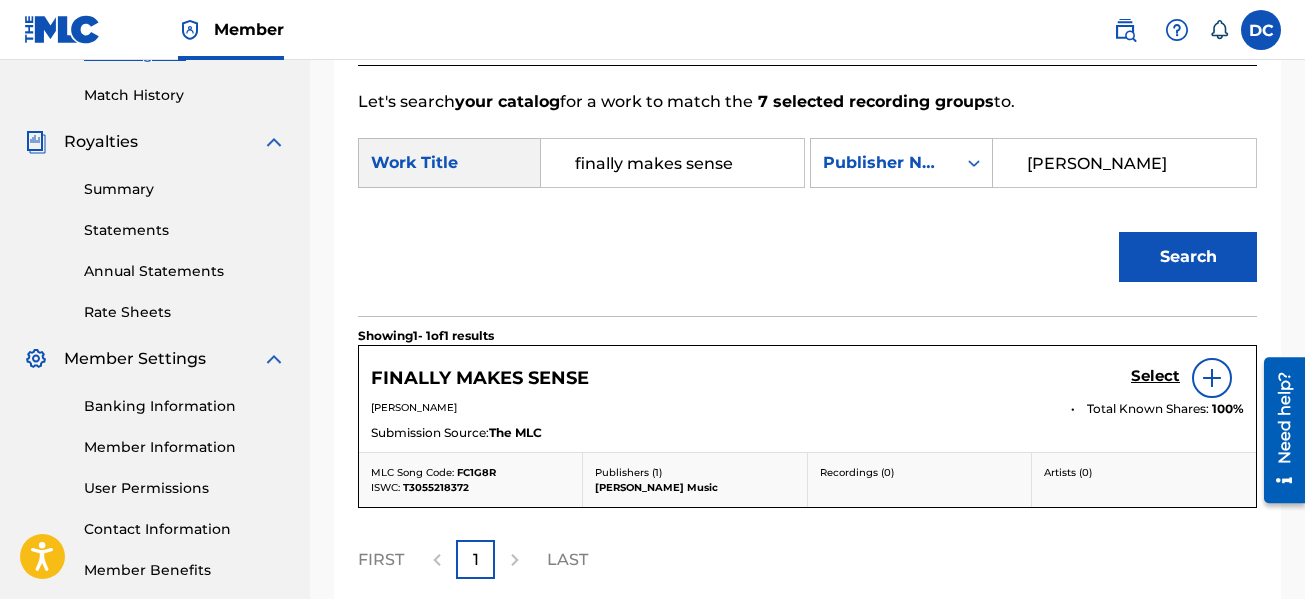 click on "Select" at bounding box center [1155, 376] 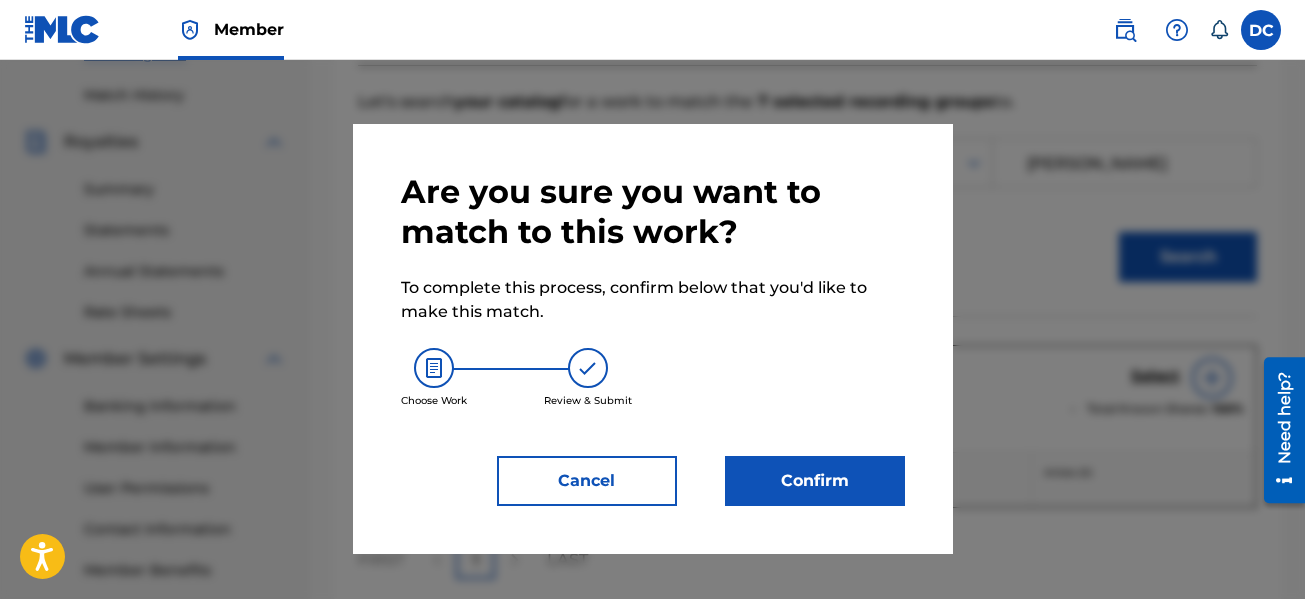 click on "Confirm" at bounding box center (815, 481) 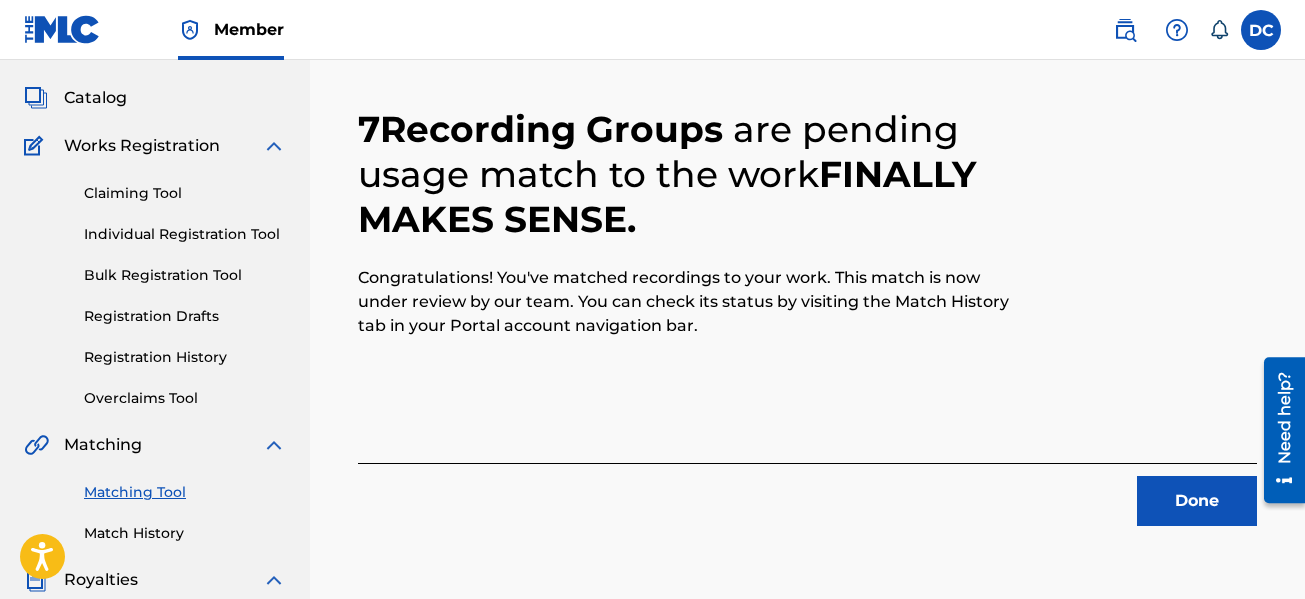 scroll, scrollTop: 100, scrollLeft: 0, axis: vertical 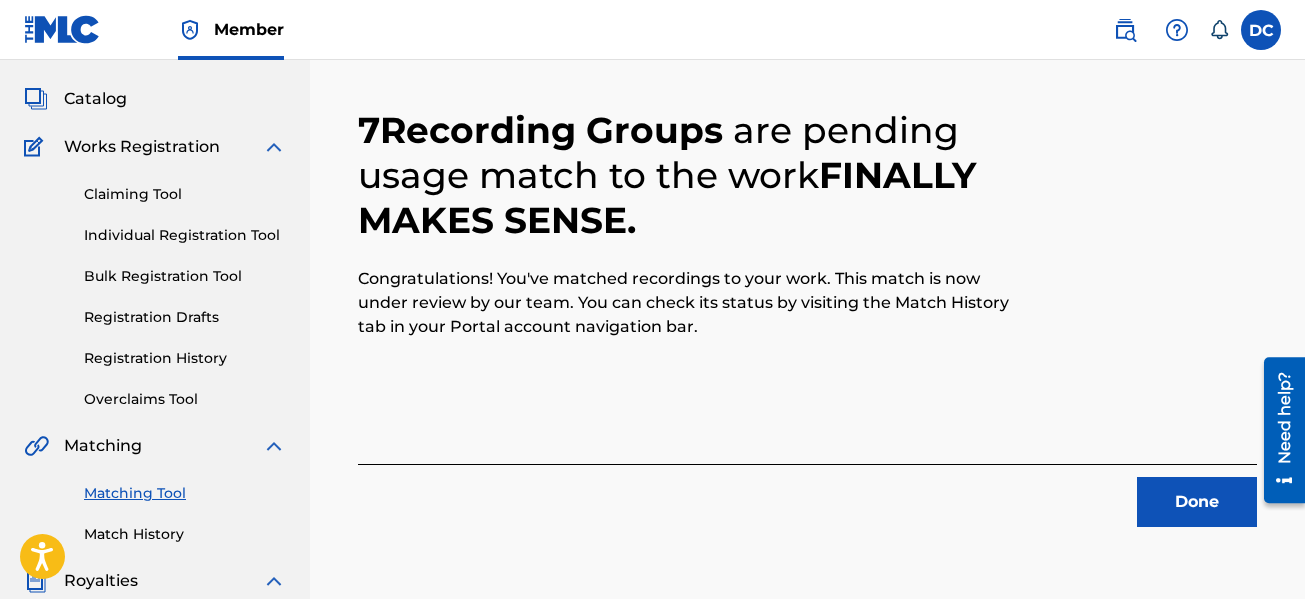 click on "Done" at bounding box center (1197, 502) 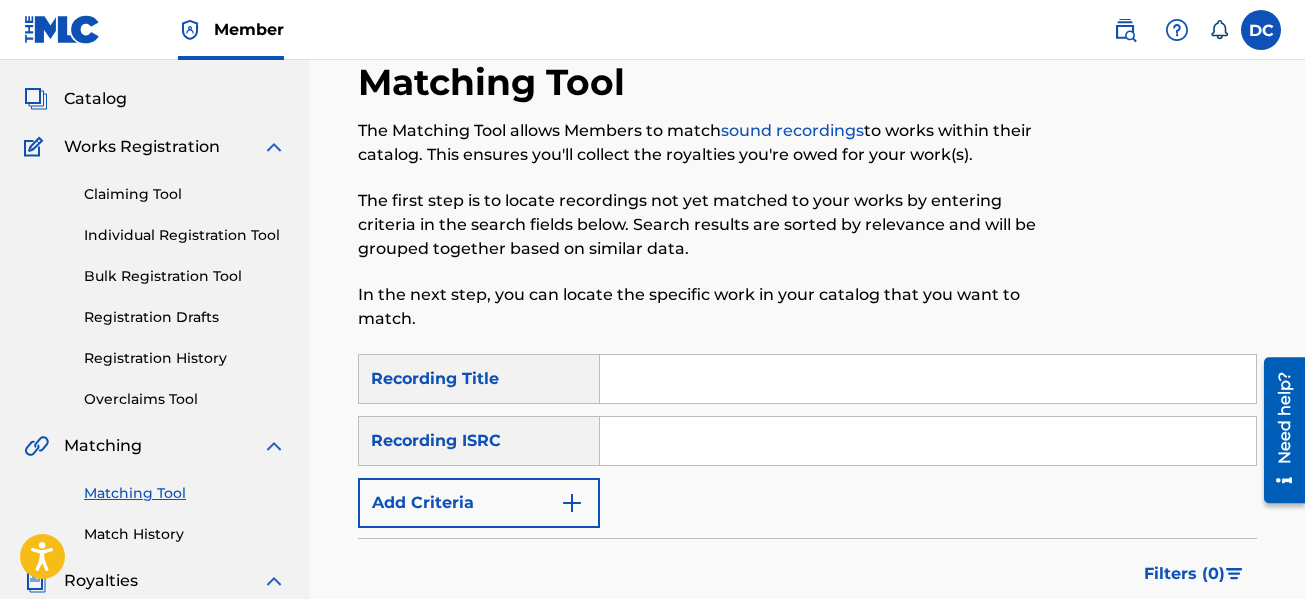 scroll, scrollTop: 0, scrollLeft: 0, axis: both 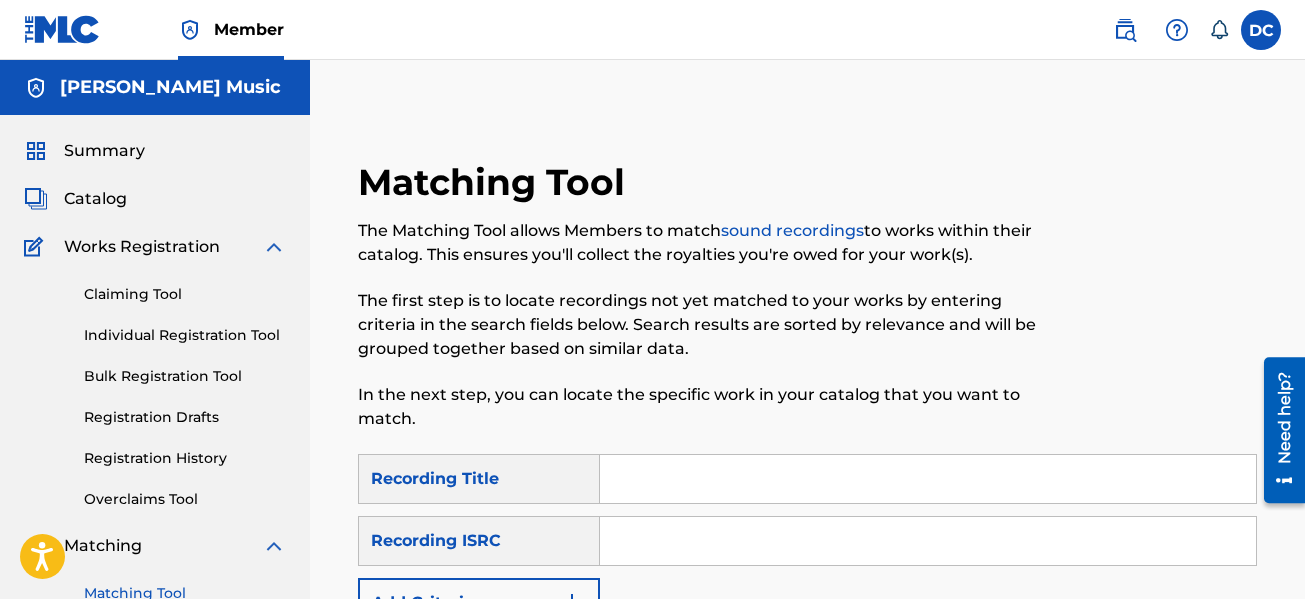 click on "Catalog" at bounding box center [95, 199] 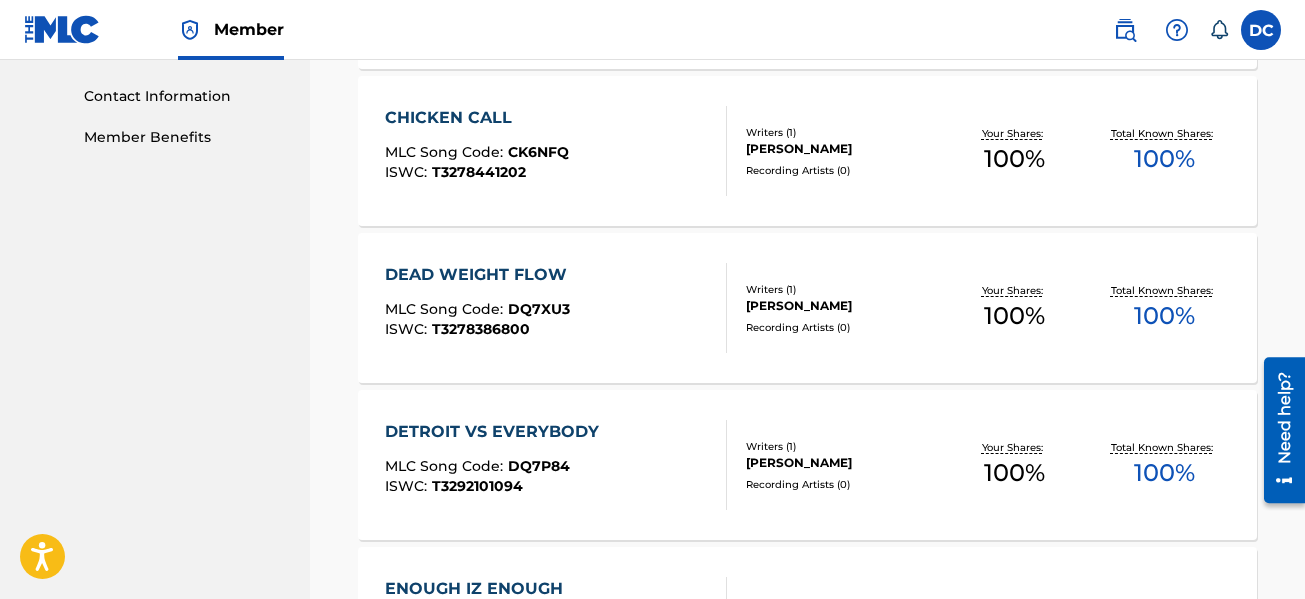 scroll, scrollTop: 1000, scrollLeft: 0, axis: vertical 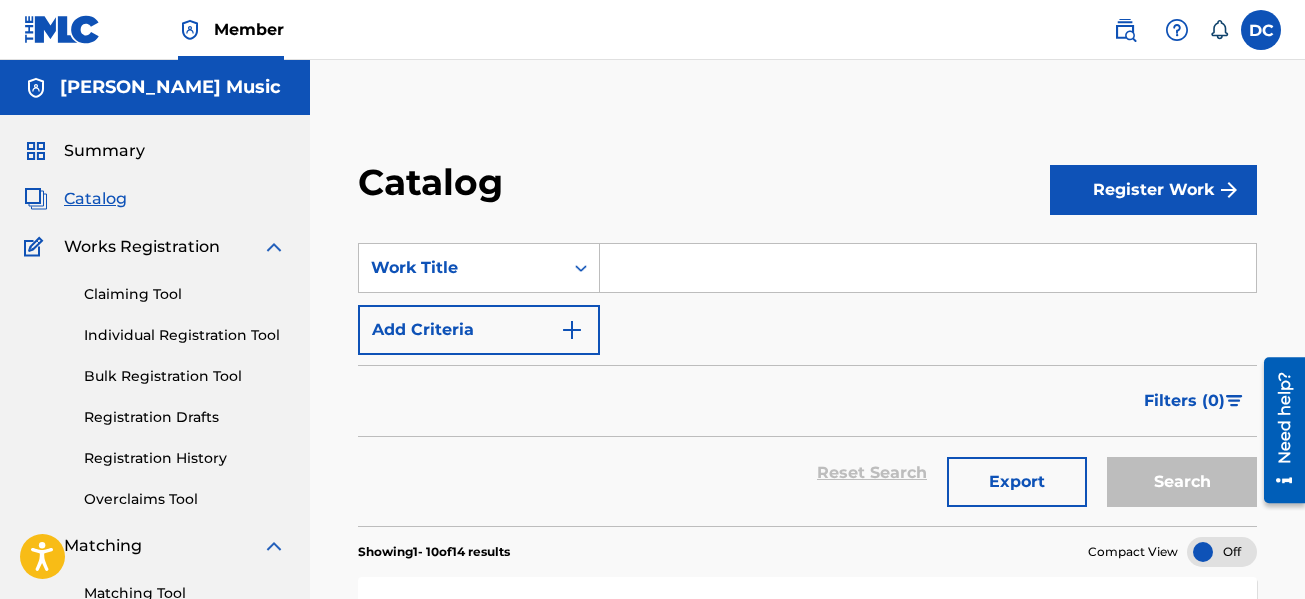 click on "Register Work" at bounding box center (1153, 189) 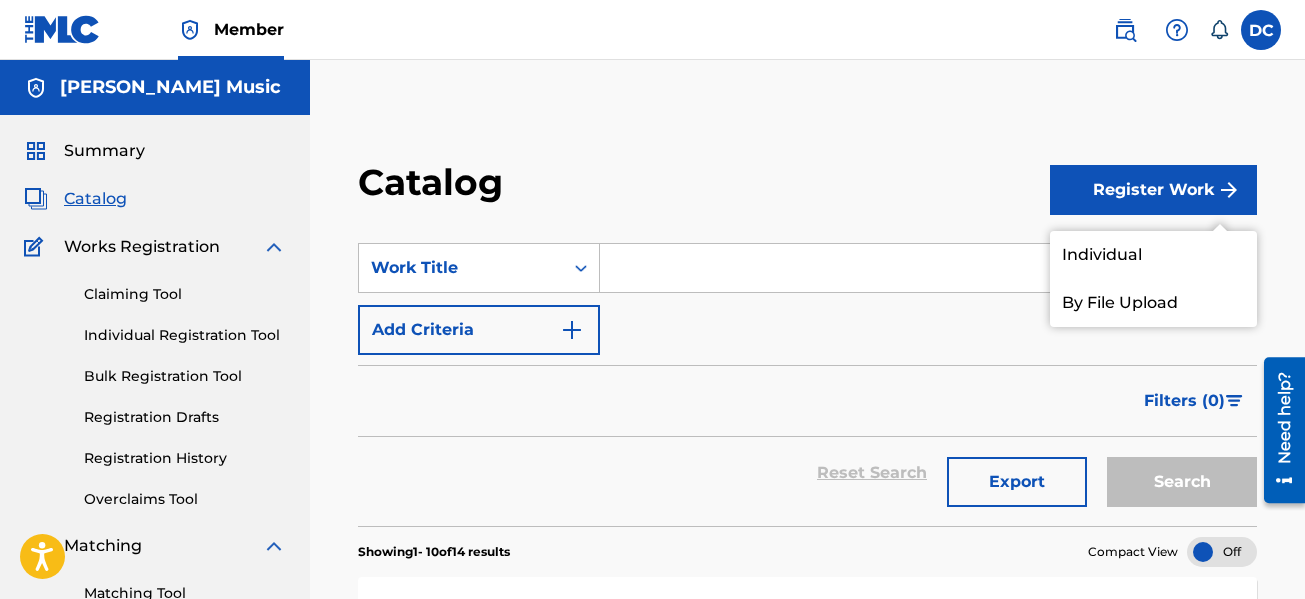 click on "Individual" at bounding box center (1153, 255) 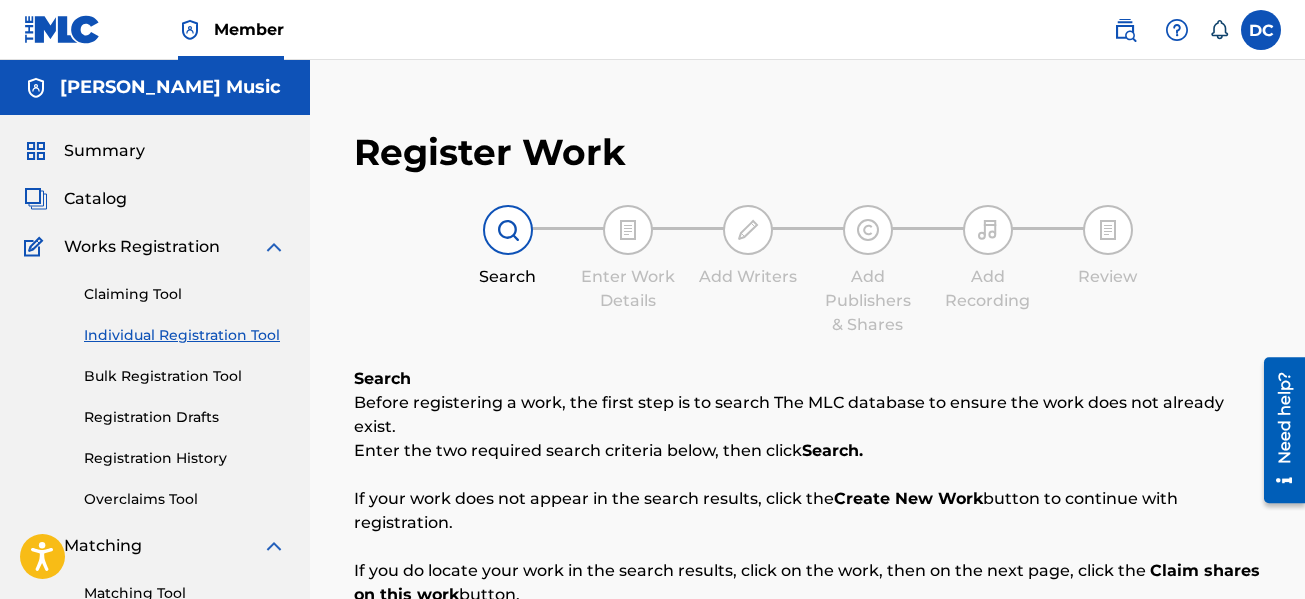 scroll, scrollTop: 500, scrollLeft: 0, axis: vertical 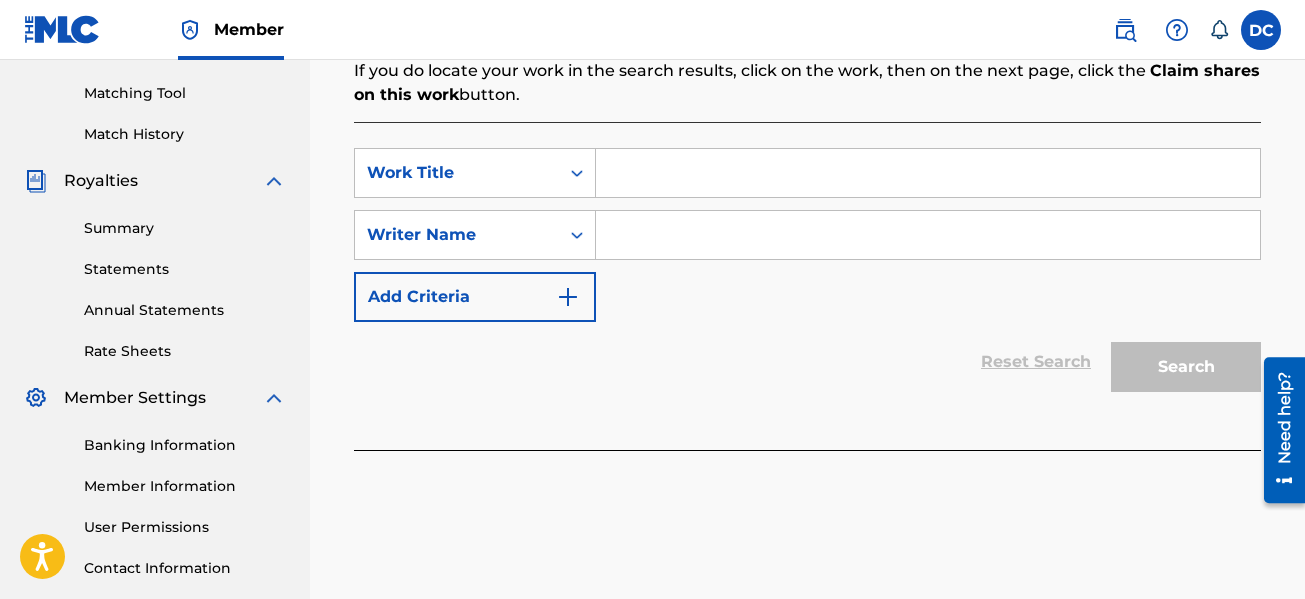 click on "Add Criteria" at bounding box center [475, 297] 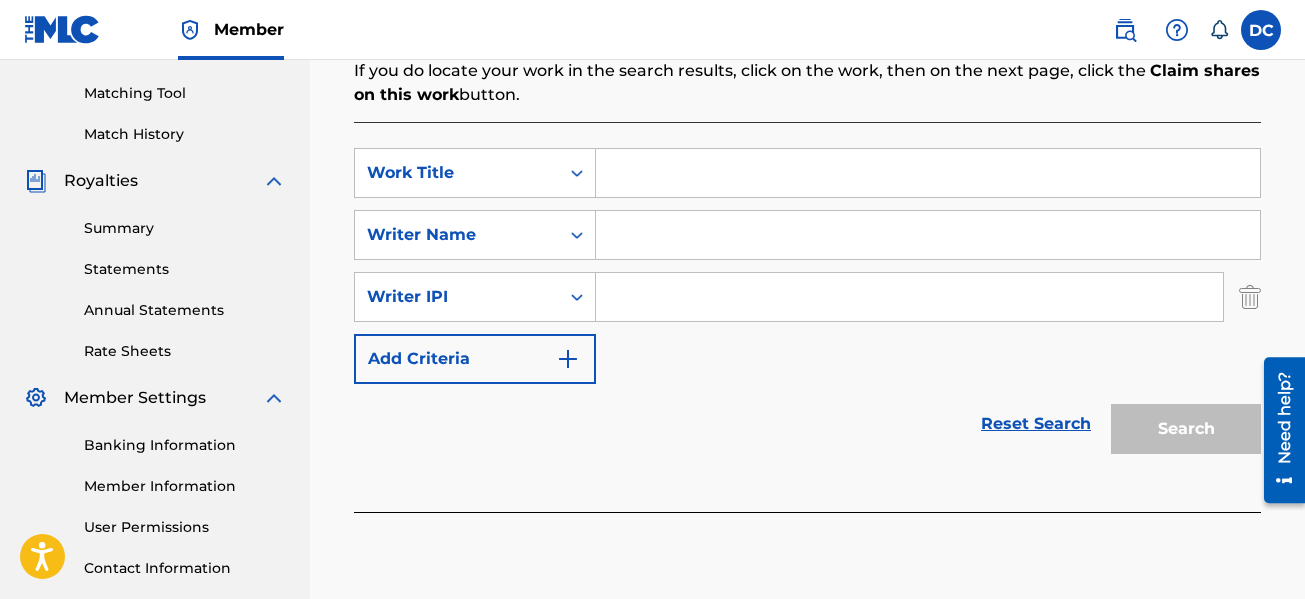 click at bounding box center (928, 173) 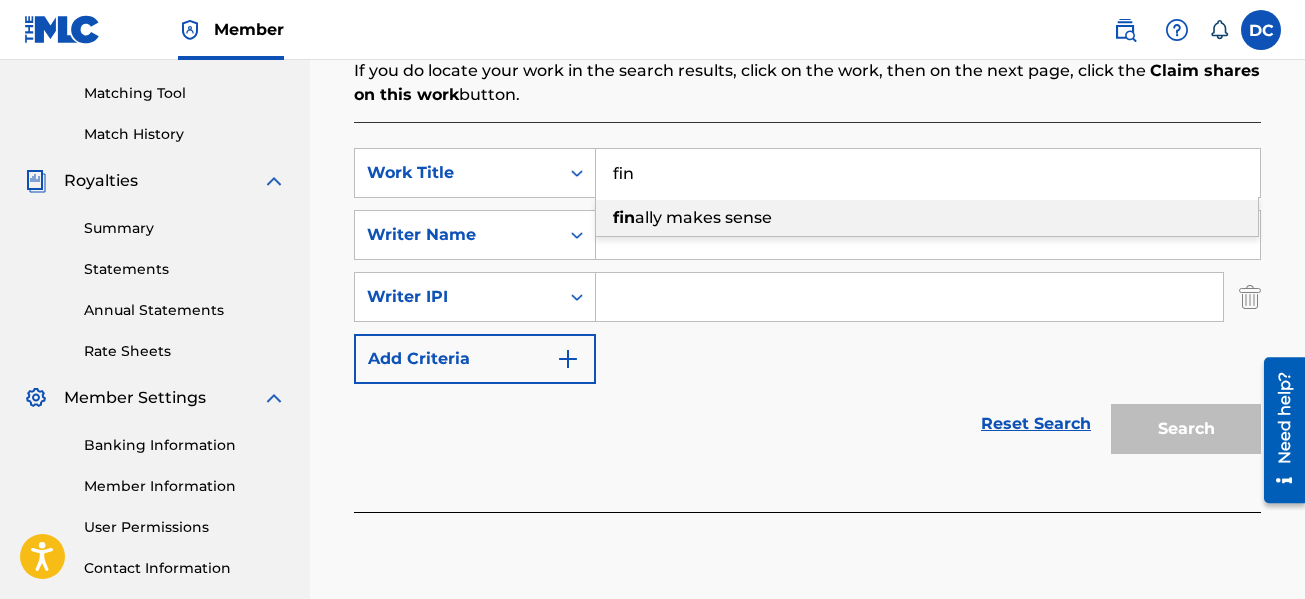 click on "fin ally makes sense" at bounding box center (927, 218) 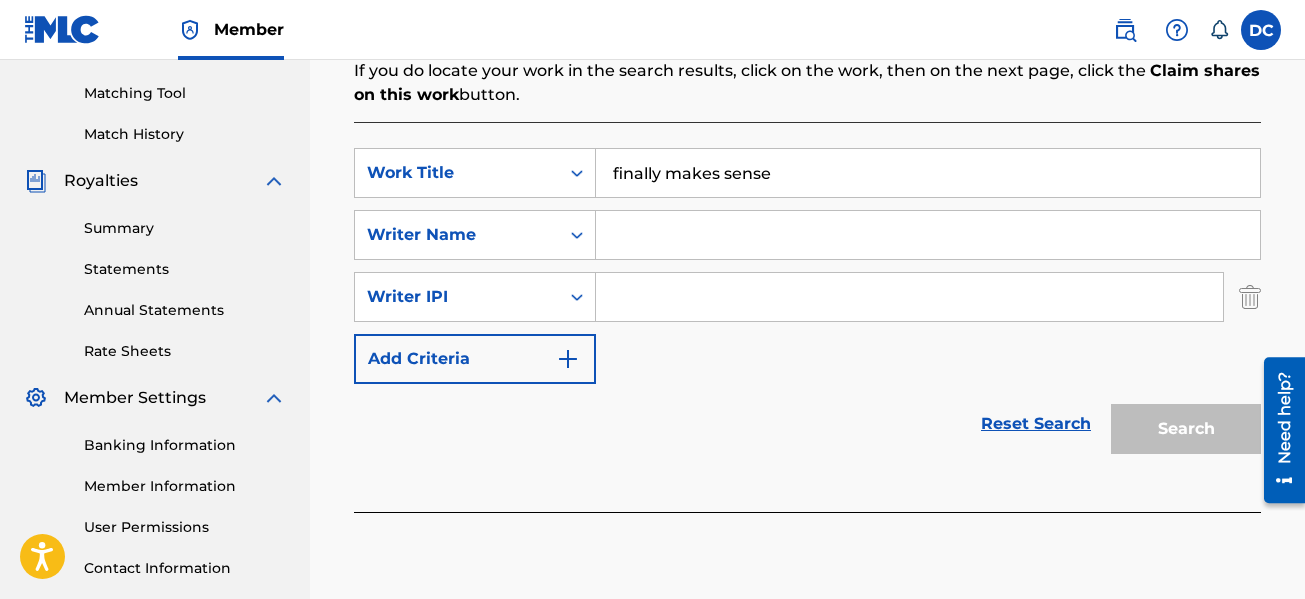 click at bounding box center (928, 235) 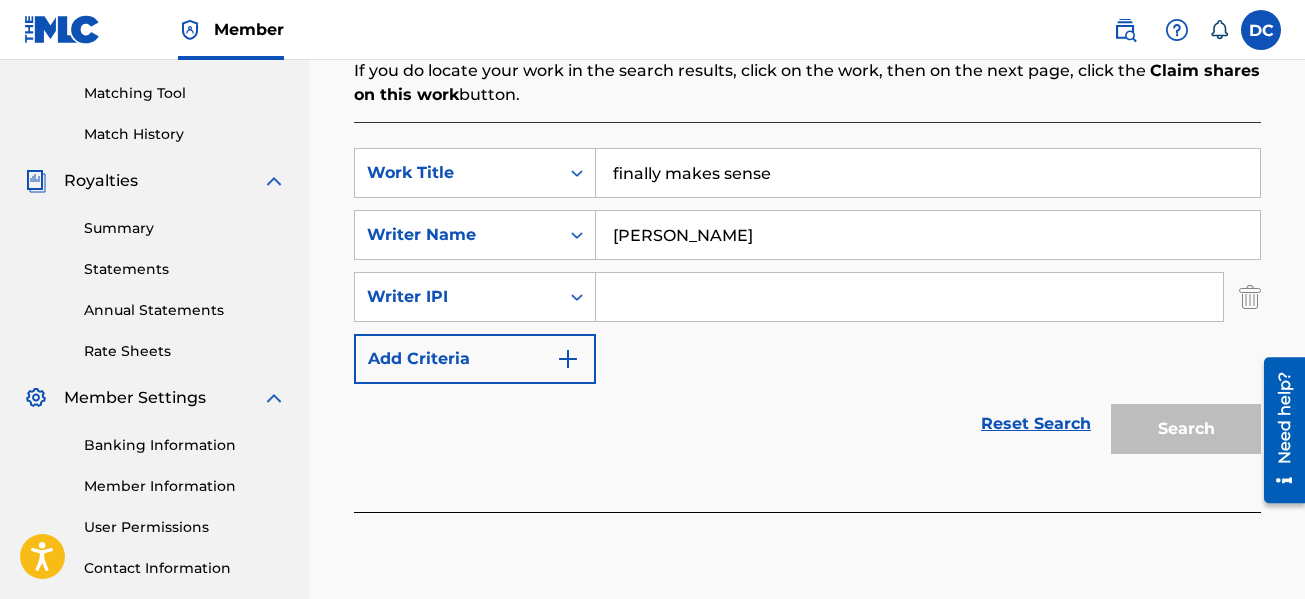 click at bounding box center [1250, 297] 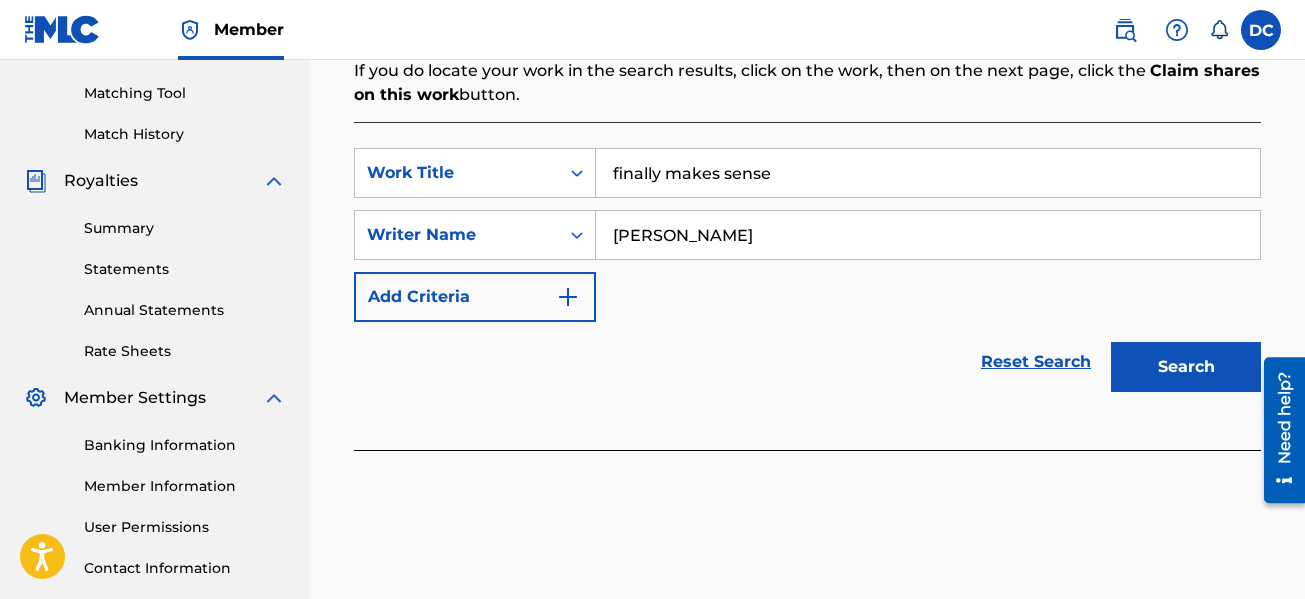 click on "Search" at bounding box center [1186, 367] 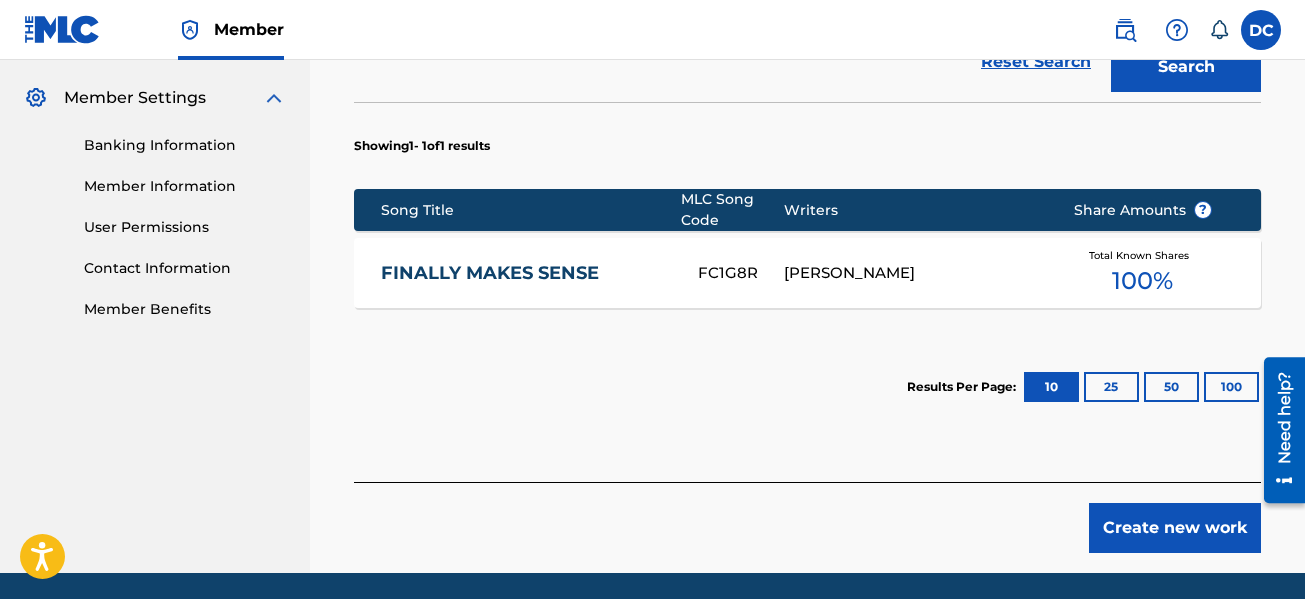 scroll, scrollTop: 846, scrollLeft: 0, axis: vertical 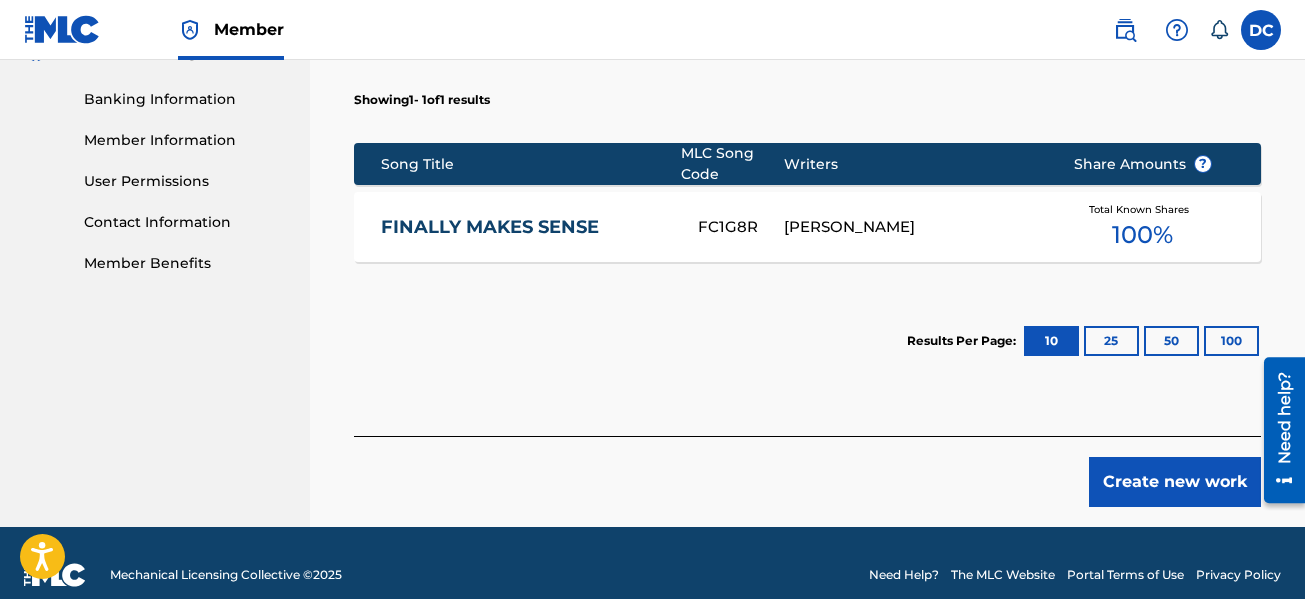 click on "Create new work" at bounding box center (1175, 482) 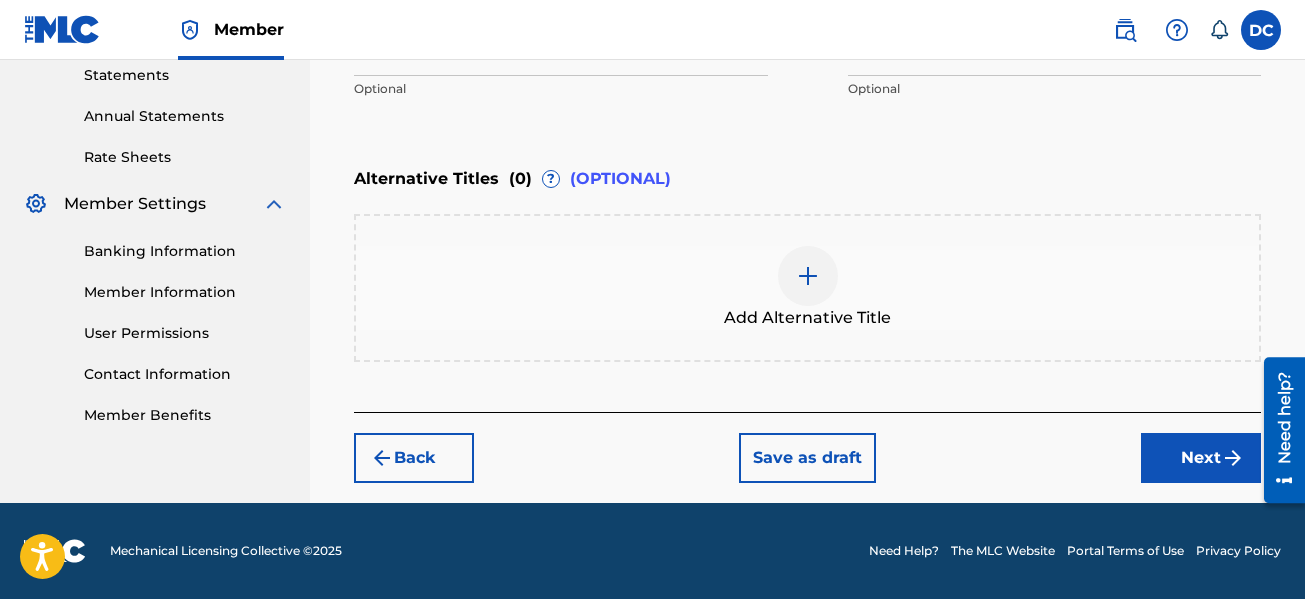 scroll, scrollTop: 294, scrollLeft: 0, axis: vertical 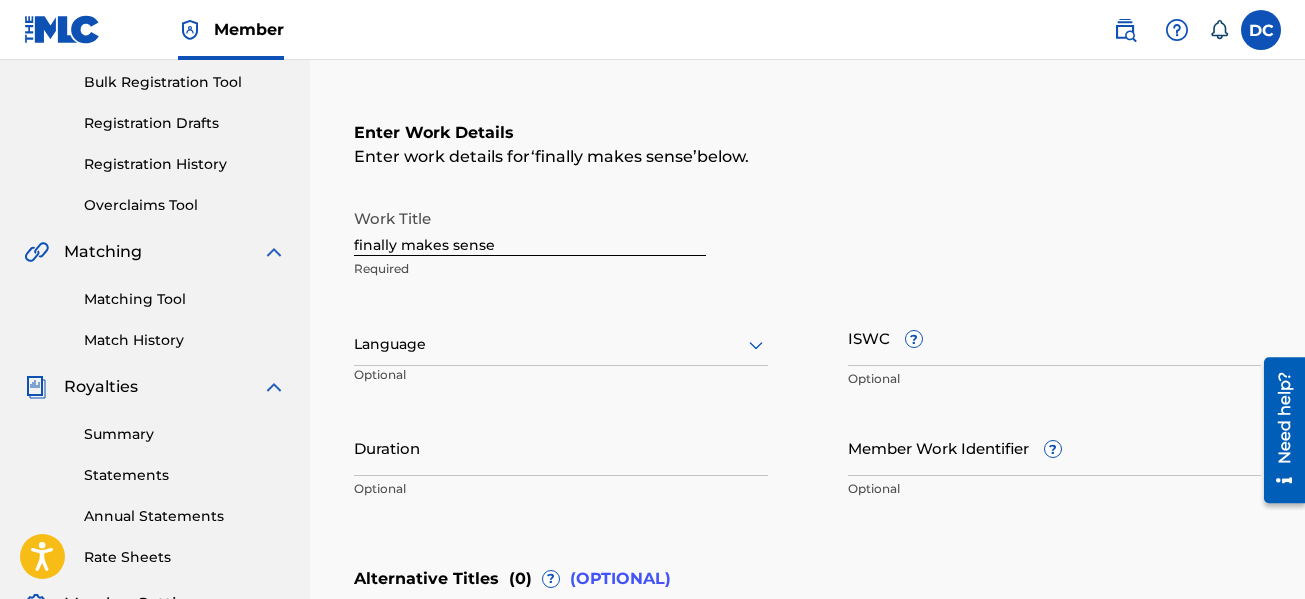 click 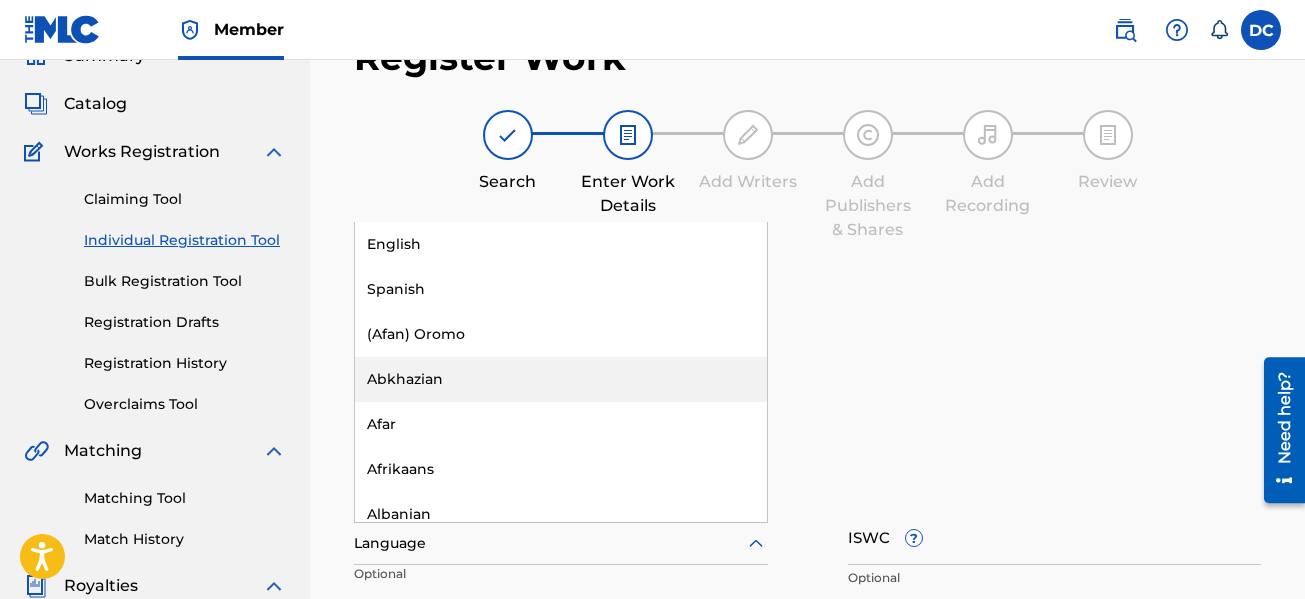 scroll, scrollTop: 0, scrollLeft: 0, axis: both 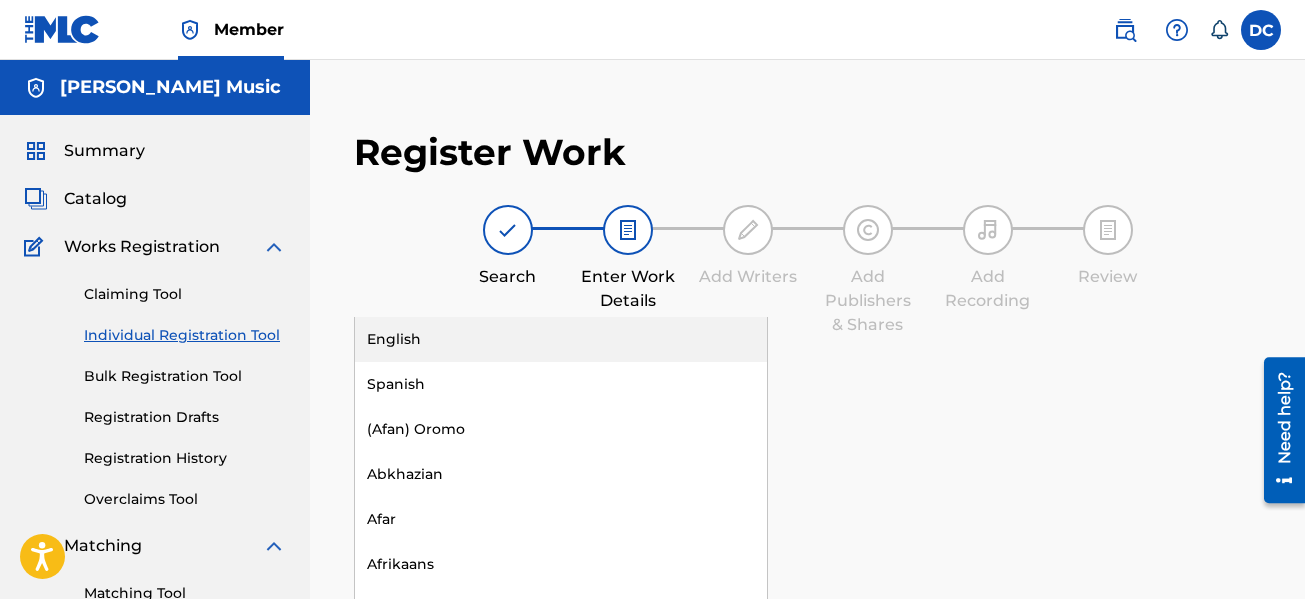 click on "English" at bounding box center [561, 339] 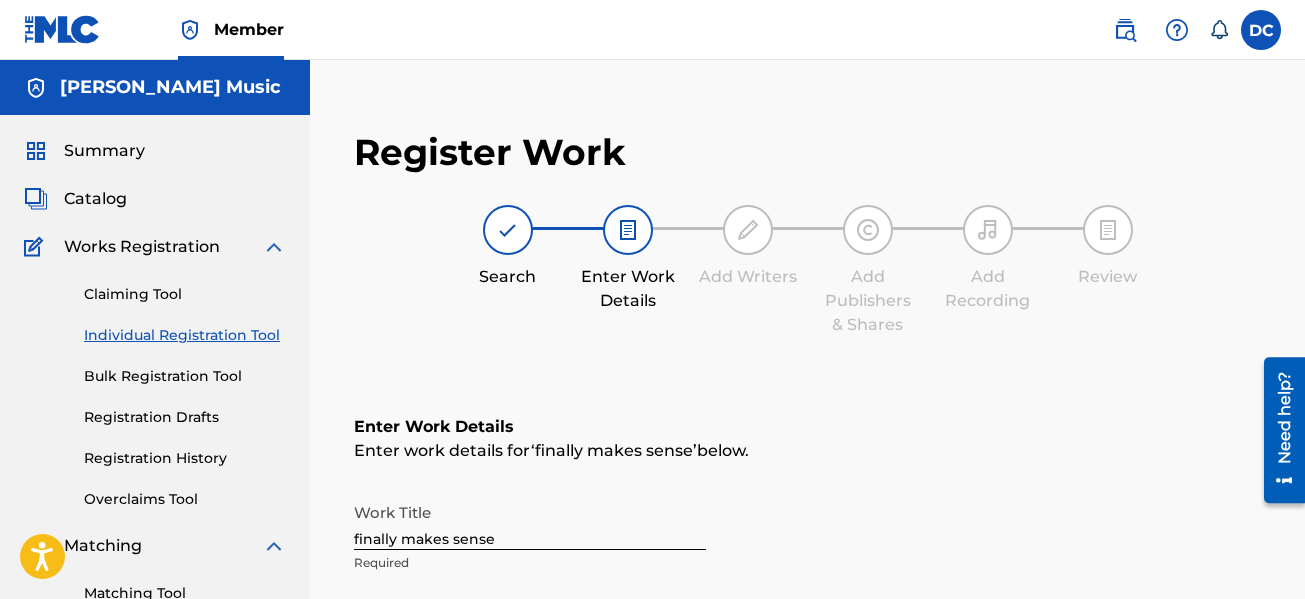 scroll, scrollTop: 300, scrollLeft: 0, axis: vertical 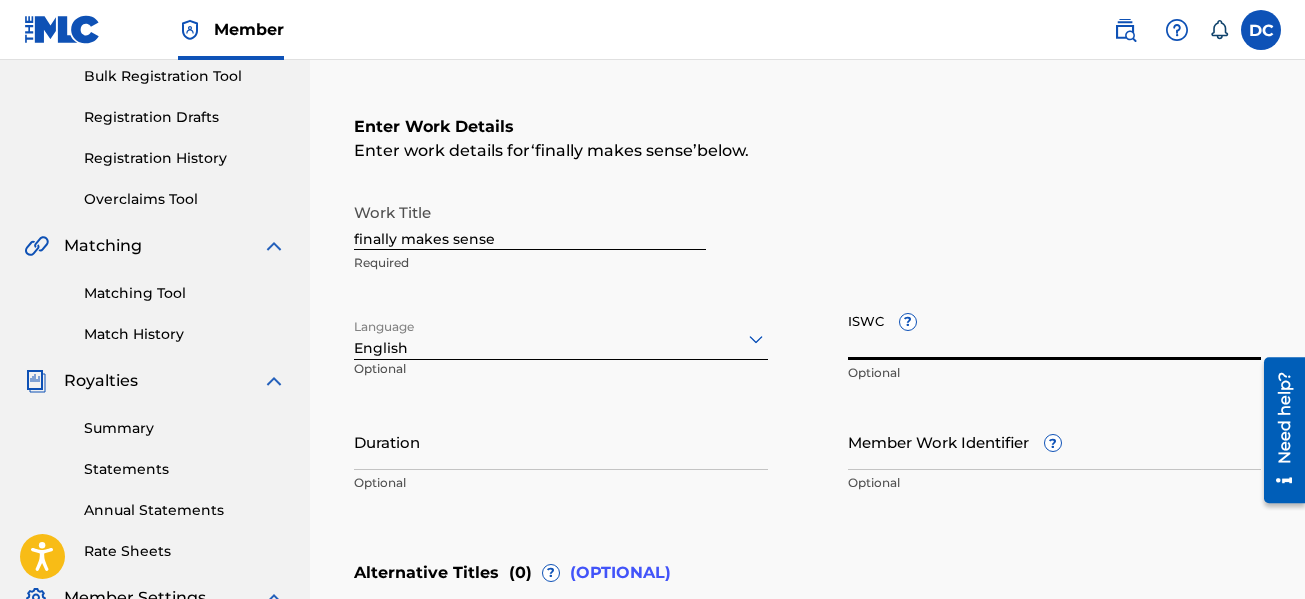 paste on "T-305.521.837-2" 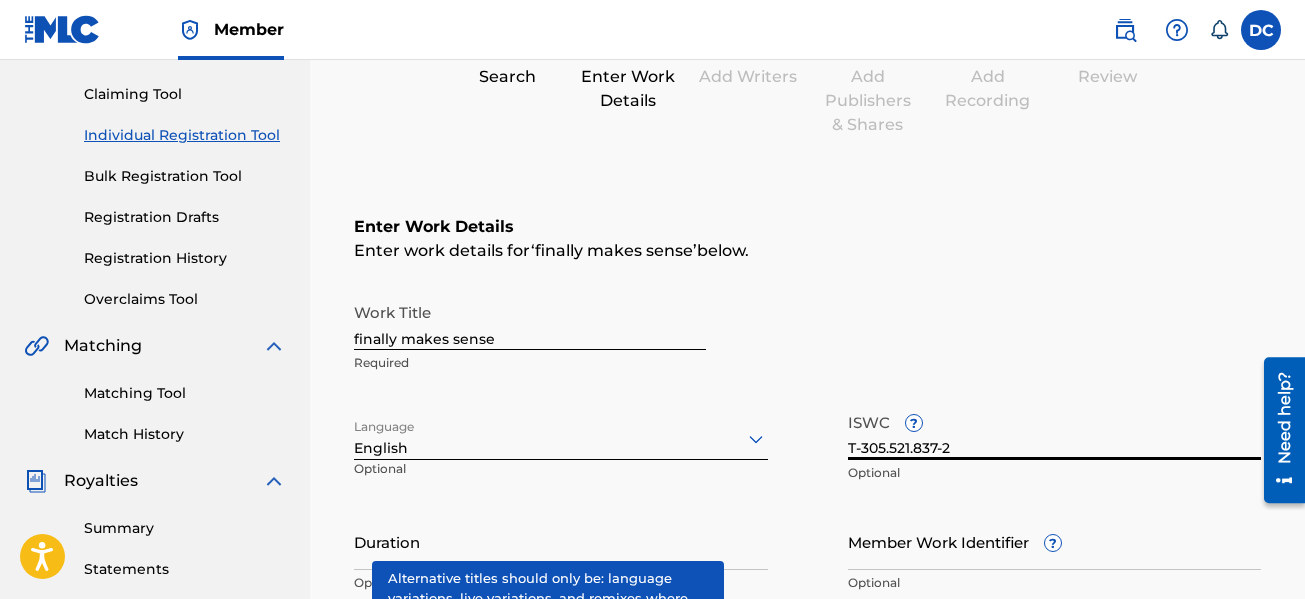 scroll, scrollTop: 0, scrollLeft: 0, axis: both 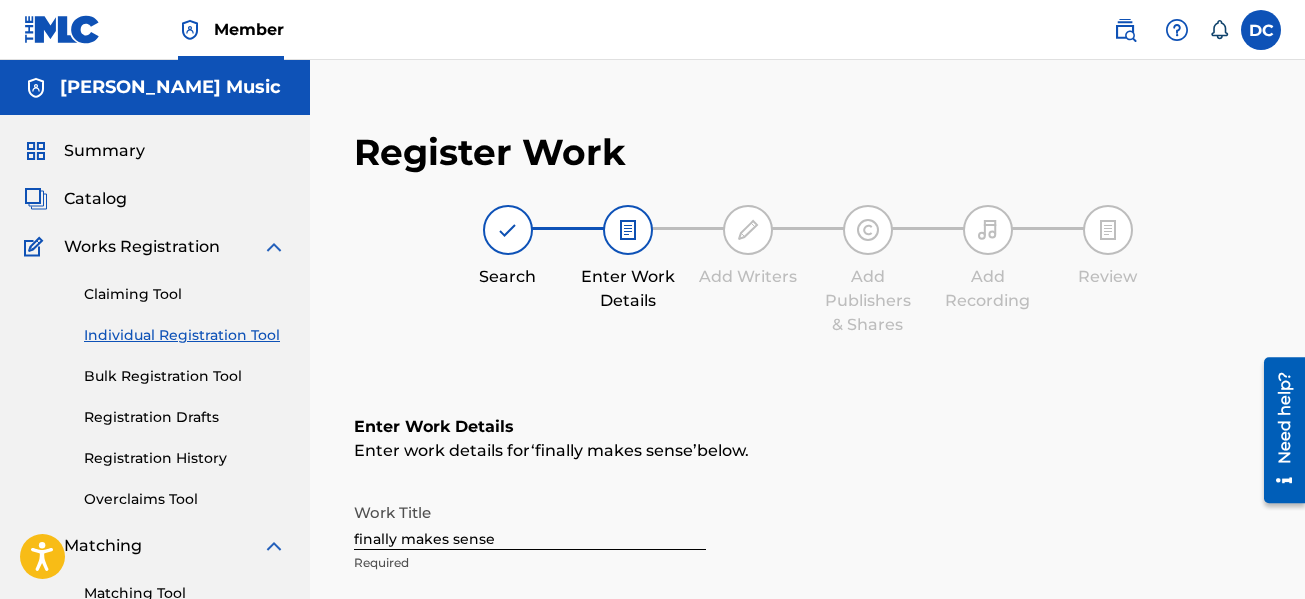 type on "T-305.521.837-2" 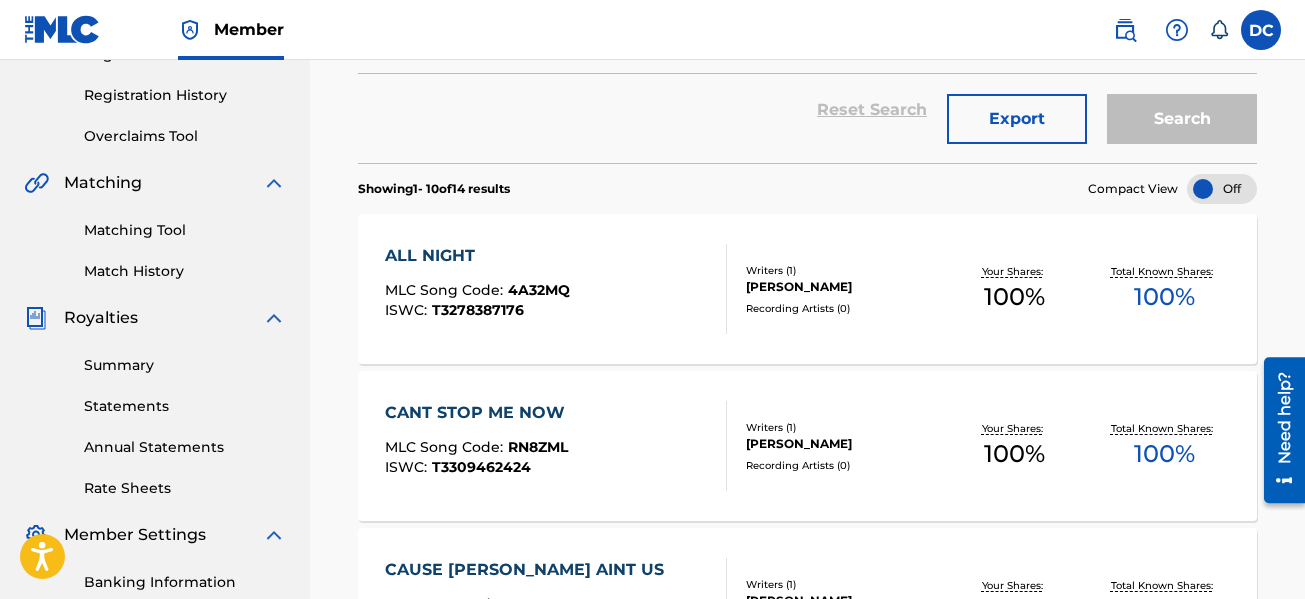 scroll, scrollTop: 500, scrollLeft: 0, axis: vertical 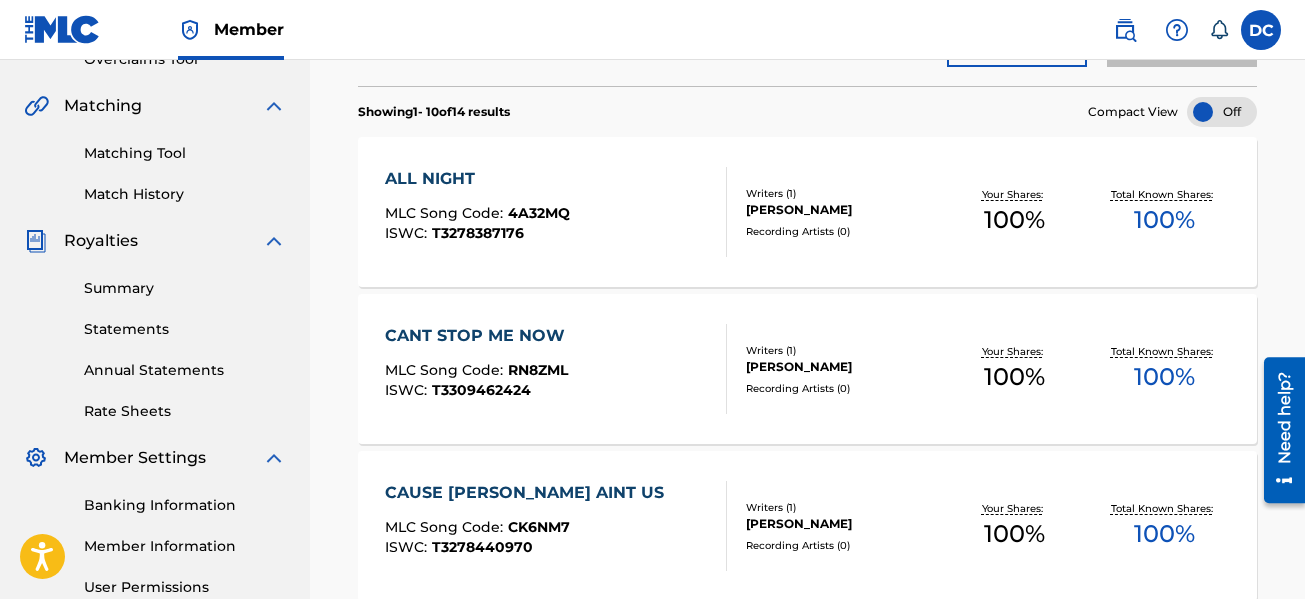 click on "Matching Tool" at bounding box center (185, 153) 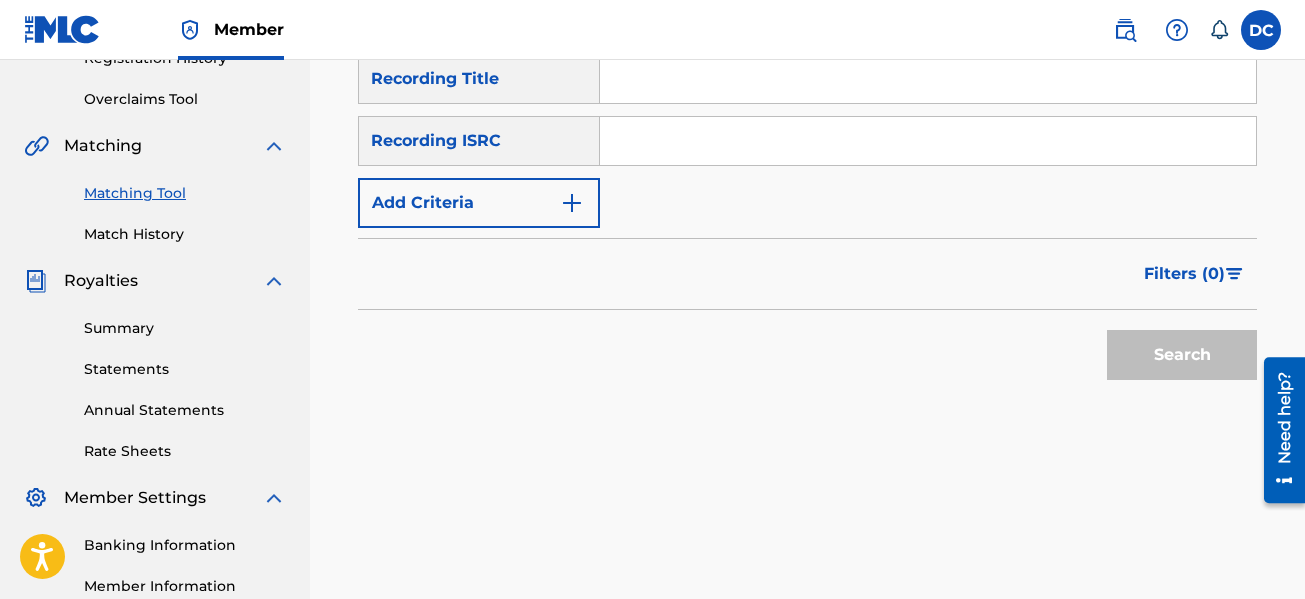 scroll, scrollTop: 200, scrollLeft: 0, axis: vertical 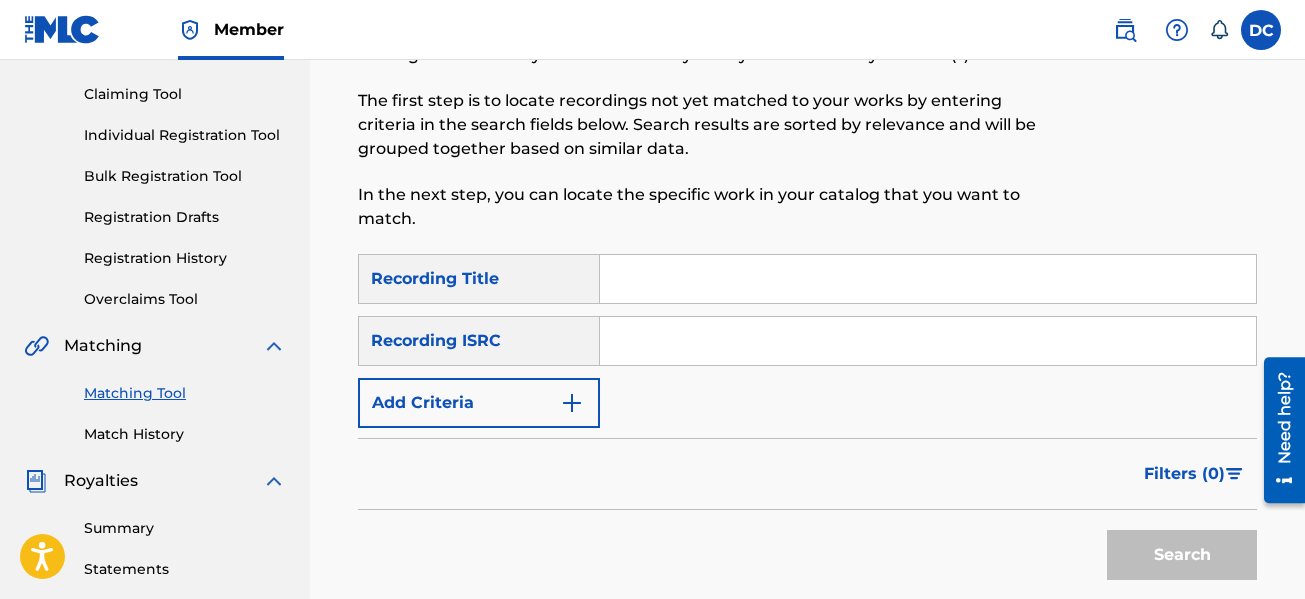 click on "Add Criteria" at bounding box center (479, 403) 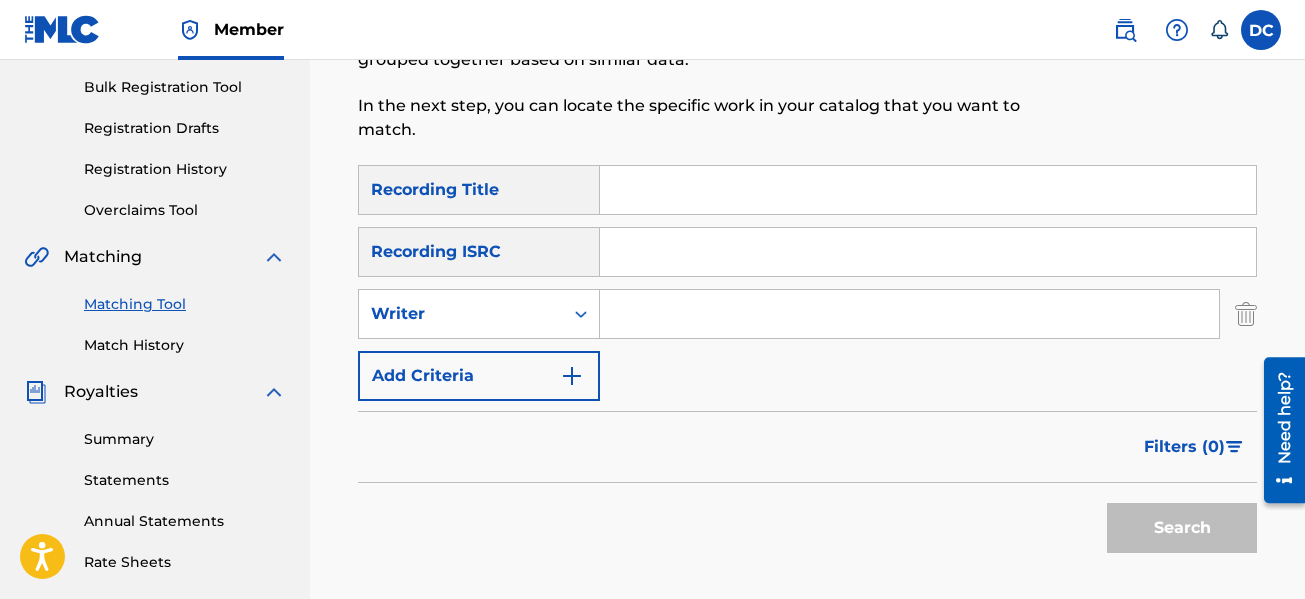 scroll, scrollTop: 300, scrollLeft: 0, axis: vertical 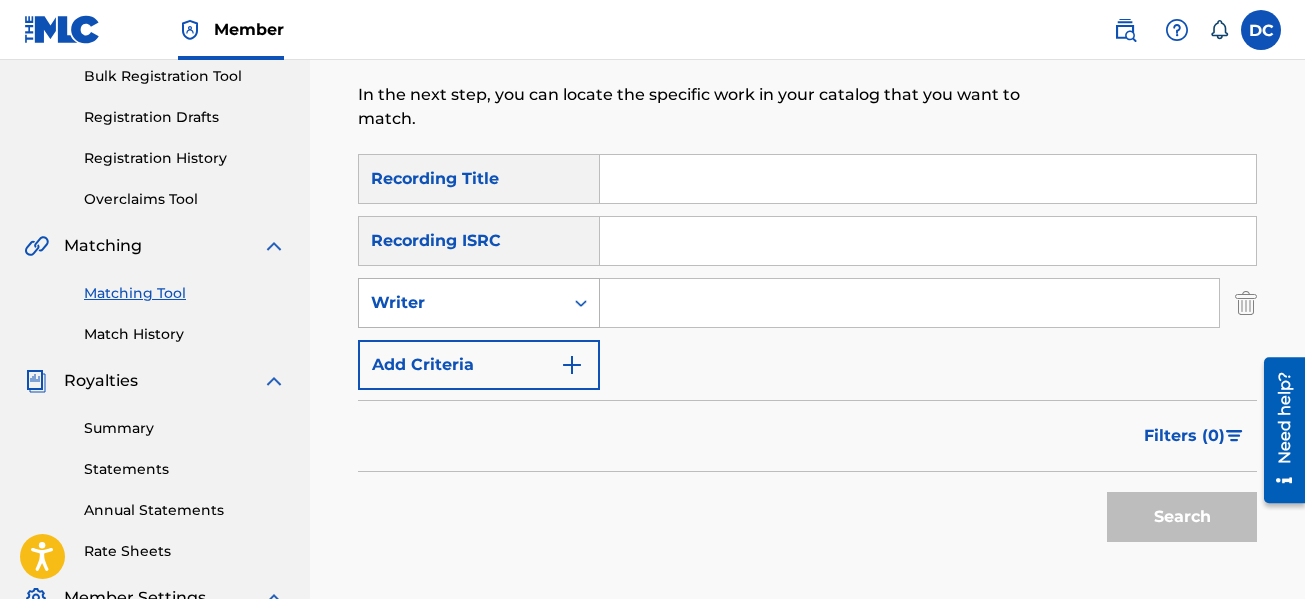 click on "Writer" at bounding box center (461, 303) 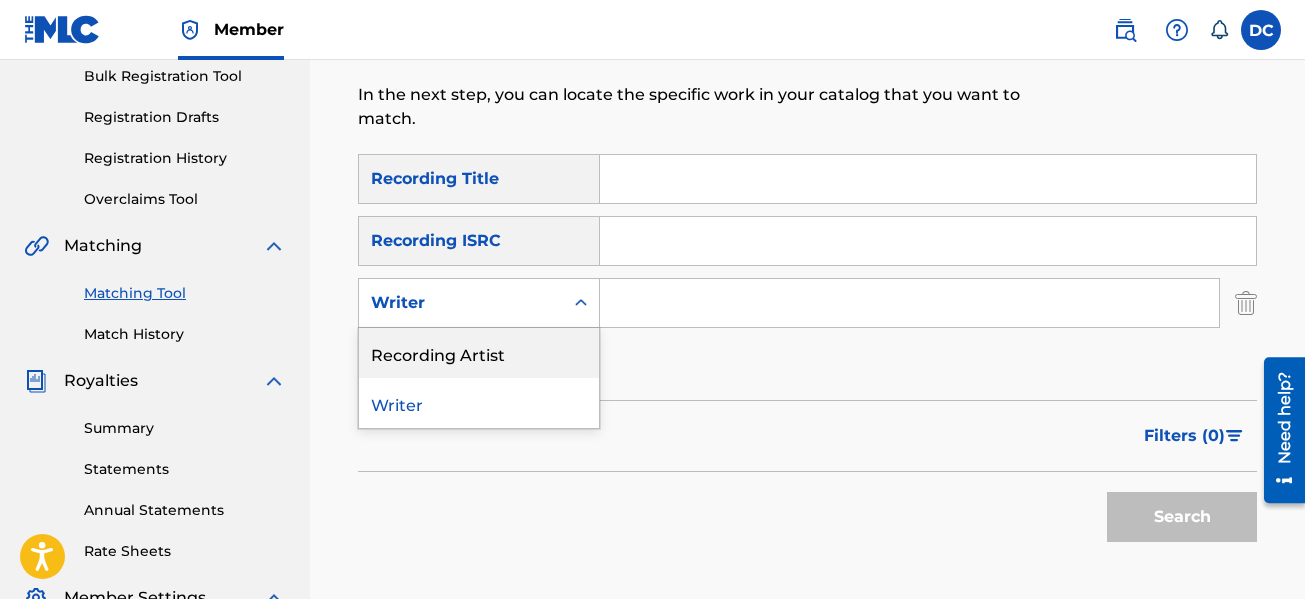 click on "Recording Artist" at bounding box center [479, 353] 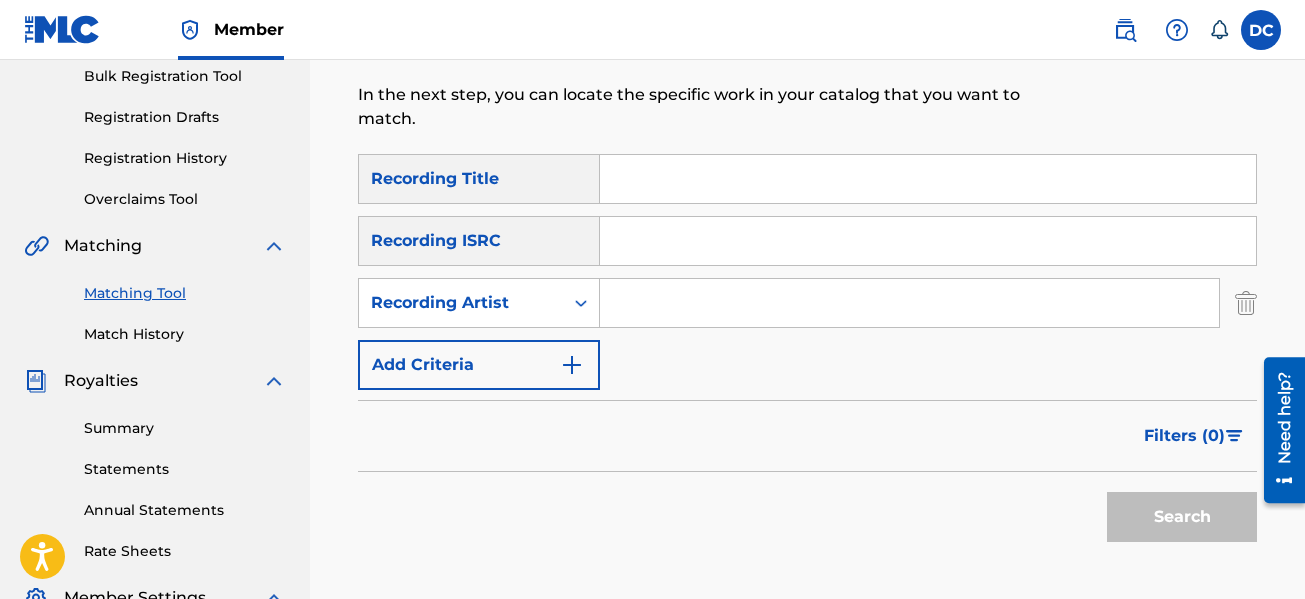 click at bounding box center [909, 303] 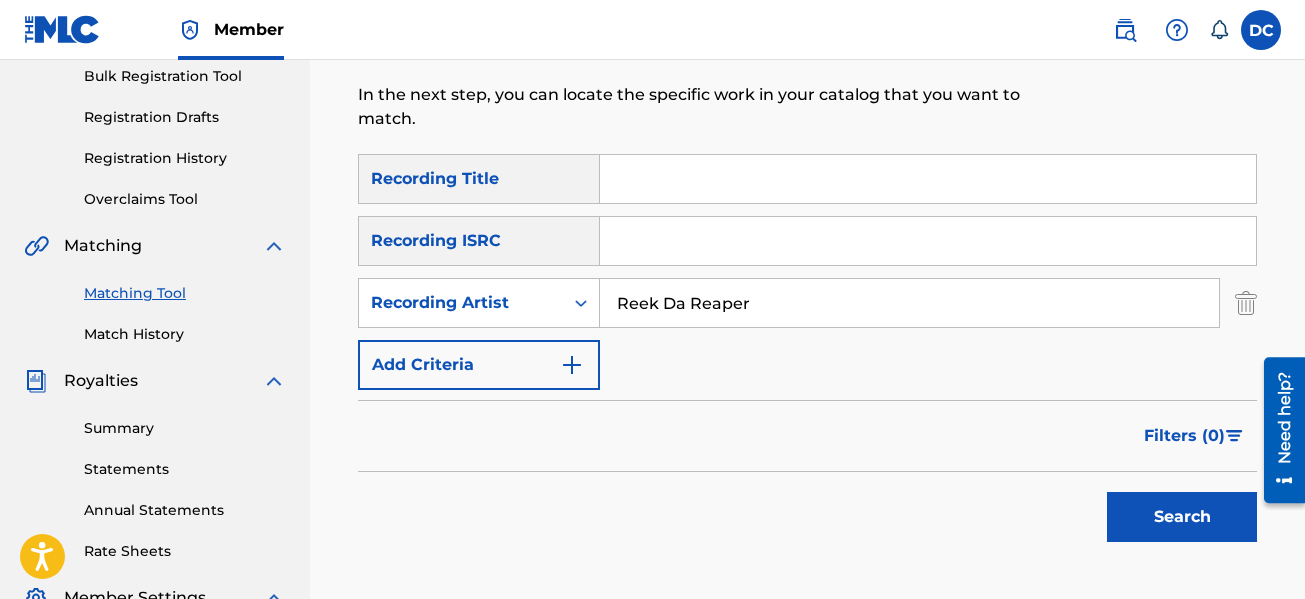 click on "Search" at bounding box center (1182, 517) 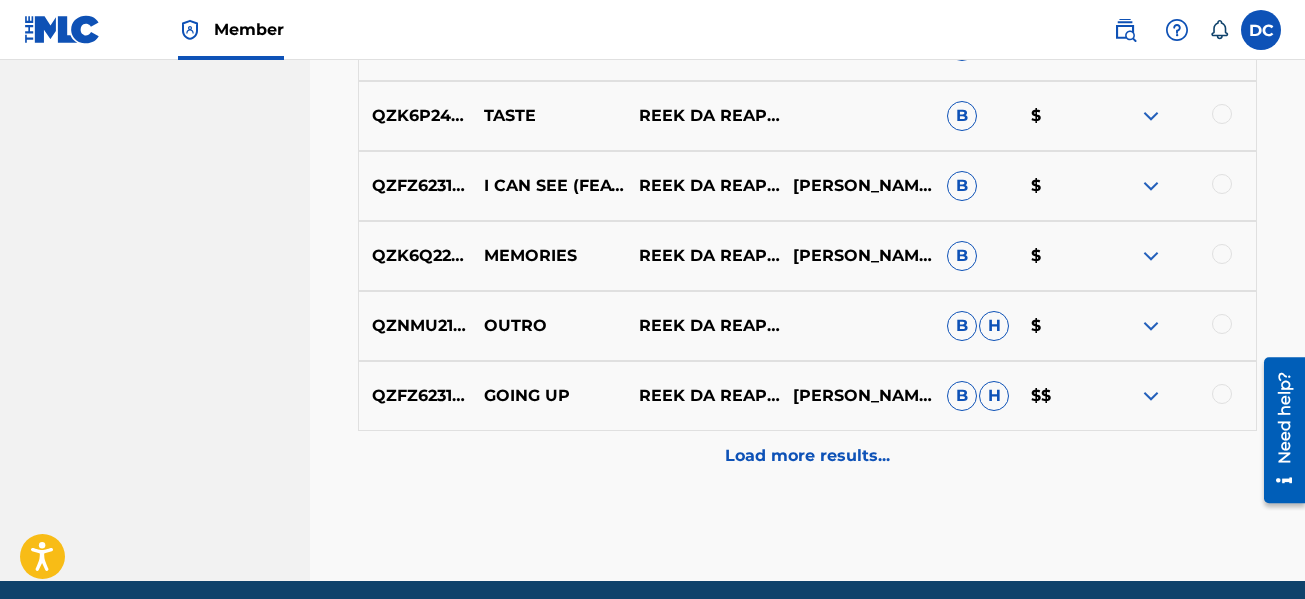scroll, scrollTop: 1200, scrollLeft: 0, axis: vertical 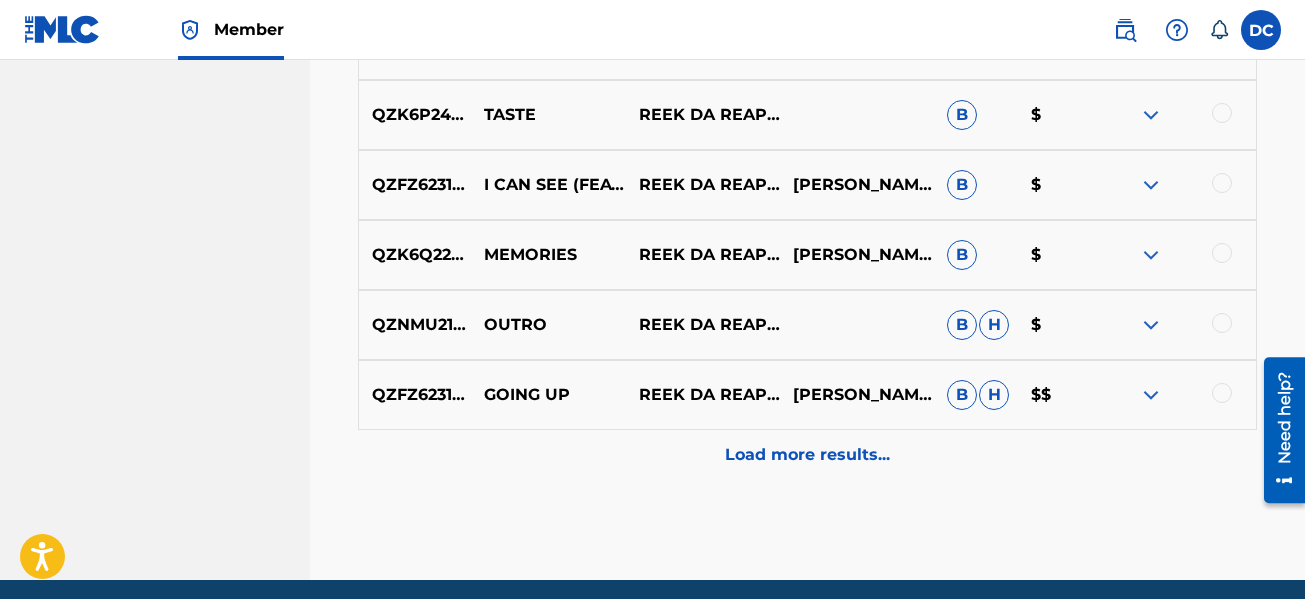 click on "Load more results..." at bounding box center (807, 455) 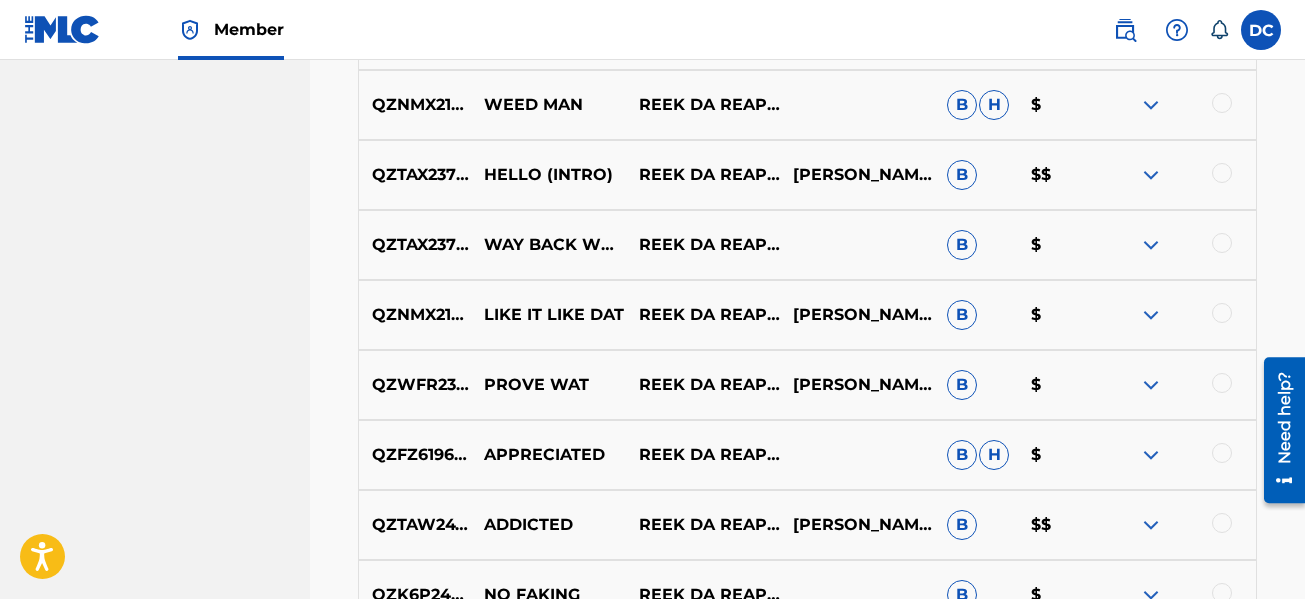 scroll, scrollTop: 1900, scrollLeft: 0, axis: vertical 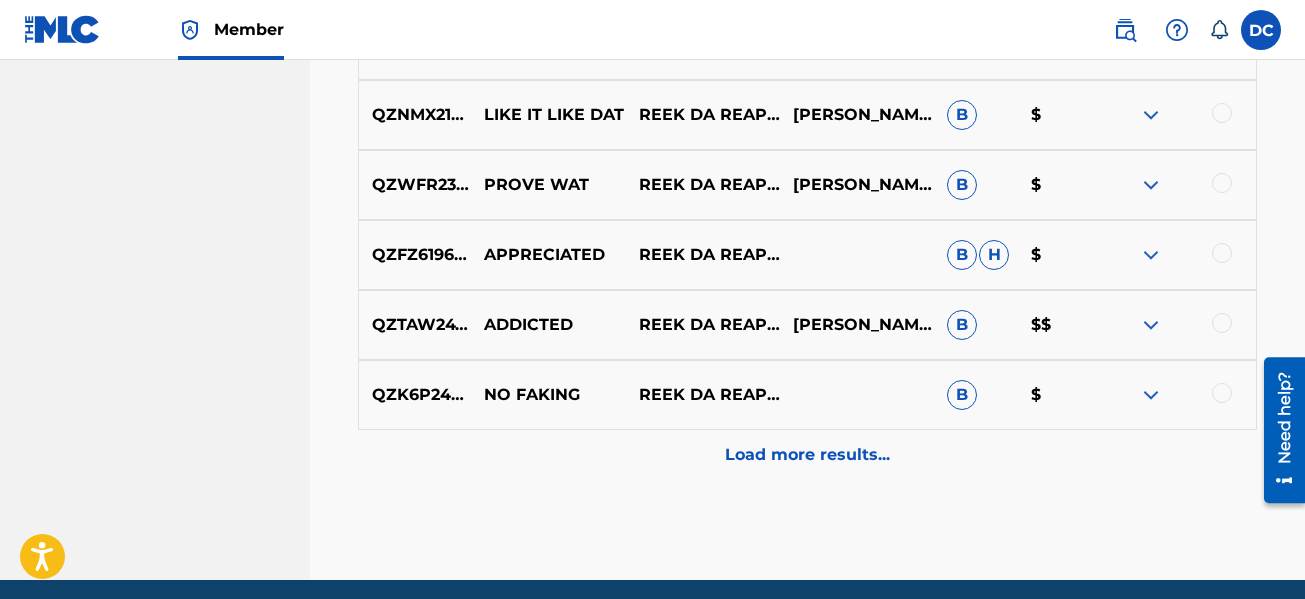 click on "Load more results..." at bounding box center (807, 455) 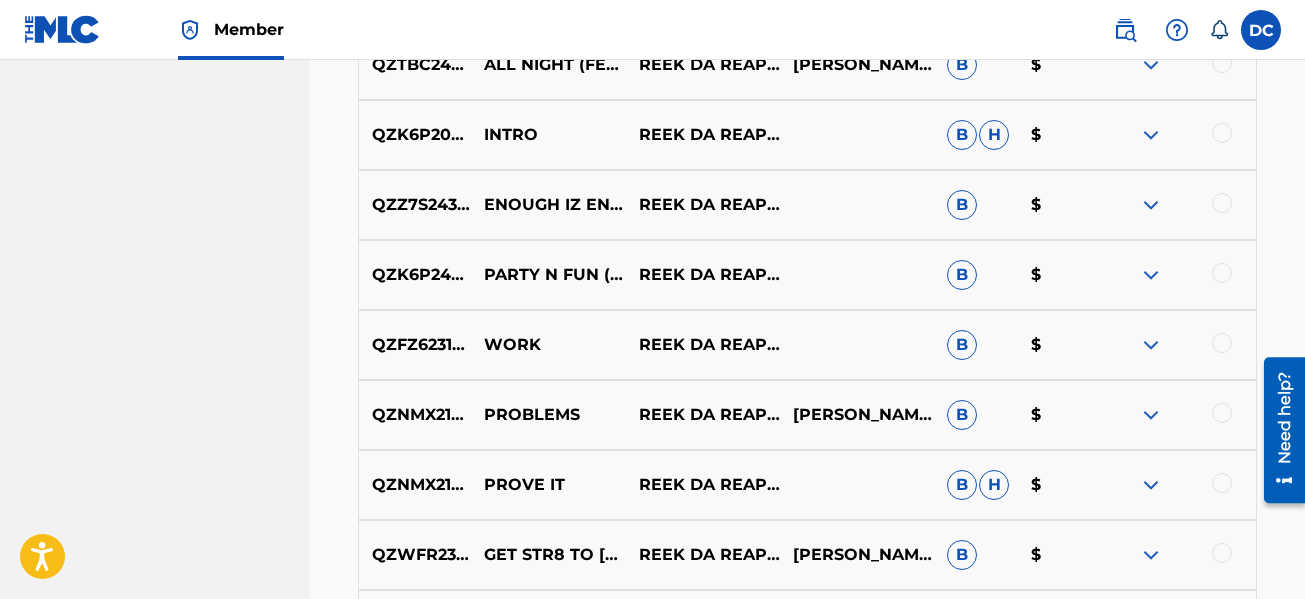scroll, scrollTop: 2600, scrollLeft: 0, axis: vertical 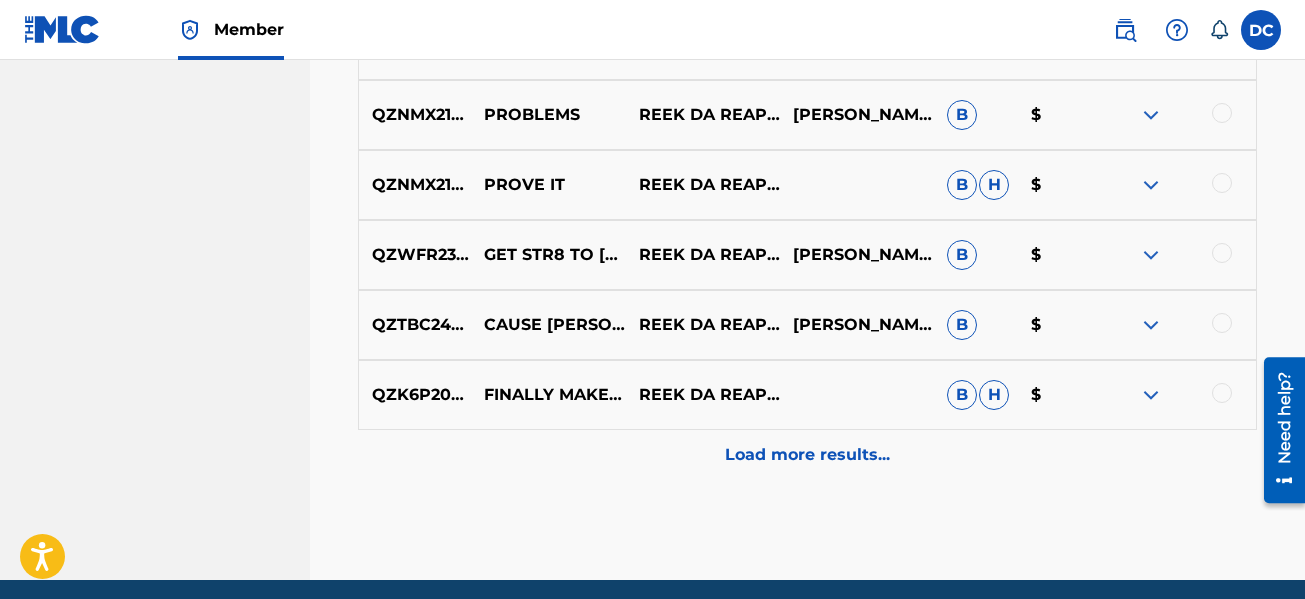 click on "Load more results..." at bounding box center [807, 455] 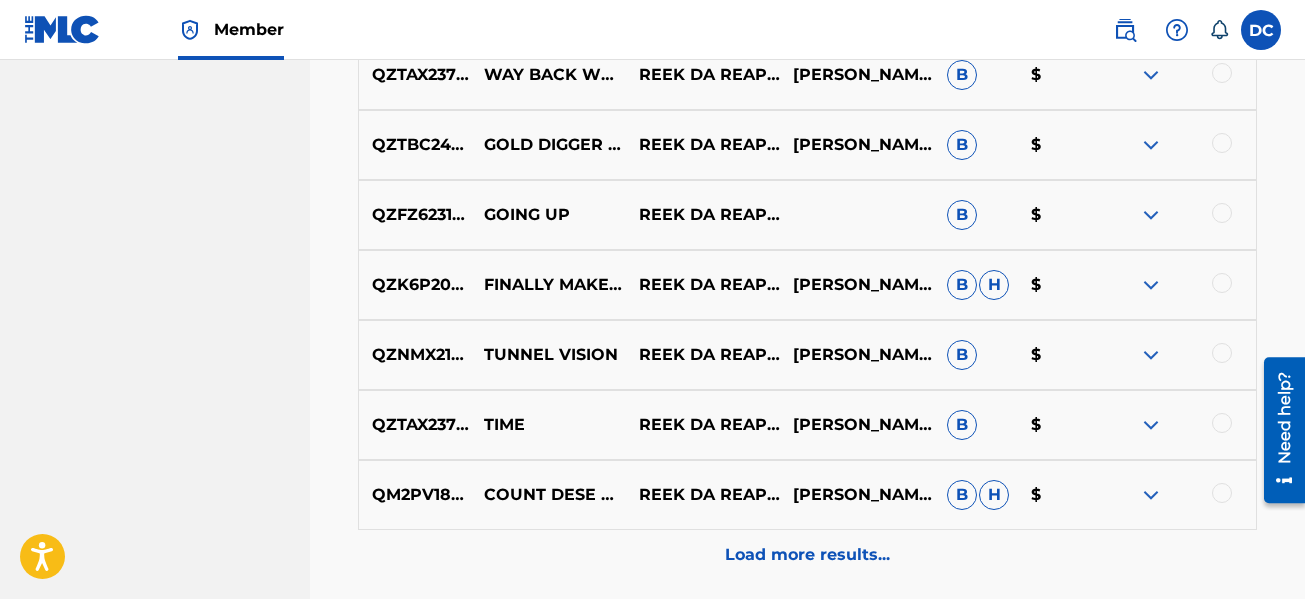 scroll, scrollTop: 3300, scrollLeft: 0, axis: vertical 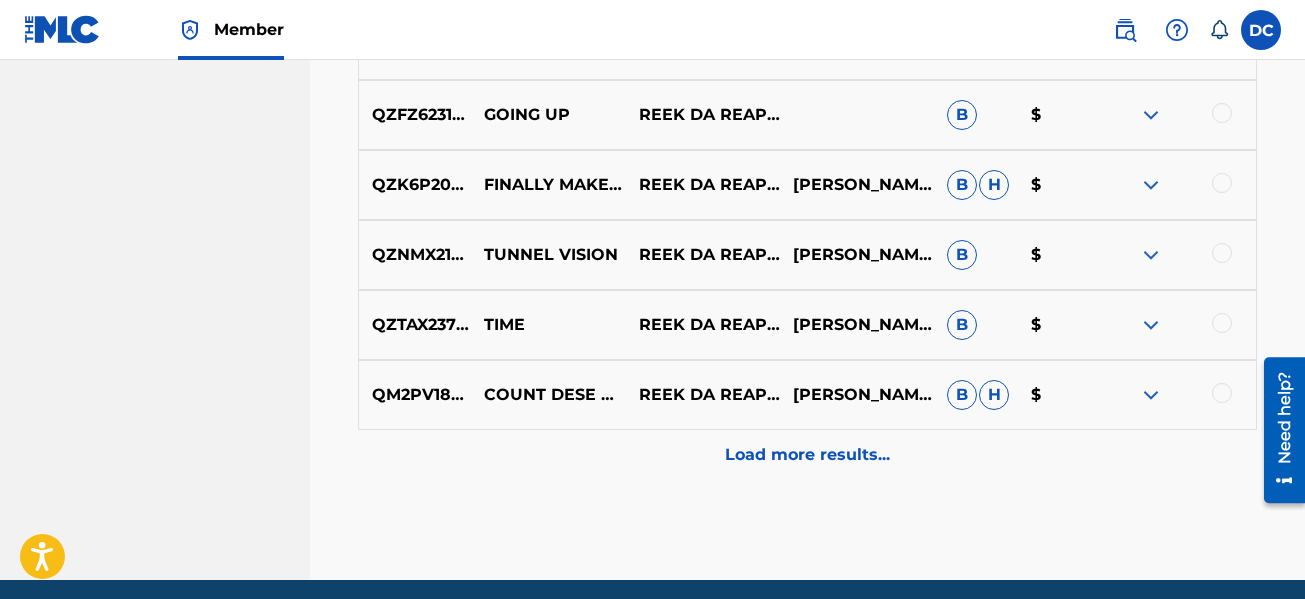 click on "Load more results..." at bounding box center (807, 455) 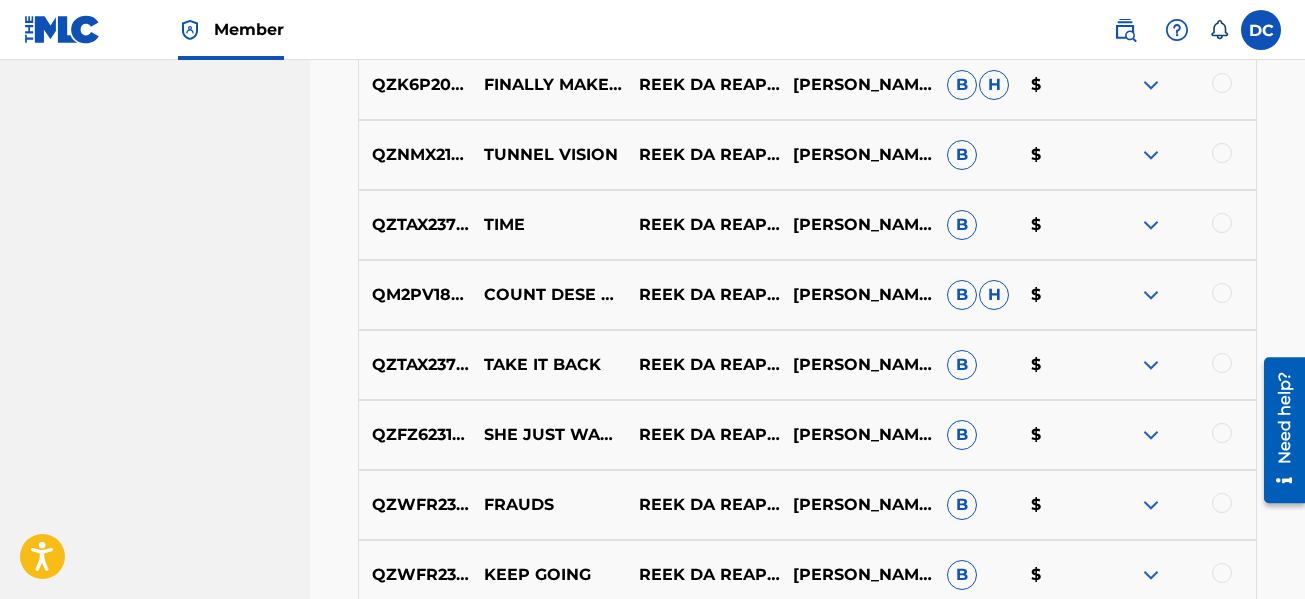 scroll, scrollTop: 3700, scrollLeft: 0, axis: vertical 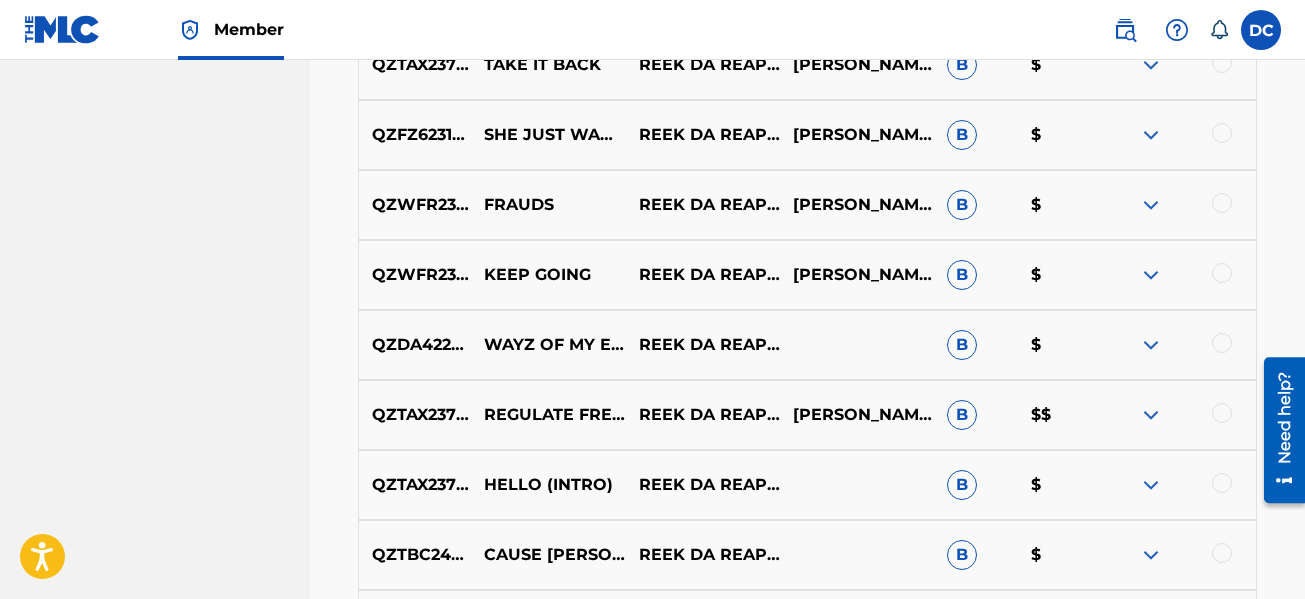 click at bounding box center (1151, 205) 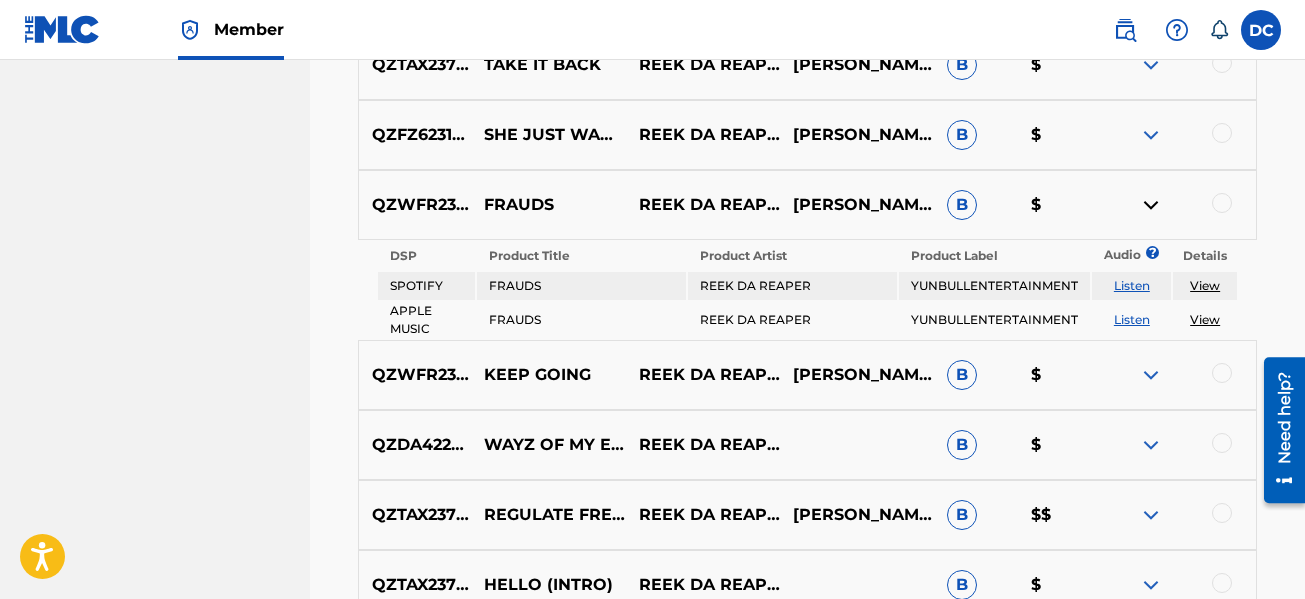 click at bounding box center [1151, 205] 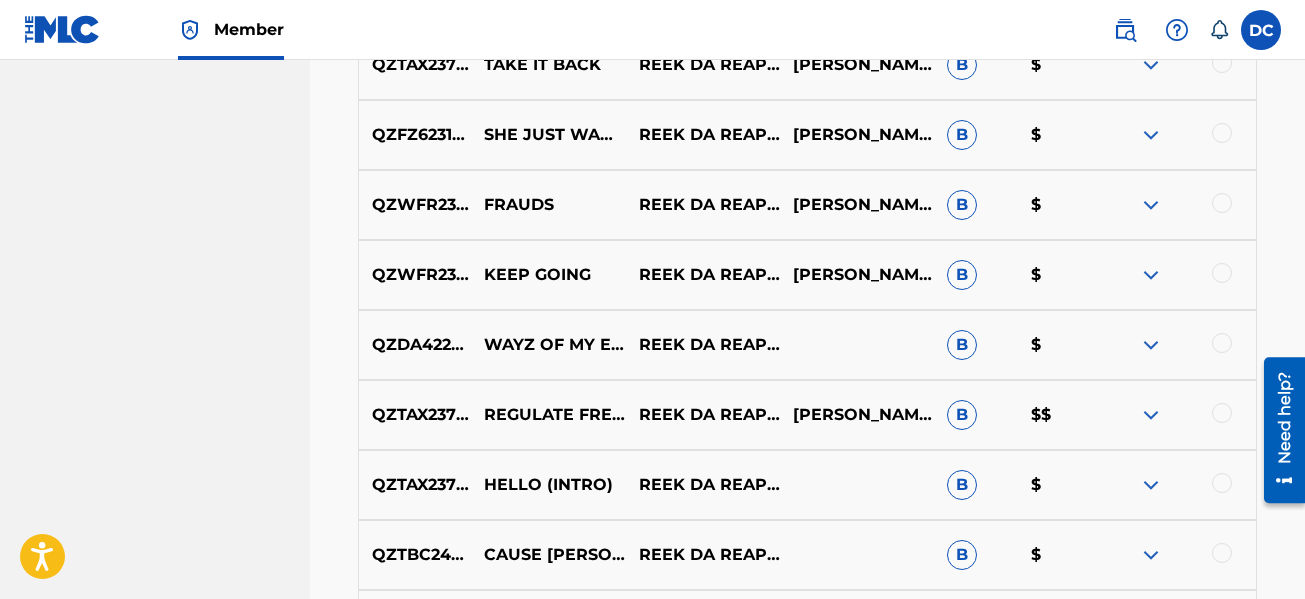 click at bounding box center [1222, 203] 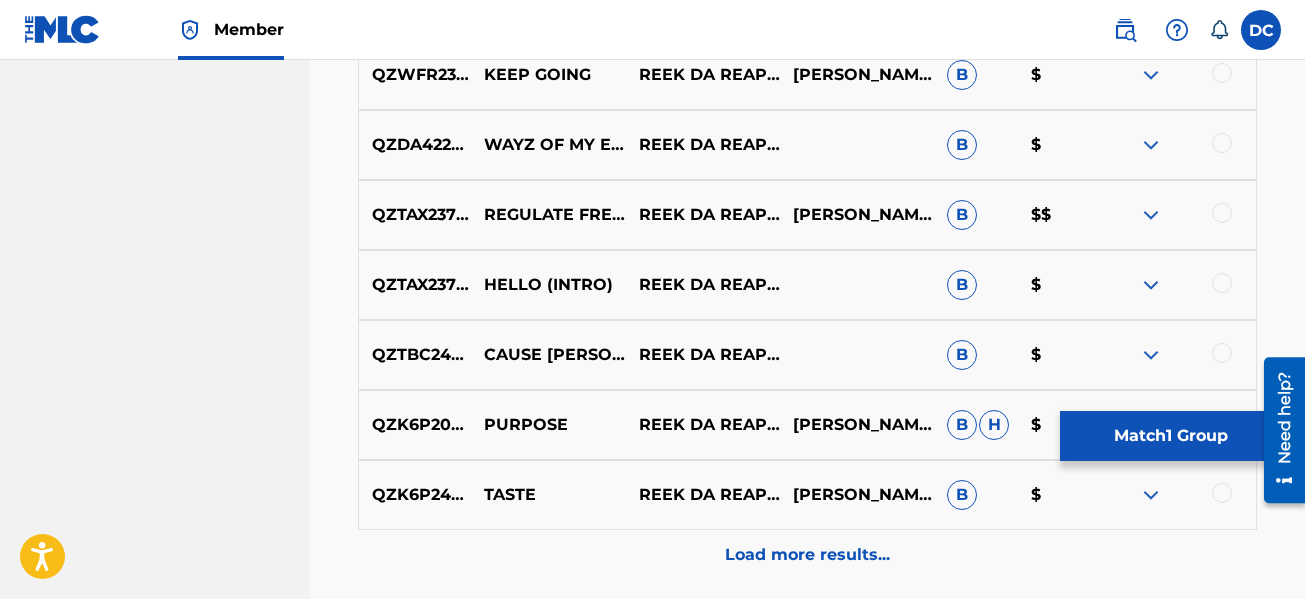 scroll, scrollTop: 4077, scrollLeft: 0, axis: vertical 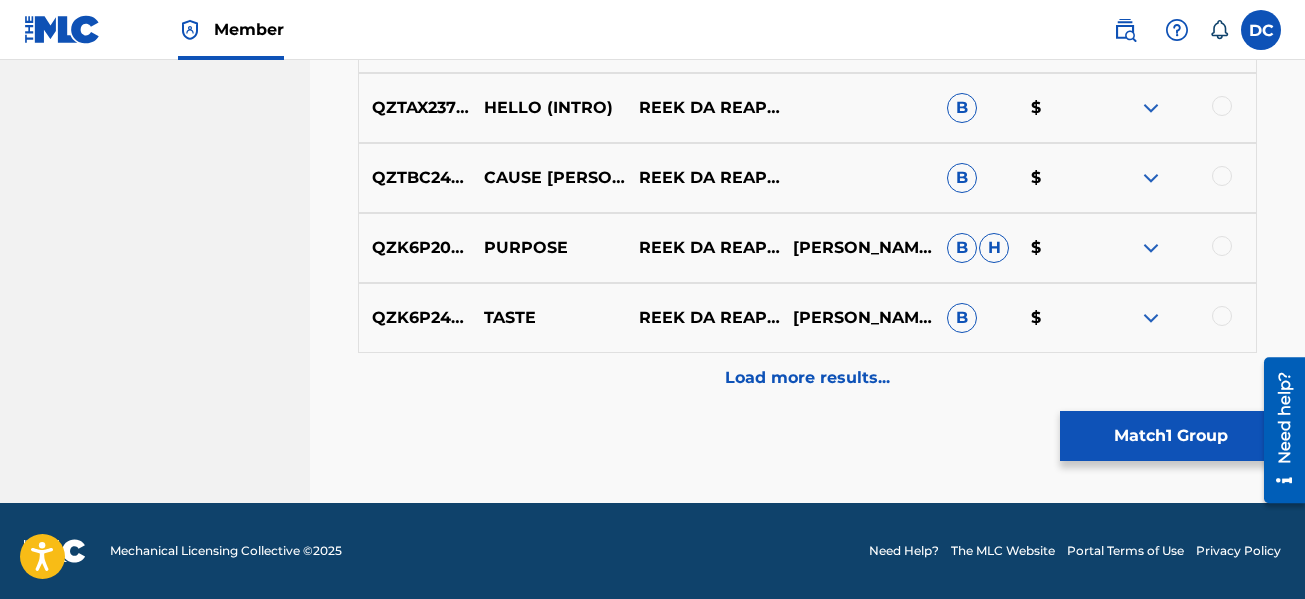 click on "Load more results..." at bounding box center (807, 378) 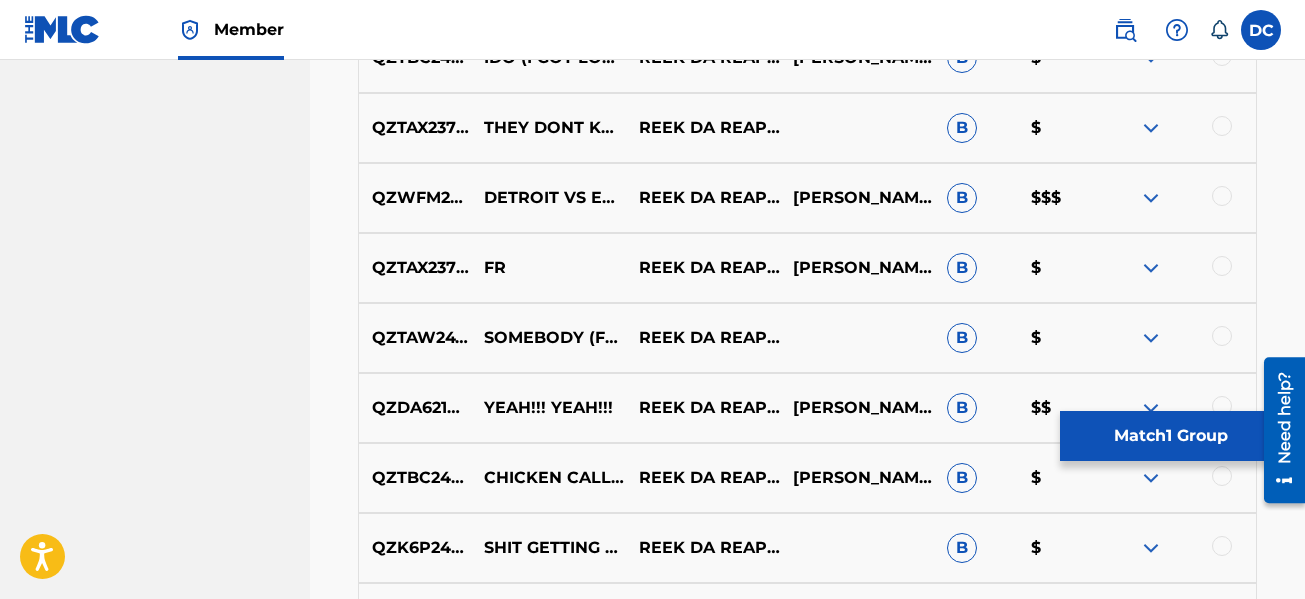 scroll, scrollTop: 4777, scrollLeft: 0, axis: vertical 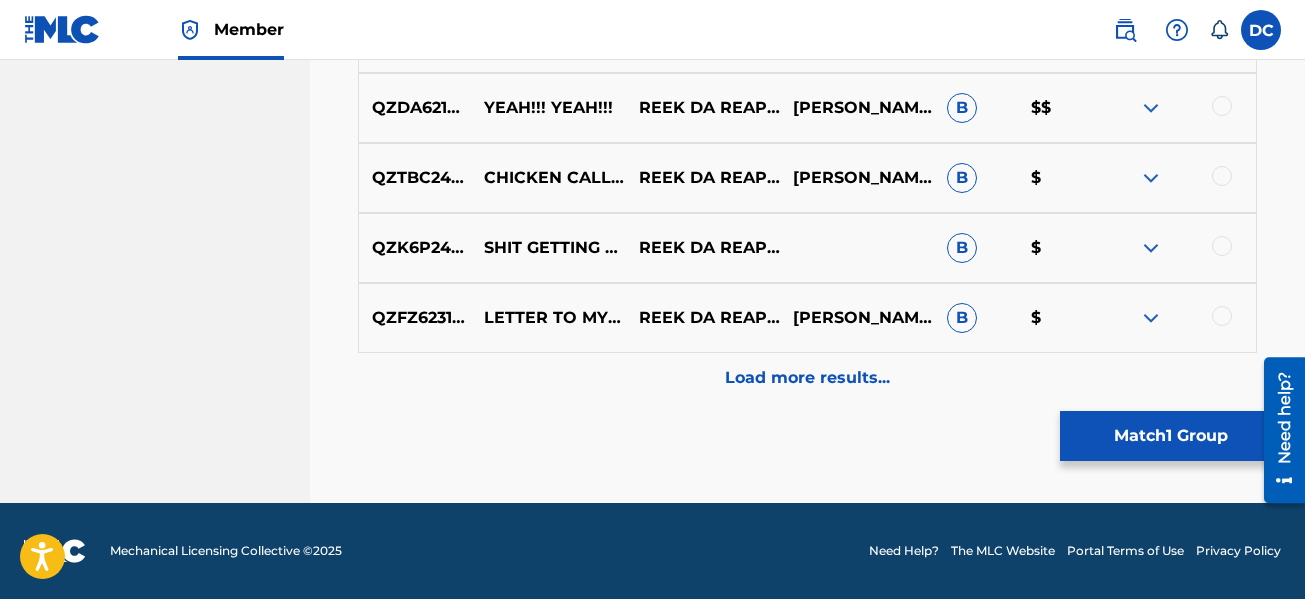 click on "Load more results..." at bounding box center (807, 378) 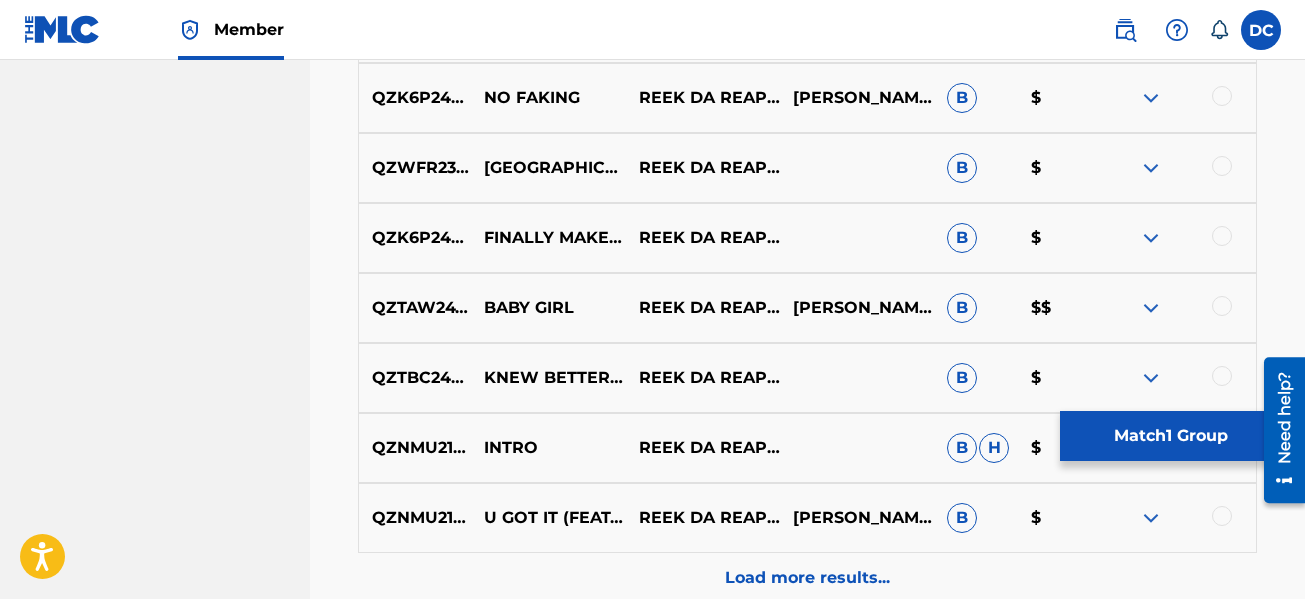 scroll, scrollTop: 5477, scrollLeft: 0, axis: vertical 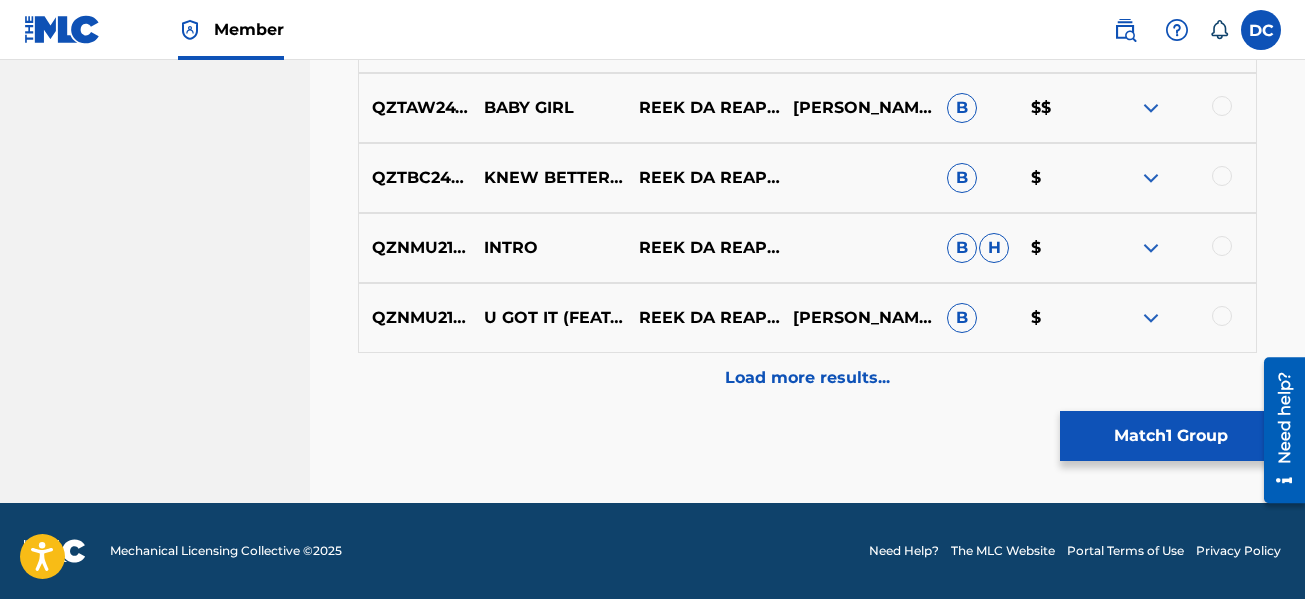 click on "Load more results..." at bounding box center [807, 378] 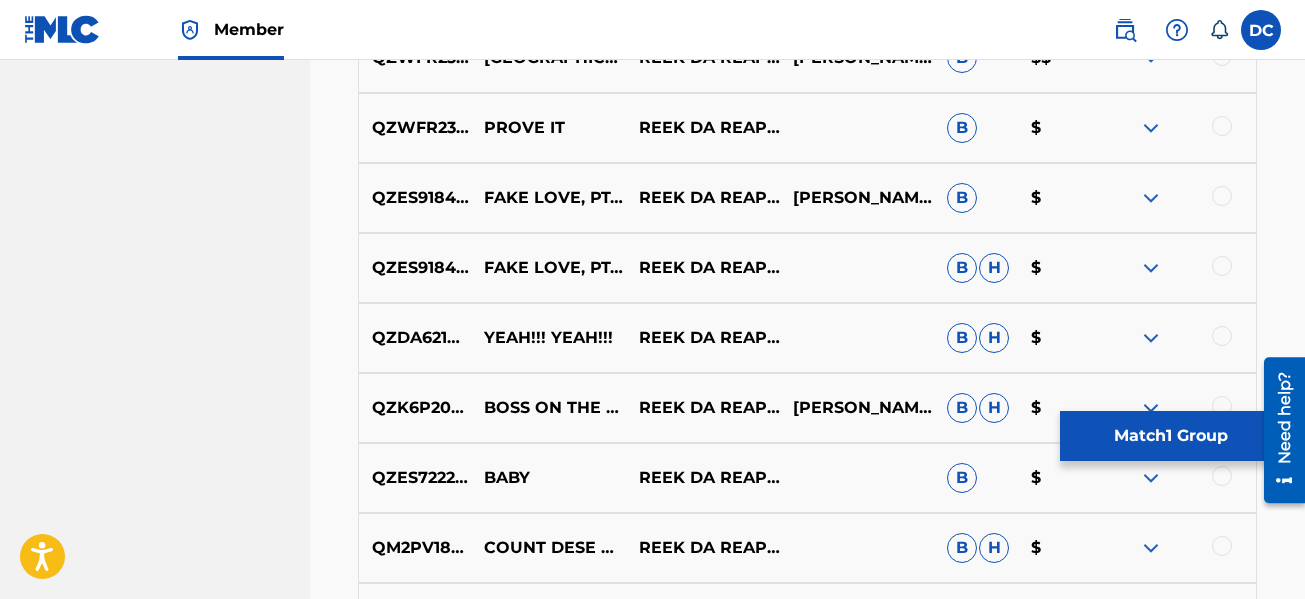 scroll, scrollTop: 6077, scrollLeft: 0, axis: vertical 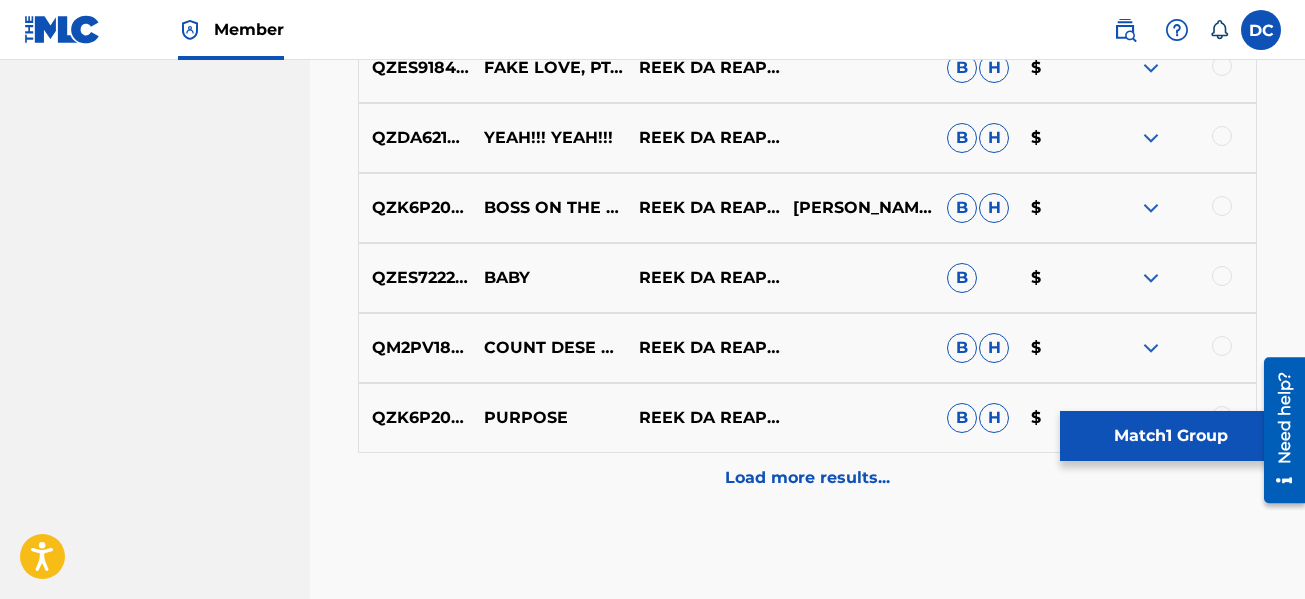 click on "Load more results..." at bounding box center (807, 478) 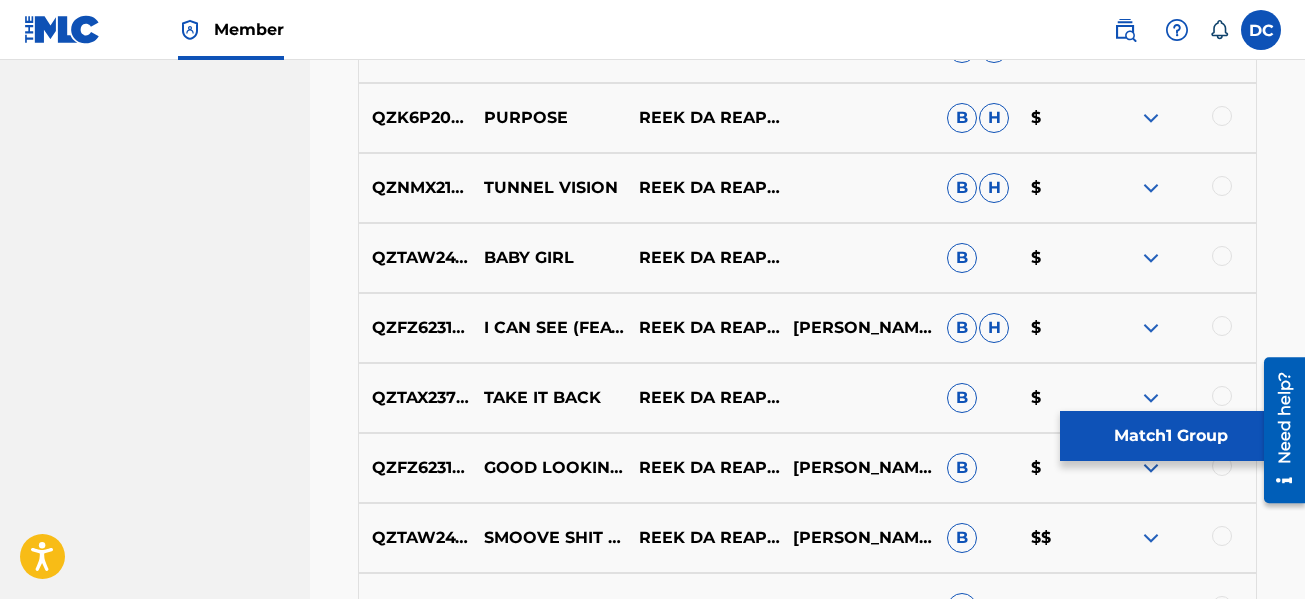 scroll, scrollTop: 6777, scrollLeft: 0, axis: vertical 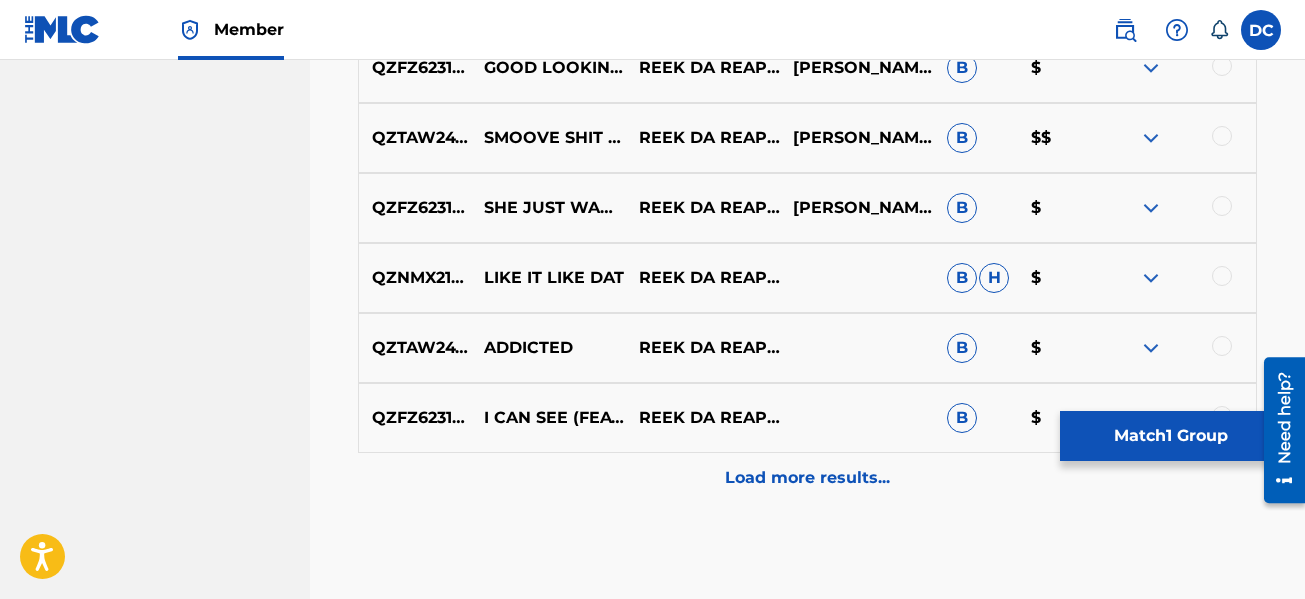 click on "Load more results..." at bounding box center (807, 478) 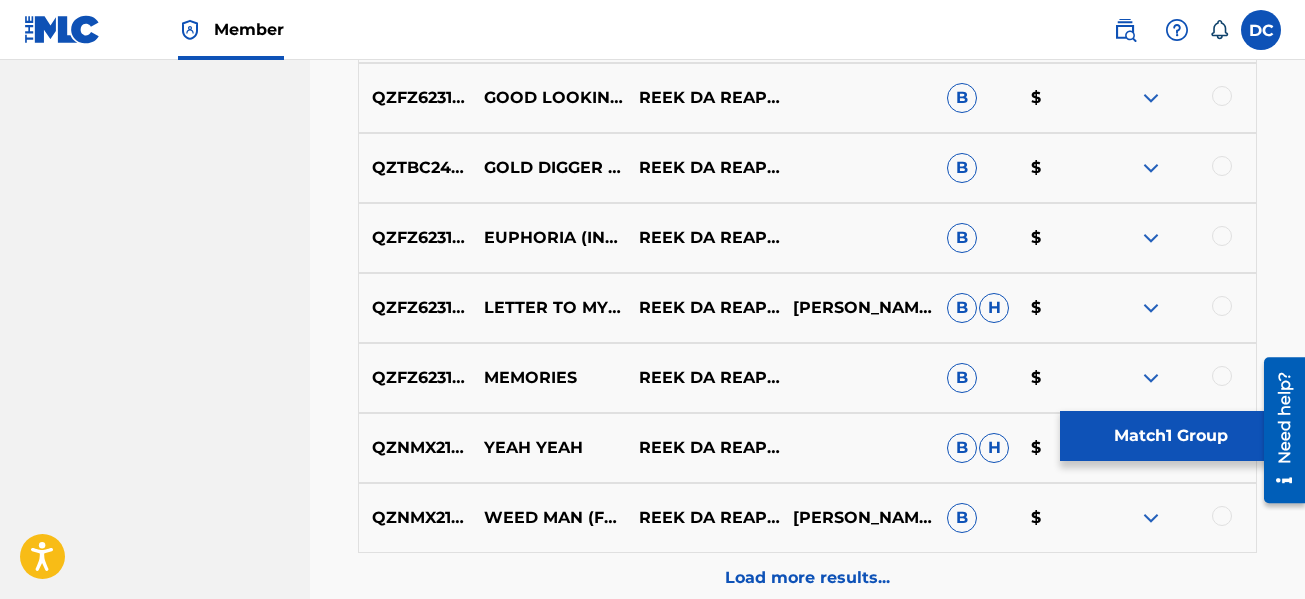 scroll, scrollTop: 7577, scrollLeft: 0, axis: vertical 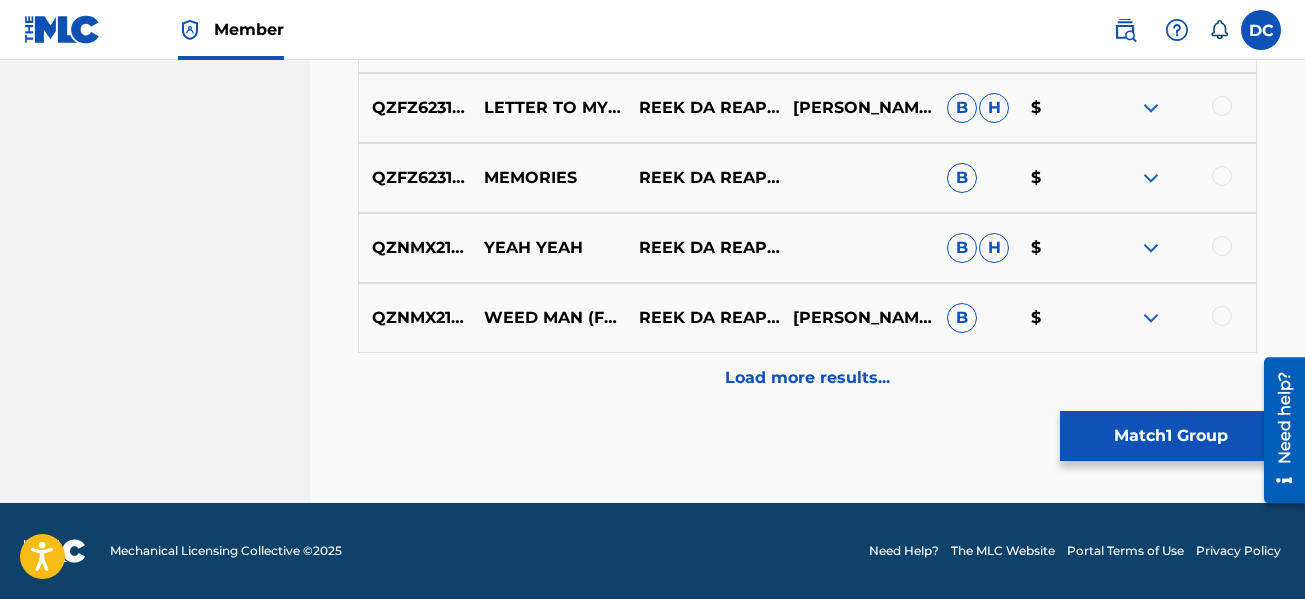 click on "Load more results..." at bounding box center (807, 378) 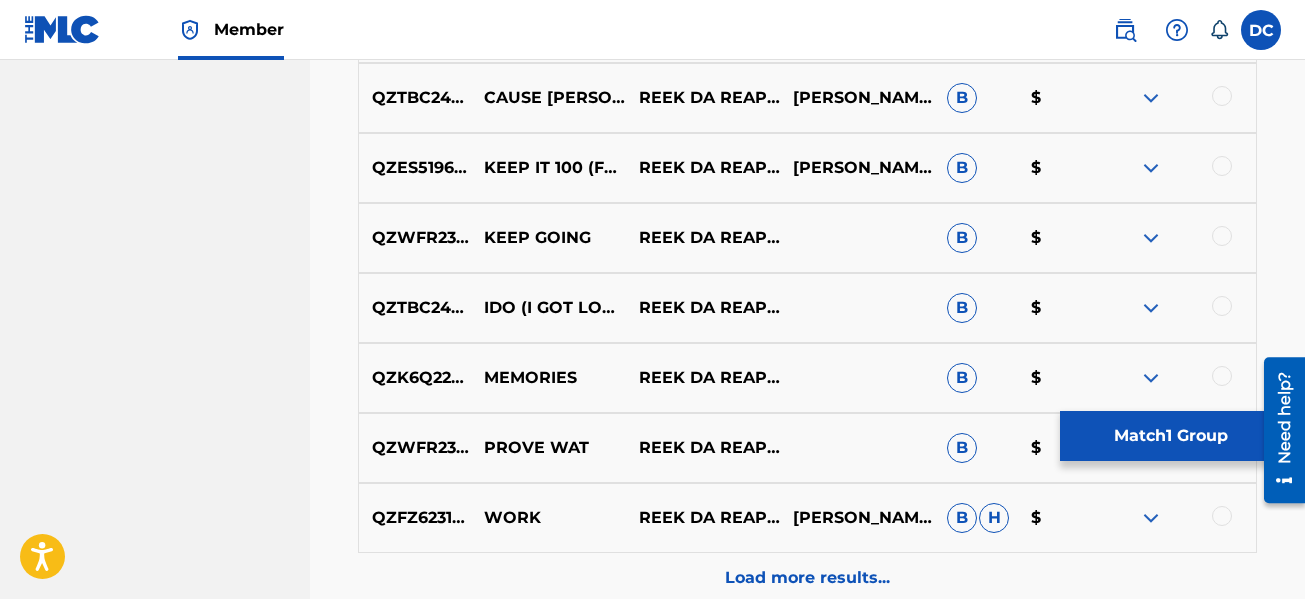 scroll, scrollTop: 8277, scrollLeft: 0, axis: vertical 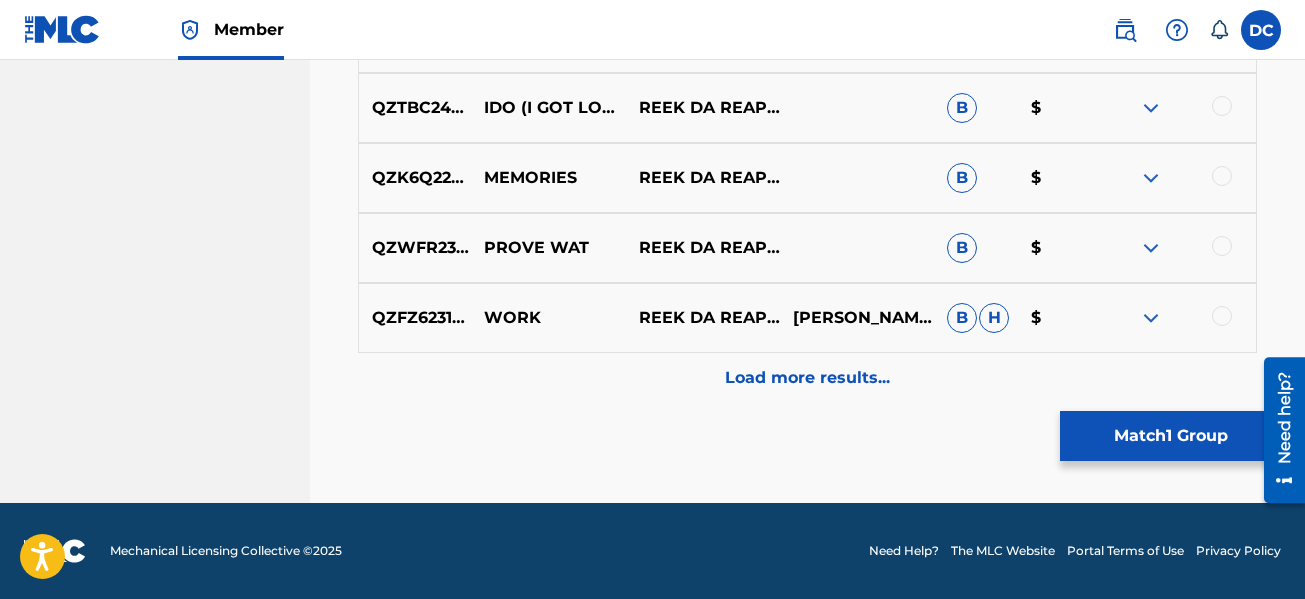 click on "Load more results..." at bounding box center (807, 378) 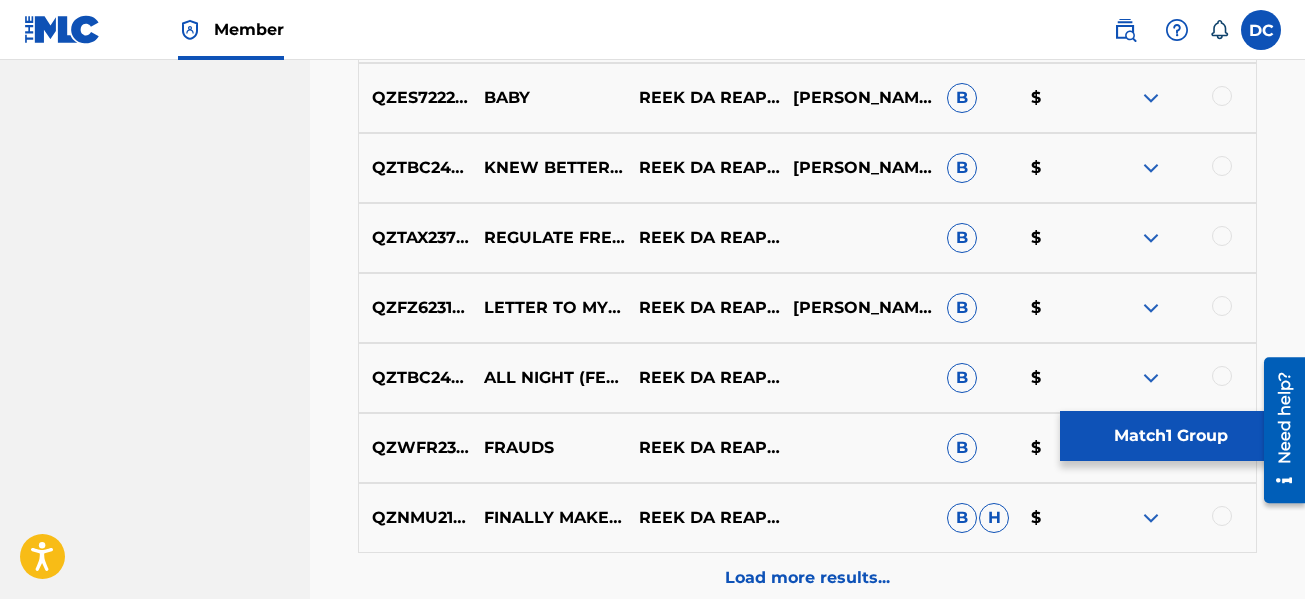 scroll, scrollTop: 8877, scrollLeft: 0, axis: vertical 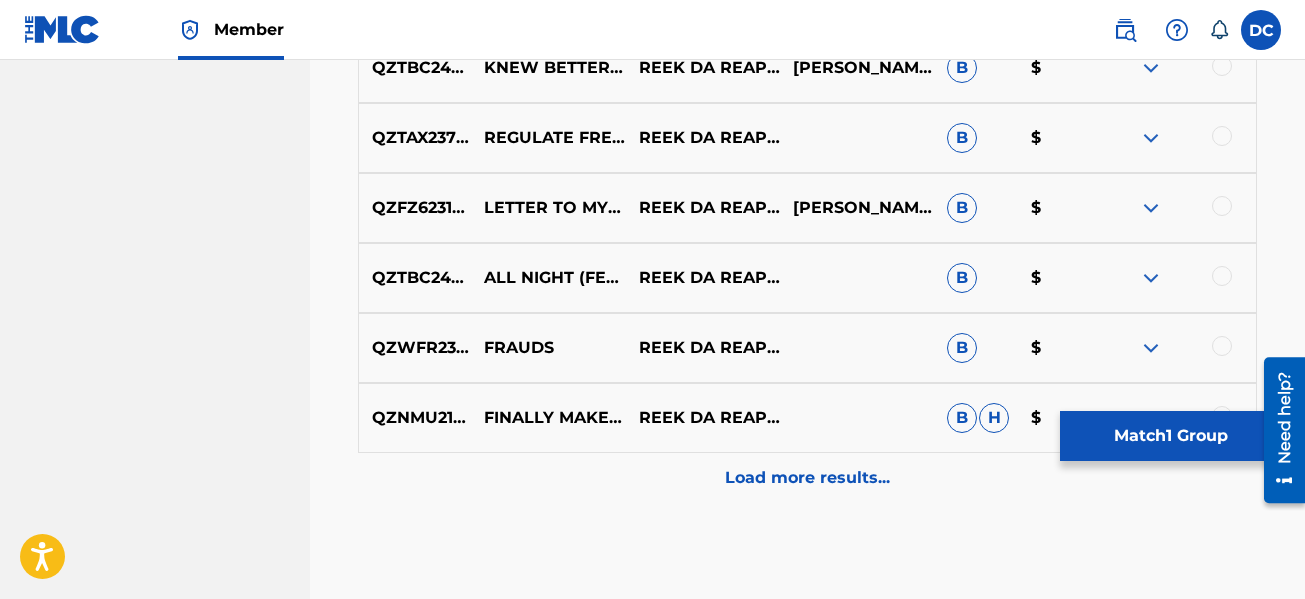 click at bounding box center [1222, 346] 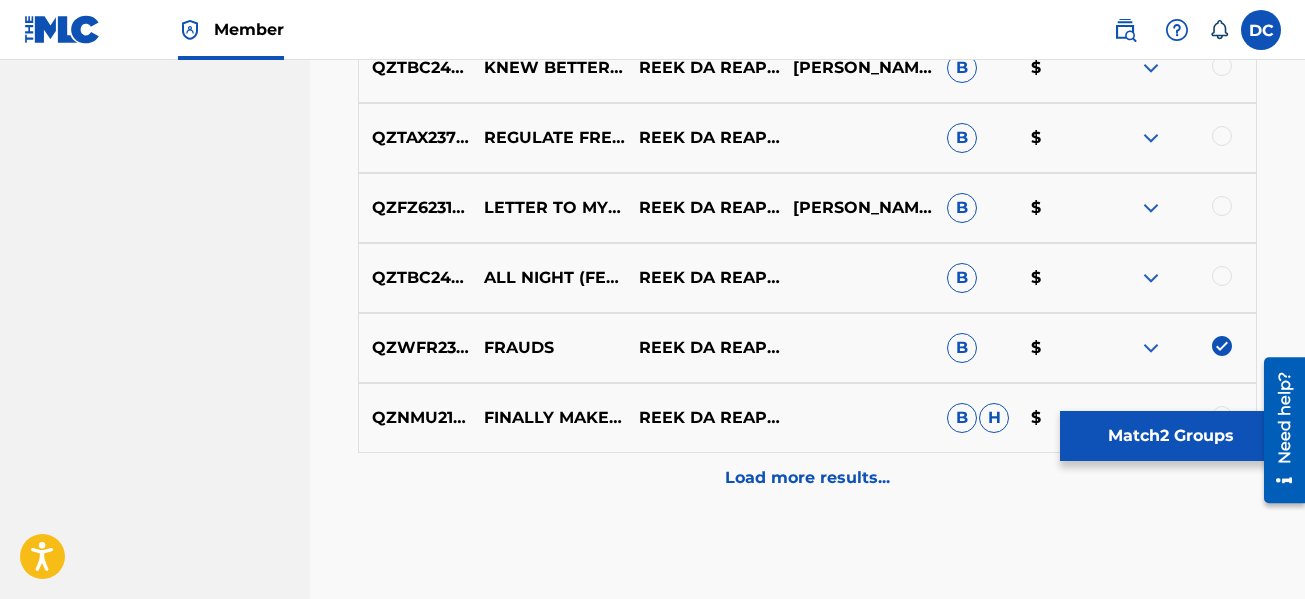 scroll, scrollTop: 8977, scrollLeft: 0, axis: vertical 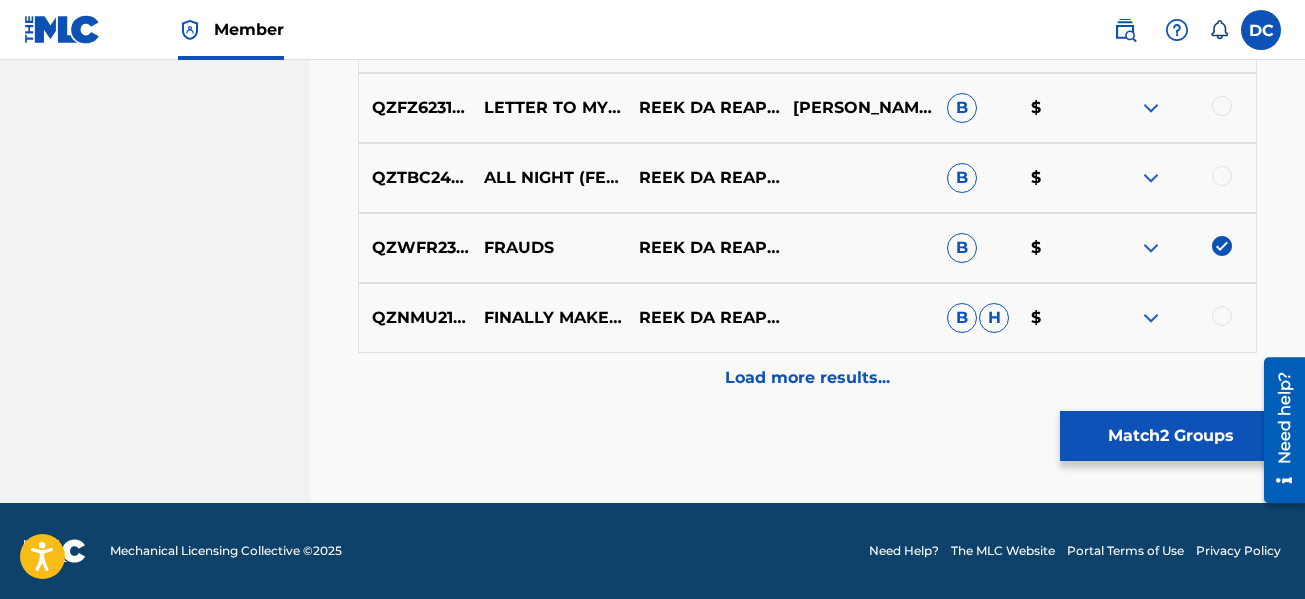 click on "Load more results..." at bounding box center (807, 378) 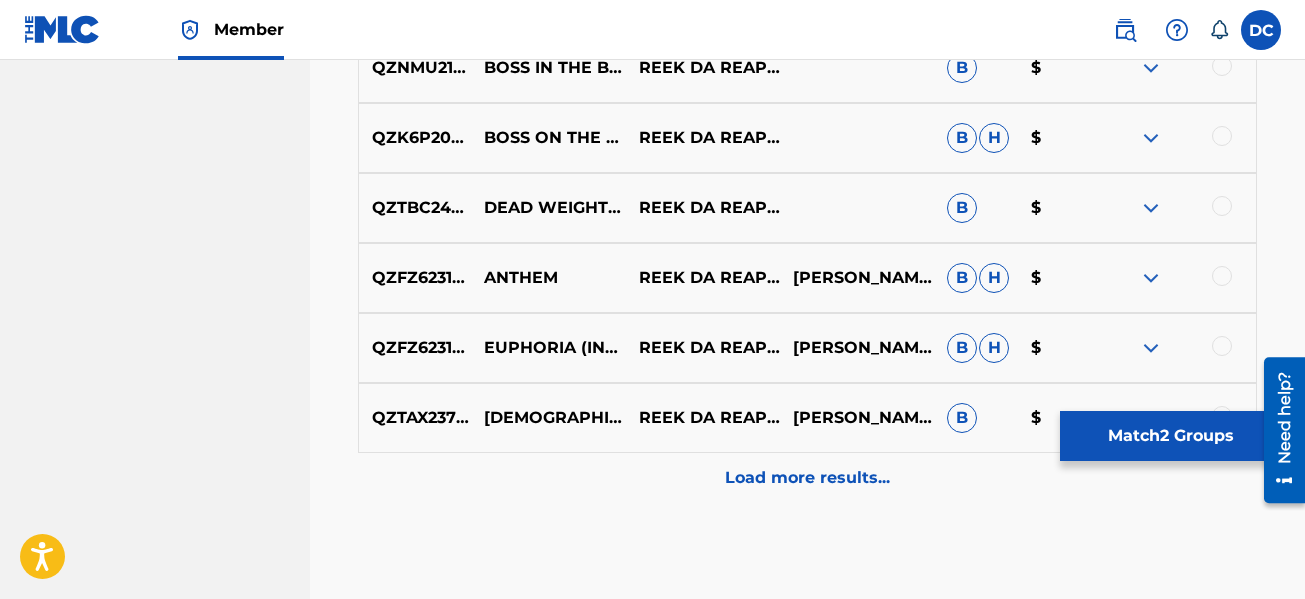 scroll, scrollTop: 9677, scrollLeft: 0, axis: vertical 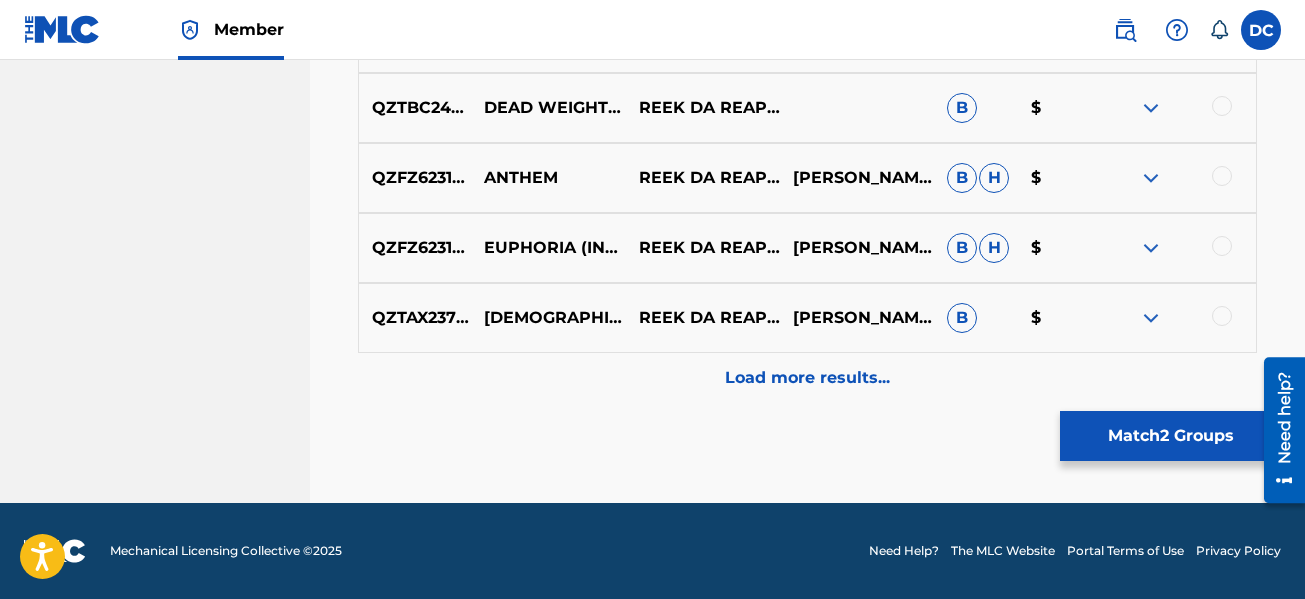click on "Load more results..." at bounding box center (807, 378) 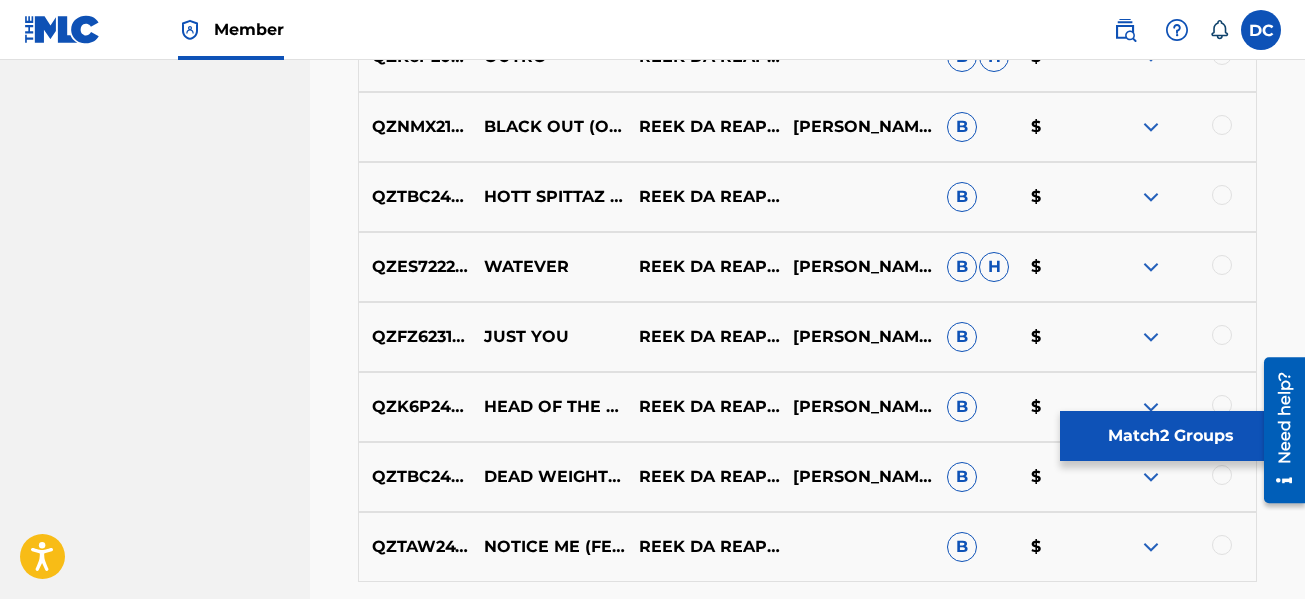scroll, scrollTop: 10277, scrollLeft: 0, axis: vertical 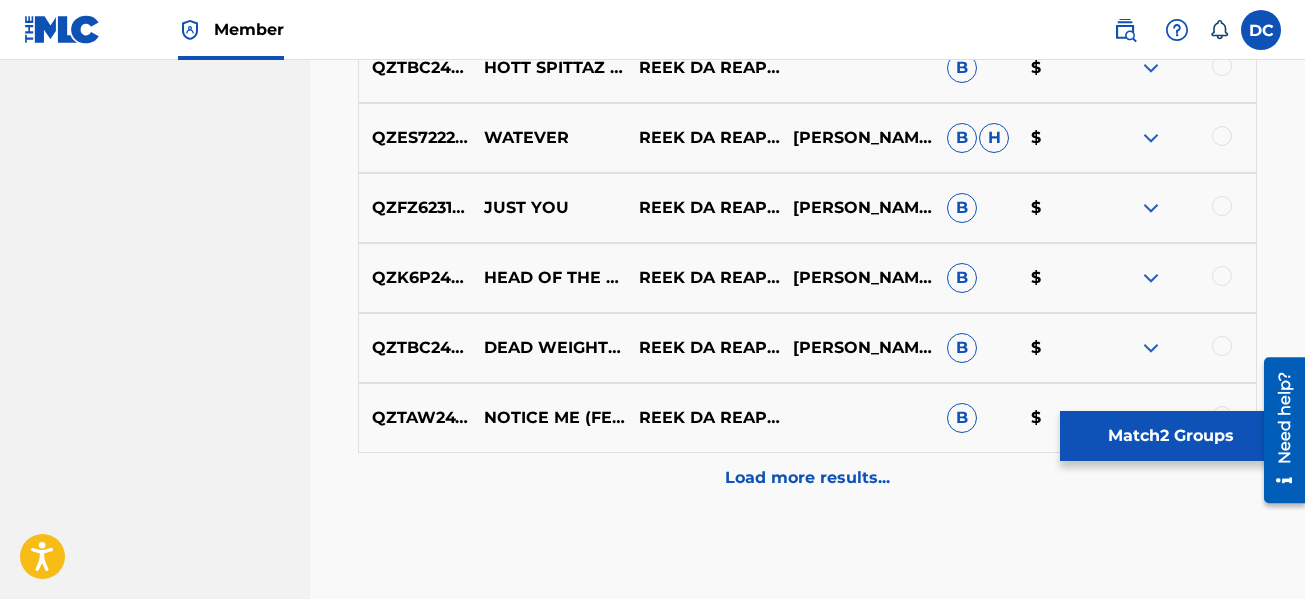 click on "Load more results..." at bounding box center [807, 478] 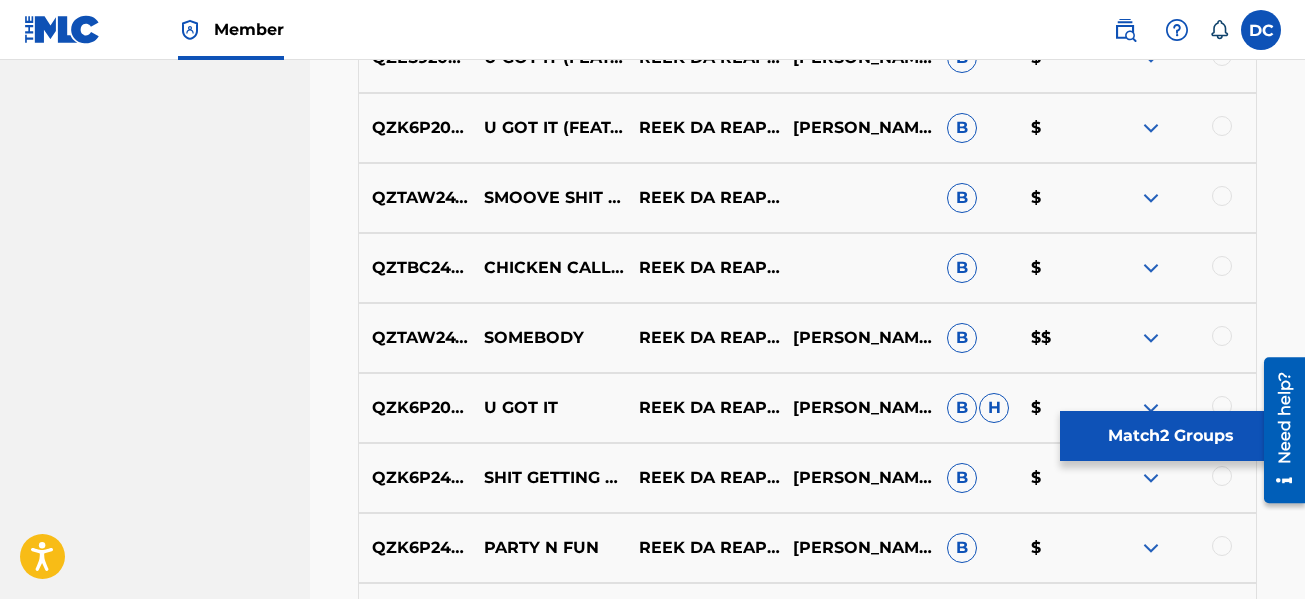 scroll, scrollTop: 11077, scrollLeft: 0, axis: vertical 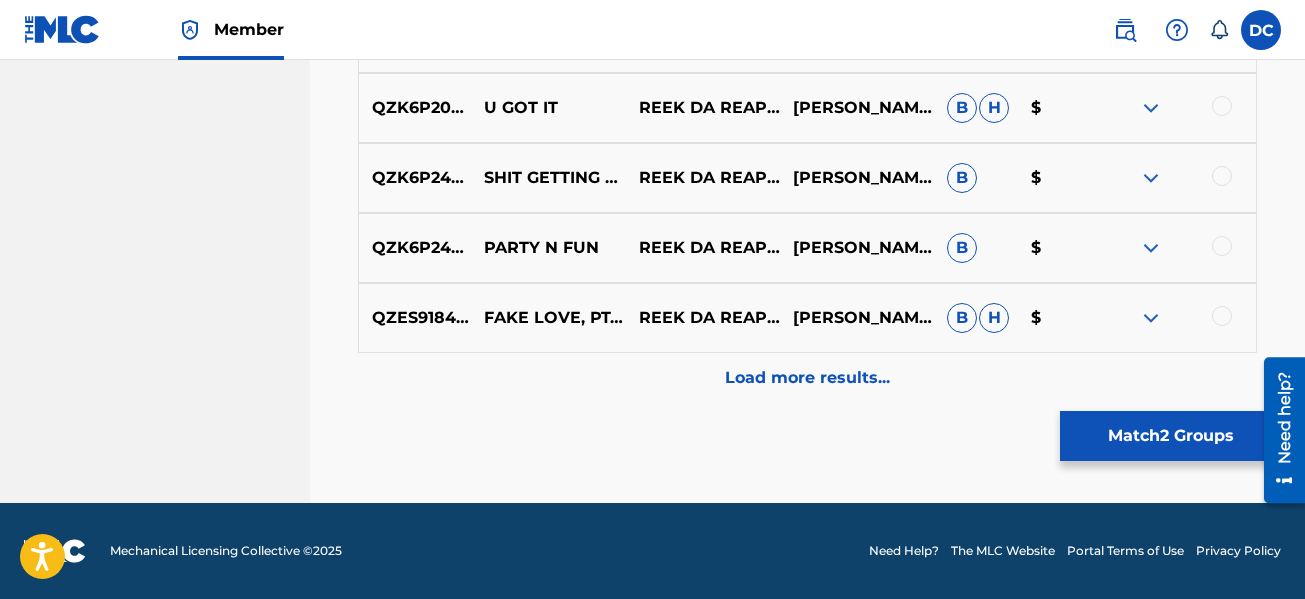 click on "Load more results..." at bounding box center (807, 378) 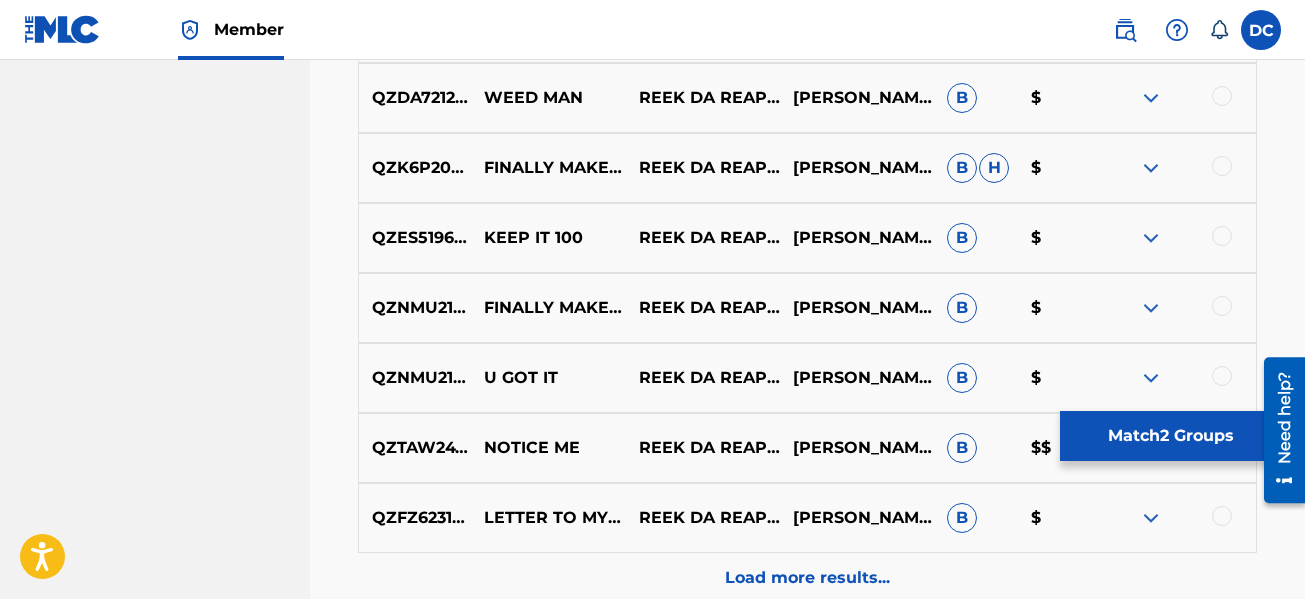 scroll, scrollTop: 11677, scrollLeft: 0, axis: vertical 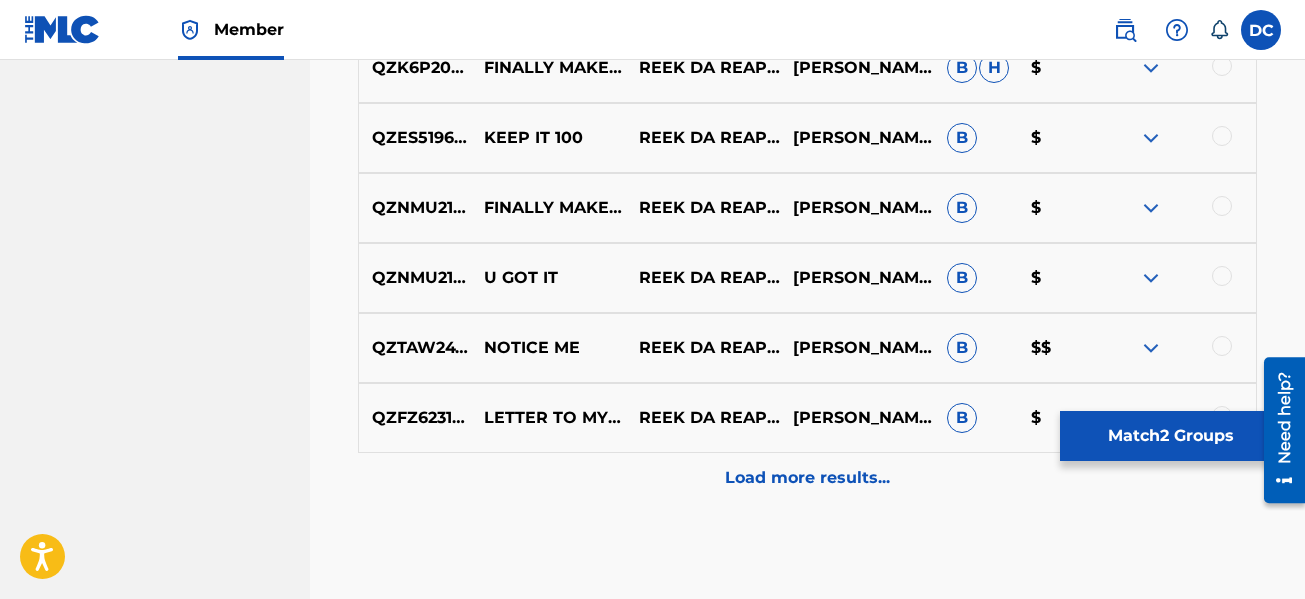 click on "Load more results..." at bounding box center (807, 478) 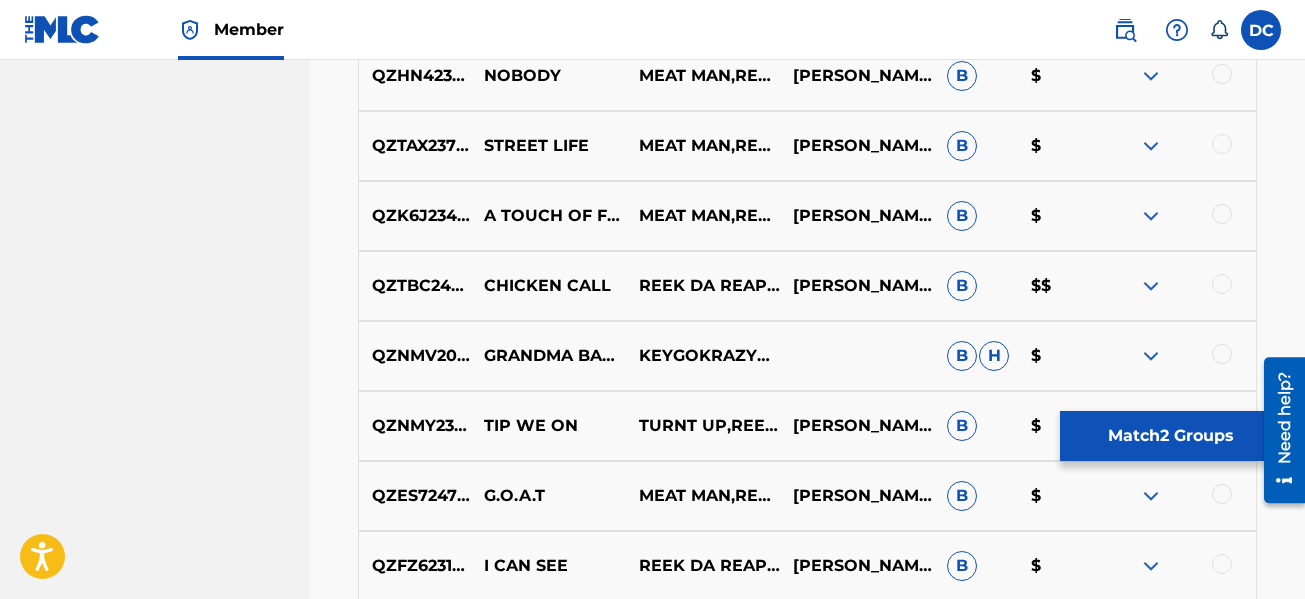 scroll, scrollTop: 12377, scrollLeft: 0, axis: vertical 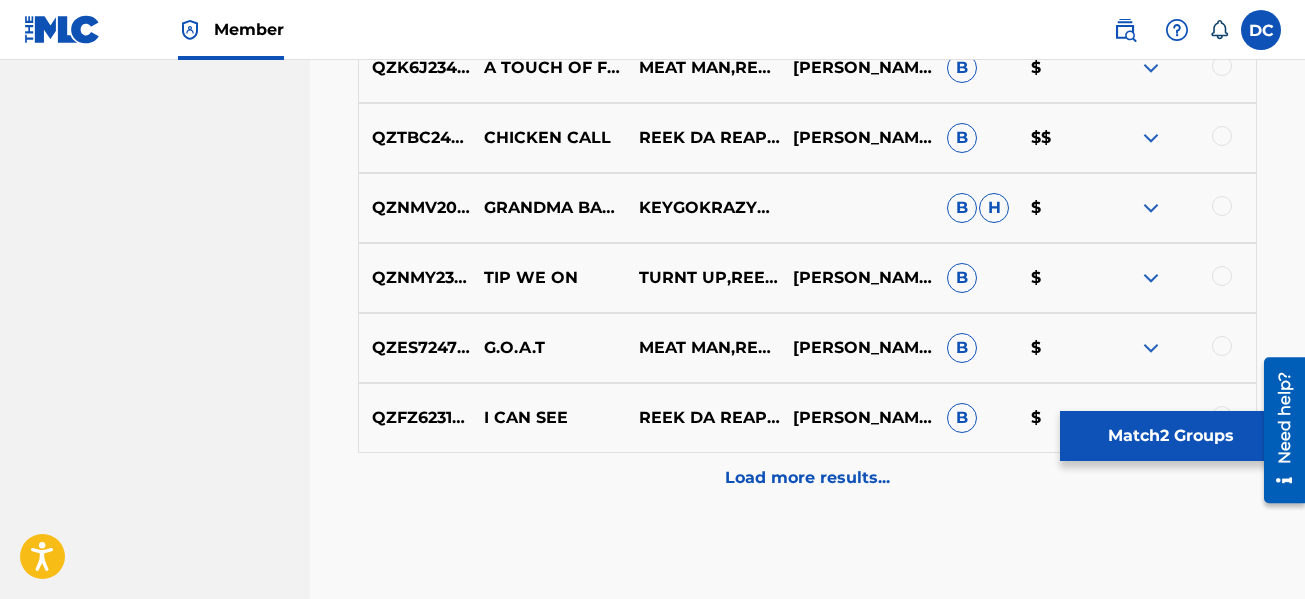 click on "Load more results..." at bounding box center [807, 478] 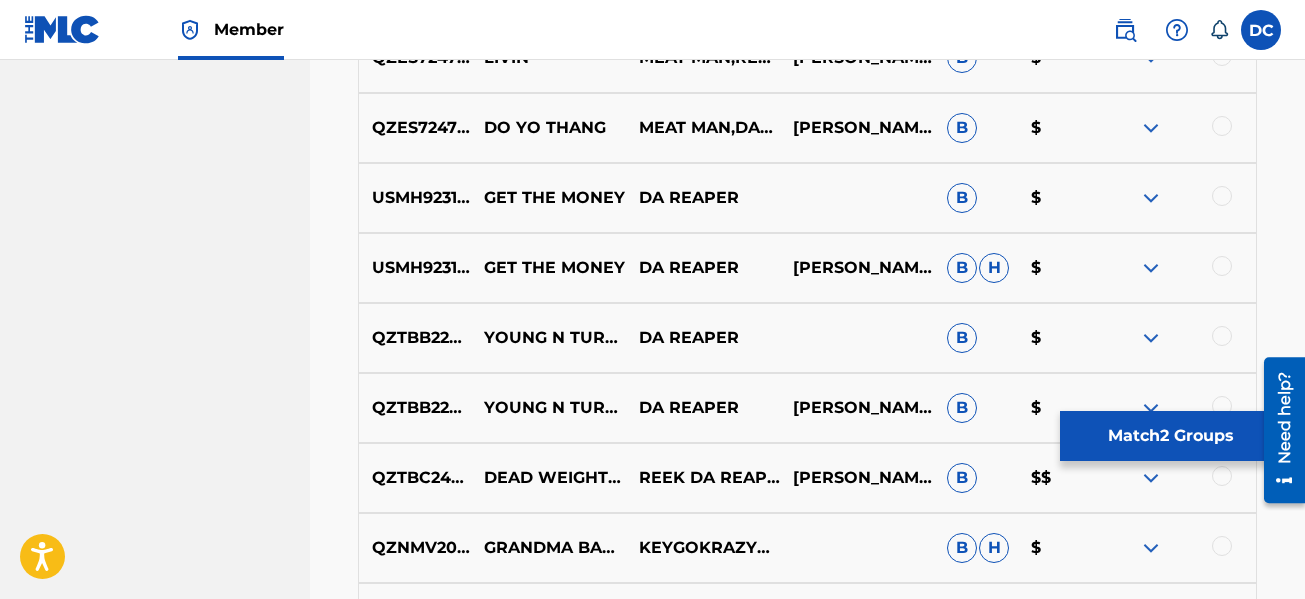 scroll, scrollTop: 13077, scrollLeft: 0, axis: vertical 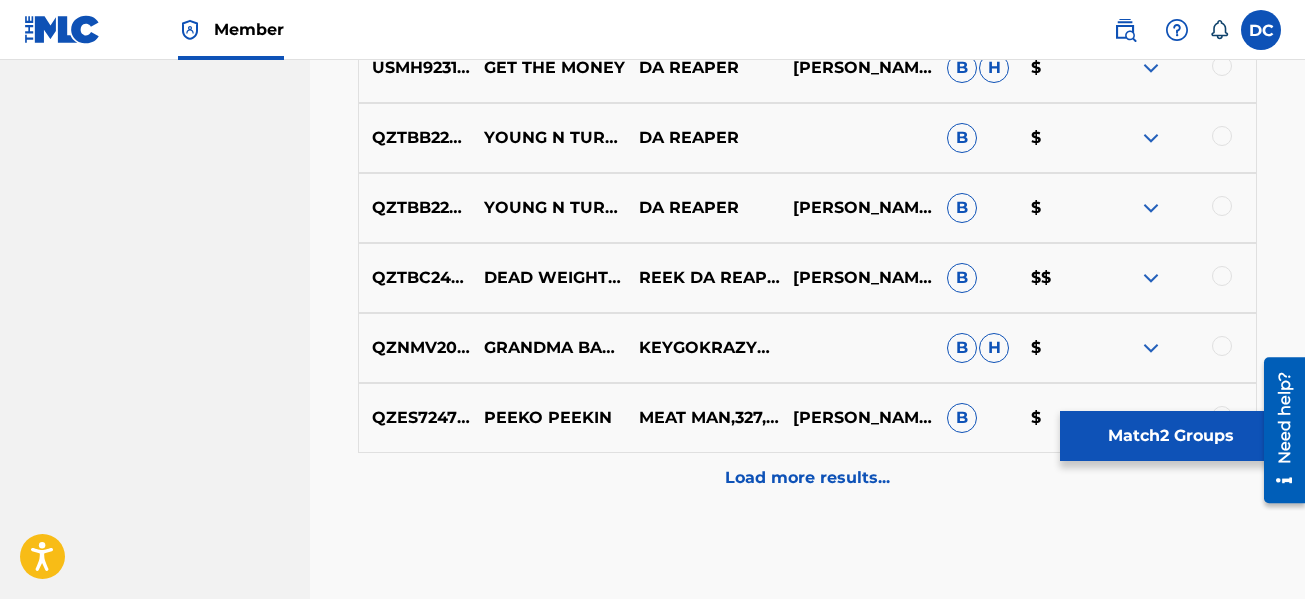 click on "Load more results..." at bounding box center [807, 478] 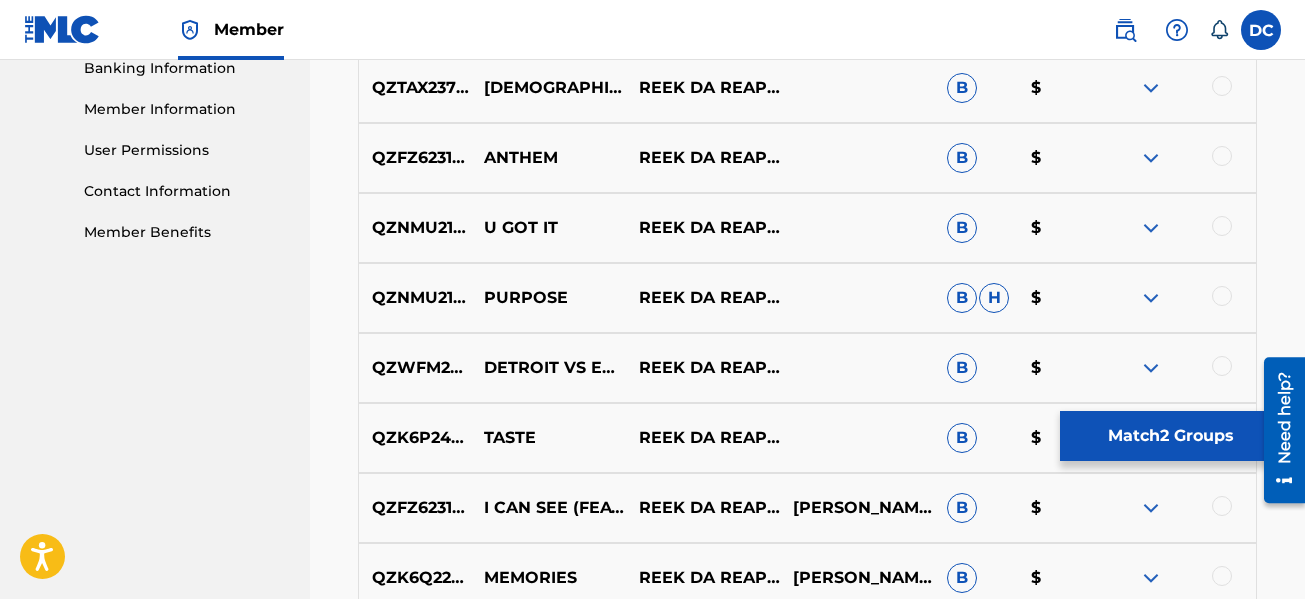 scroll, scrollTop: 477, scrollLeft: 0, axis: vertical 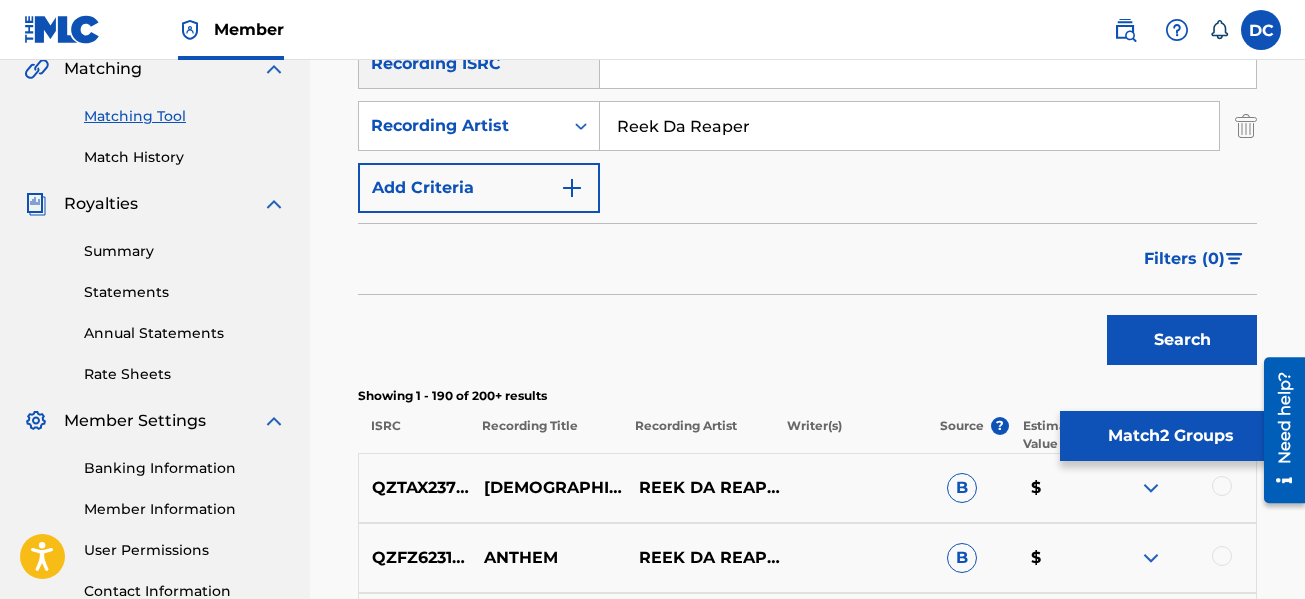click on "Match  2 Groups" at bounding box center [1170, 436] 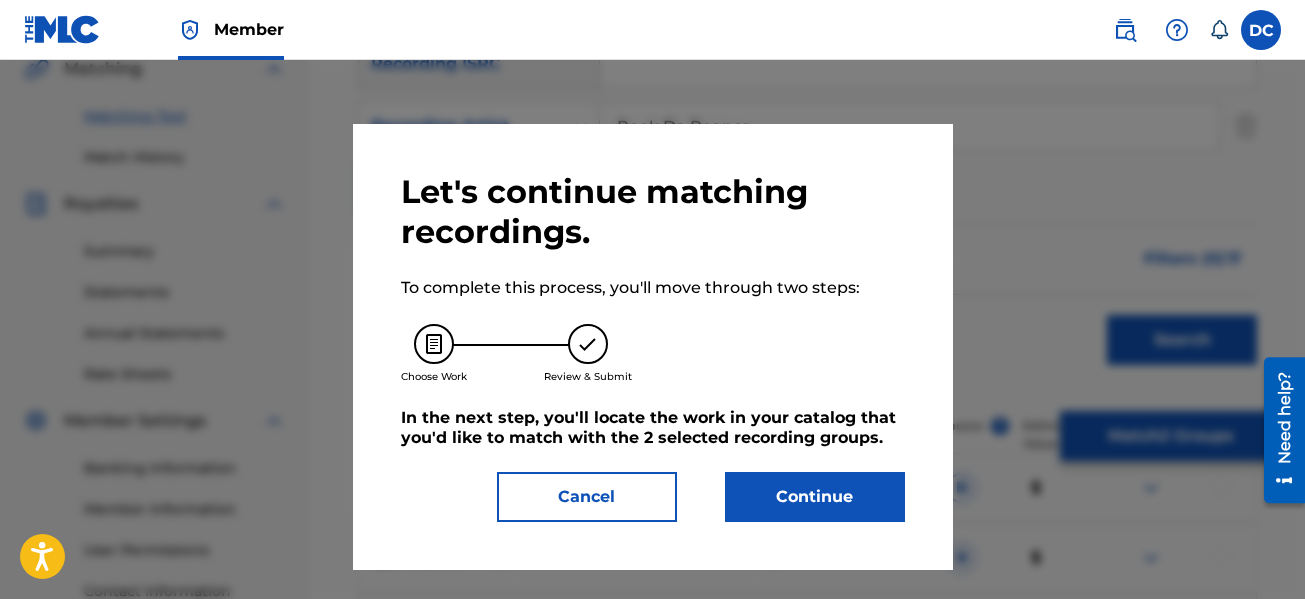 click on "Continue" at bounding box center [815, 497] 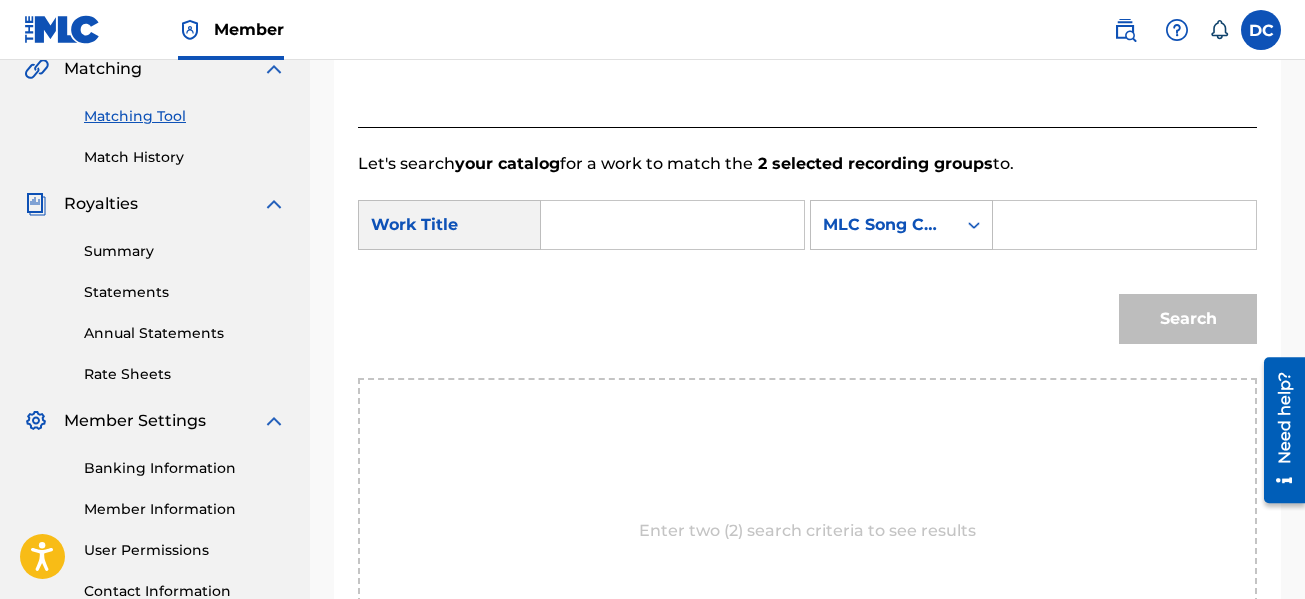 click at bounding box center (672, 225) 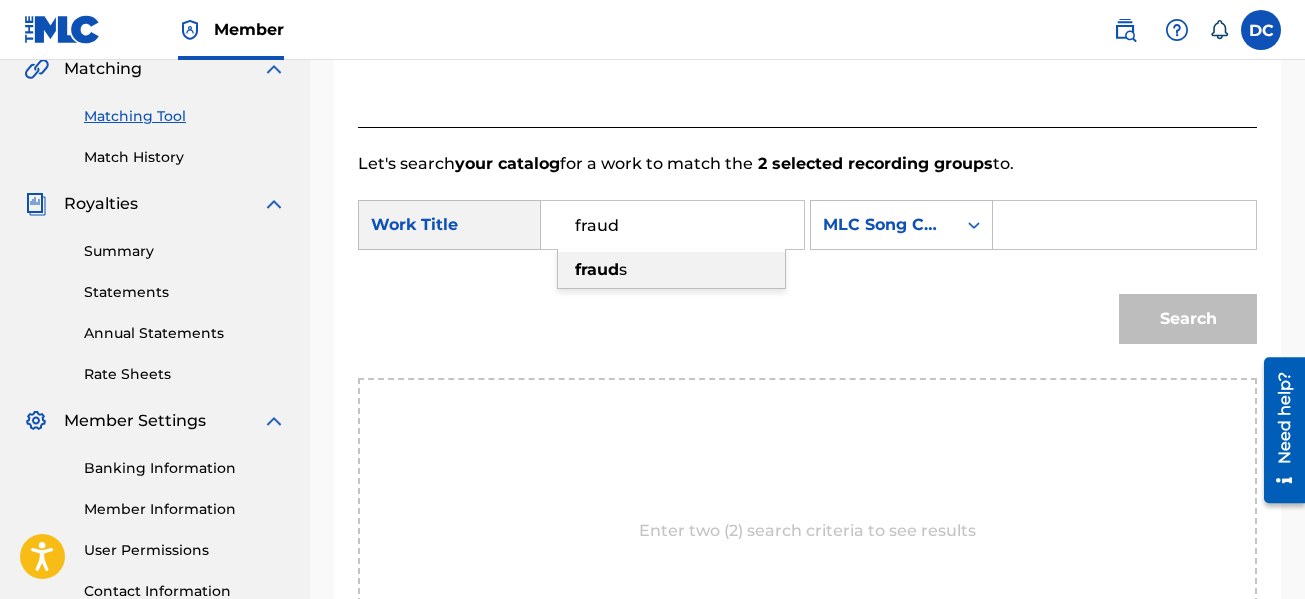 click on "fraud" at bounding box center (597, 269) 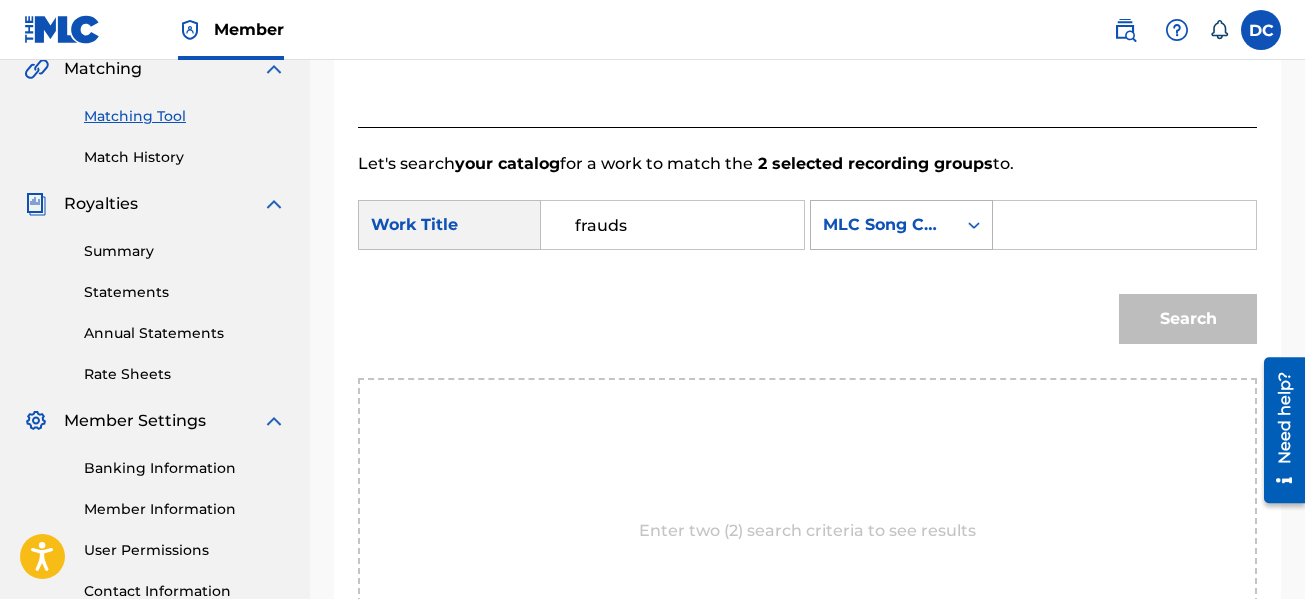 click on "MLC Song Code" at bounding box center [883, 225] 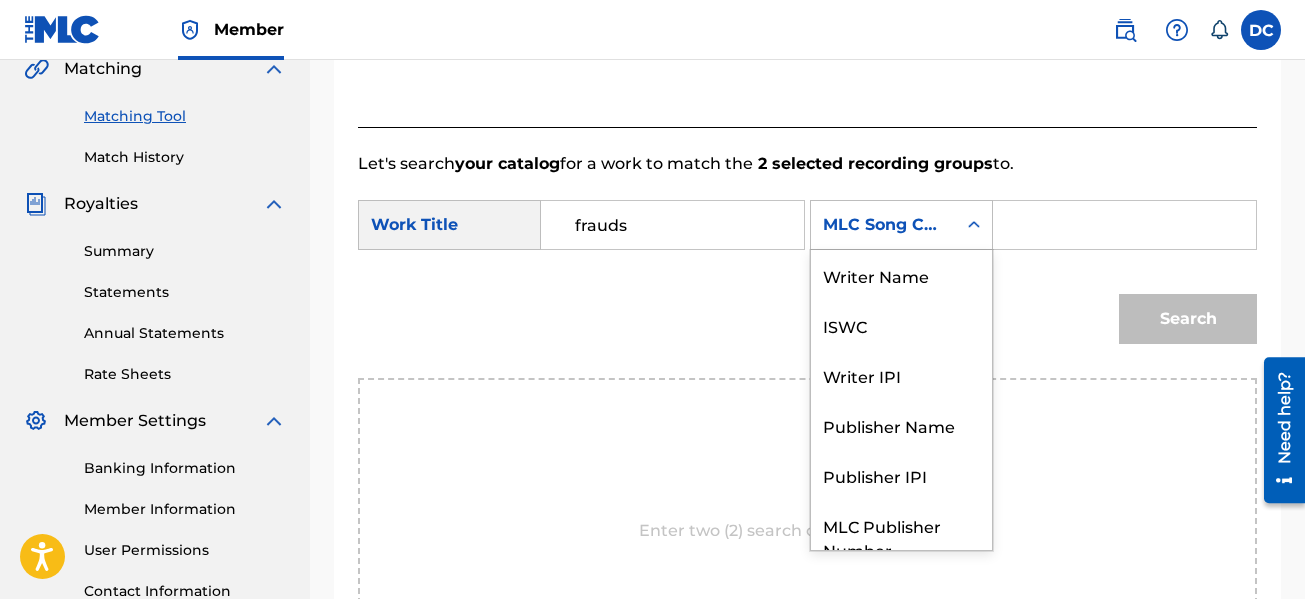 scroll, scrollTop: 74, scrollLeft: 0, axis: vertical 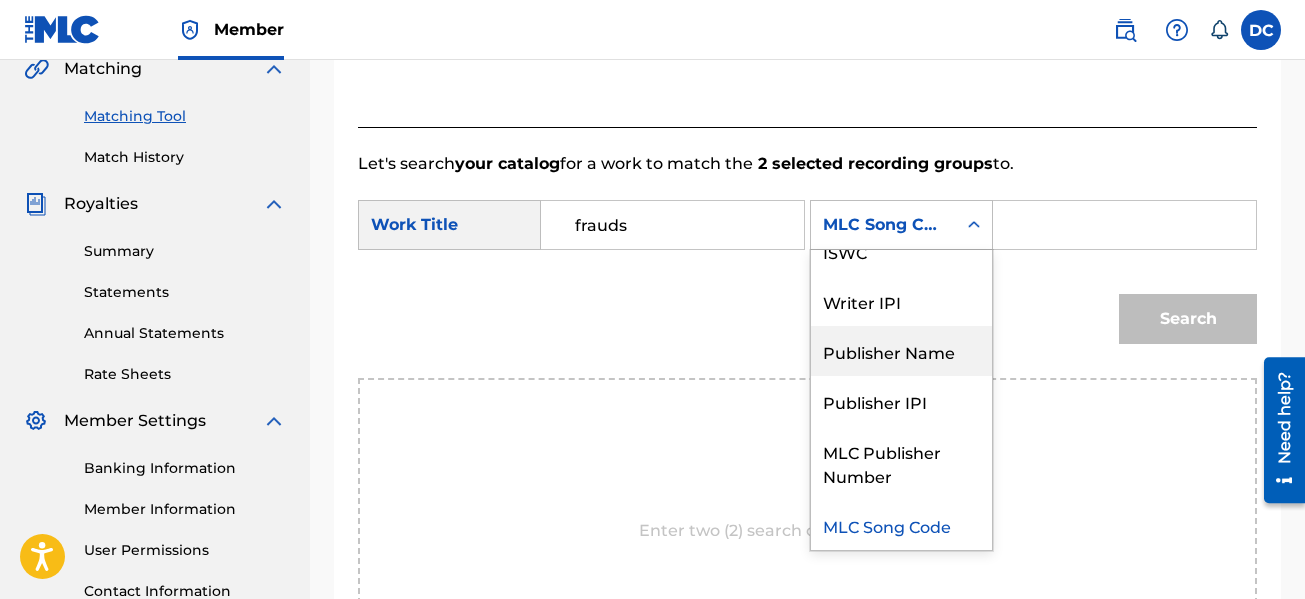 click on "Publisher Name" at bounding box center (901, 351) 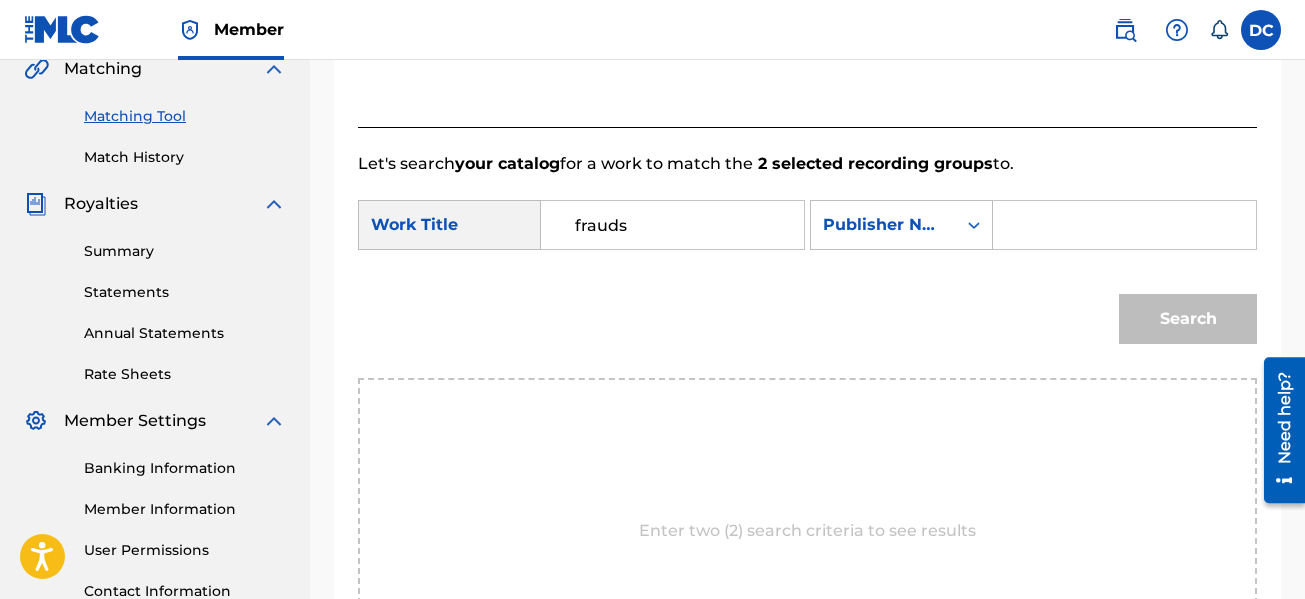 click at bounding box center (1124, 225) 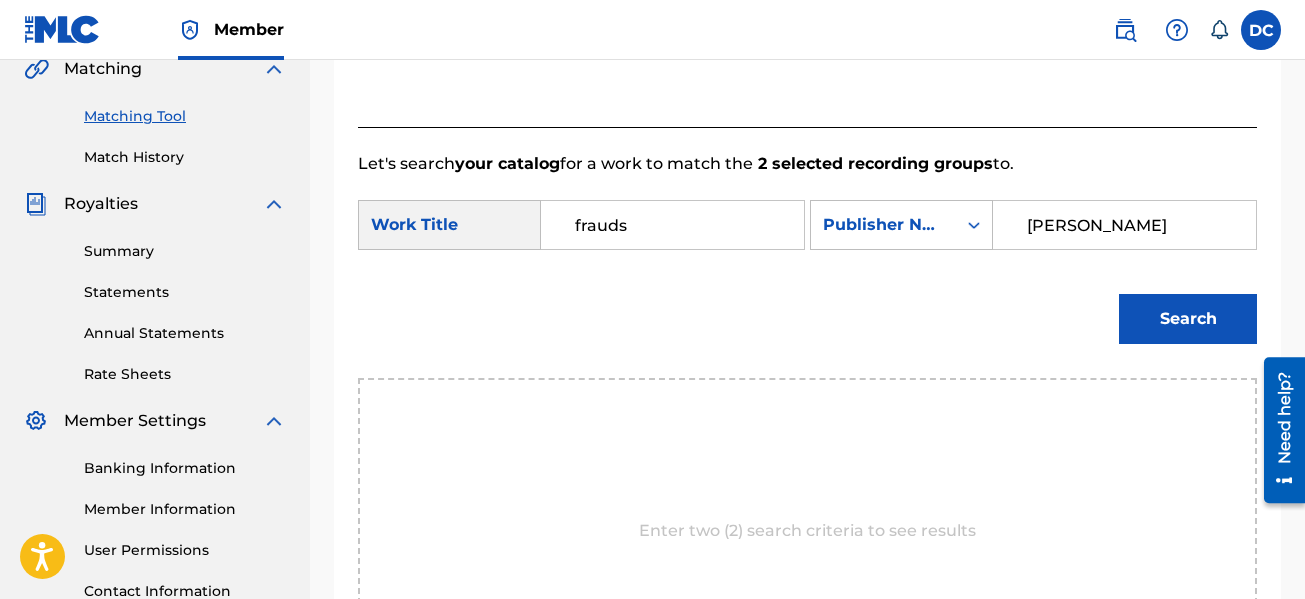 click on "Search" at bounding box center (1188, 319) 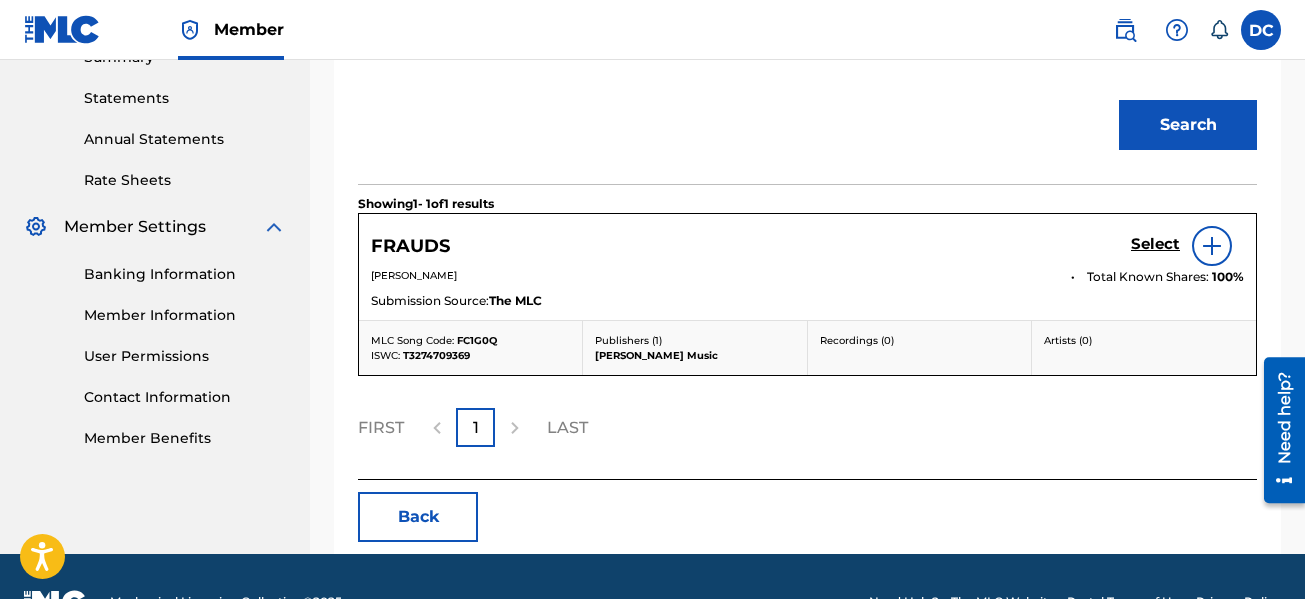 scroll, scrollTop: 677, scrollLeft: 0, axis: vertical 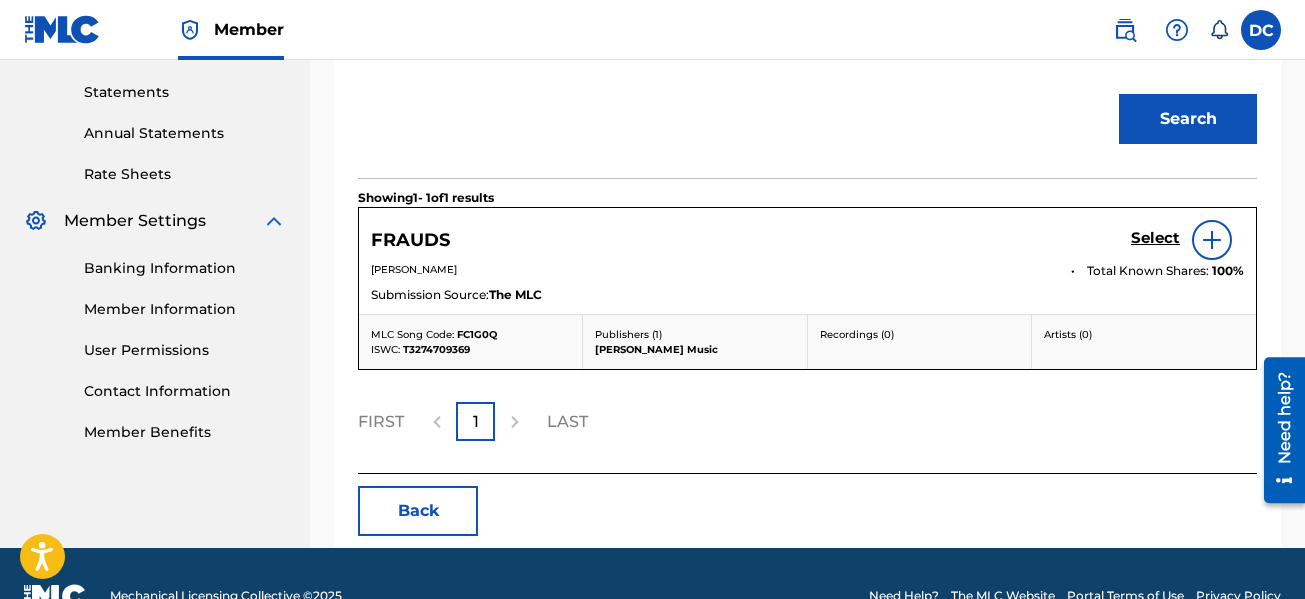 click on "Select" at bounding box center [1155, 238] 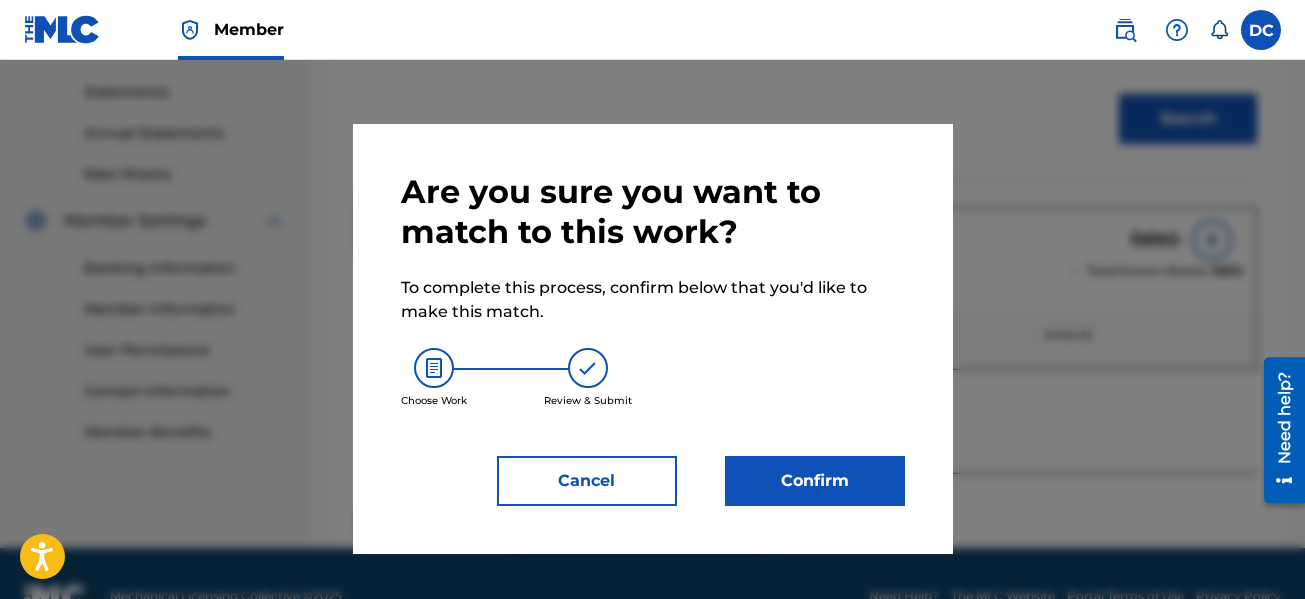 click on "Confirm" at bounding box center (815, 481) 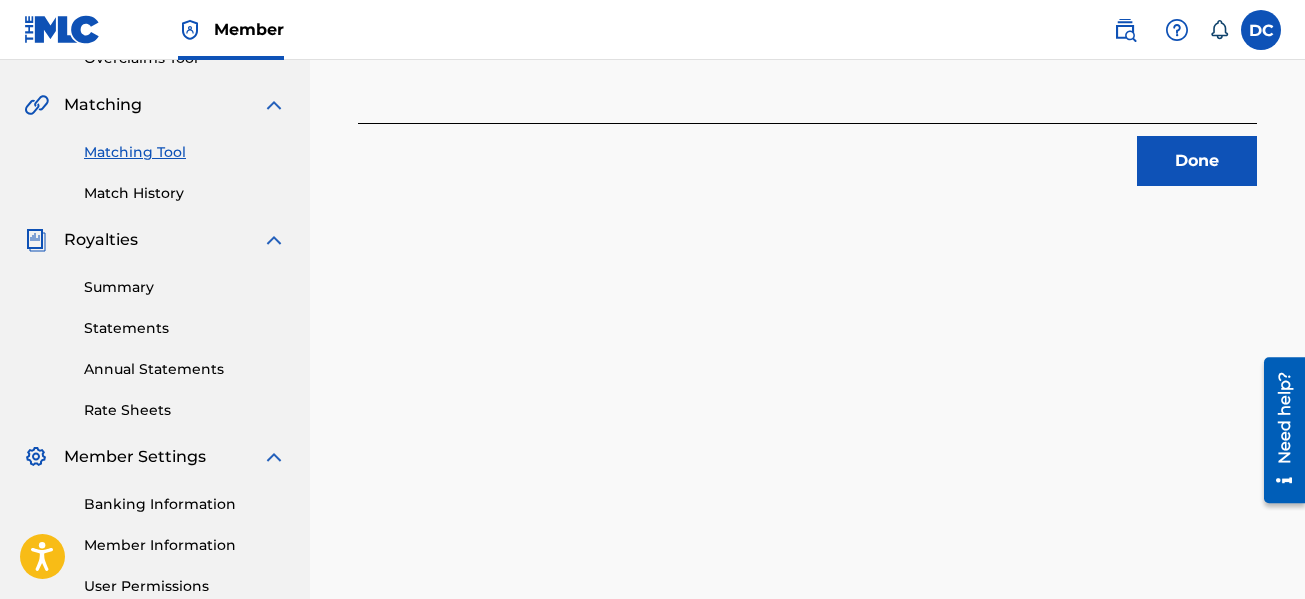 scroll, scrollTop: 41, scrollLeft: 0, axis: vertical 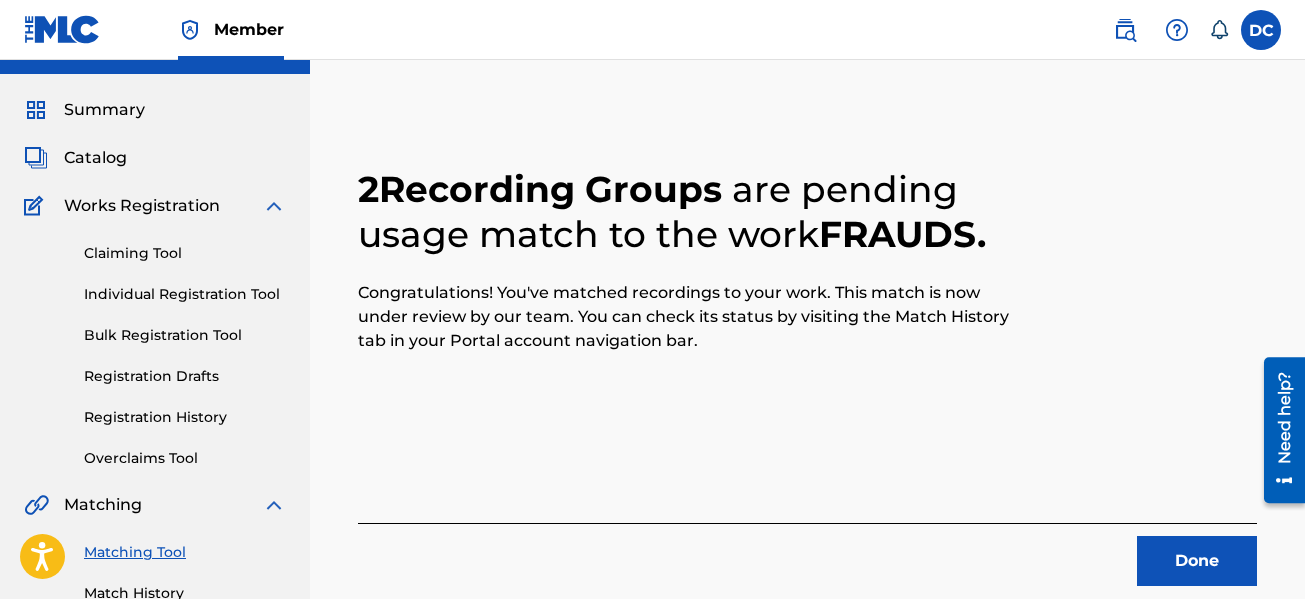 click on "Done" at bounding box center (1197, 561) 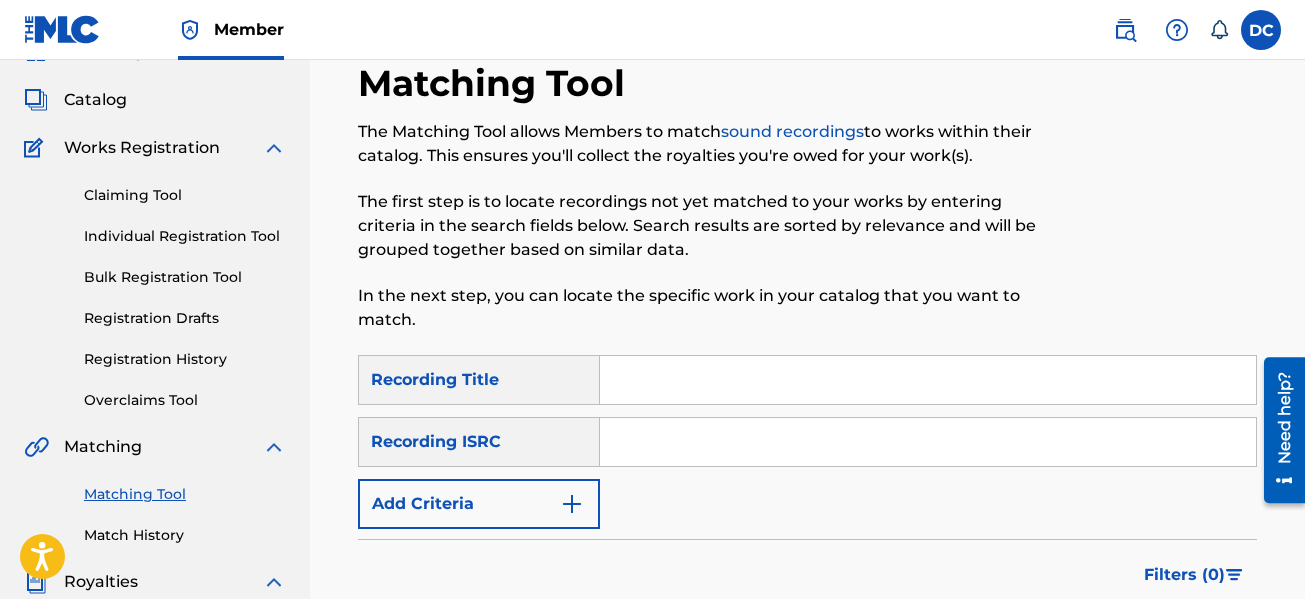 scroll, scrollTop: 0, scrollLeft: 0, axis: both 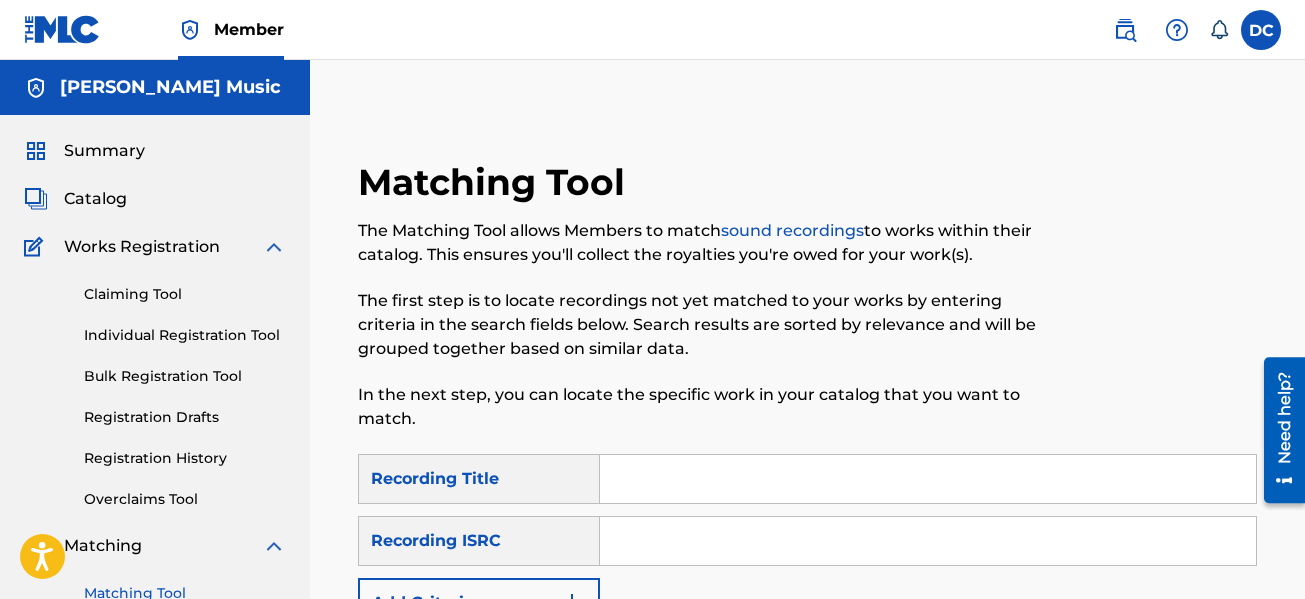 click on "Matching Tool The Matching Tool allows Members to match  sound recordings  to works within their catalog. This ensures you'll collect the royalties you're owed for your work(s). The first step is to locate recordings not yet matched to your works by entering criteria in the search fields below. Search results are sorted by relevance and will be grouped together based on similar data. In the next step, you can locate the specific work in your catalog that you want to match. SearchWithCriteria81846ef7-bf0f-45a0-9e46-e0b6165e271b Recording Title SearchWithCriteria468f3d43-7c0b-48d3-8762-c0d45261914a Recording ISRC Add Criteria Filter Estimated Value All $$$$$ $$$$ $$$ $$ $ Source All Blanket License Historical Unmatched Remove Filters Apply Filters Filters ( 0 ) Search" at bounding box center [807, 627] 